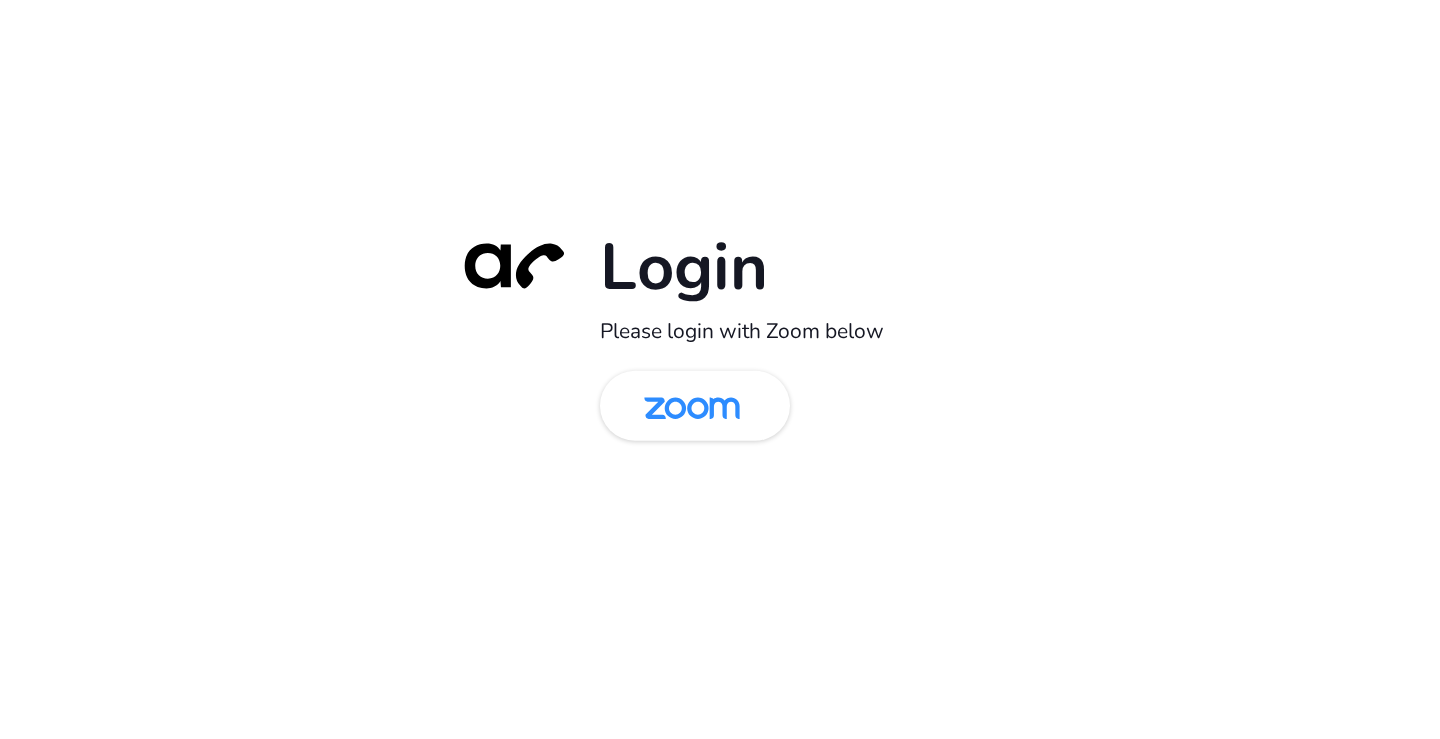 scroll, scrollTop: 0, scrollLeft: 0, axis: both 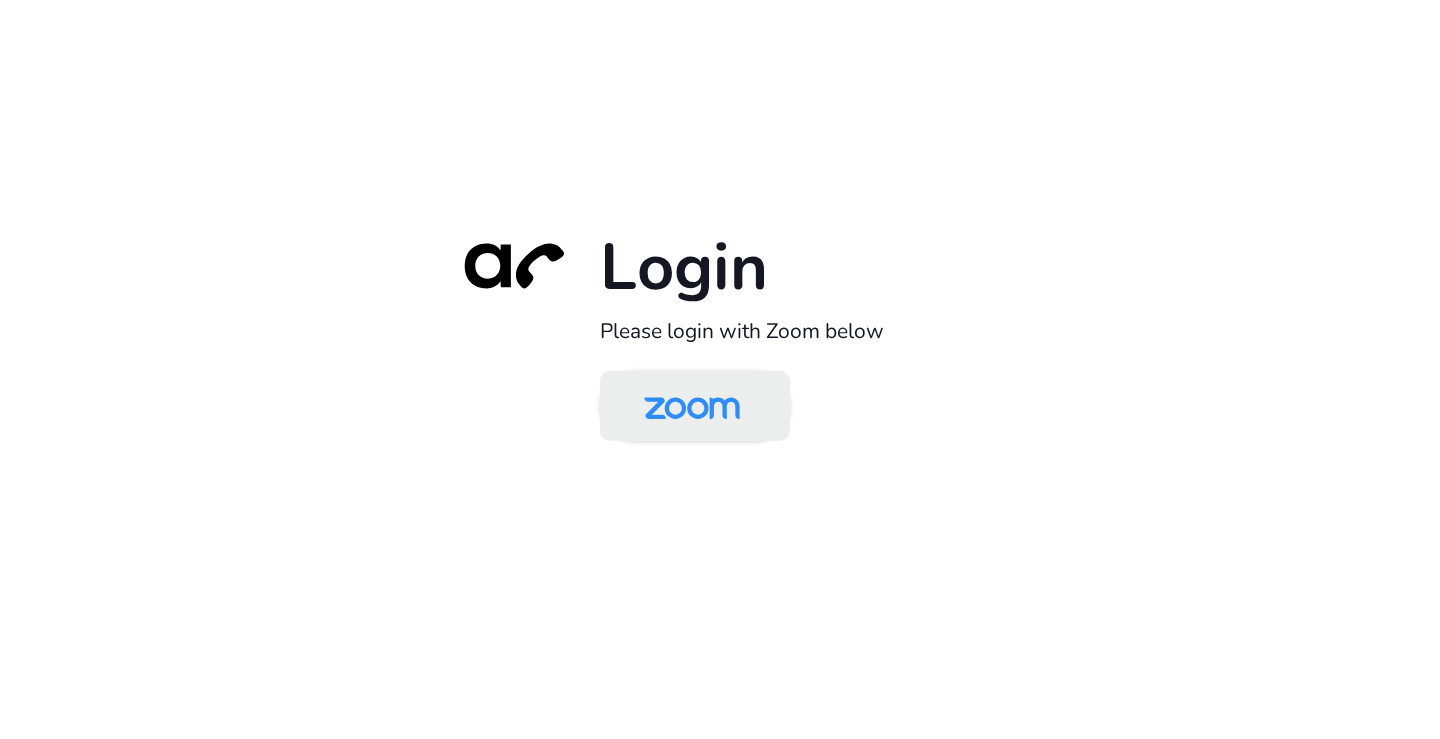 click at bounding box center (692, 407) 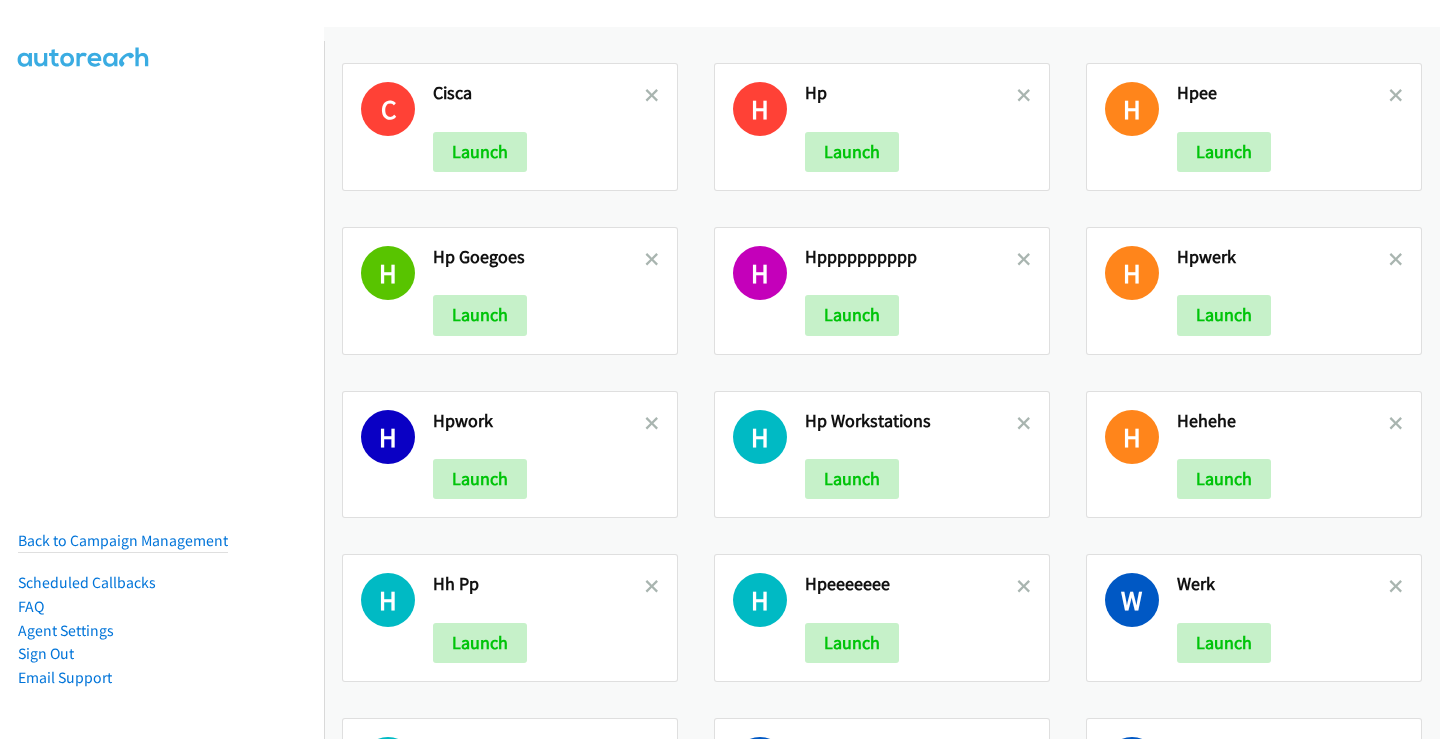 scroll, scrollTop: 0, scrollLeft: 0, axis: both 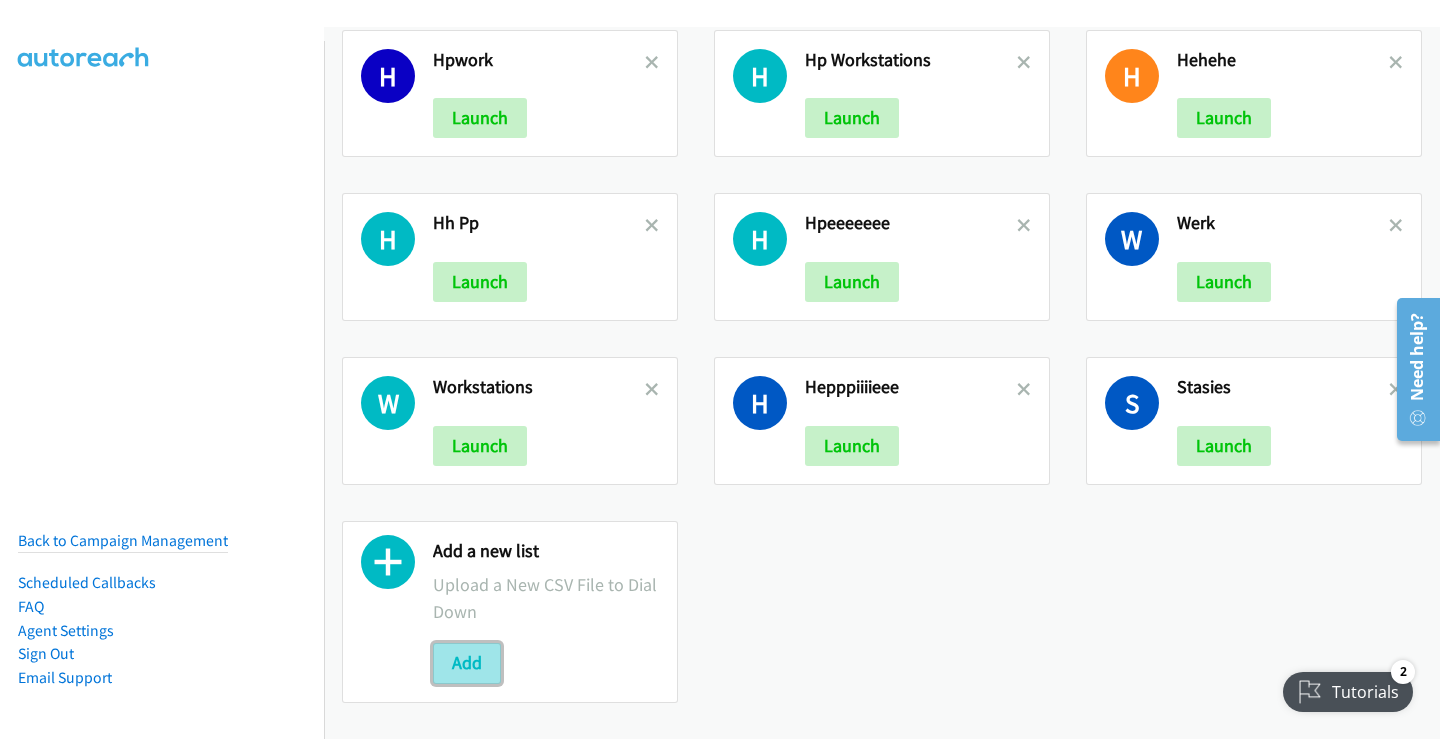 click on "Add" at bounding box center [467, 663] 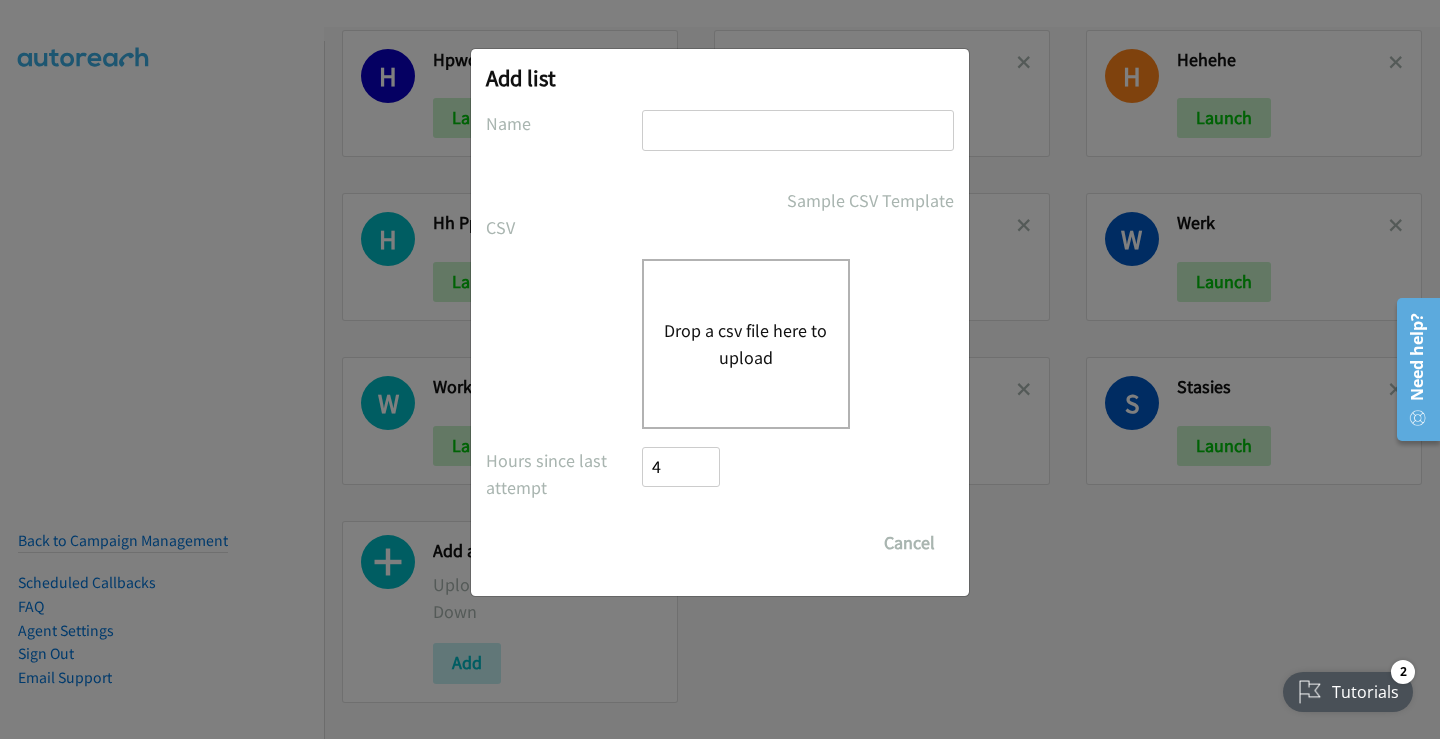 click on "Drop a csv file here to upload" at bounding box center [746, 344] 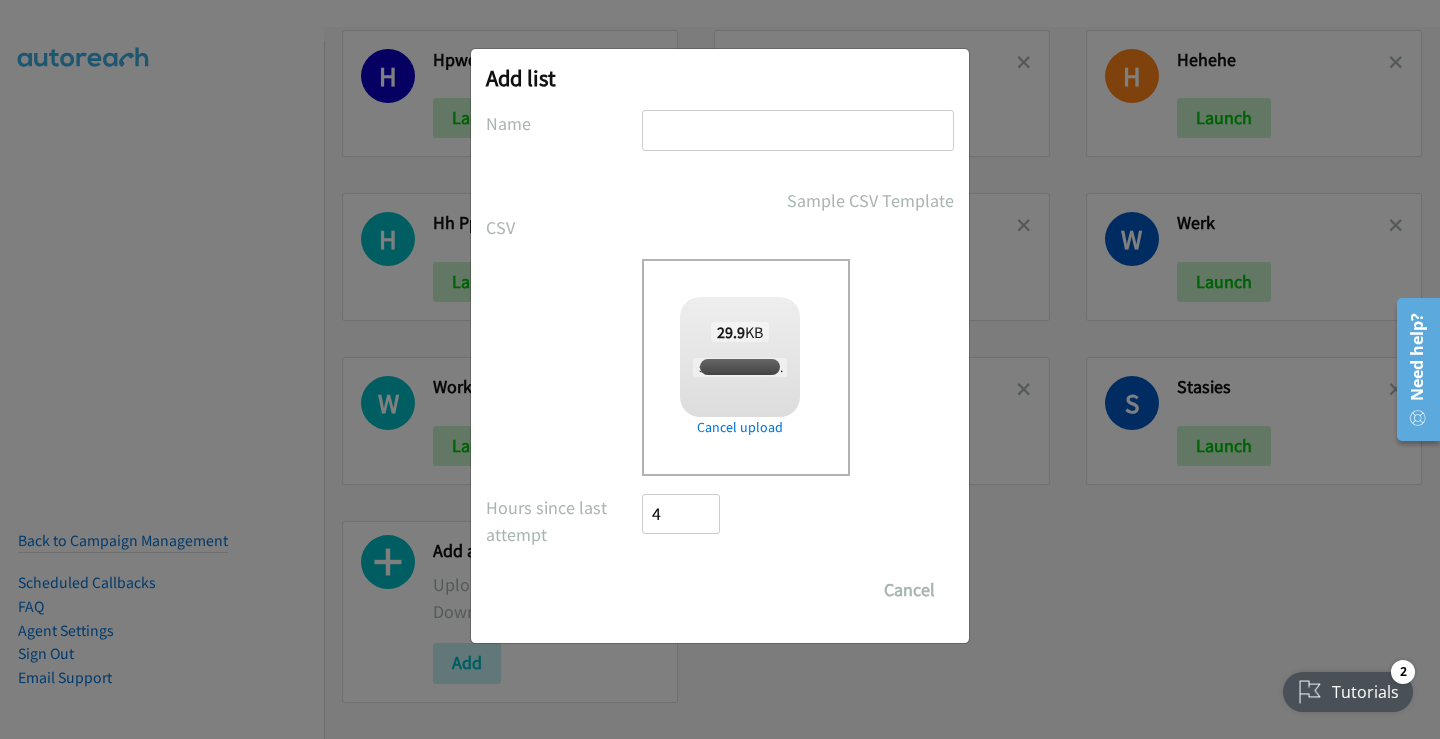 checkbox on "true" 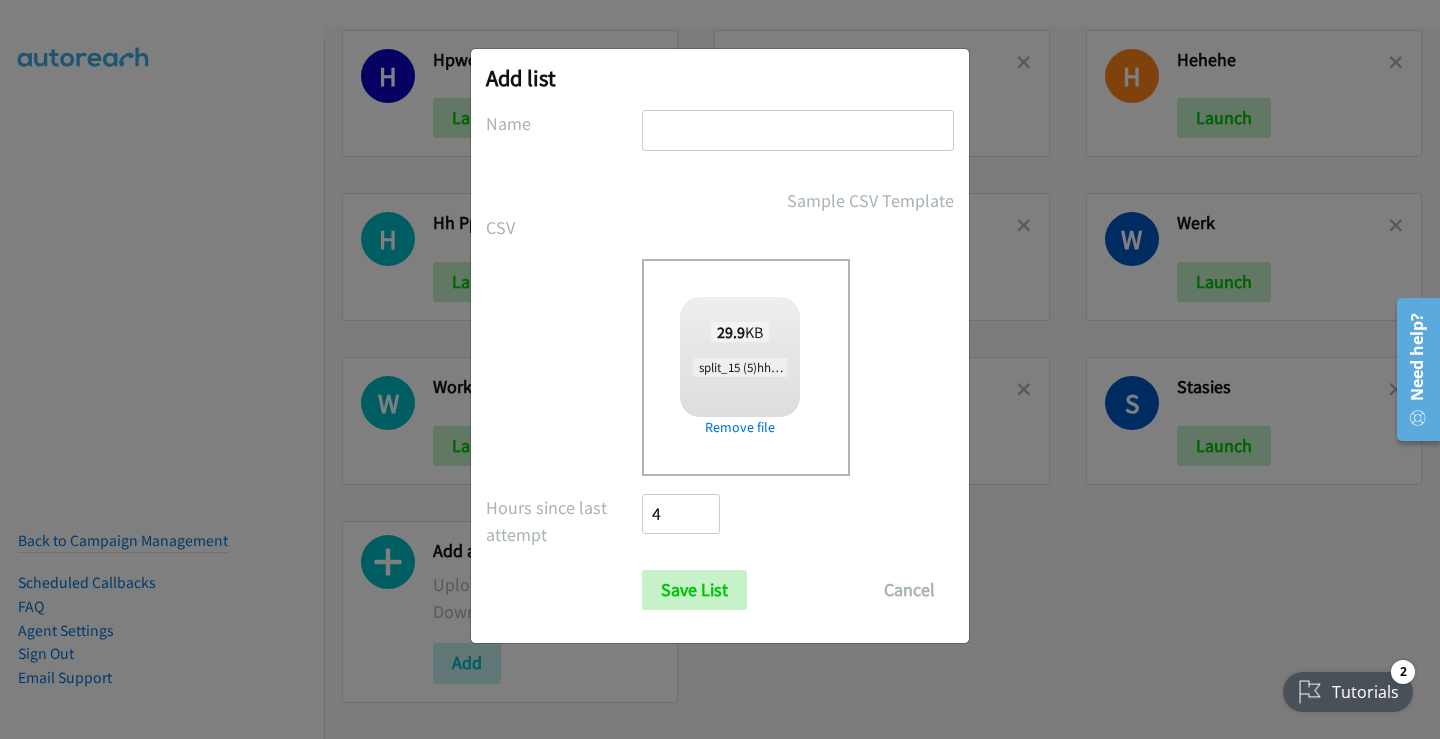 click at bounding box center [798, 130] 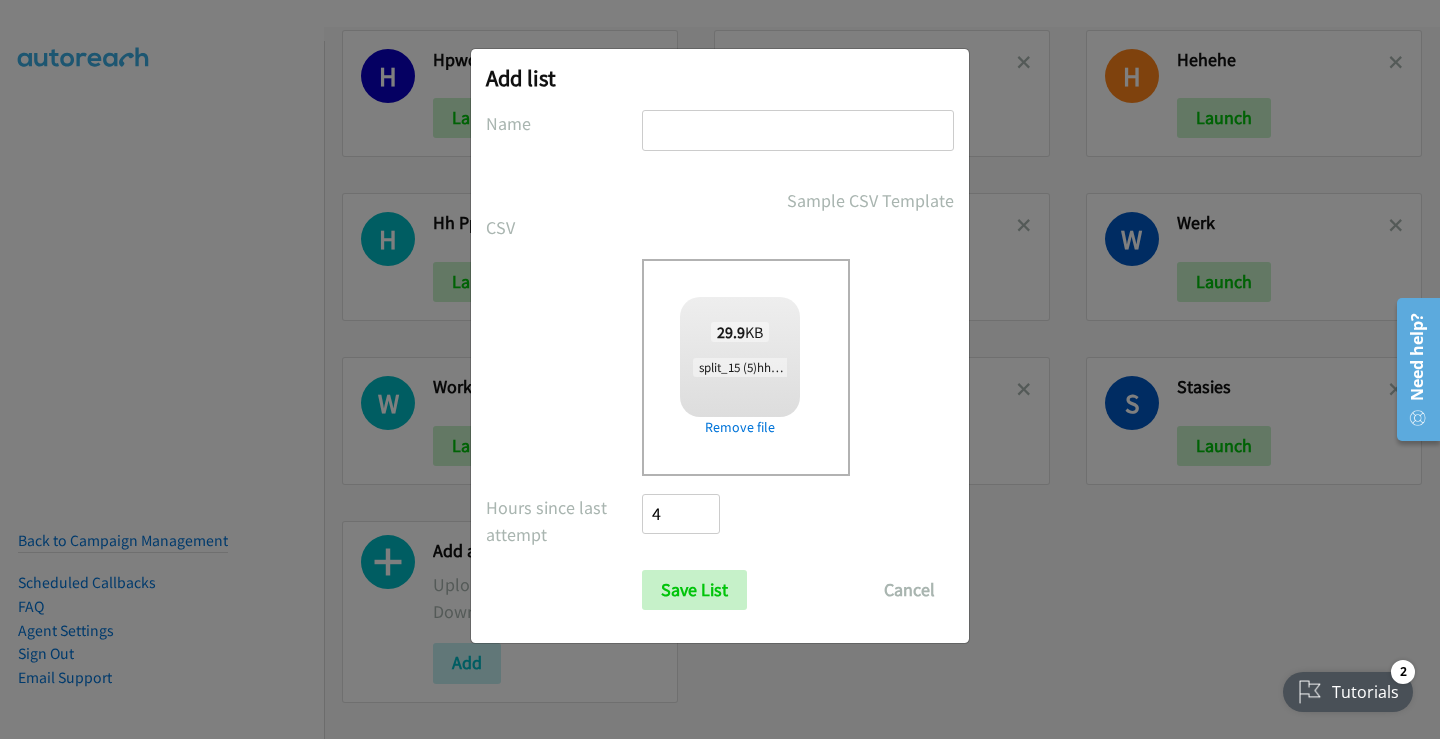 click at bounding box center [798, 130] 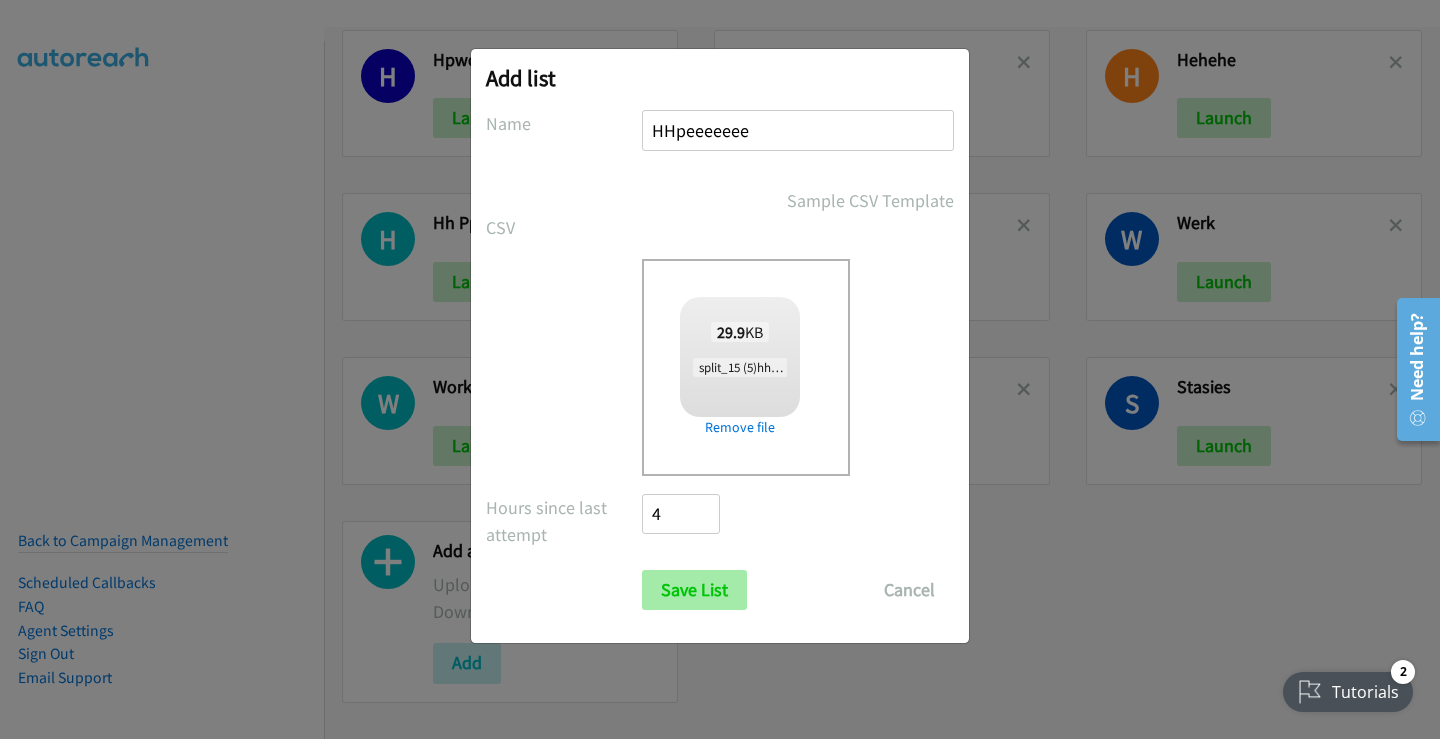 type on "HHpeeeeeee" 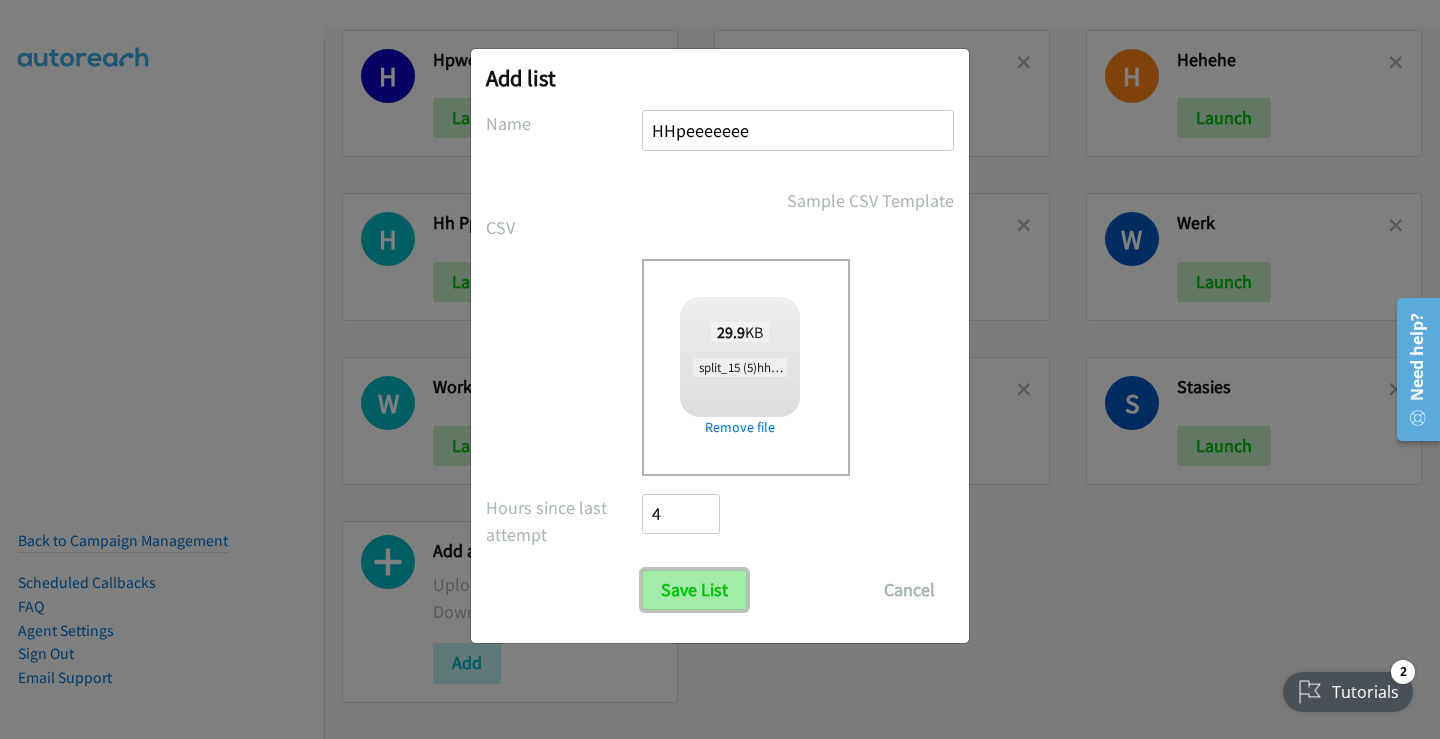 click on "Save List" at bounding box center [694, 590] 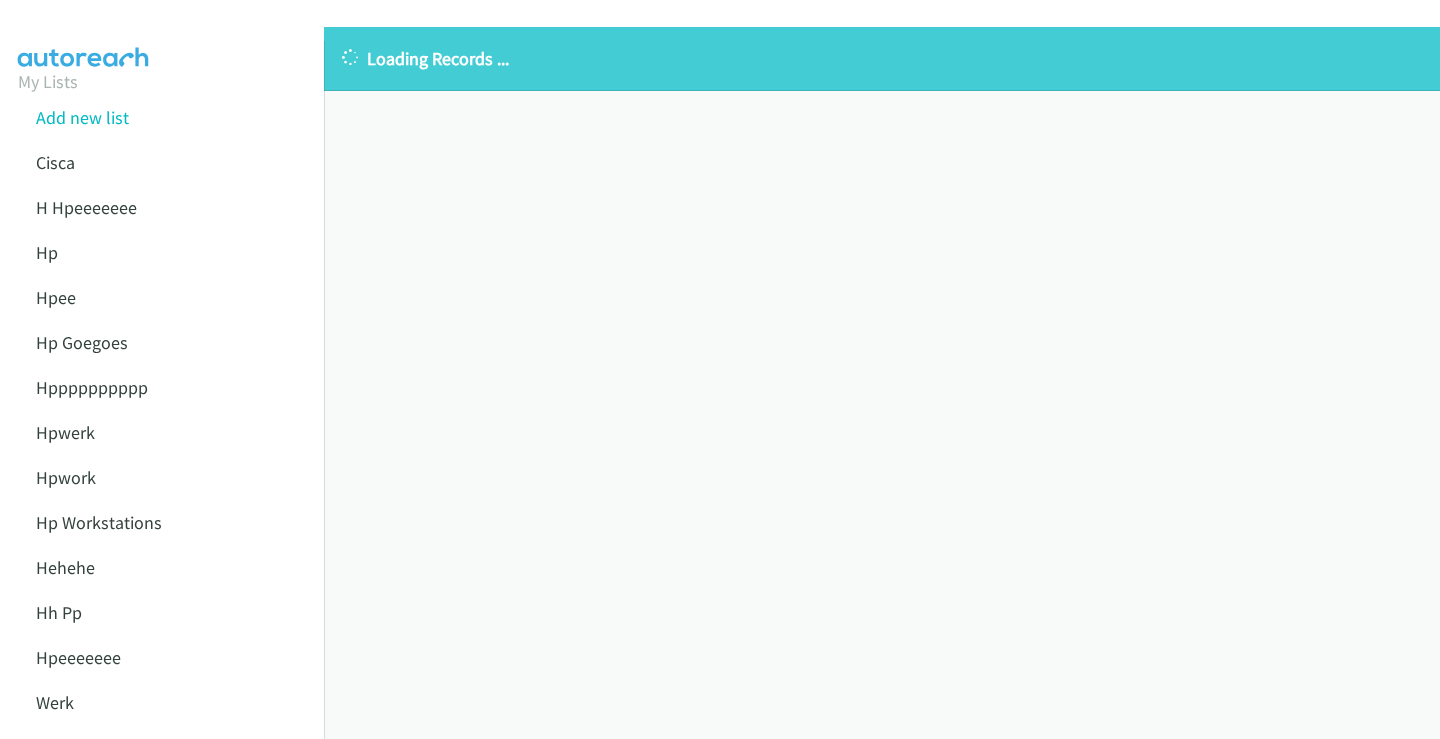 scroll, scrollTop: 0, scrollLeft: 0, axis: both 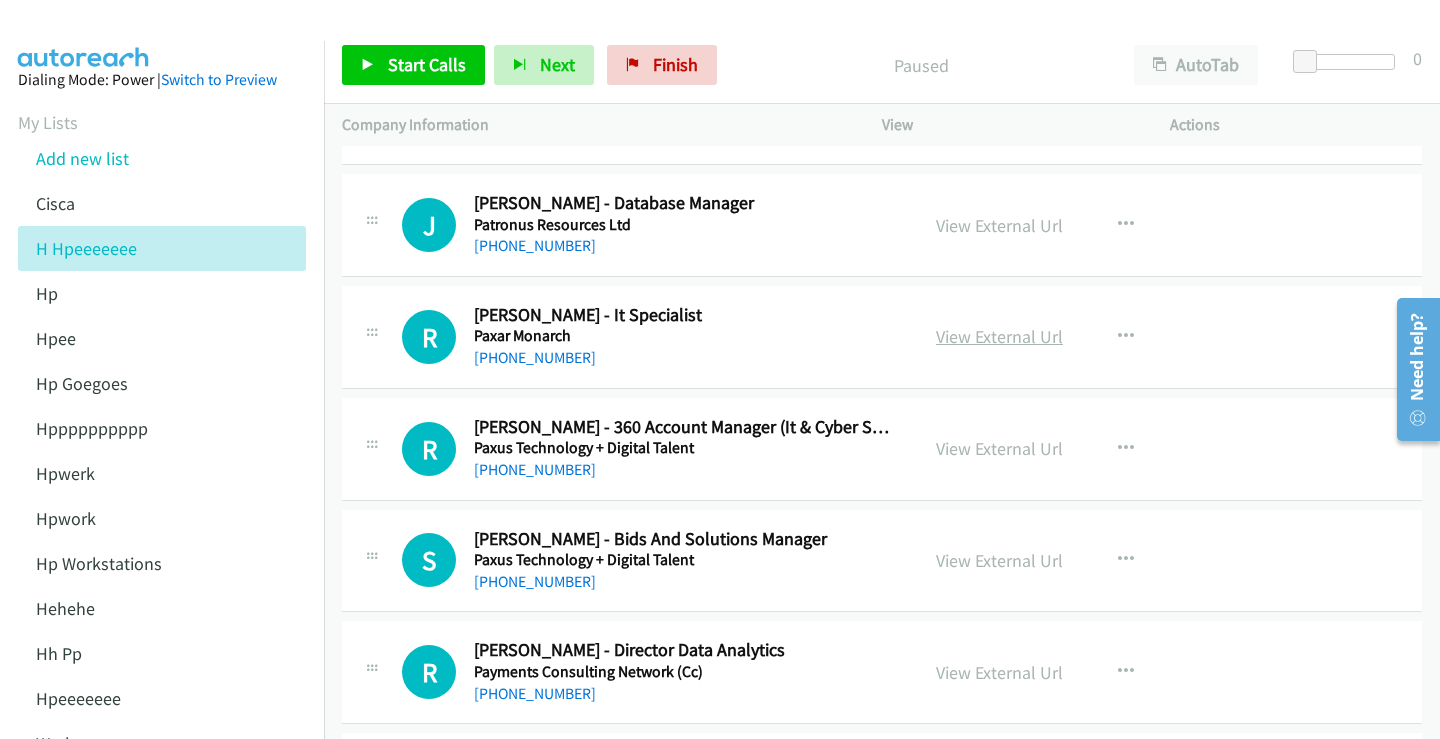 click on "View External Url" at bounding box center (999, 336) 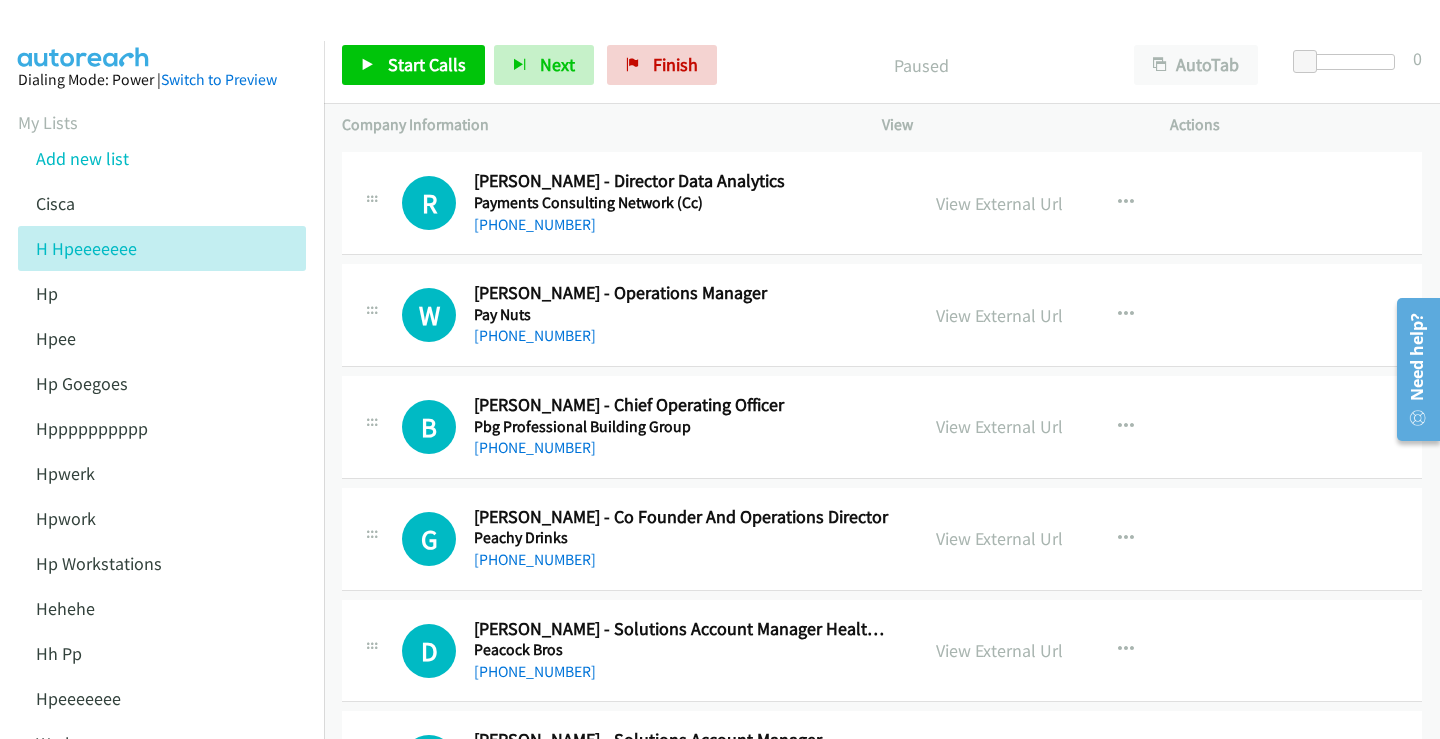 scroll, scrollTop: 700, scrollLeft: 0, axis: vertical 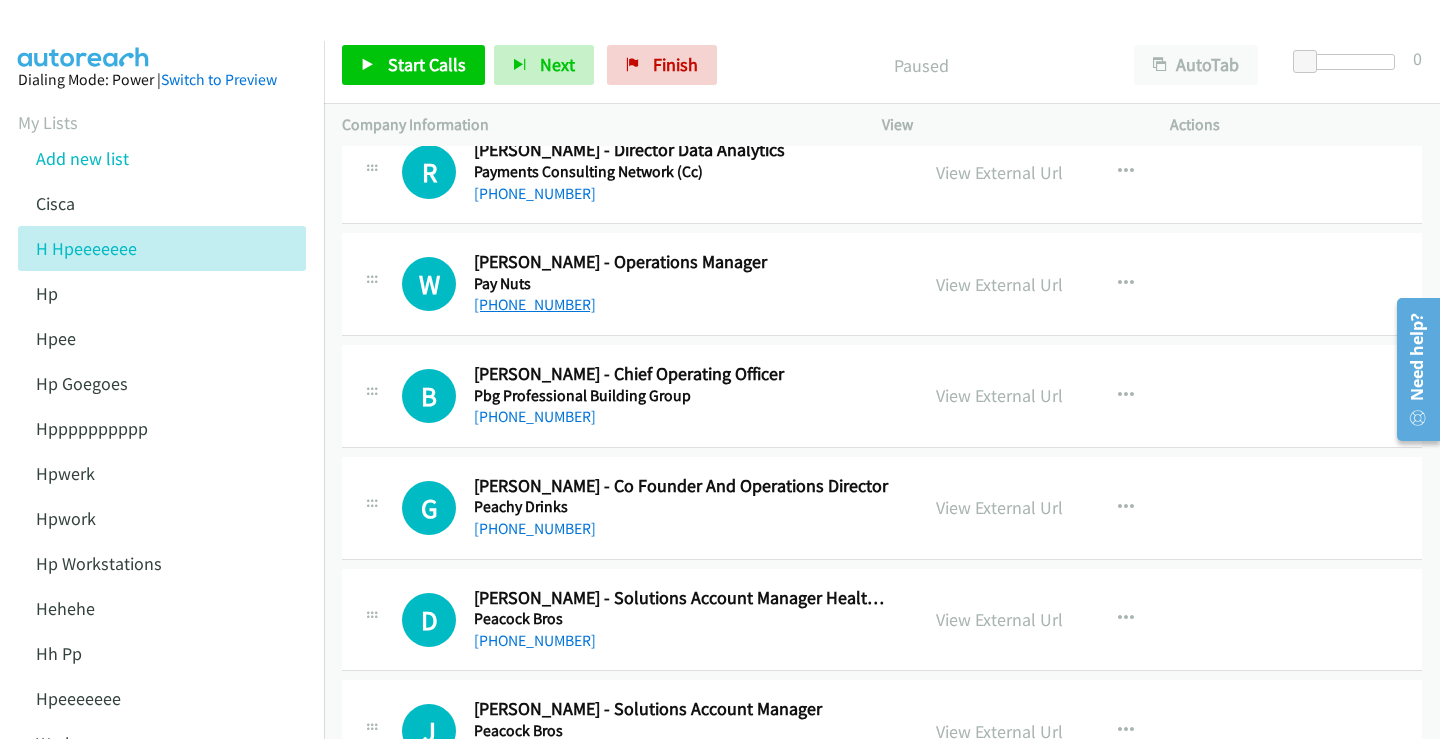 click on "+61 407 997 880" at bounding box center (535, 304) 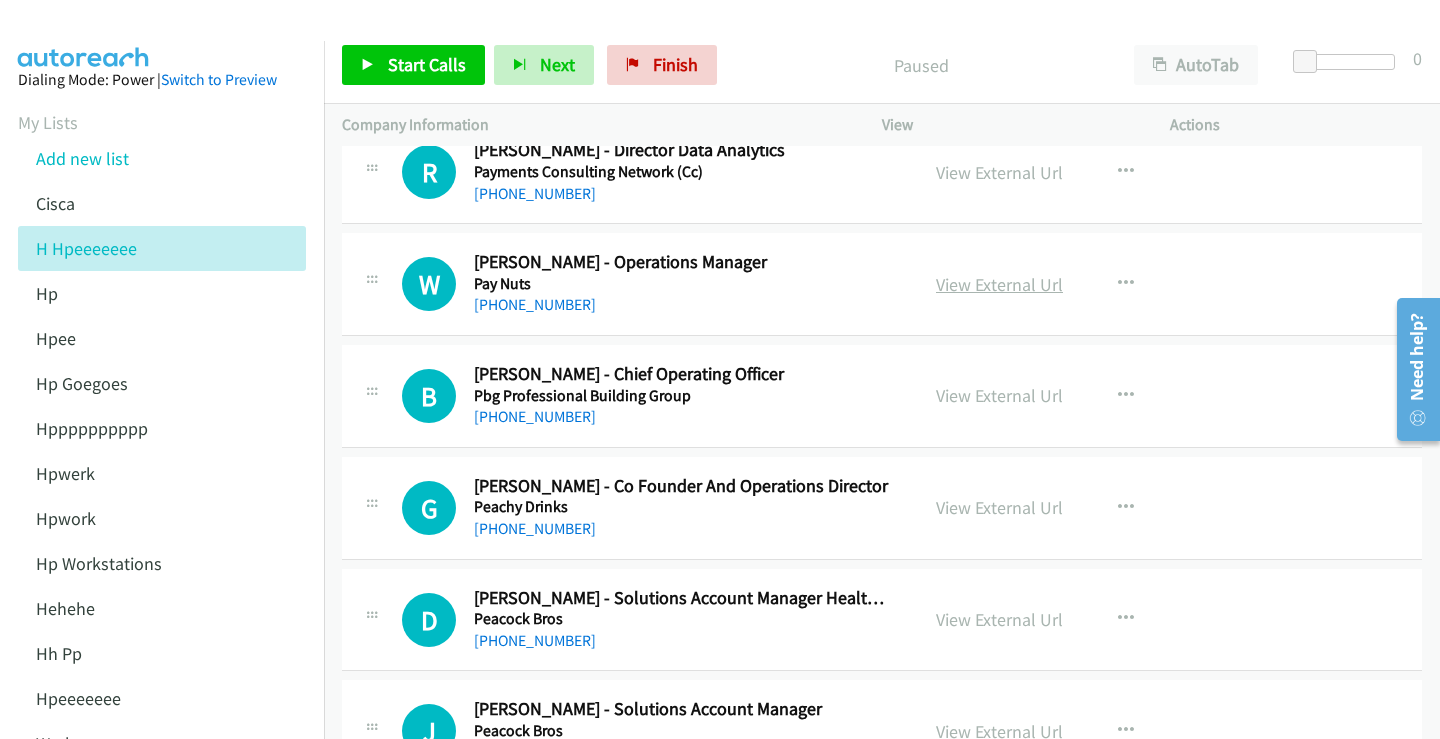 click on "View External Url" at bounding box center (999, 284) 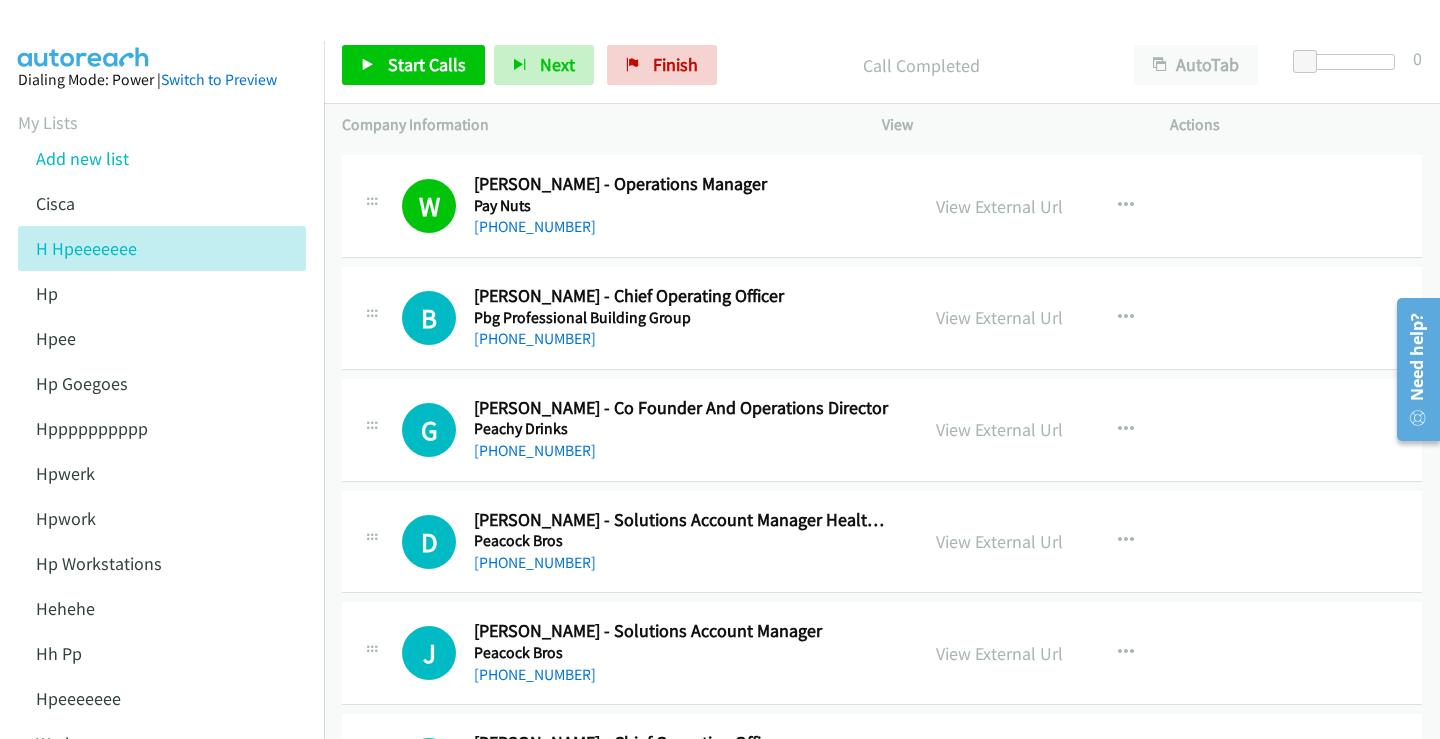 scroll, scrollTop: 800, scrollLeft: 0, axis: vertical 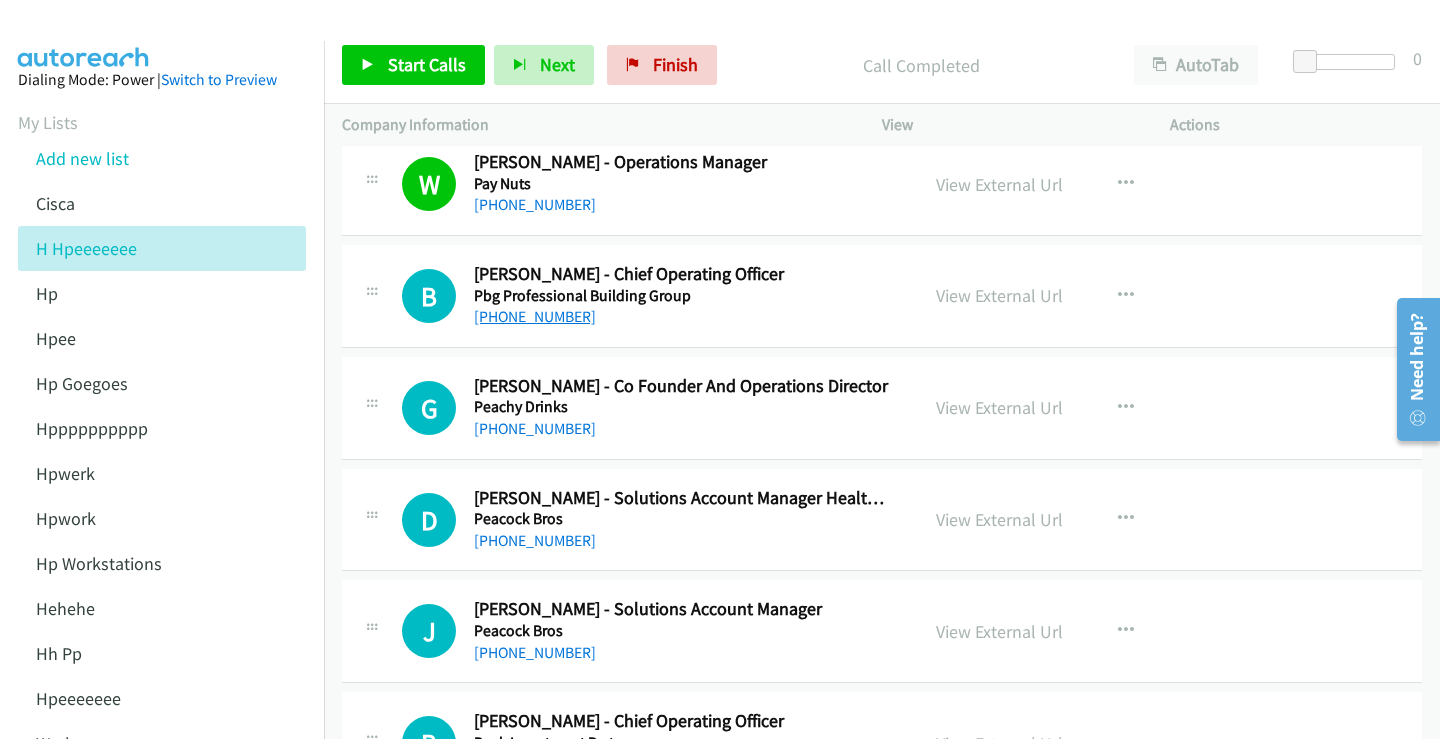 click on "+61 493 575 863" at bounding box center [535, 316] 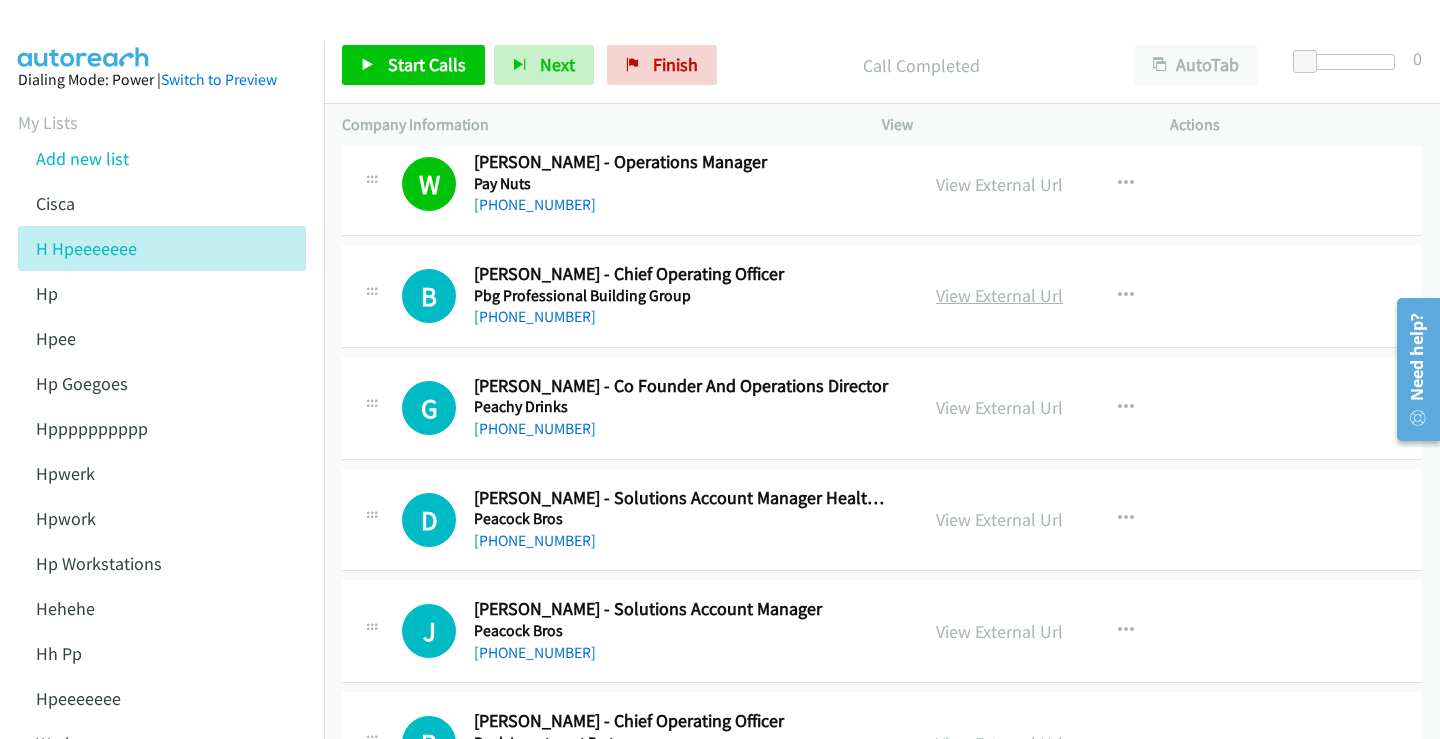click on "View External Url" at bounding box center (999, 295) 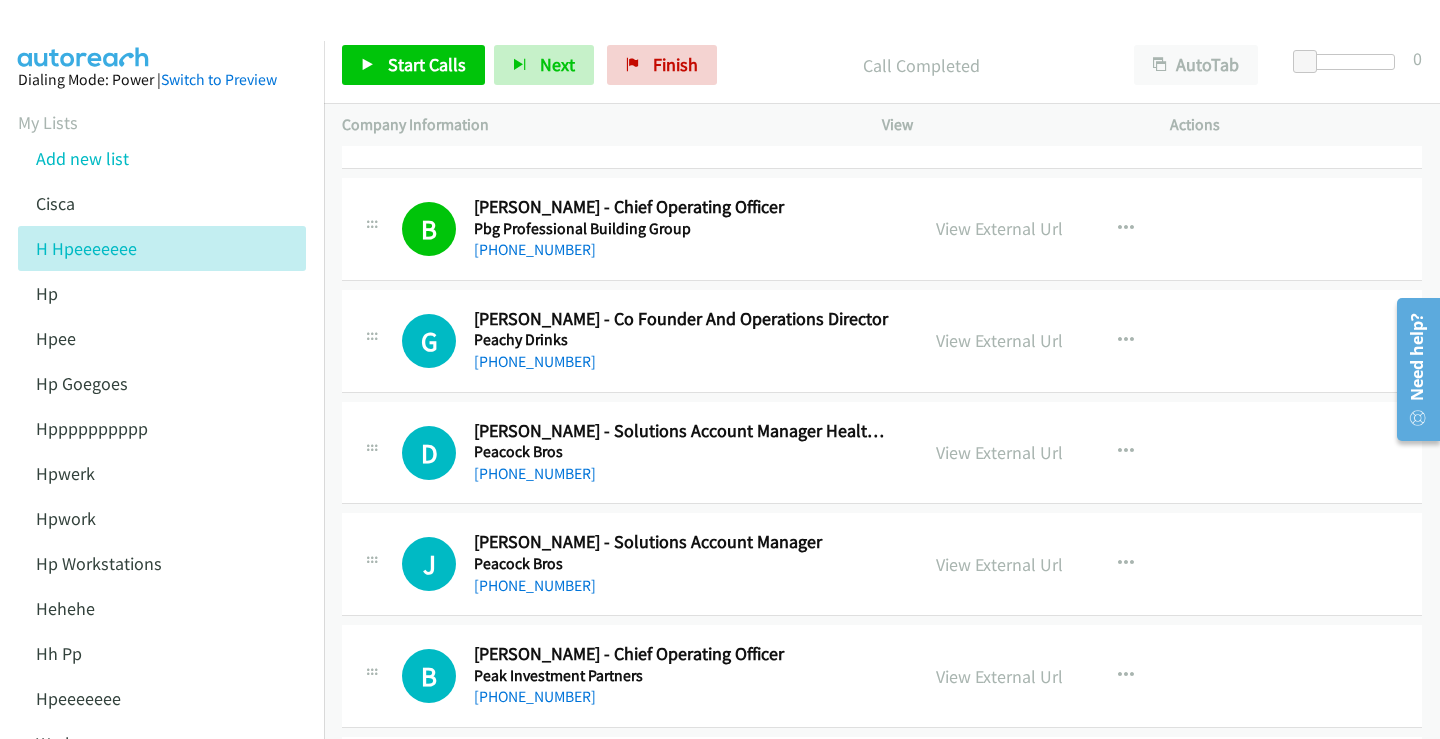 scroll, scrollTop: 900, scrollLeft: 0, axis: vertical 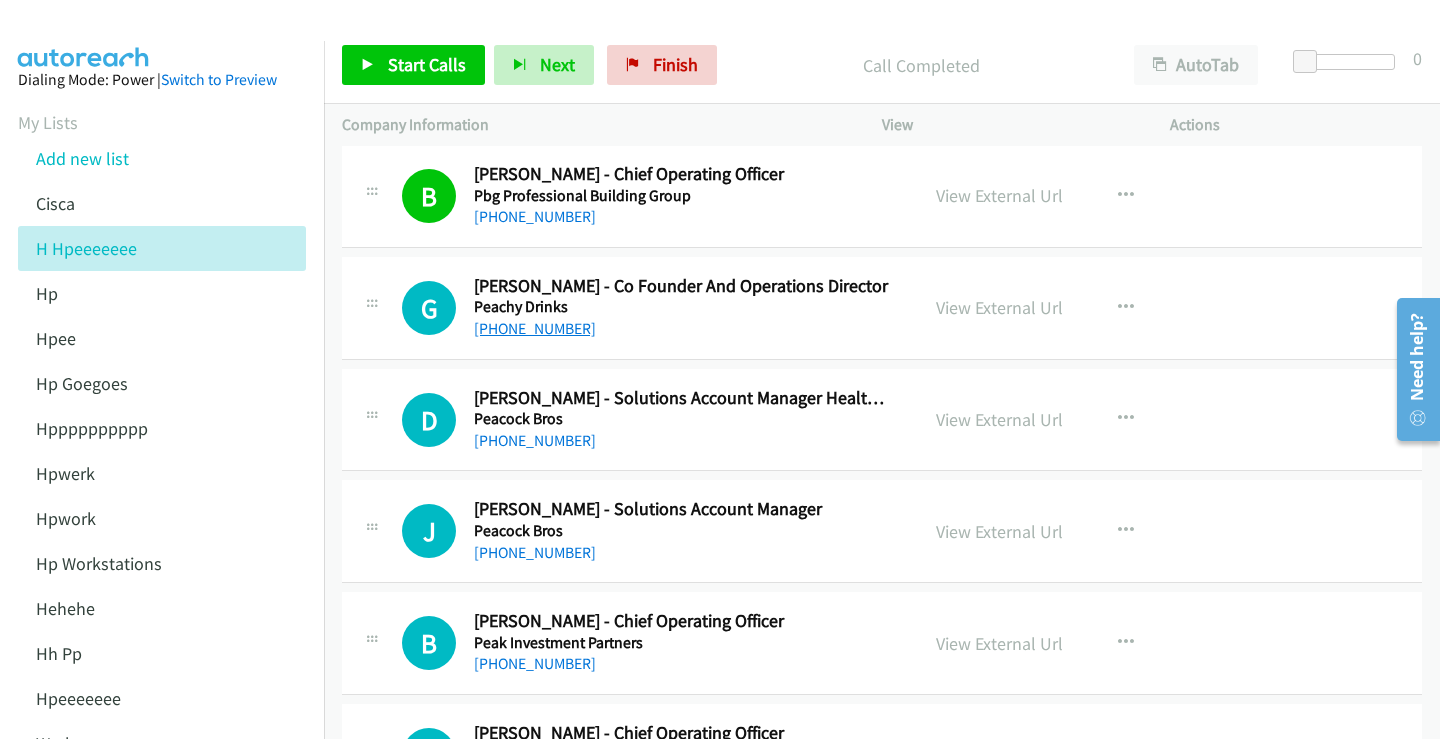 click on "+61 406 091 188" at bounding box center [535, 328] 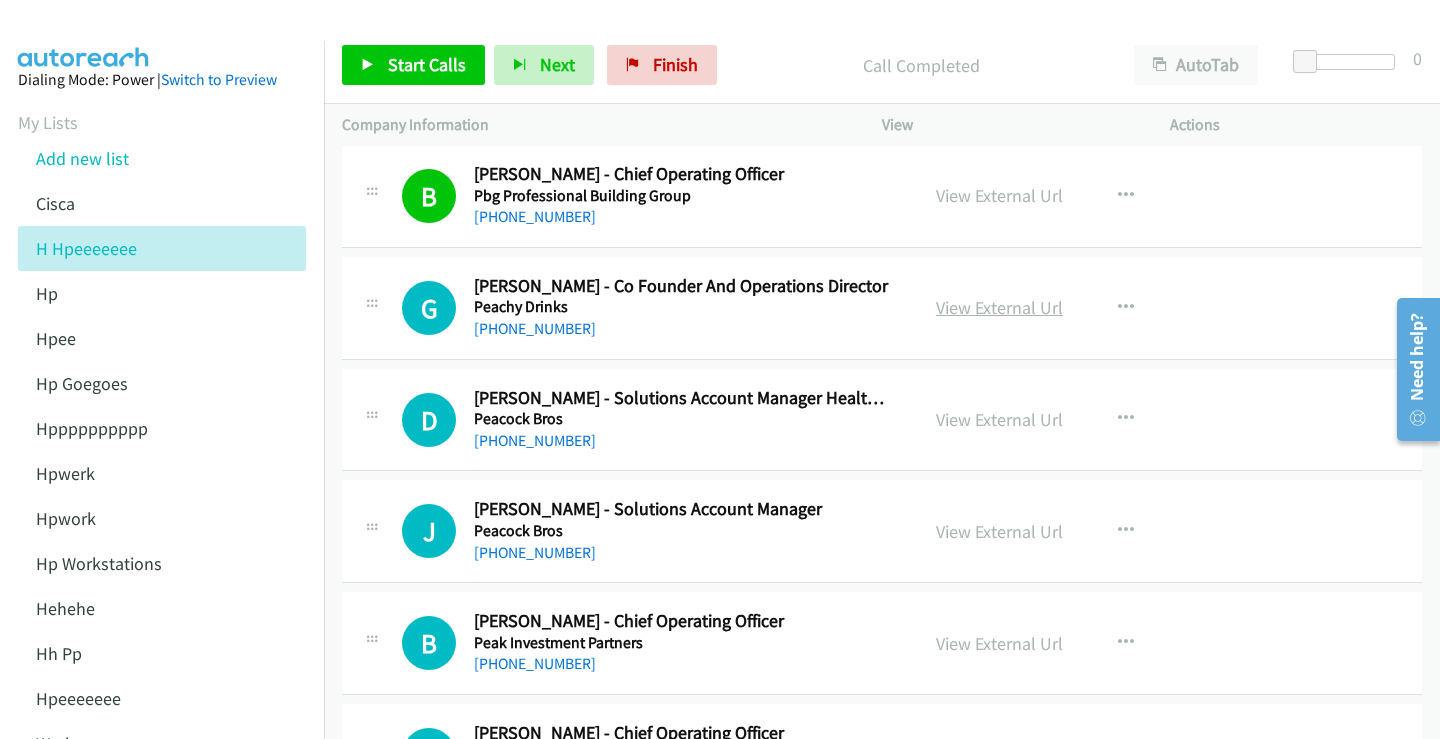 click on "View External Url" at bounding box center (999, 307) 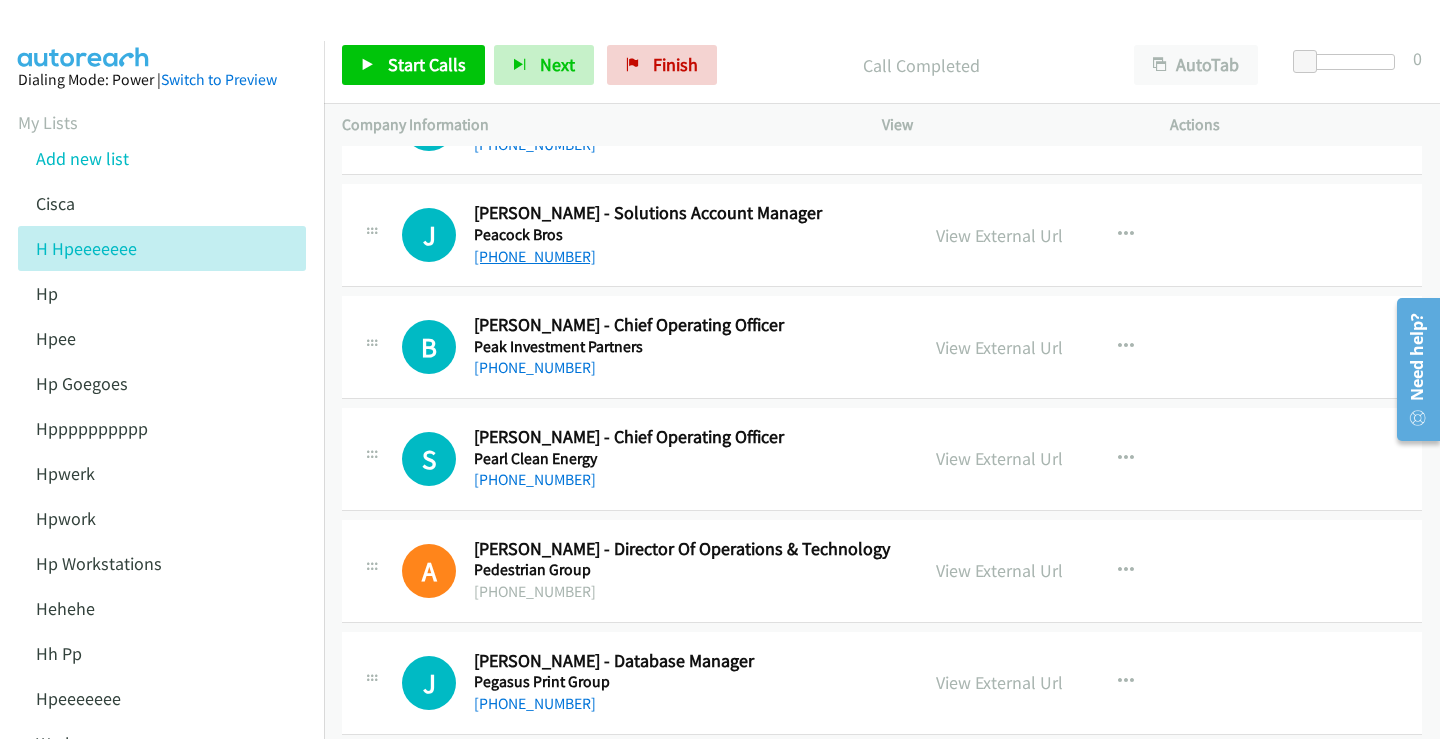 scroll, scrollTop: 1200, scrollLeft: 0, axis: vertical 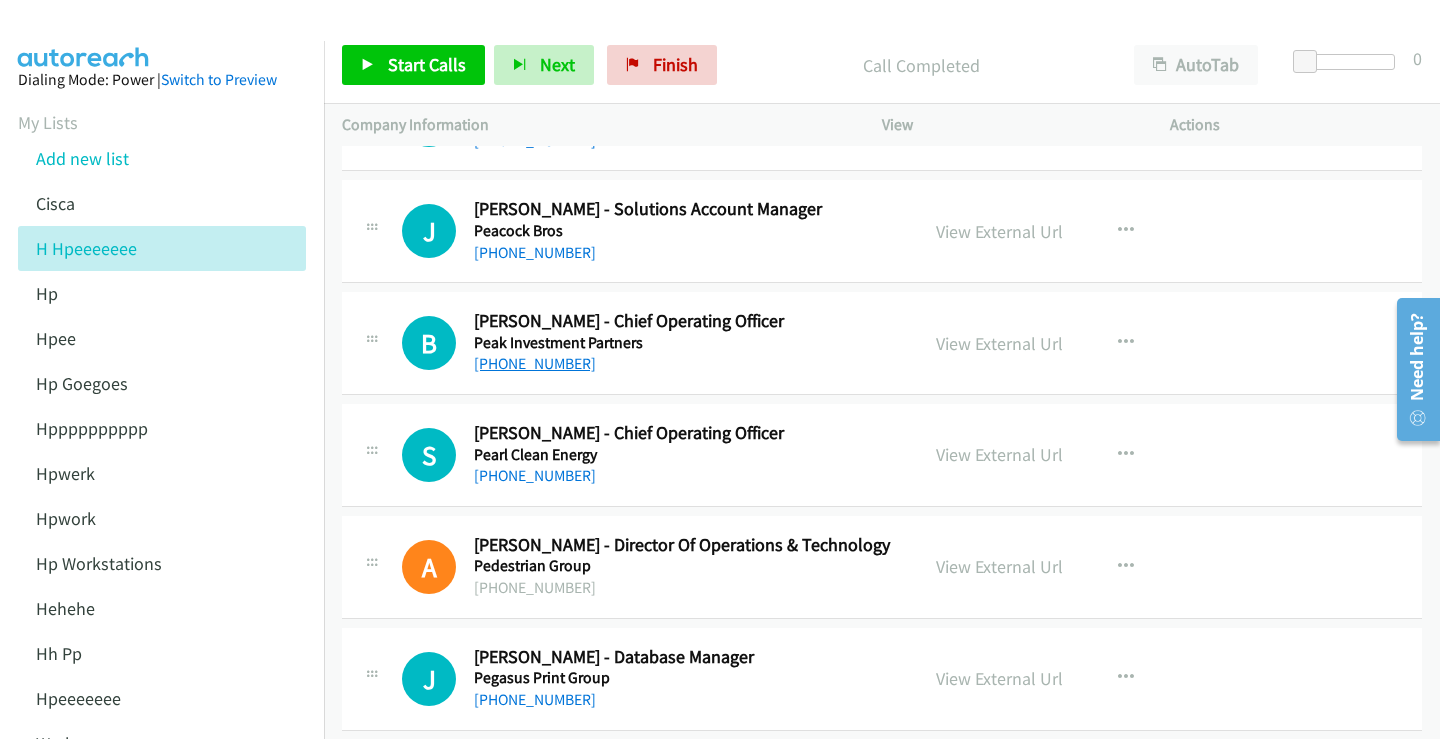 click on "+61 499 799 789" at bounding box center (535, 363) 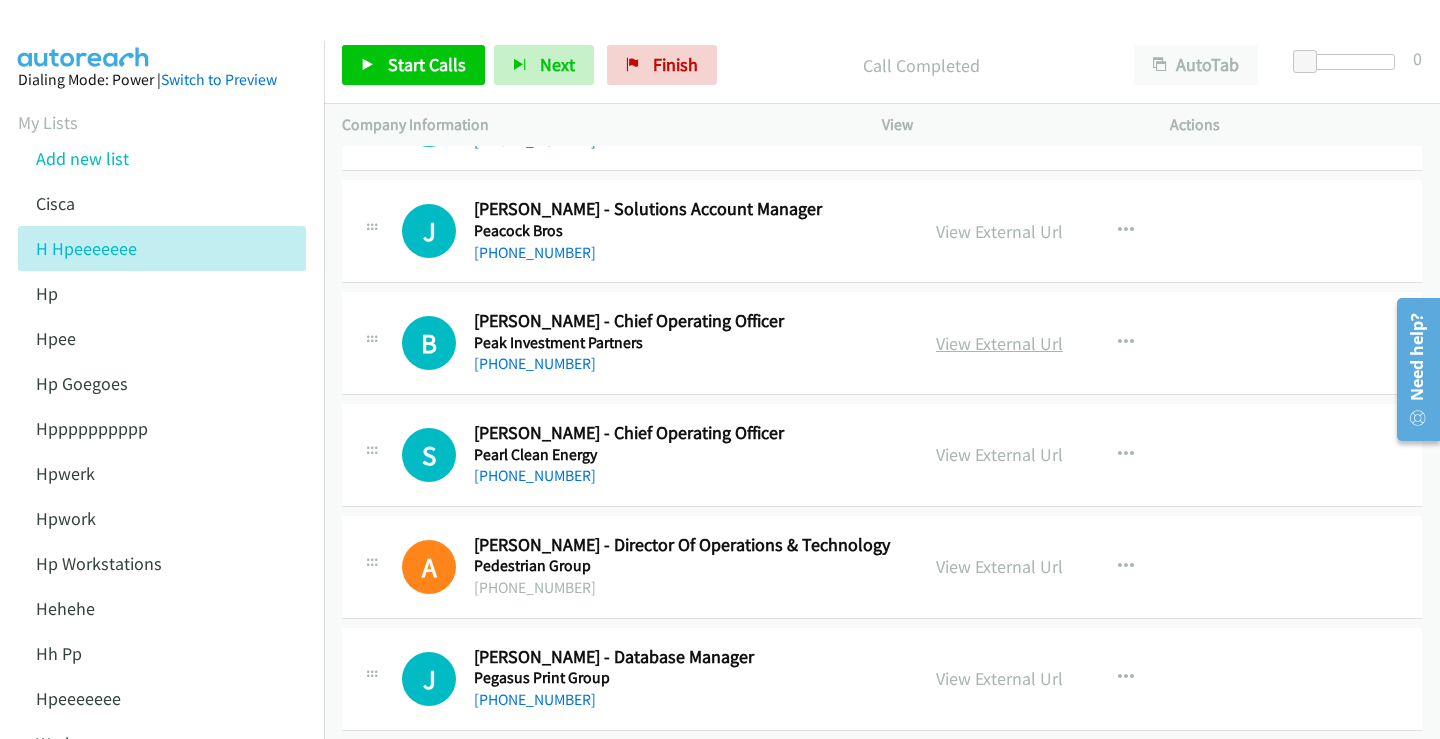 click on "View External Url" at bounding box center [999, 343] 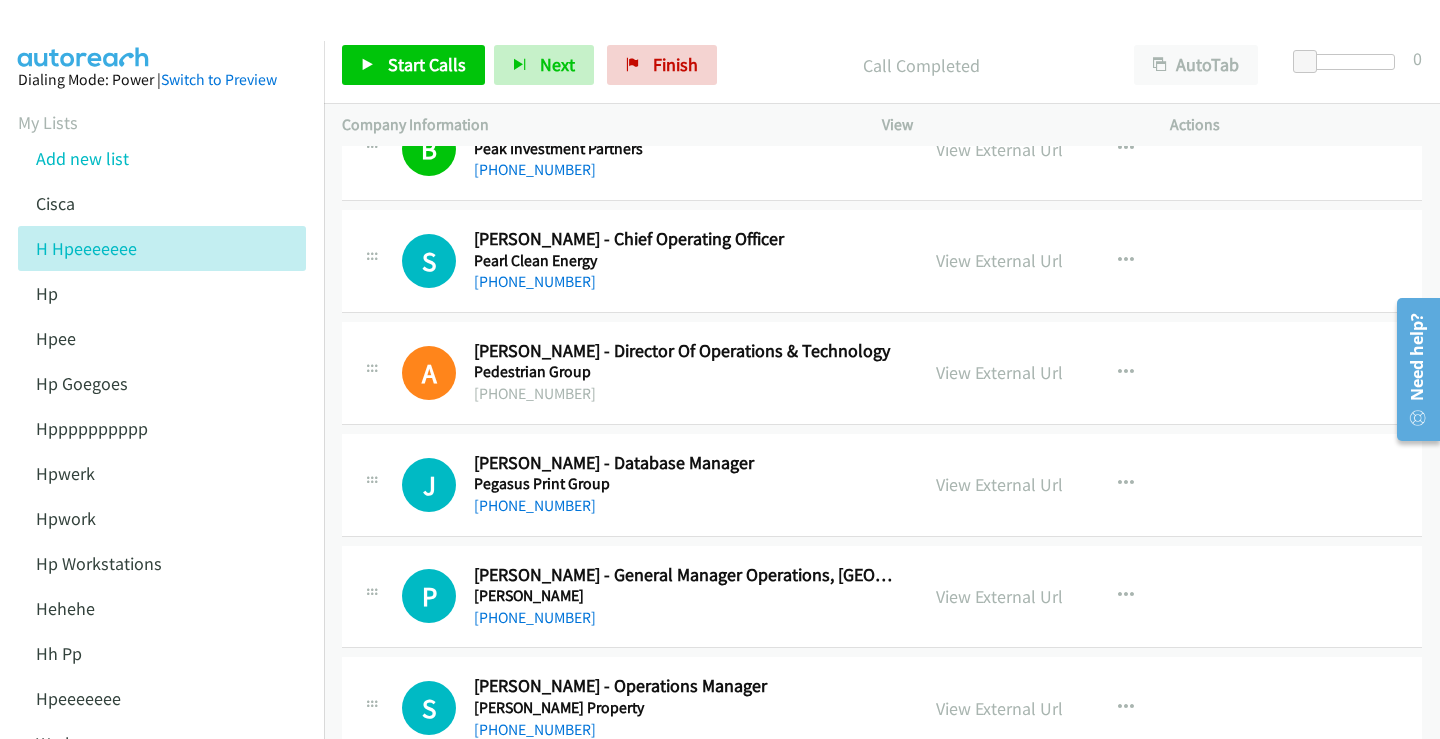 scroll, scrollTop: 1400, scrollLeft: 0, axis: vertical 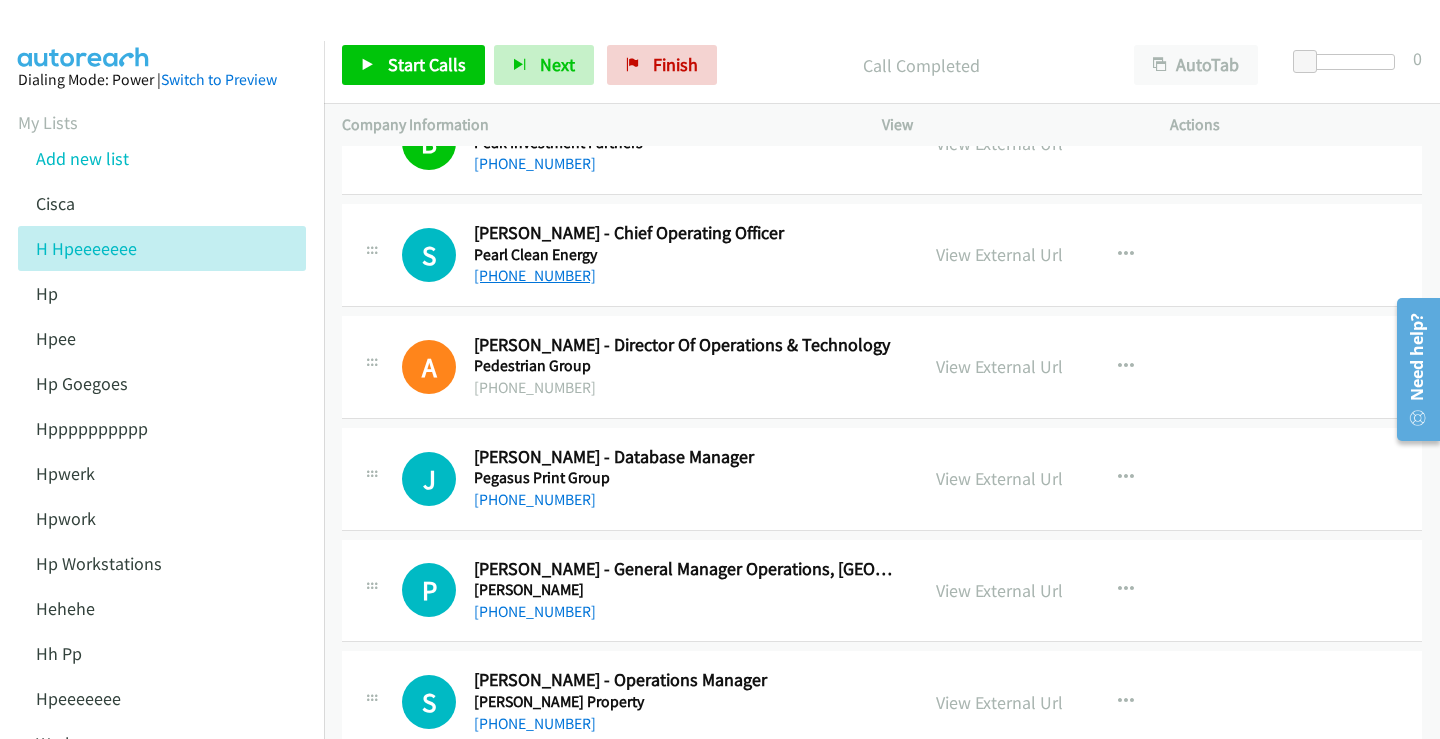 click on "+61 429 509 761" at bounding box center (535, 275) 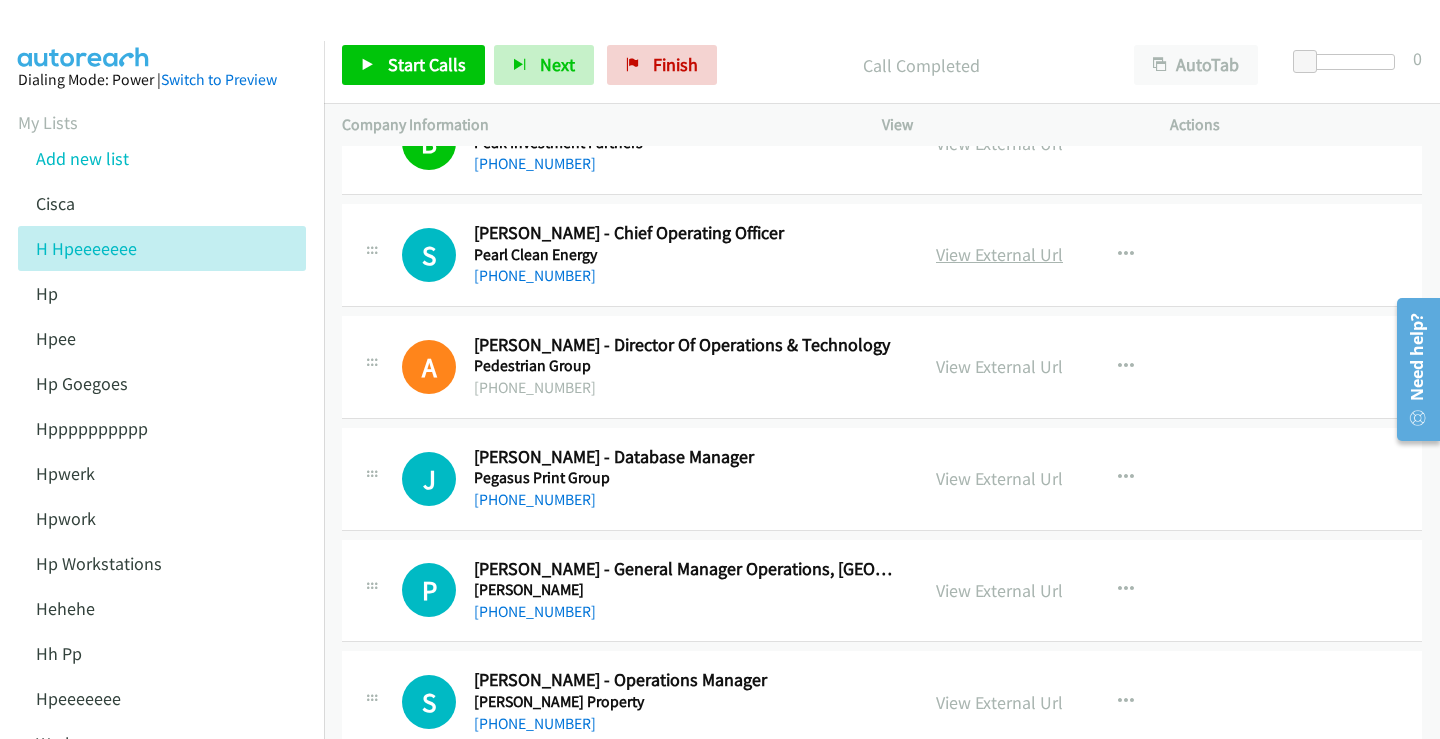 click on "View External Url" at bounding box center [999, 254] 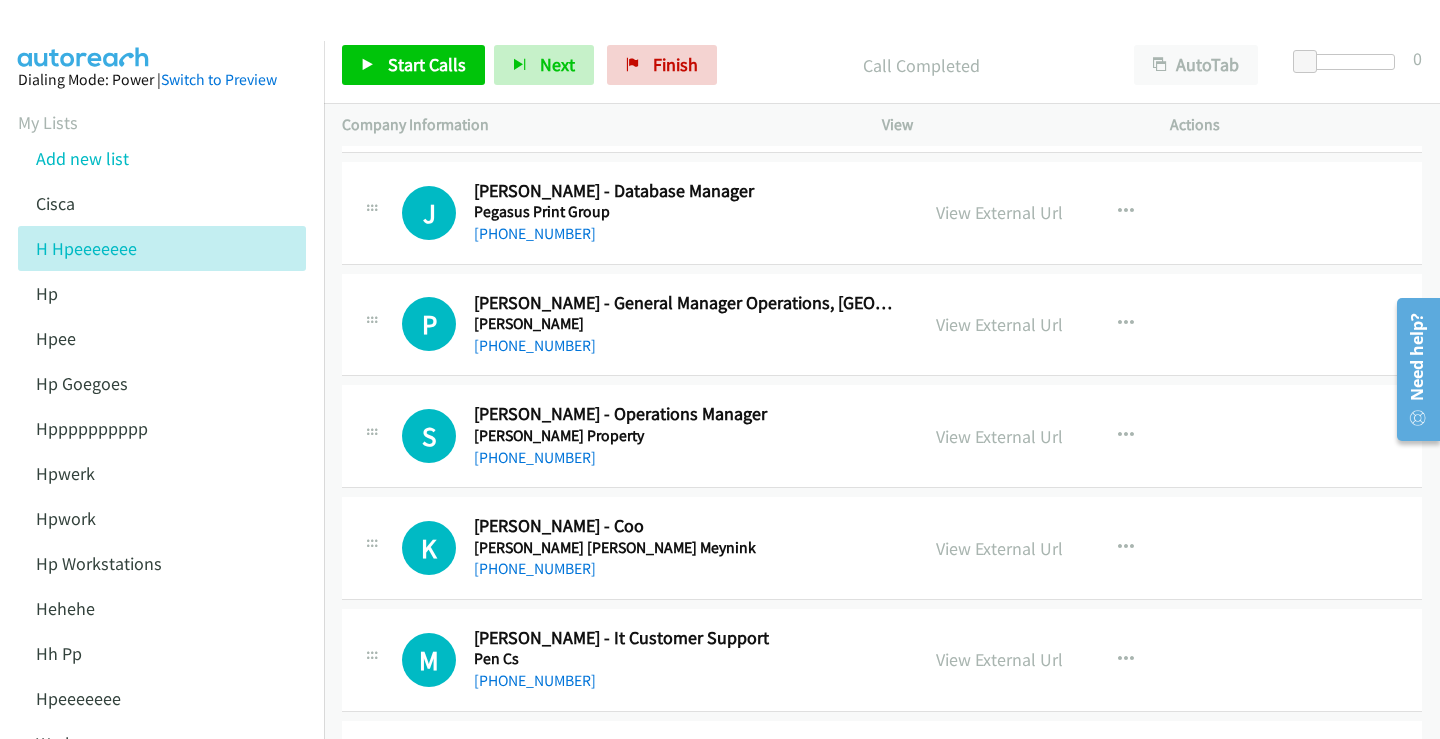 scroll, scrollTop: 1700, scrollLeft: 0, axis: vertical 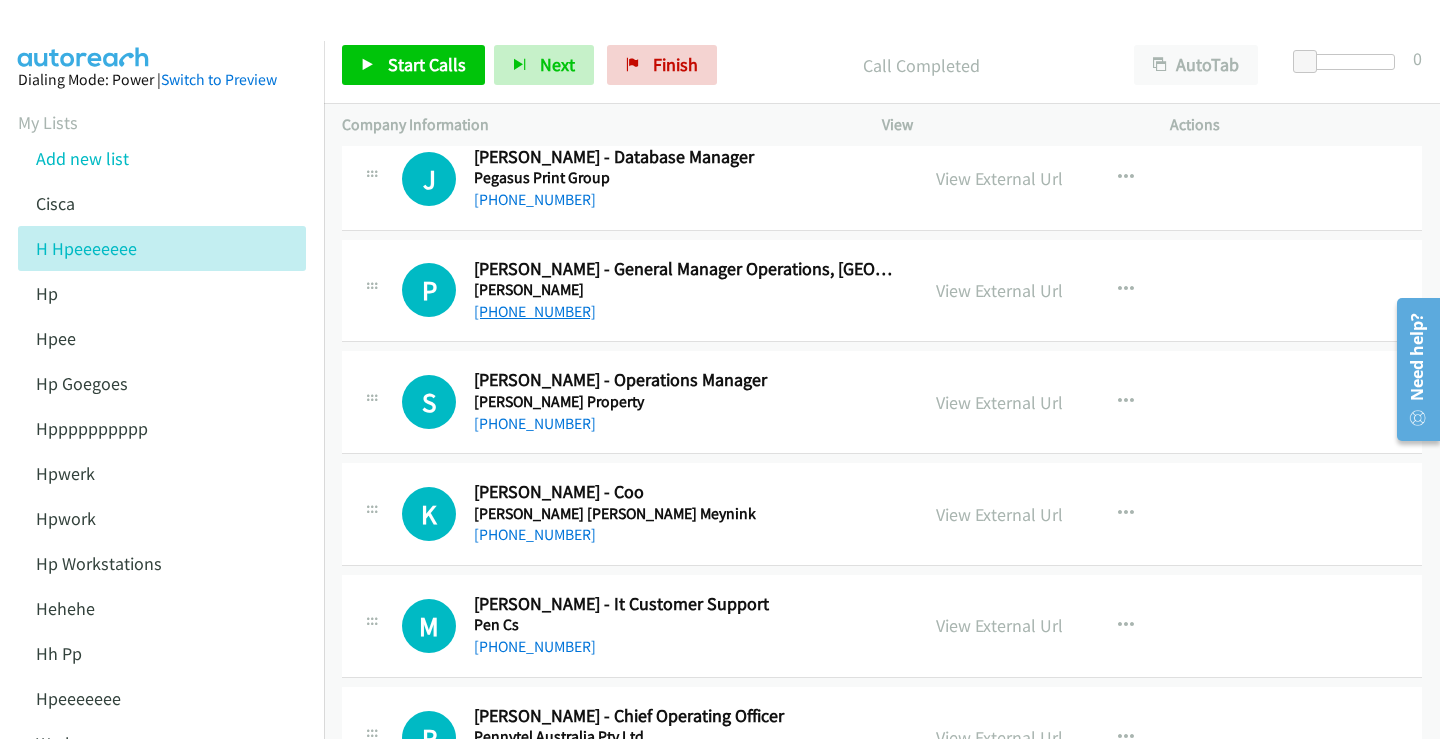 click on "+61 403 050 929" at bounding box center (535, 311) 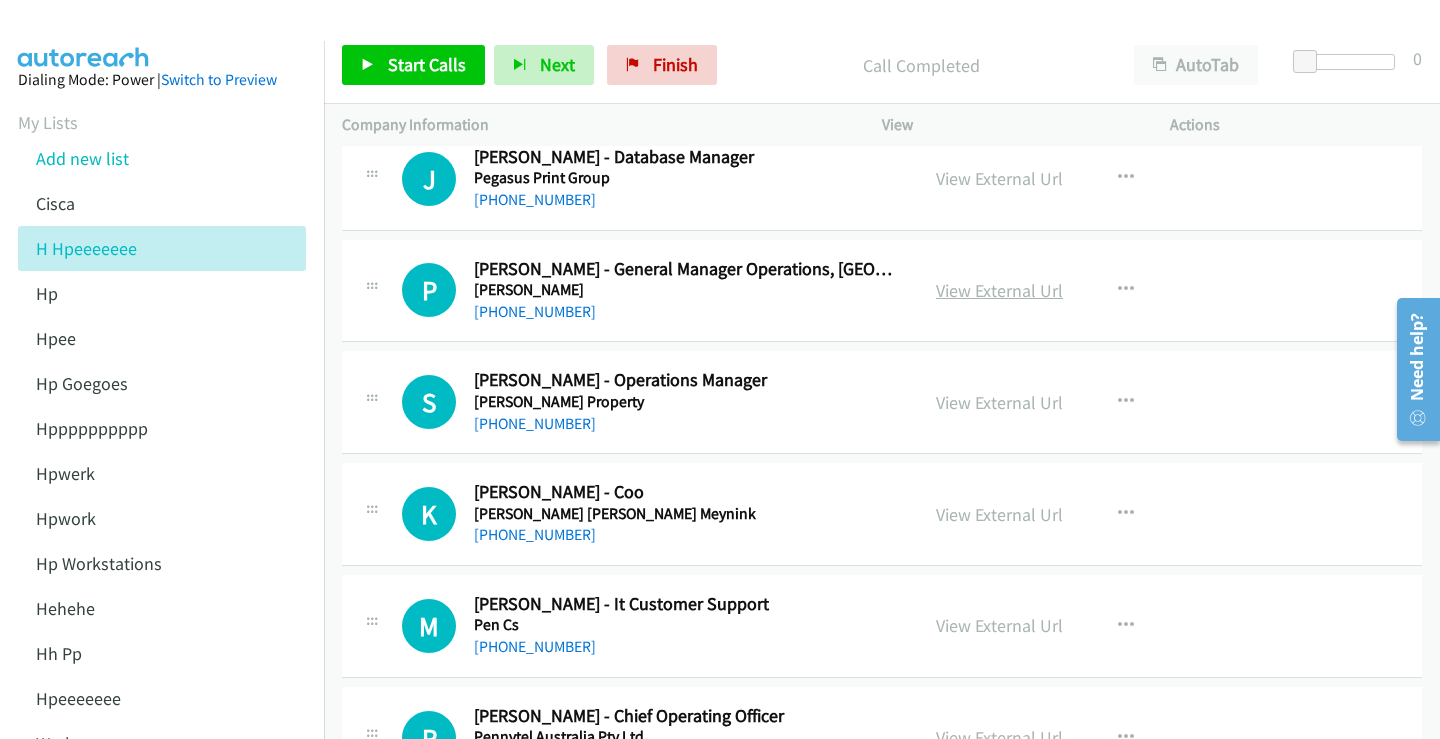 click on "View External Url" at bounding box center (999, 290) 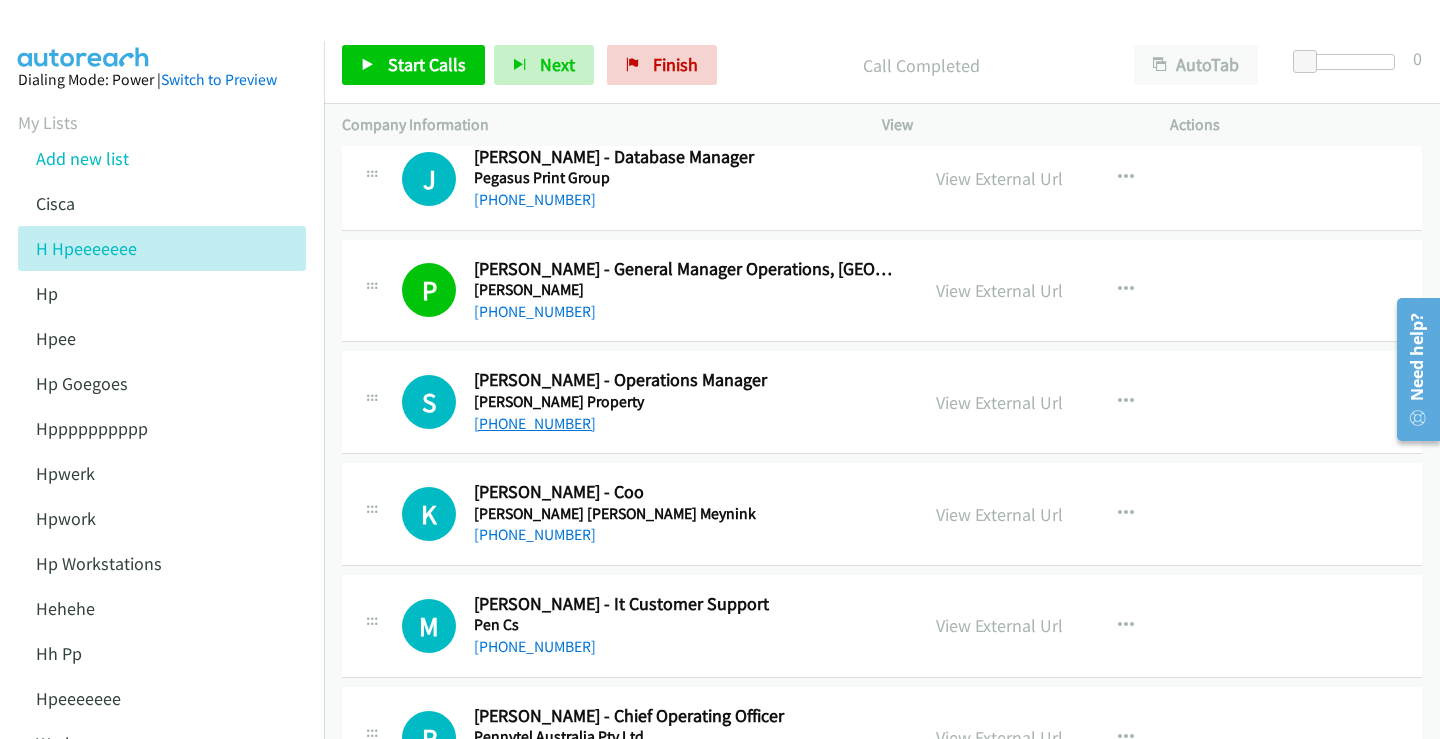 click on "+61 412 713 673" at bounding box center (535, 423) 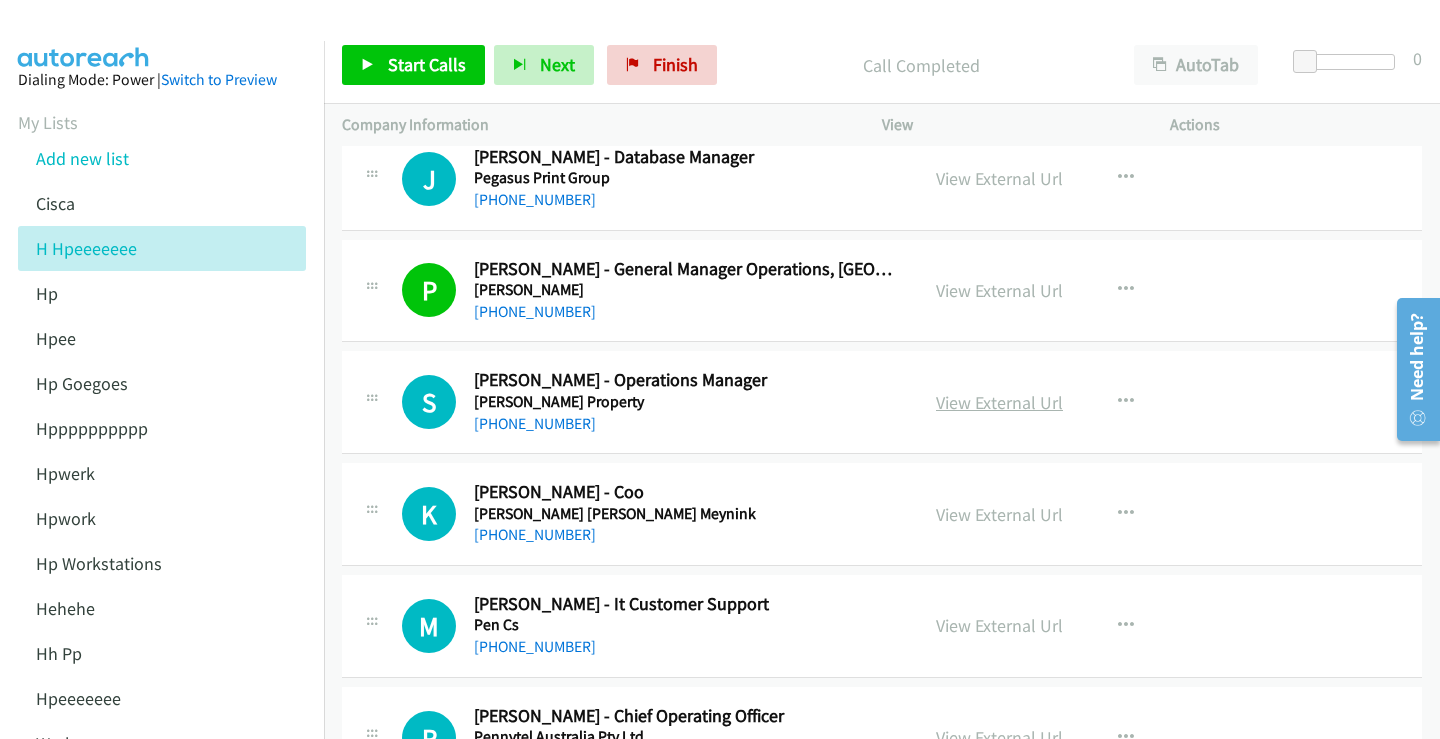click on "View External Url" at bounding box center (999, 402) 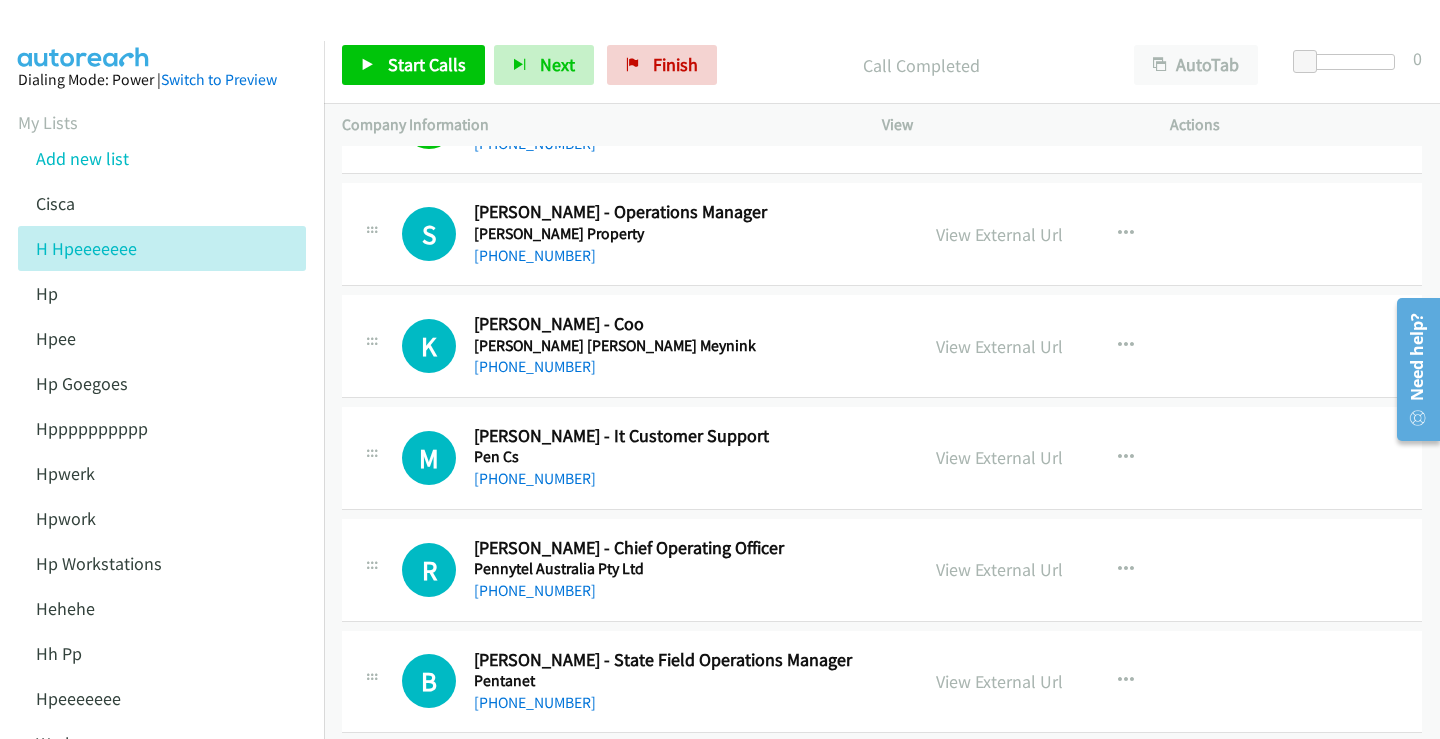 scroll, scrollTop: 2000, scrollLeft: 0, axis: vertical 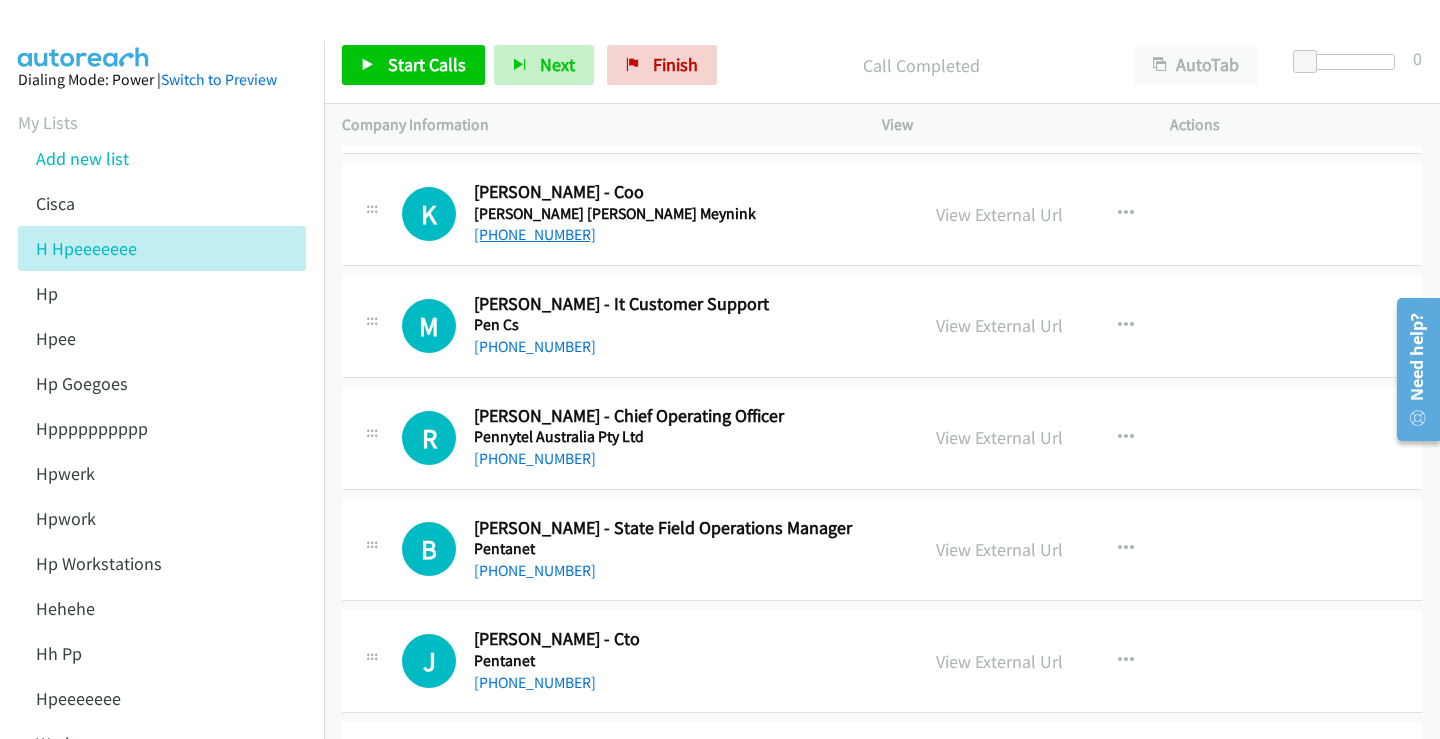 click on "+61 427 185 706" at bounding box center (535, 234) 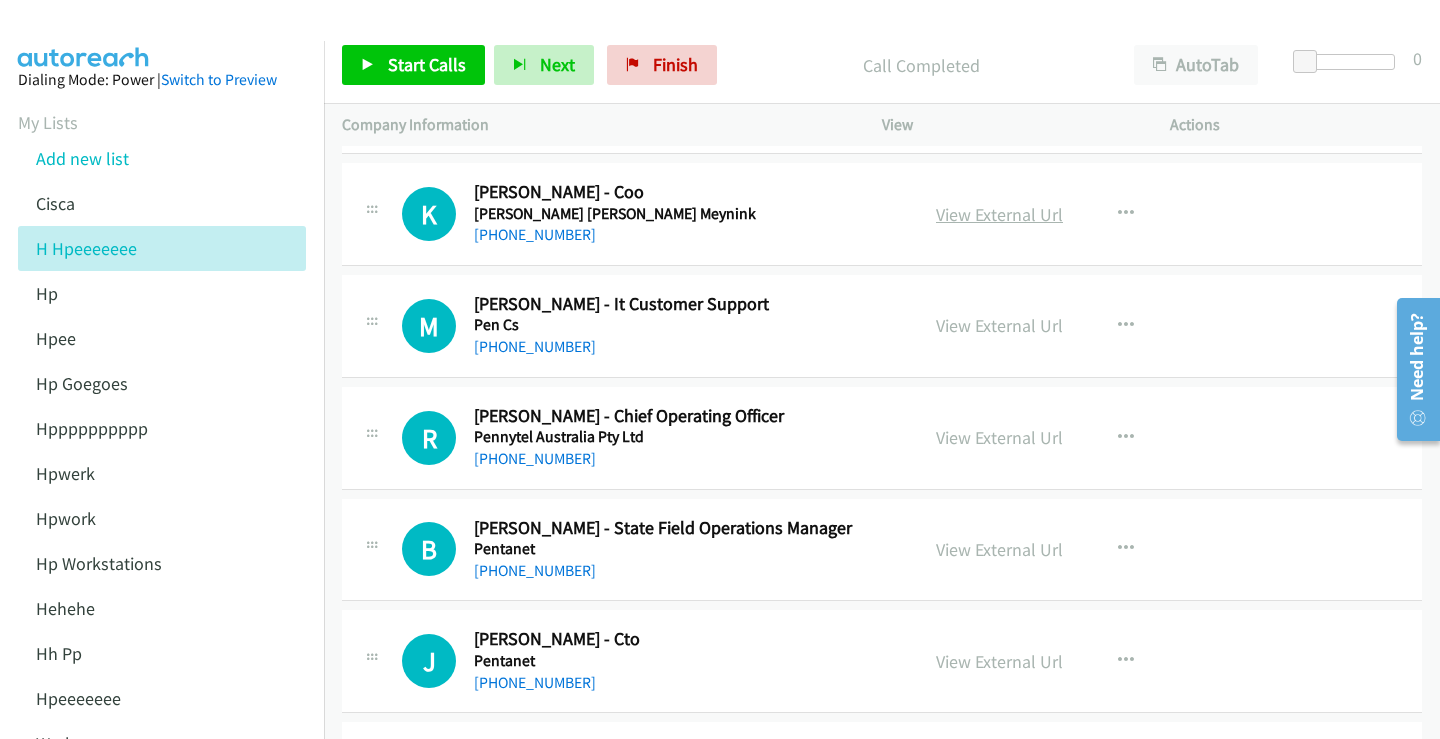click on "View External Url" at bounding box center [999, 214] 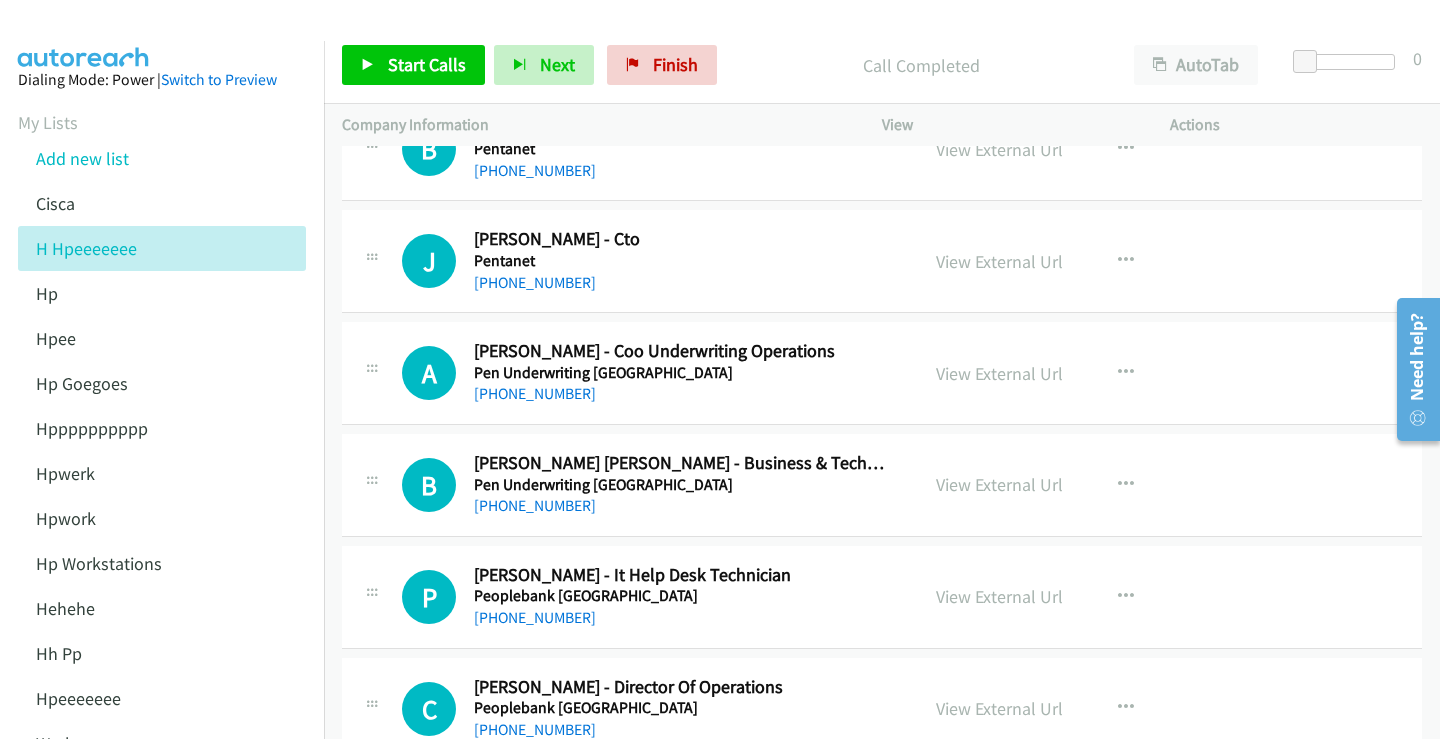 scroll, scrollTop: 2300, scrollLeft: 0, axis: vertical 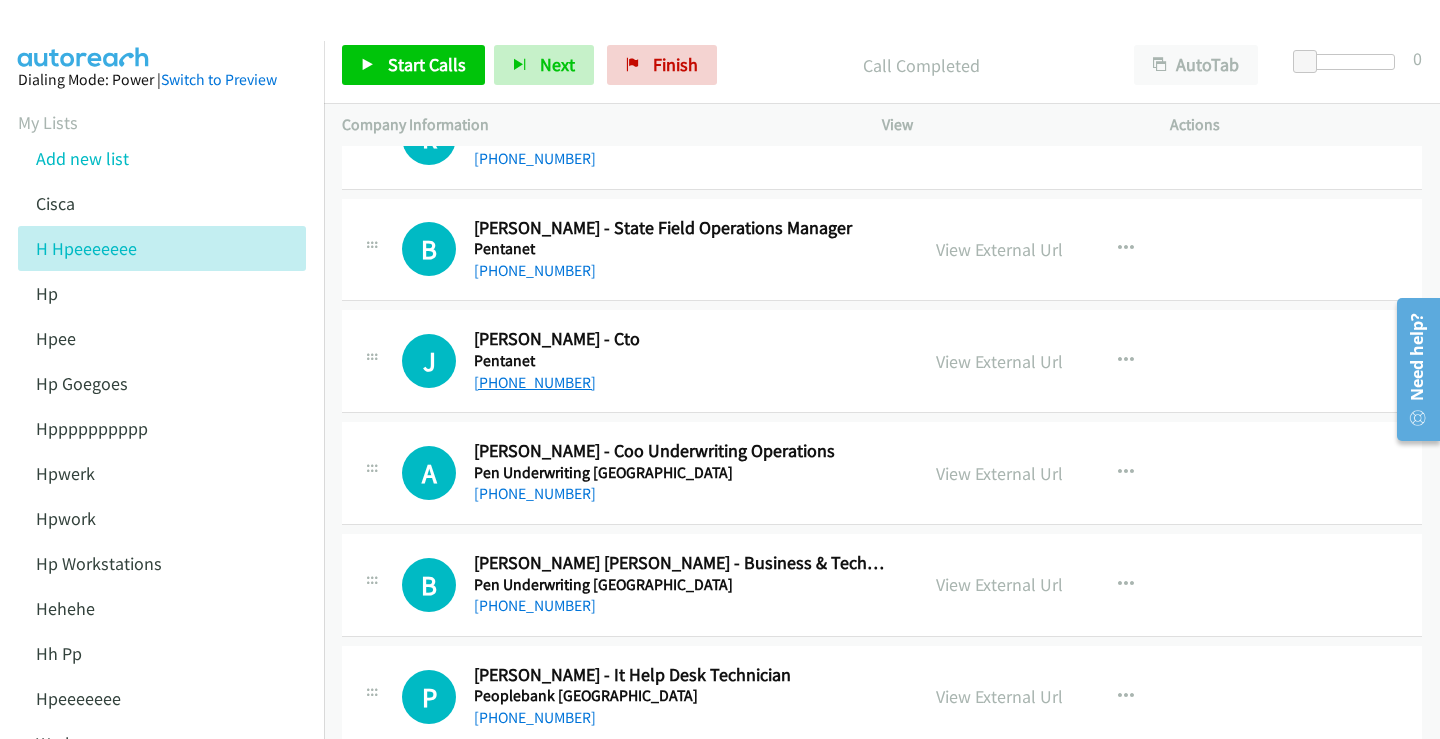 click on "+61 8 9466 2670" at bounding box center [535, 382] 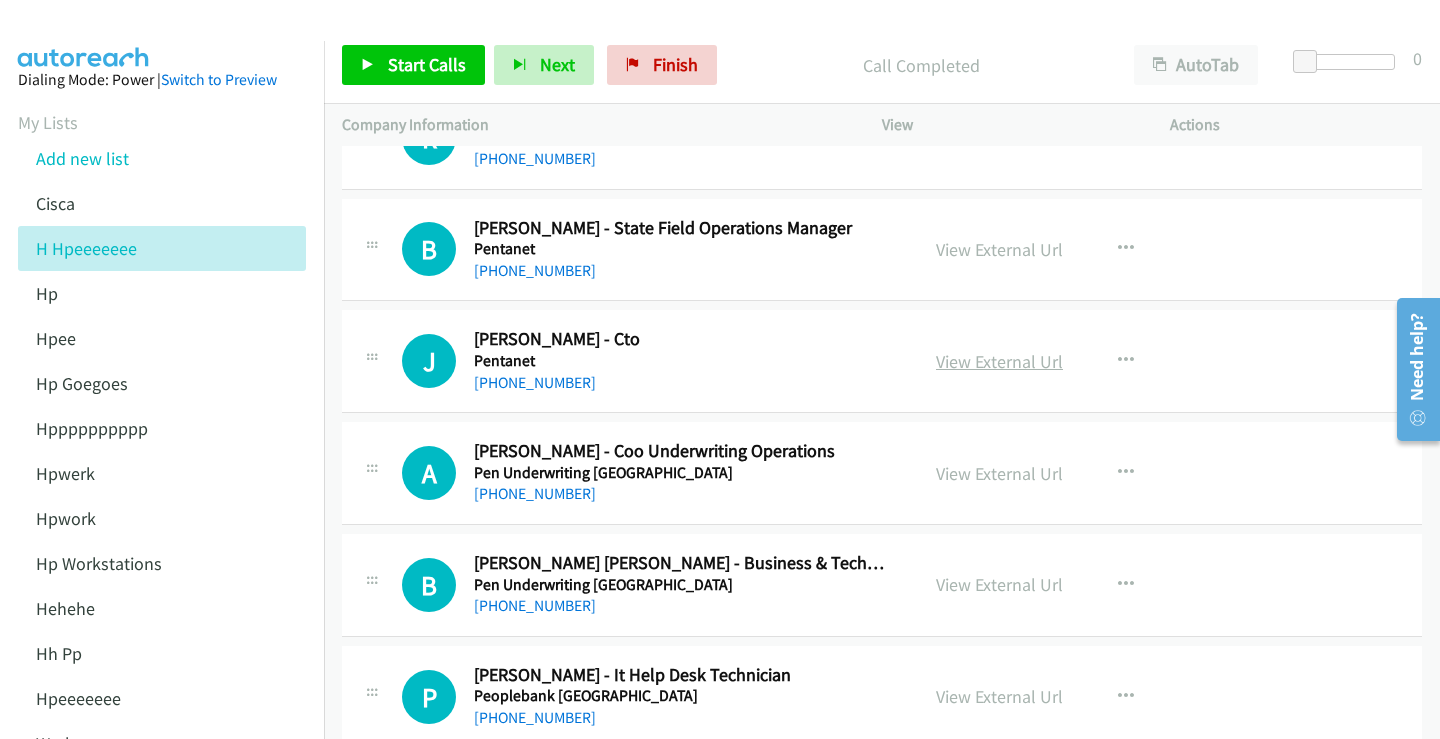 click on "View External Url" at bounding box center (999, 361) 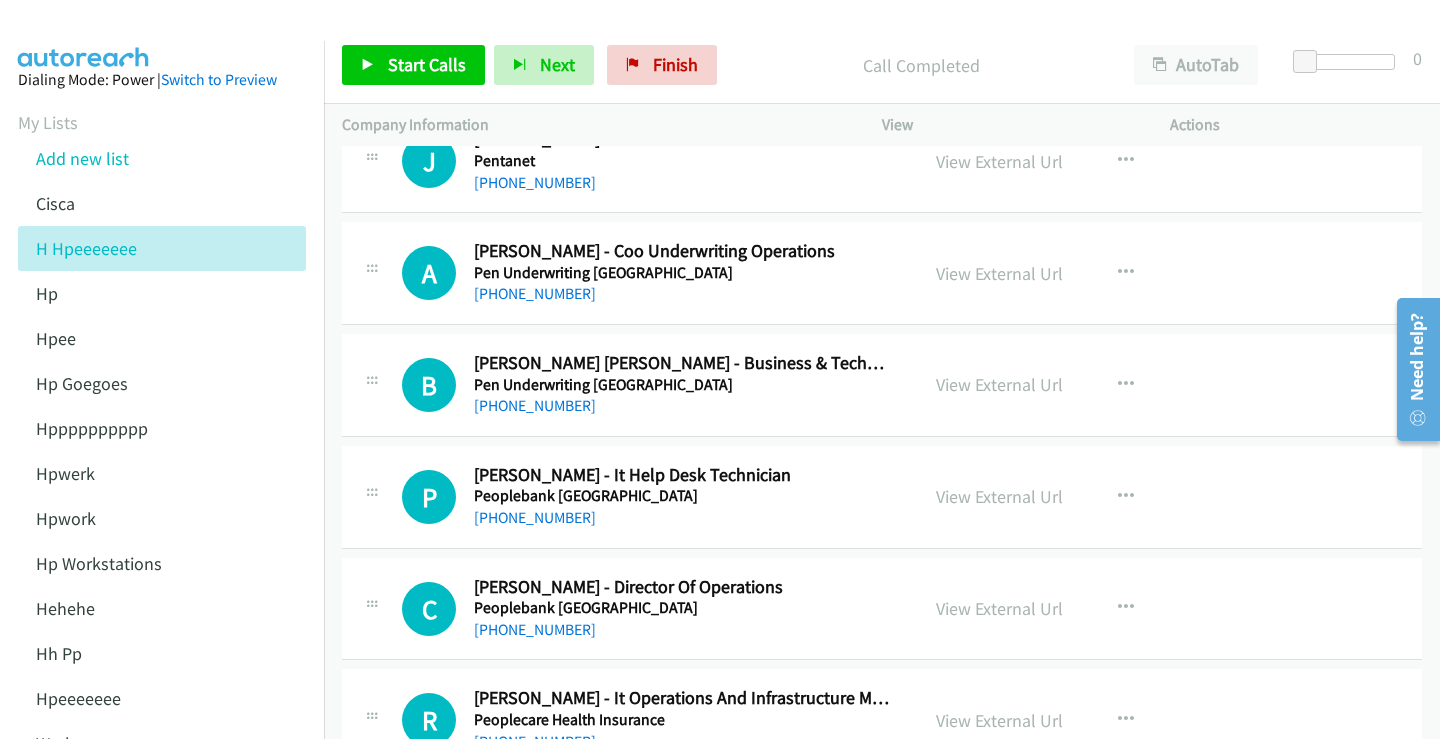 scroll, scrollTop: 2600, scrollLeft: 0, axis: vertical 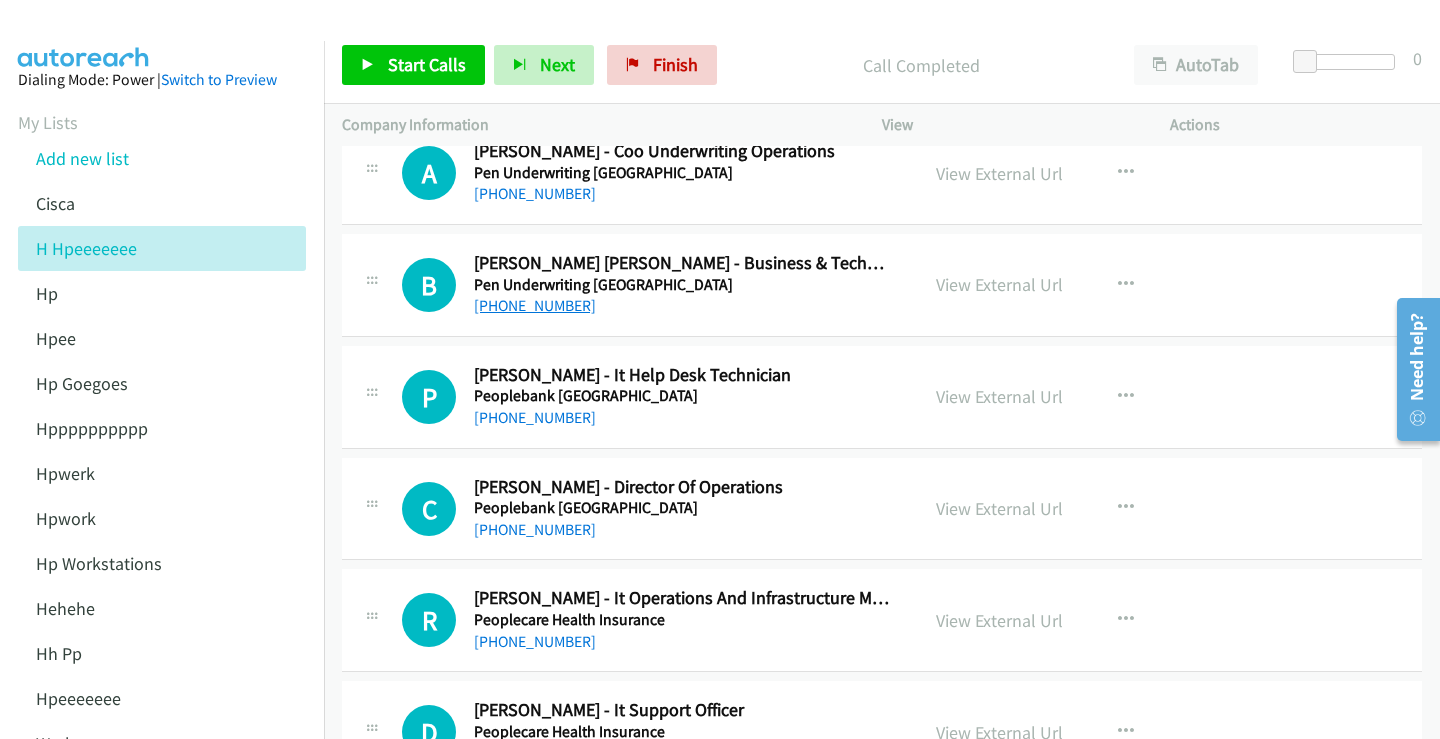 click on "+61 2 8819 4419" at bounding box center [535, 305] 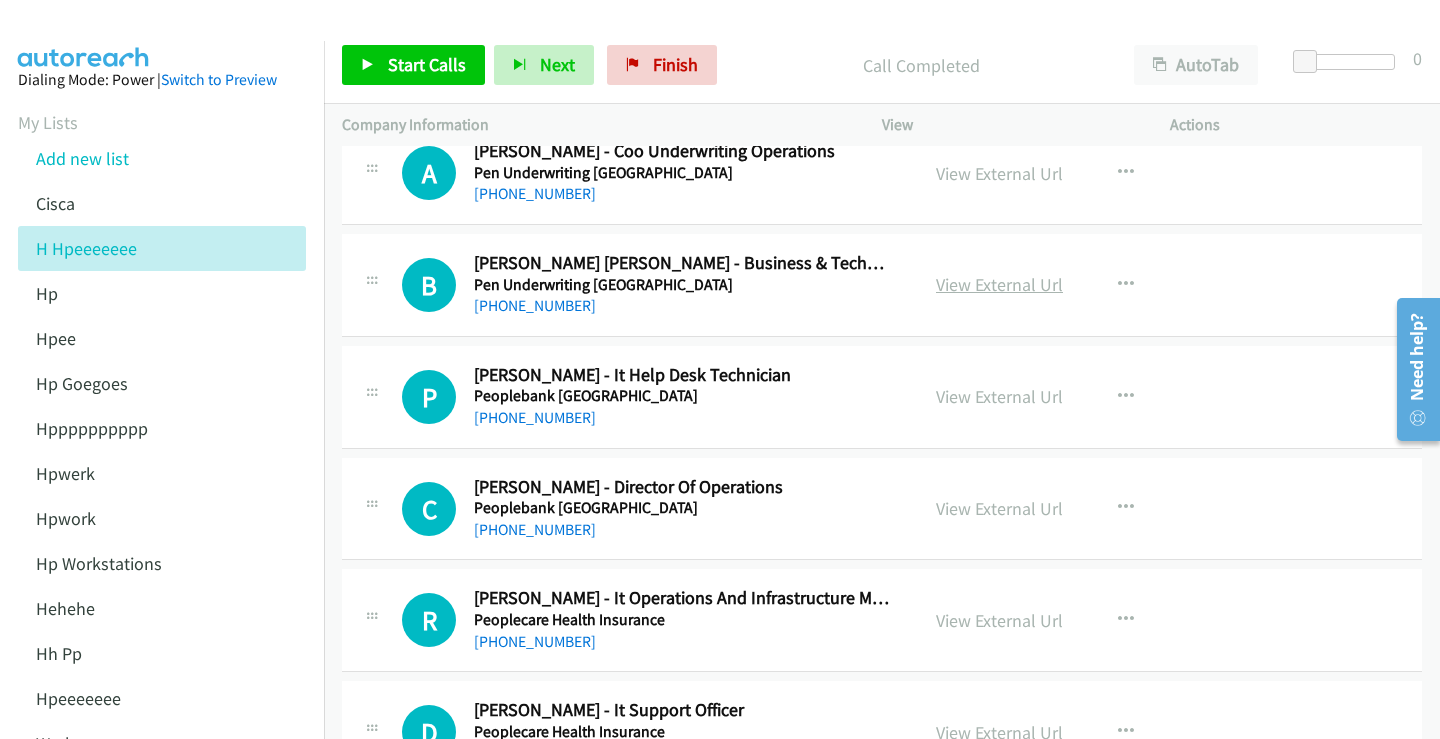 click on "View External Url" at bounding box center [999, 284] 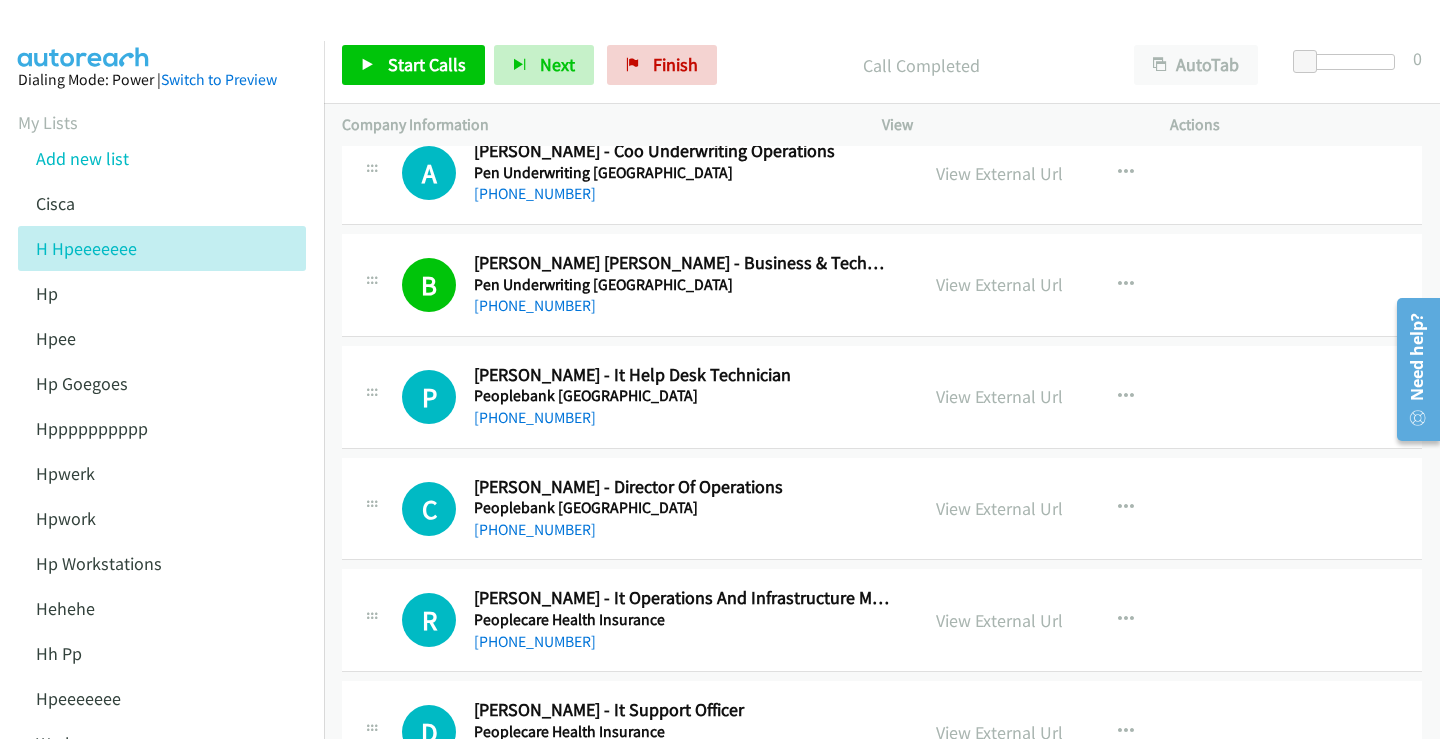 scroll, scrollTop: 2700, scrollLeft: 0, axis: vertical 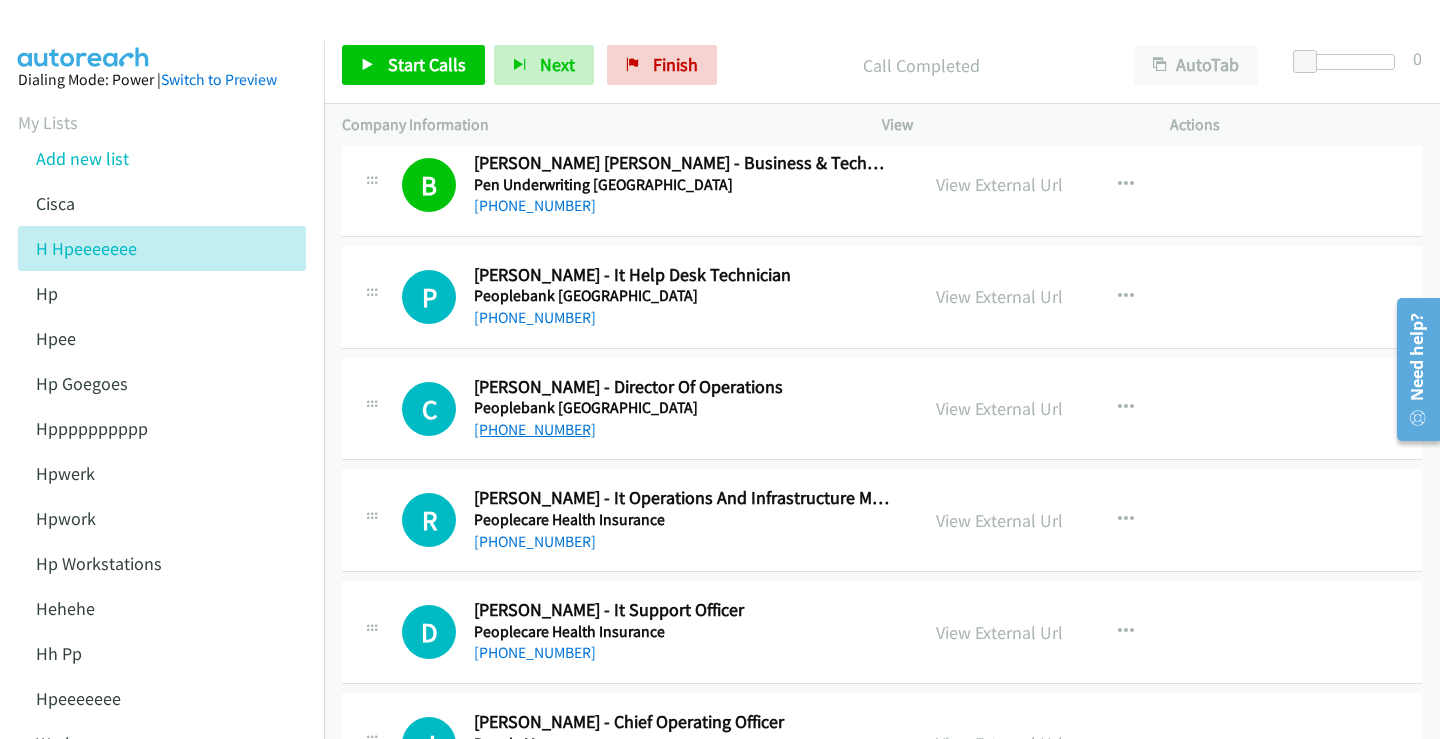 click on "+61 413 689 781" at bounding box center (535, 429) 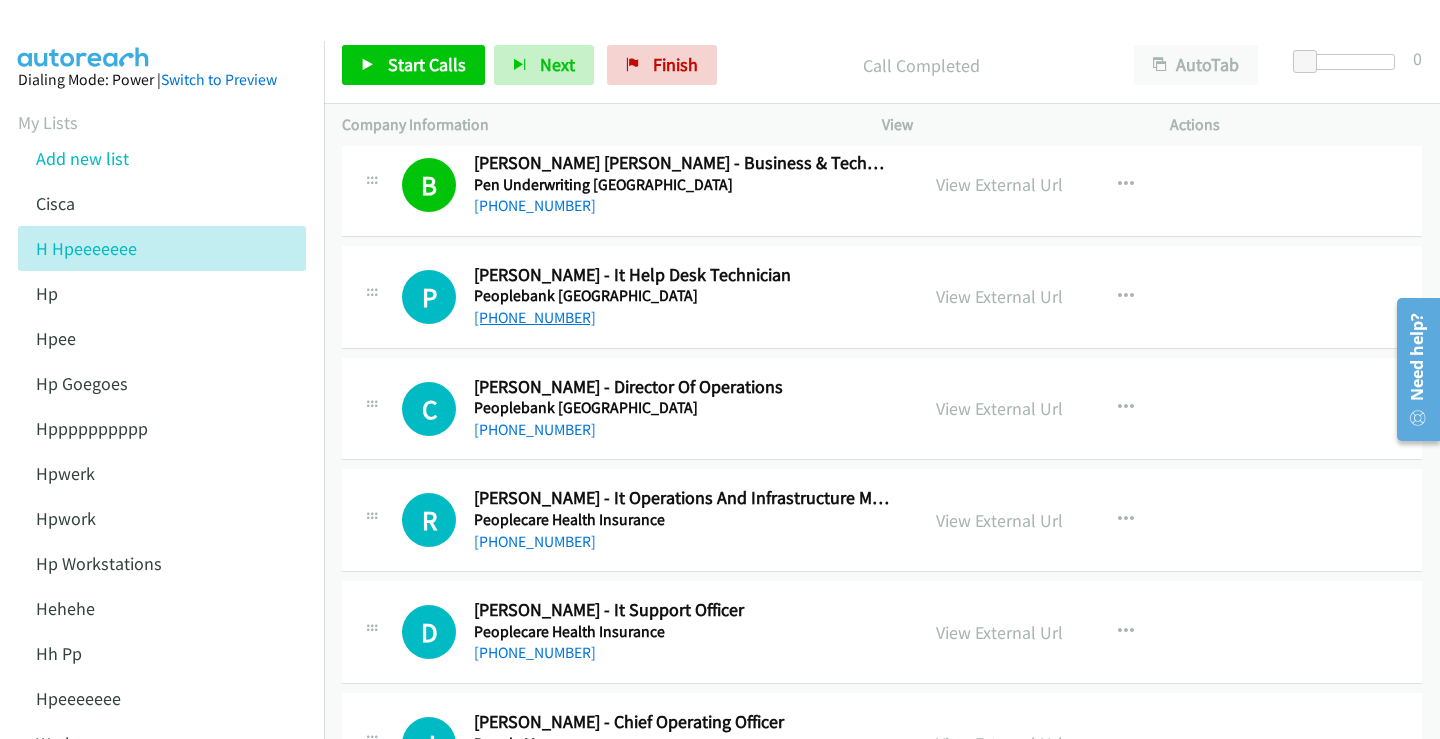 click on "+61 8 8112 7400" at bounding box center [535, 317] 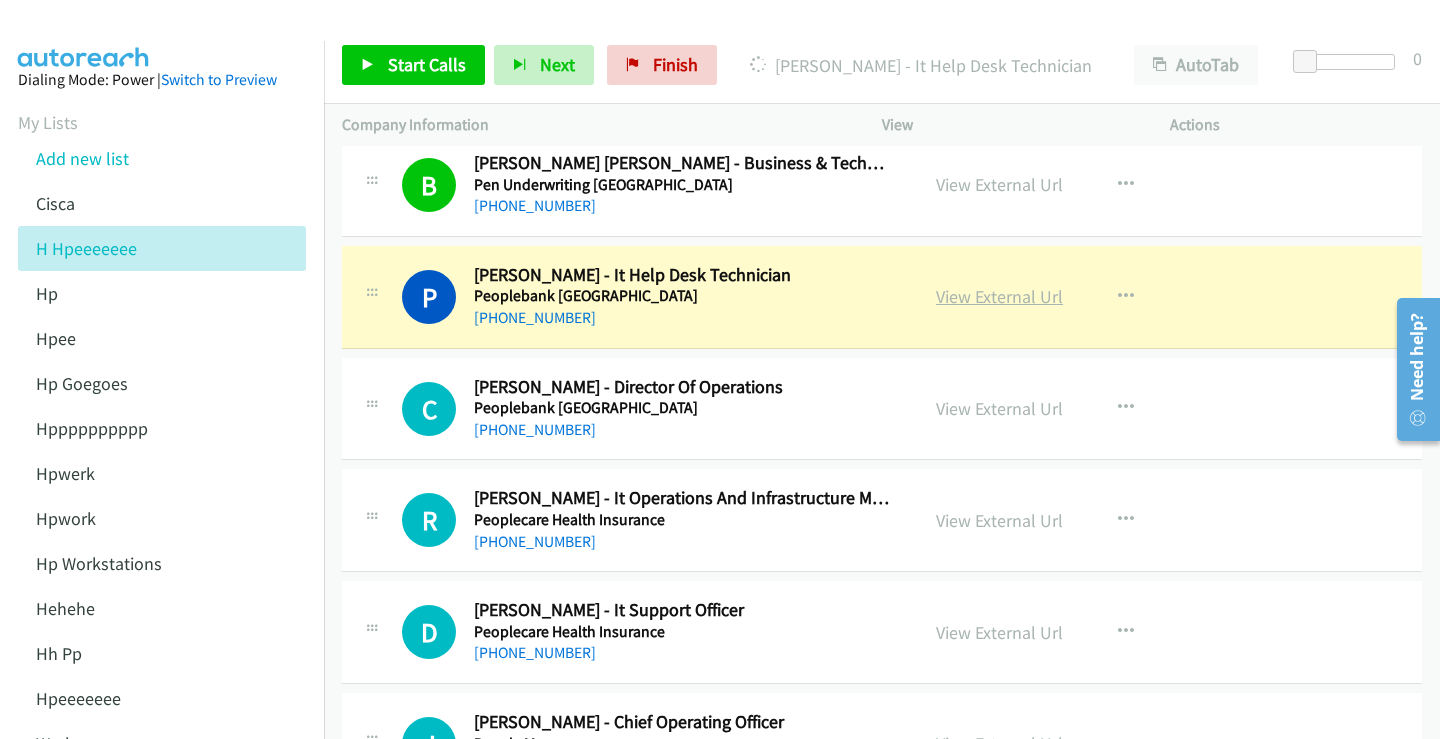 click on "View External Url" at bounding box center (999, 296) 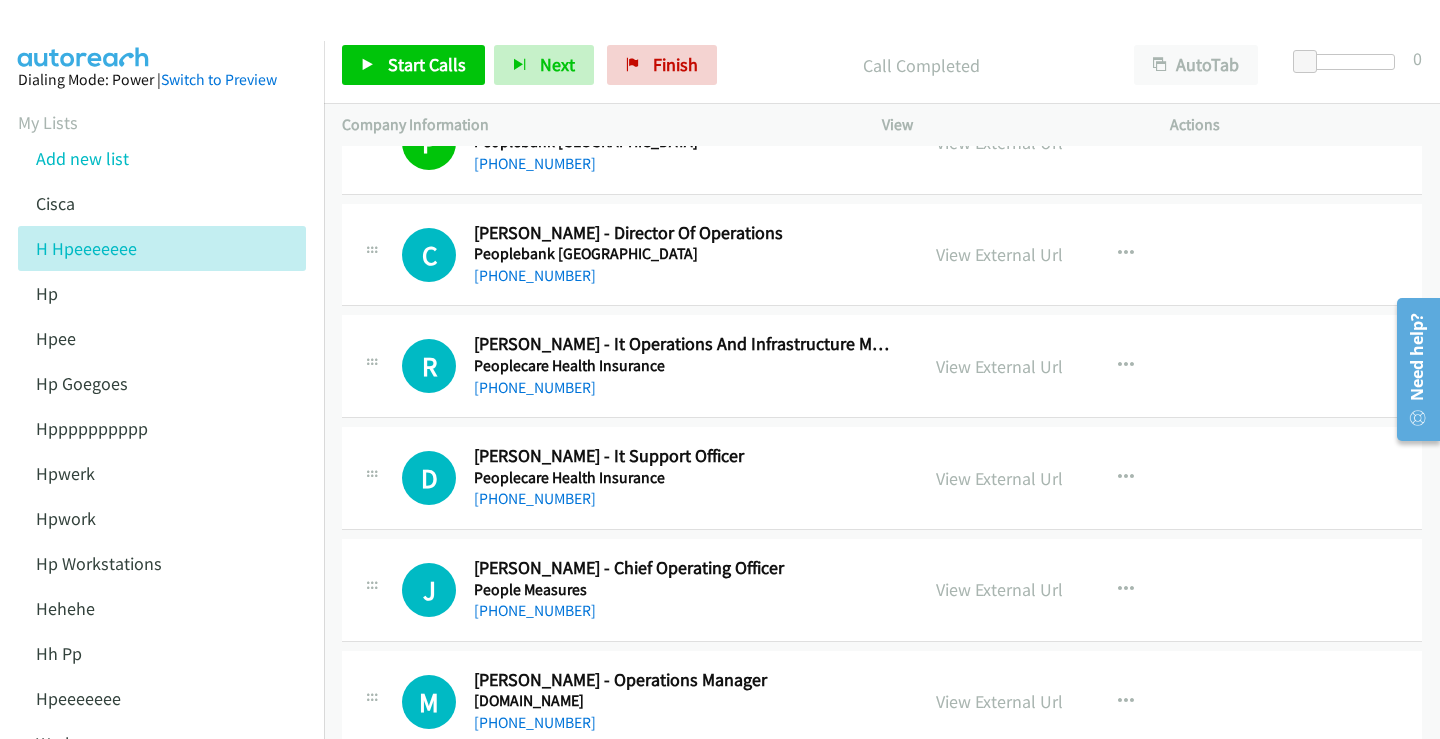 scroll, scrollTop: 2900, scrollLeft: 0, axis: vertical 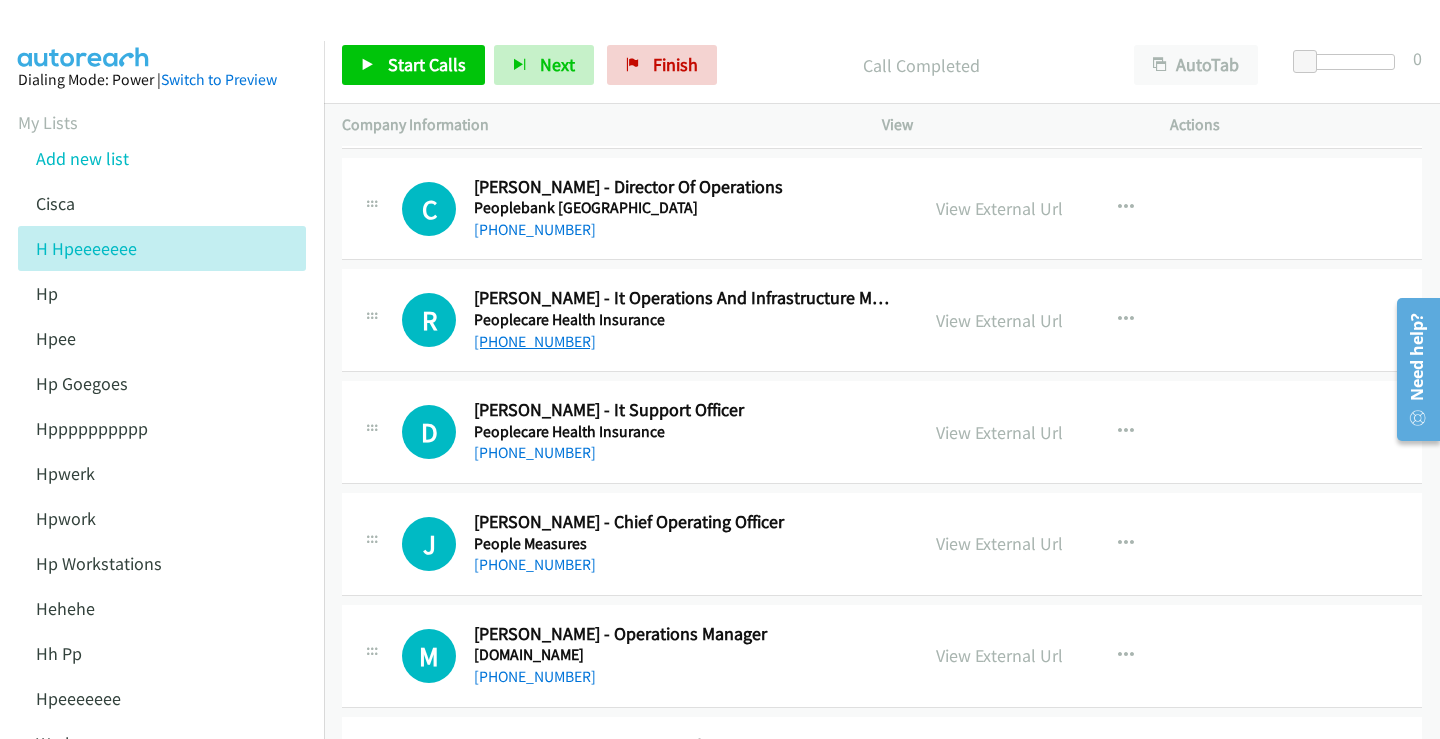click on "+61 434 073 681" at bounding box center [535, 341] 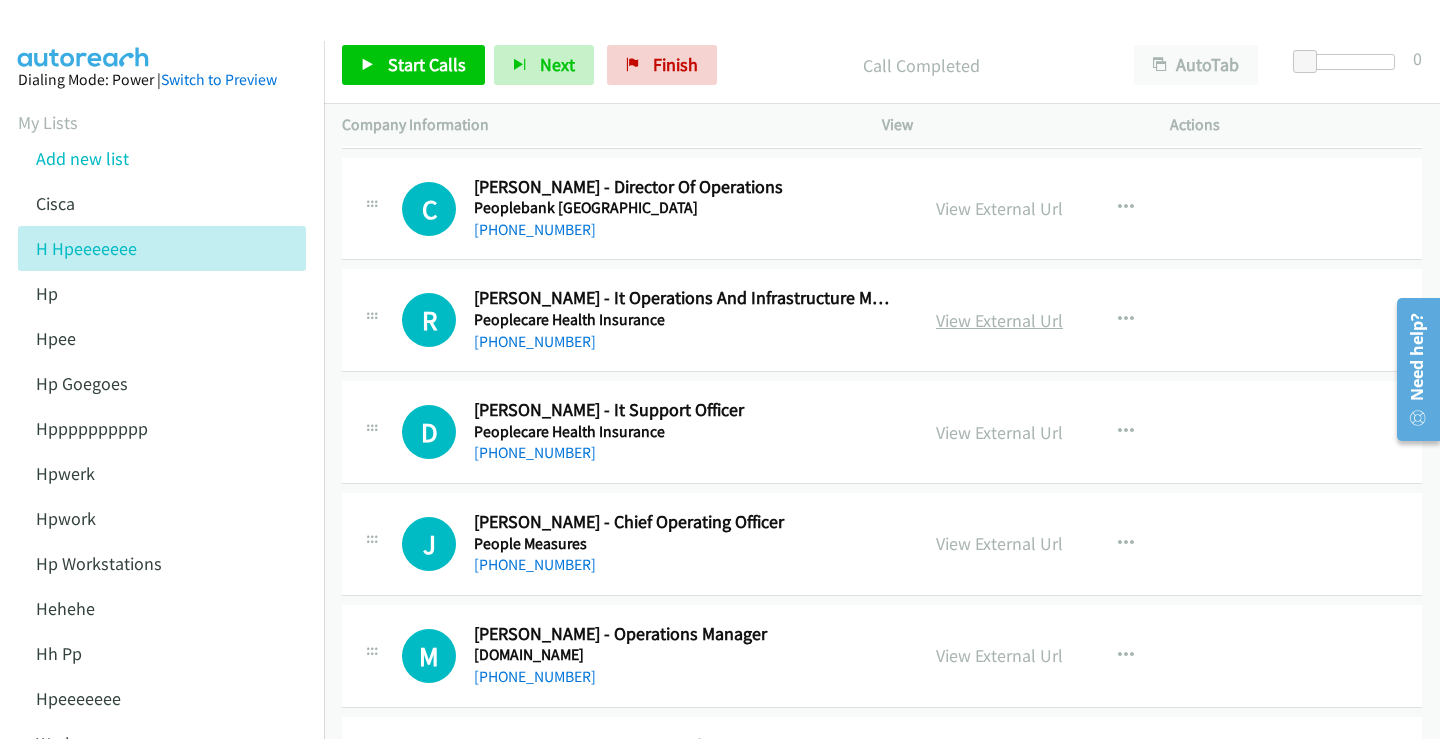 click on "View External Url" at bounding box center [999, 320] 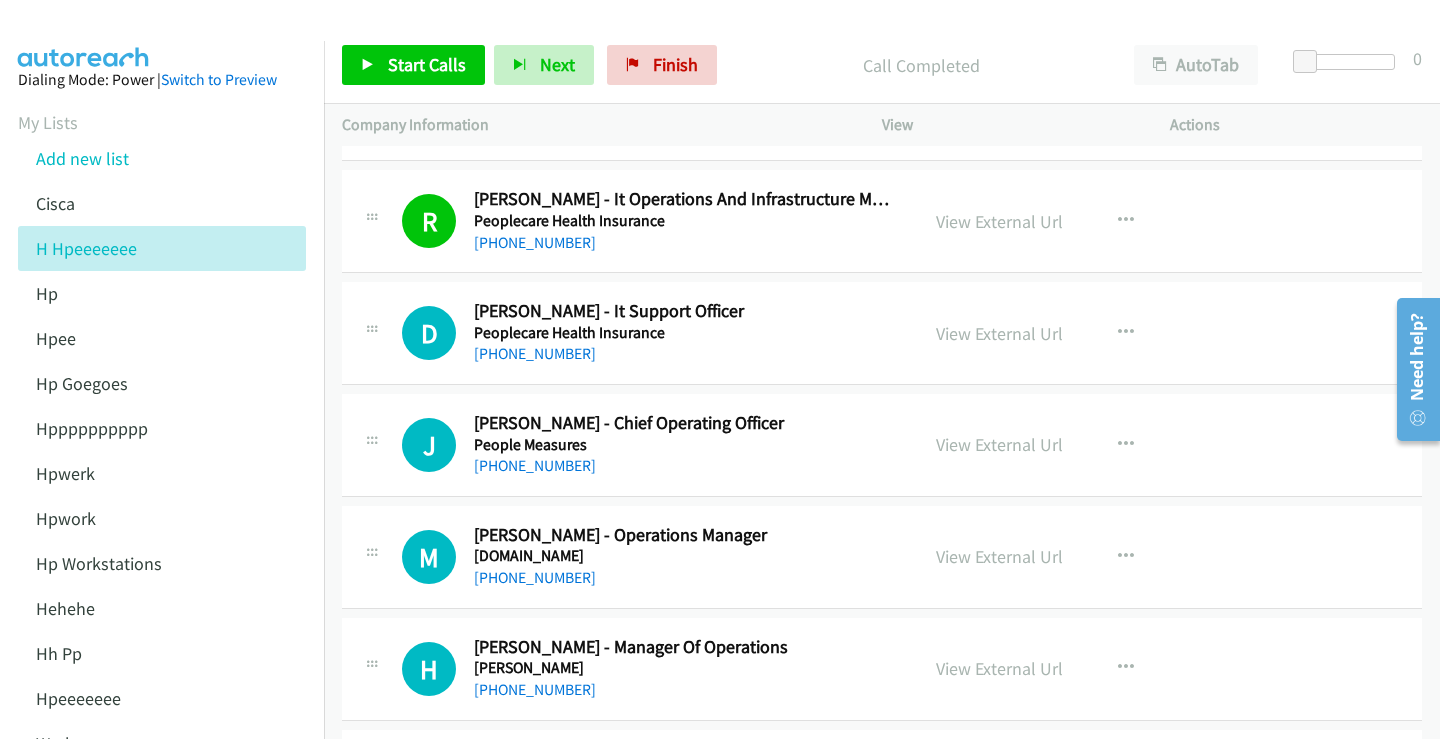 scroll, scrollTop: 3000, scrollLeft: 0, axis: vertical 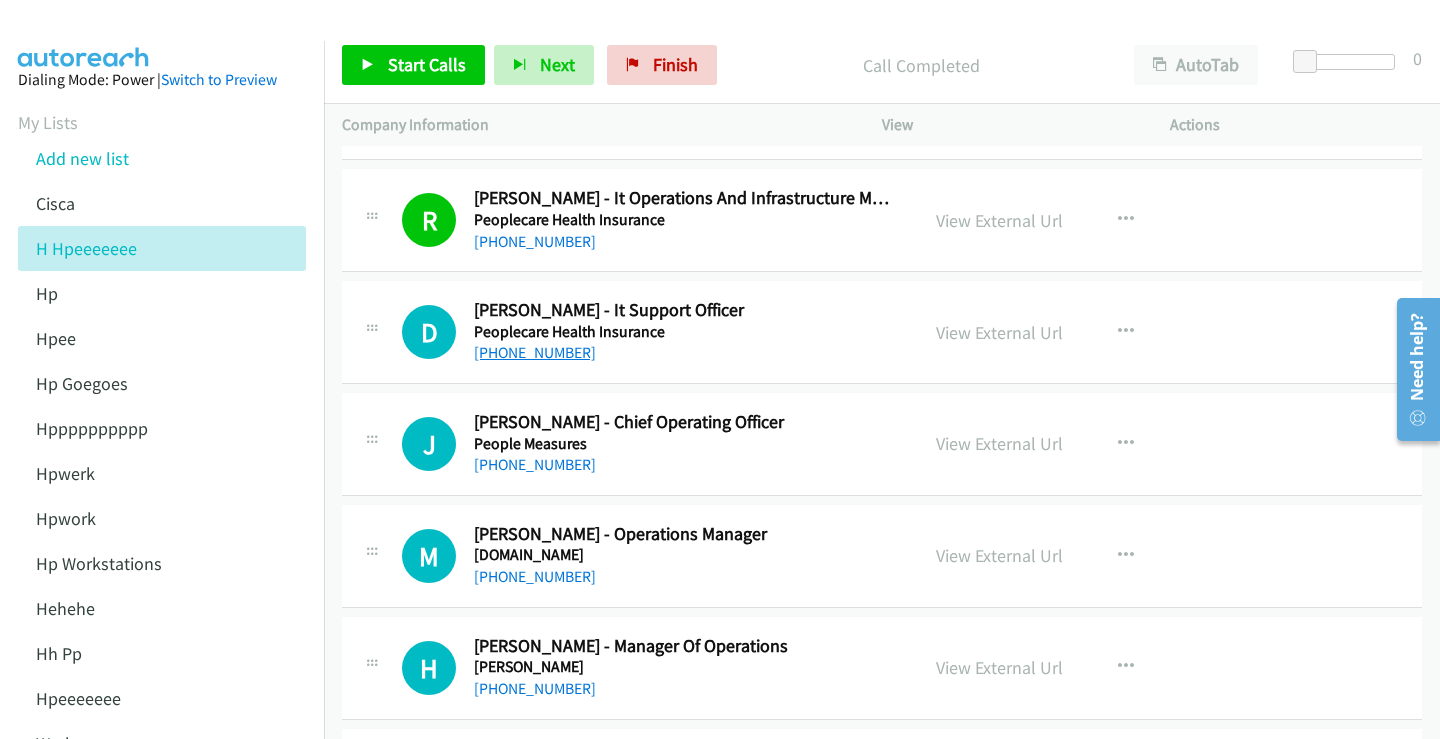 click on "+61 1800 808 690" at bounding box center [535, 352] 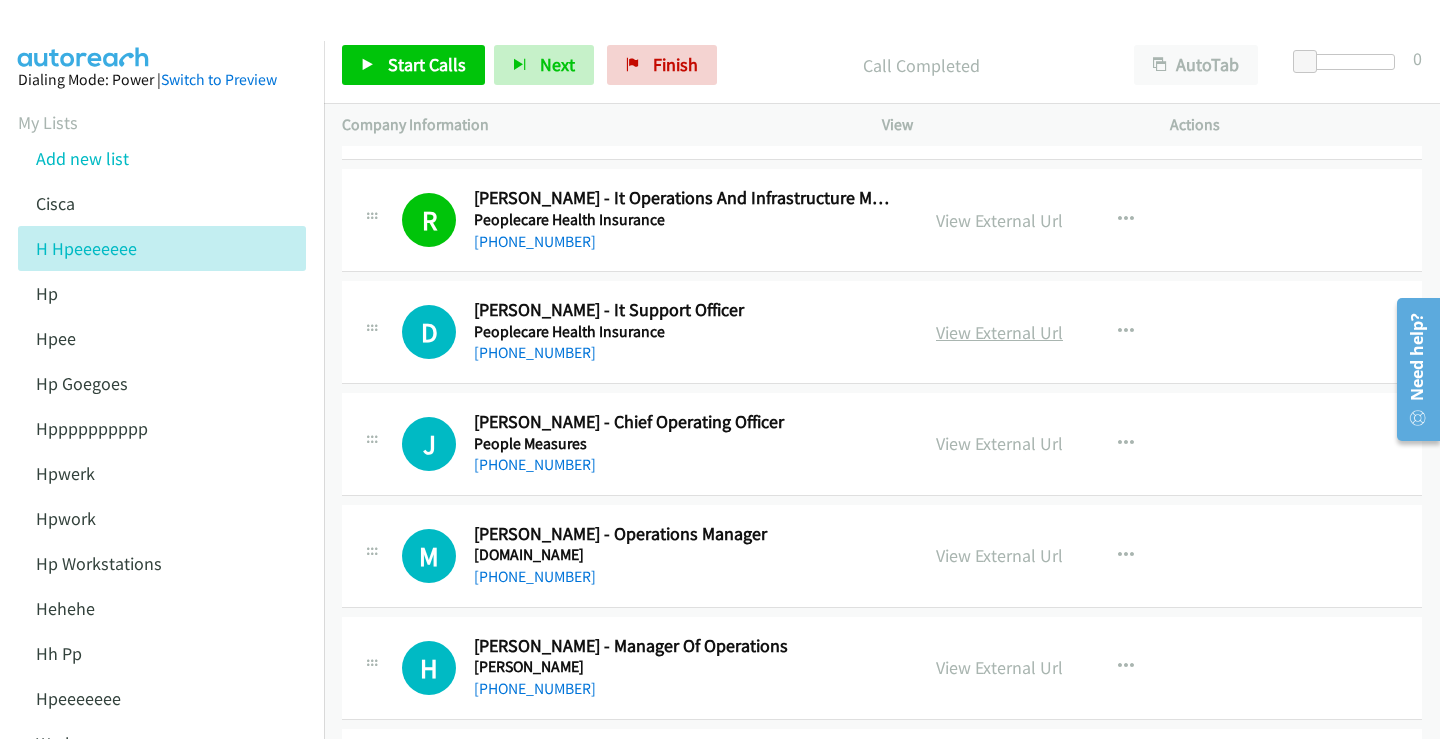 click on "View External Url" at bounding box center (999, 332) 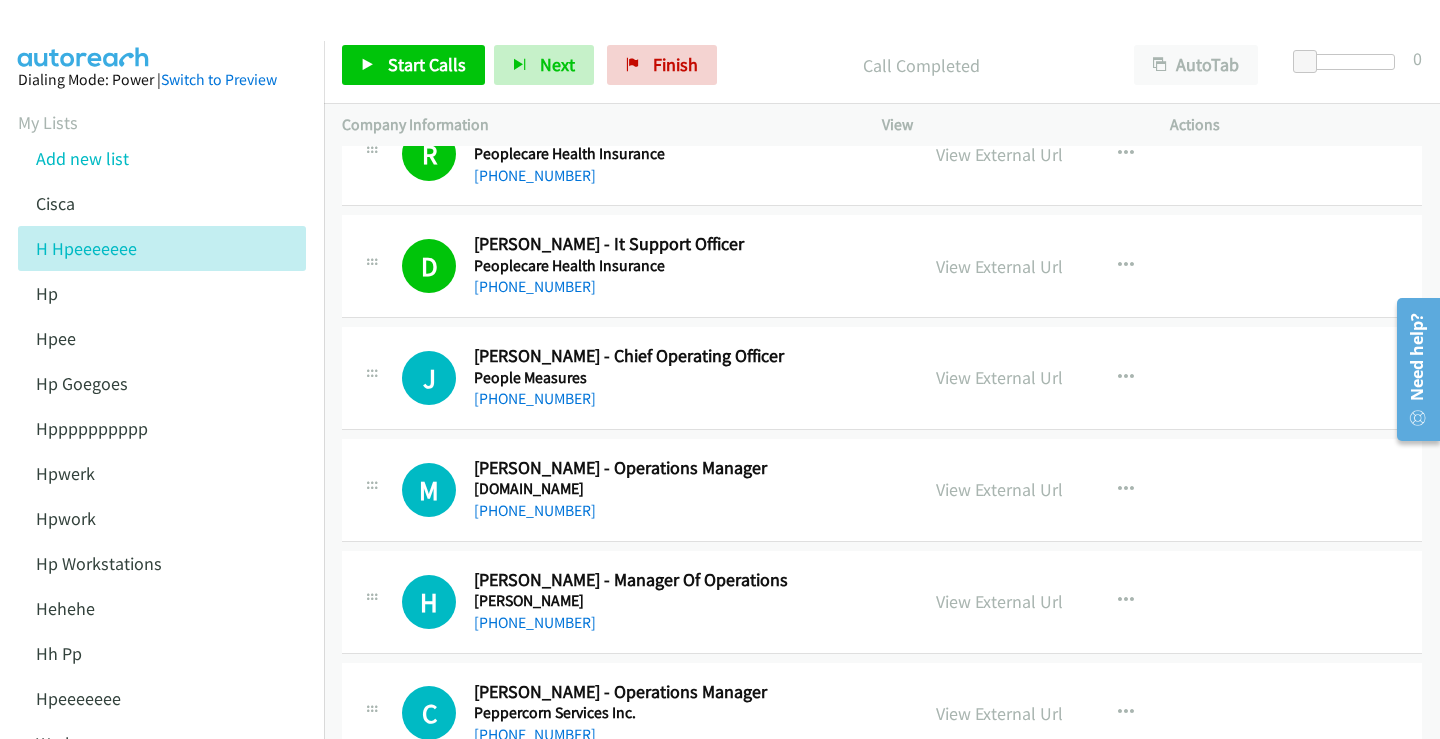 scroll, scrollTop: 3100, scrollLeft: 0, axis: vertical 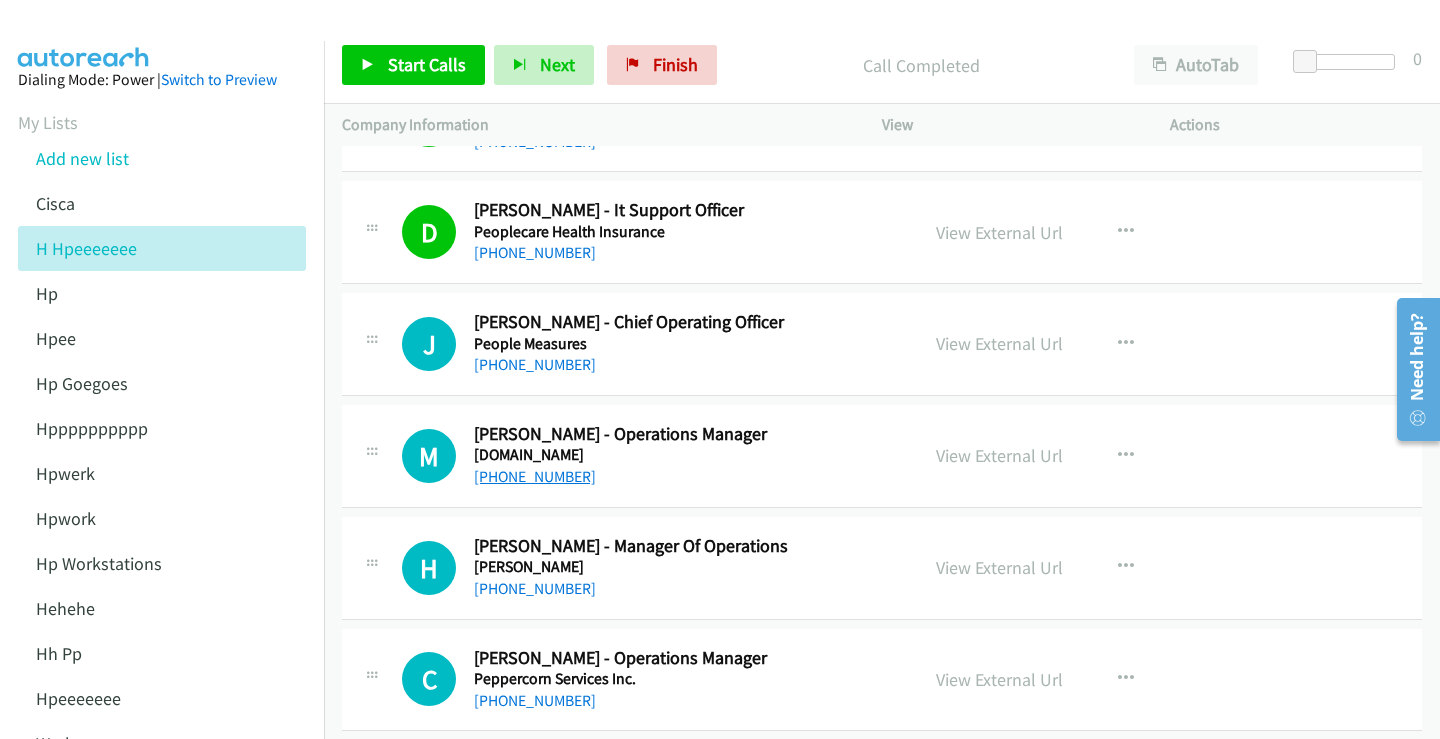 click on "+61 419 221 464" at bounding box center [535, 476] 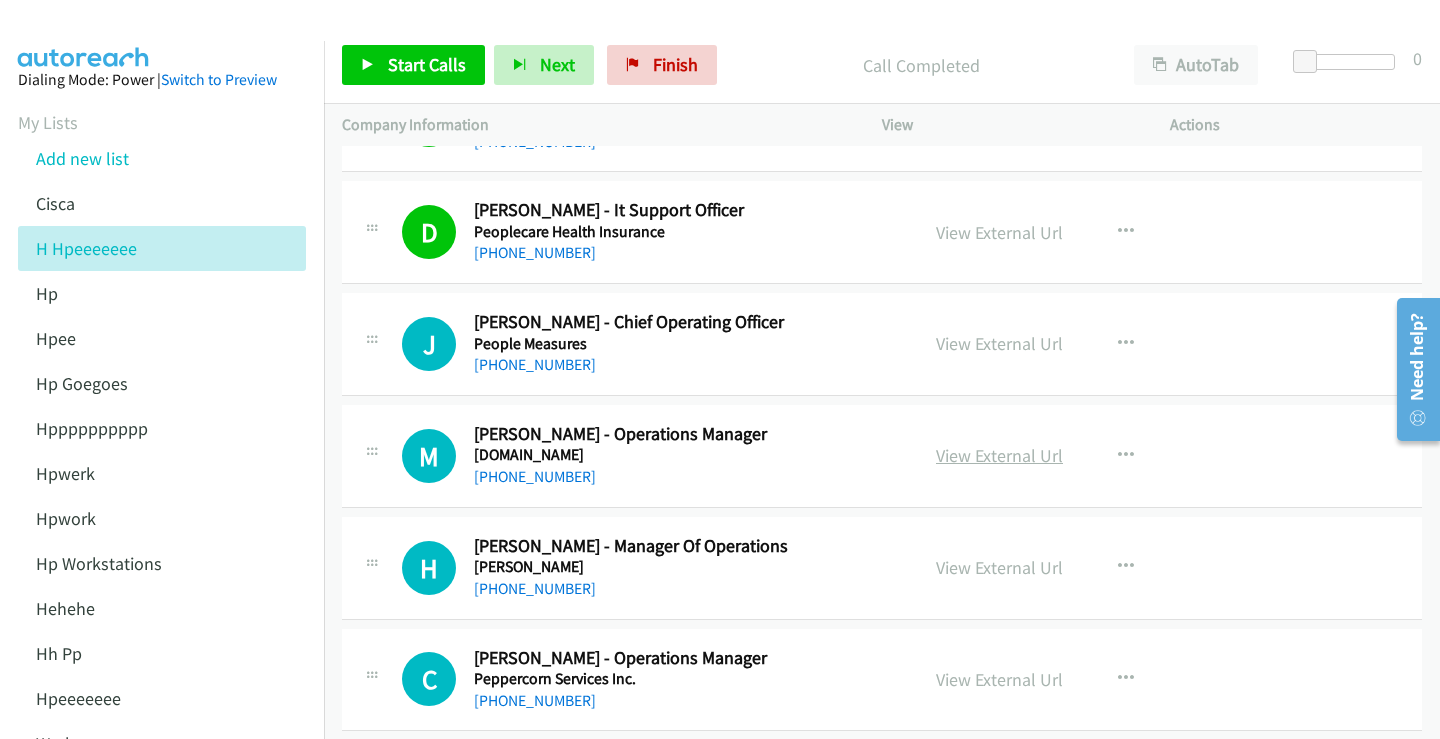 click on "View External Url" at bounding box center [999, 455] 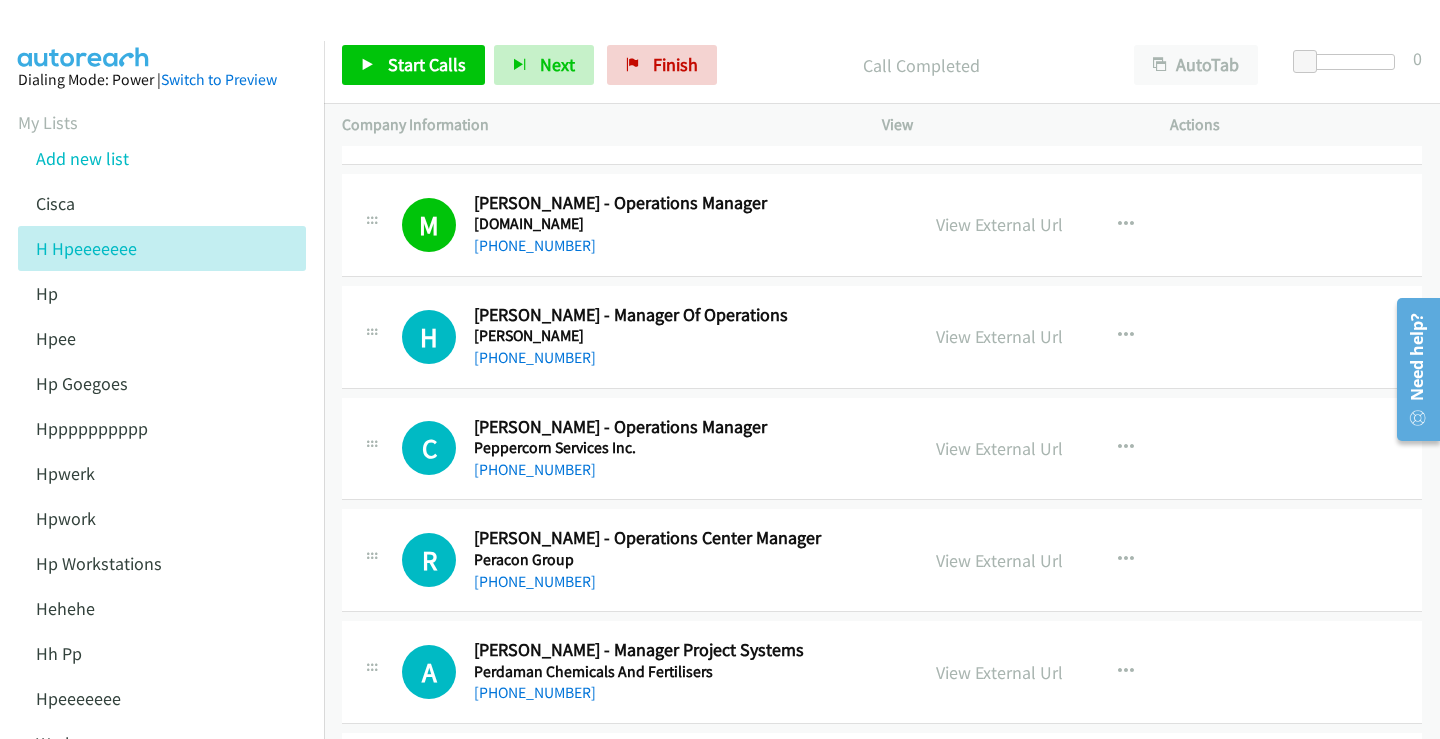 scroll, scrollTop: 3400, scrollLeft: 0, axis: vertical 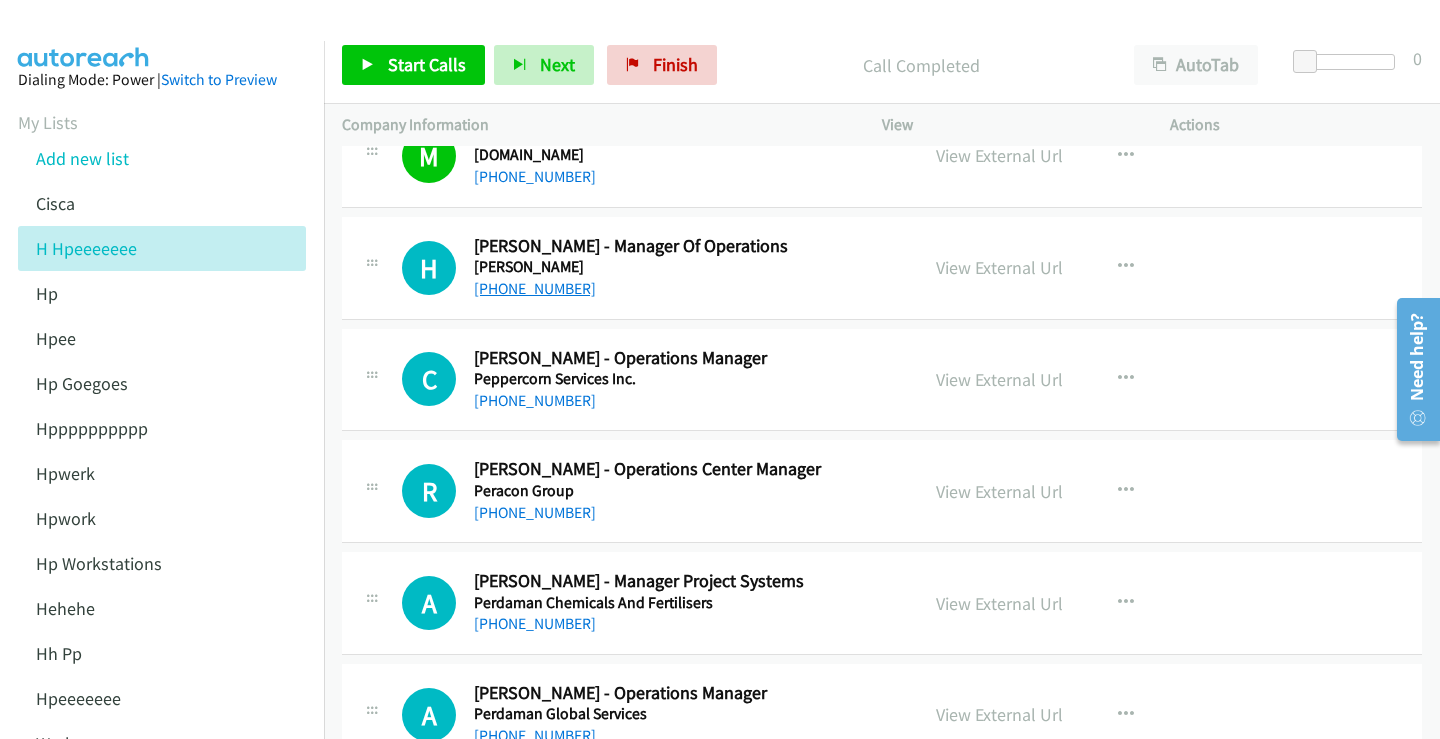 click on "+61 430 504 099" at bounding box center (535, 288) 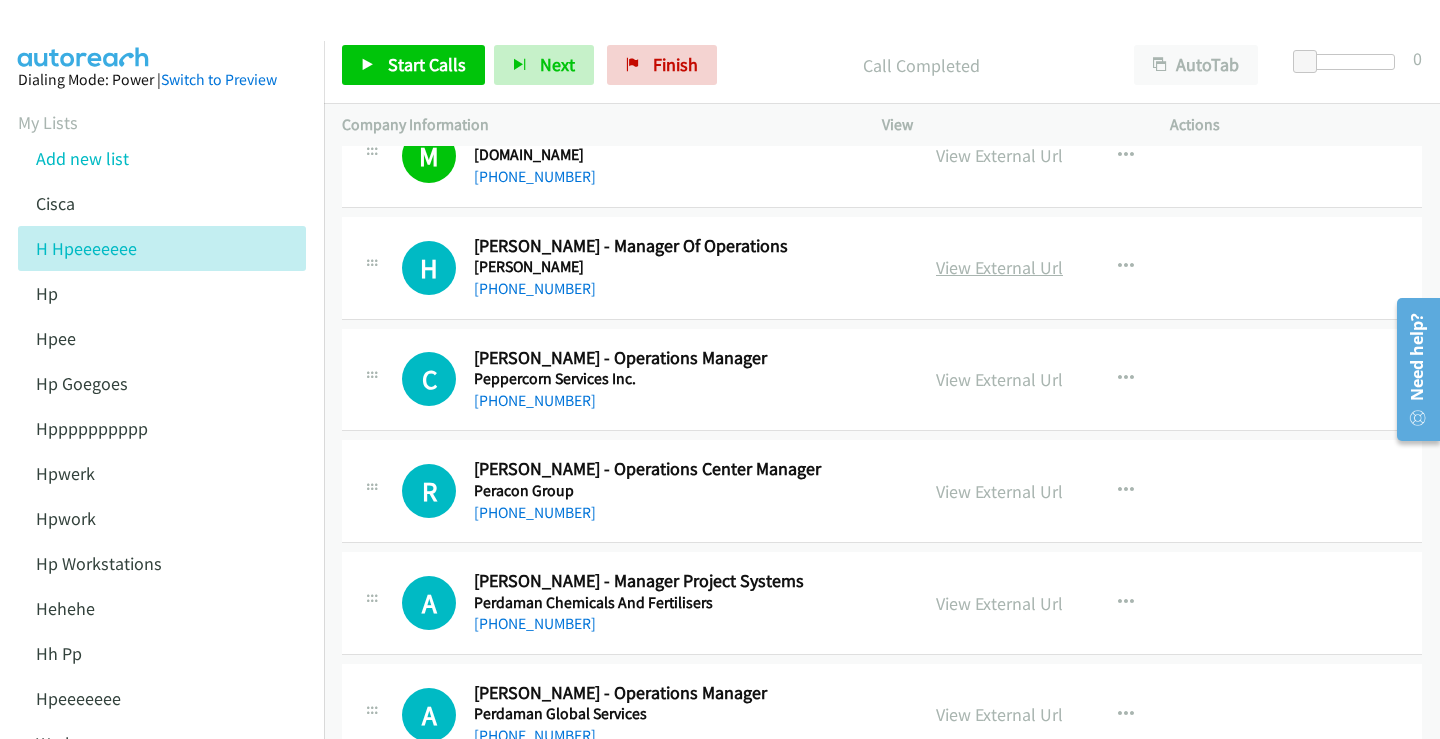 click on "View External Url" at bounding box center [999, 267] 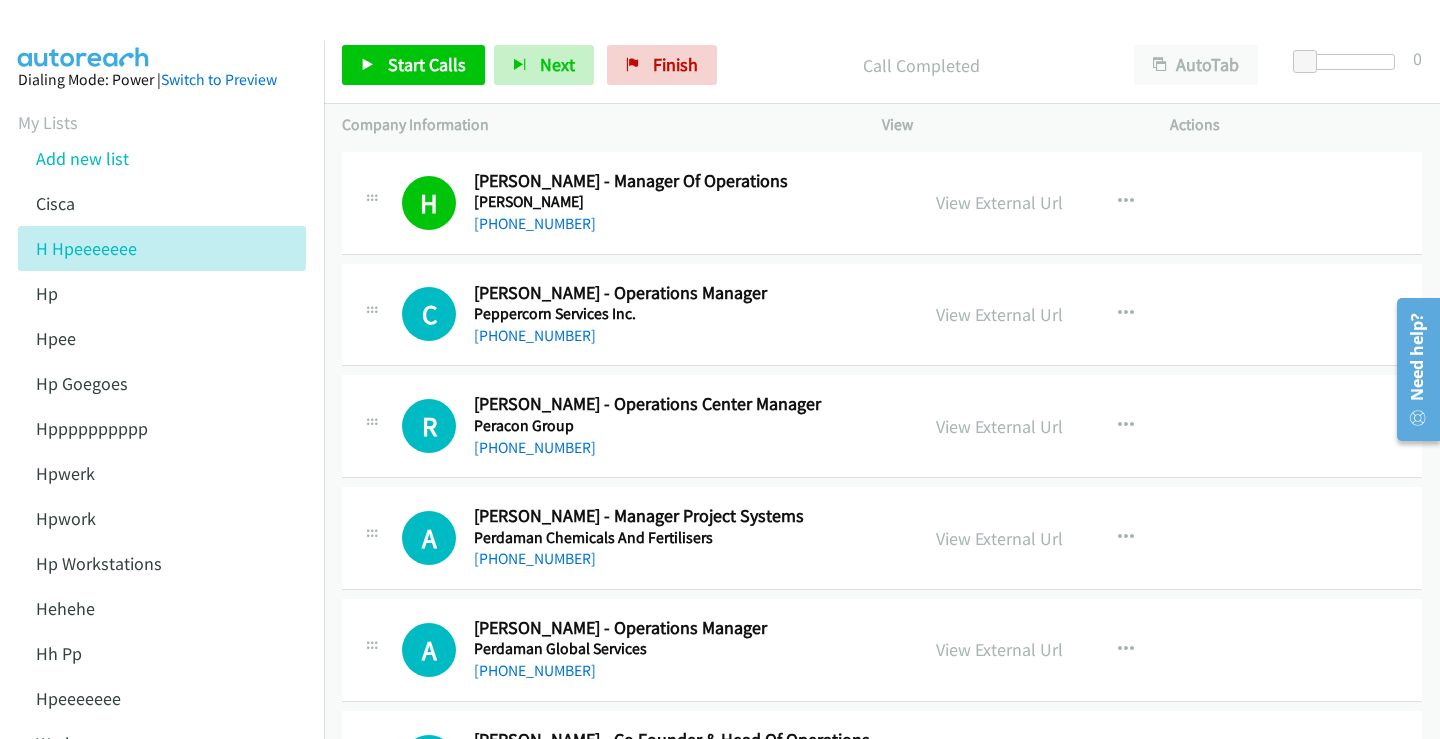 scroll, scrollTop: 3500, scrollLeft: 0, axis: vertical 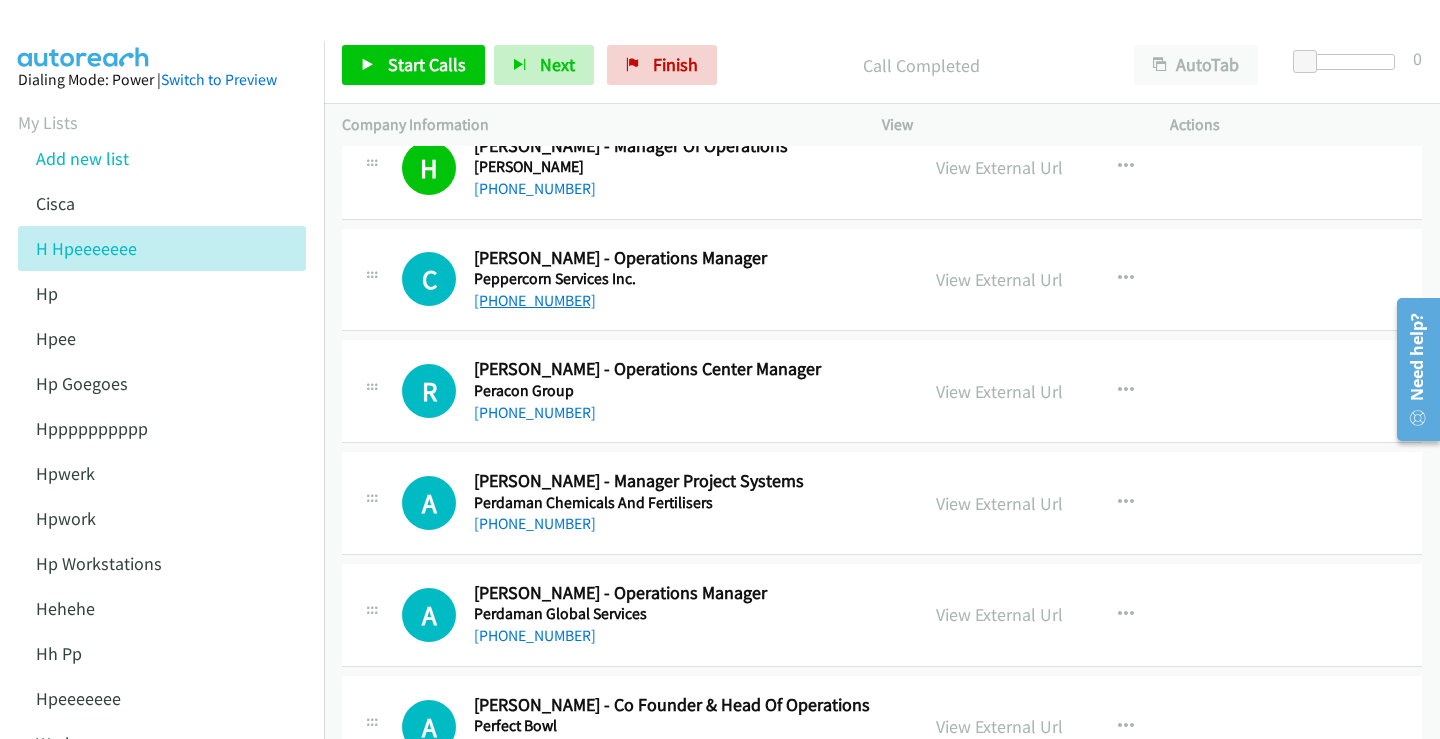 click on "+61 455 069 444" at bounding box center [535, 300] 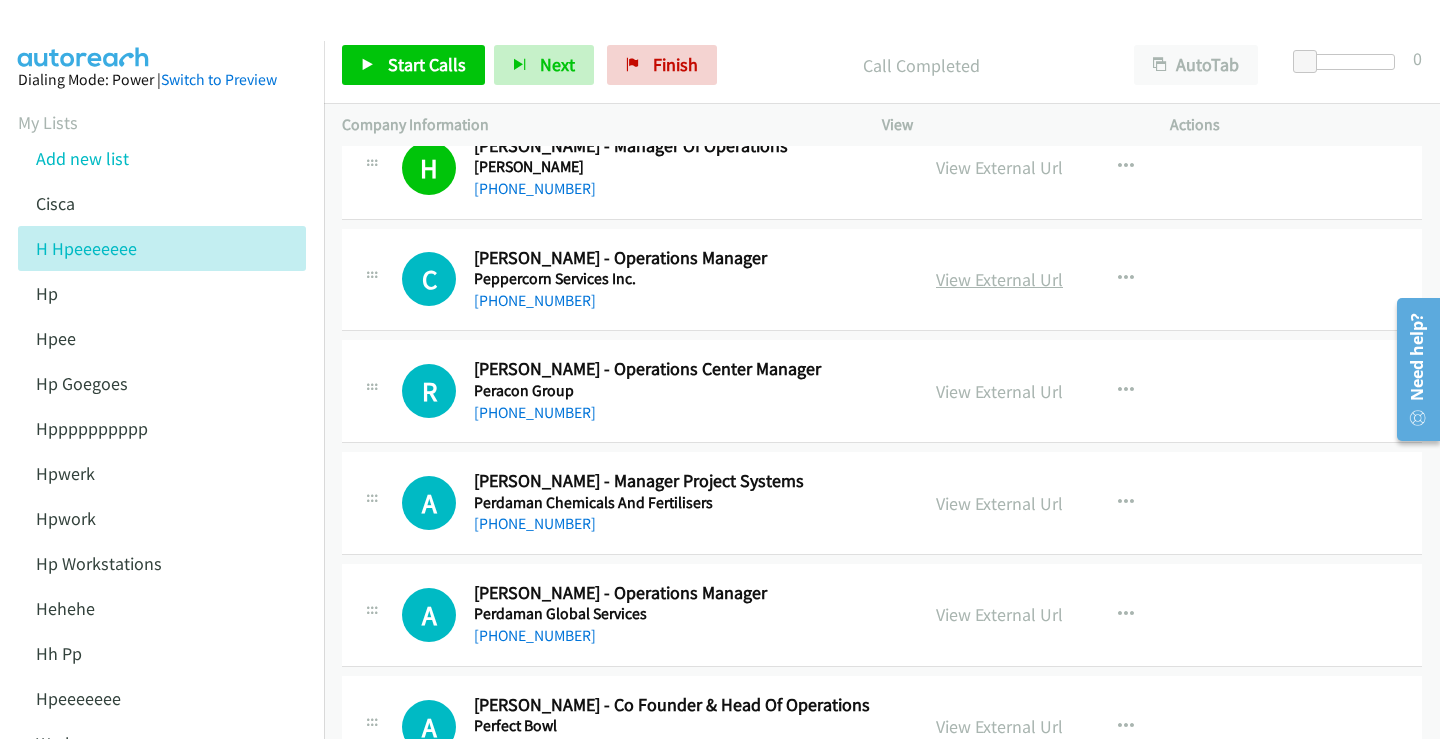 click on "View External Url" at bounding box center [999, 279] 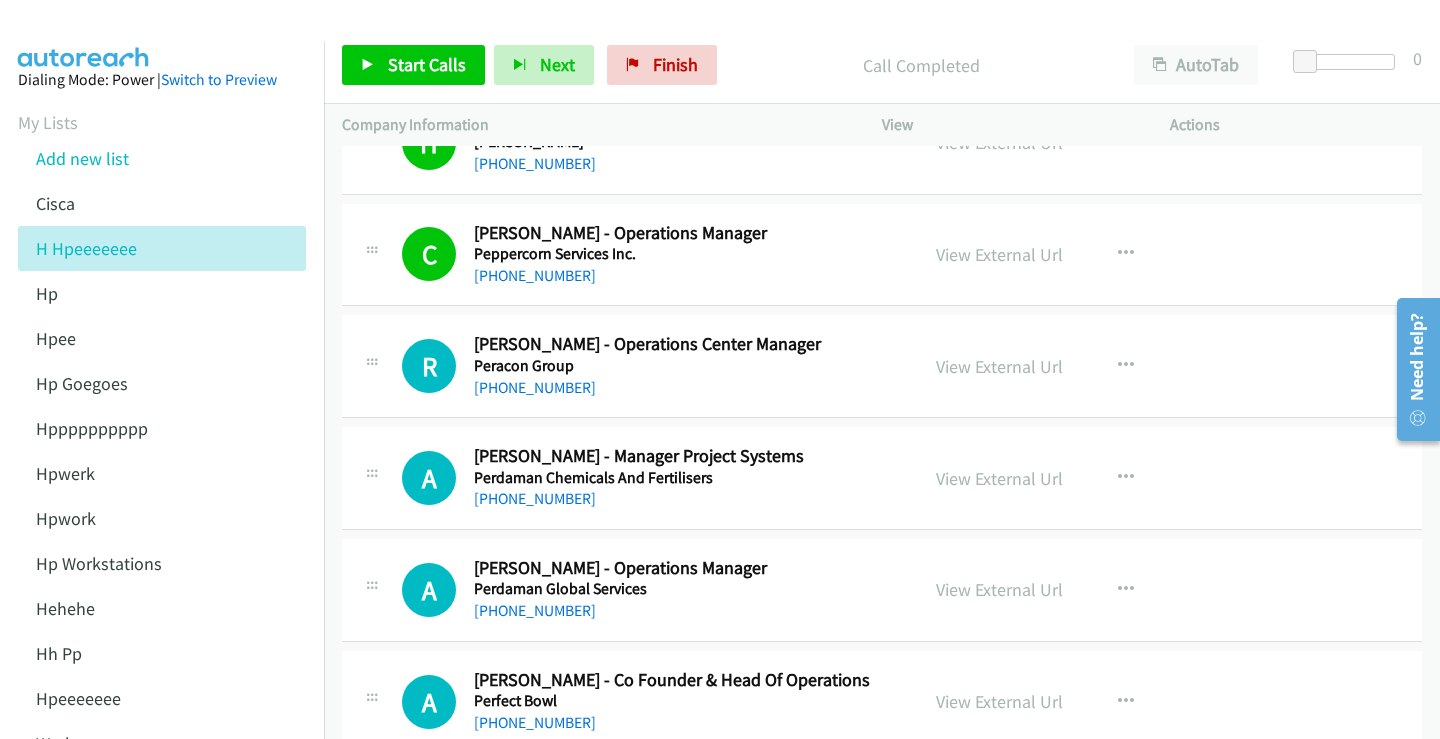 scroll, scrollTop: 3600, scrollLeft: 0, axis: vertical 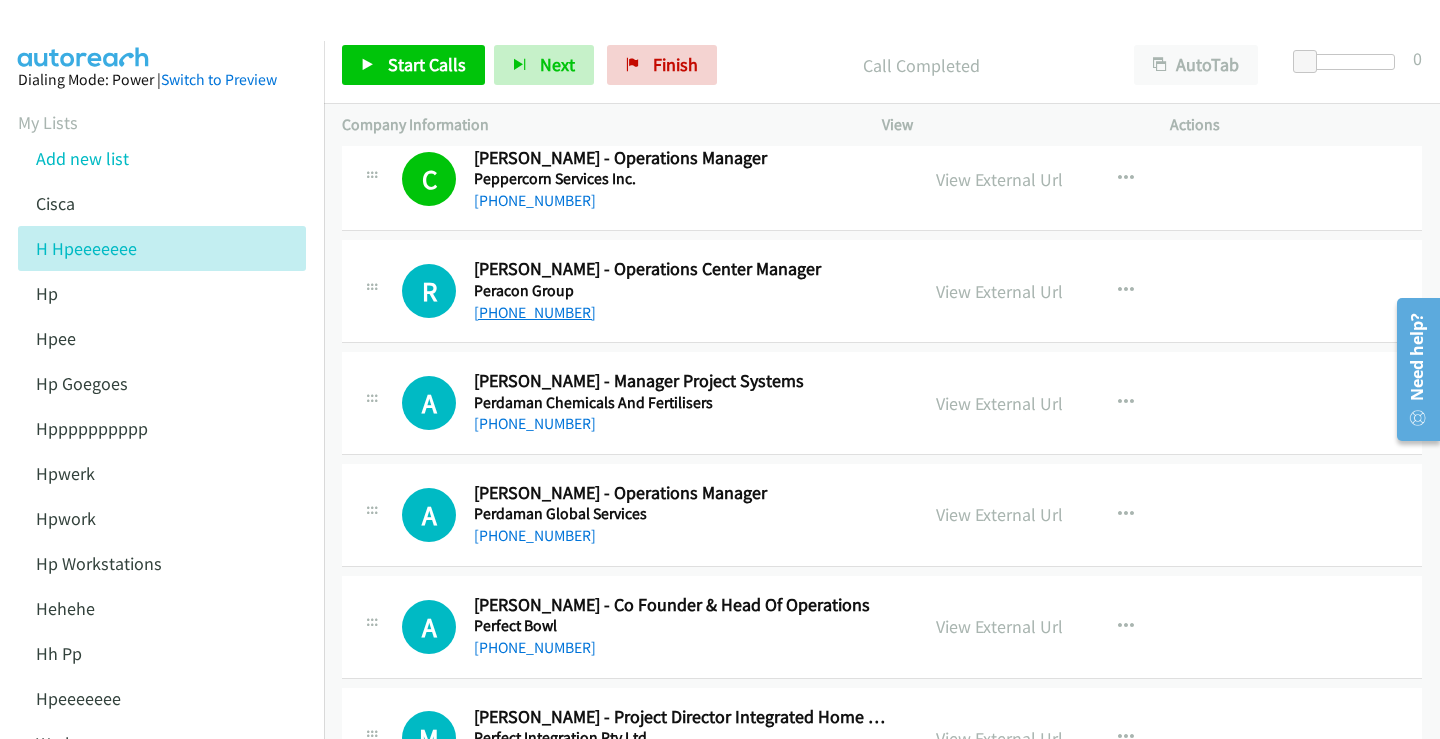 click on "+61 488 904 919" at bounding box center (535, 312) 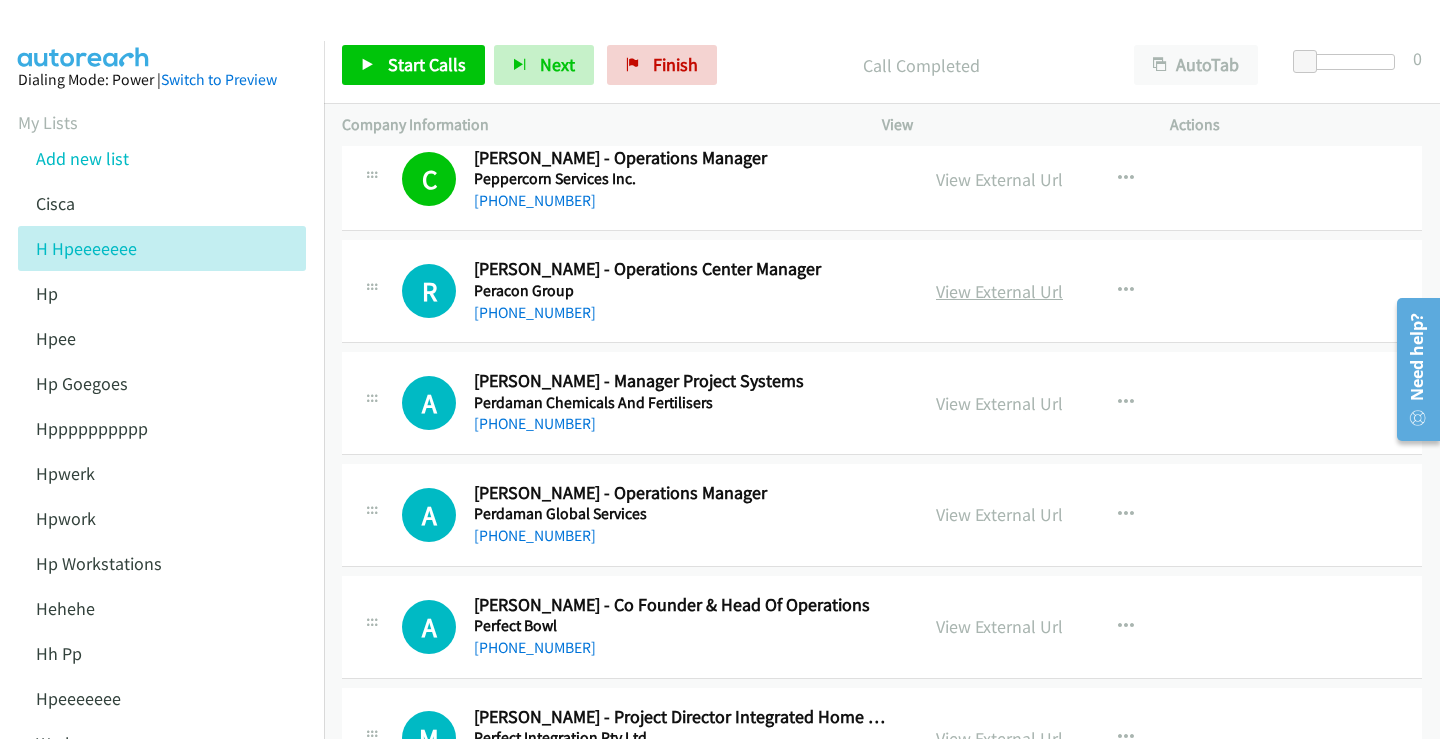 click on "View External Url" at bounding box center (999, 291) 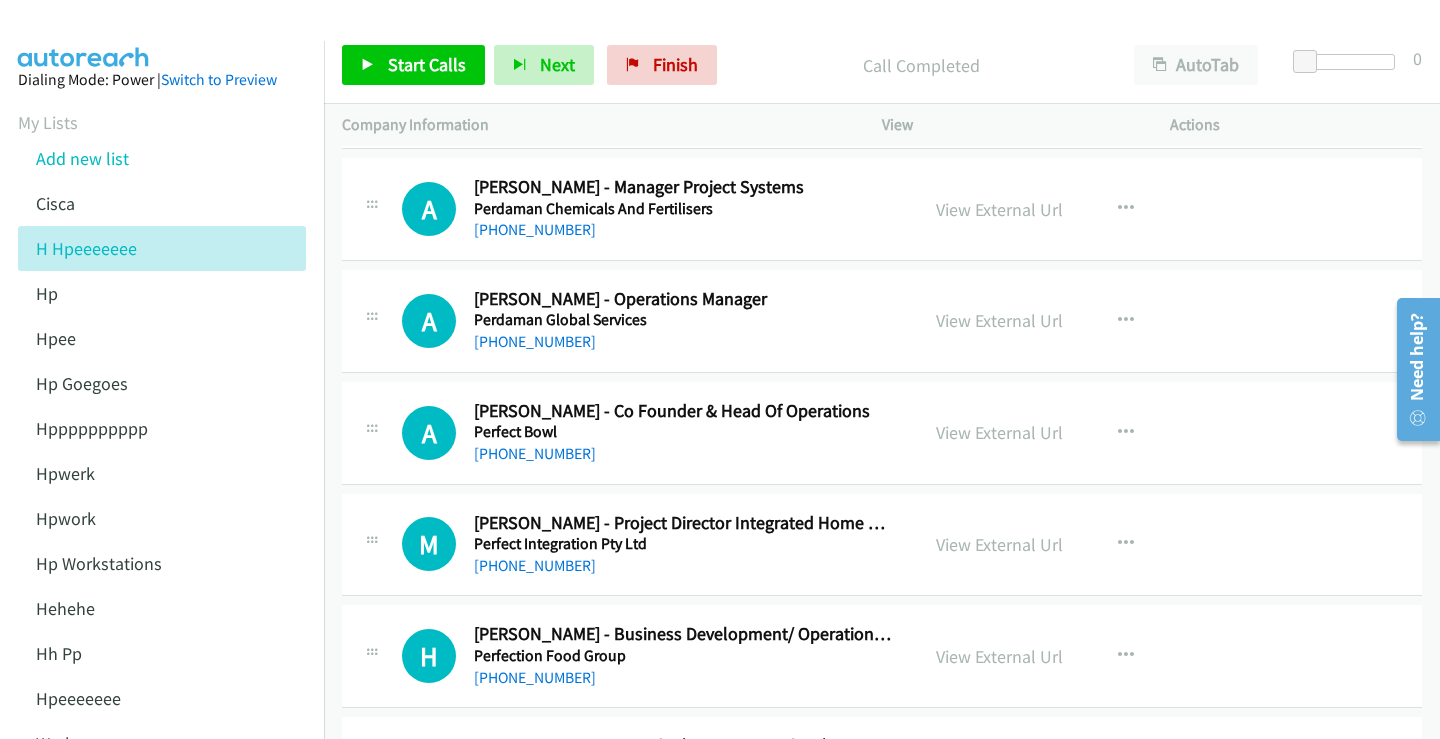 scroll, scrollTop: 3800, scrollLeft: 0, axis: vertical 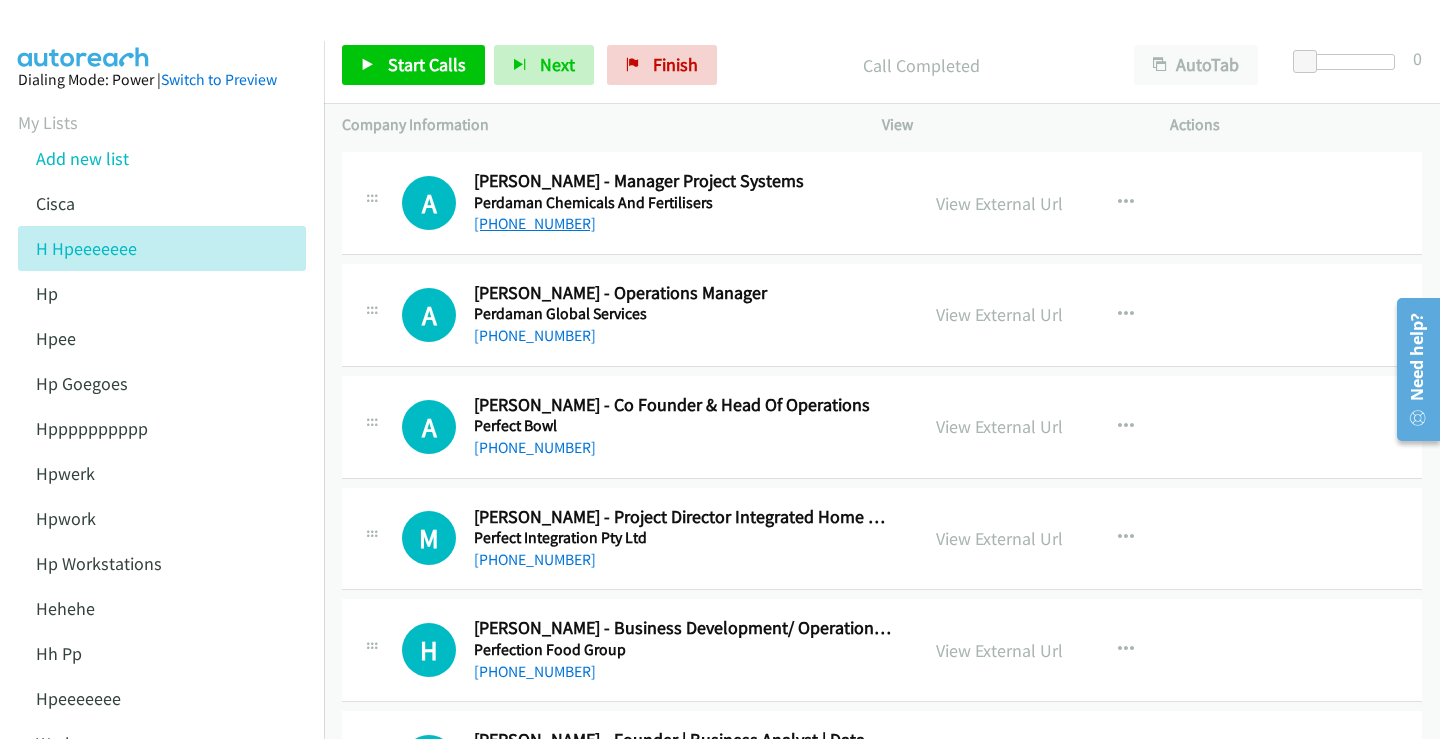 click on "+61 400 127 506" at bounding box center (535, 223) 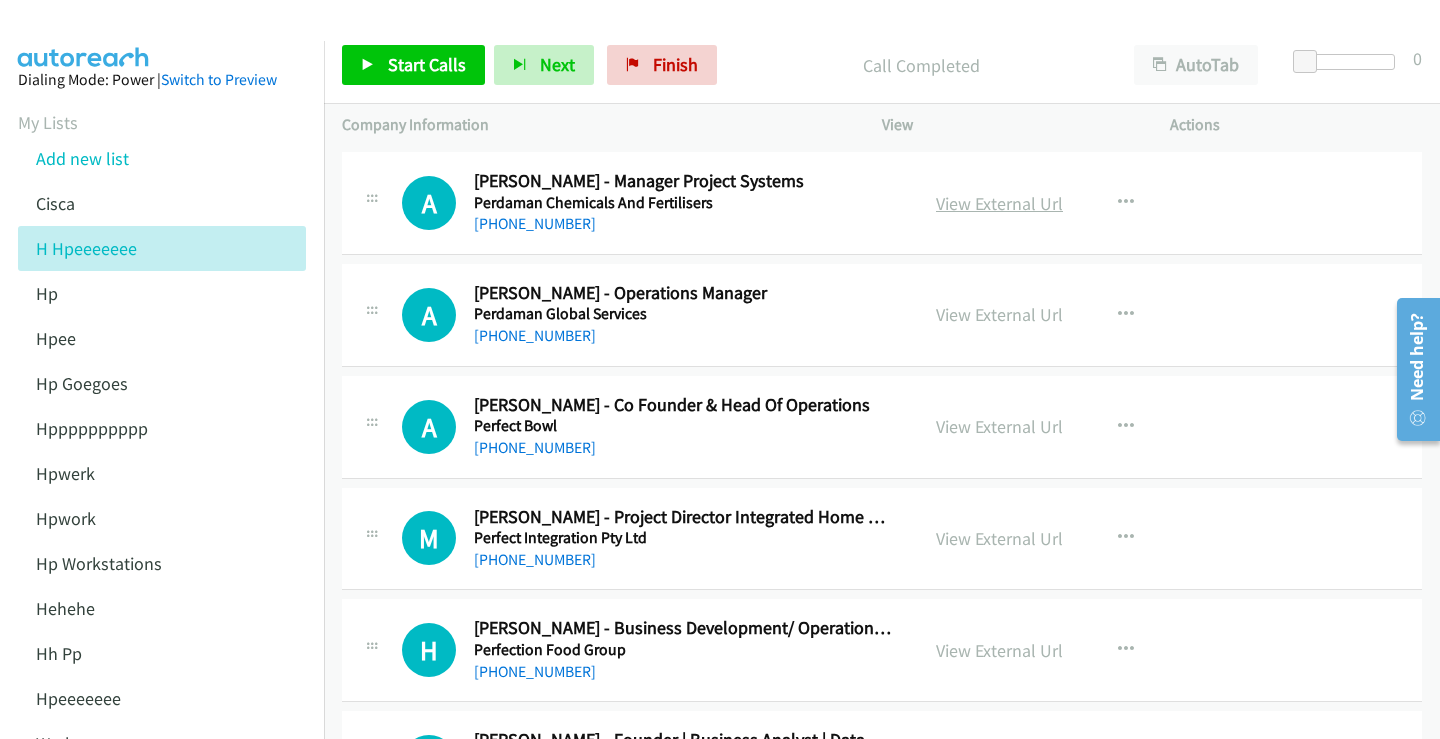 click on "View External Url" at bounding box center [999, 203] 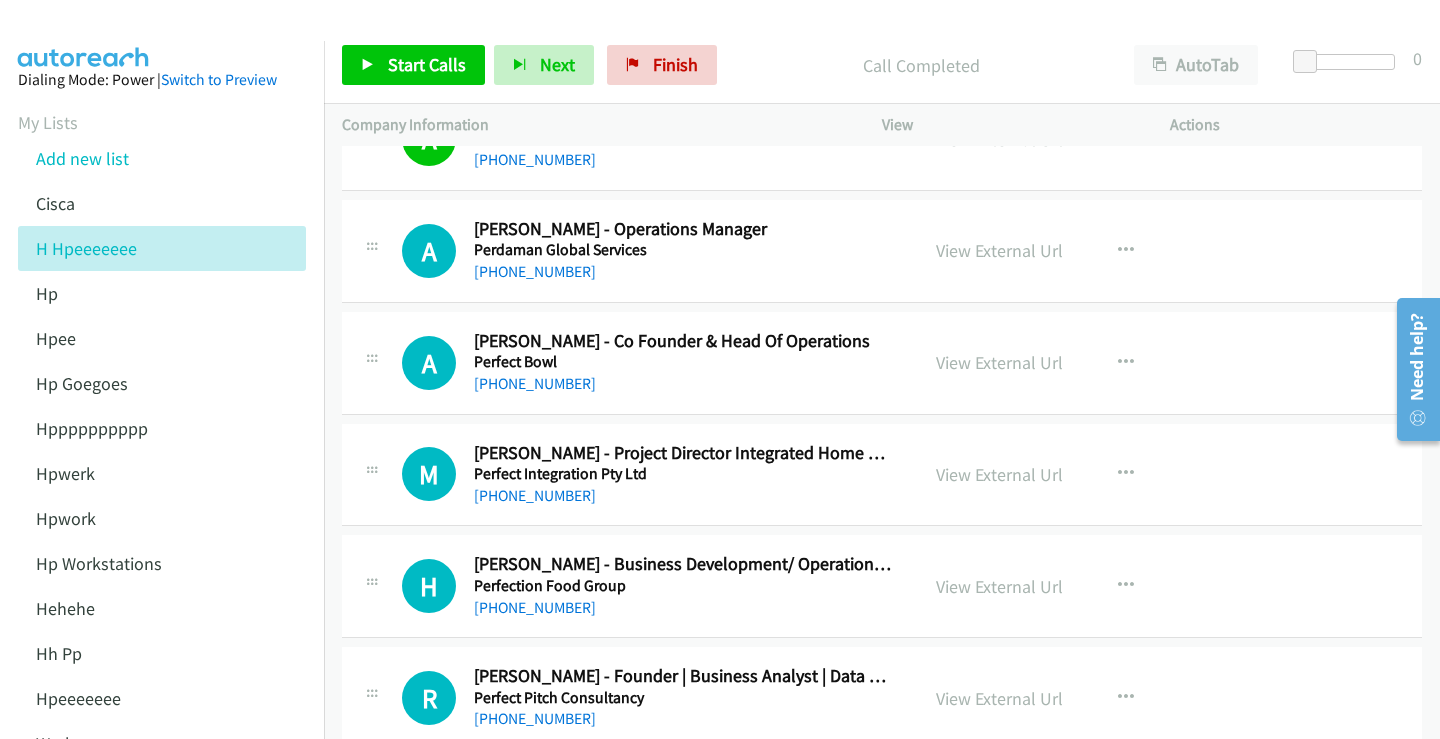 scroll, scrollTop: 3900, scrollLeft: 0, axis: vertical 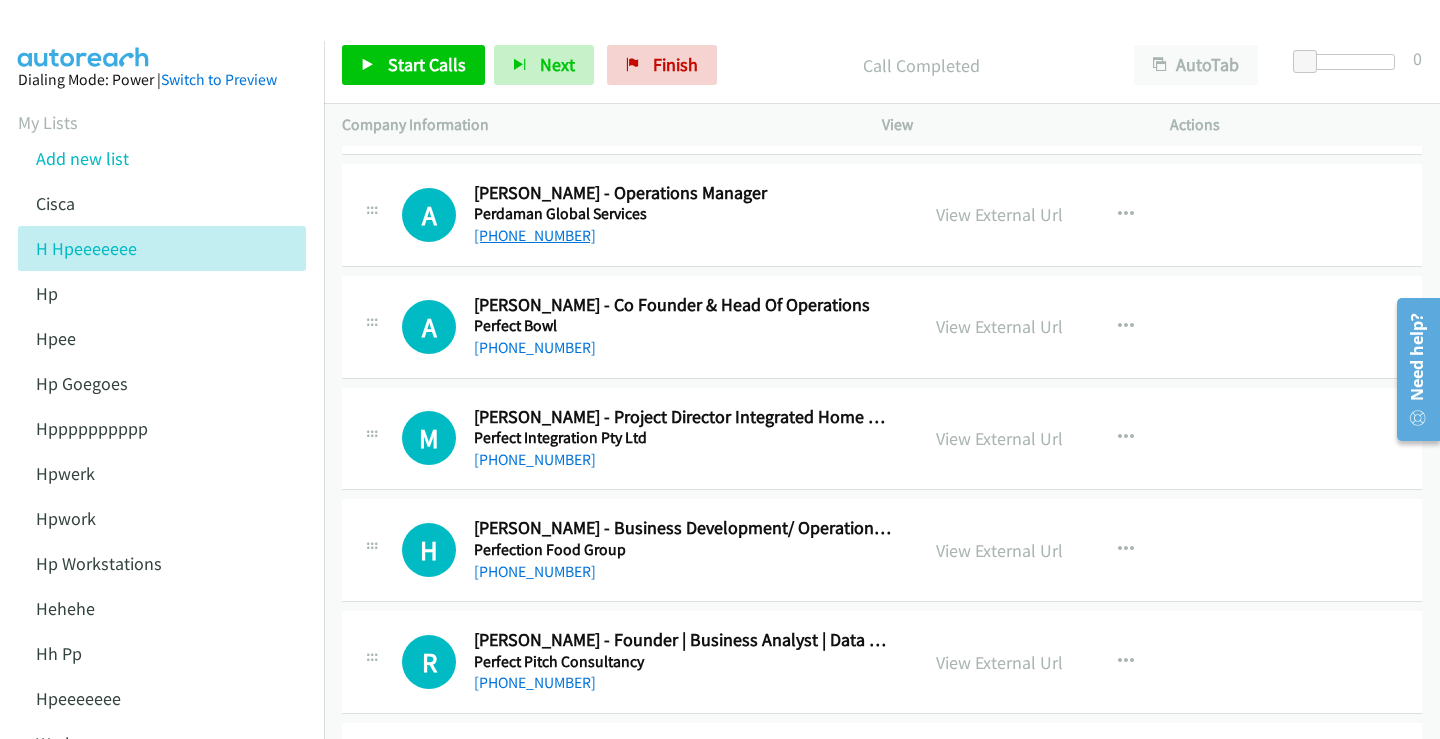 click on "+61 404 242 467" at bounding box center [535, 235] 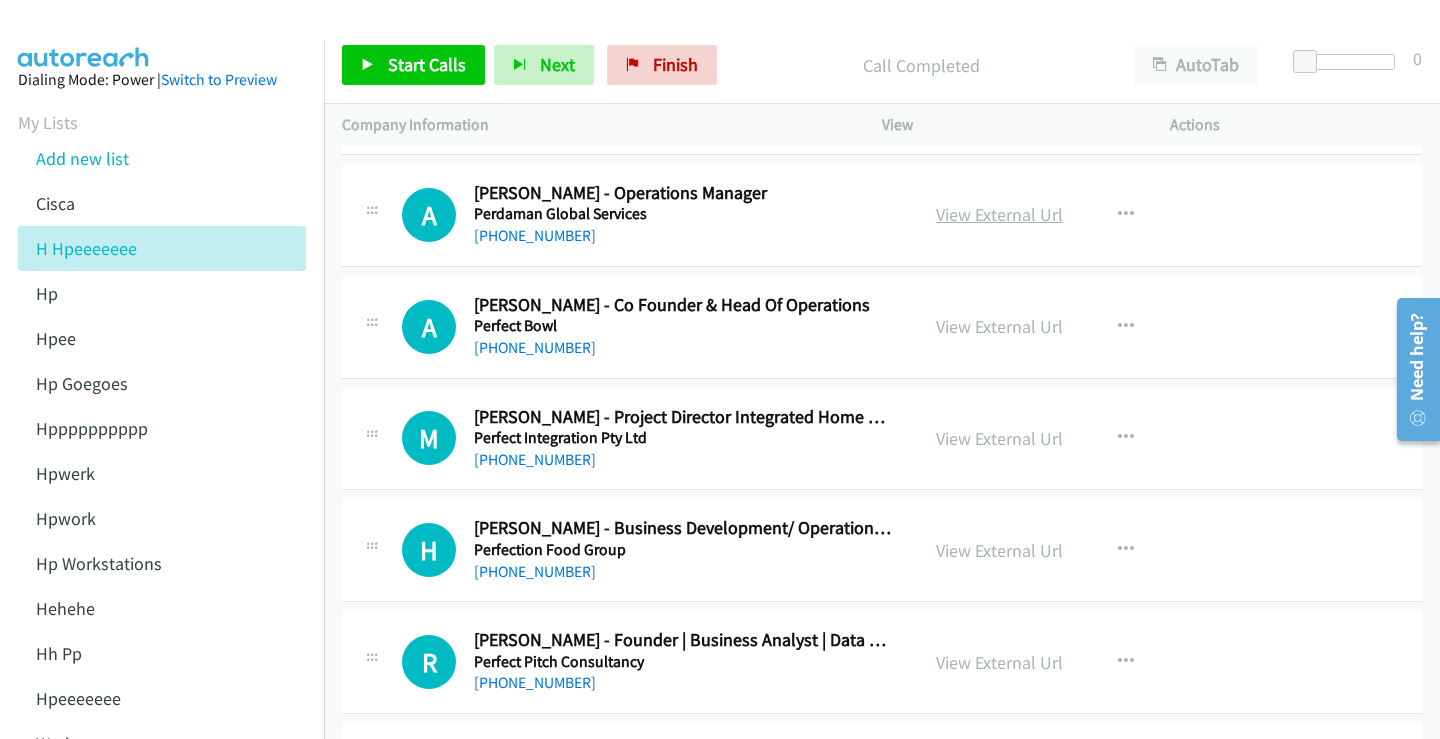 click on "View External Url" at bounding box center (999, 214) 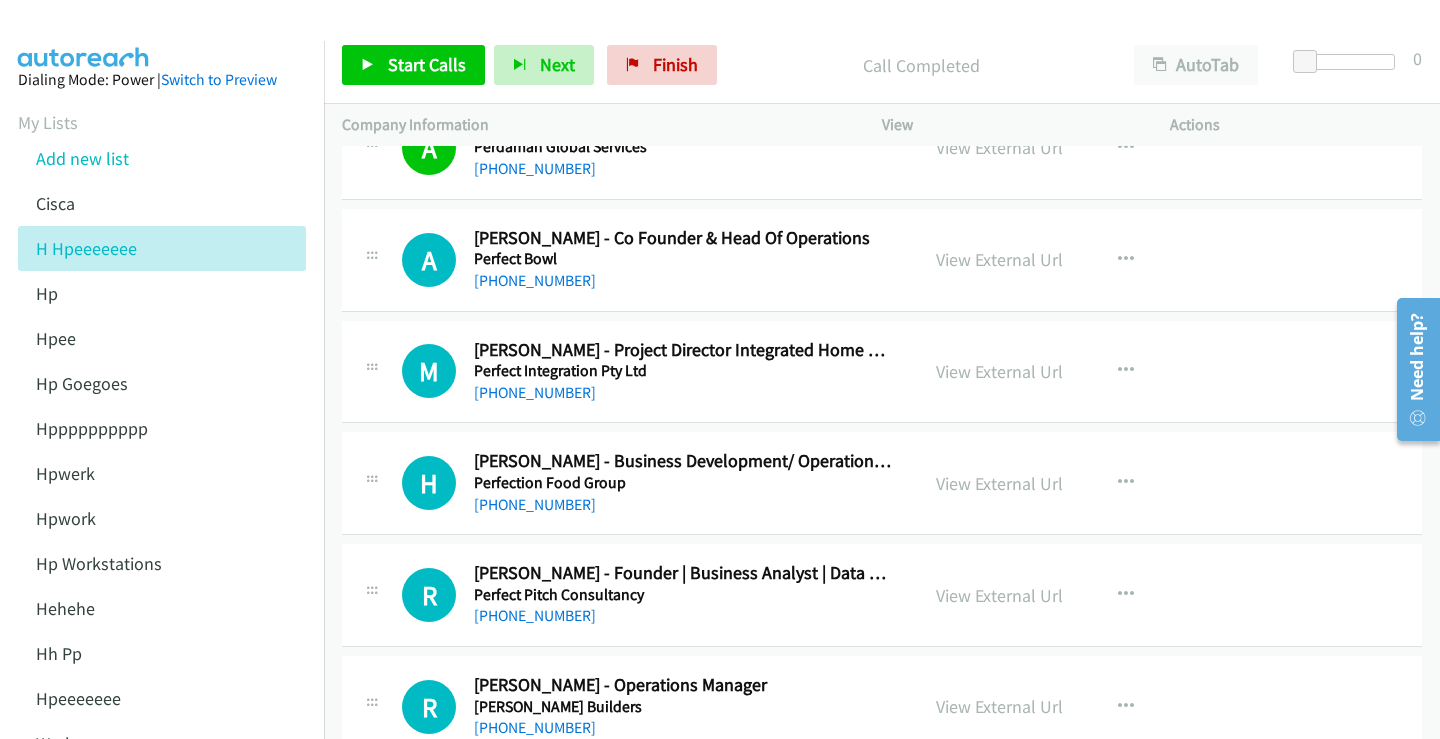 scroll, scrollTop: 4000, scrollLeft: 0, axis: vertical 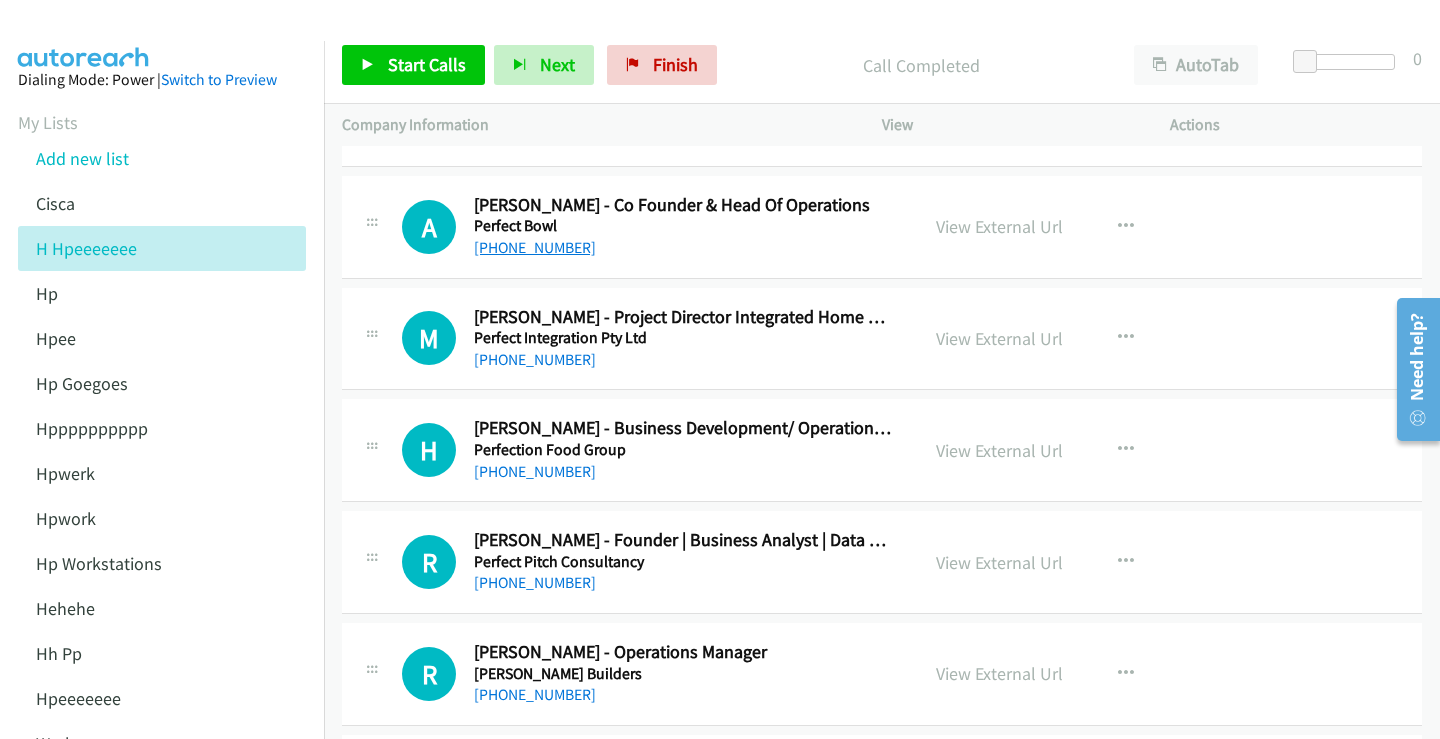 click on "+61 1300 625 490" at bounding box center [535, 247] 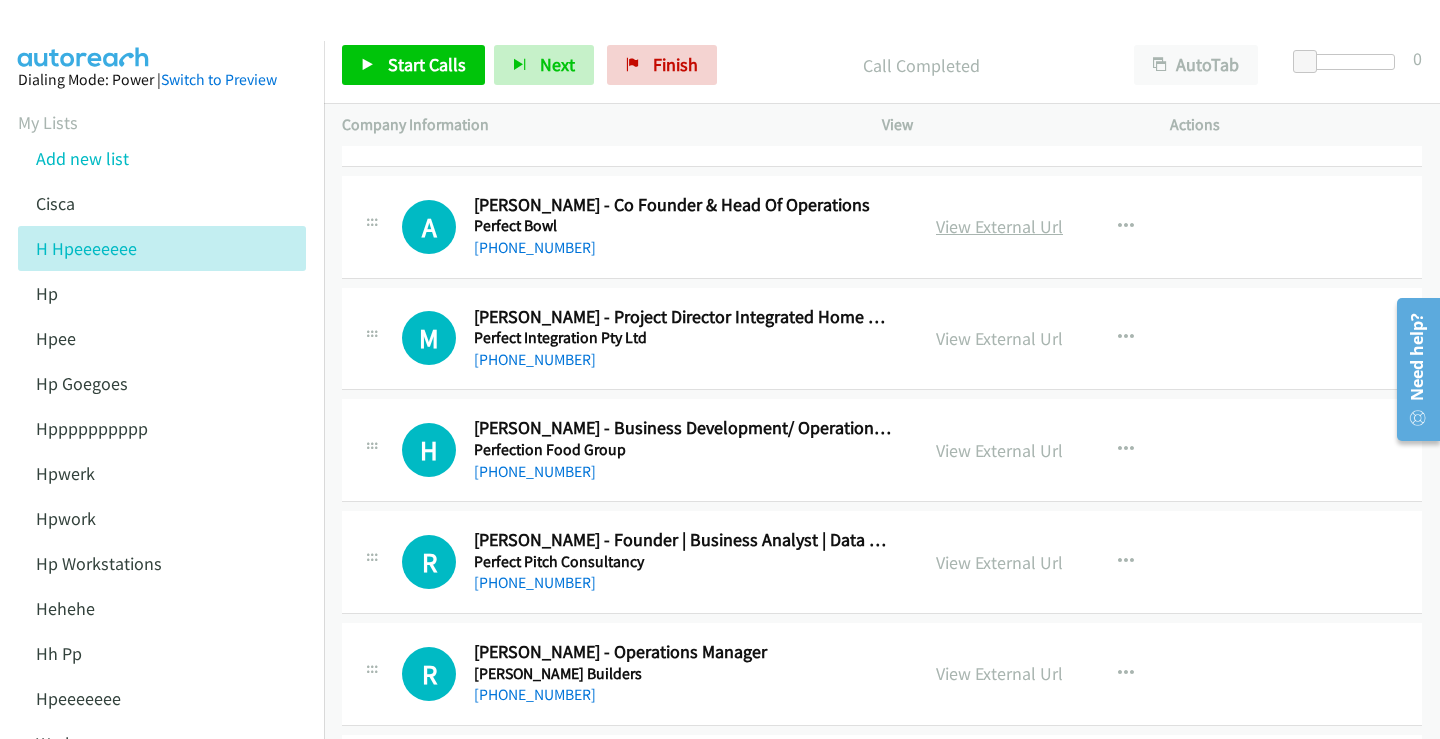 click on "View External Url" at bounding box center [999, 226] 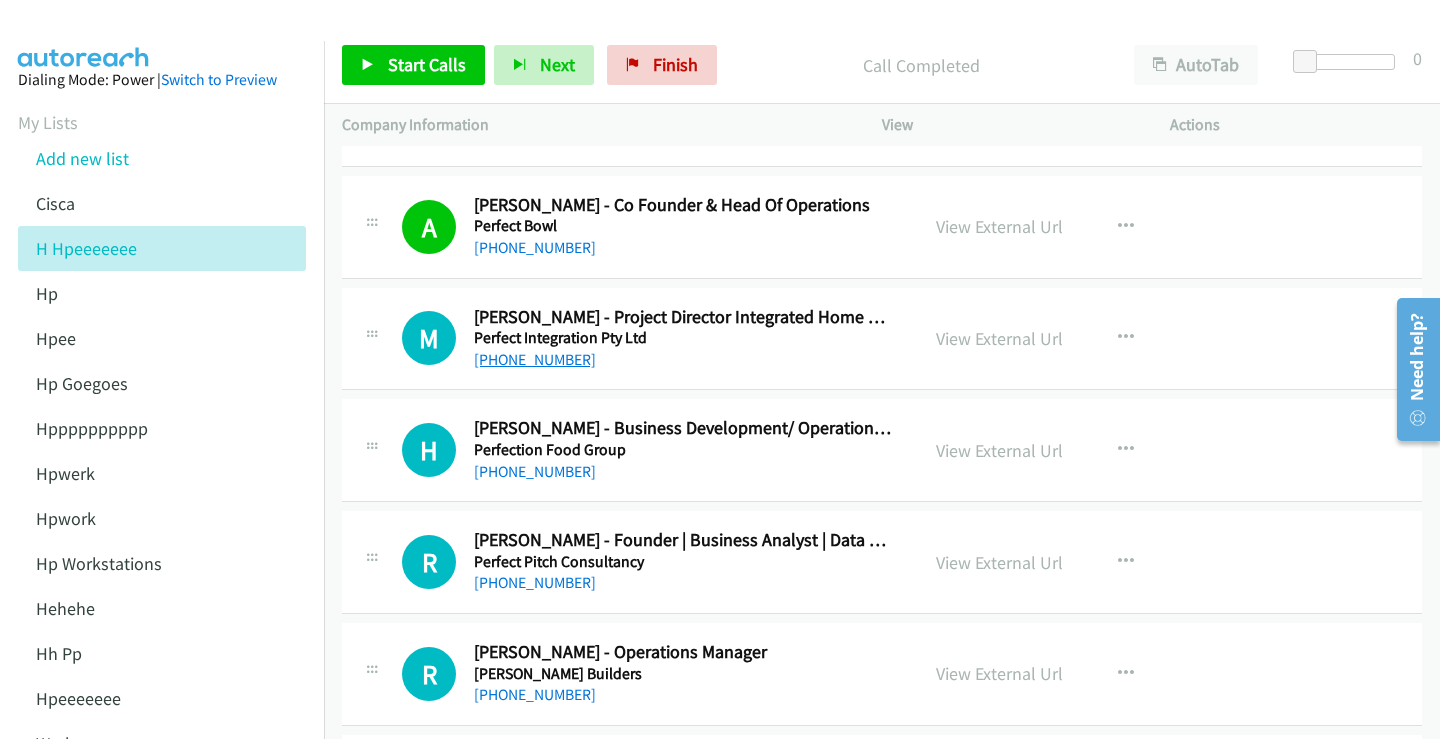 click on "+61 402 025 040" at bounding box center [535, 359] 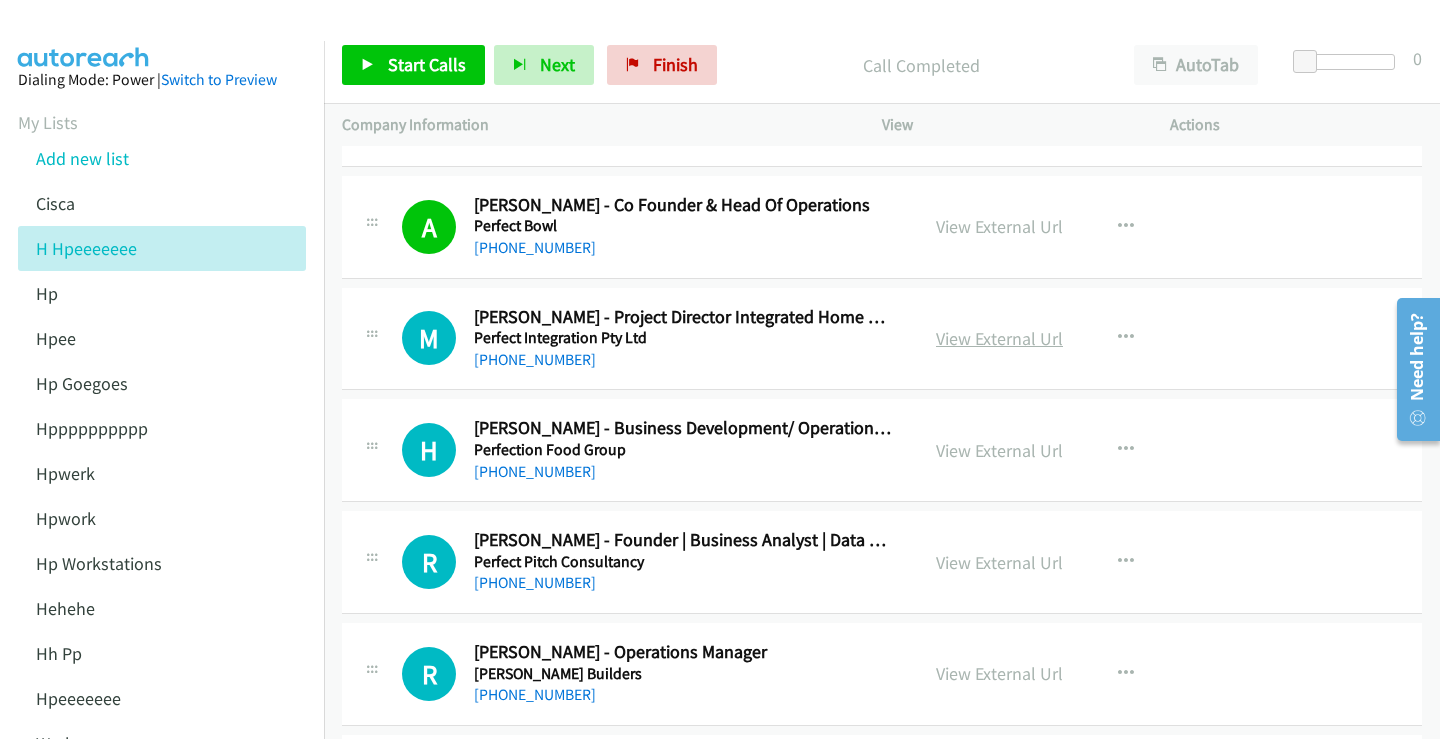 click on "View External Url" at bounding box center (999, 338) 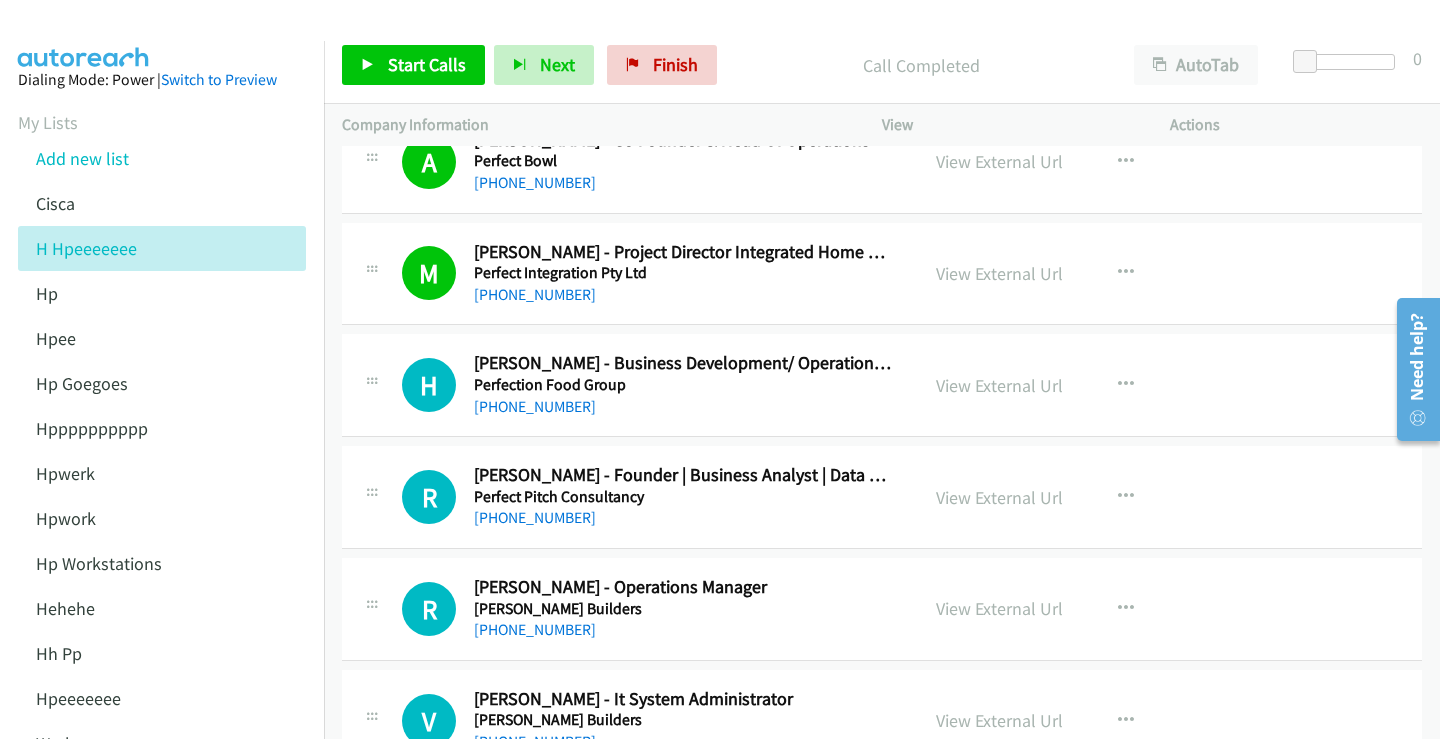 scroll, scrollTop: 4100, scrollLeft: 0, axis: vertical 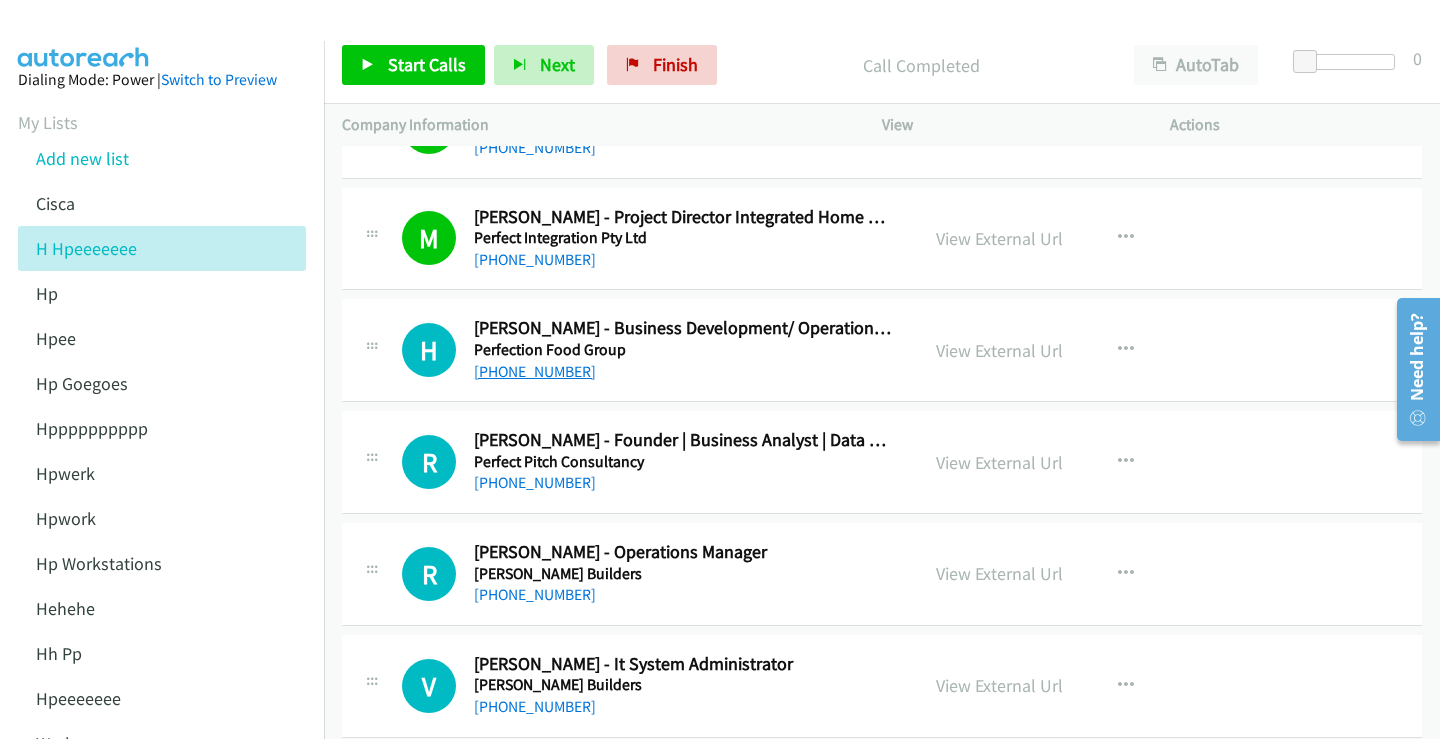 click on "+61 2 9763 1877" at bounding box center [535, 371] 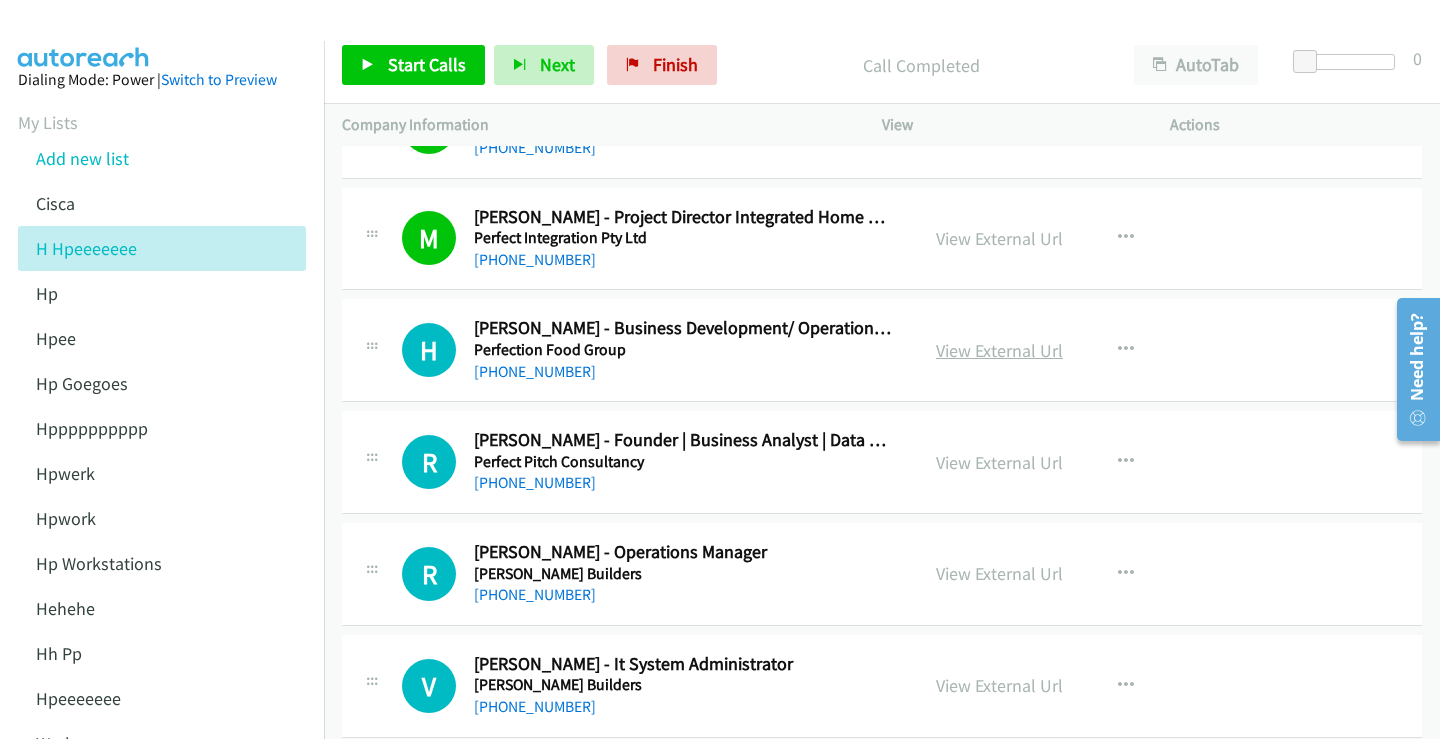 click on "View External Url" at bounding box center (999, 350) 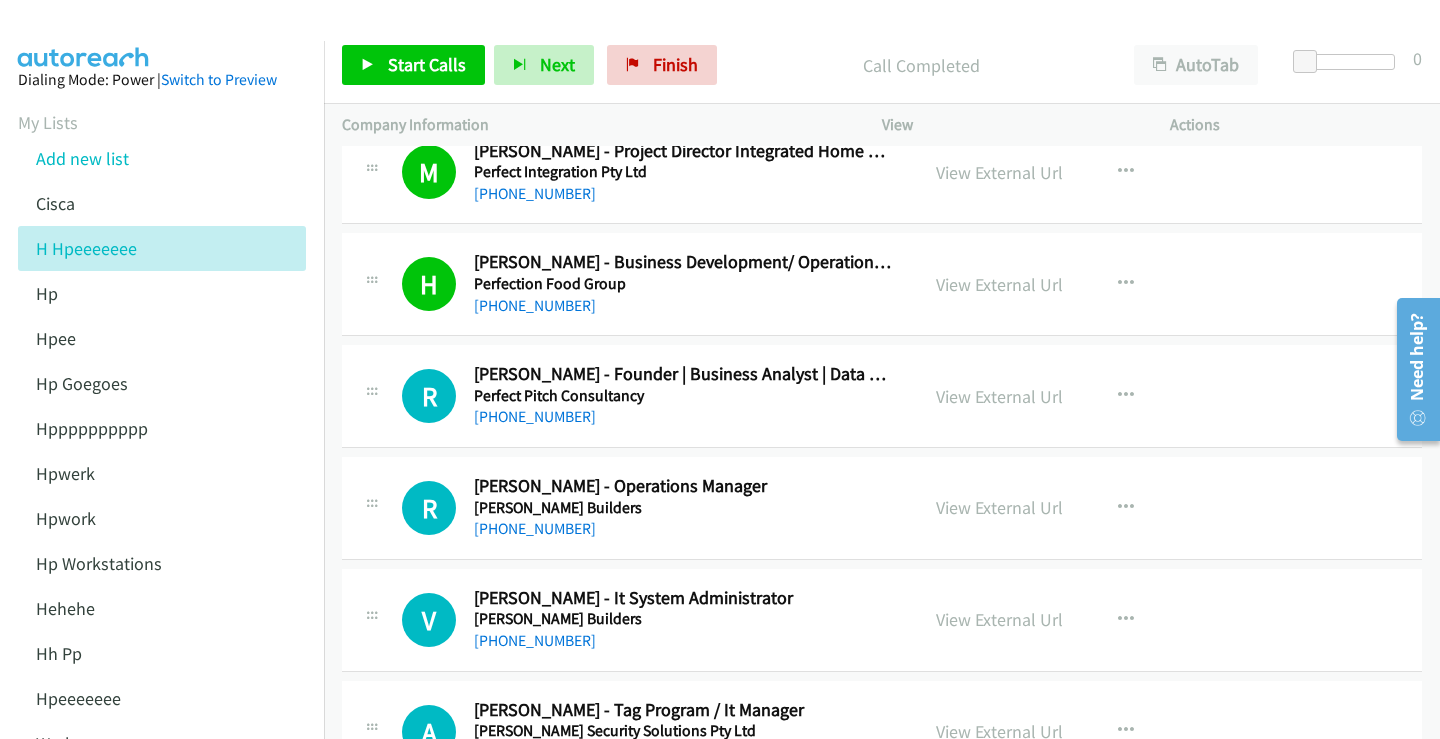 scroll, scrollTop: 4200, scrollLeft: 0, axis: vertical 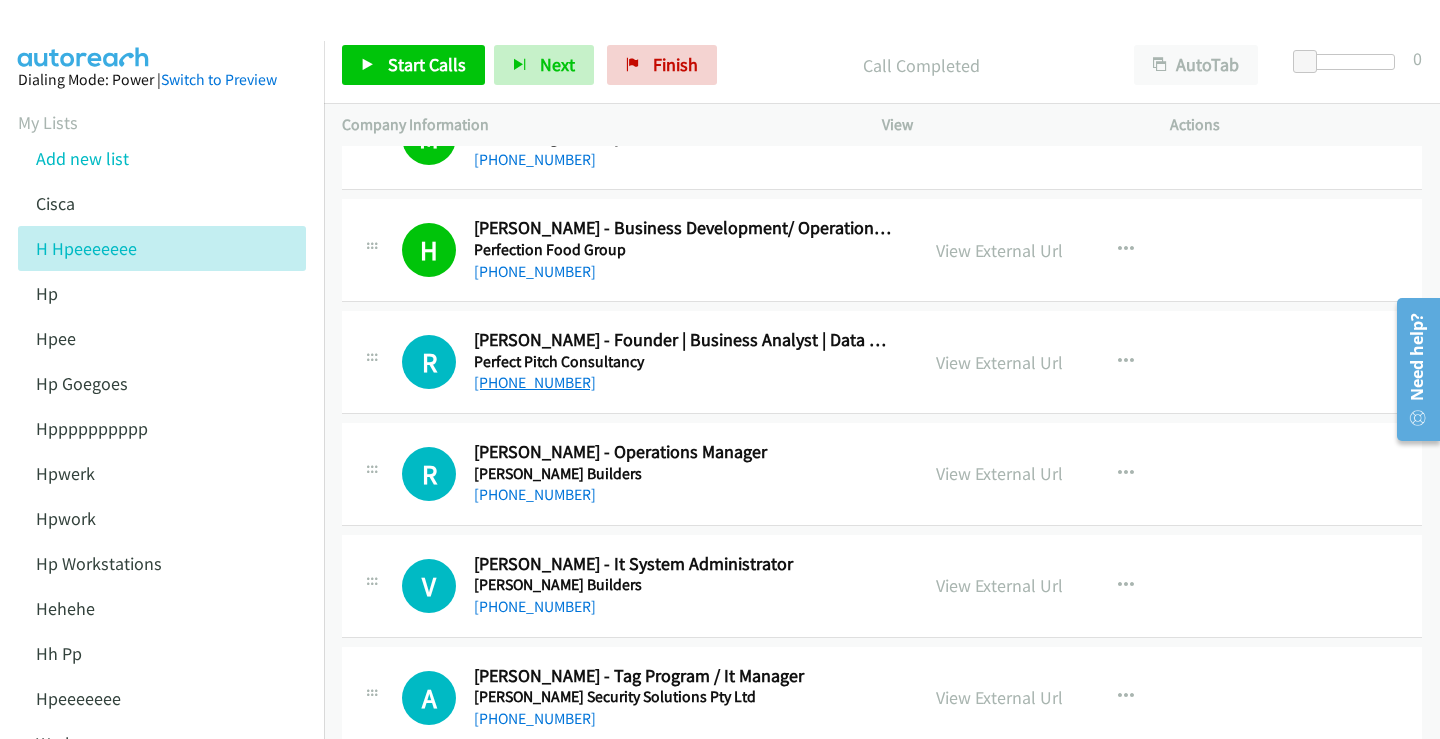 click on "+61 488 914 311" at bounding box center [535, 382] 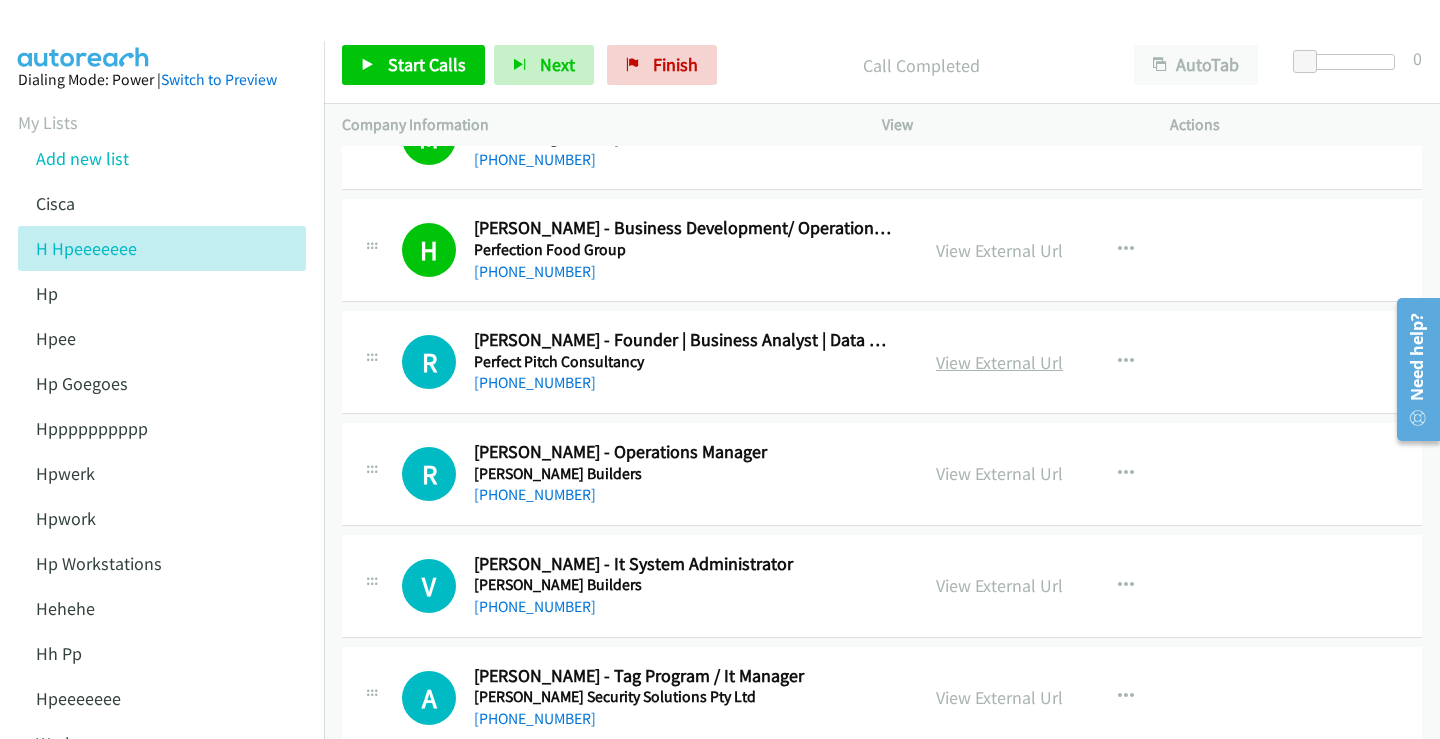click on "View External Url" at bounding box center (999, 362) 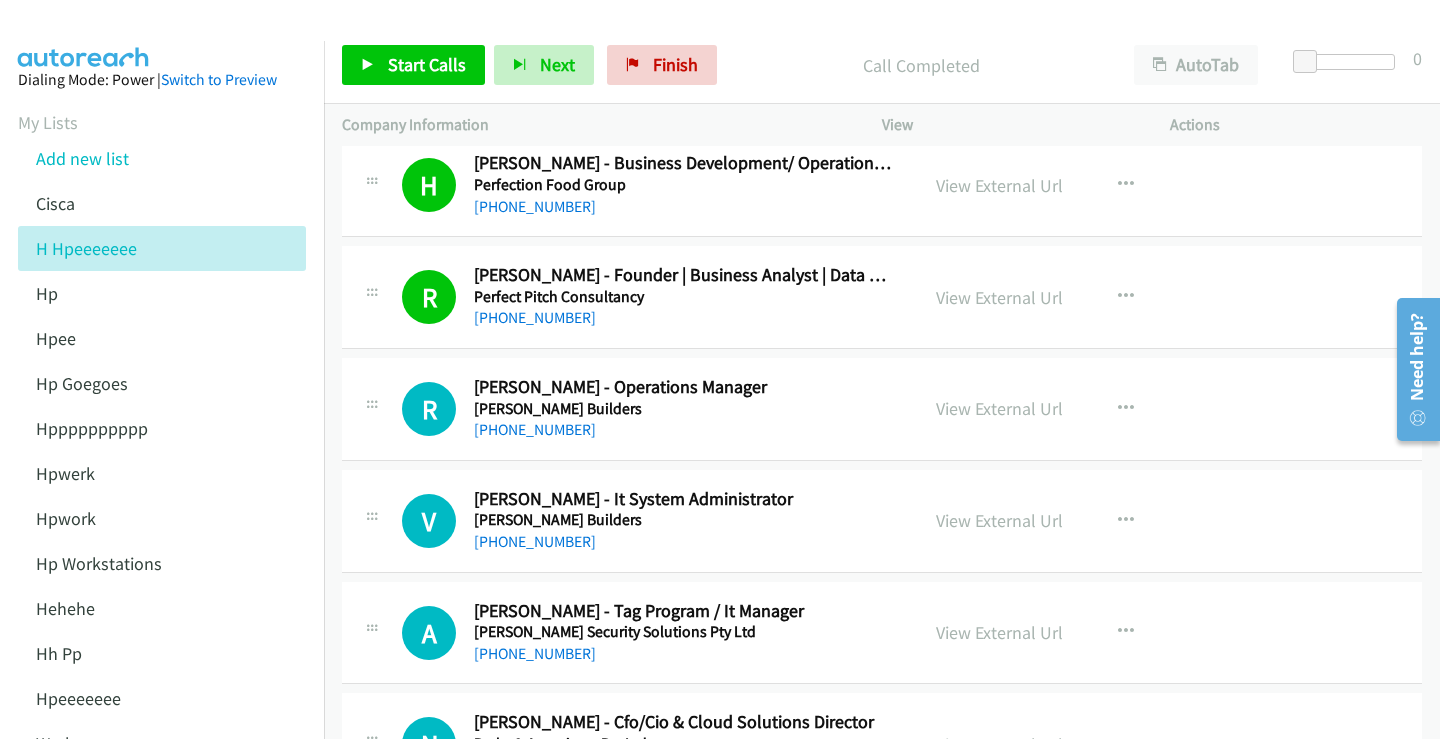scroll, scrollTop: 4300, scrollLeft: 0, axis: vertical 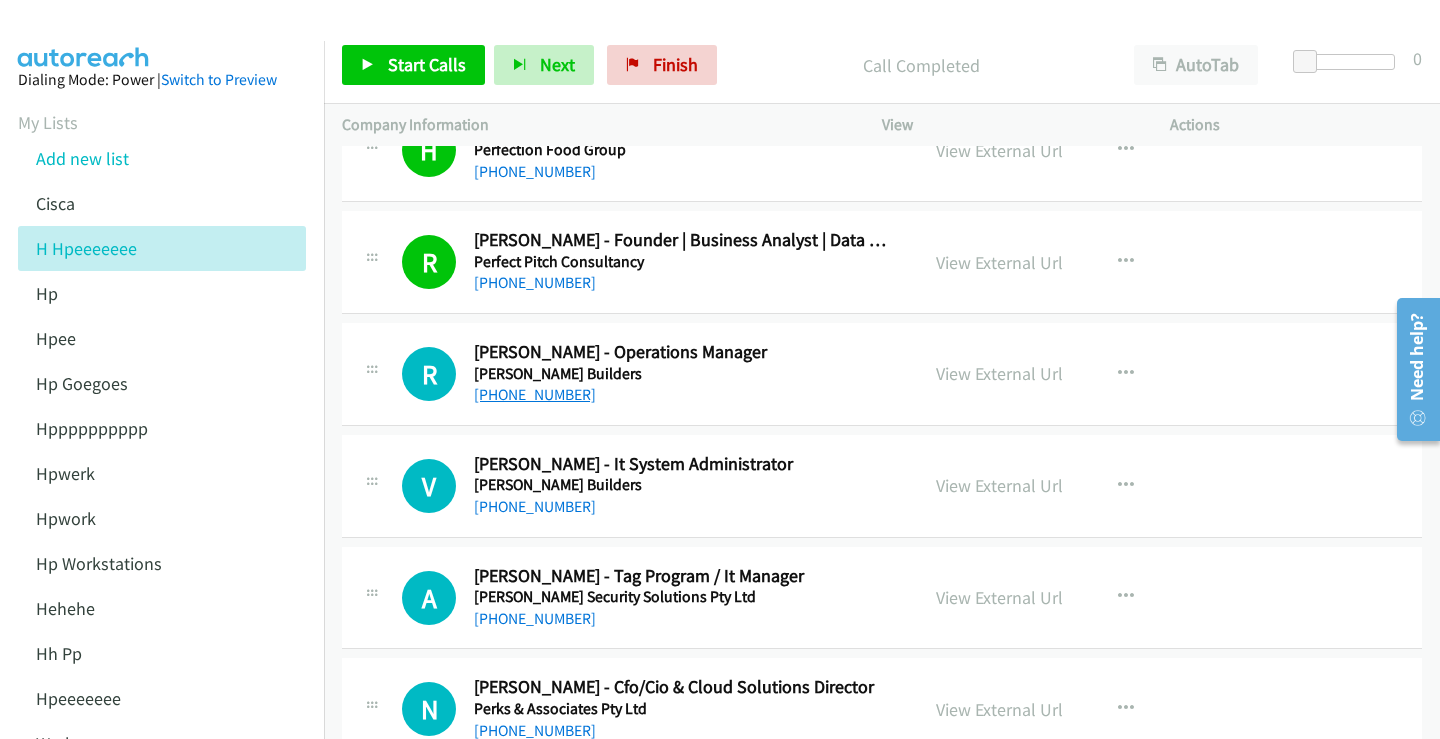 click on "+61 409 125 091" at bounding box center (535, 394) 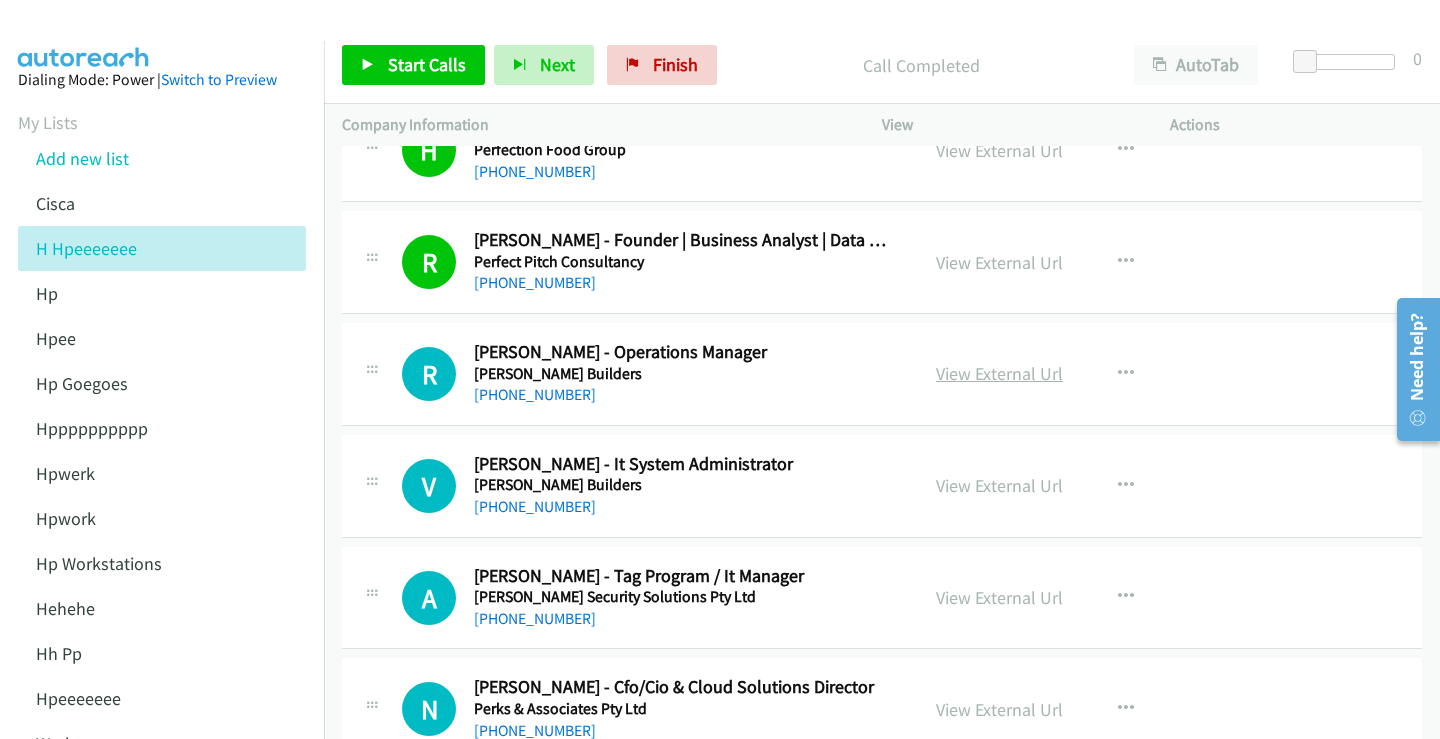 click on "View External Url" at bounding box center [999, 373] 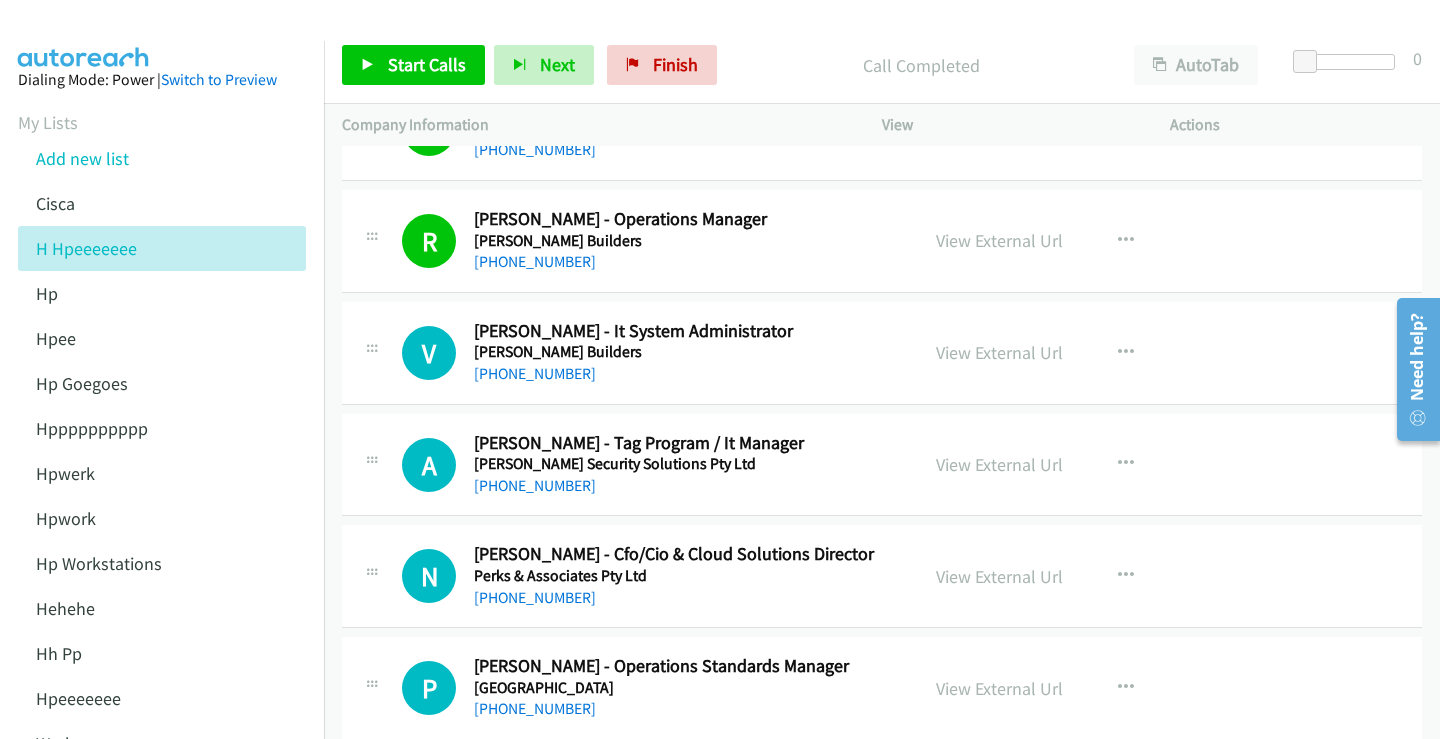 scroll, scrollTop: 4500, scrollLeft: 0, axis: vertical 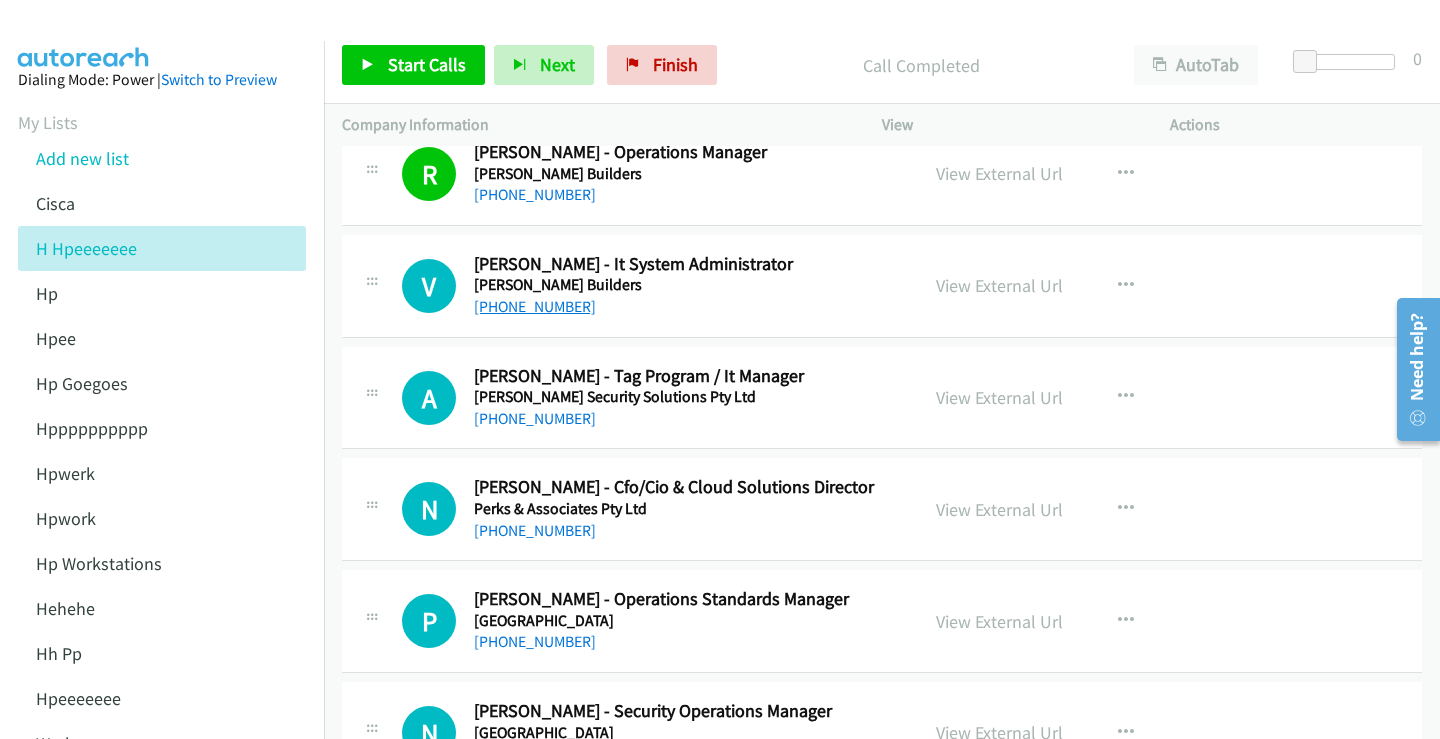 click on "+61 439 795 274" at bounding box center (535, 306) 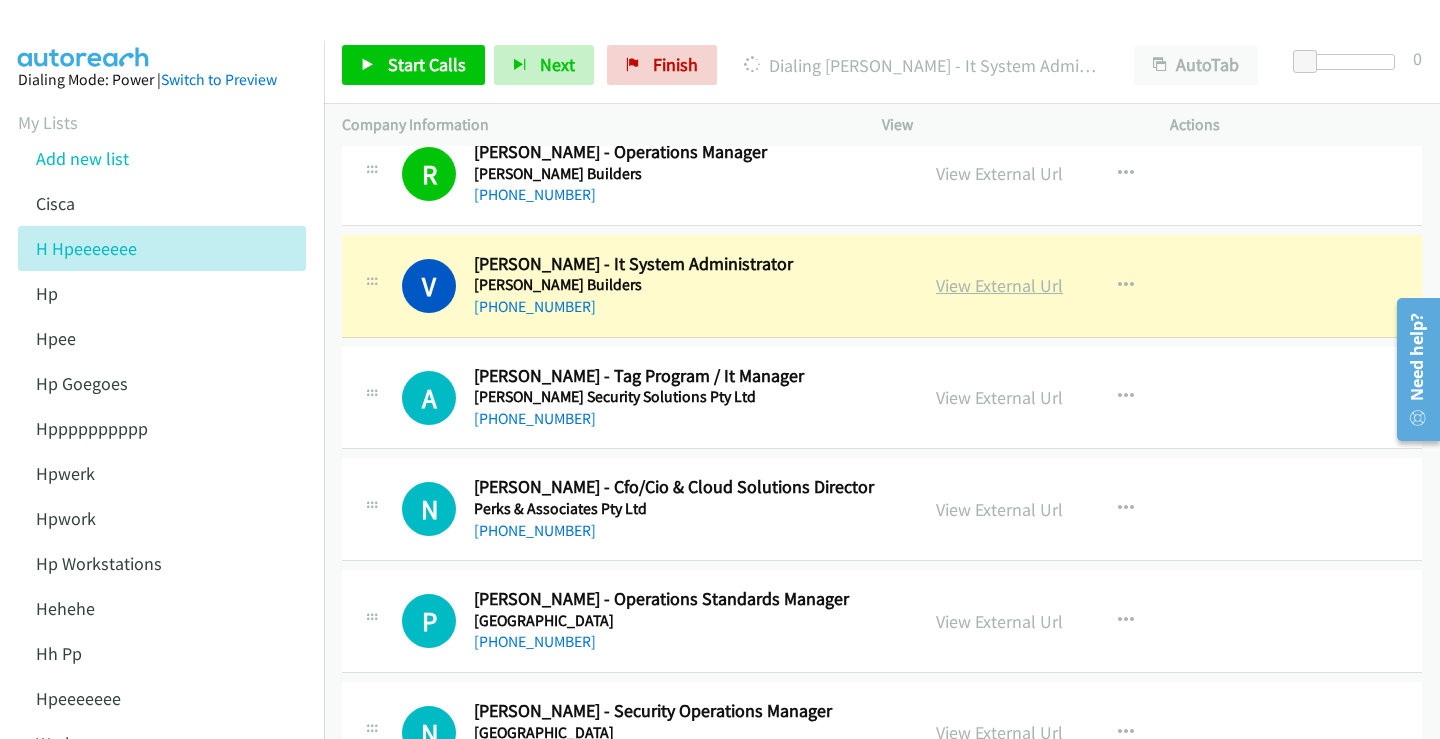 click on "View External Url" at bounding box center [999, 285] 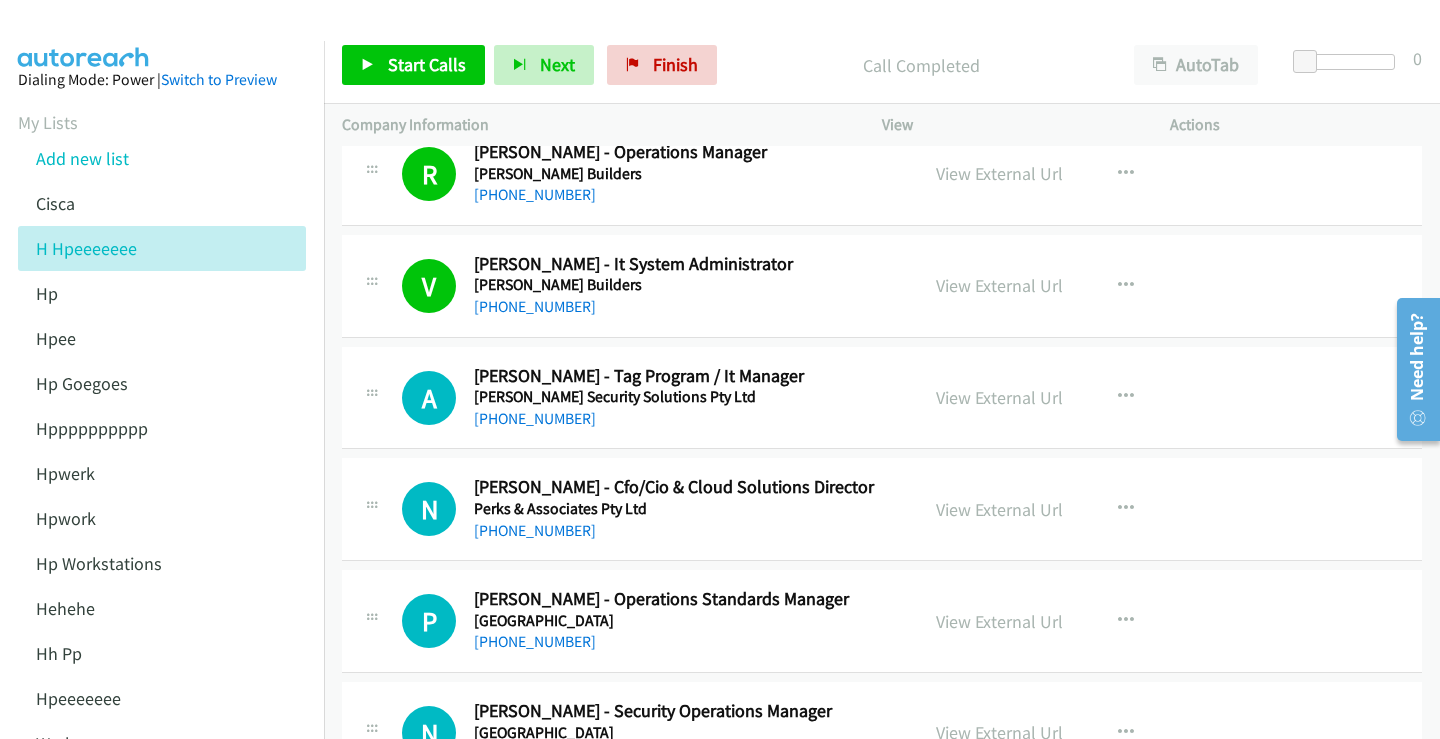 scroll, scrollTop: 4600, scrollLeft: 0, axis: vertical 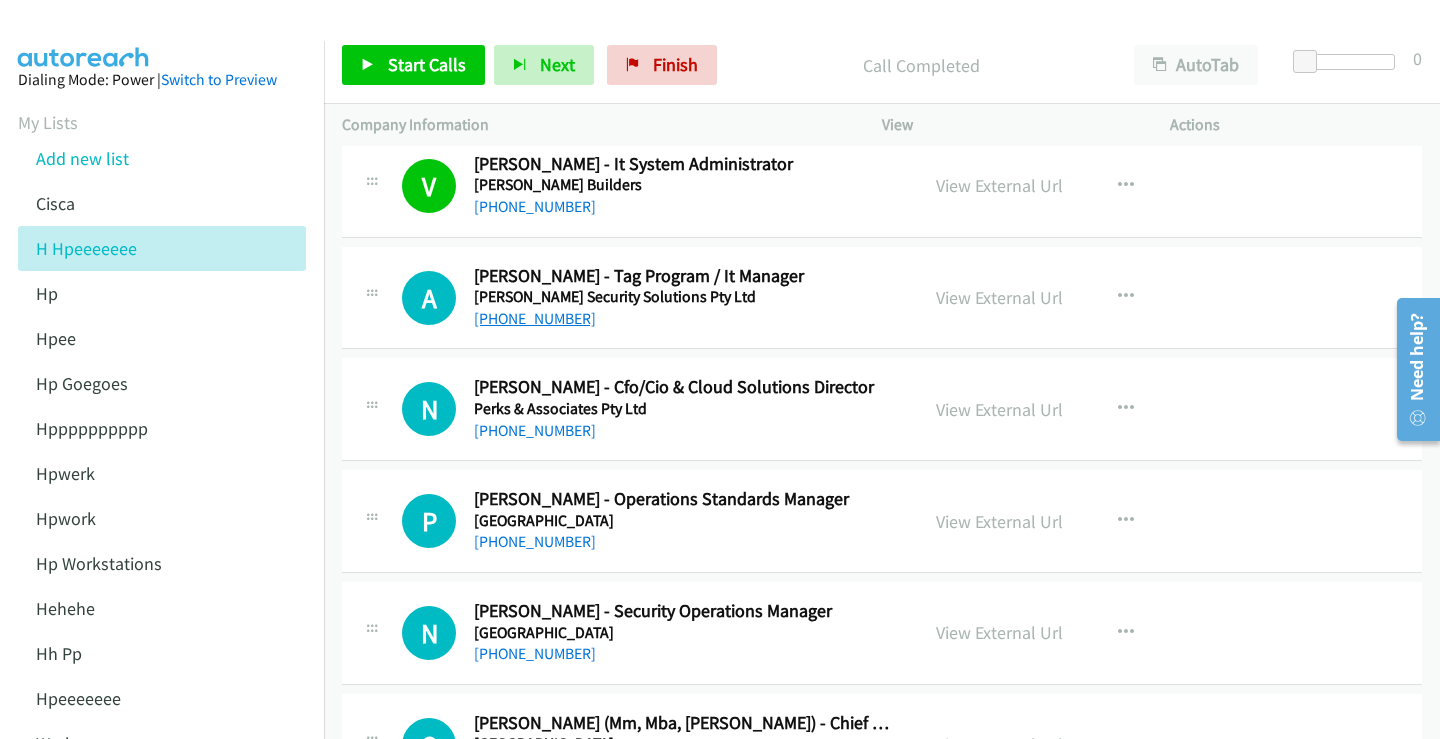 click on "+61 1300 764 206" at bounding box center (535, 318) 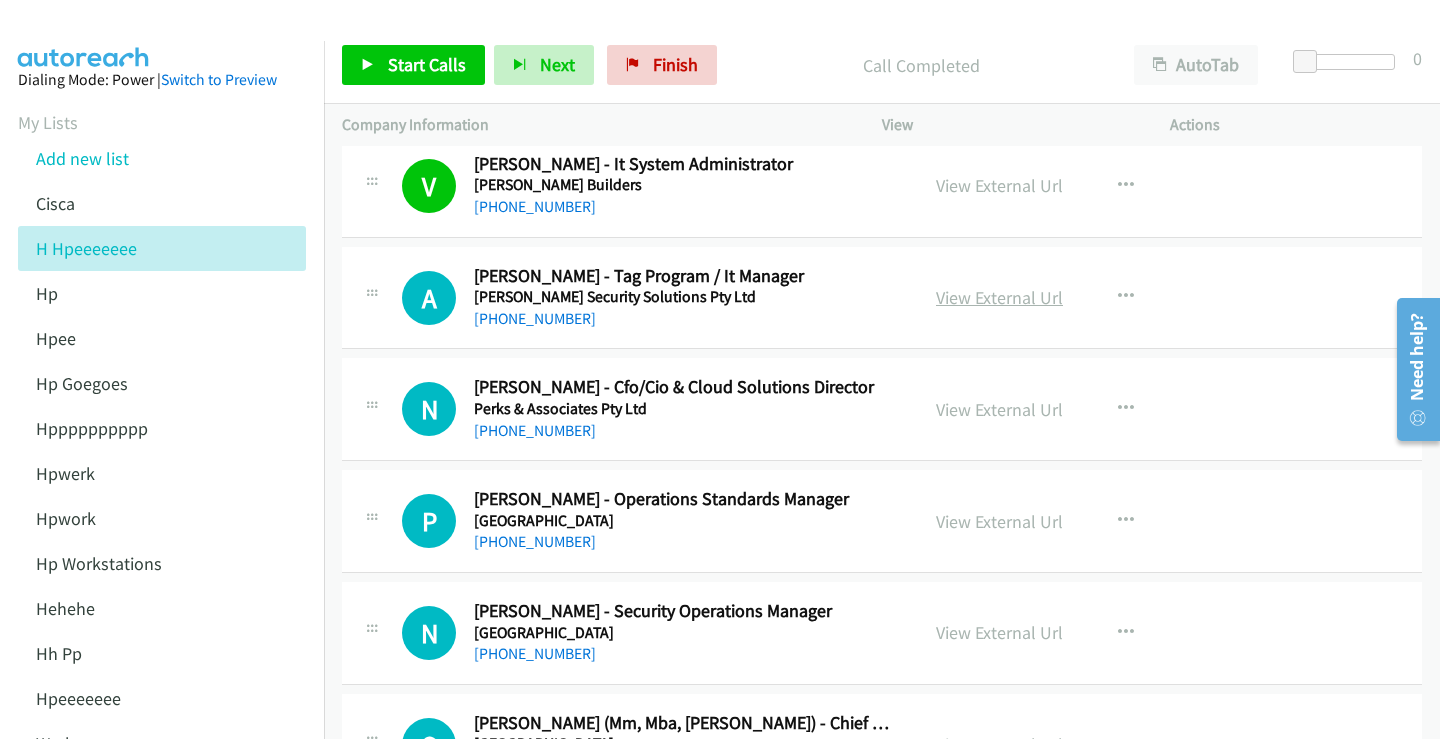 click on "View External Url" at bounding box center [999, 297] 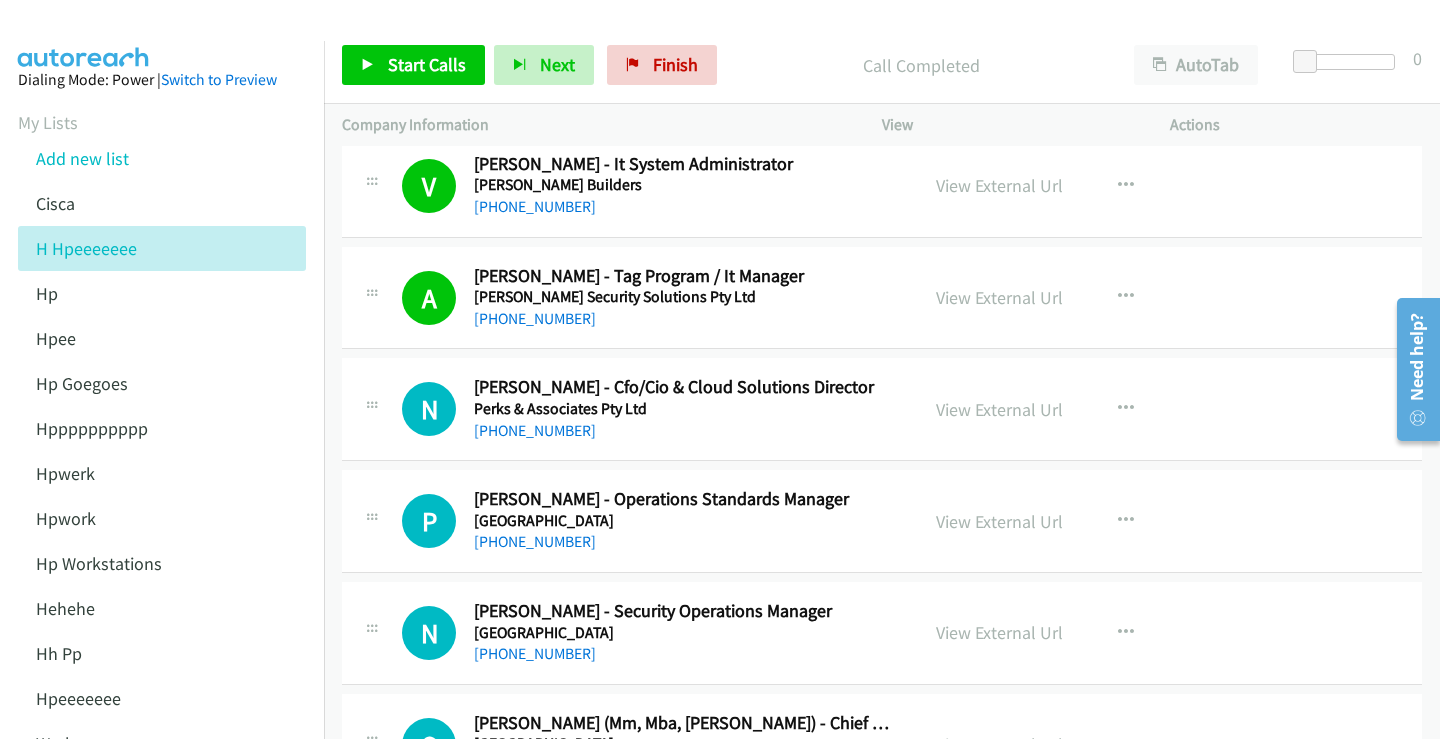 scroll, scrollTop: 4700, scrollLeft: 0, axis: vertical 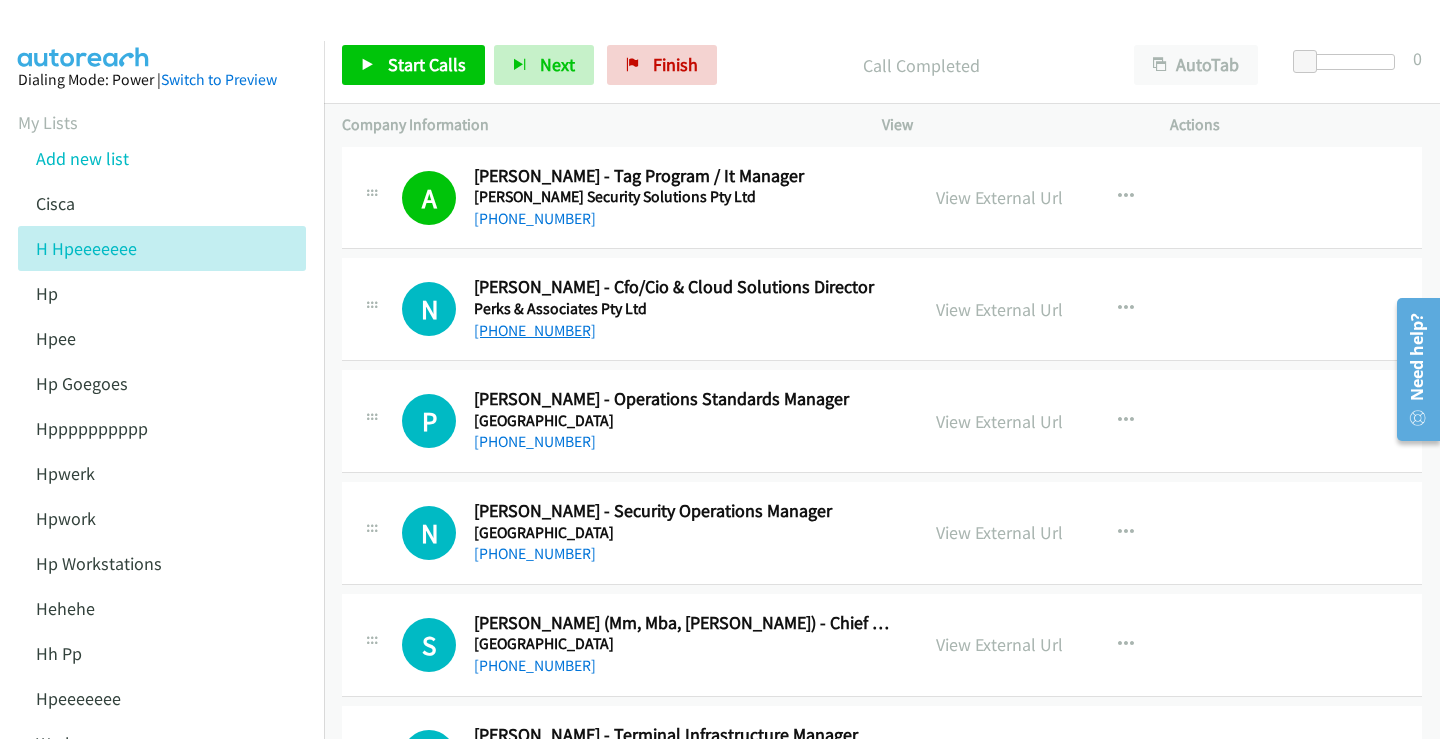 click on "+61 8 8273 9278" at bounding box center [535, 330] 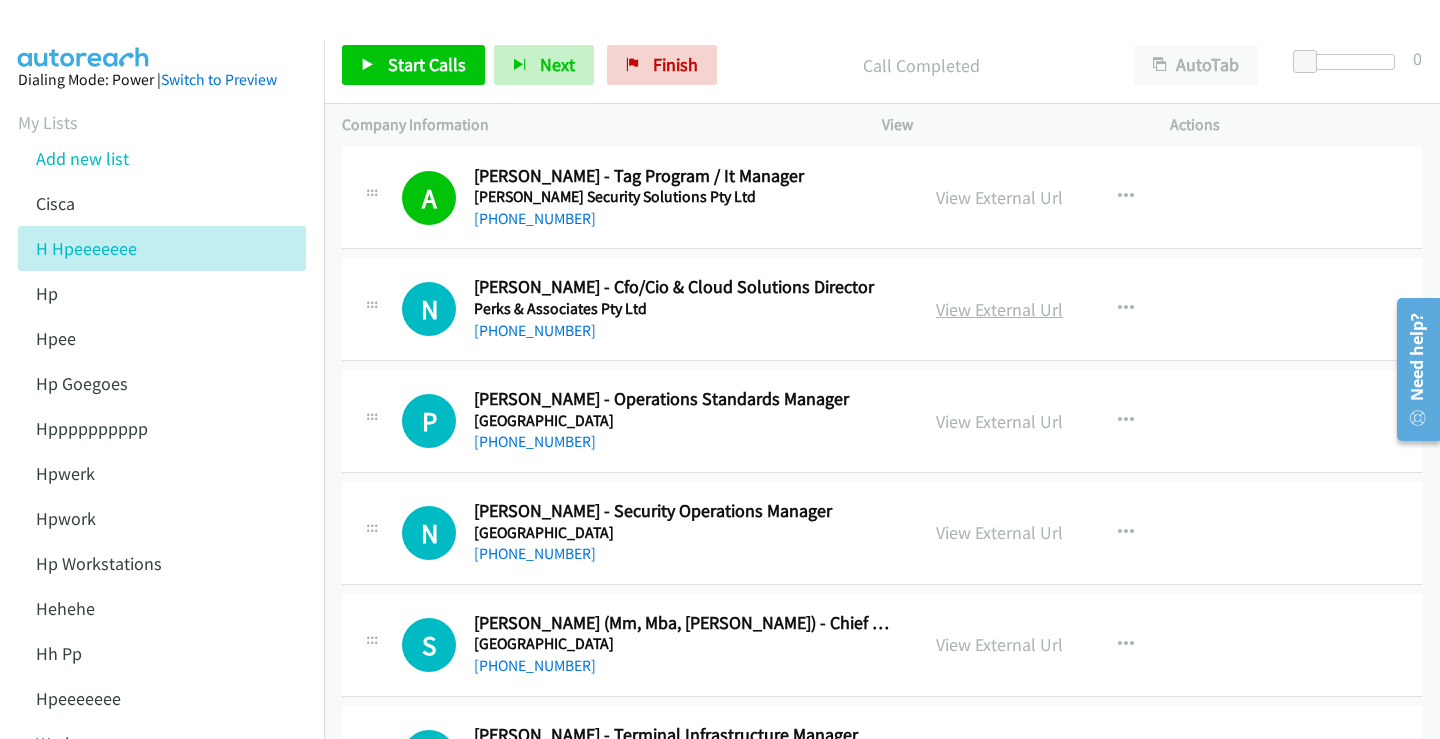 click on "View External Url" at bounding box center (999, 309) 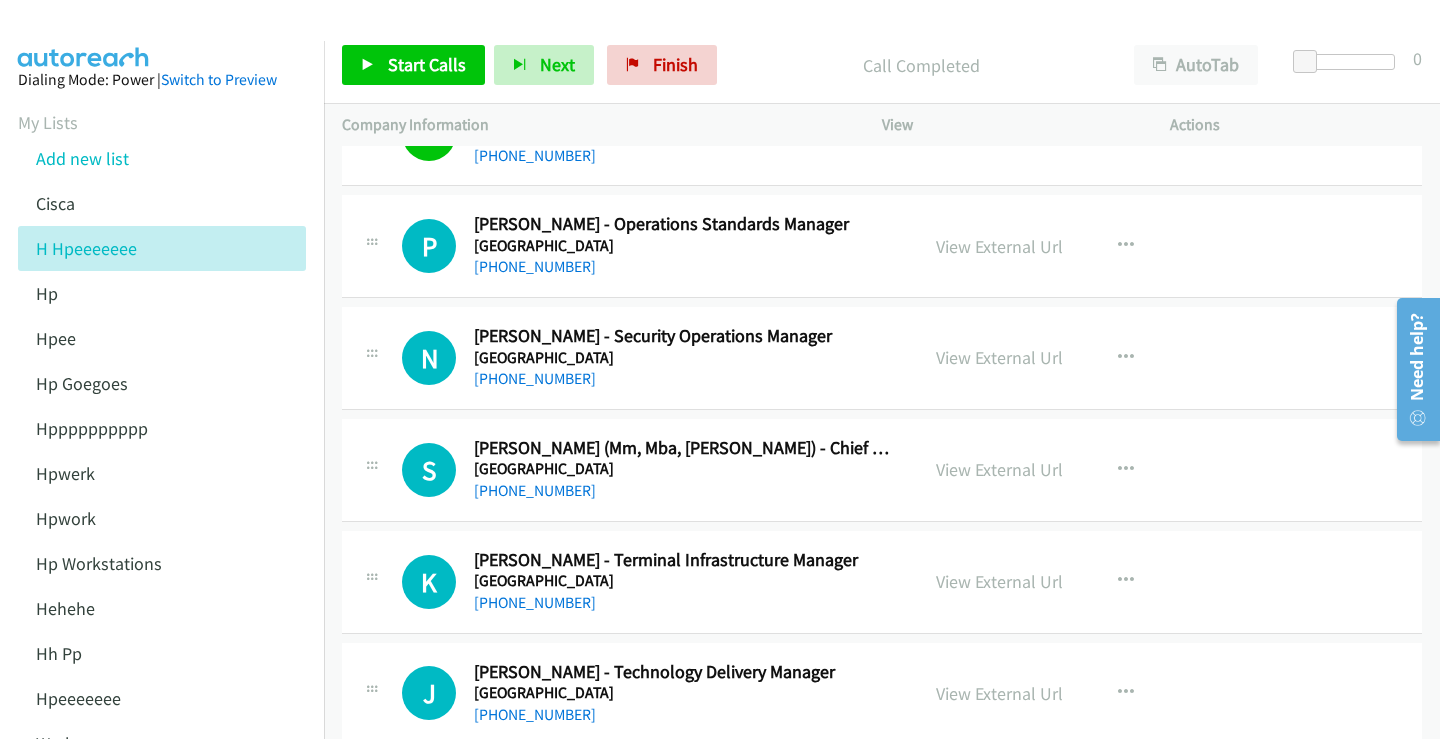 scroll, scrollTop: 4900, scrollLeft: 0, axis: vertical 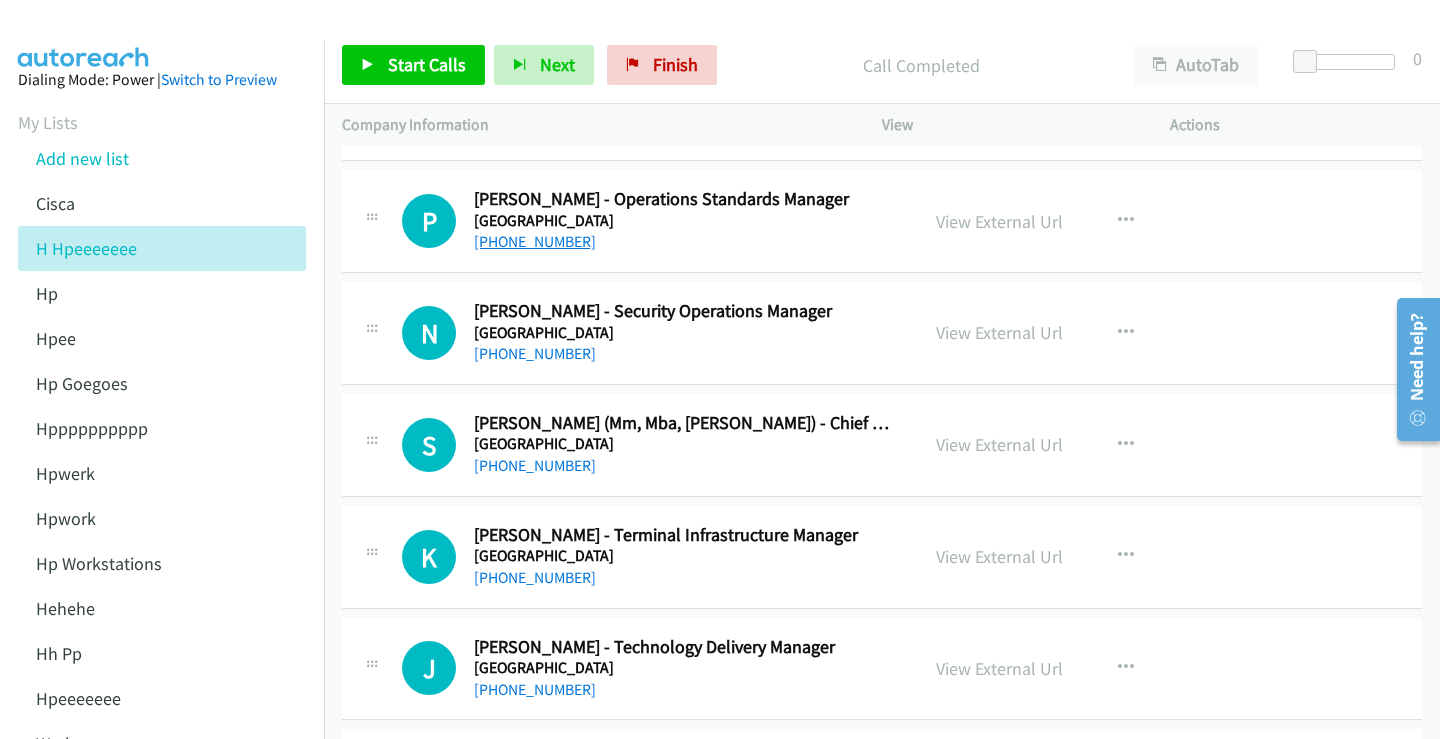 click on "+61 467 431 111" at bounding box center [535, 241] 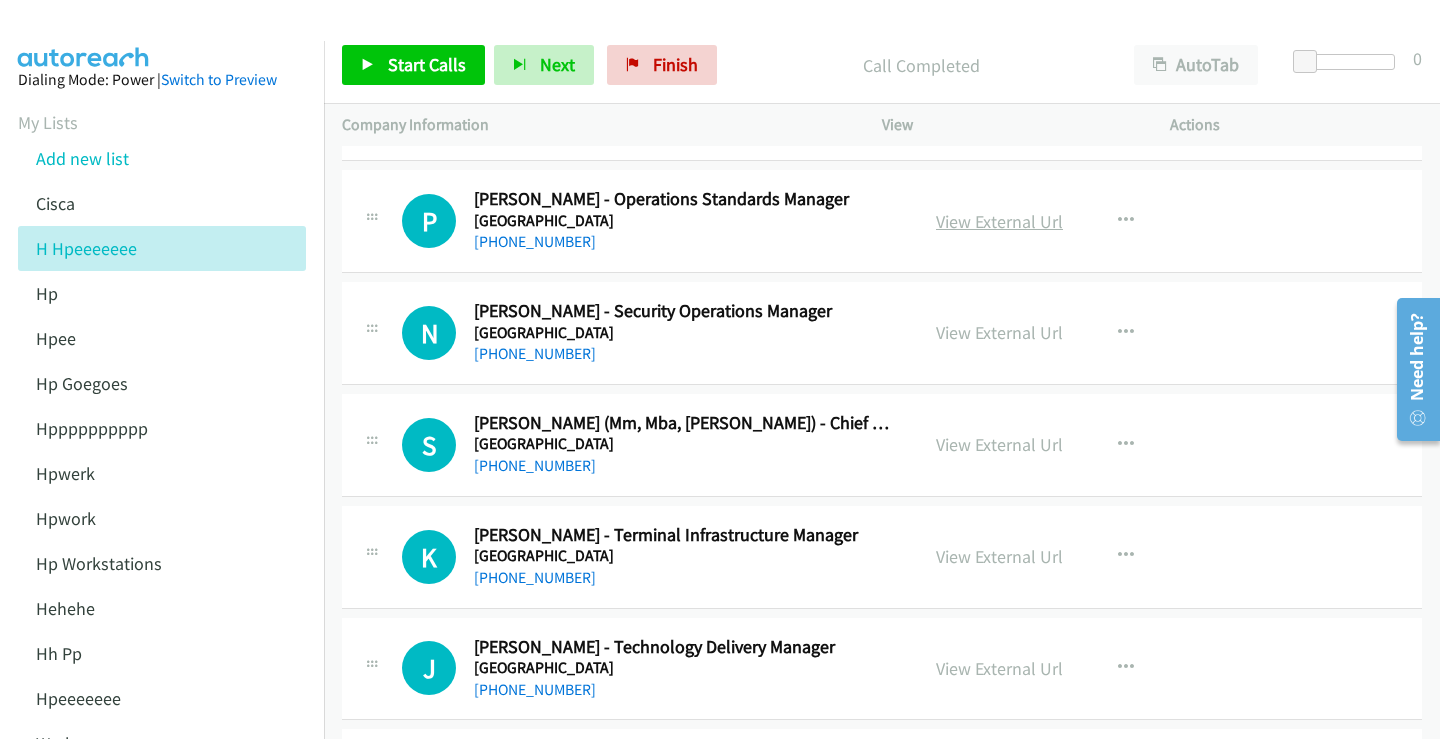 click on "View External Url" at bounding box center (999, 221) 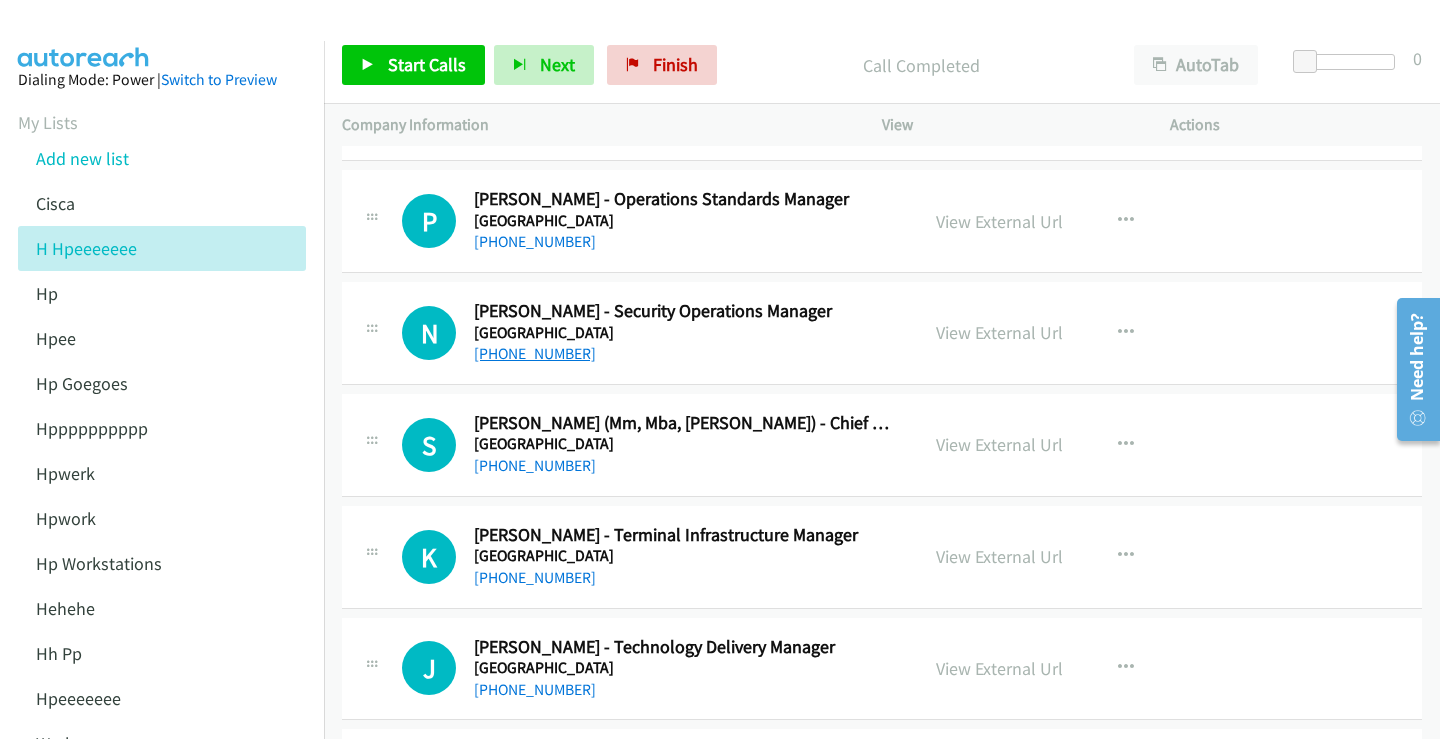 click on "+61 8 9478 8422" at bounding box center [535, 353] 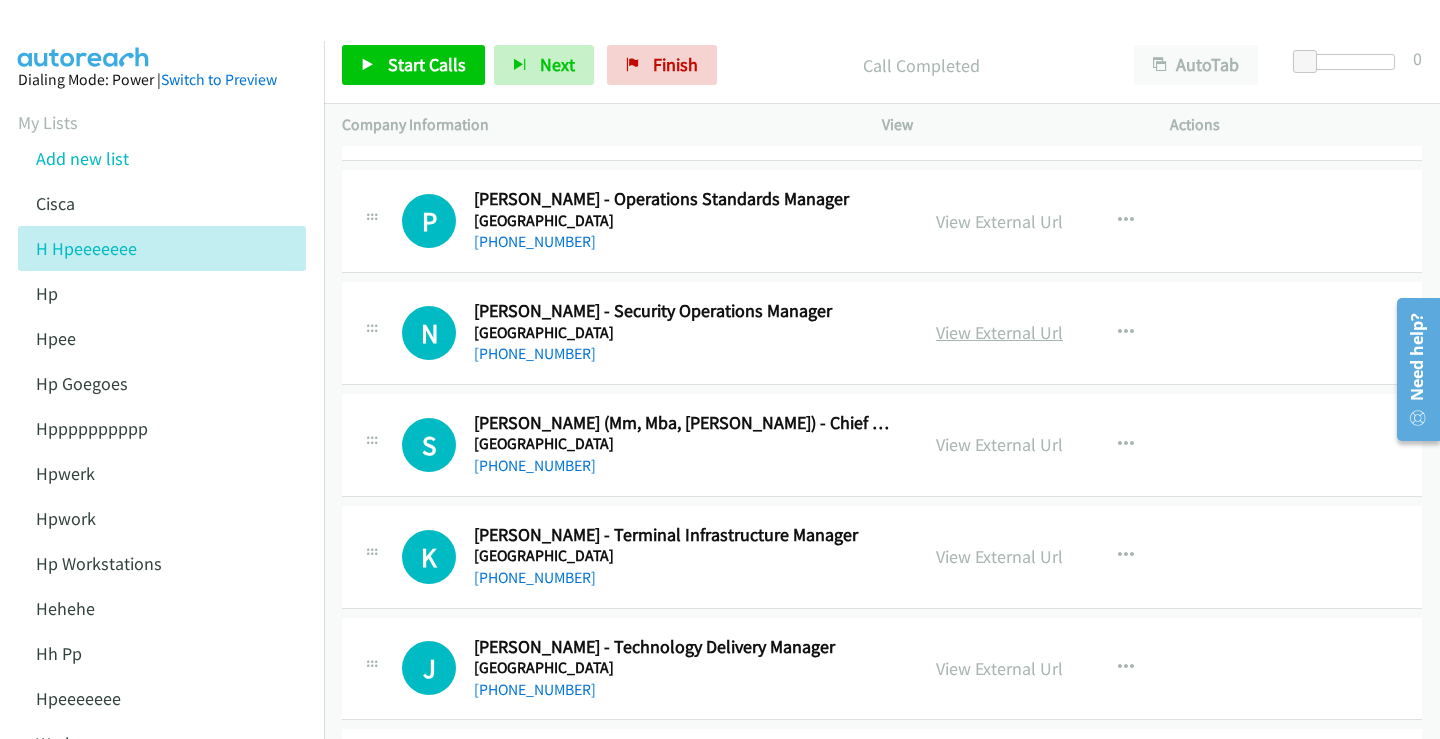 click on "View External Url" at bounding box center [999, 332] 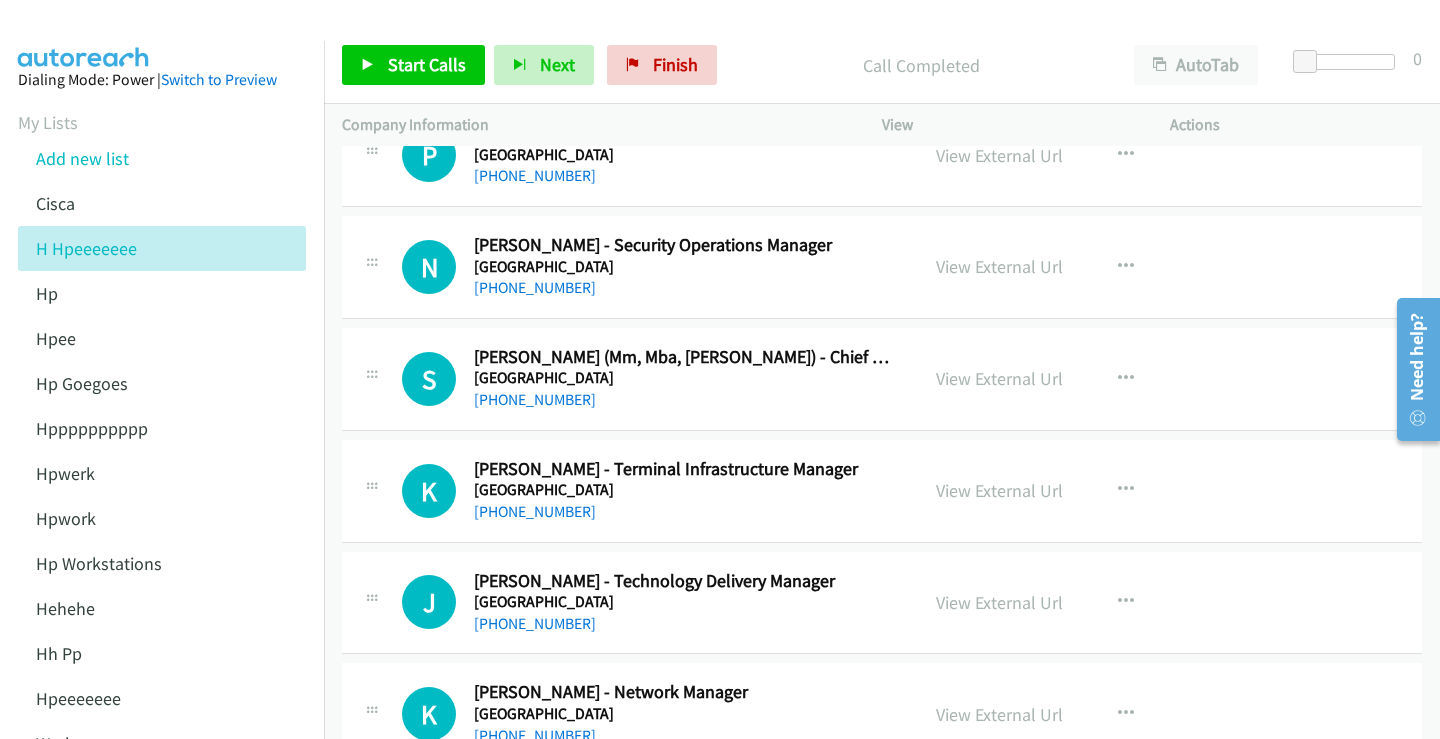 scroll, scrollTop: 5000, scrollLeft: 0, axis: vertical 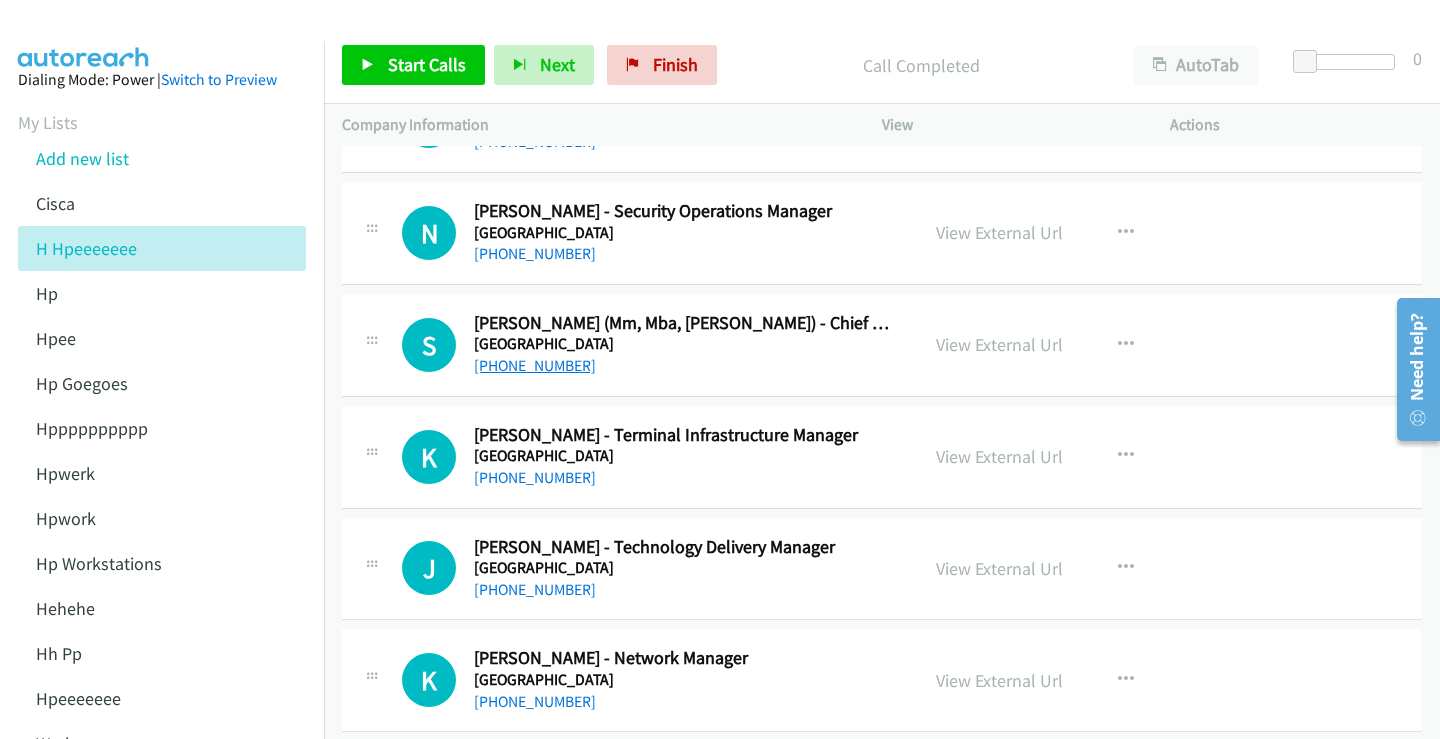 click on "+61 428 854 728" at bounding box center [535, 365] 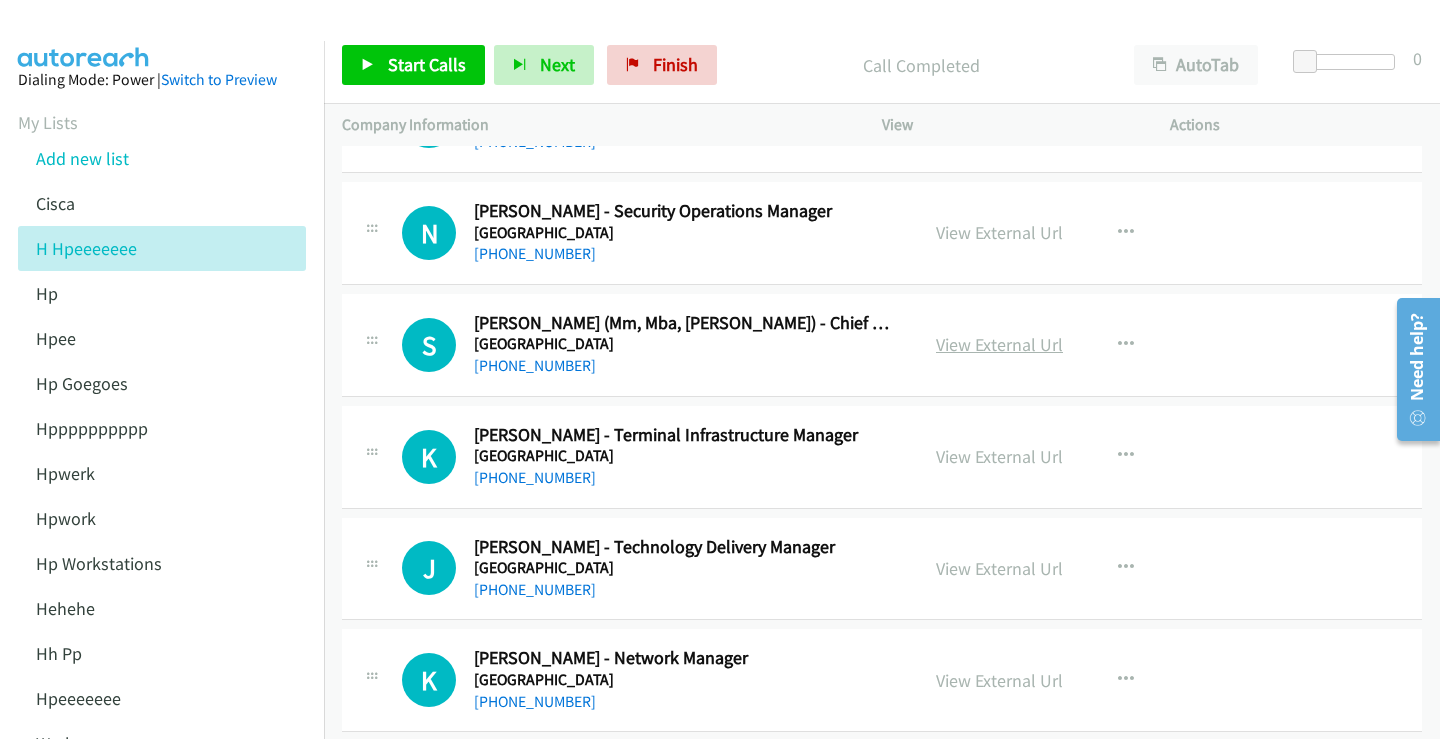click on "View External Url" at bounding box center [999, 344] 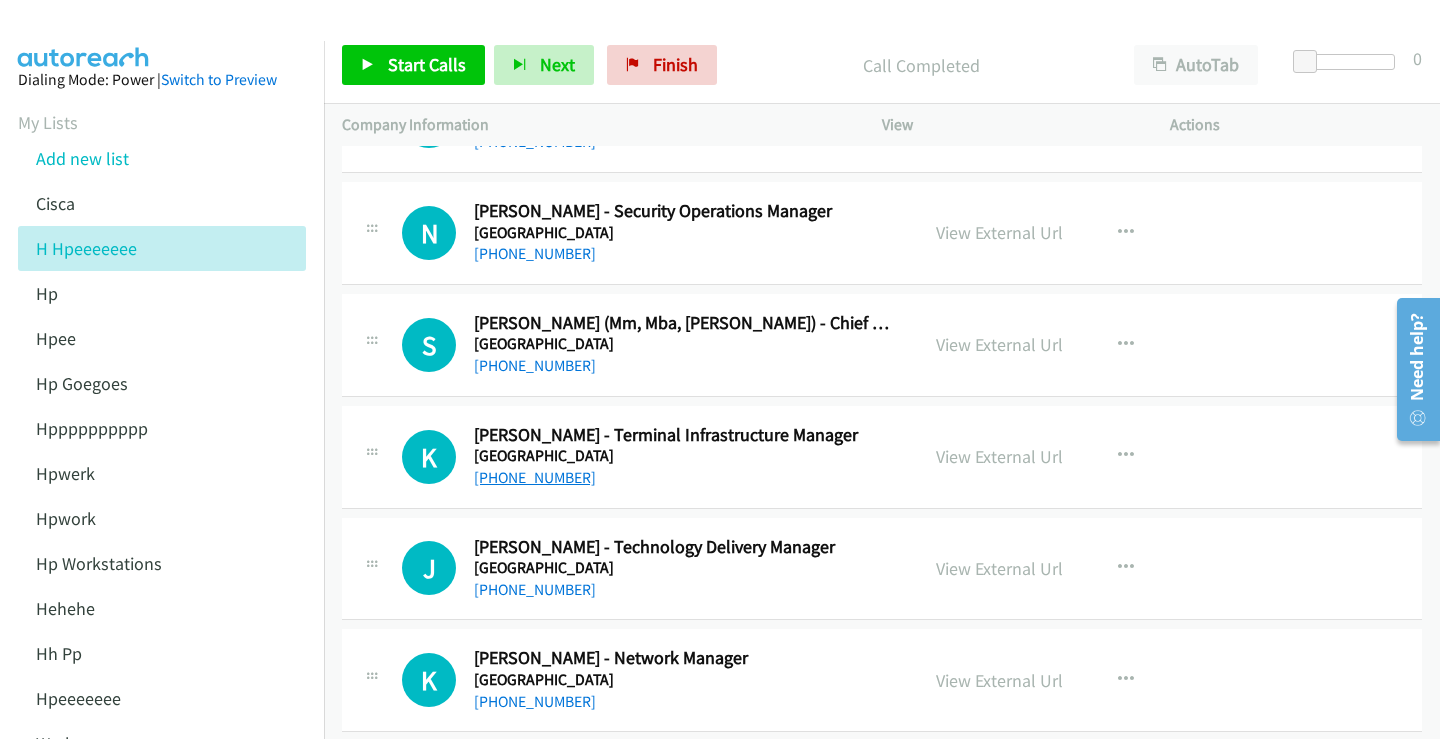click on "+61 402 517 560" at bounding box center (535, 477) 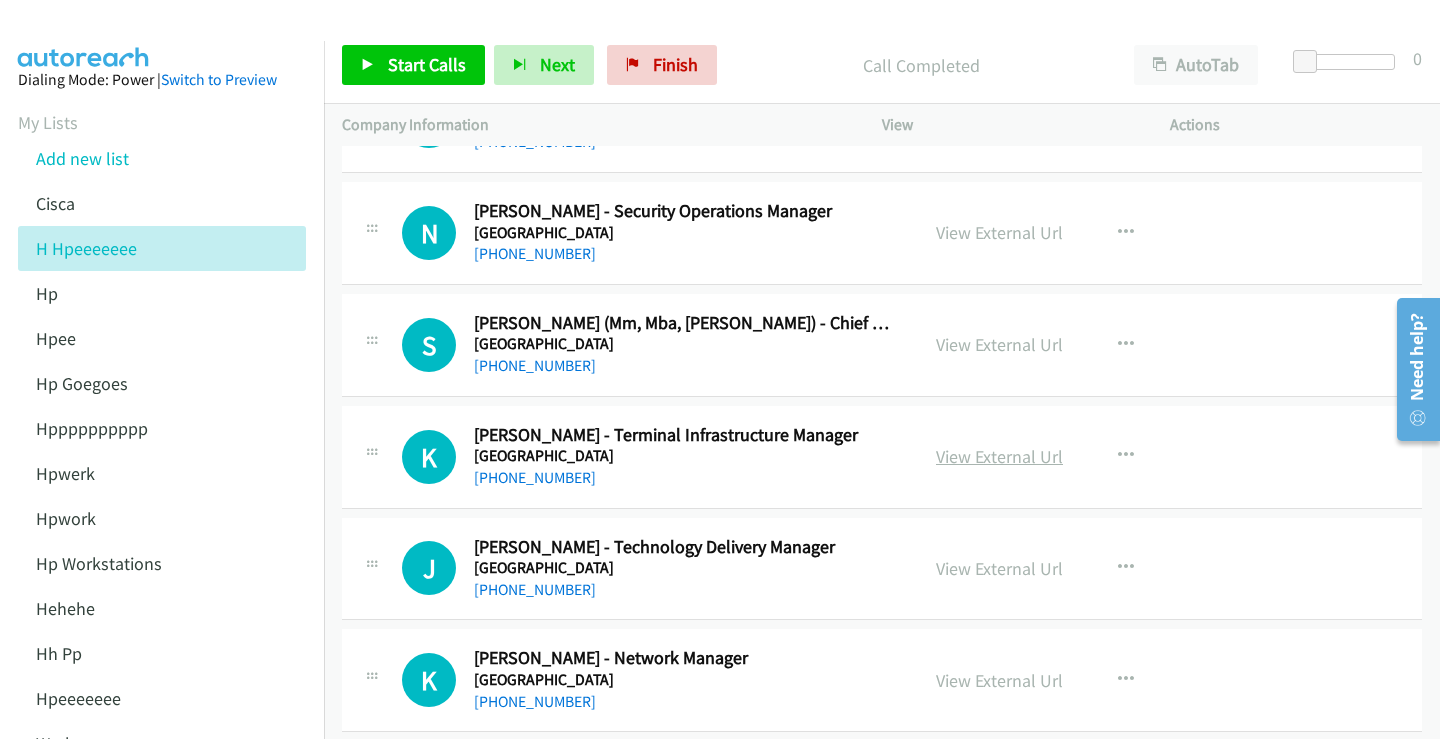 click on "View External Url" at bounding box center (999, 456) 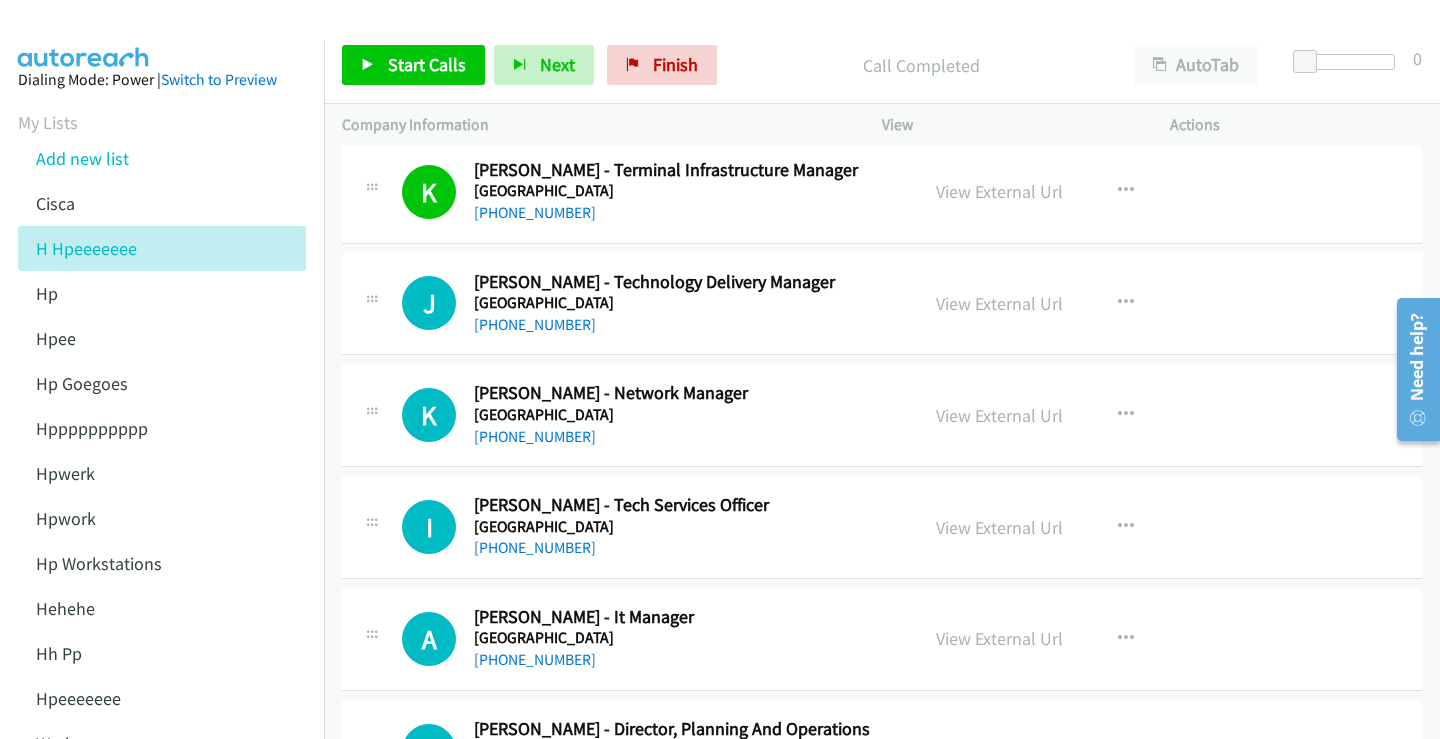 scroll, scrollTop: 5300, scrollLeft: 0, axis: vertical 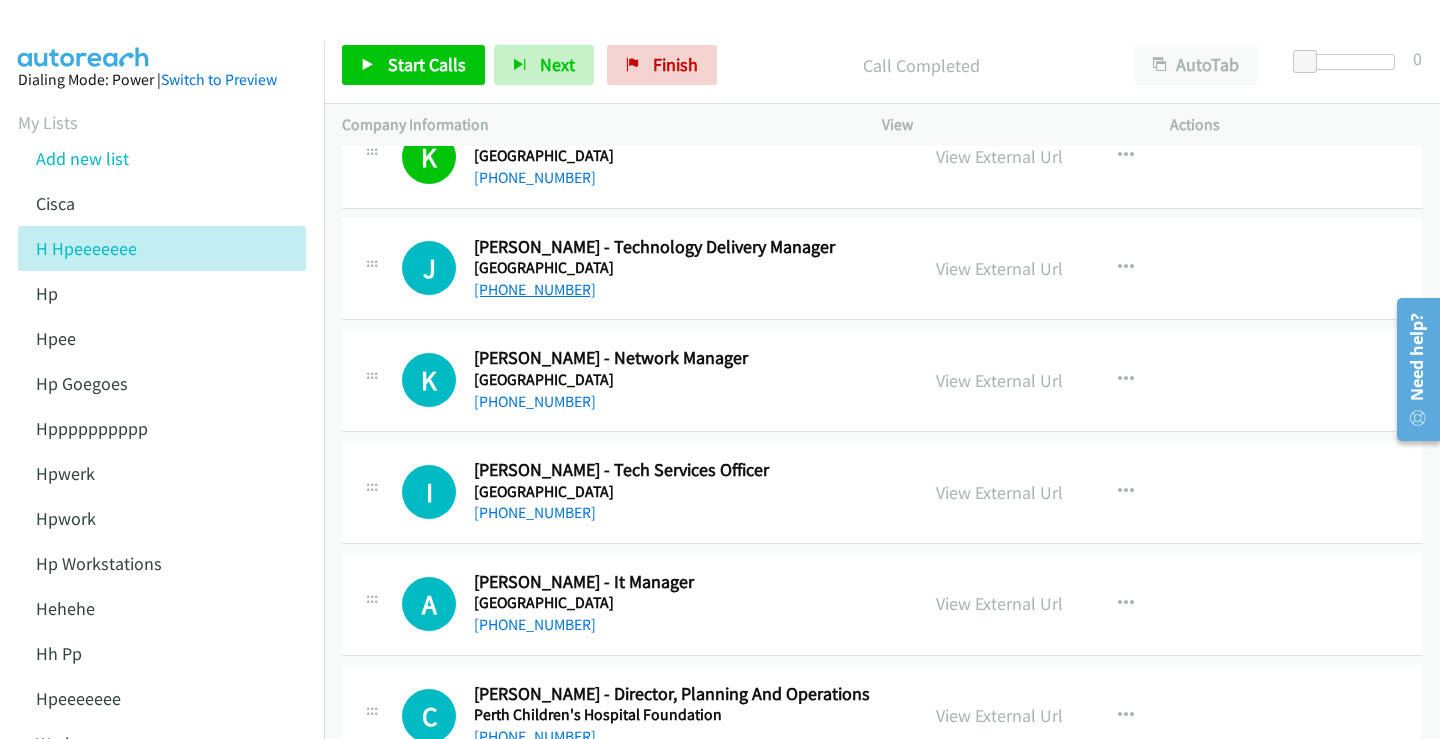 click on "+61 432 324 371" at bounding box center (535, 289) 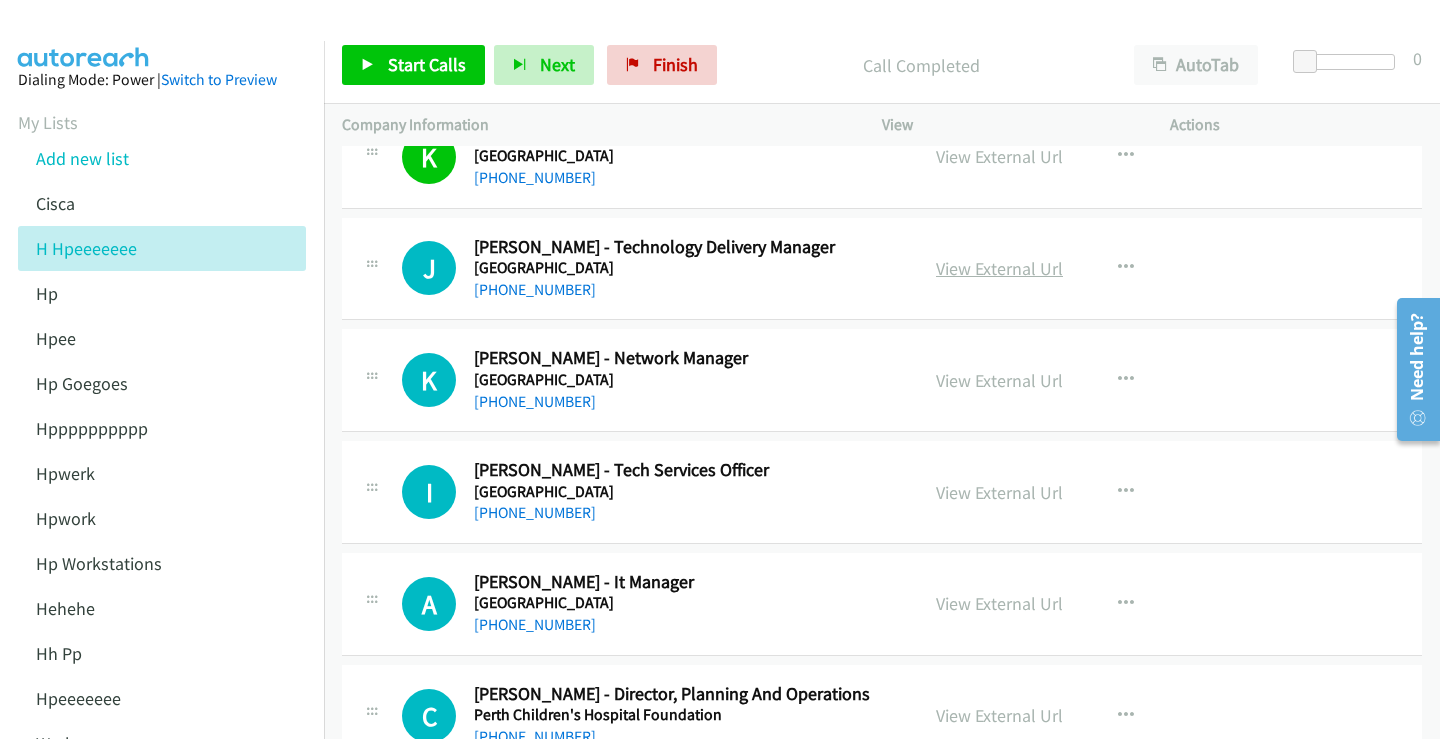 click on "View External Url" at bounding box center [999, 268] 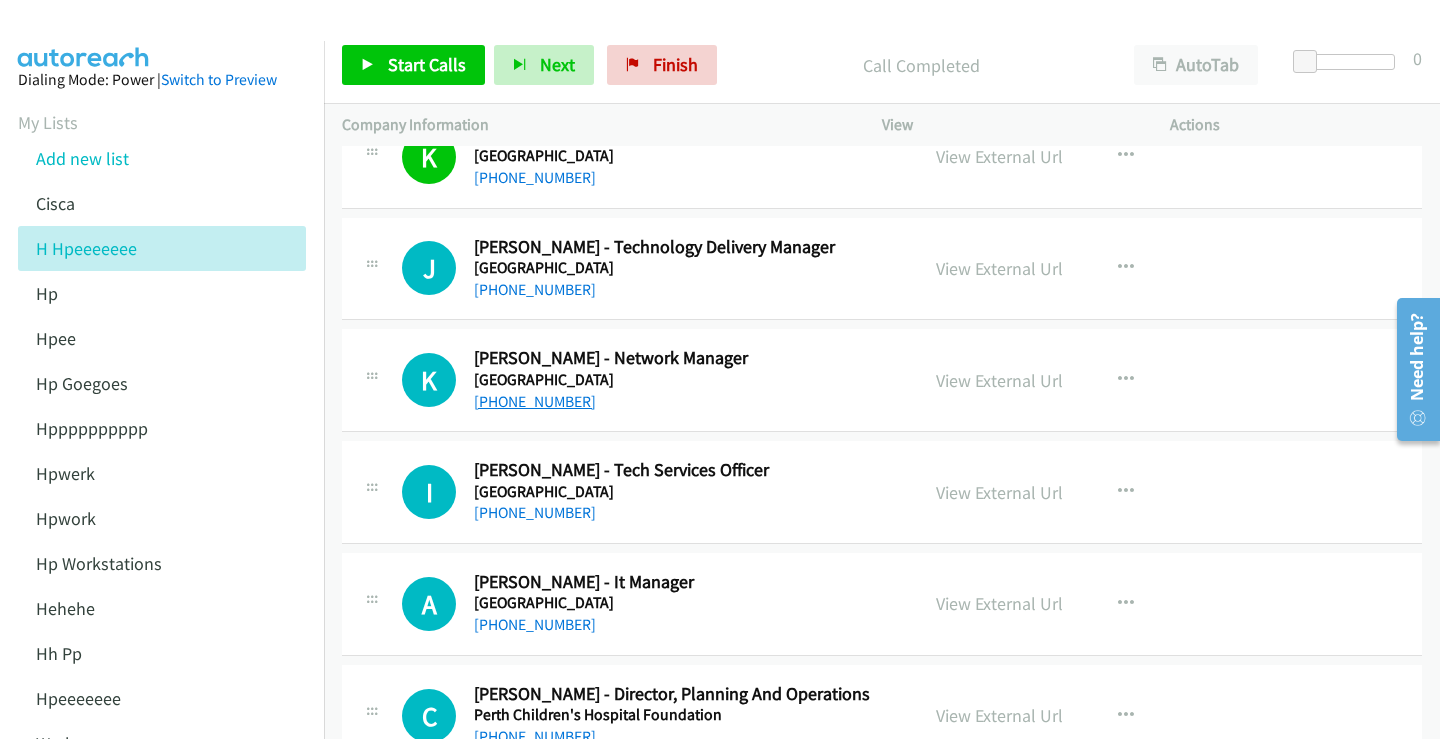 click on "+61 447 992 023" at bounding box center [535, 401] 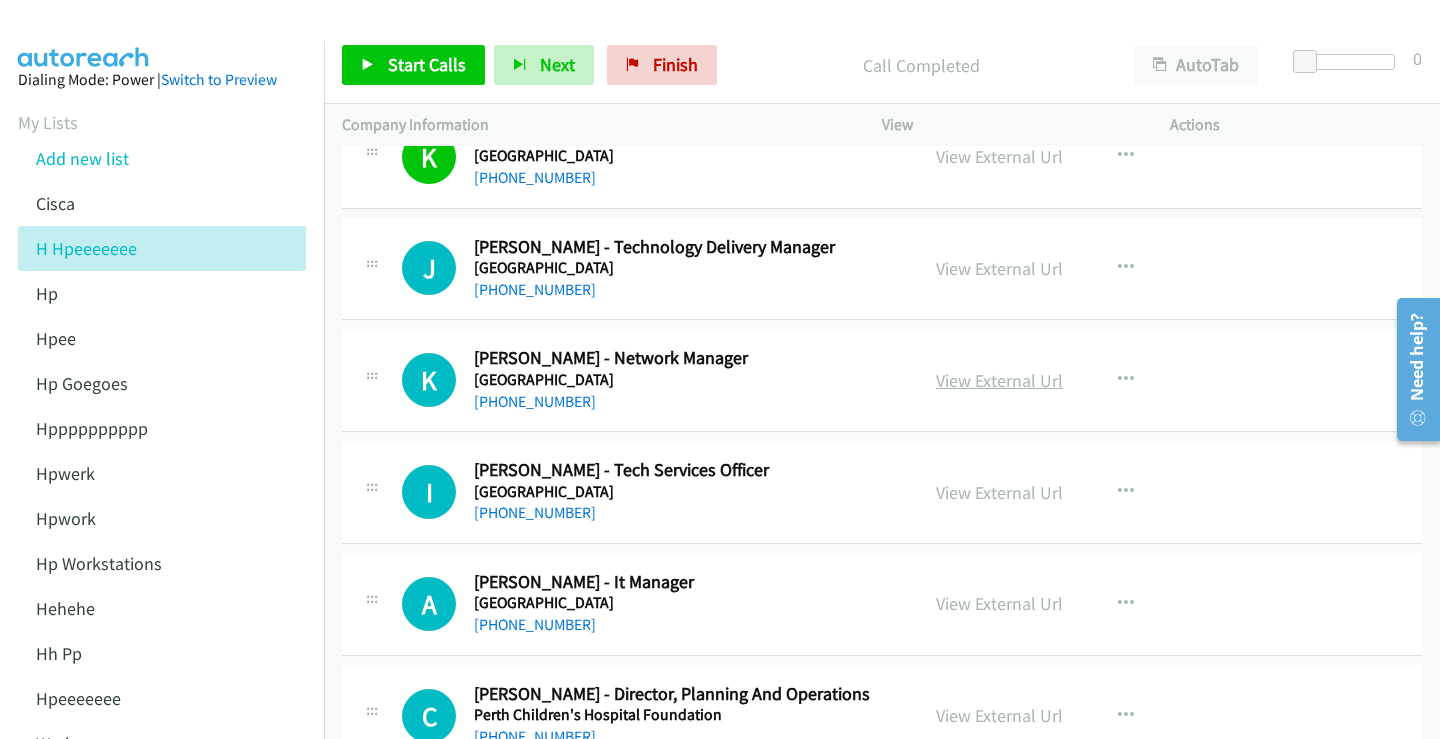 click on "View External Url" at bounding box center (999, 380) 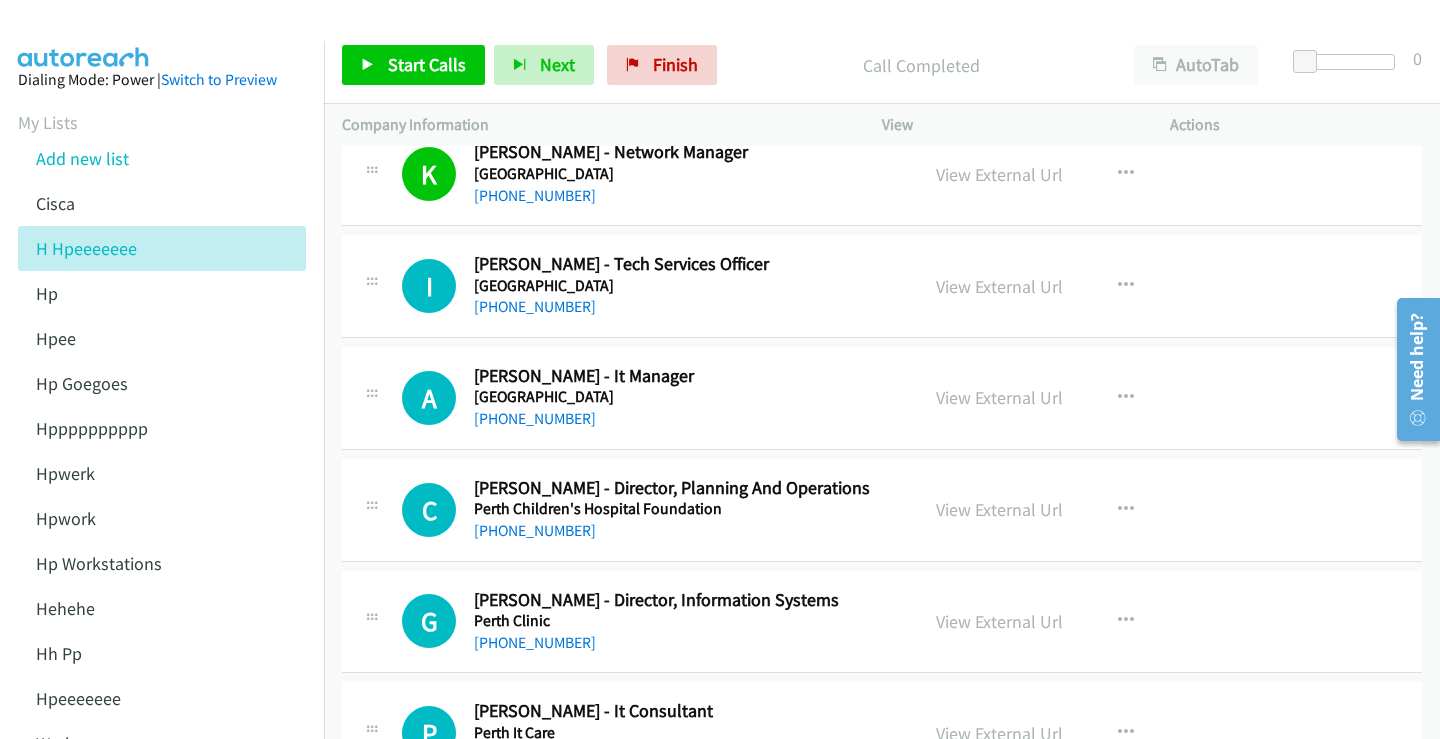 scroll, scrollTop: 5600, scrollLeft: 0, axis: vertical 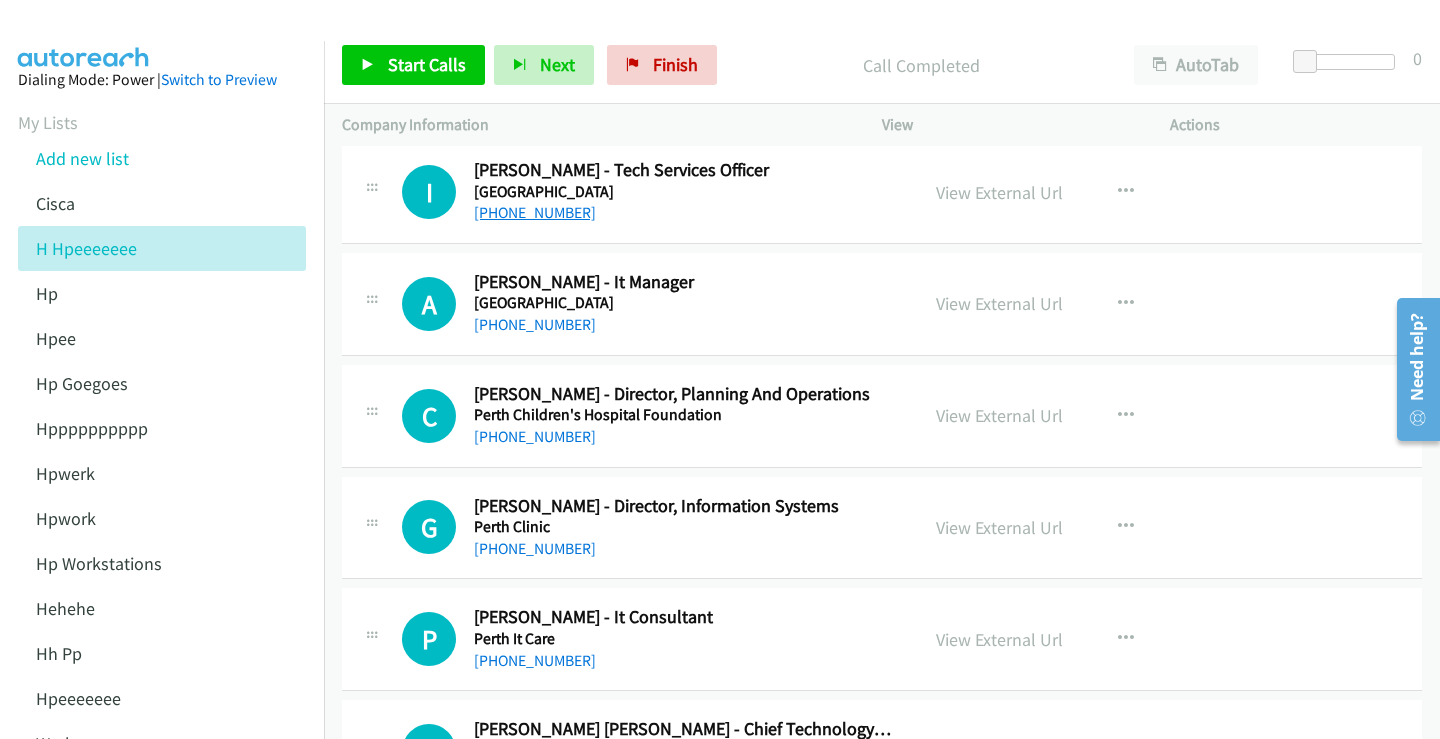 click on "+61 8 9478 8877" at bounding box center (535, 212) 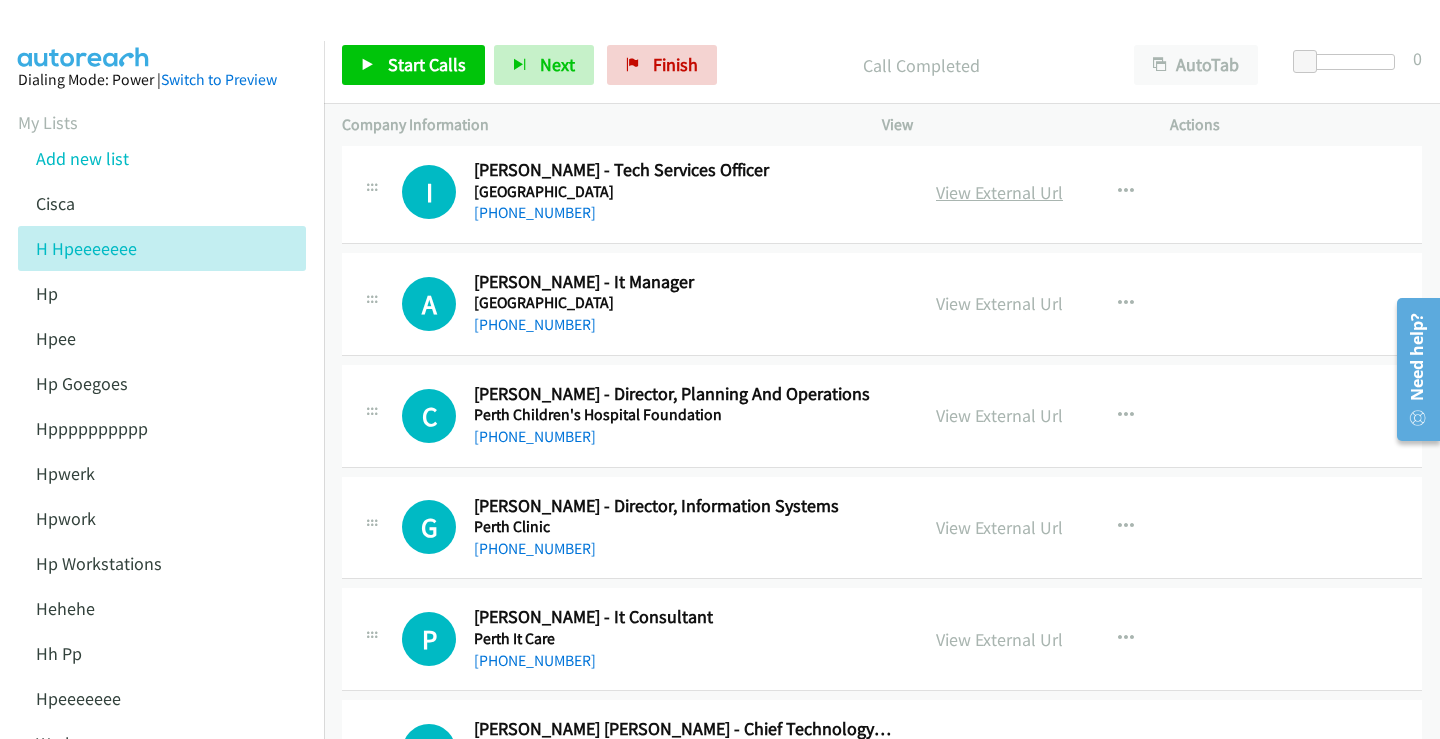 click on "View External Url" at bounding box center [999, 192] 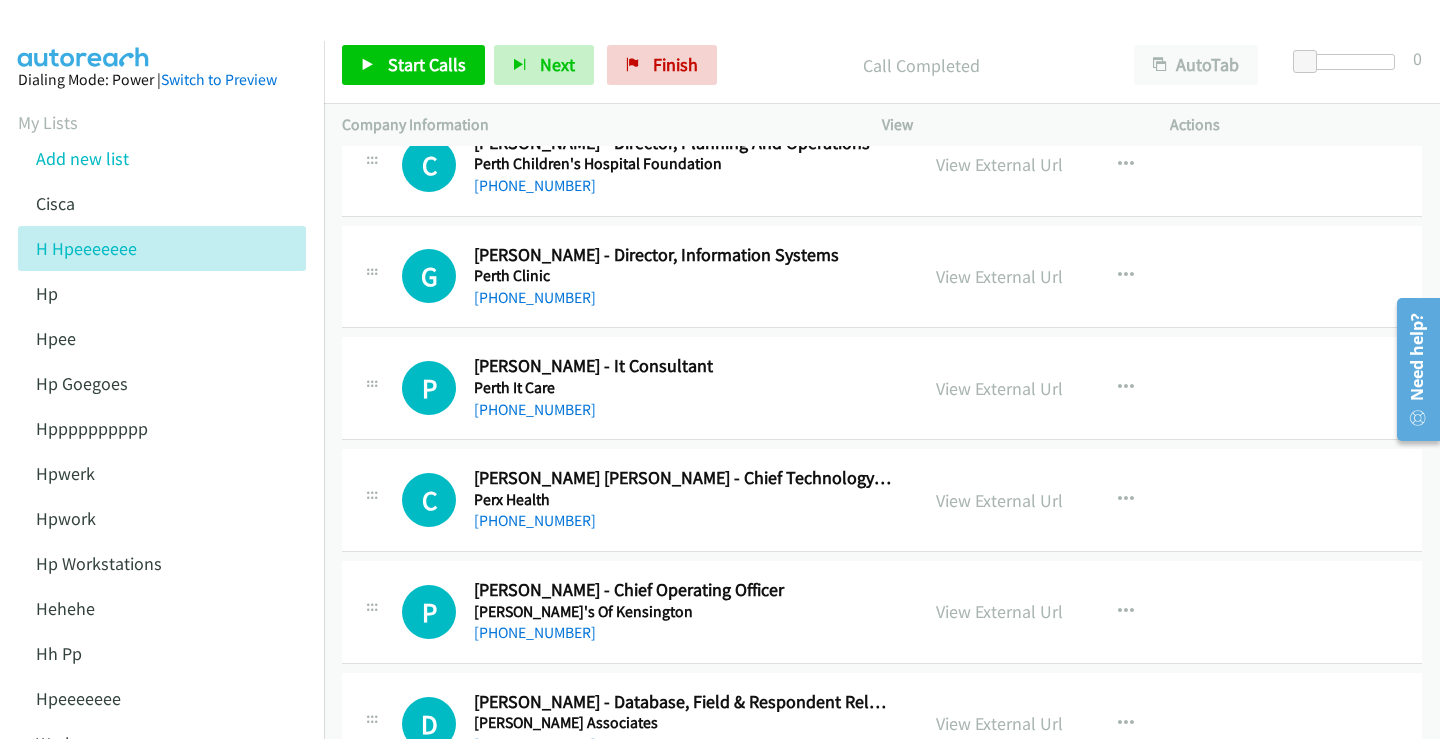 scroll, scrollTop: 5900, scrollLeft: 0, axis: vertical 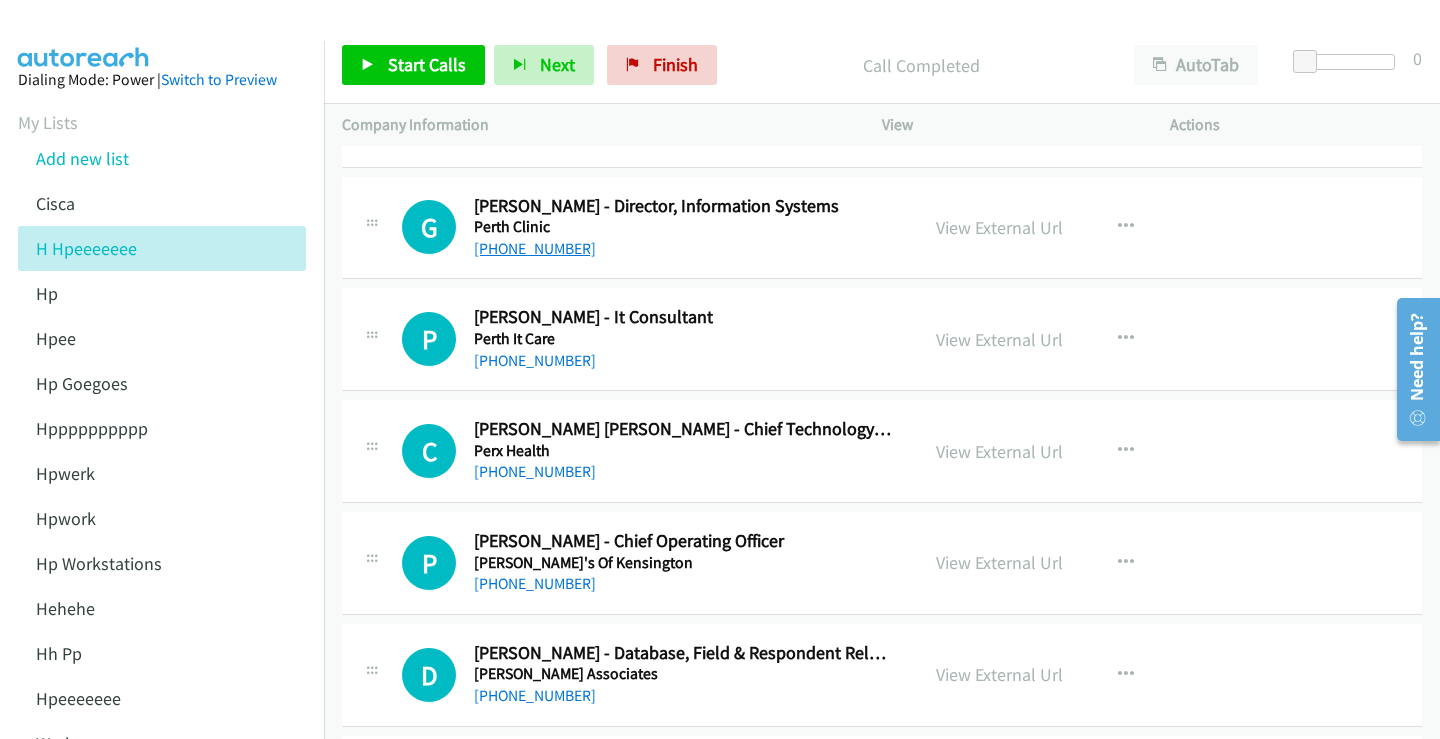click on "+61 8 9488 2968" at bounding box center [535, 248] 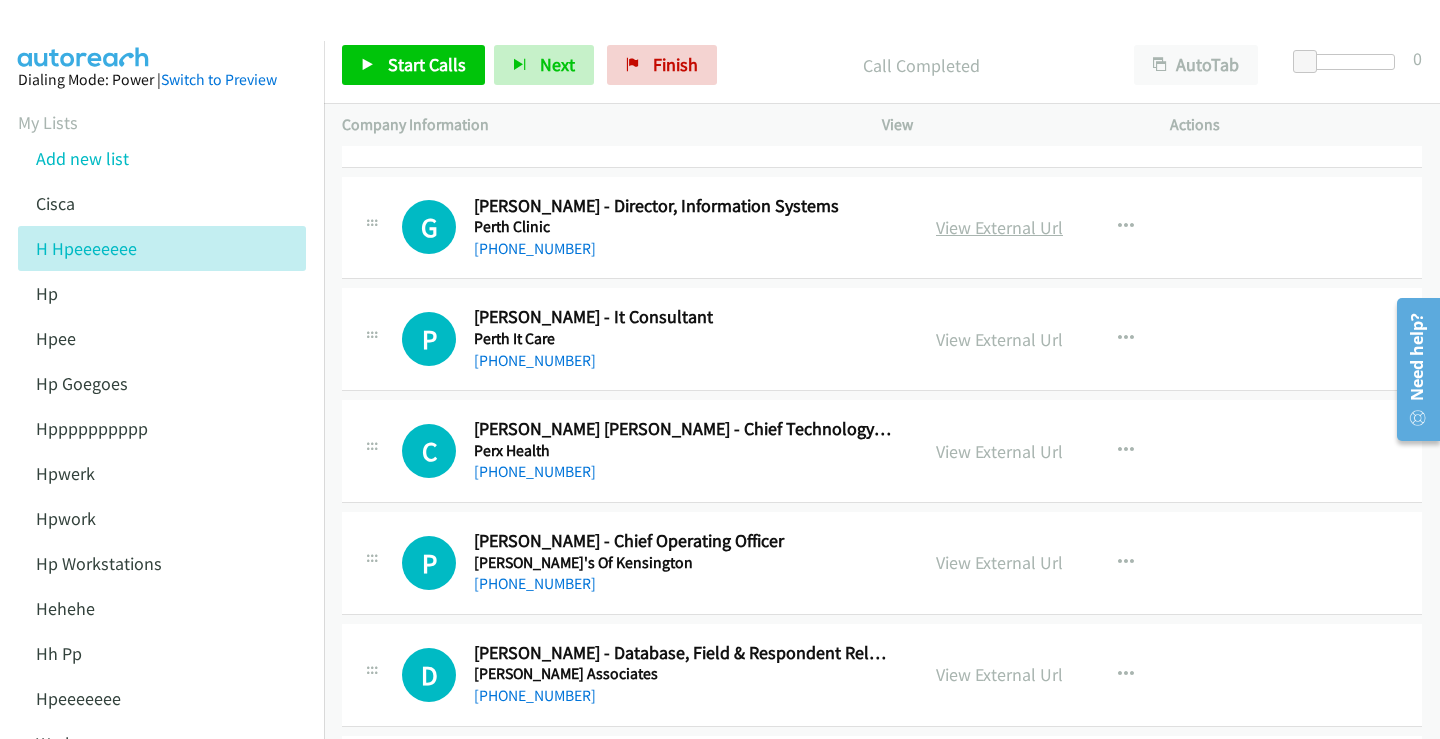 click on "View External Url" at bounding box center [999, 227] 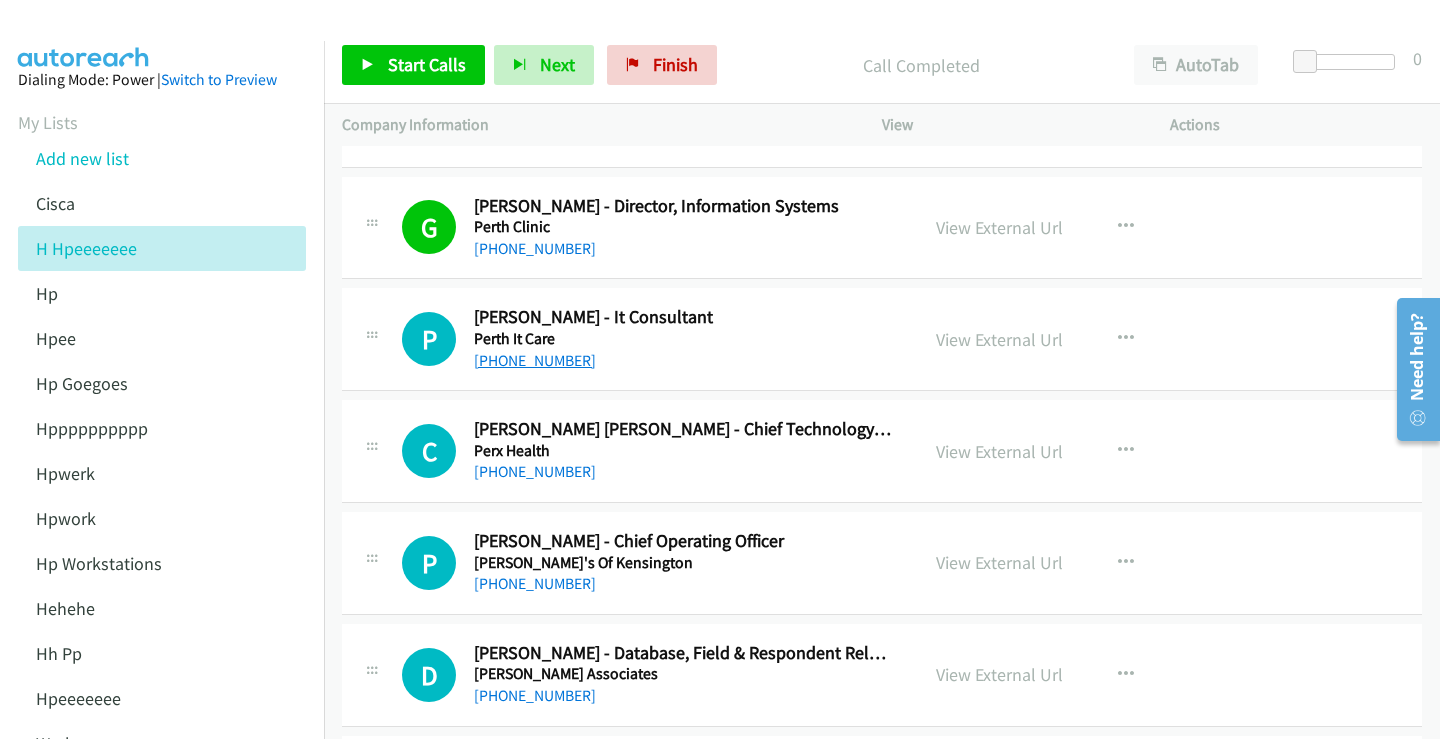 click on "+61 8 6336 7722" at bounding box center (535, 360) 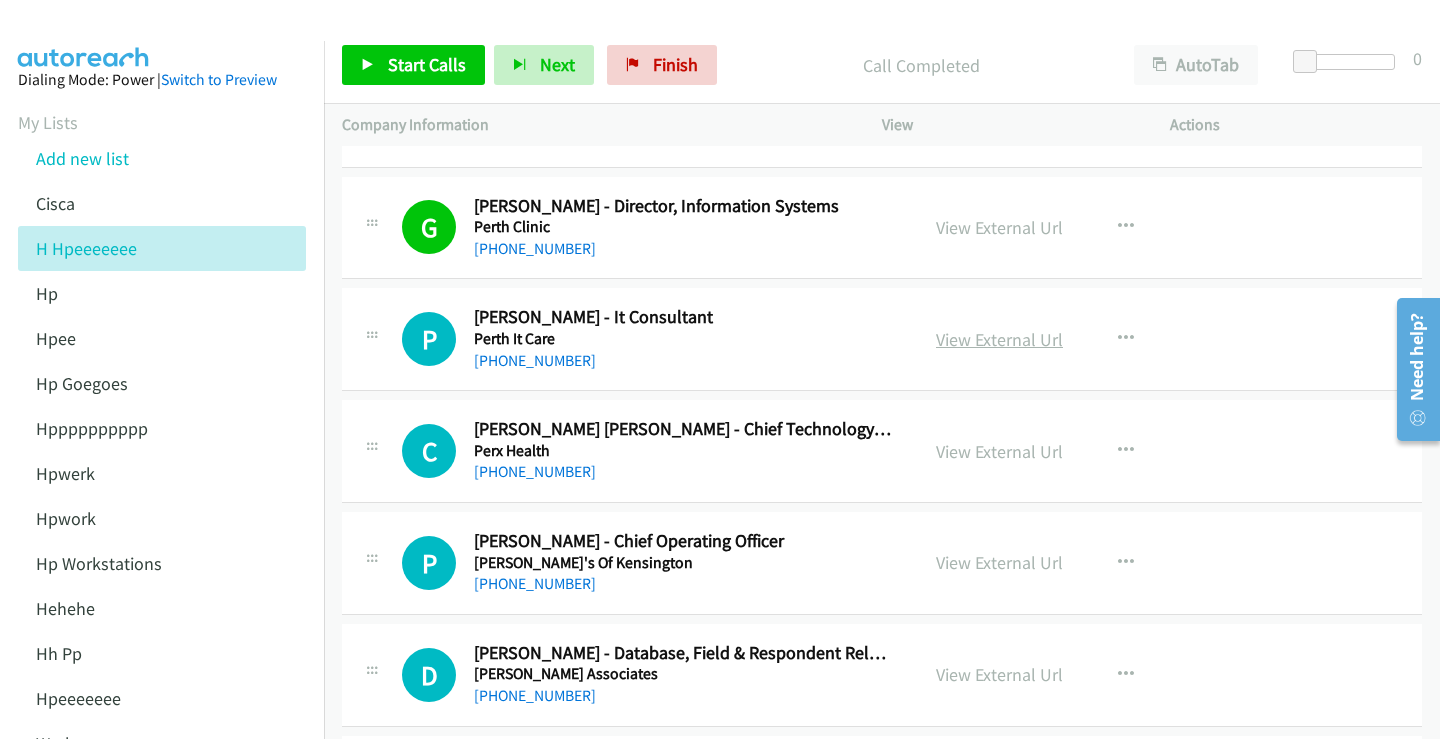 click on "View External Url" at bounding box center (999, 339) 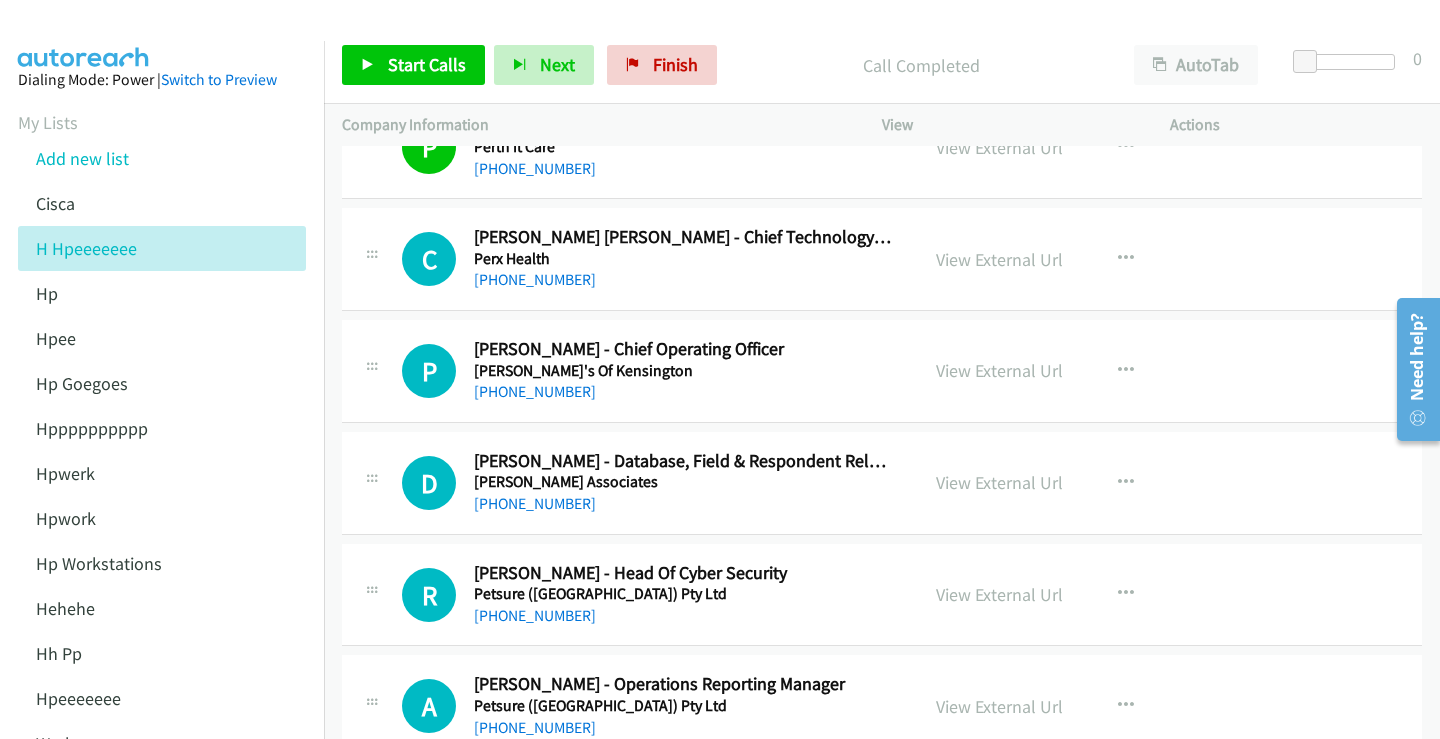 scroll, scrollTop: 6100, scrollLeft: 0, axis: vertical 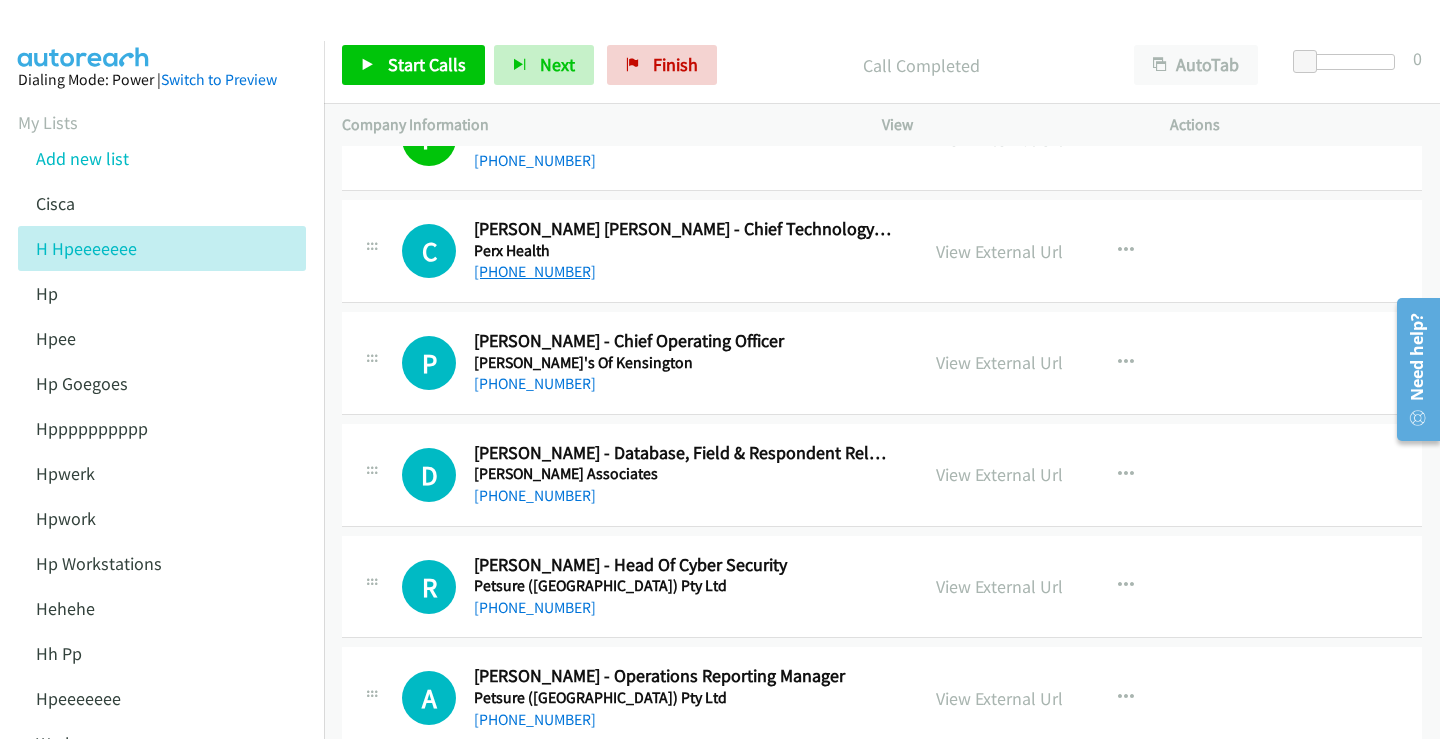 click on "+61 407 320 191" at bounding box center [535, 271] 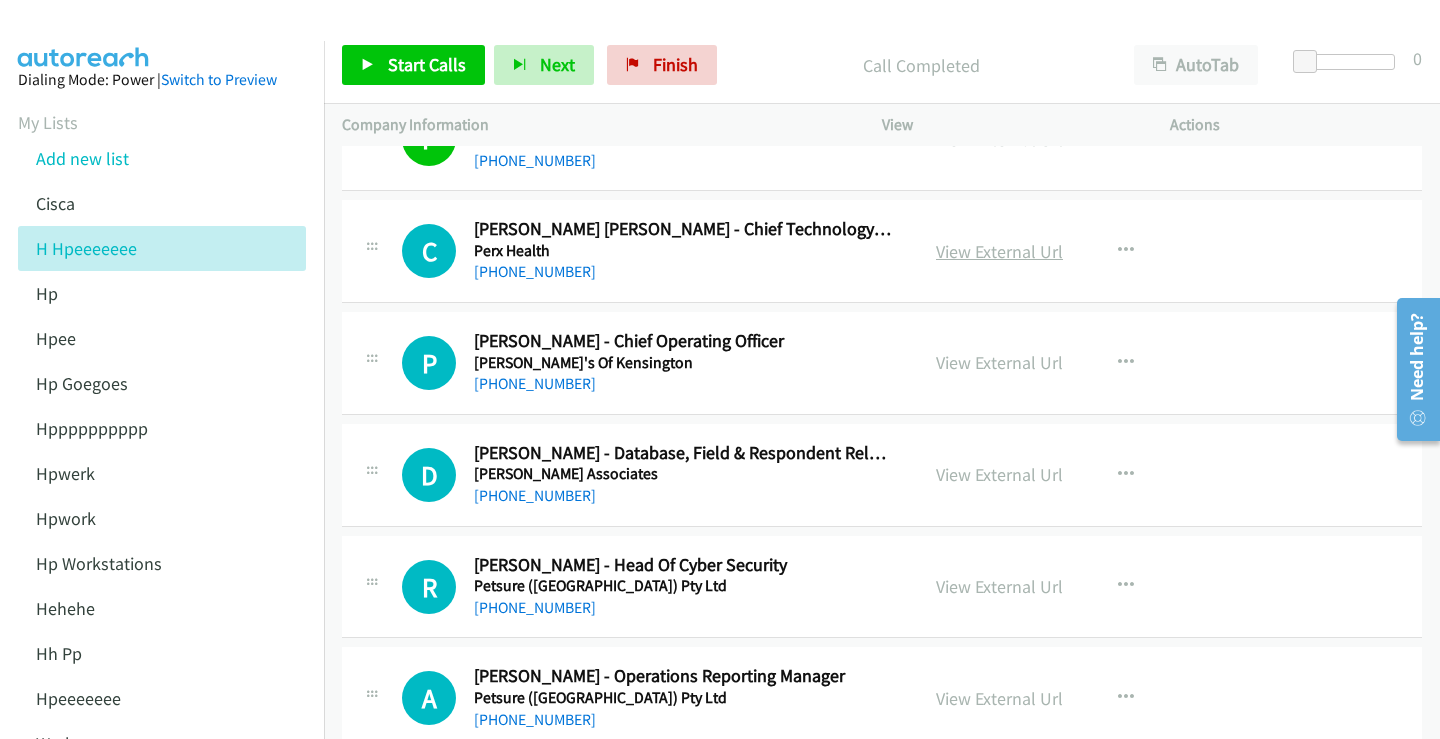 click on "View External Url" at bounding box center (999, 251) 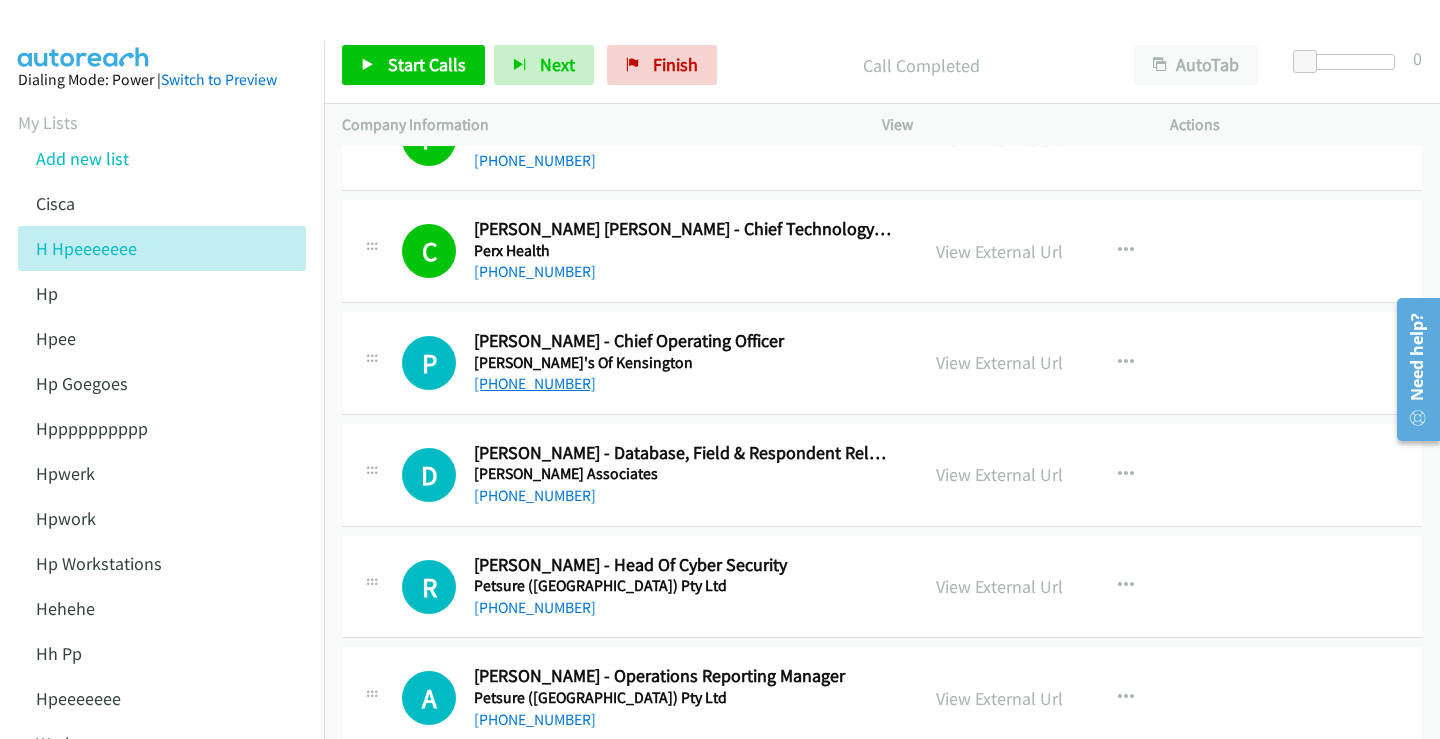 click on "+61 2 9662 1099" at bounding box center (535, 383) 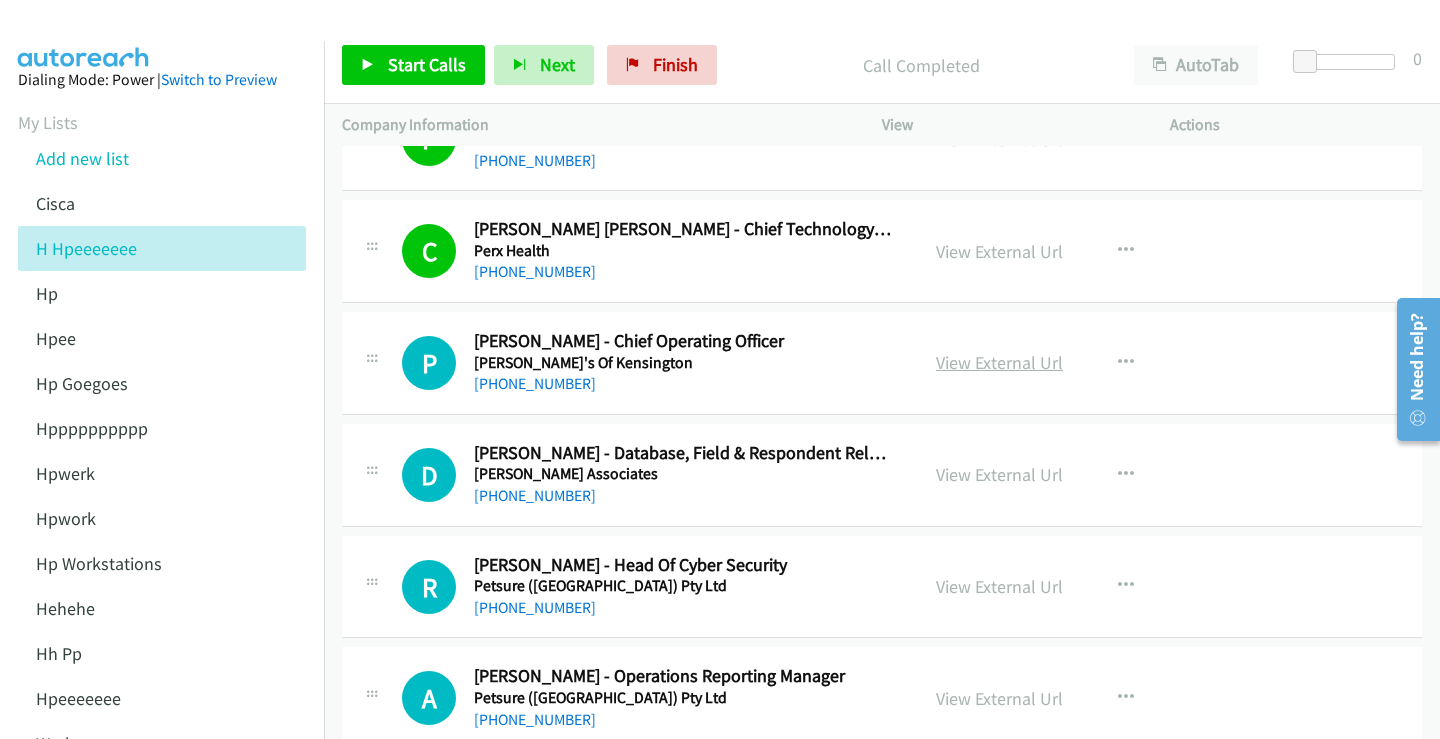 click on "View External Url" at bounding box center [999, 362] 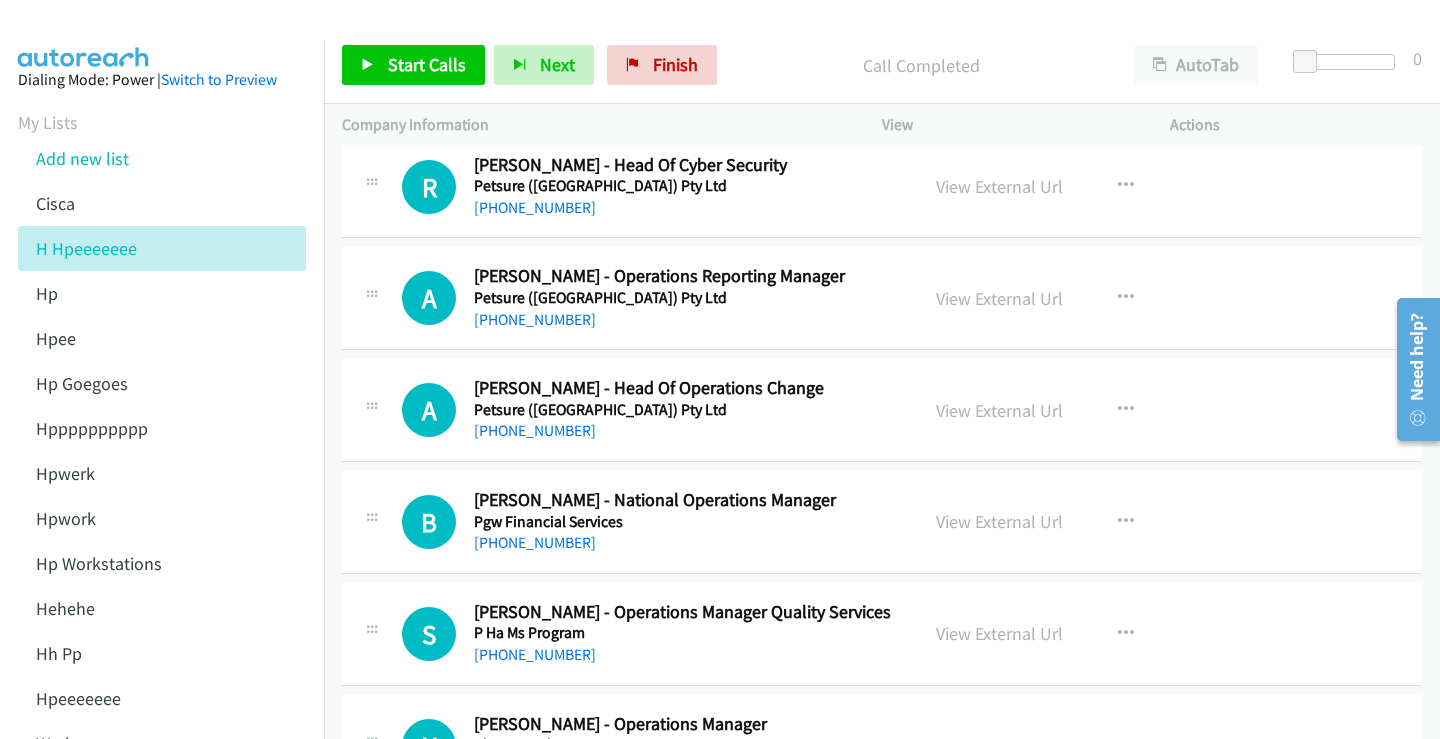 scroll, scrollTop: 6600, scrollLeft: 0, axis: vertical 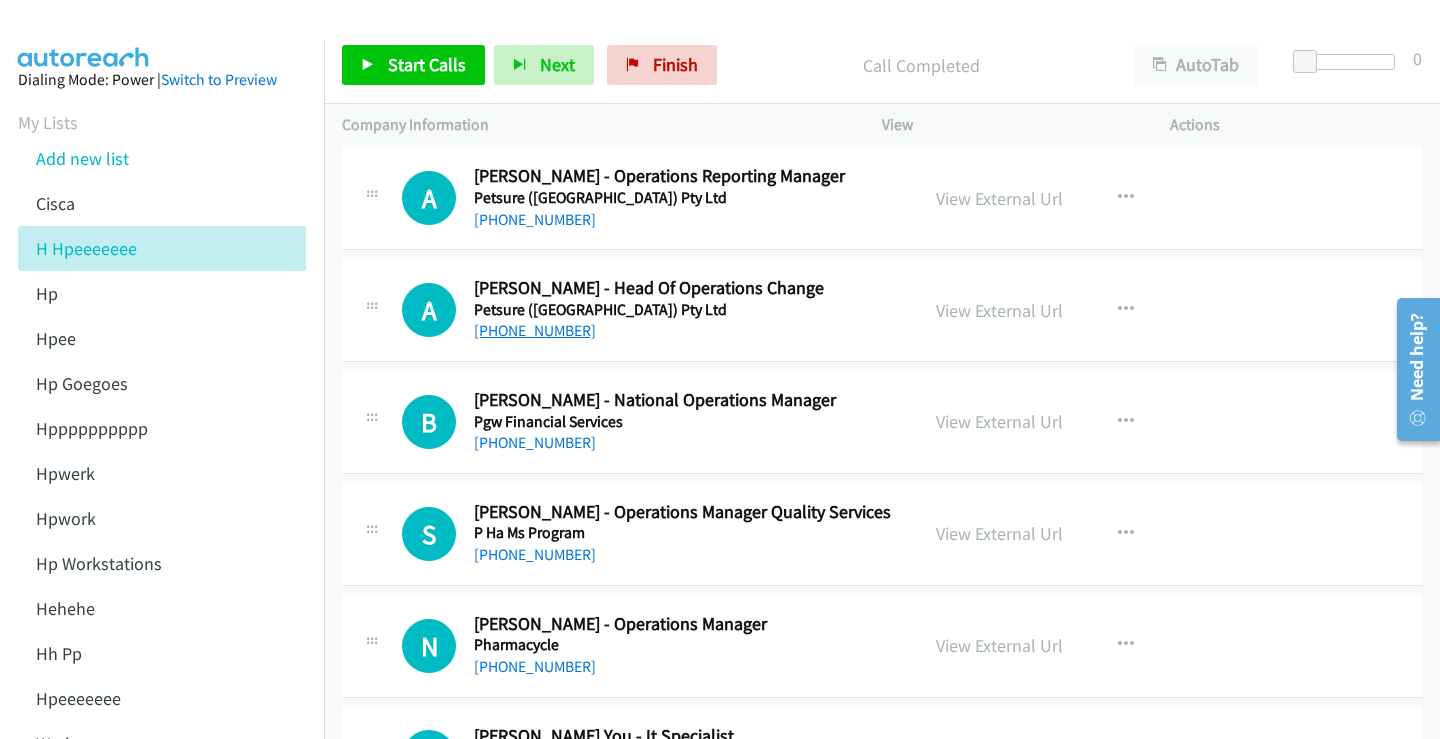 click on "+61 498 106 402" at bounding box center (535, 330) 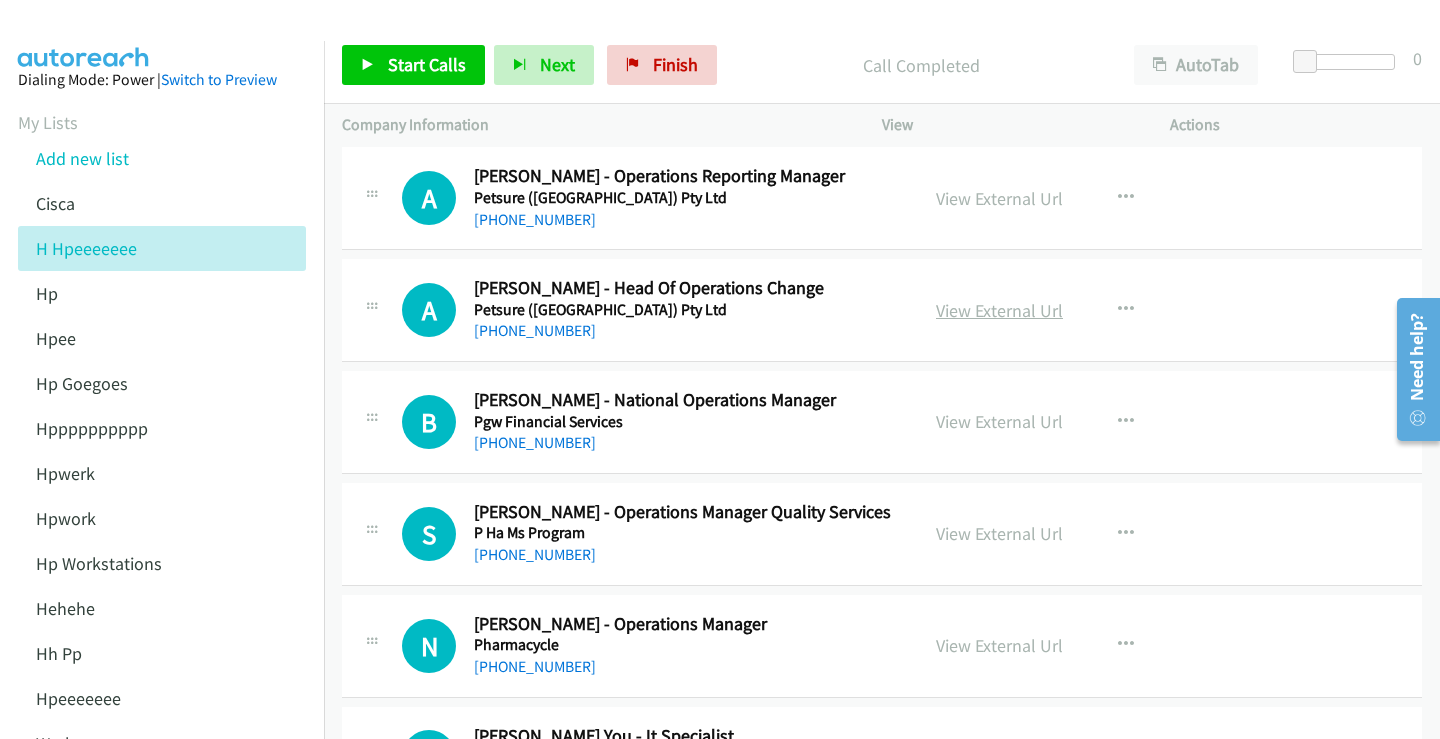 click on "View External Url" at bounding box center (999, 310) 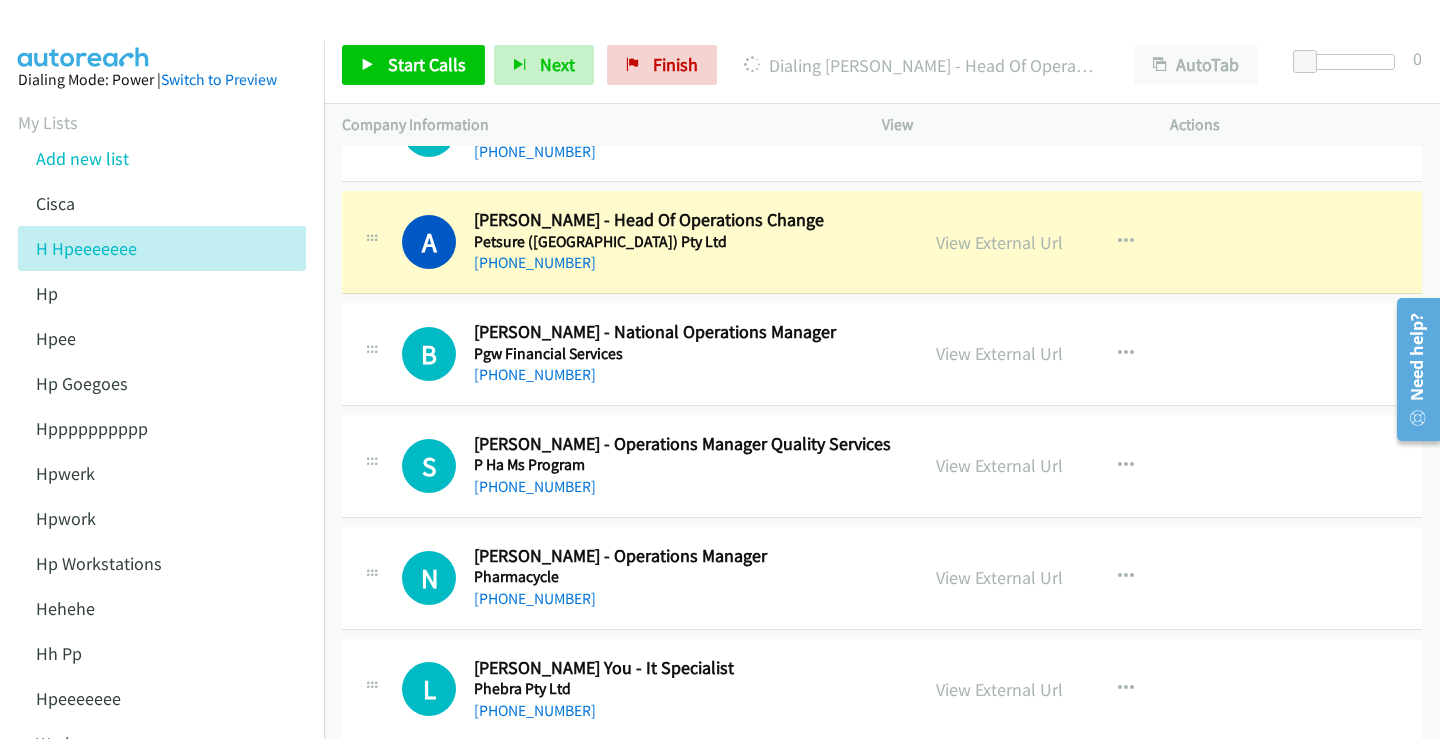 scroll, scrollTop: 6700, scrollLeft: 0, axis: vertical 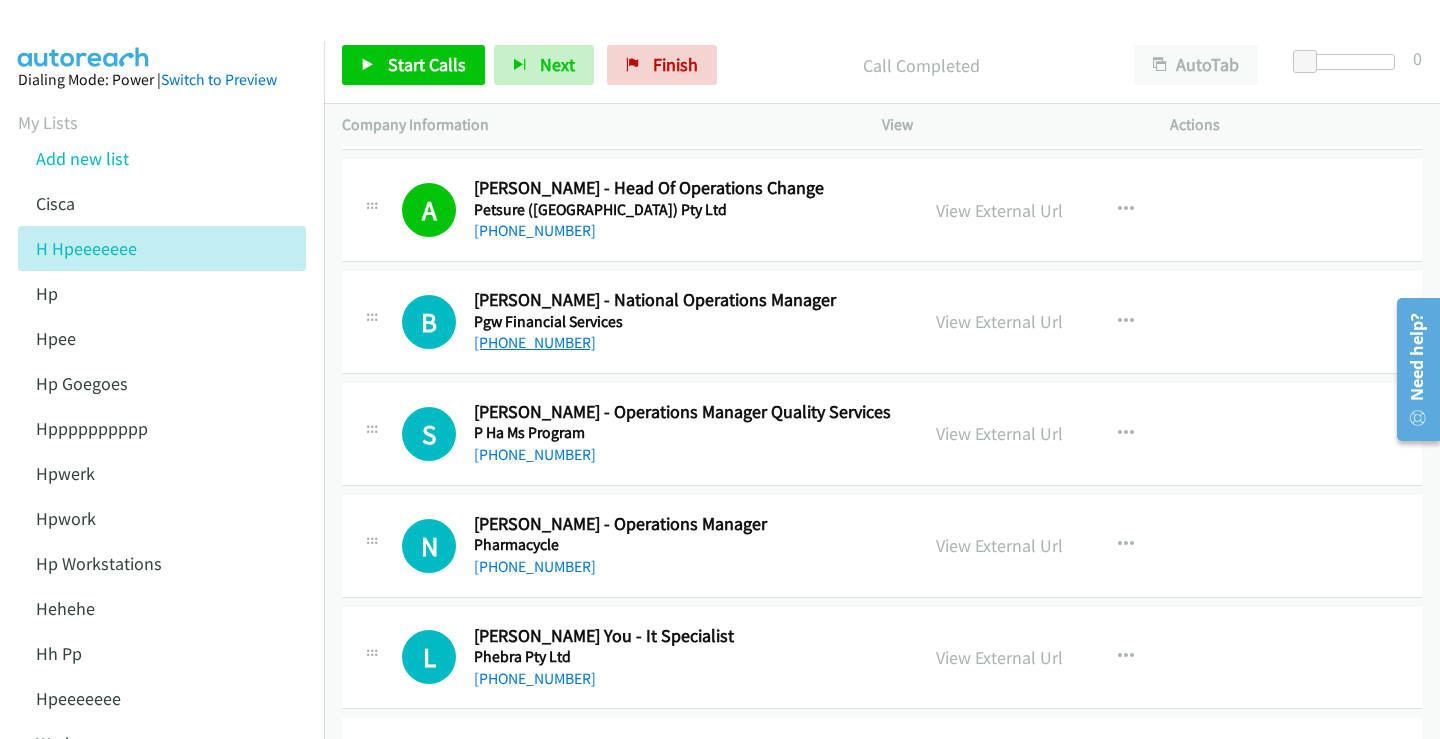 click on "+61 419 398 401" at bounding box center [535, 342] 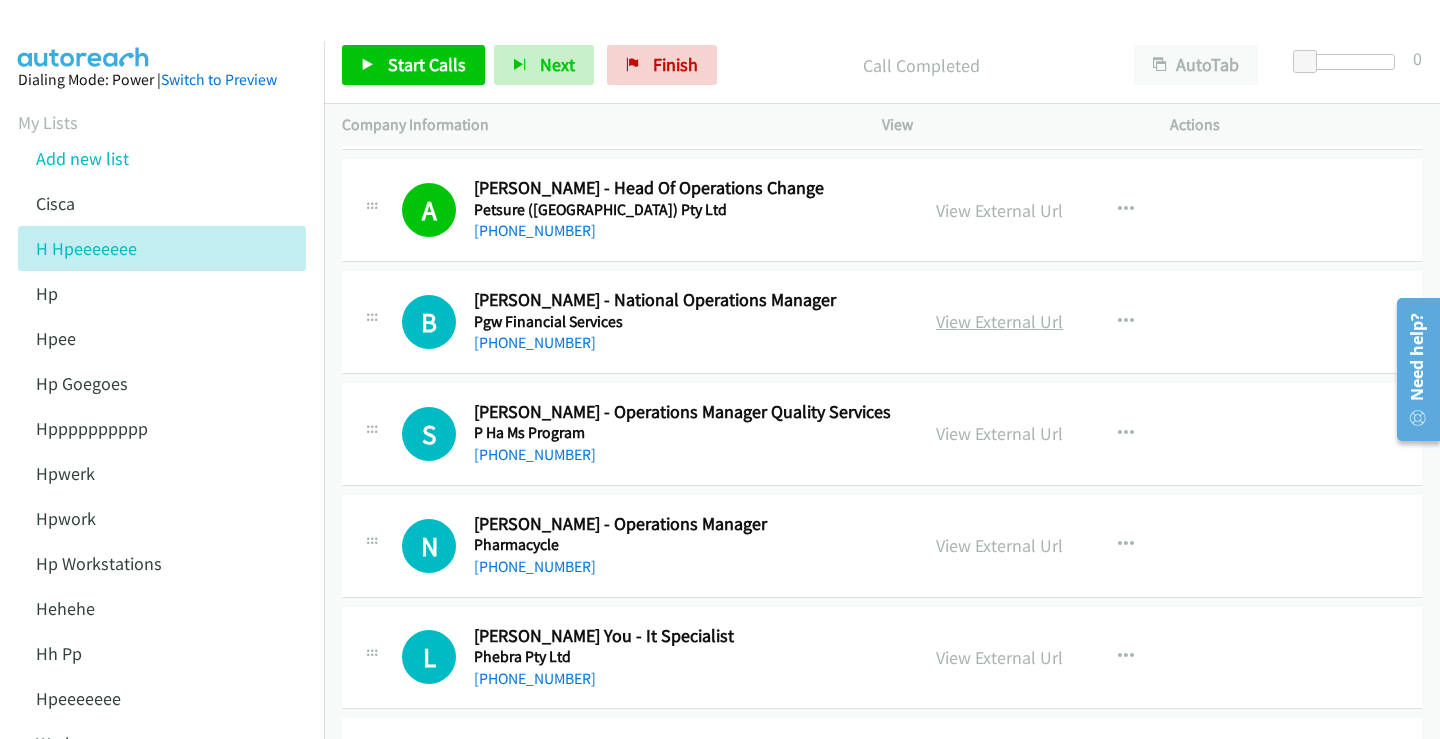click on "View External Url" at bounding box center (999, 321) 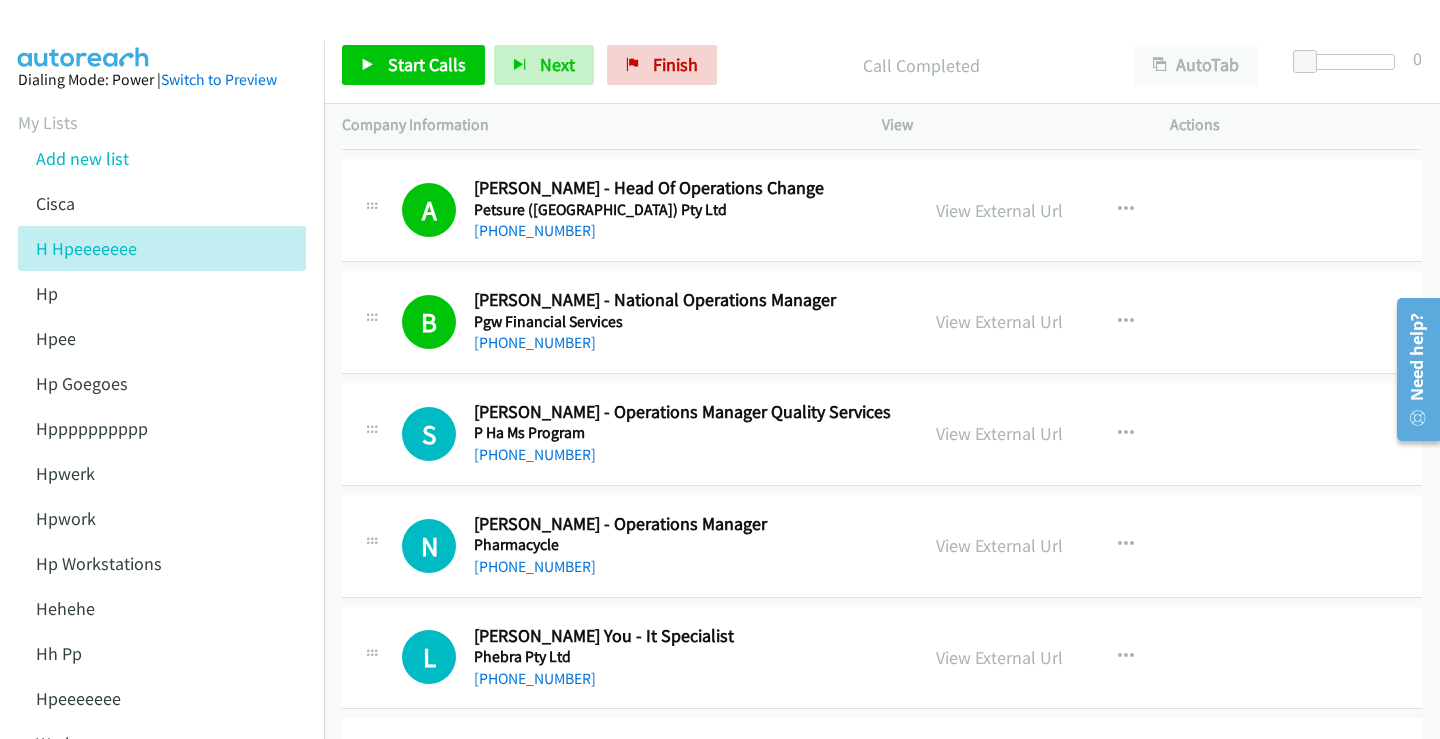 scroll, scrollTop: 6800, scrollLeft: 0, axis: vertical 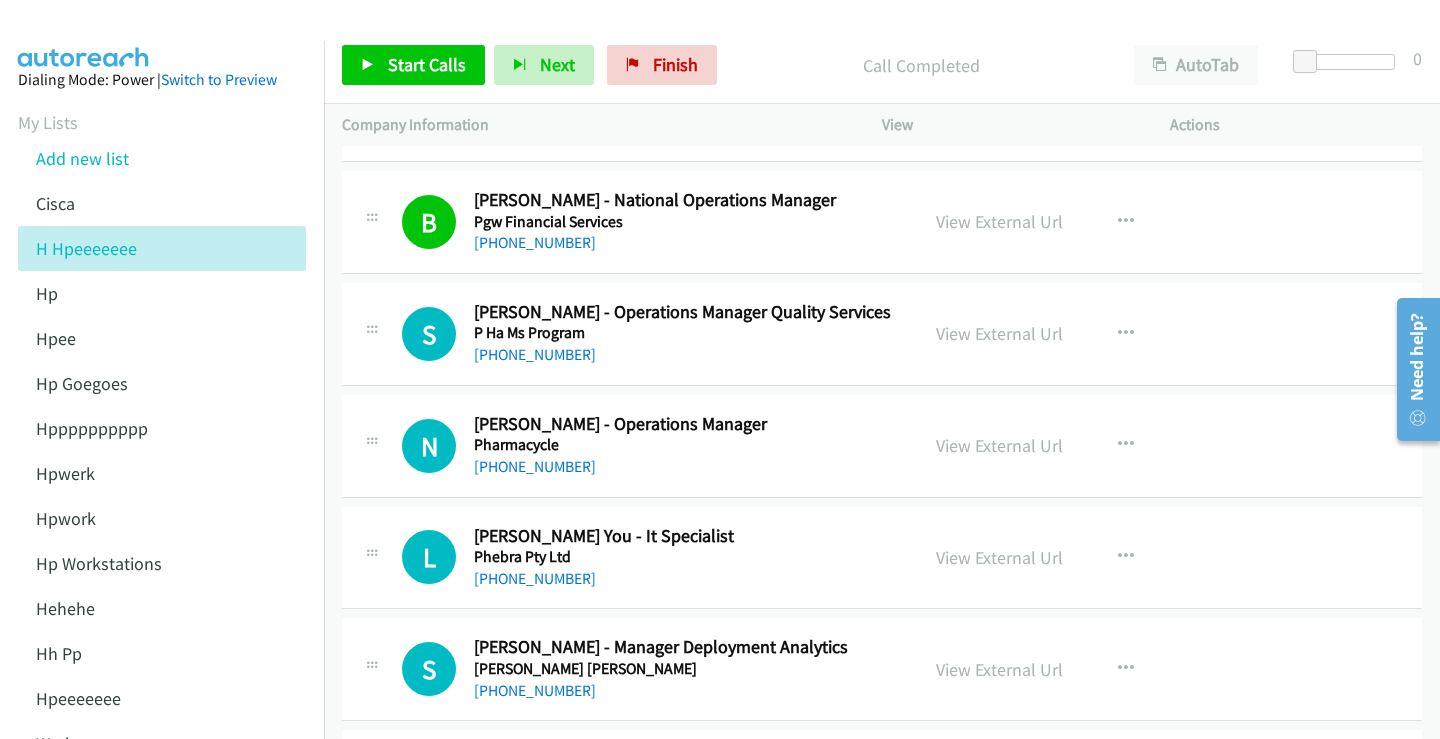 click on "+61 7 4922 0020" at bounding box center (683, 355) 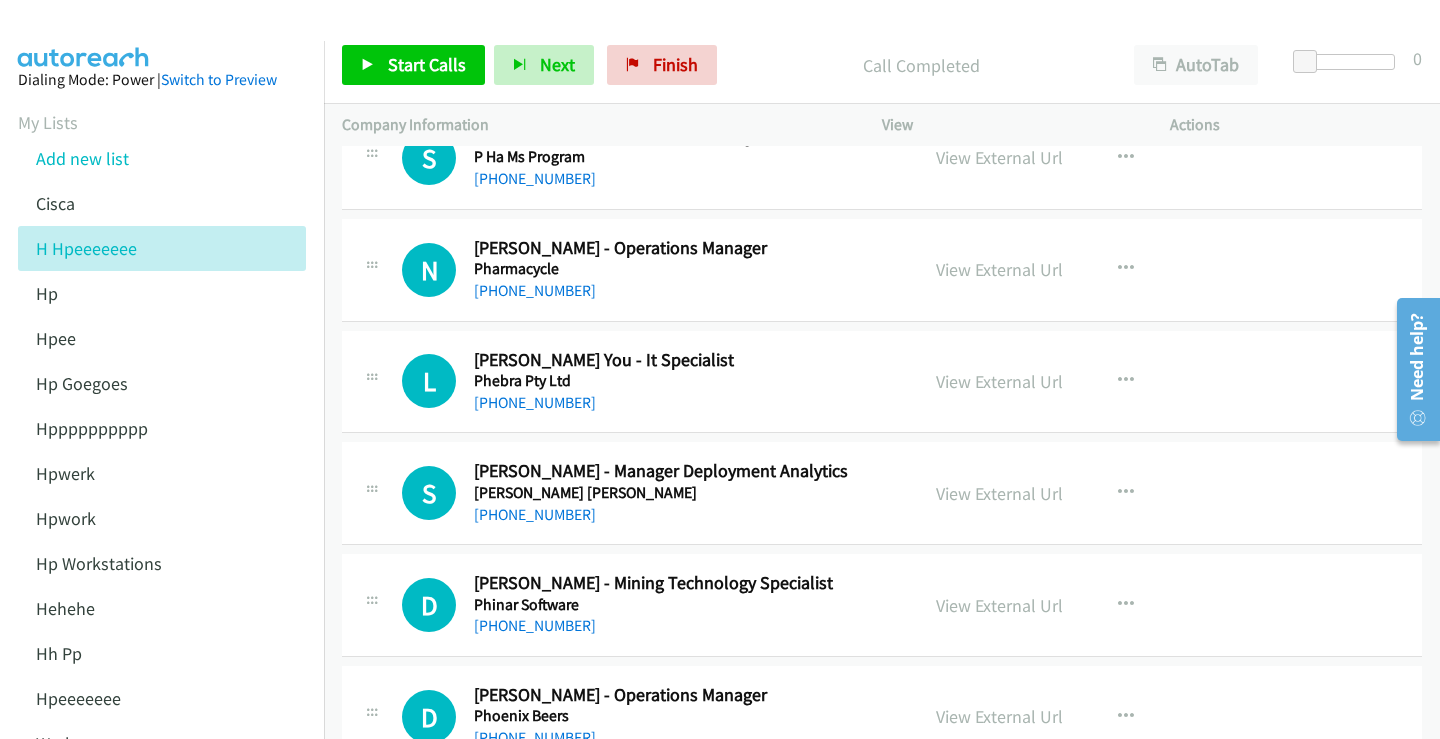 scroll, scrollTop: 7000, scrollLeft: 0, axis: vertical 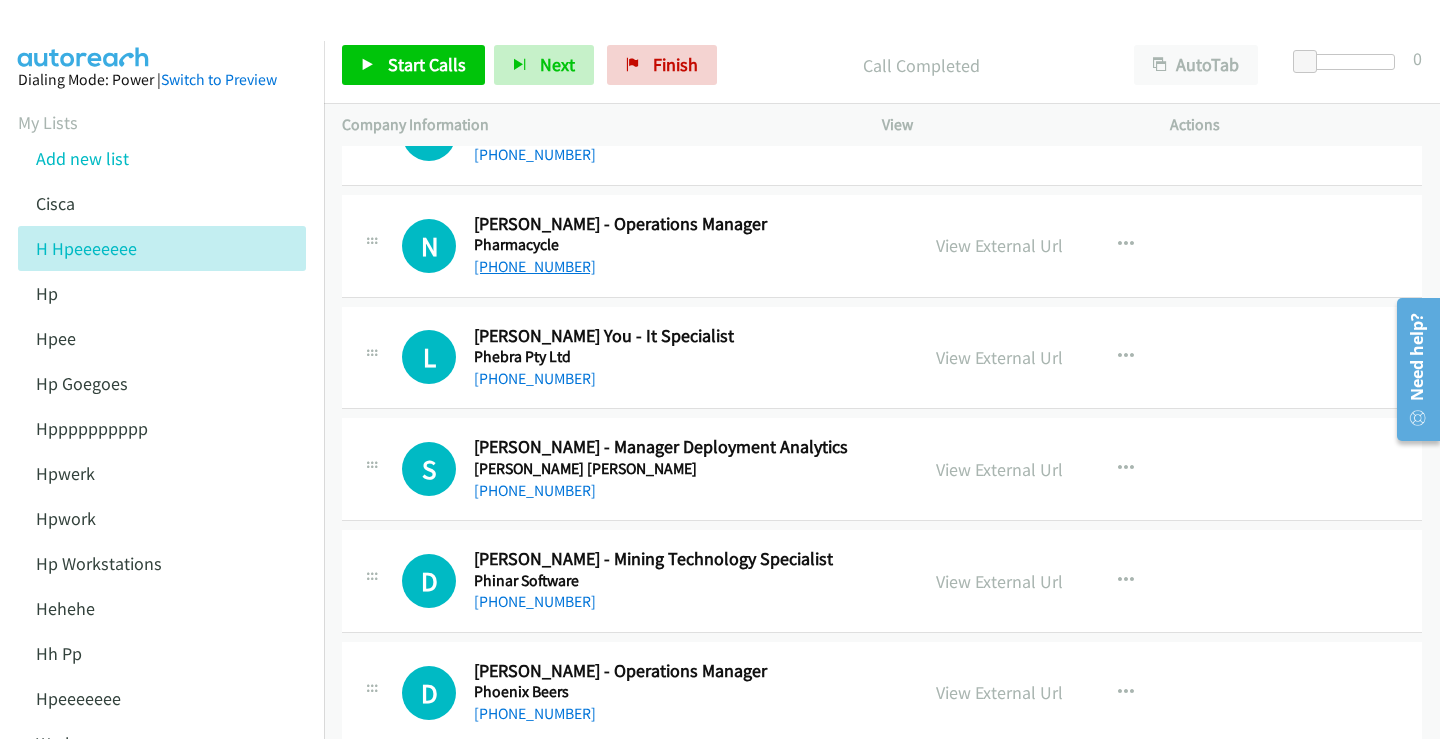click on "+61 405 355 660" at bounding box center (535, 266) 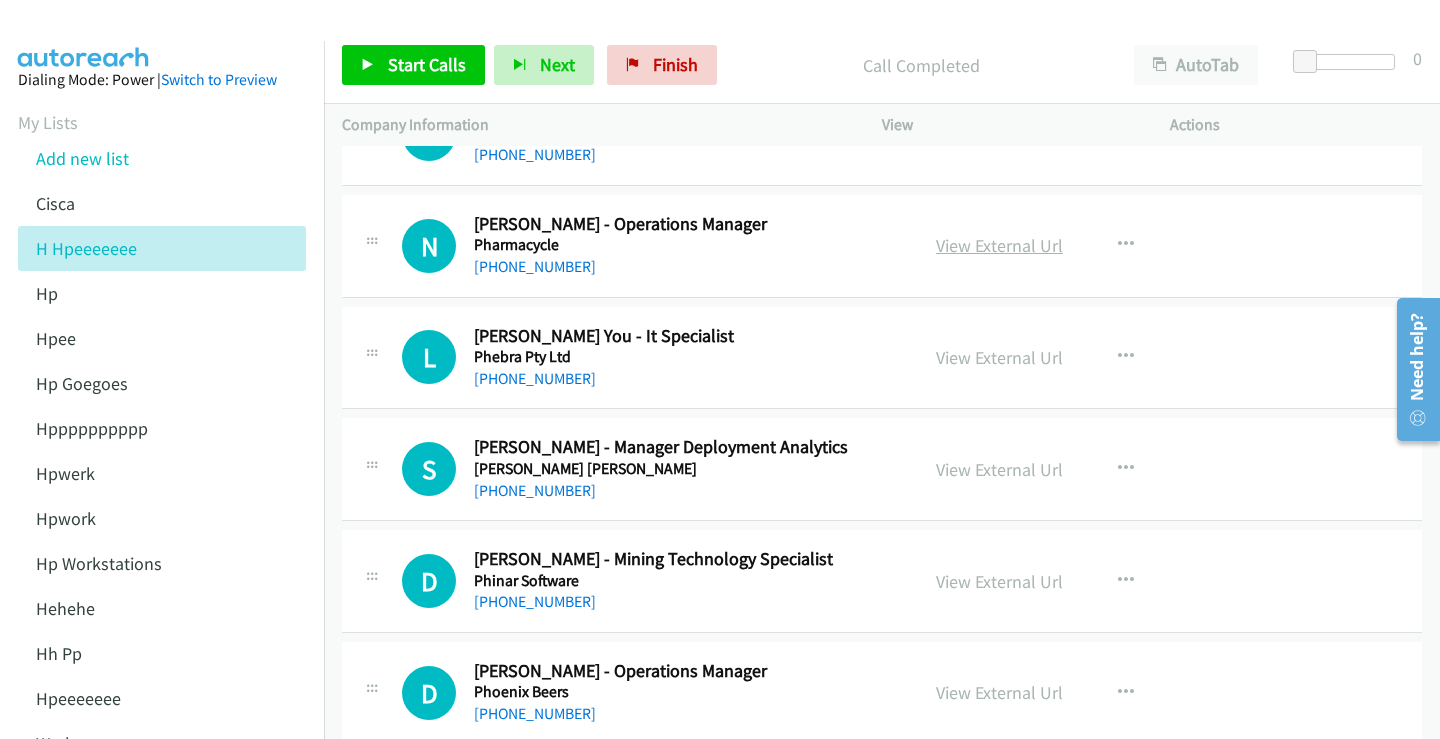 click on "View External Url" at bounding box center [999, 245] 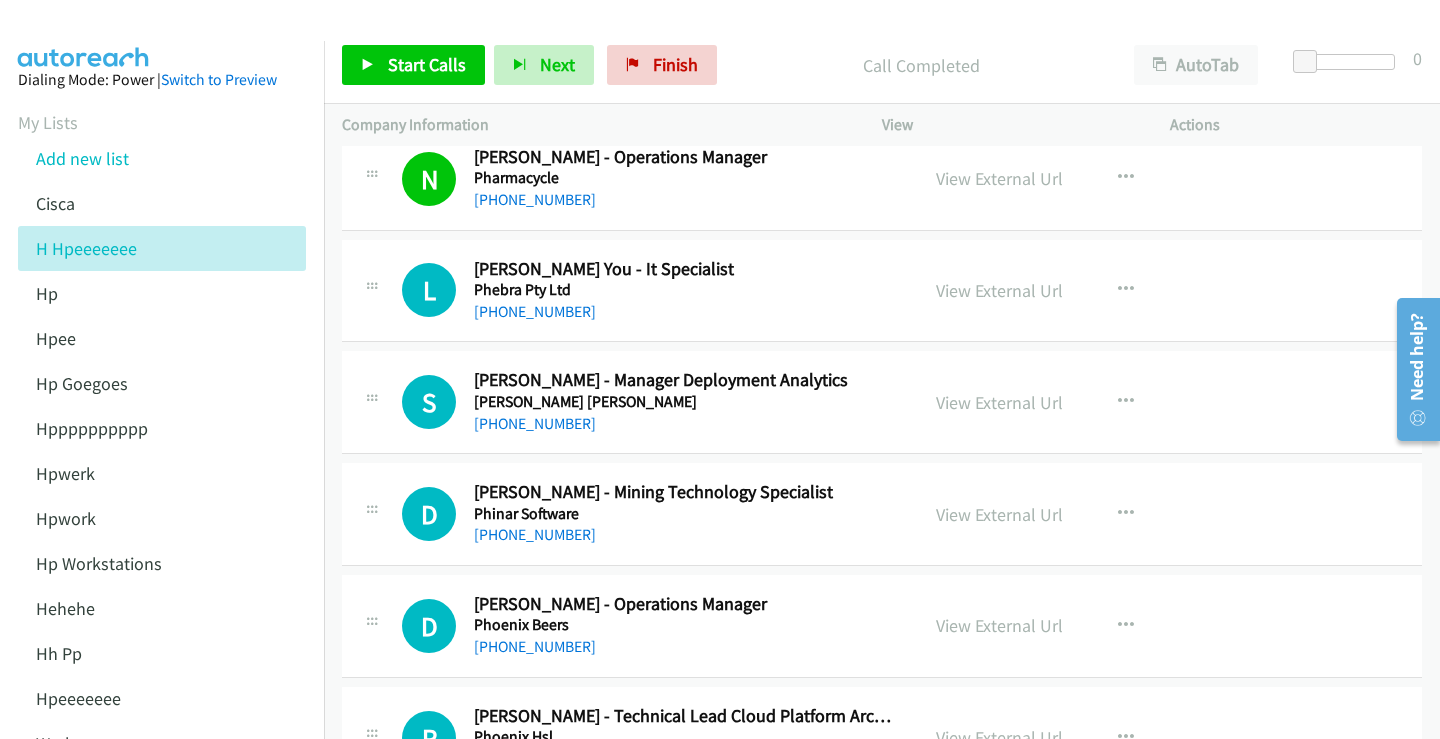scroll, scrollTop: 7100, scrollLeft: 0, axis: vertical 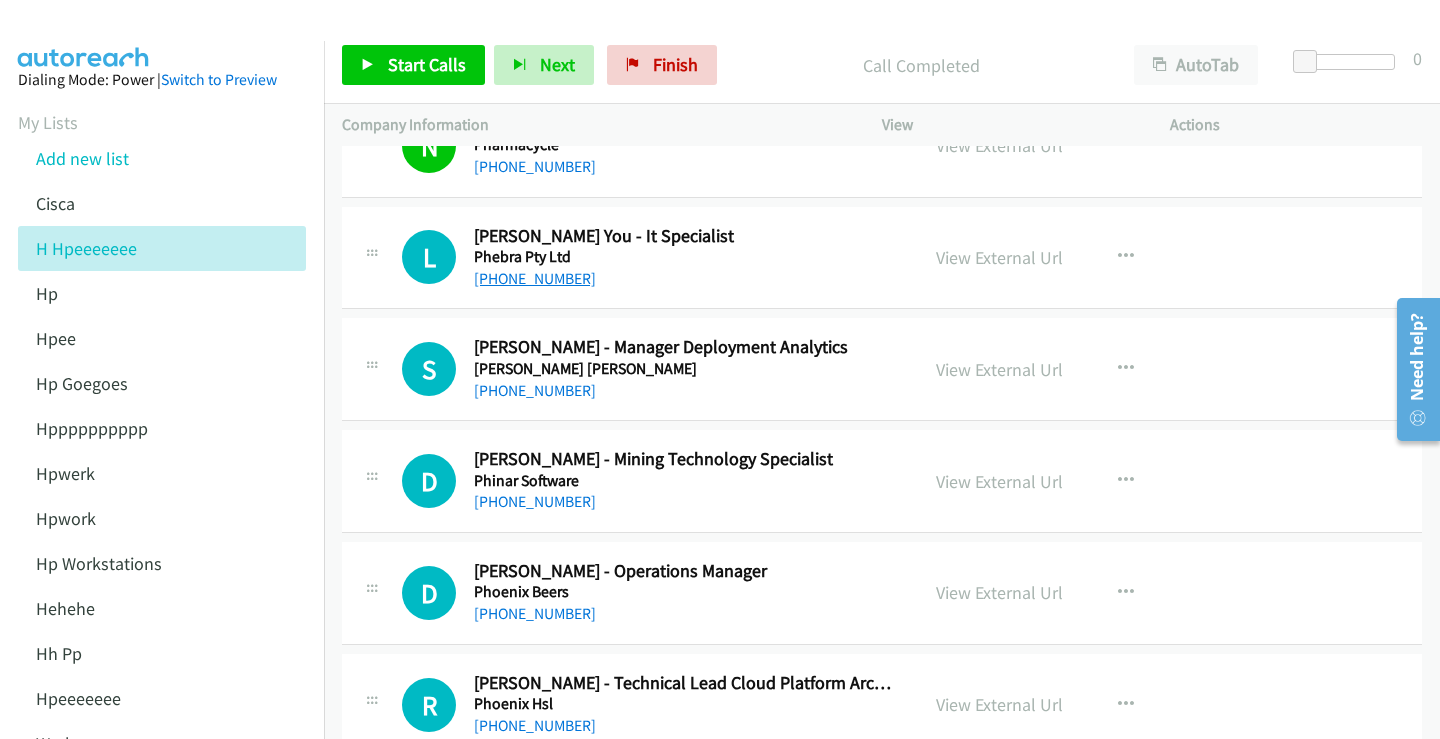 click on "+61 430 446 243" at bounding box center [535, 278] 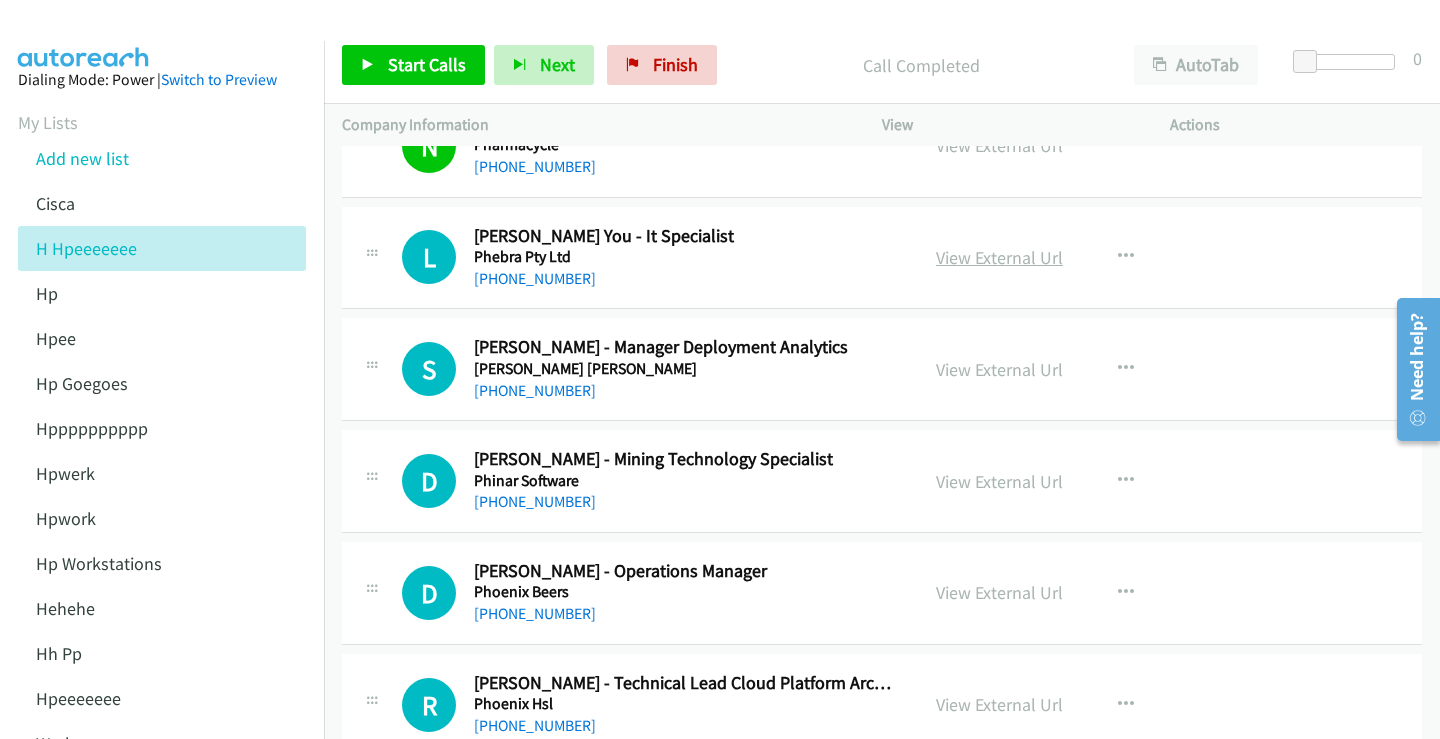 click on "View External Url" at bounding box center (999, 257) 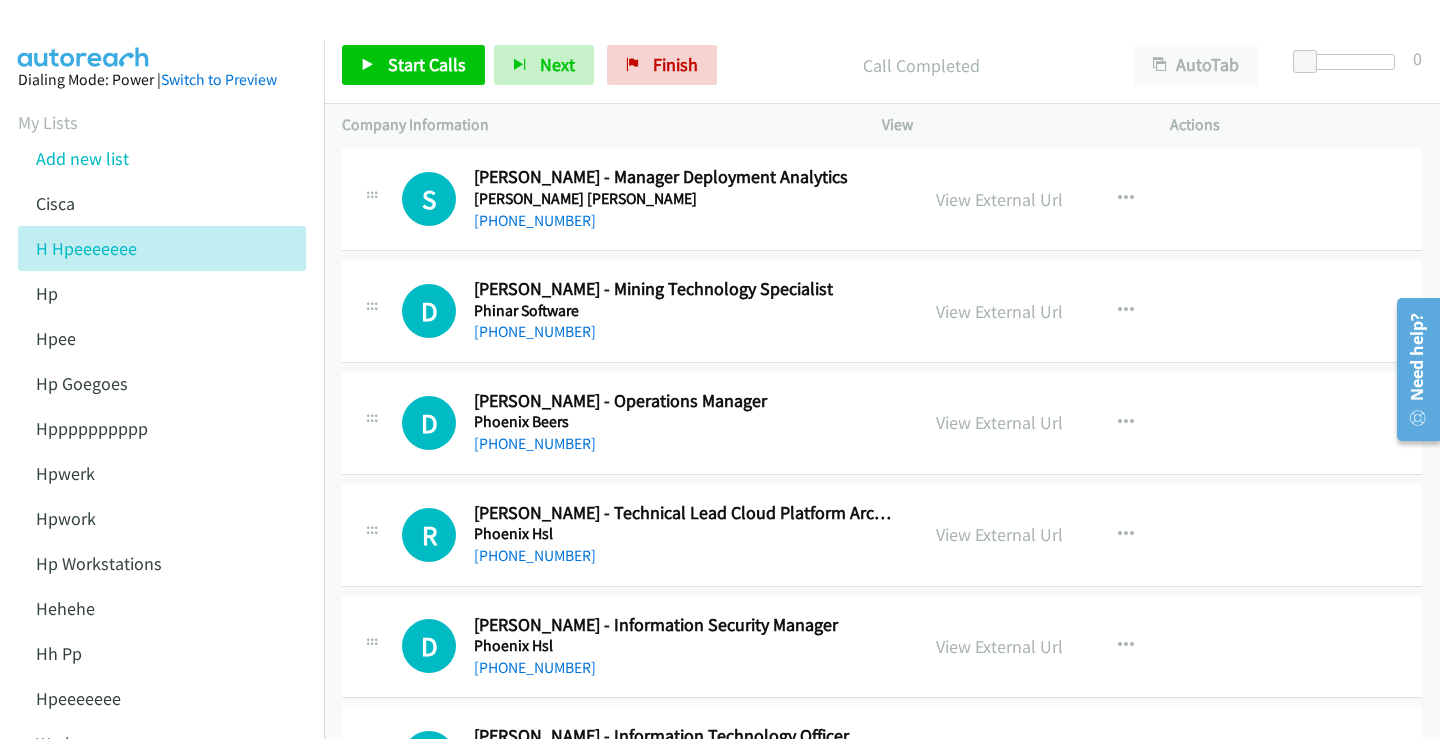 scroll, scrollTop: 7400, scrollLeft: 0, axis: vertical 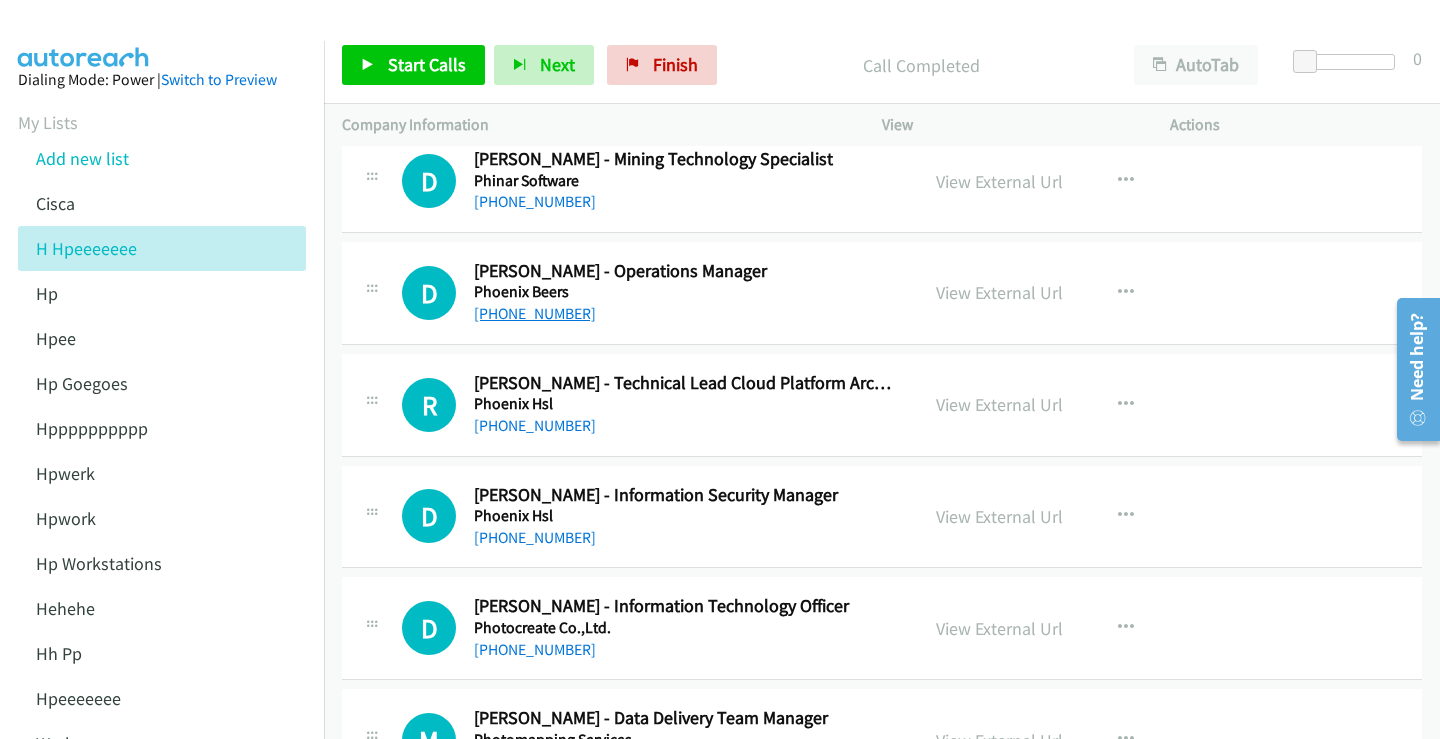 click on "+61 457 107 129" at bounding box center [535, 313] 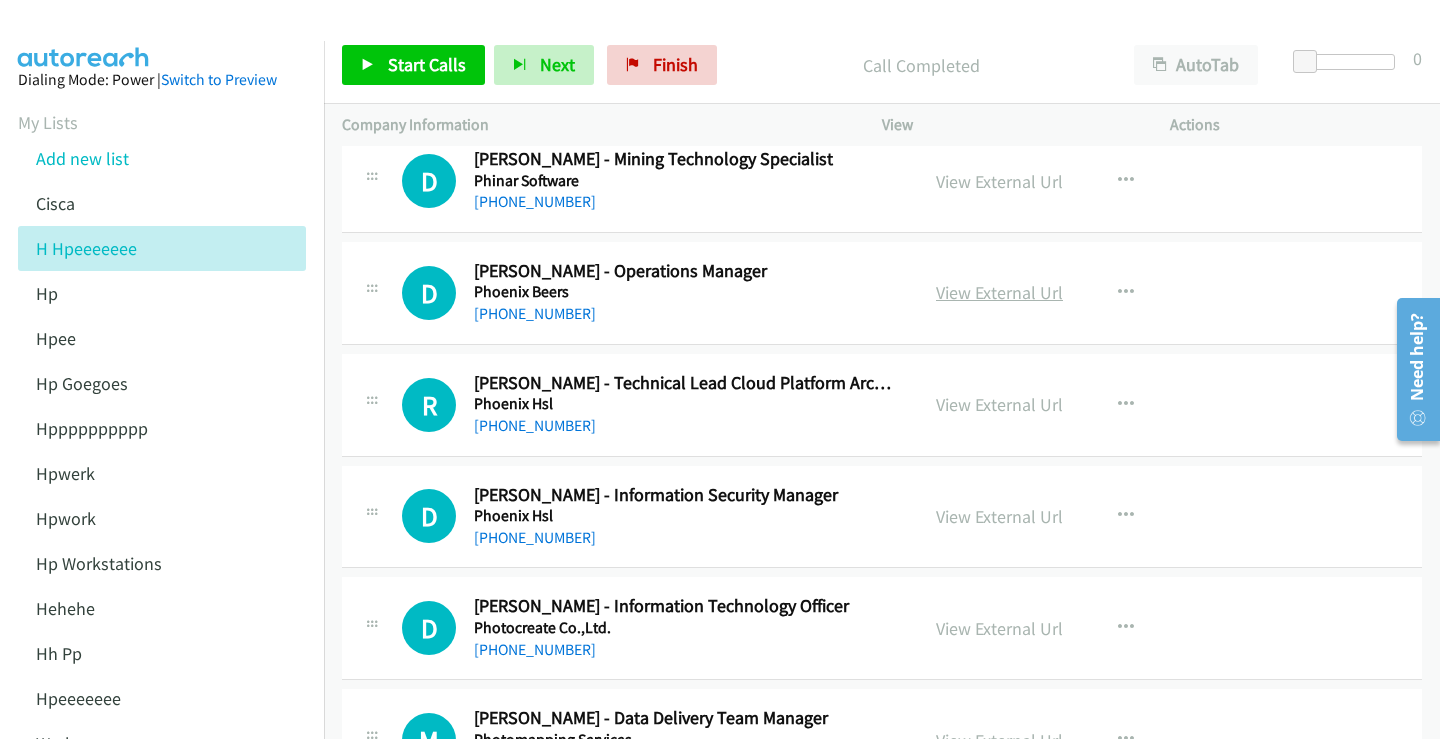 click on "View External Url" at bounding box center [999, 292] 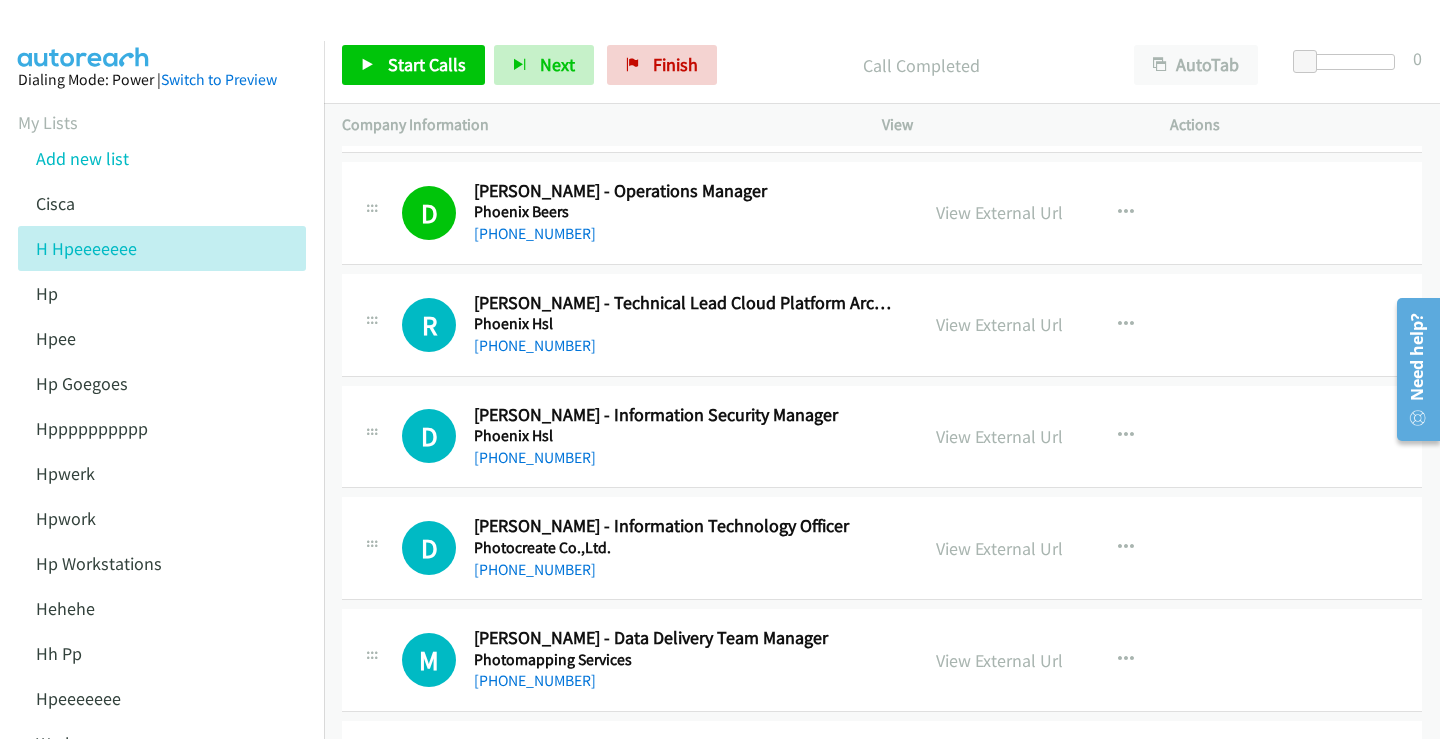 scroll, scrollTop: 7500, scrollLeft: 0, axis: vertical 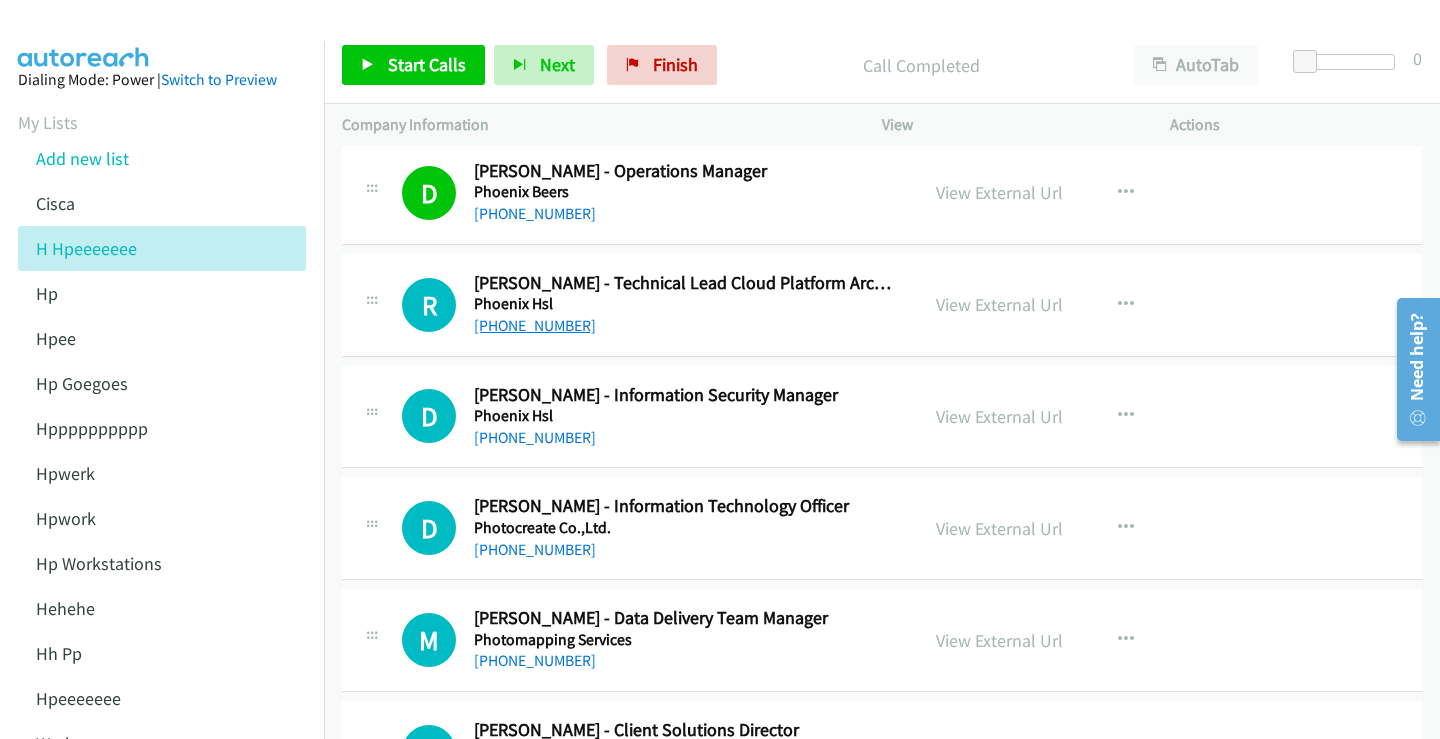 click on "+61 404 094 898" at bounding box center [535, 325] 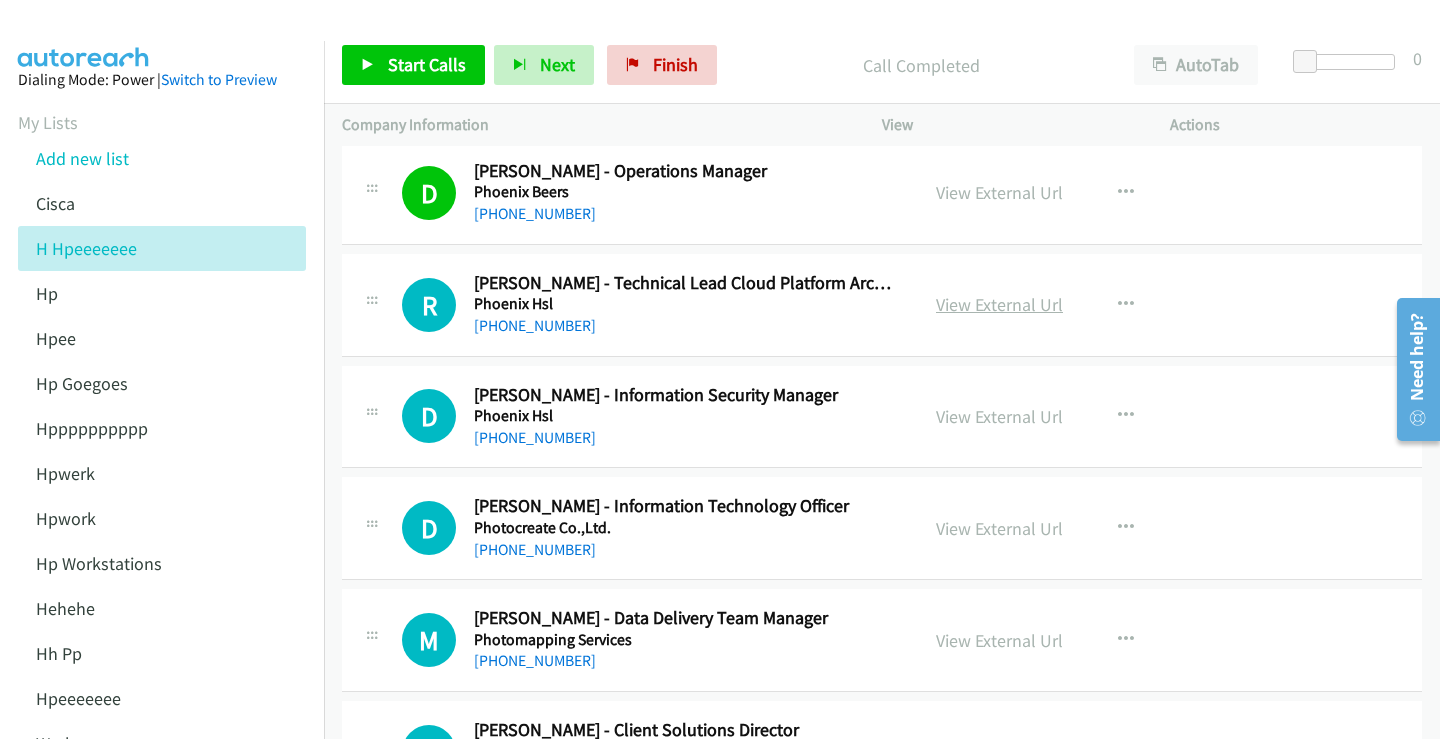 click on "View External Url" at bounding box center (999, 304) 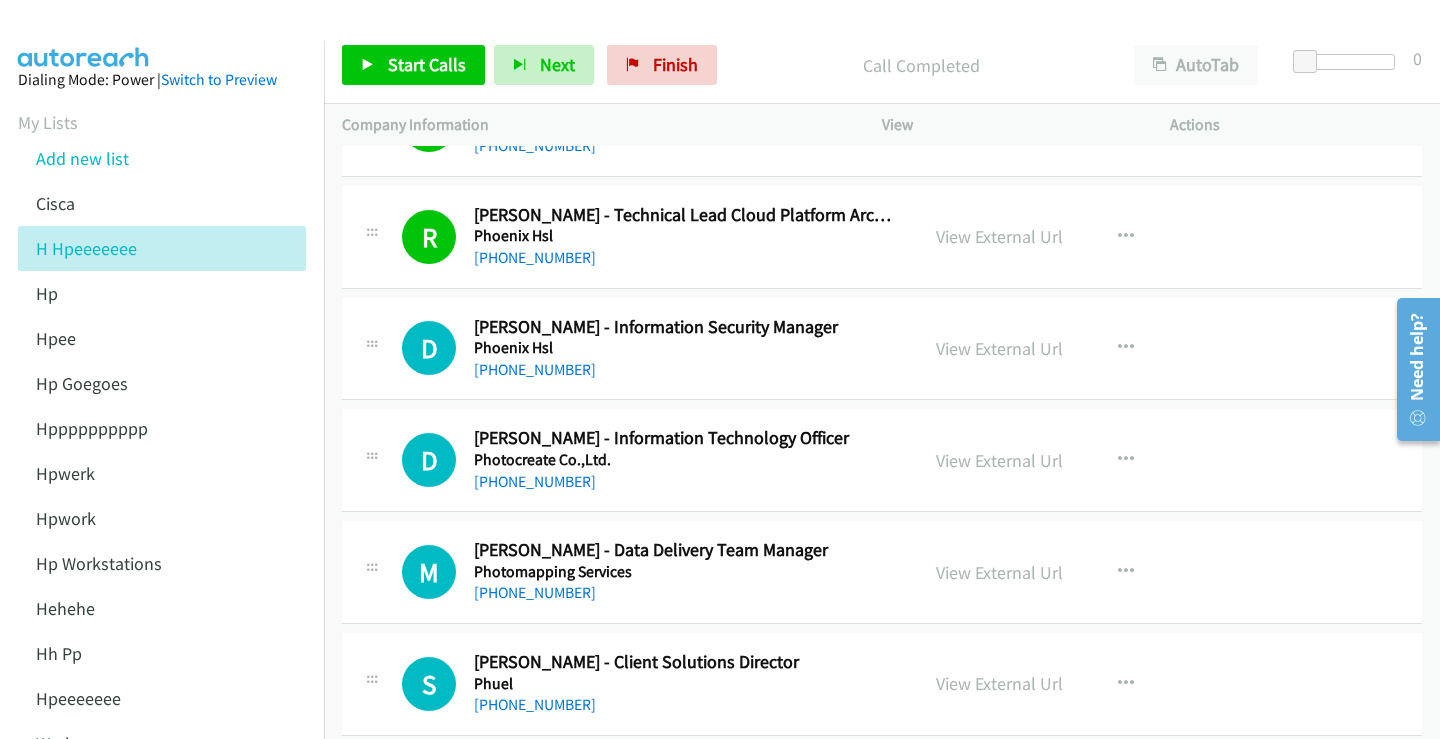 scroll, scrollTop: 7600, scrollLeft: 0, axis: vertical 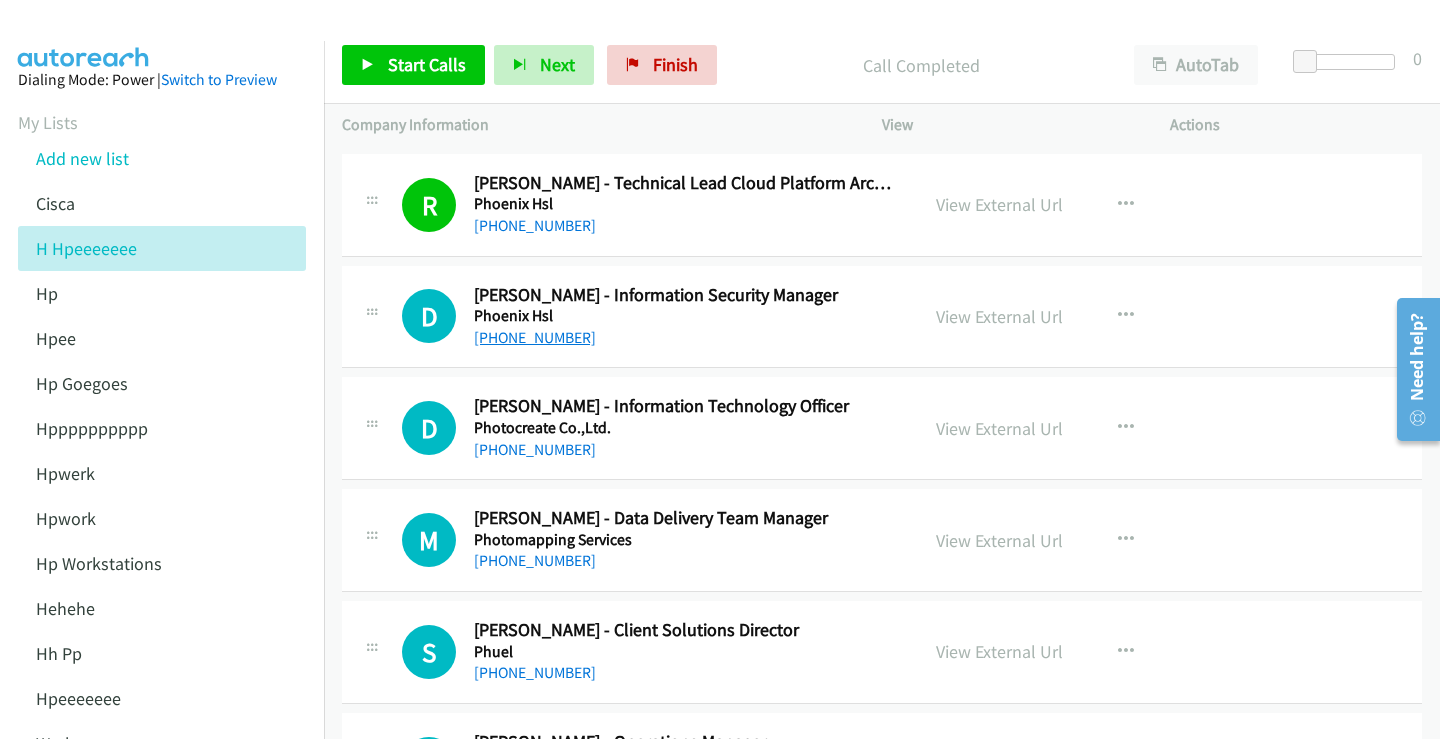 click on "+61 418 929 105" at bounding box center [535, 337] 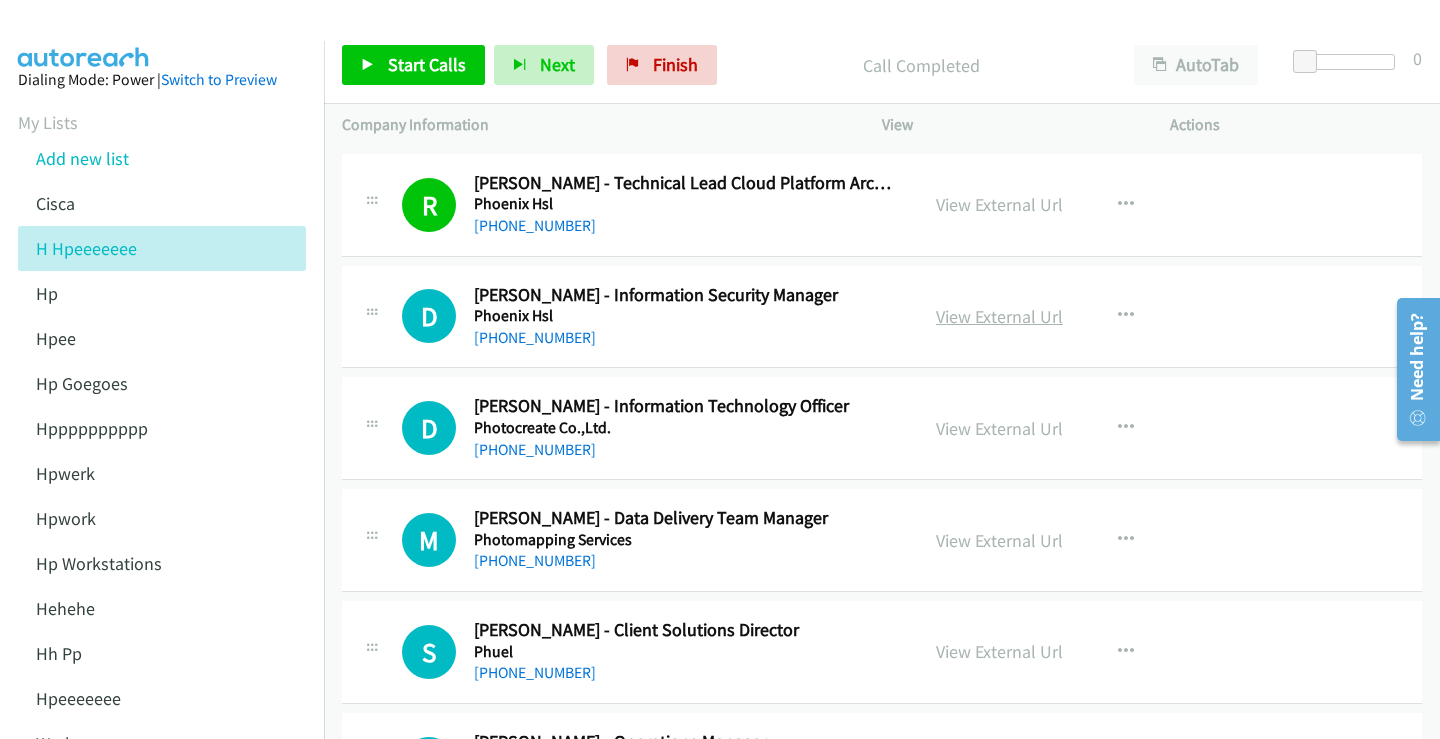 click on "View External Url" at bounding box center [999, 316] 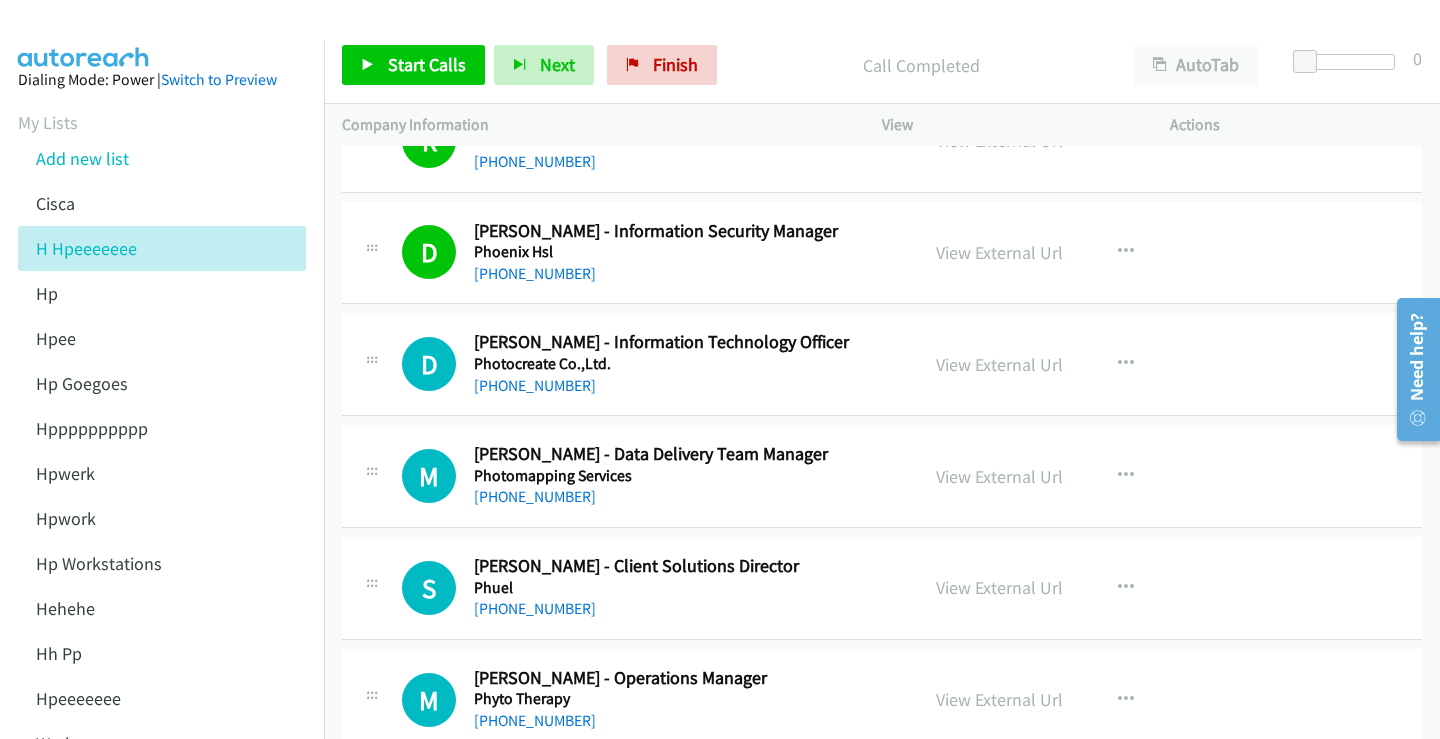 scroll, scrollTop: 7700, scrollLeft: 0, axis: vertical 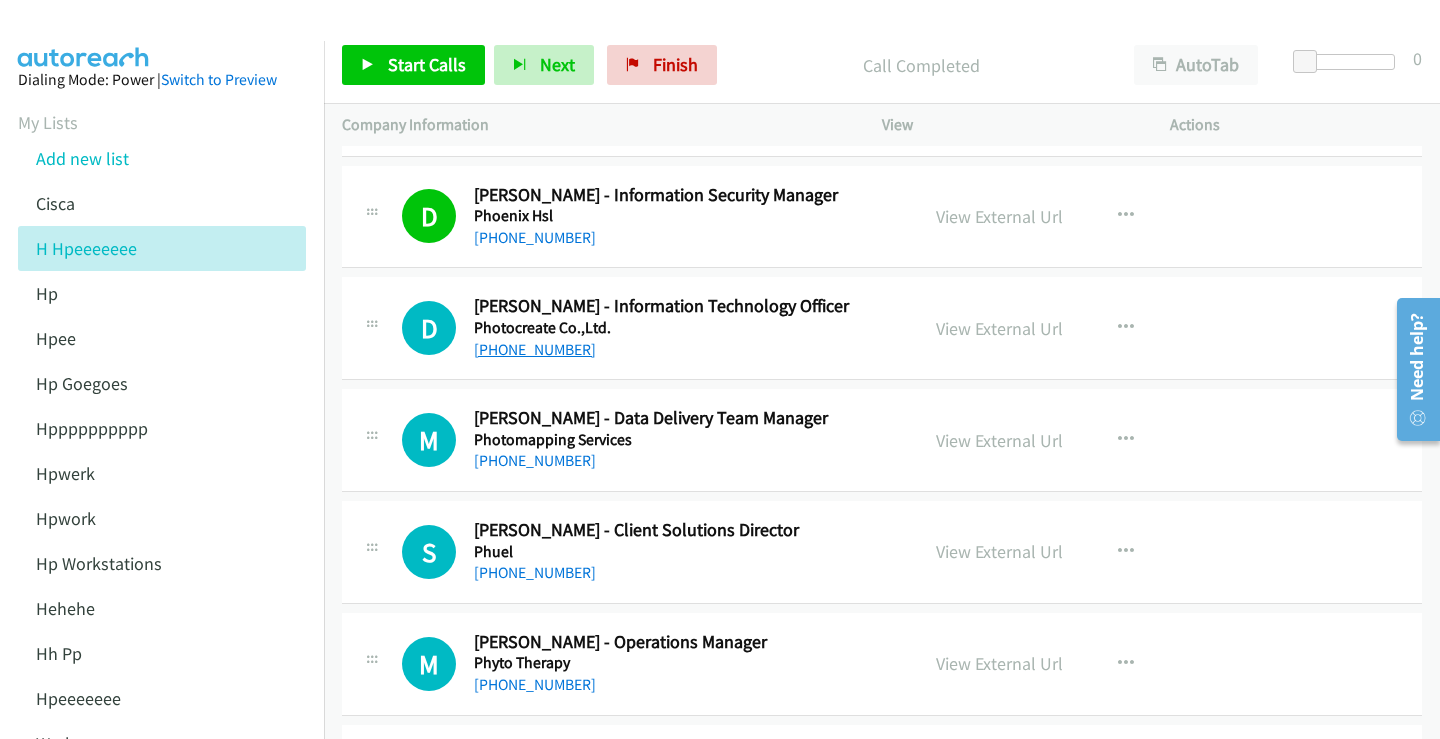 click on "+61 401 483 512" at bounding box center (535, 349) 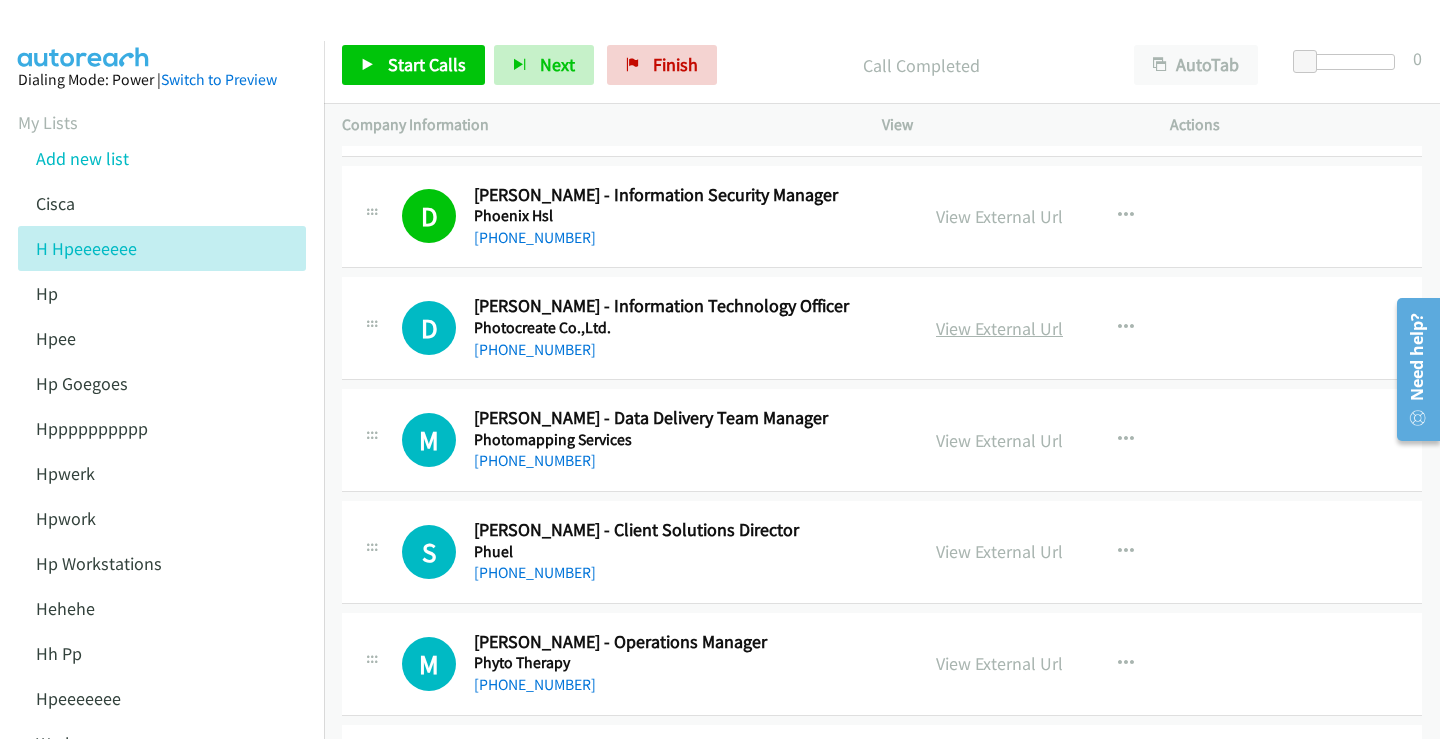 click on "View External Url" at bounding box center [999, 328] 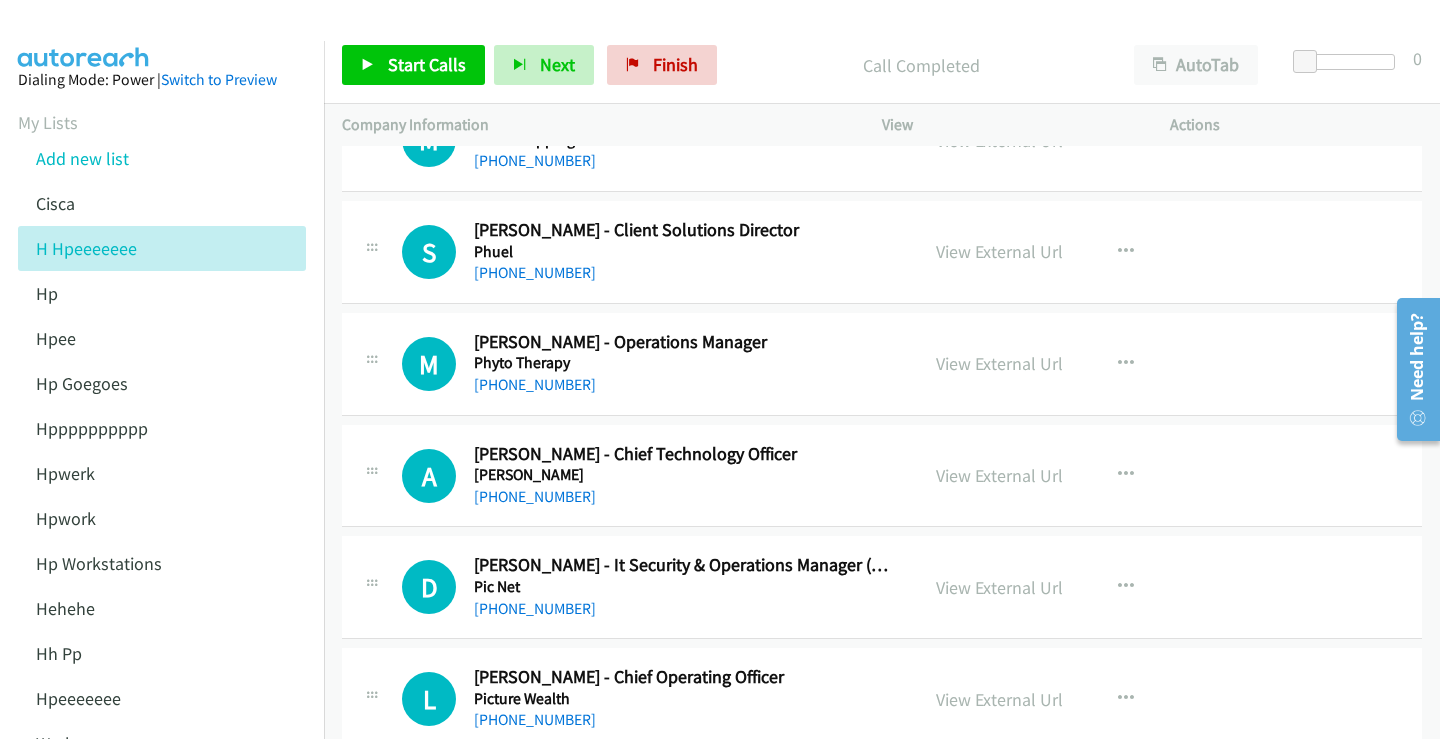scroll, scrollTop: 8100, scrollLeft: 0, axis: vertical 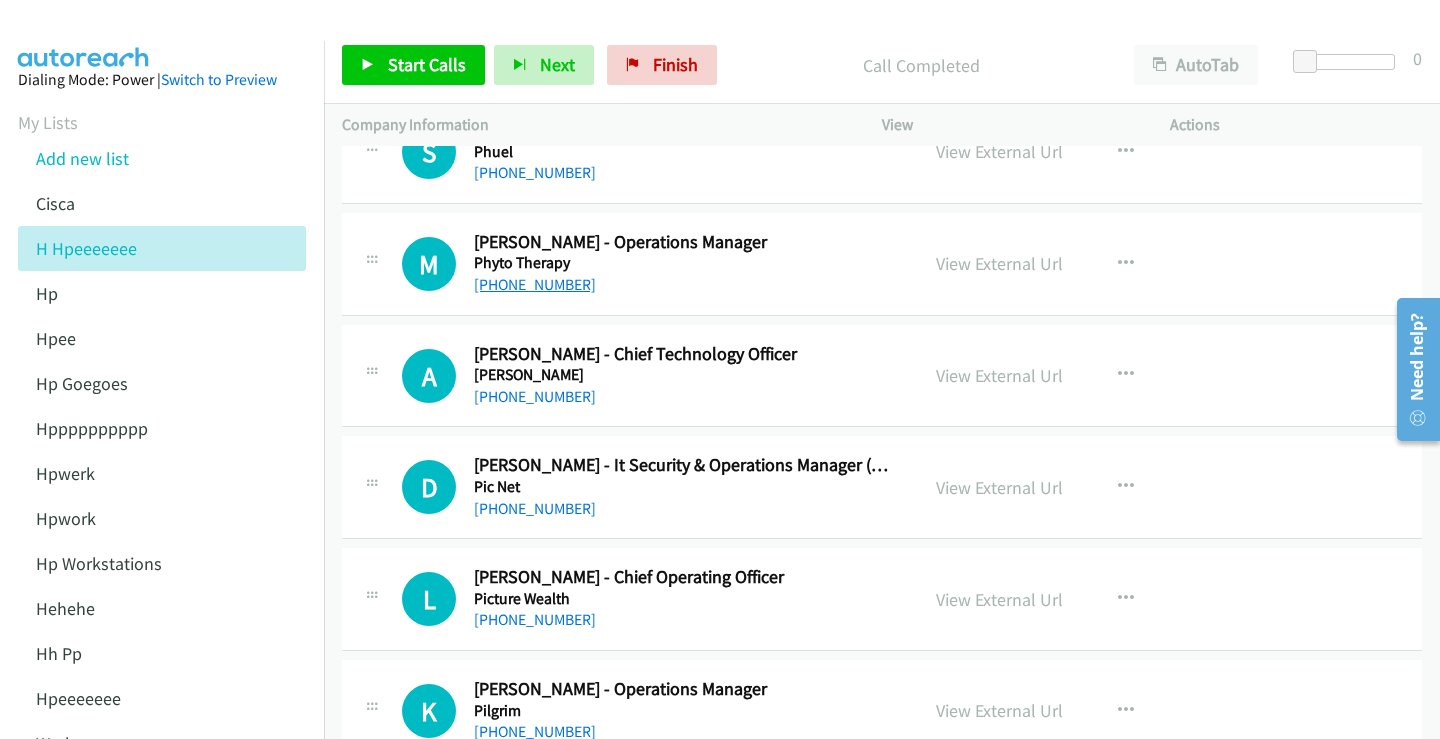 click on "+61 417 278 564" at bounding box center (535, 284) 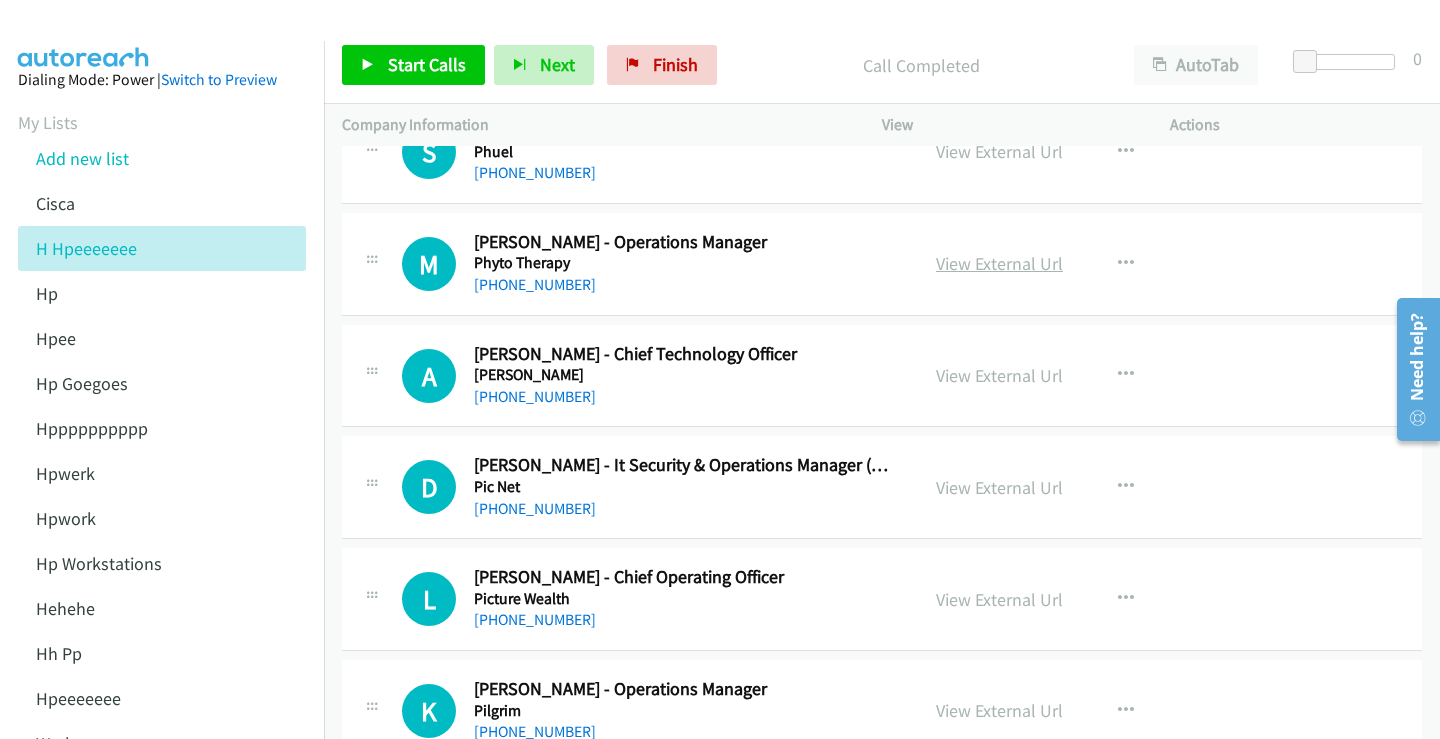 click on "View External Url" at bounding box center [999, 263] 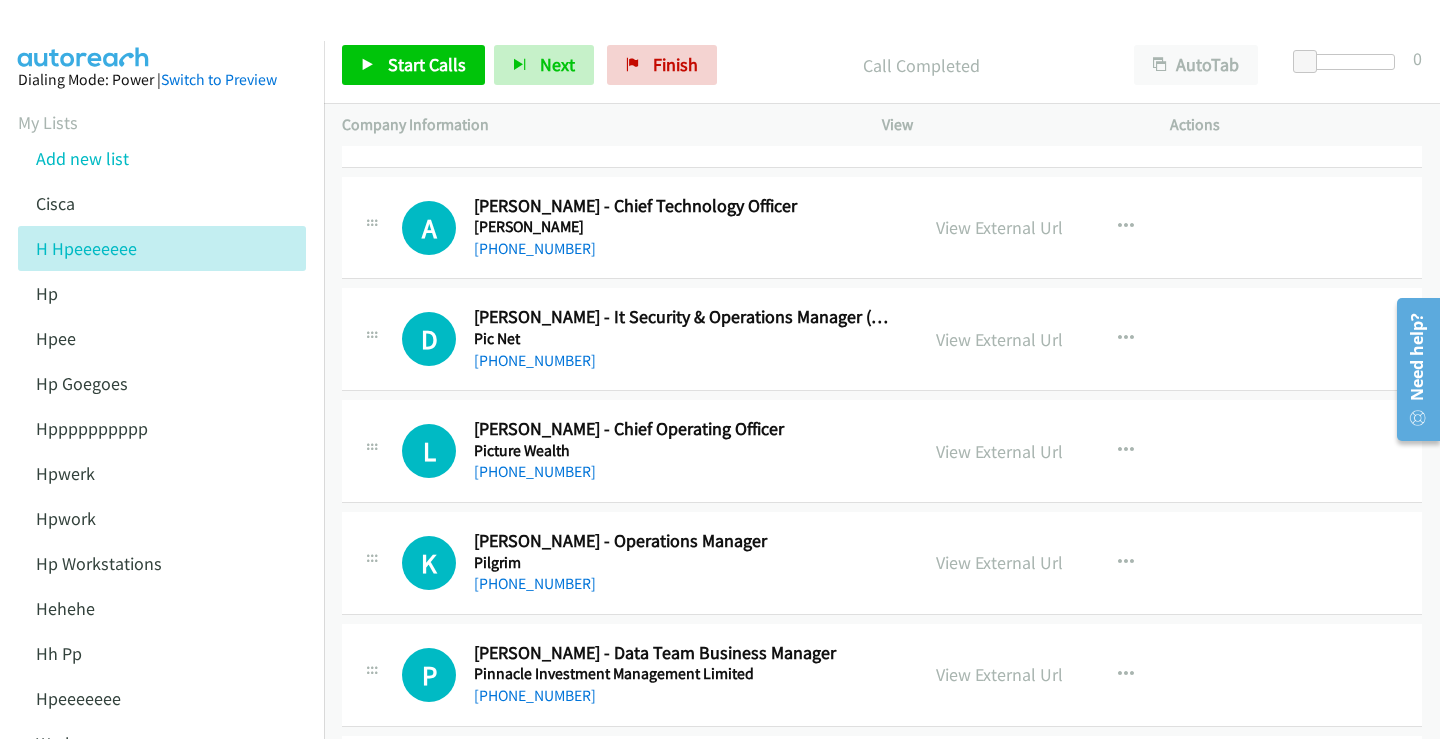 scroll, scrollTop: 8200, scrollLeft: 0, axis: vertical 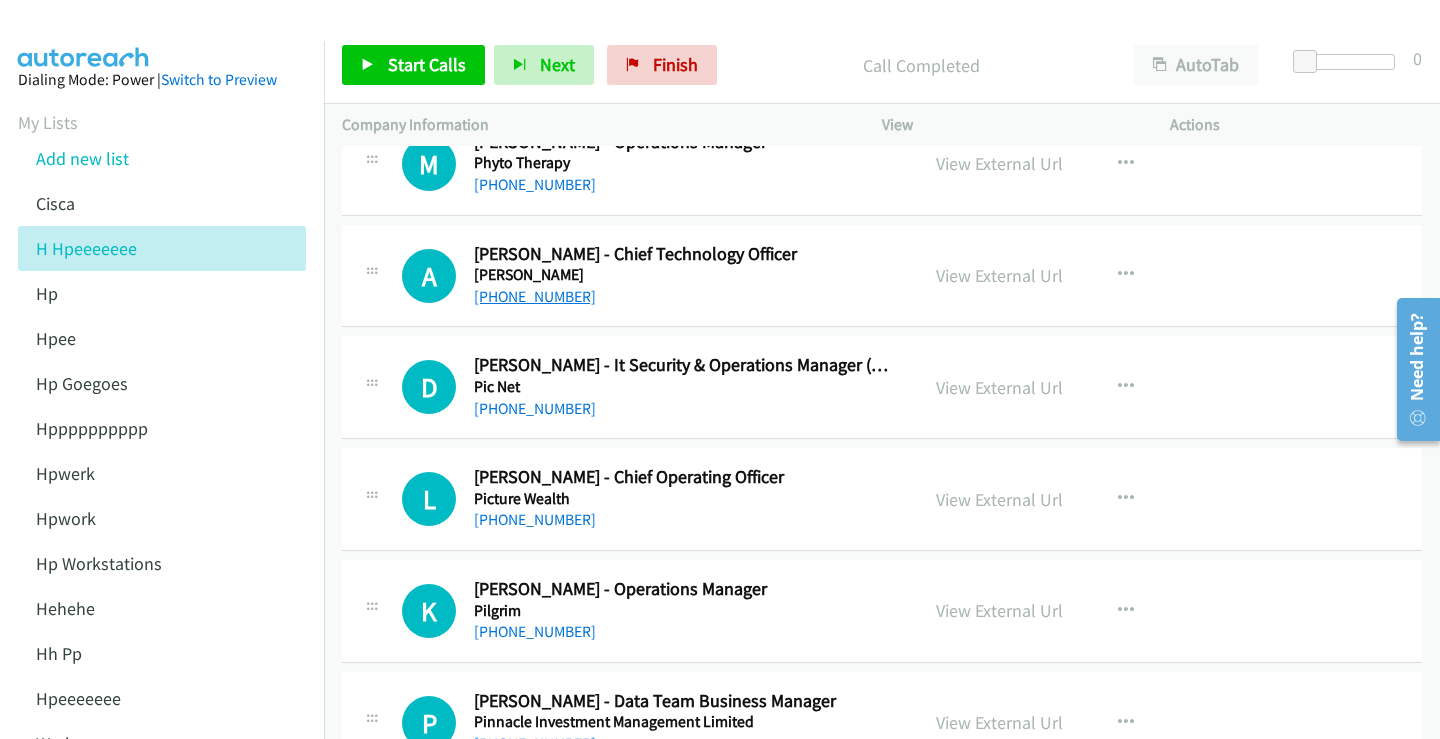 click on "+61 2 9053 6888" at bounding box center [535, 296] 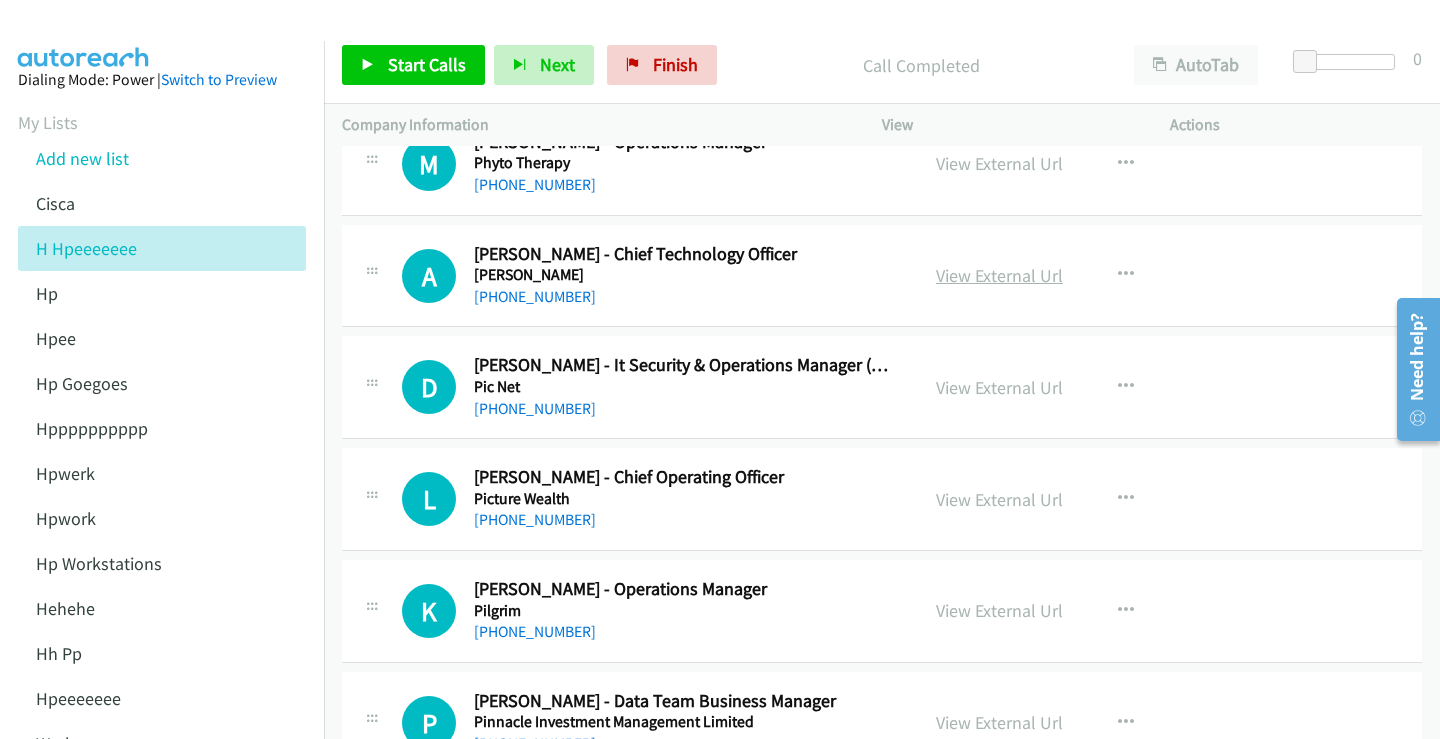 click on "View External Url" at bounding box center [999, 275] 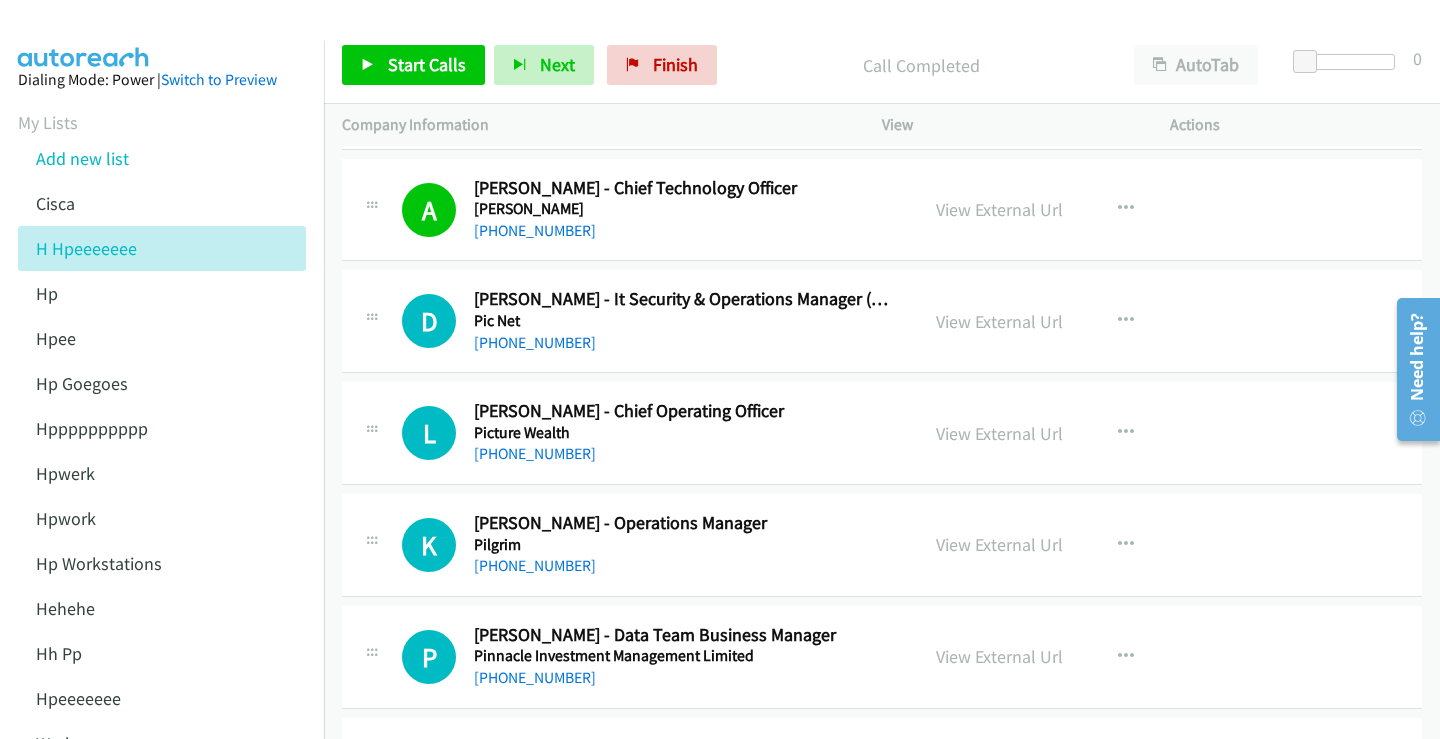 scroll, scrollTop: 8300, scrollLeft: 0, axis: vertical 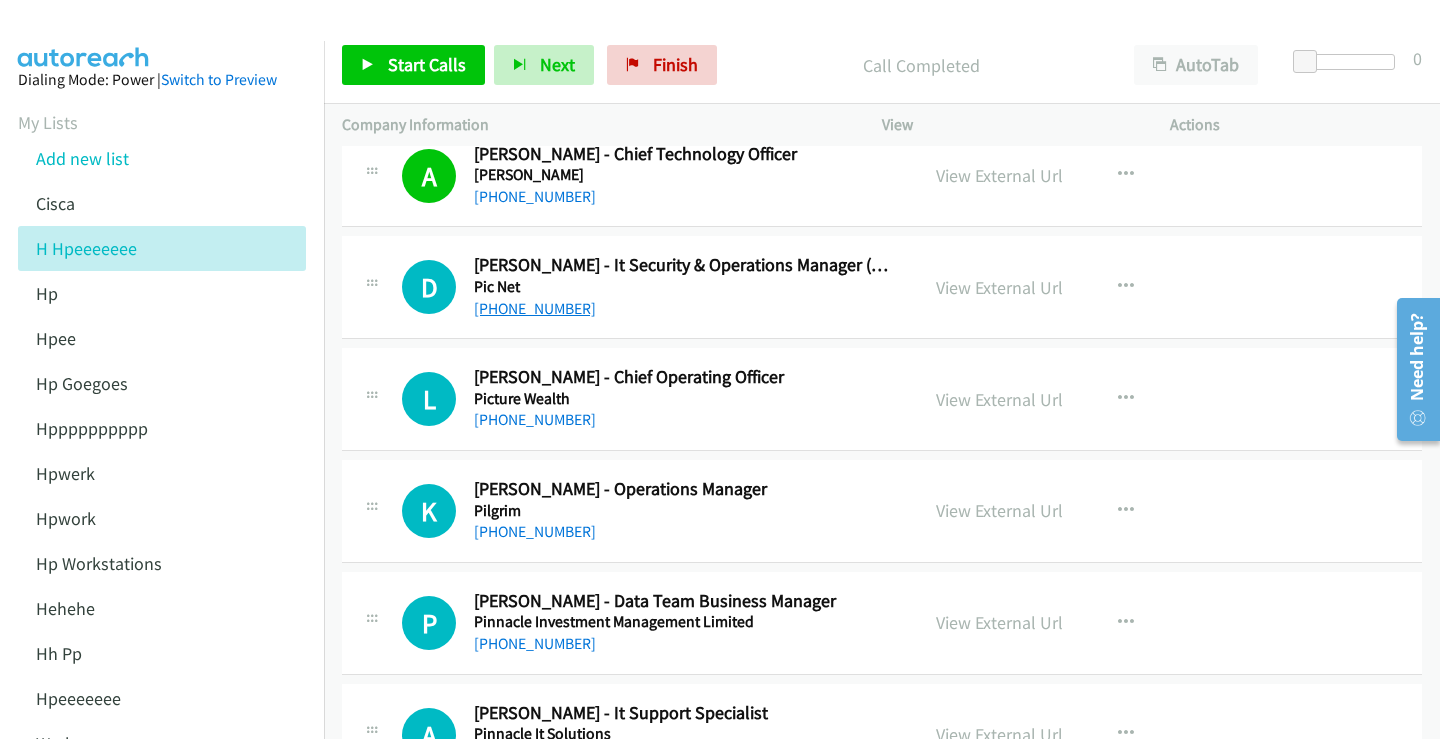 click on "+61 423 114 786" at bounding box center [535, 308] 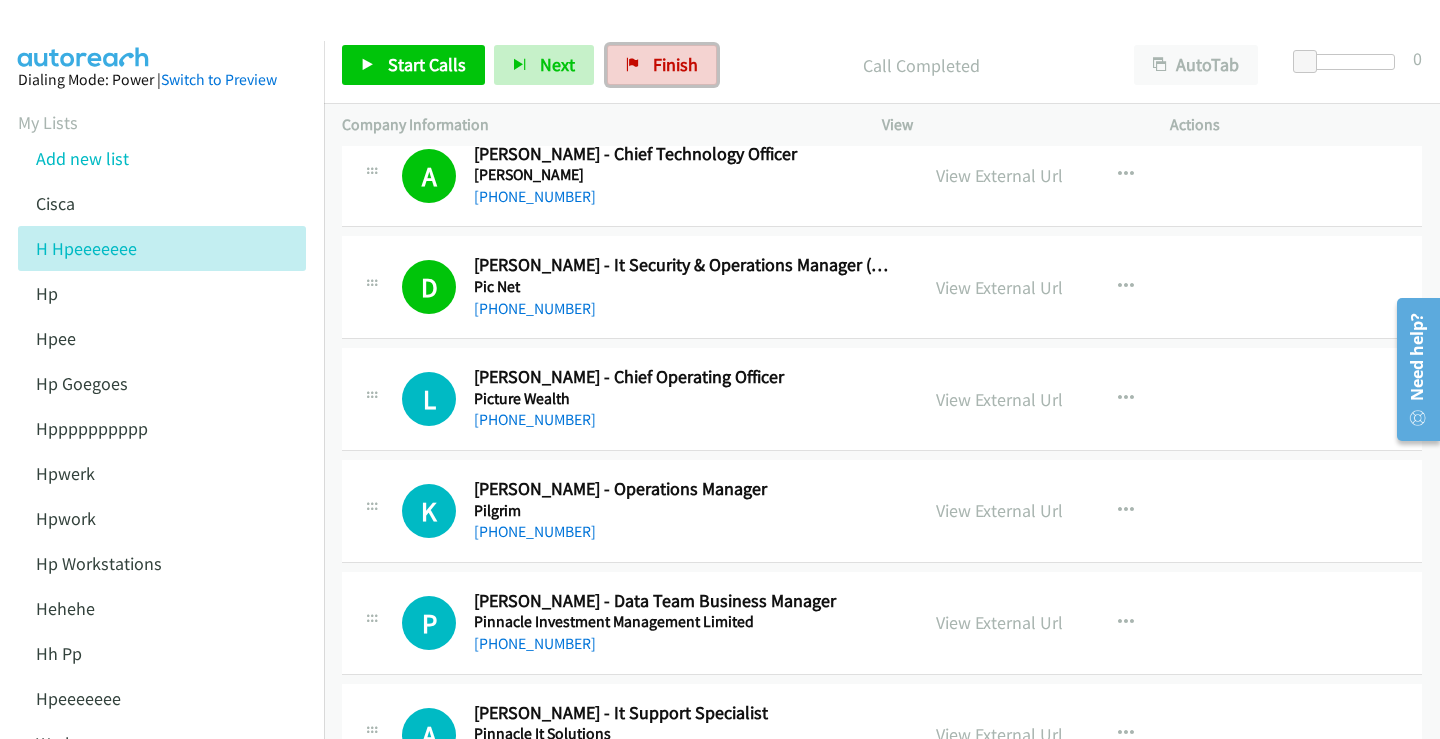 drag, startPoint x: 646, startPoint y: 59, endPoint x: 792, endPoint y: 78, distance: 147.23111 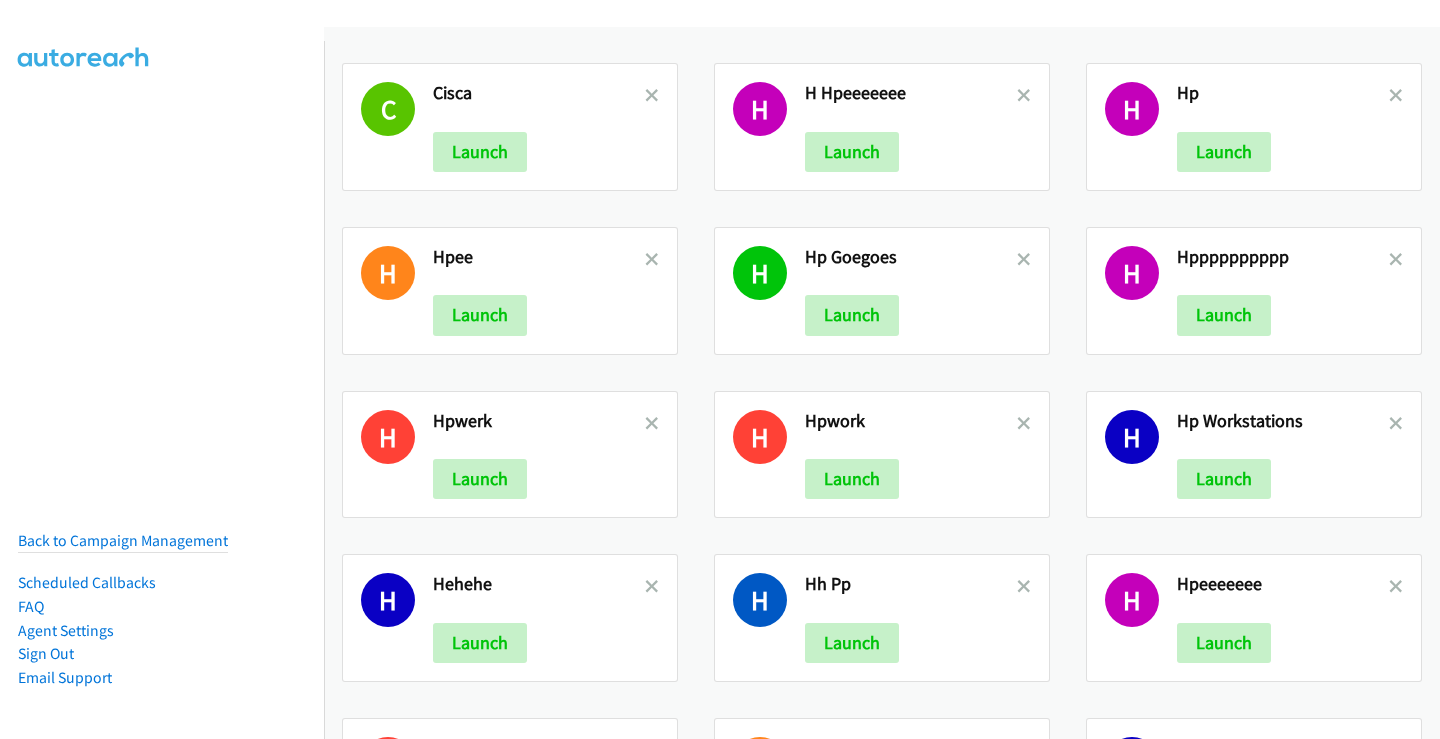 scroll, scrollTop: 0, scrollLeft: 0, axis: both 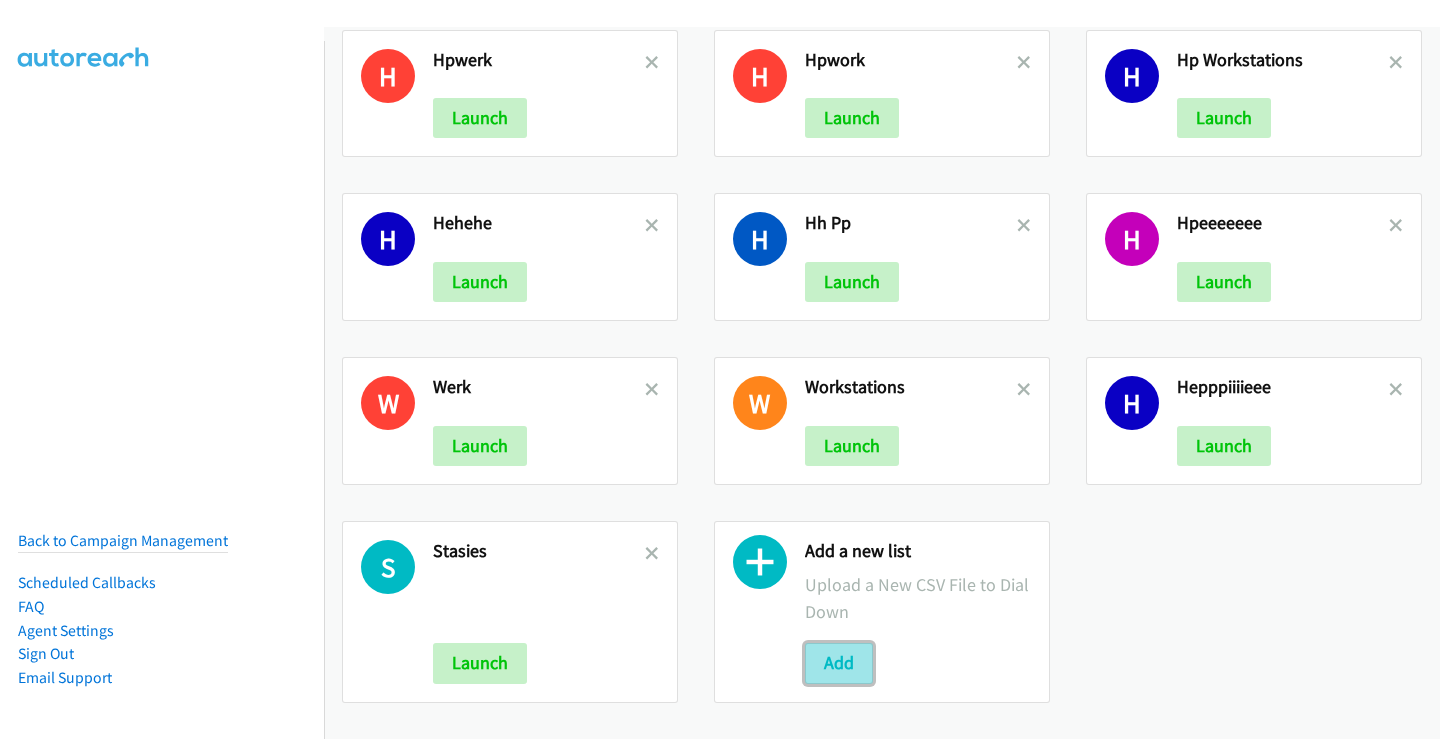 click on "Add" at bounding box center [839, 663] 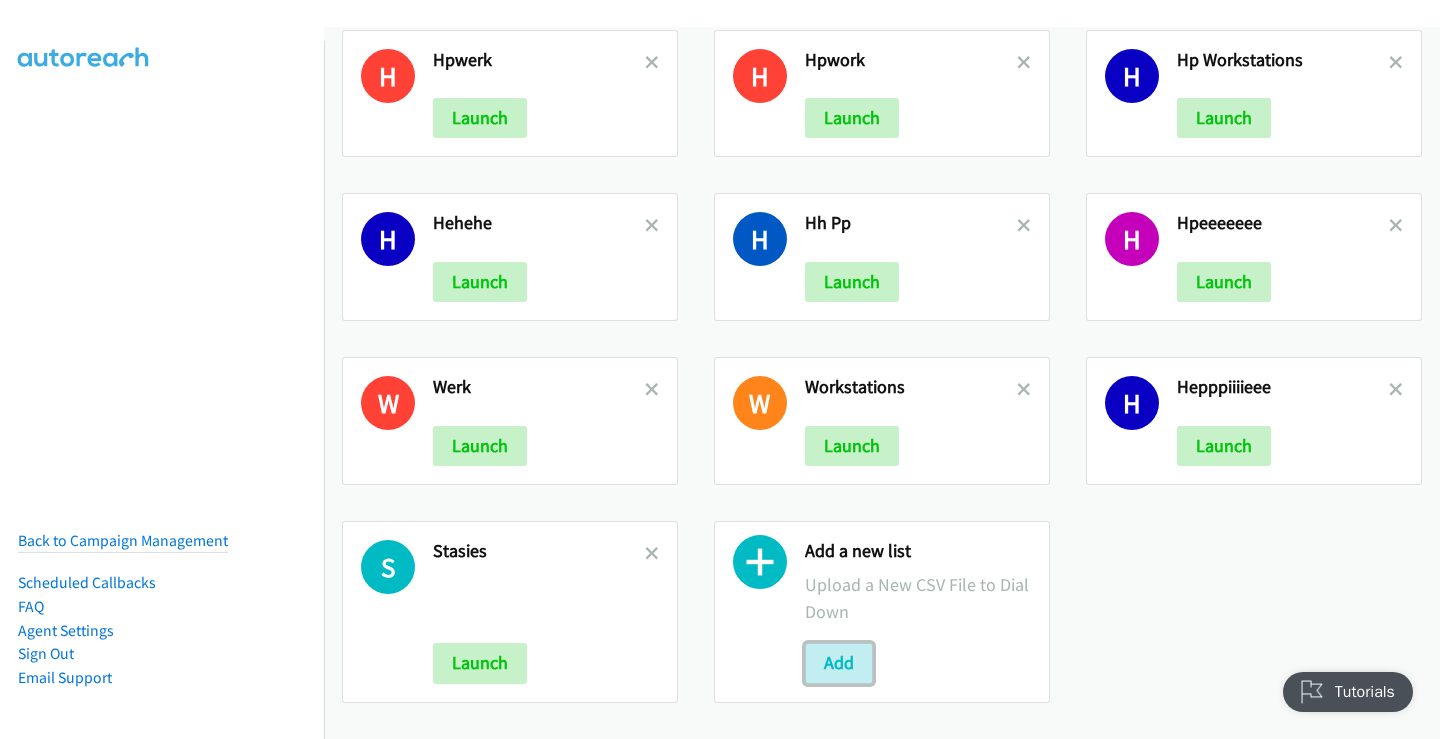 scroll, scrollTop: 0, scrollLeft: 0, axis: both 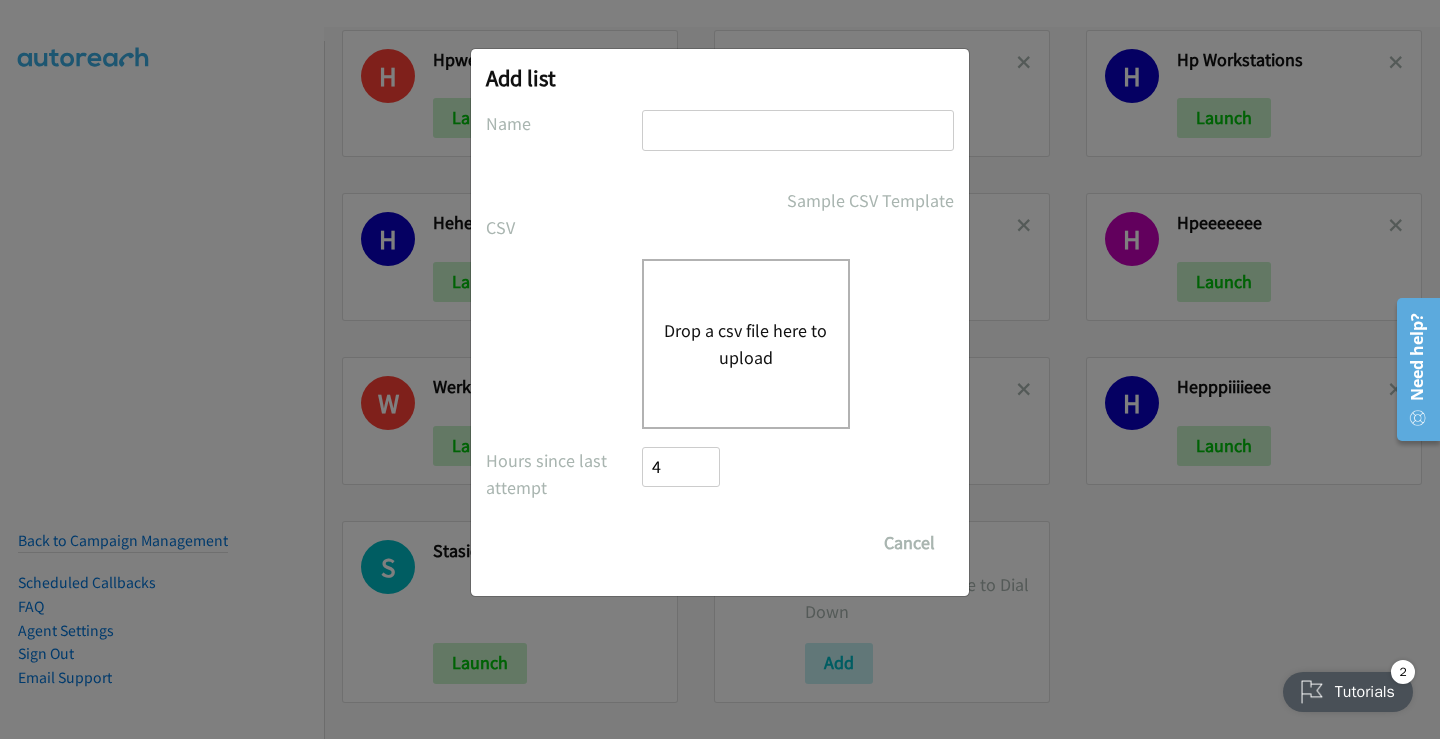 click on "Drop a csv file here to upload" at bounding box center (746, 344) 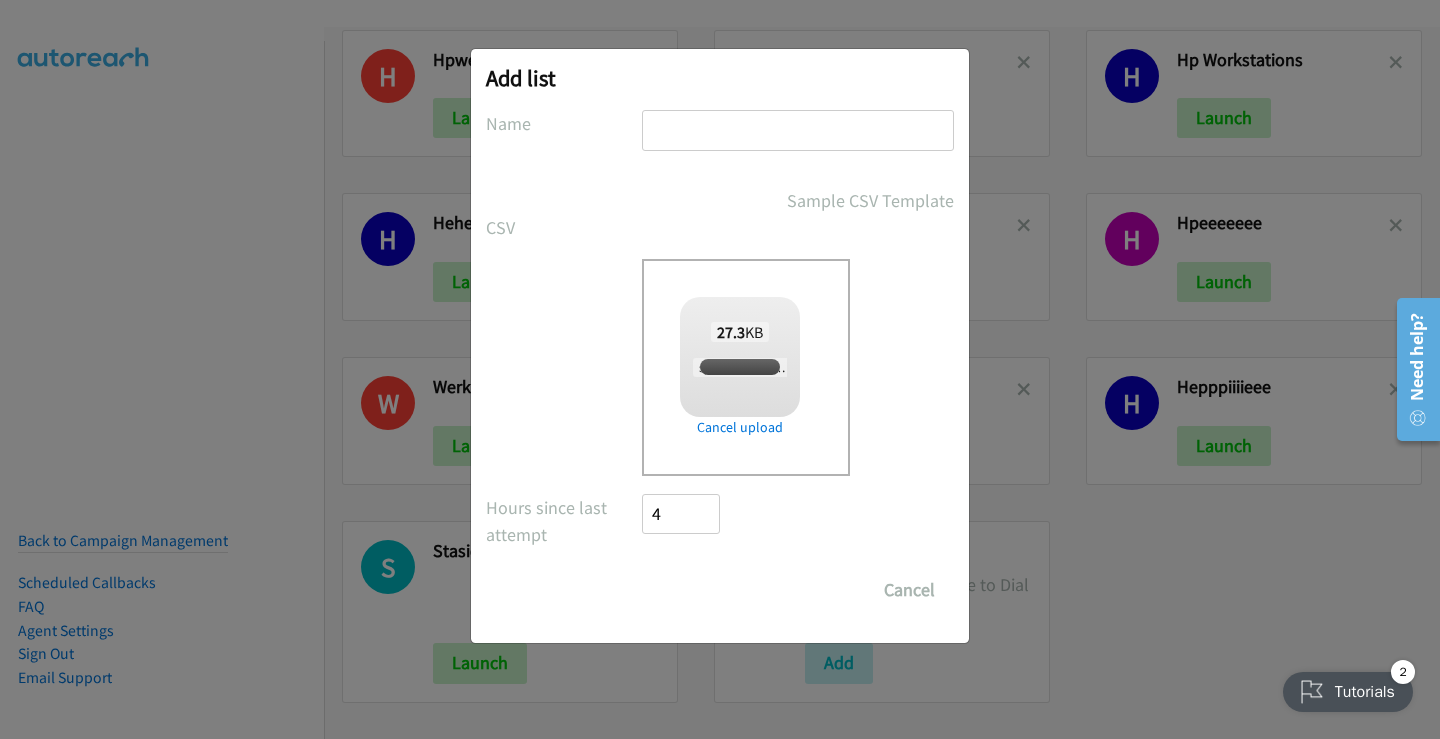 checkbox on "true" 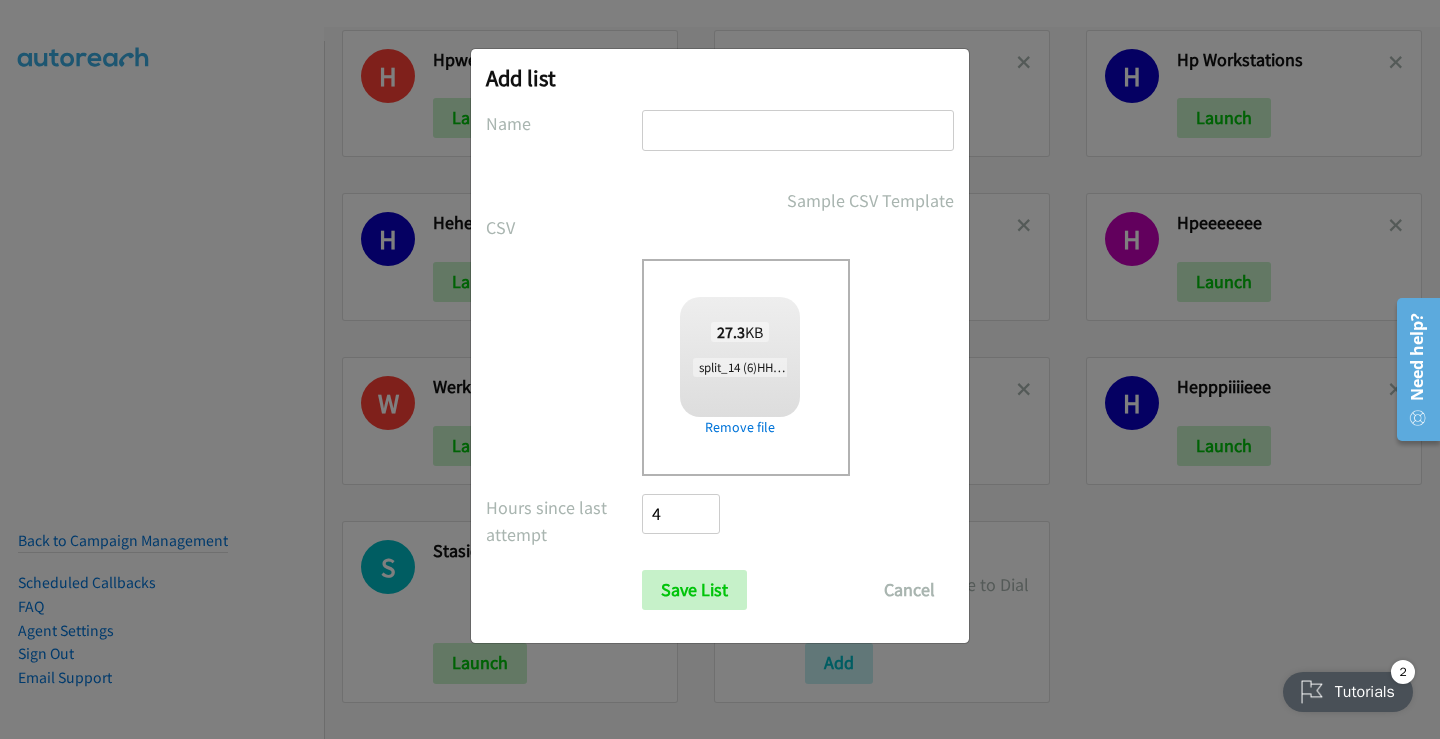 click at bounding box center [798, 130] 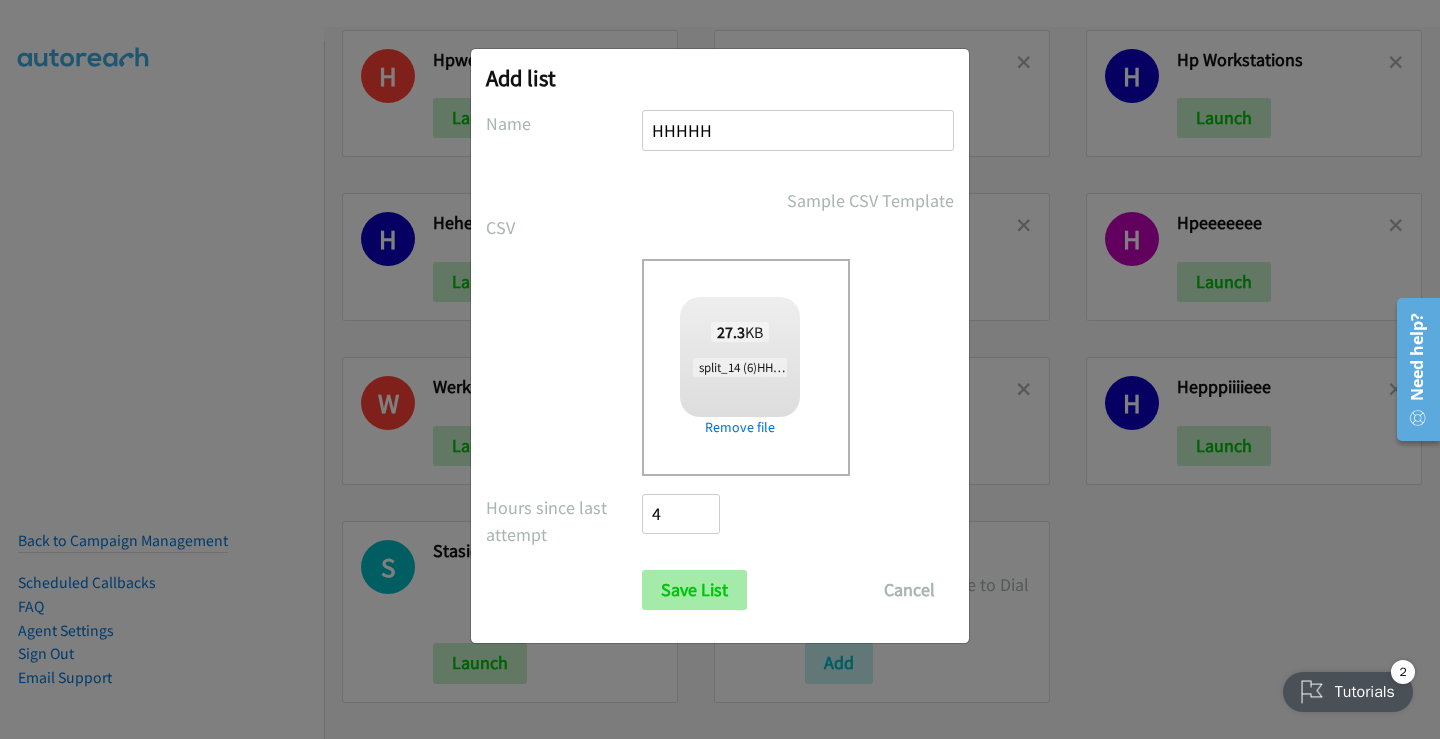 type on "HHHHH" 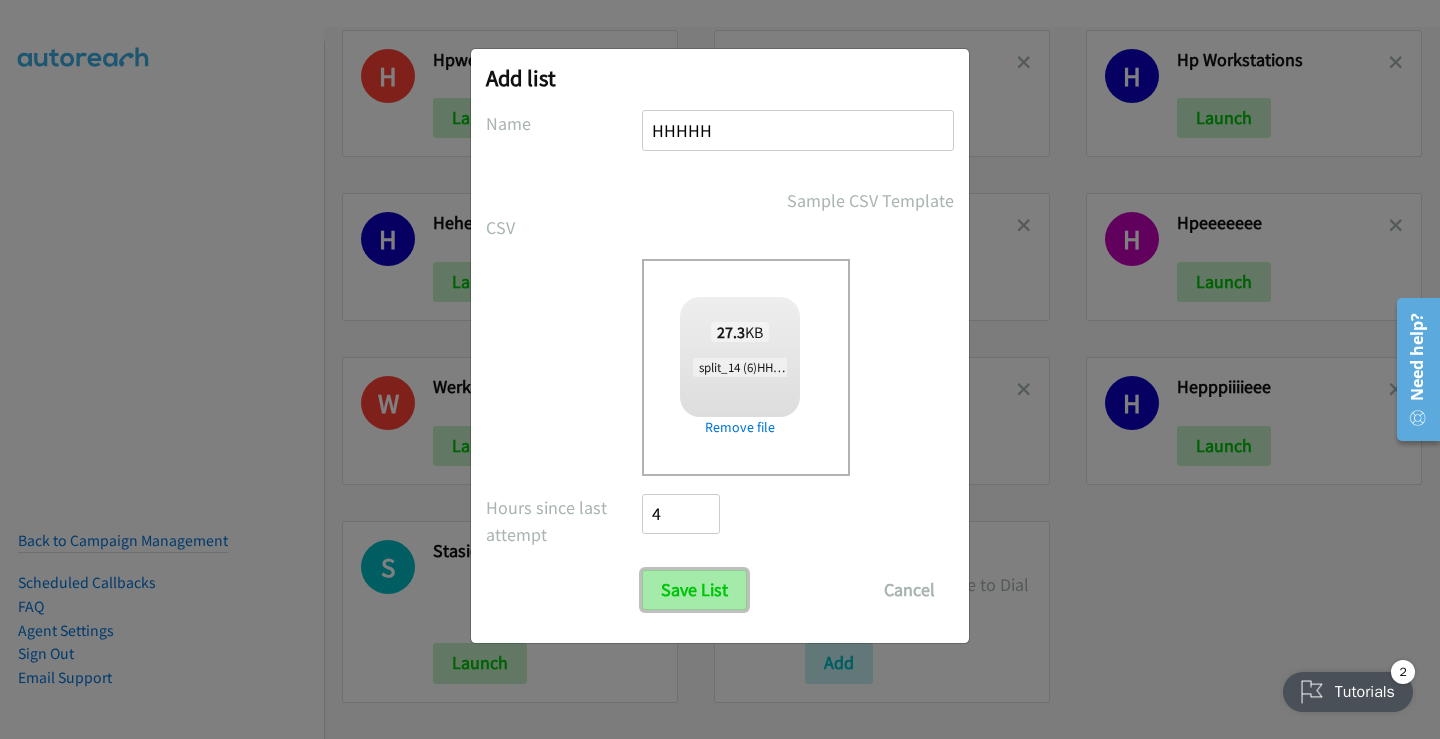click on "Save List" at bounding box center [694, 590] 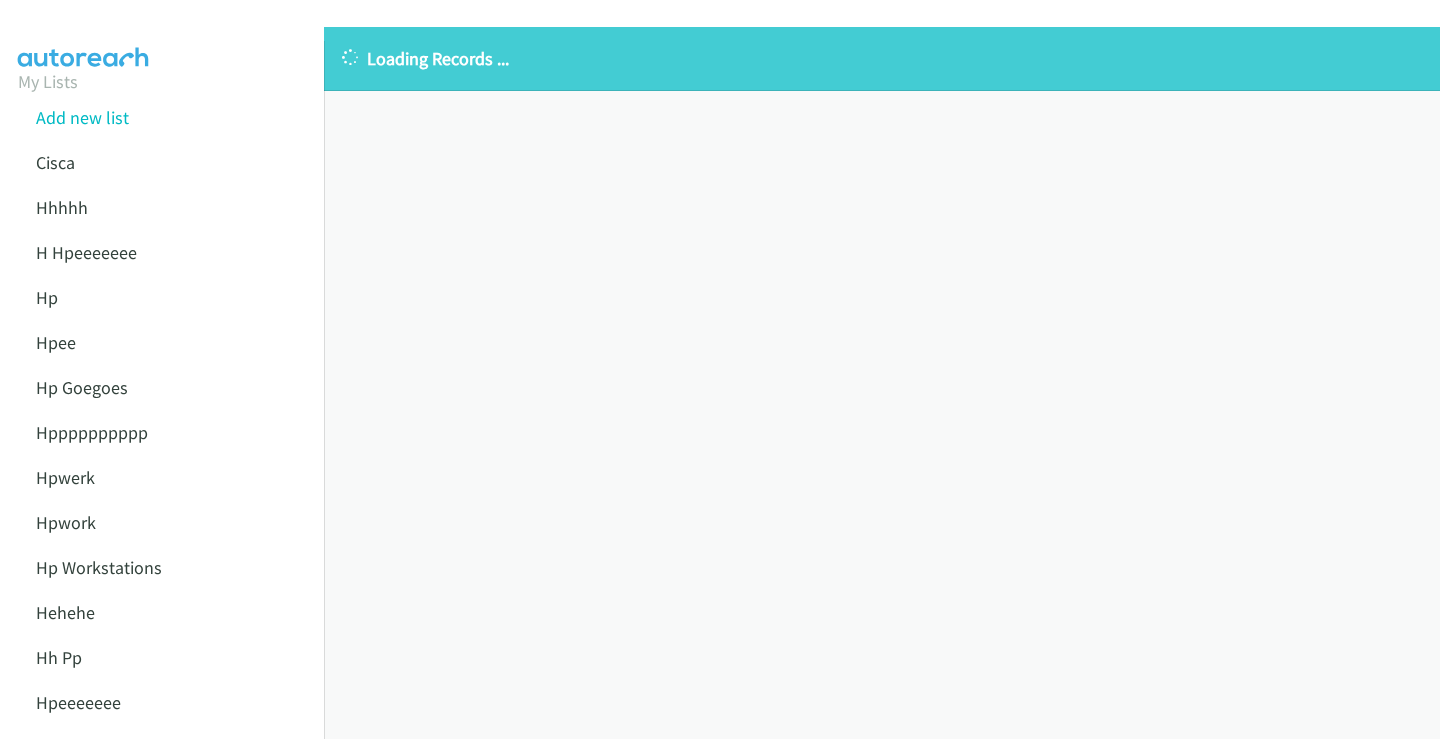 scroll, scrollTop: 0, scrollLeft: 0, axis: both 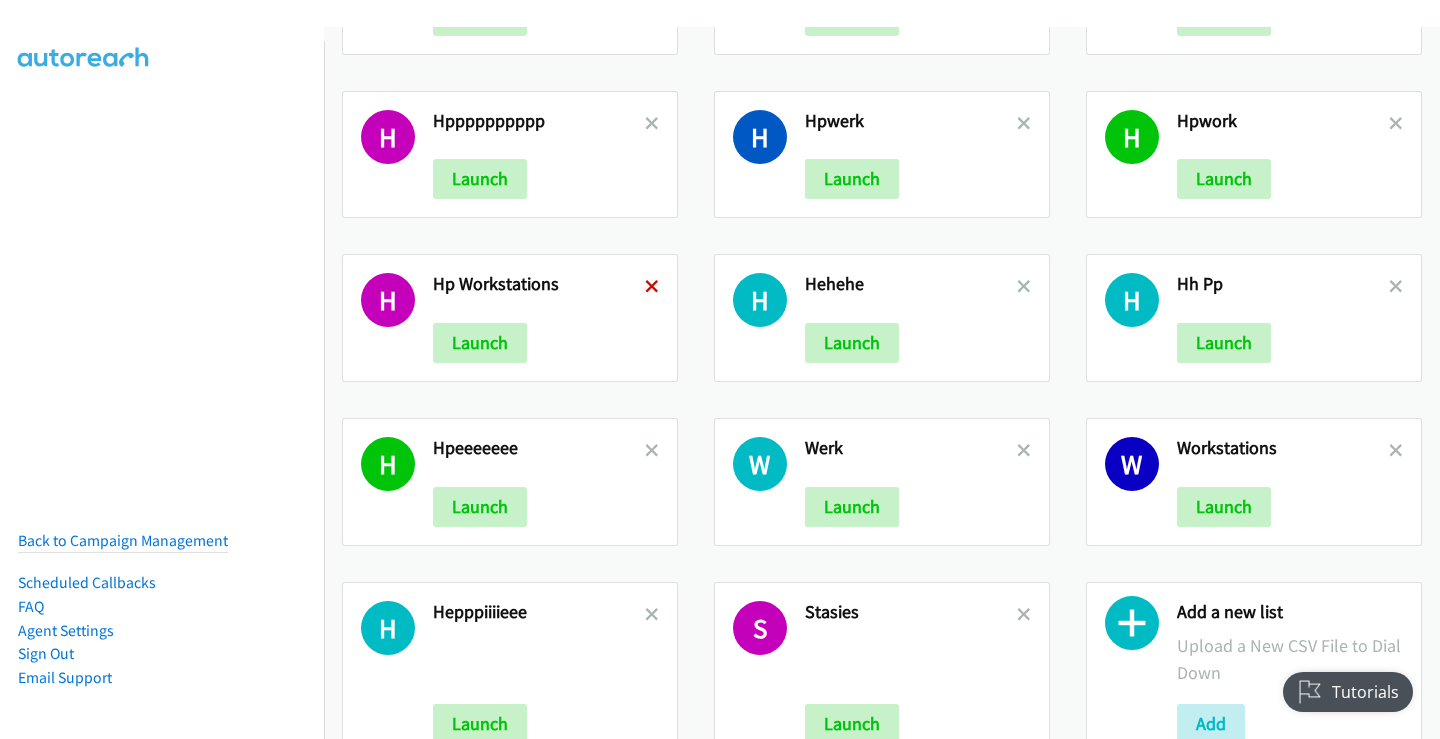 click at bounding box center [652, 288] 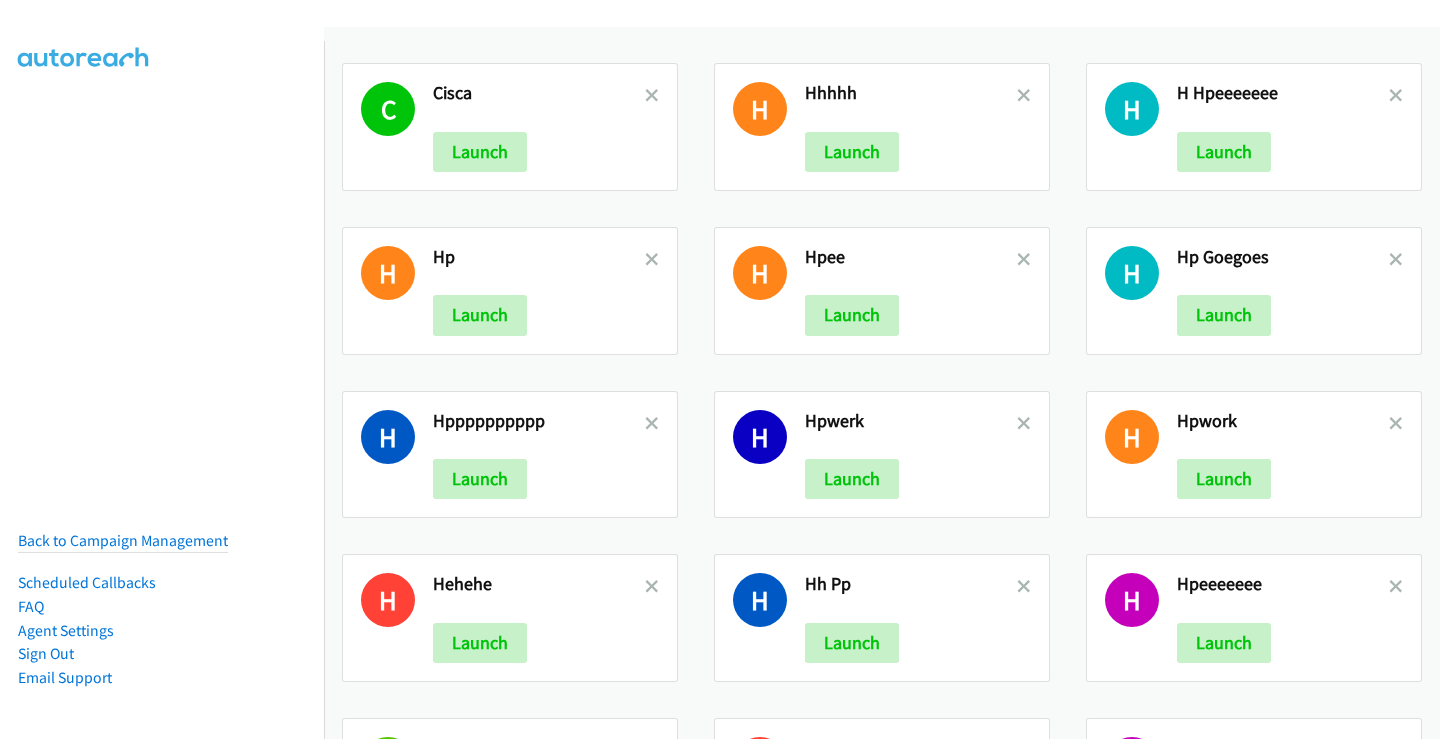 scroll, scrollTop: 0, scrollLeft: 0, axis: both 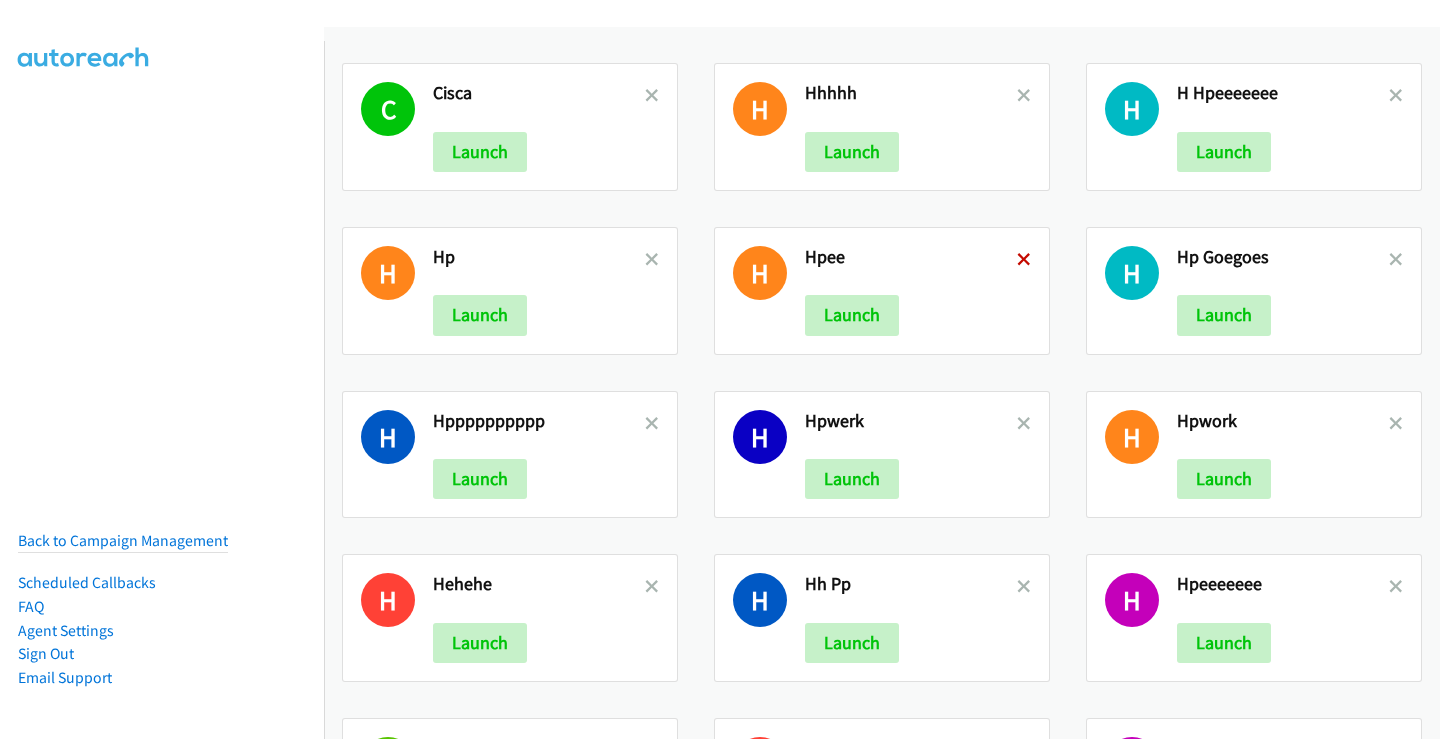 click at bounding box center [1024, 261] 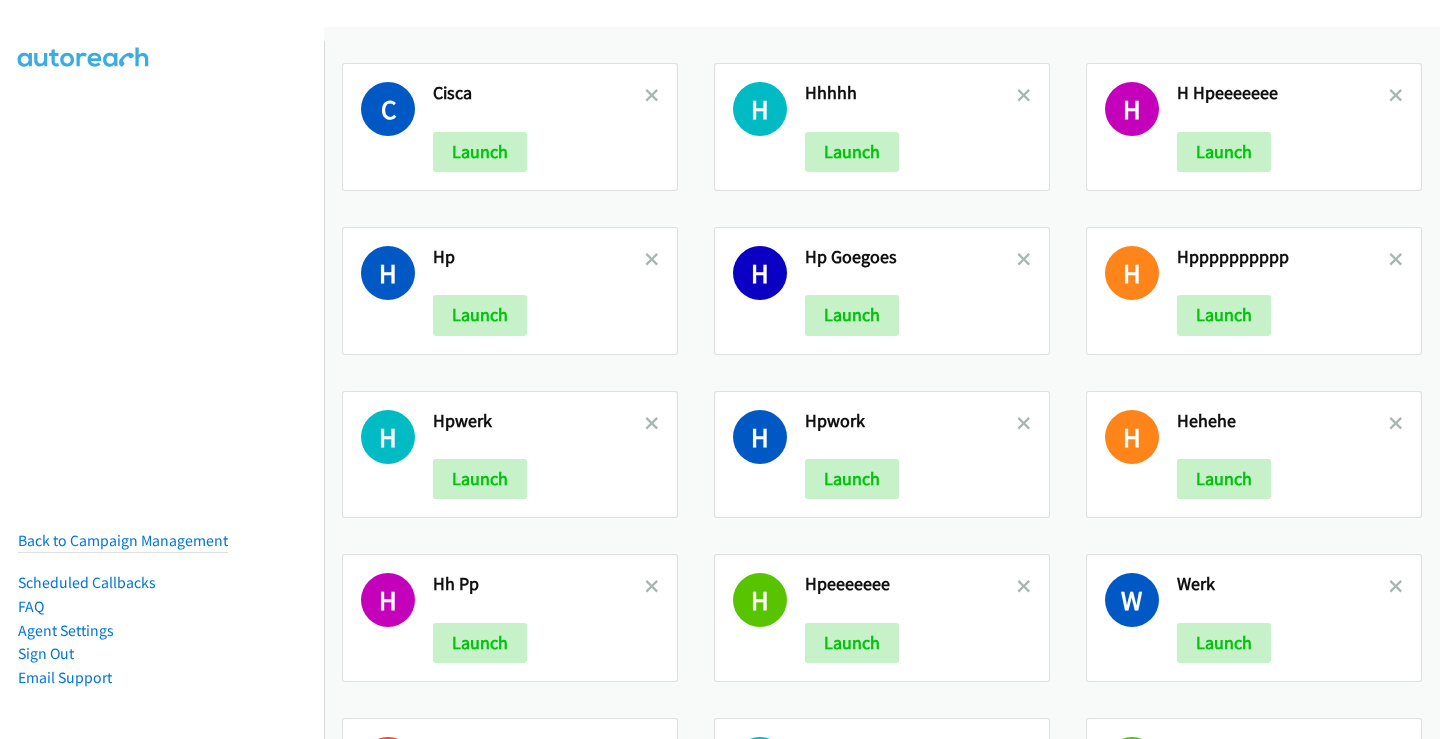 scroll, scrollTop: 0, scrollLeft: 0, axis: both 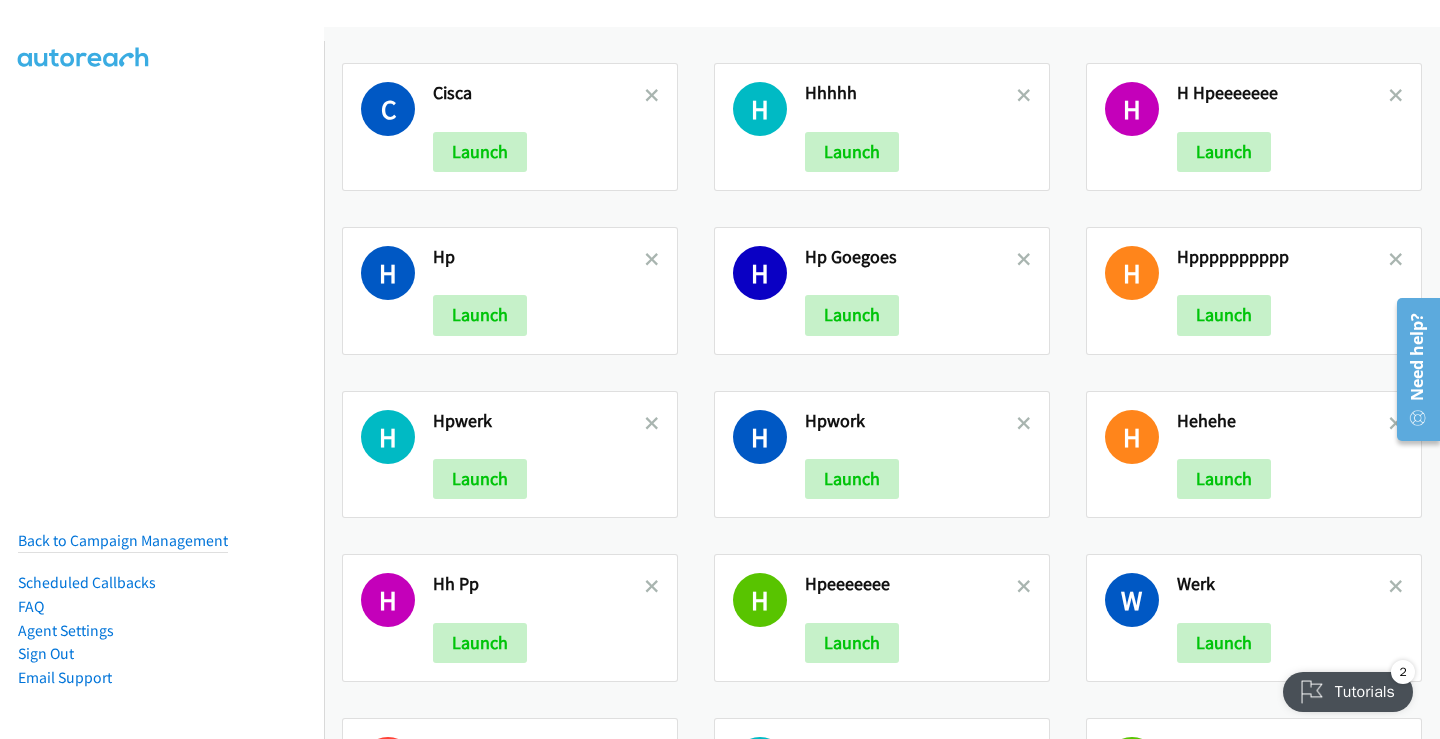click at bounding box center (652, 97) 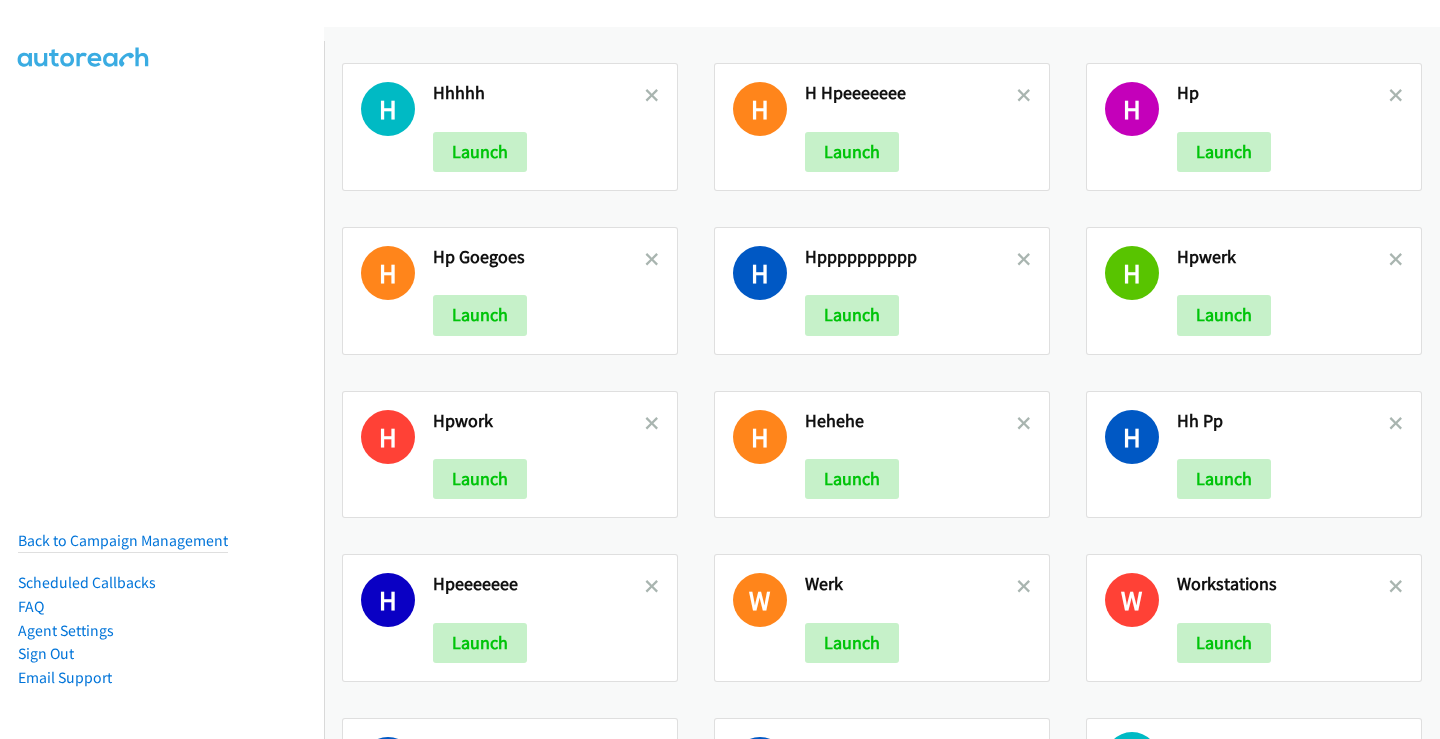 scroll, scrollTop: 0, scrollLeft: 0, axis: both 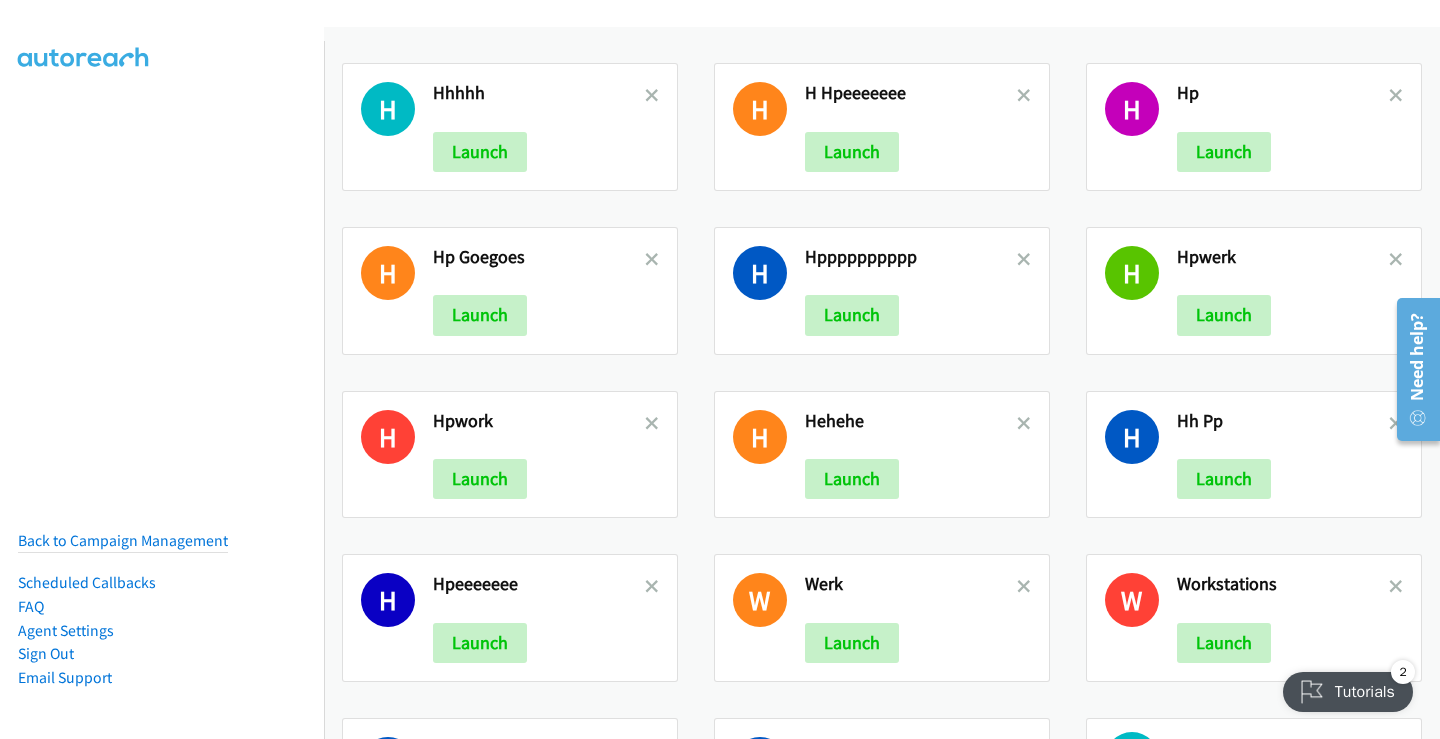 drag, startPoint x: 1376, startPoint y: 586, endPoint x: 1327, endPoint y: 586, distance: 49 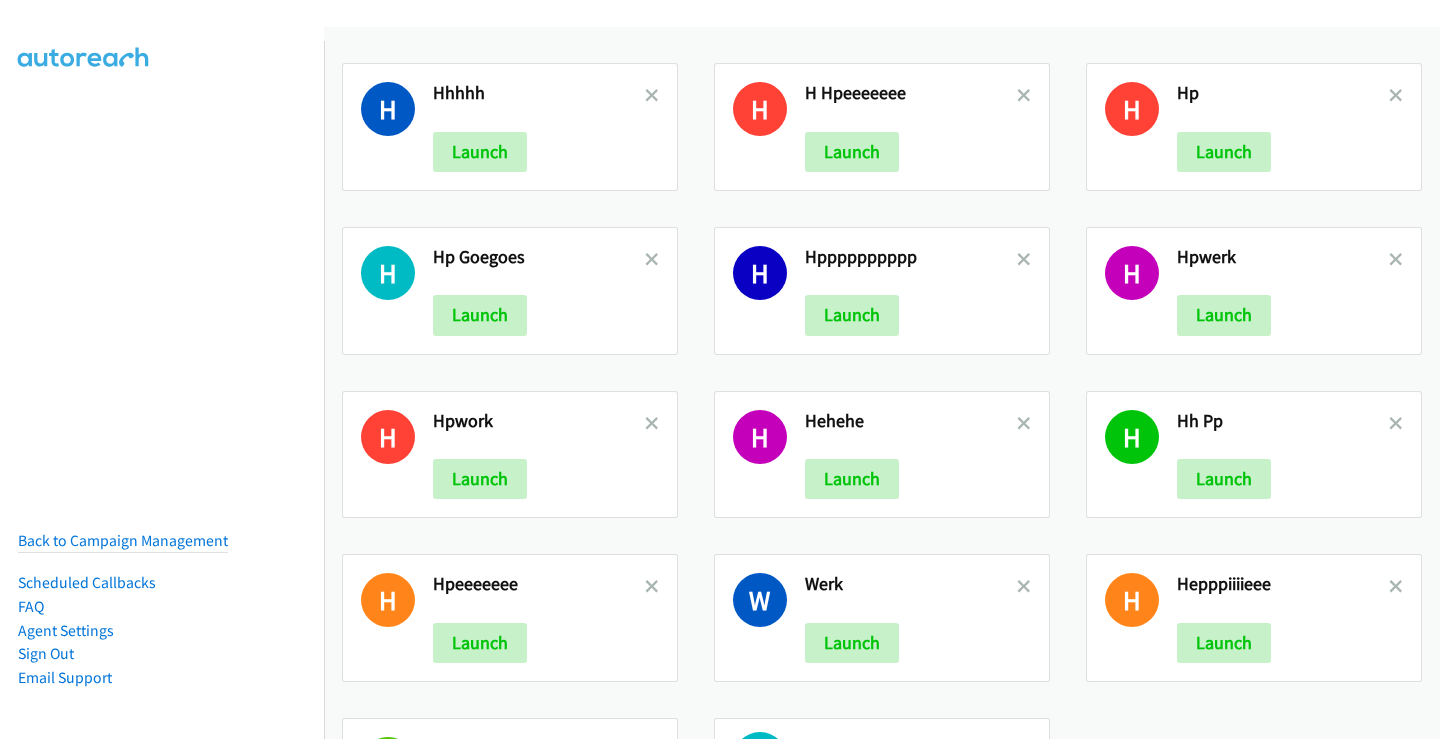 scroll, scrollTop: 0, scrollLeft: 0, axis: both 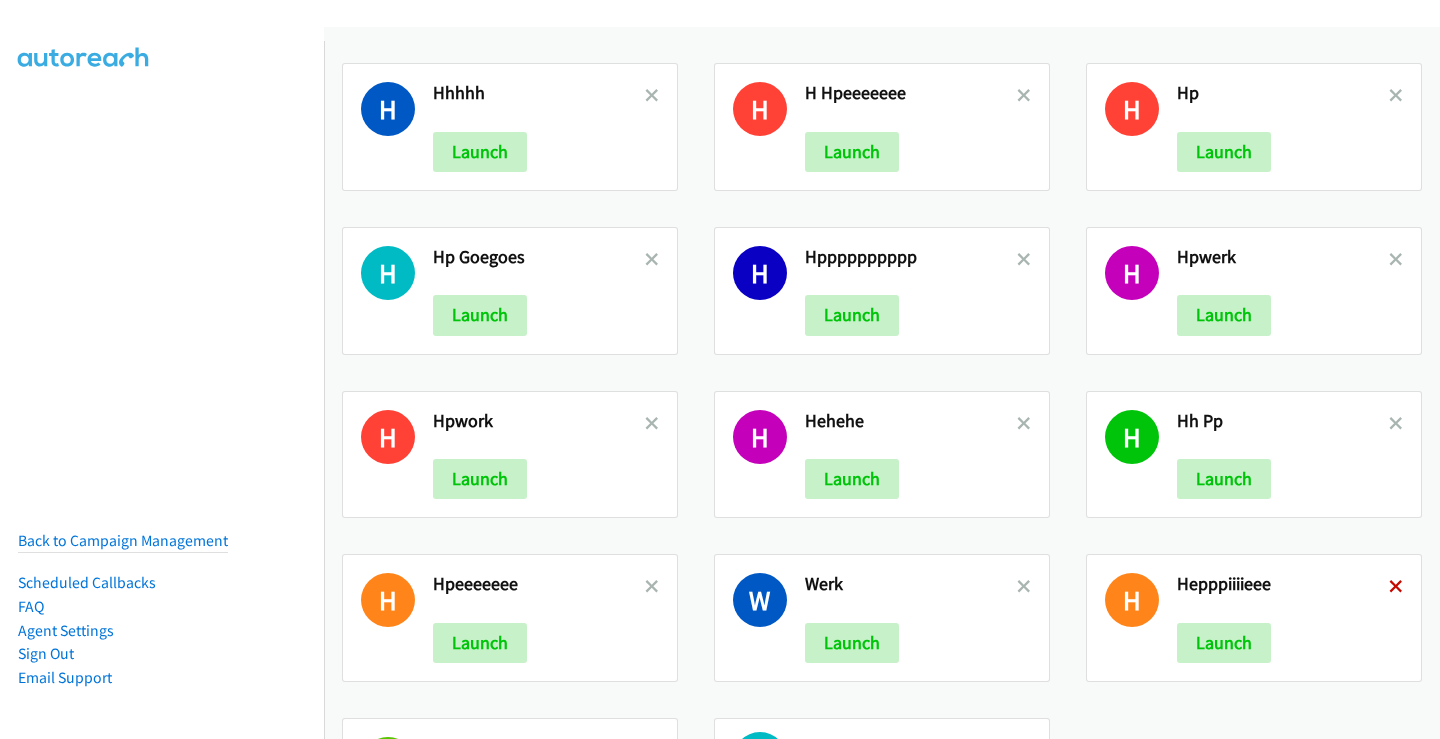click at bounding box center [1396, 588] 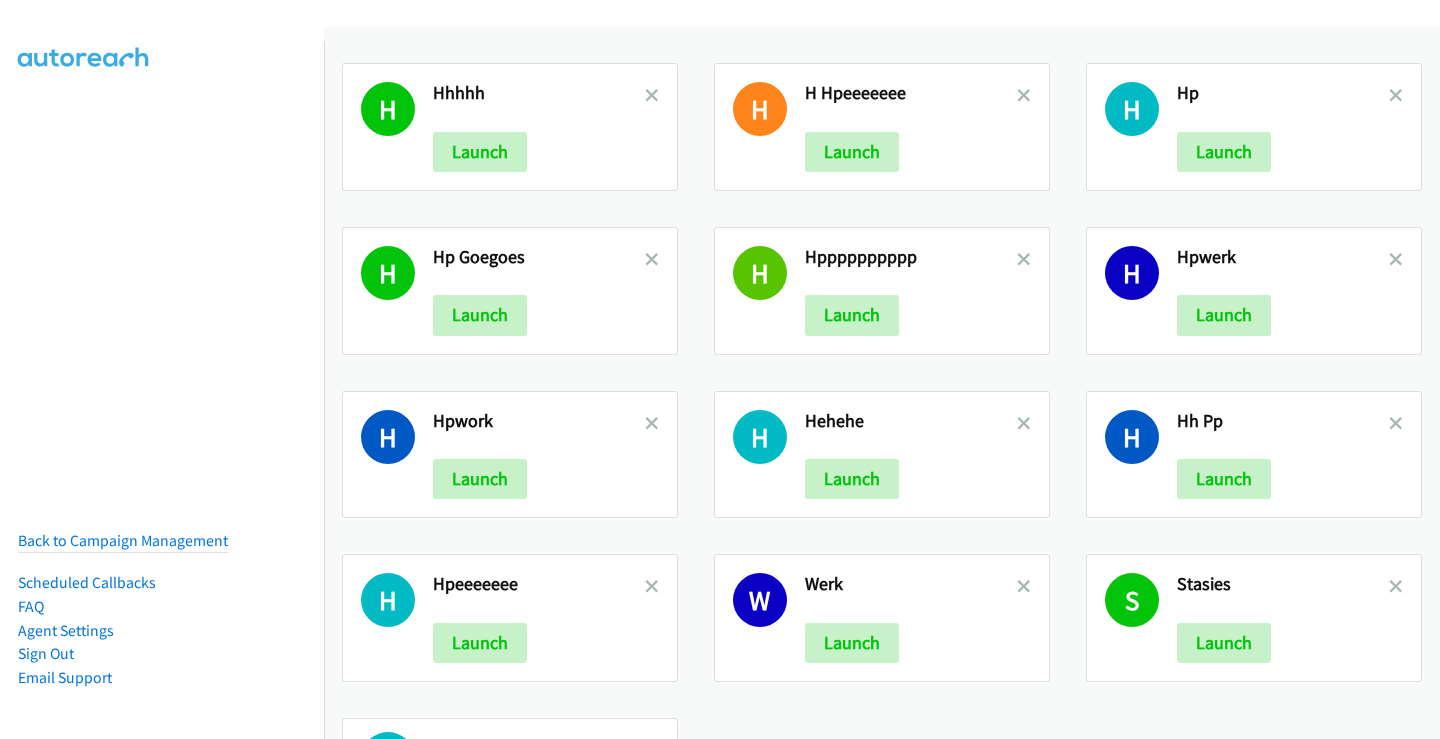 scroll, scrollTop: 0, scrollLeft: 0, axis: both 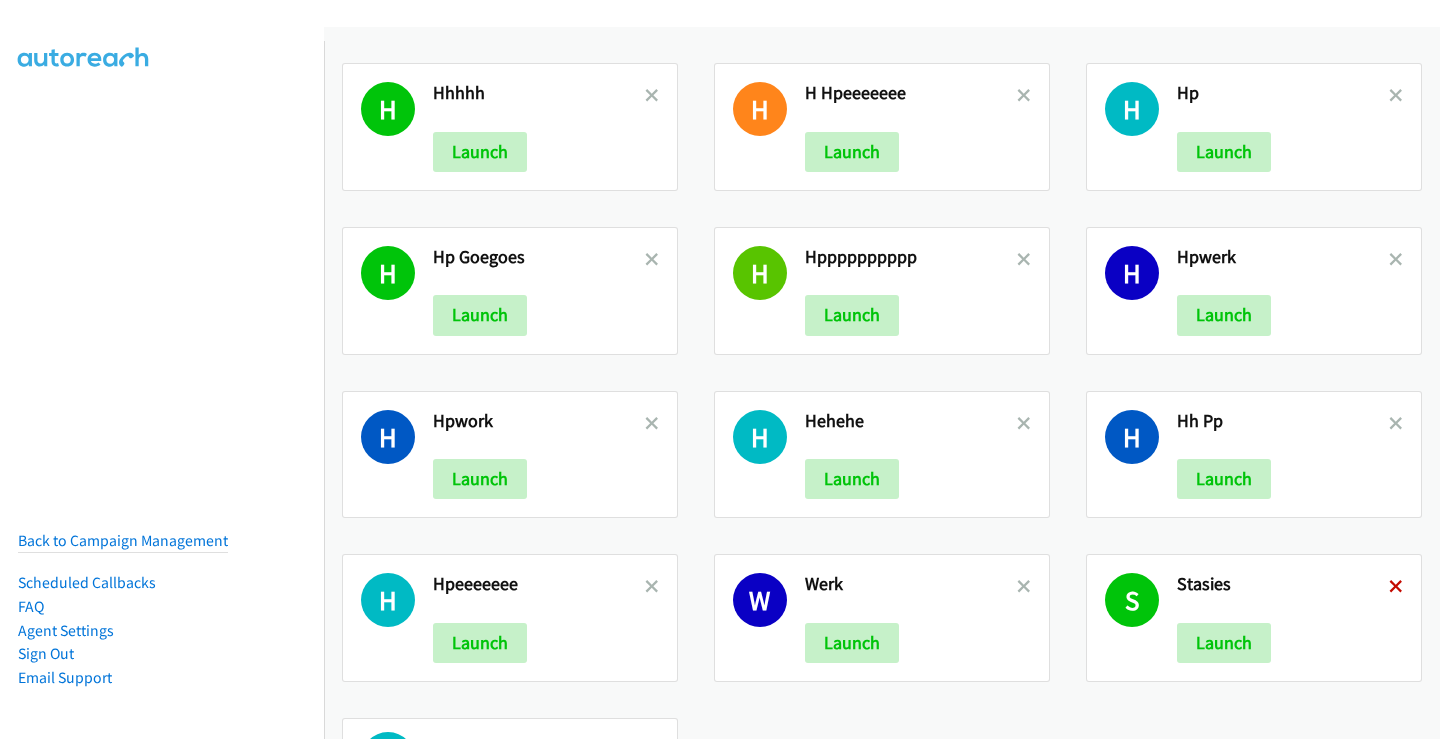 click at bounding box center (1396, 588) 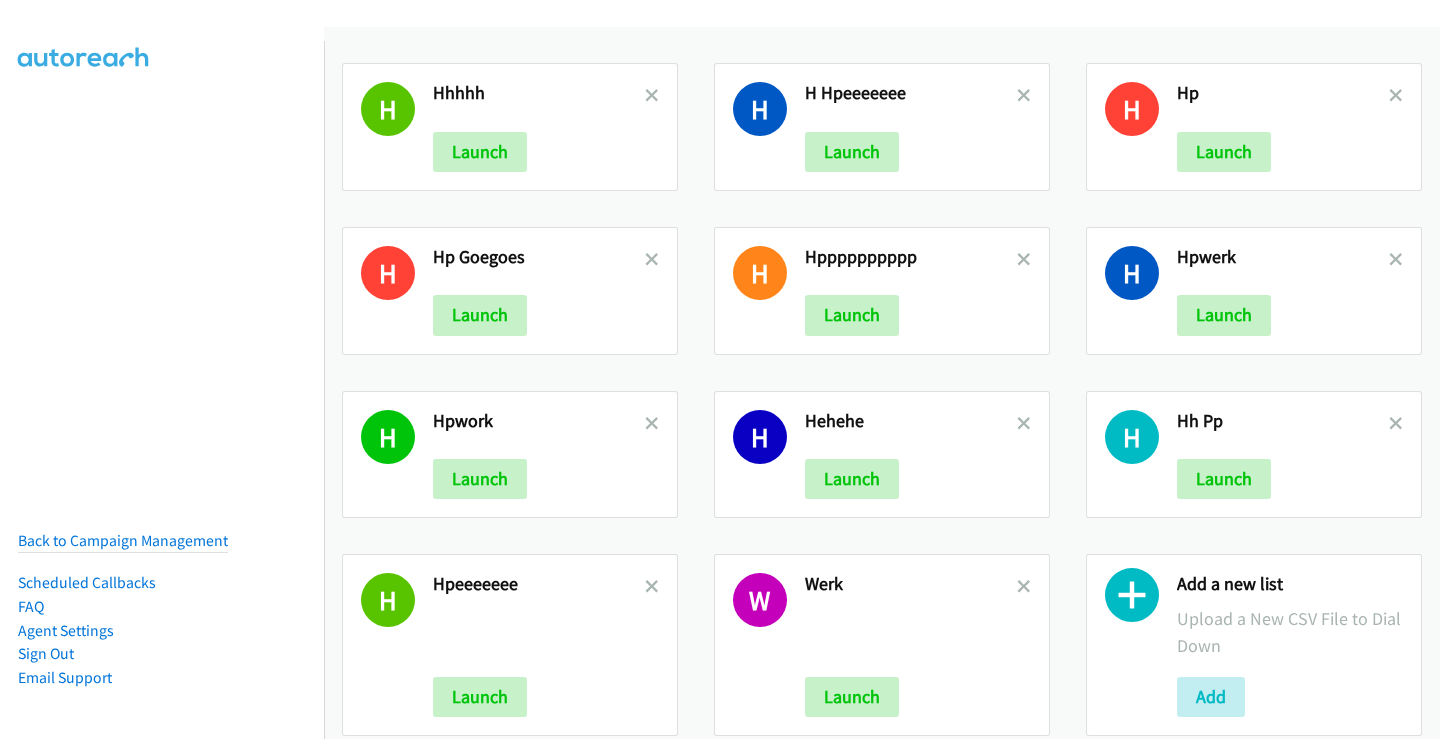 scroll, scrollTop: 0, scrollLeft: 0, axis: both 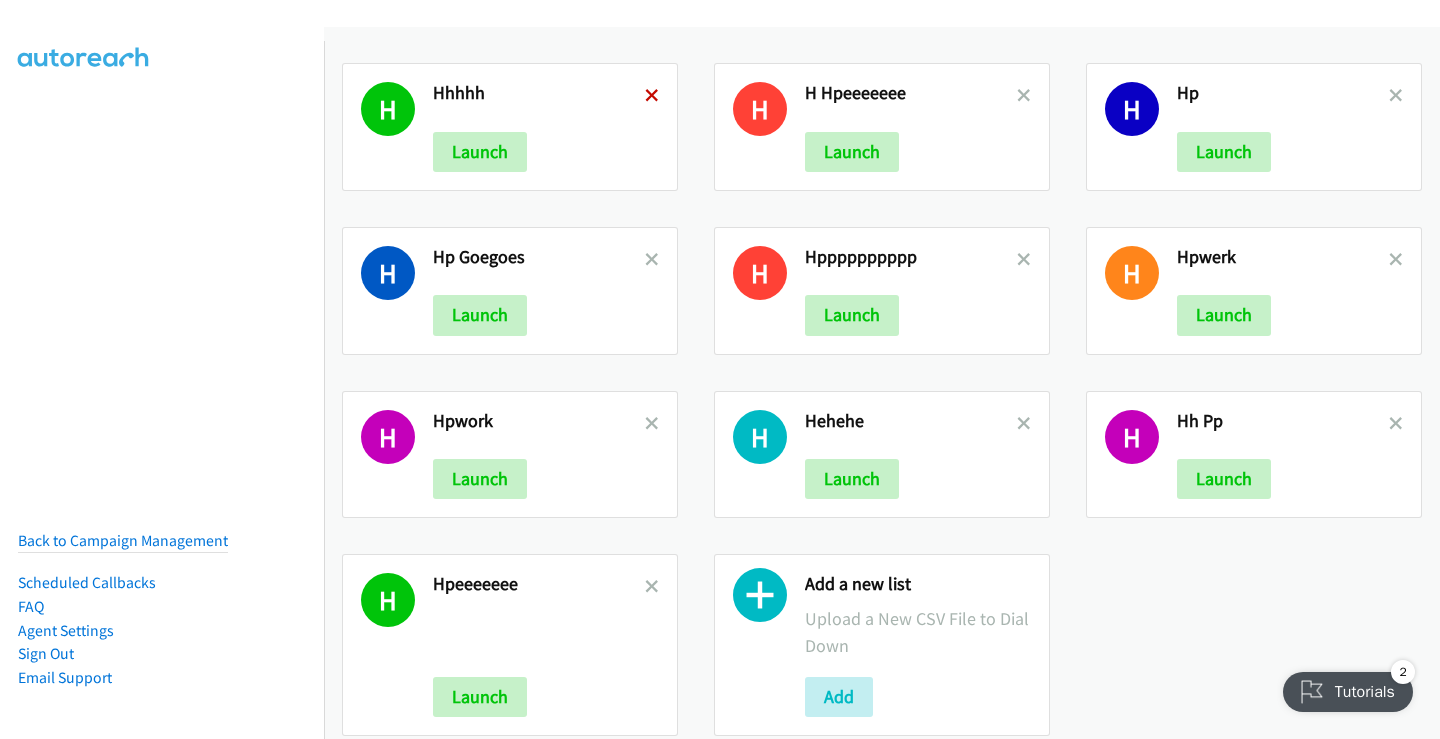 click at bounding box center (652, 97) 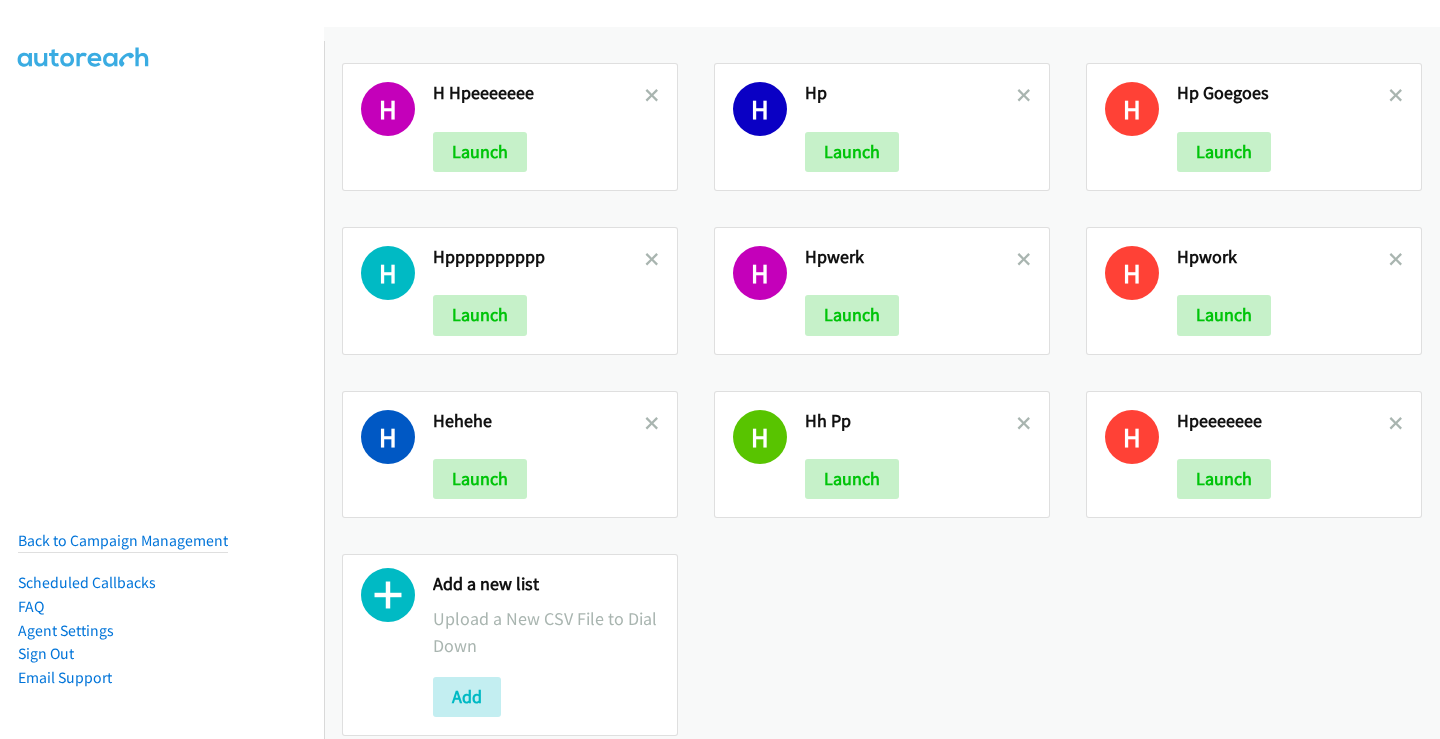 scroll, scrollTop: 0, scrollLeft: 0, axis: both 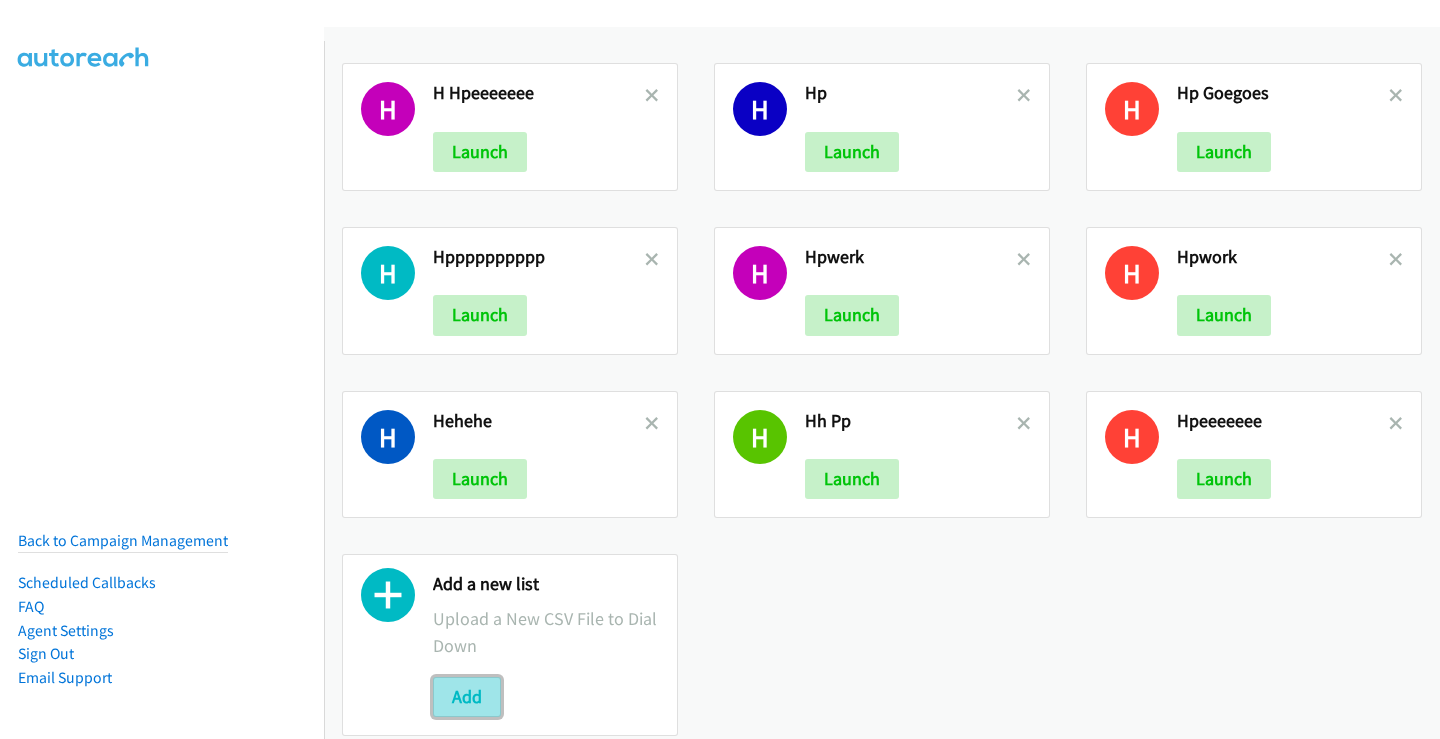 click on "Add" at bounding box center (467, 697) 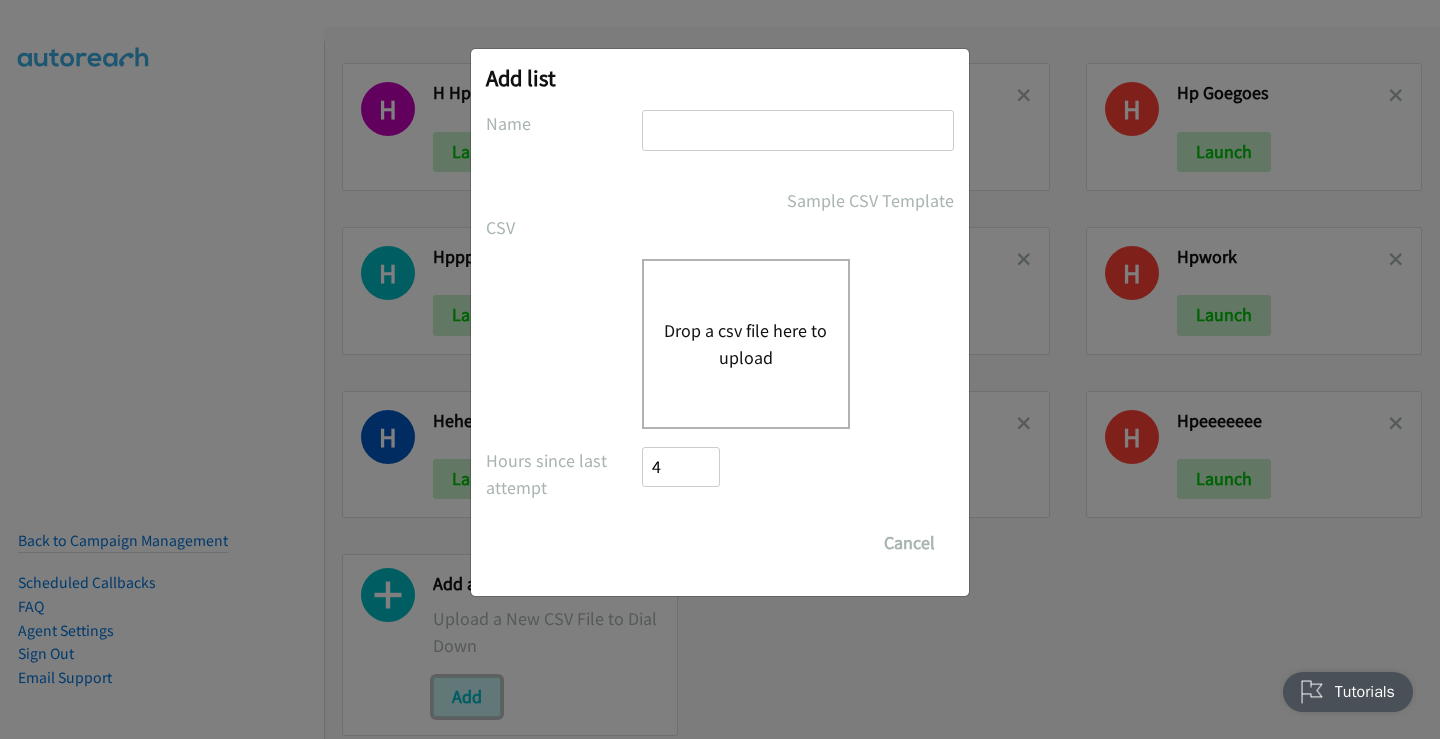 scroll, scrollTop: 0, scrollLeft: 0, axis: both 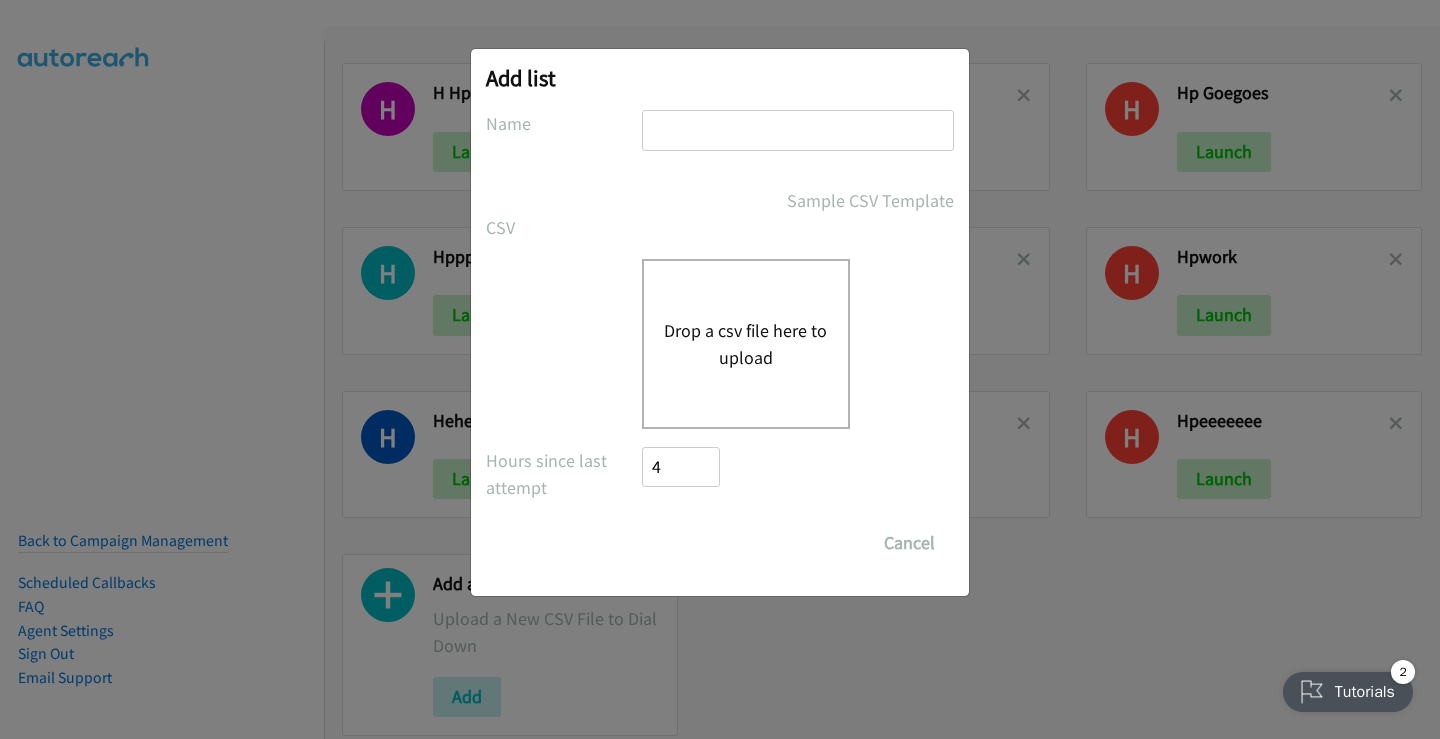 click on "Drop a csv file here to upload" at bounding box center (746, 344) 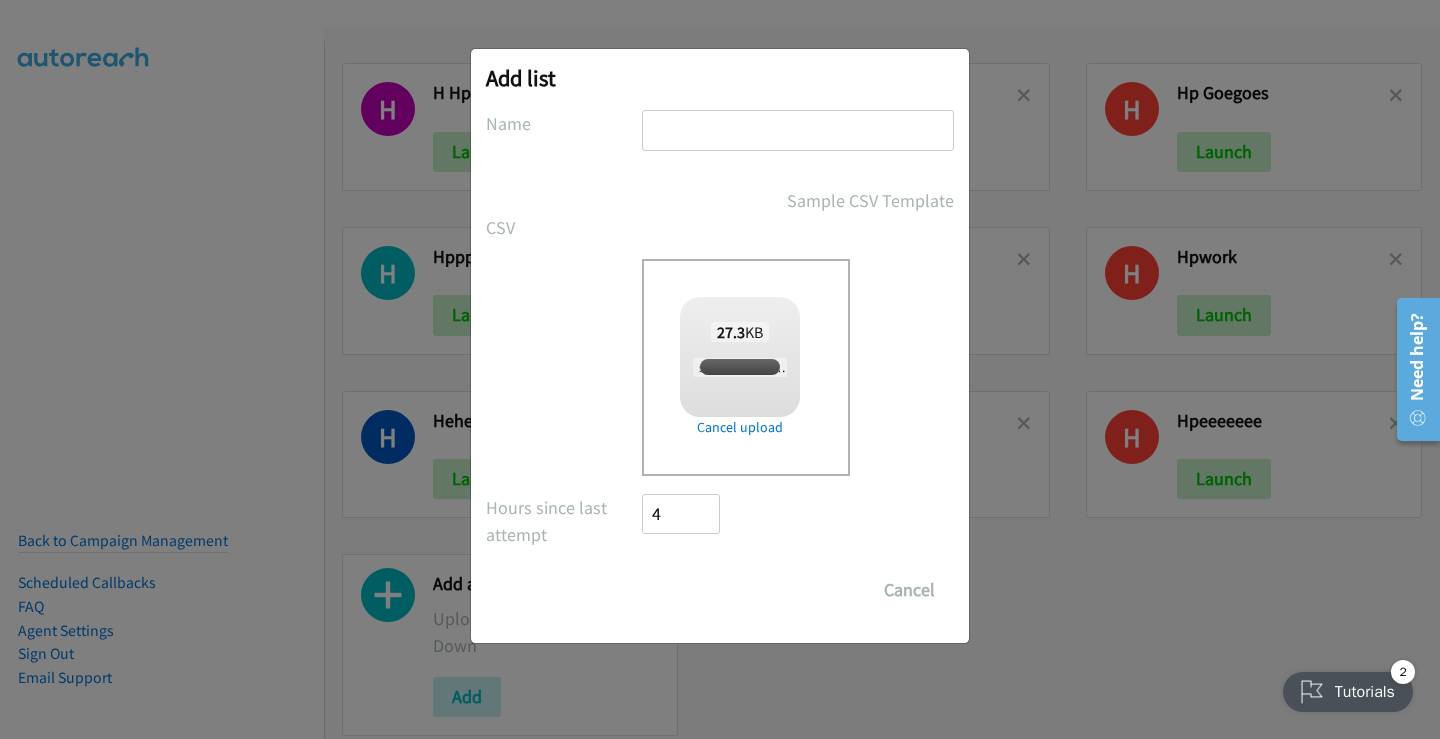 checkbox on "true" 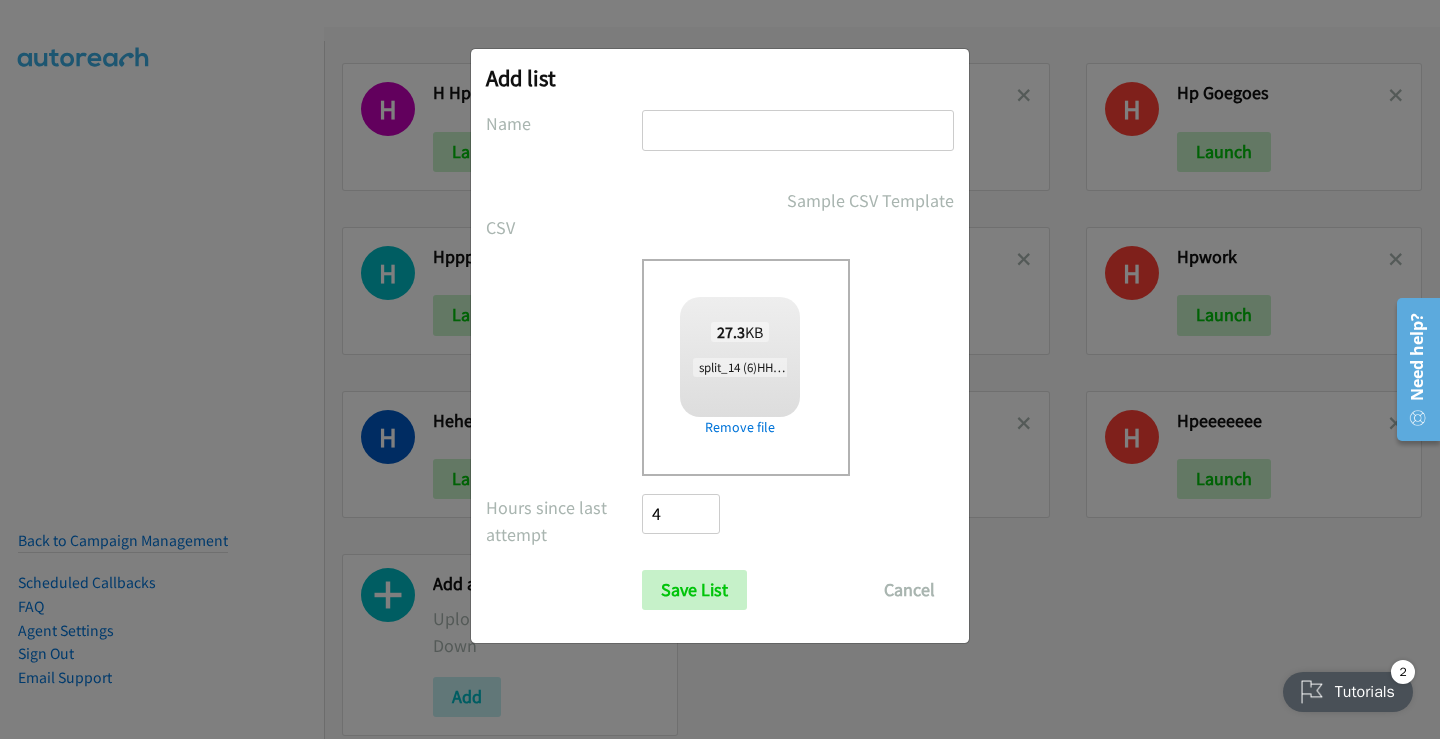 click at bounding box center [798, 130] 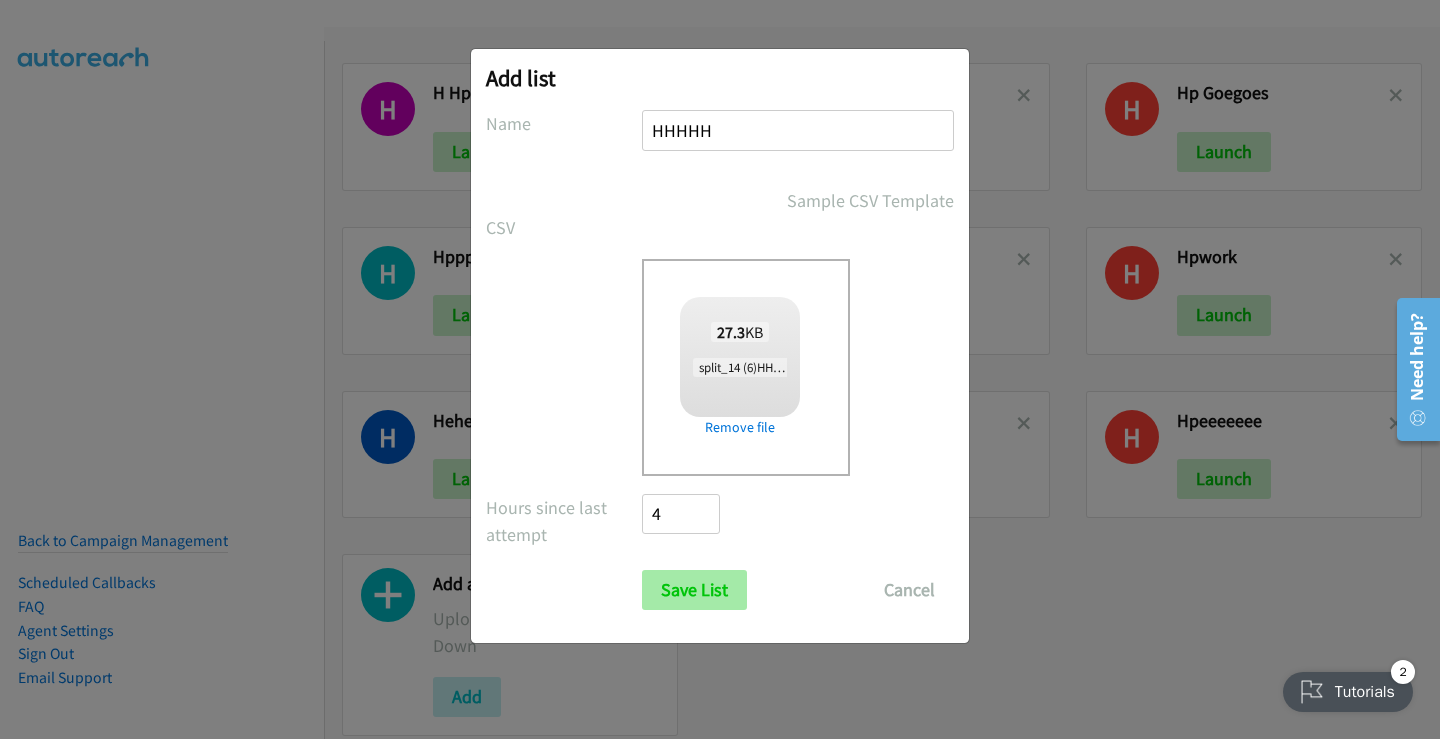 type on "HHHHH" 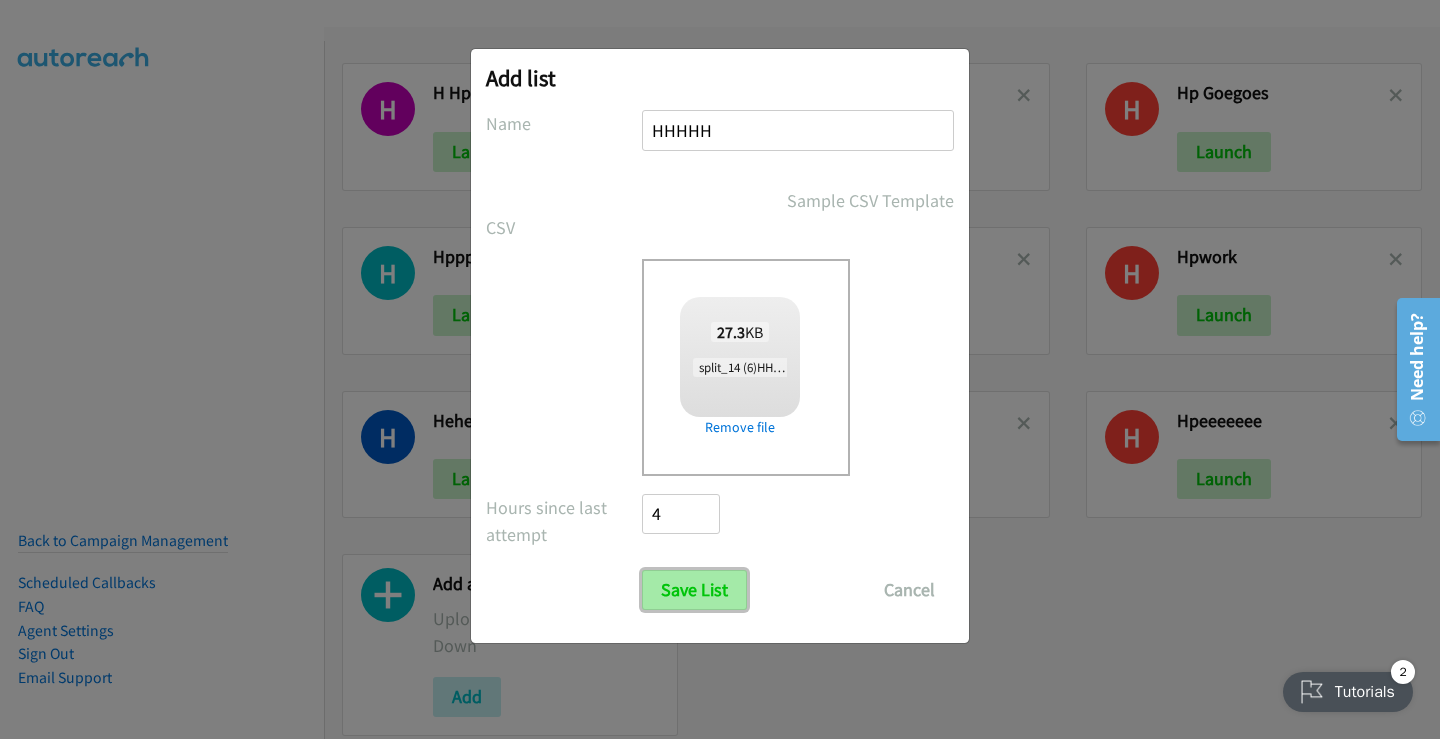click on "Save List" at bounding box center (694, 590) 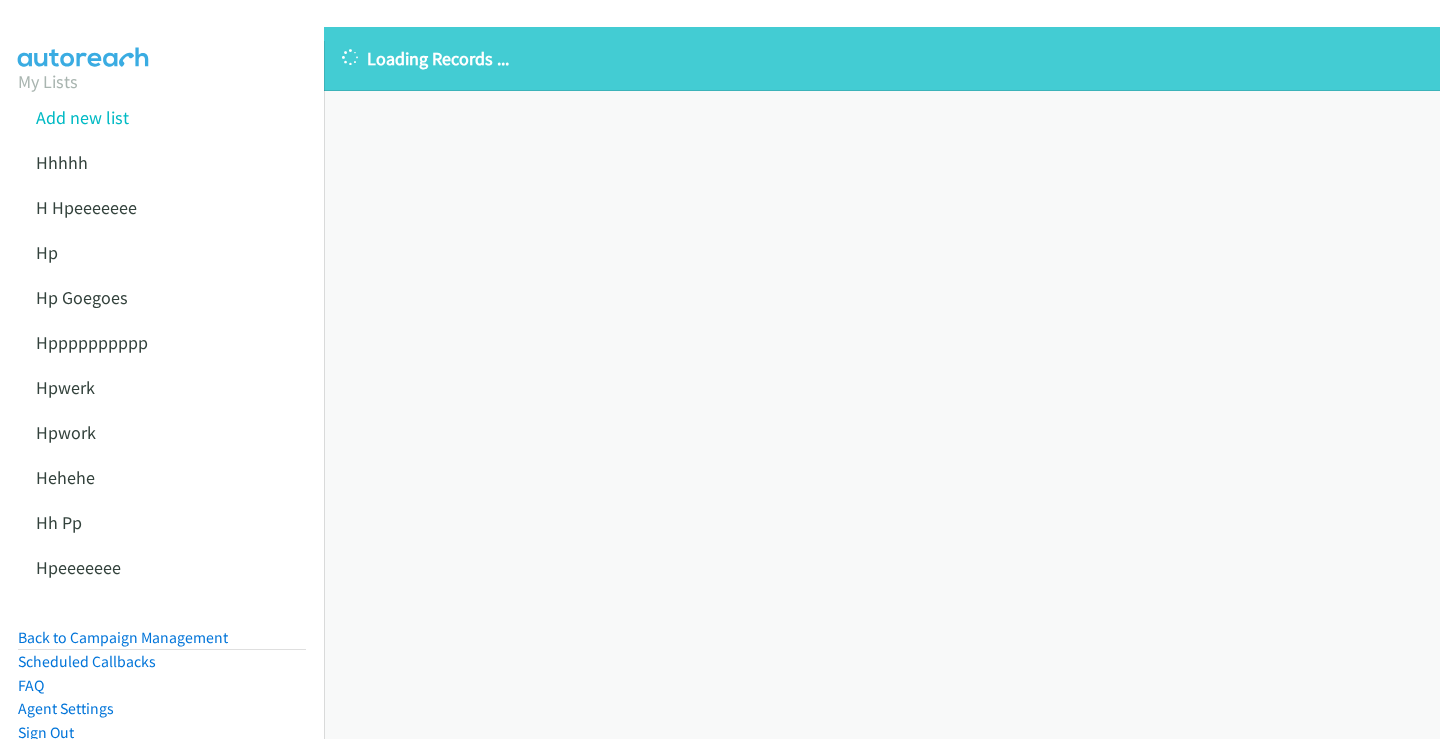 scroll, scrollTop: 0, scrollLeft: 0, axis: both 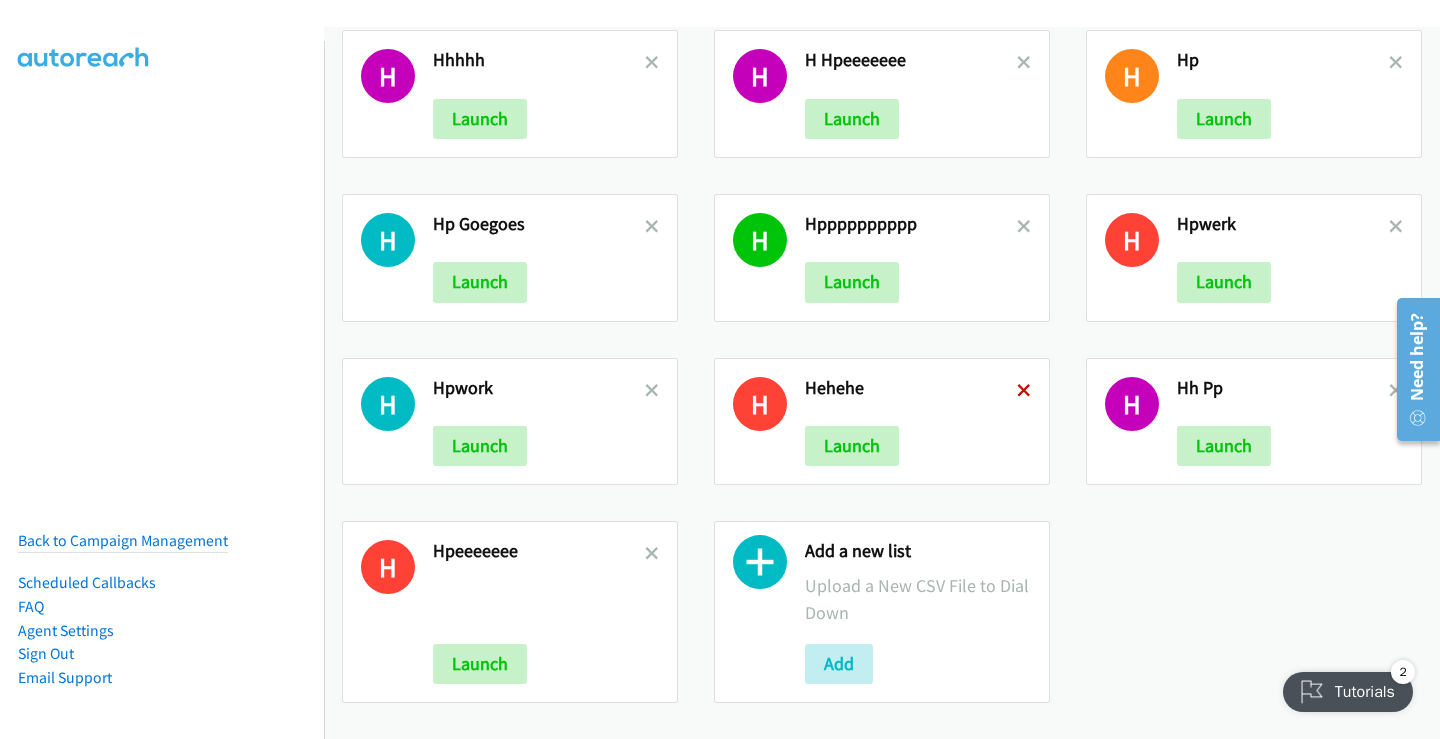 click at bounding box center [1024, 392] 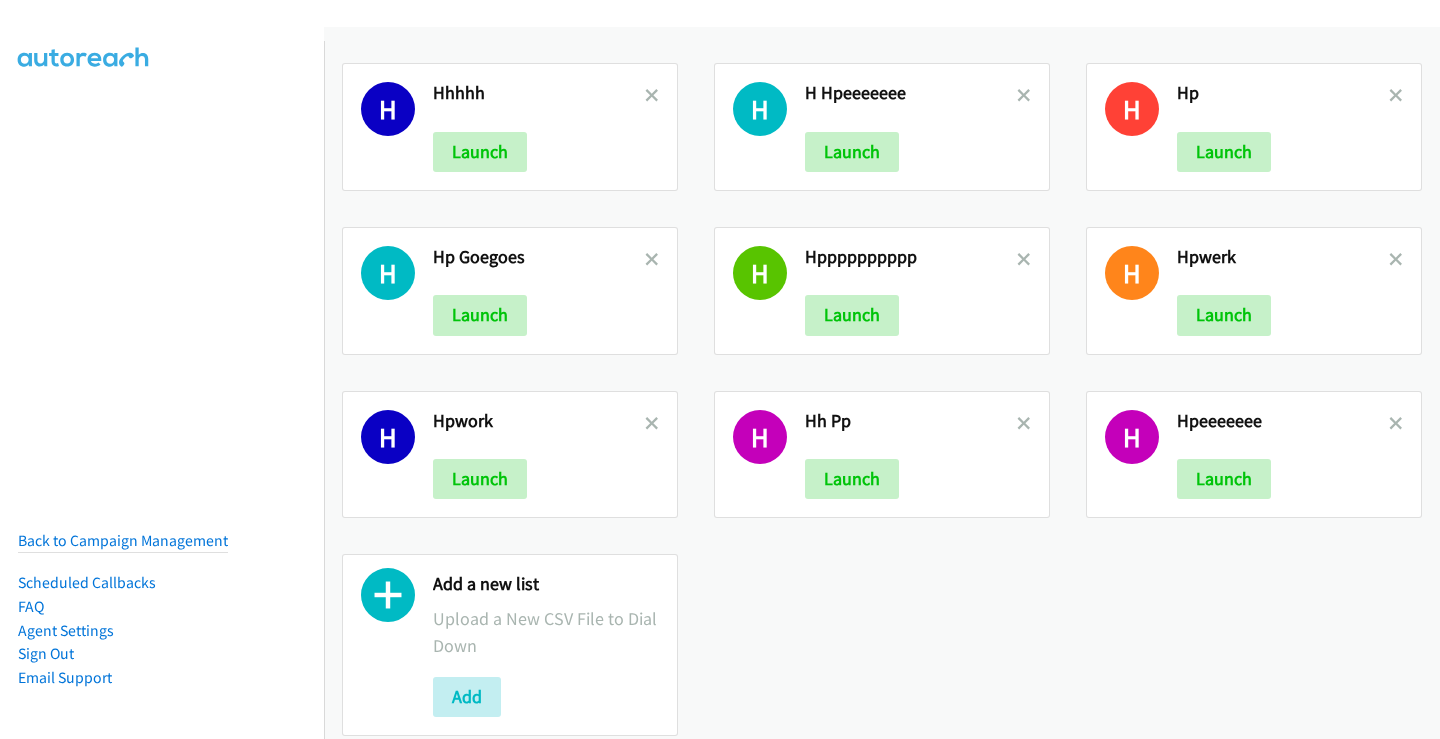 scroll, scrollTop: 0, scrollLeft: 0, axis: both 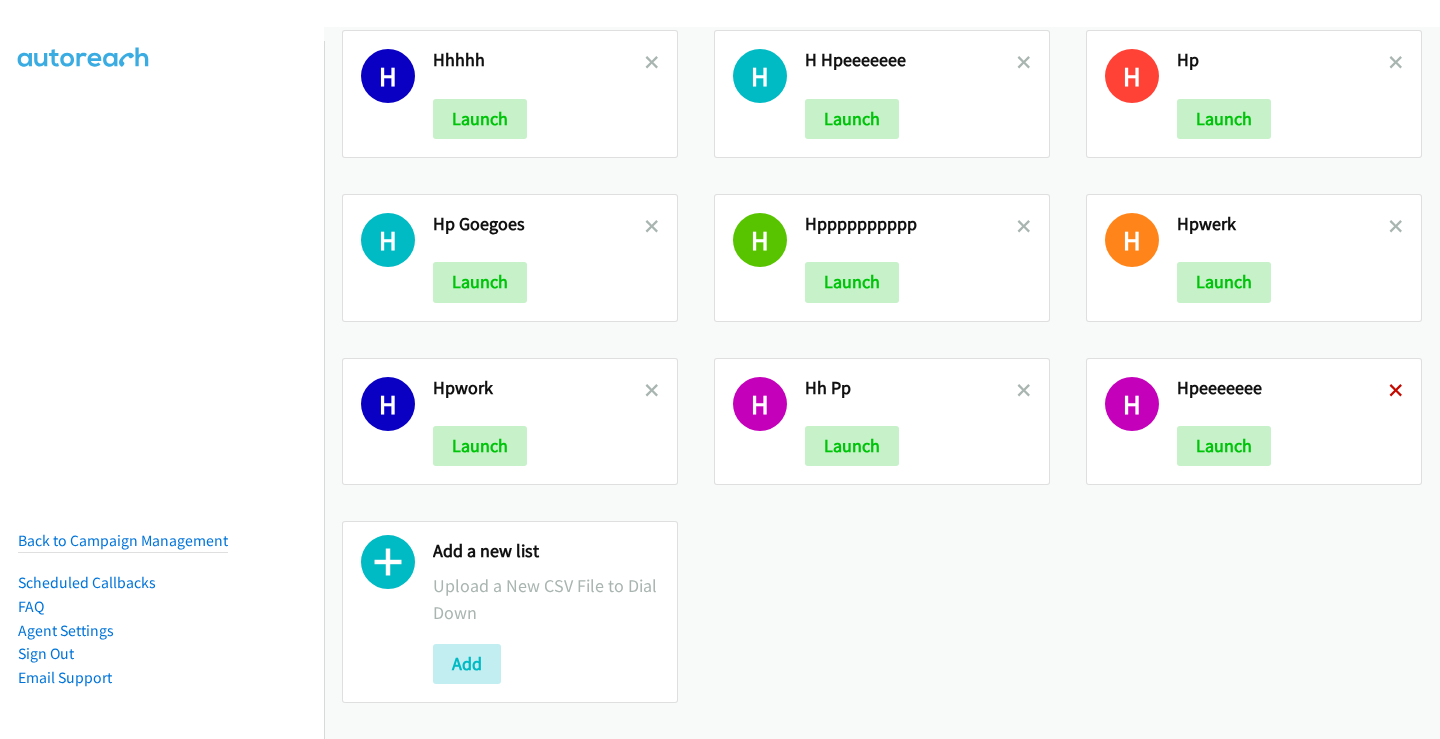click at bounding box center [1396, 392] 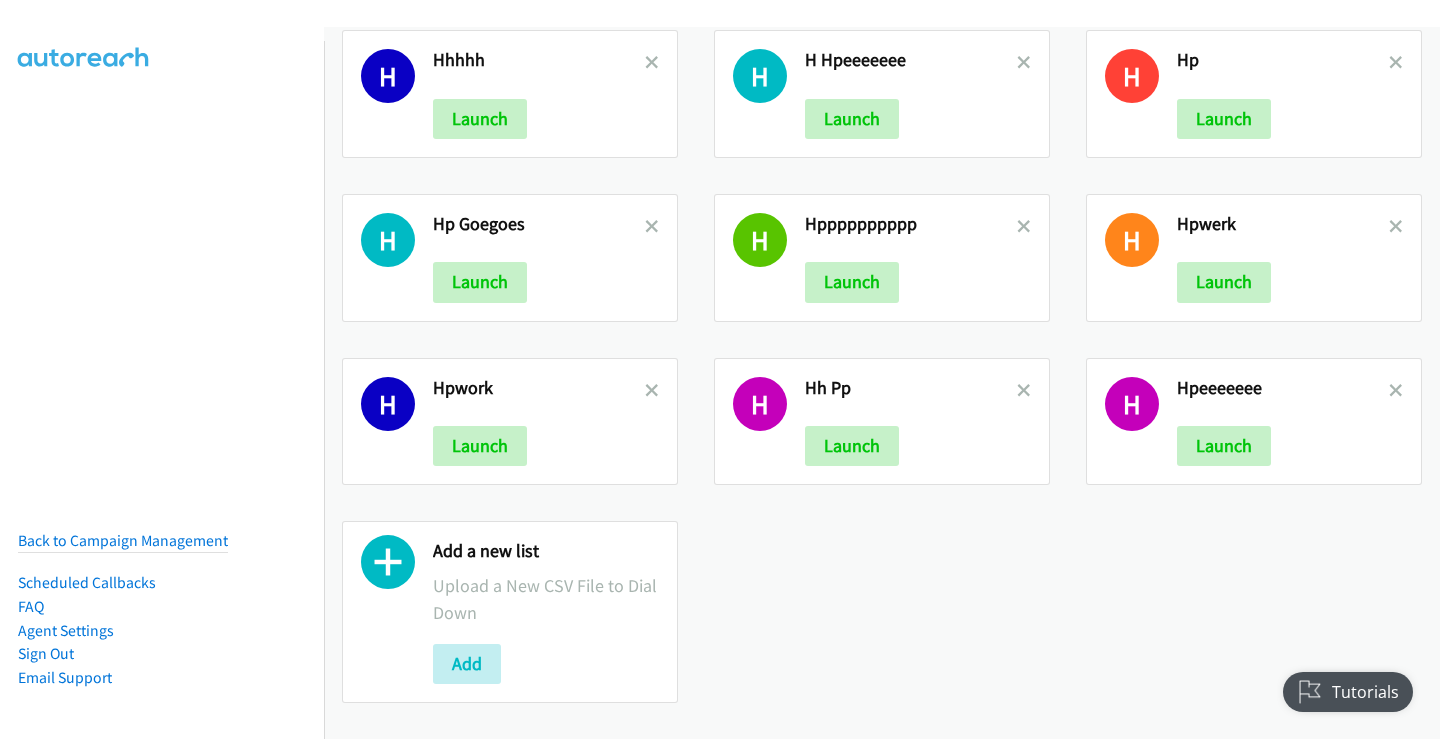 scroll, scrollTop: 0, scrollLeft: 0, axis: both 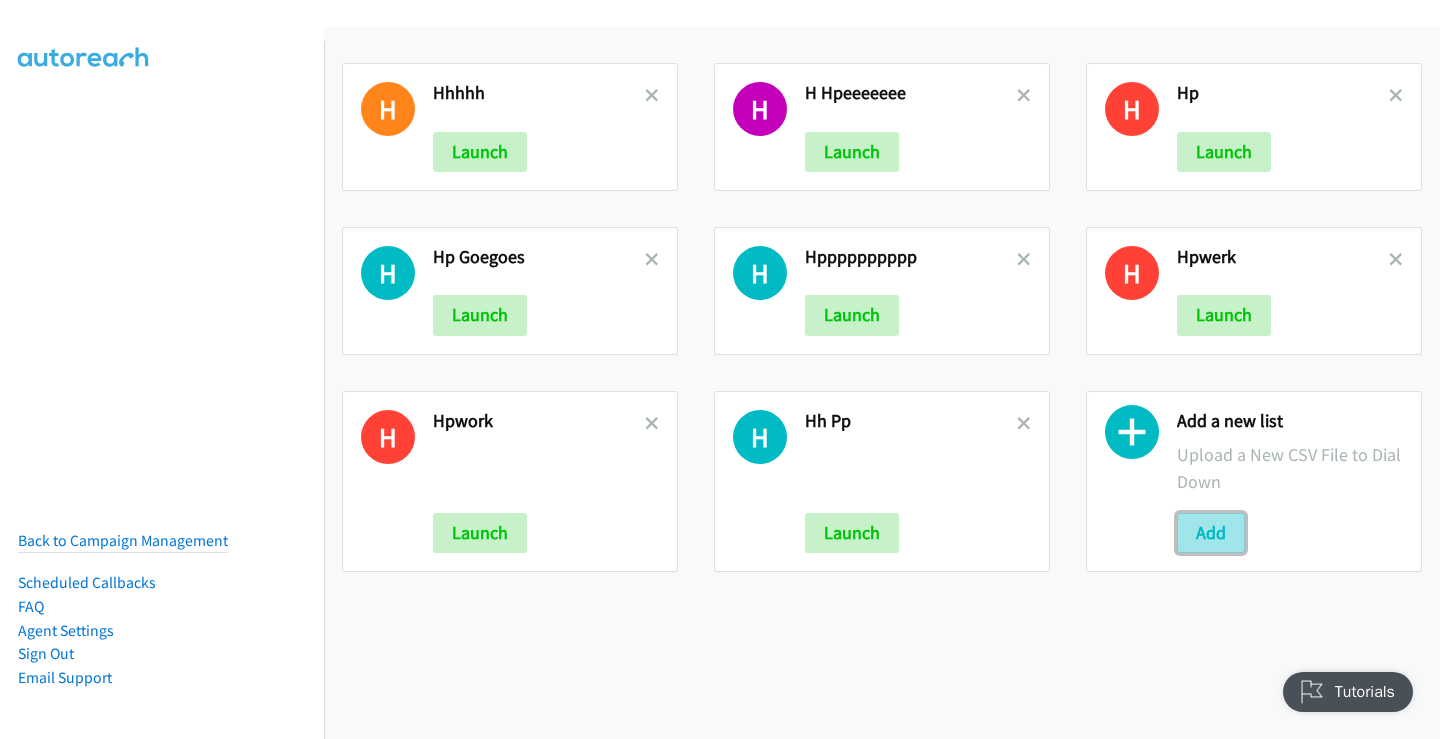 click on "Add" at bounding box center [1211, 533] 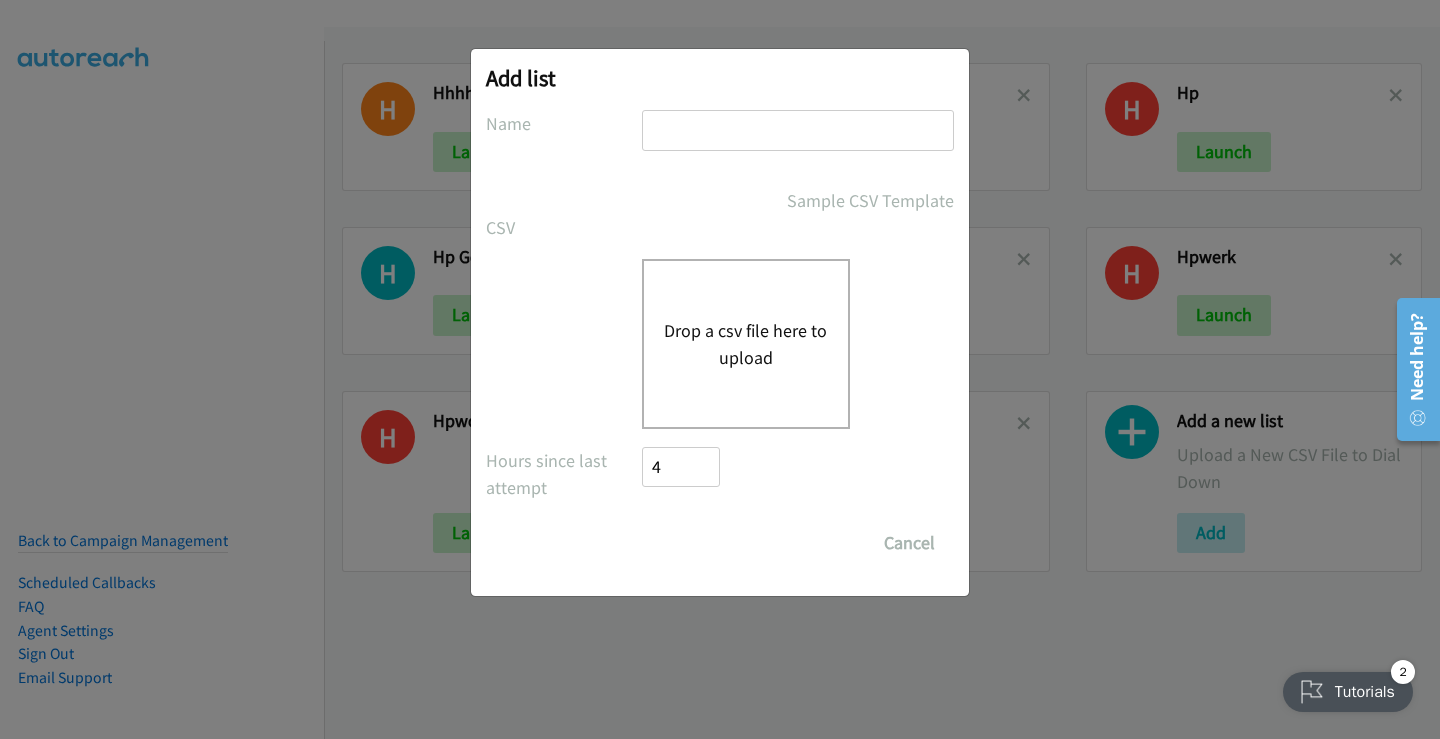 click on "Drop a csv file here to upload" at bounding box center (746, 344) 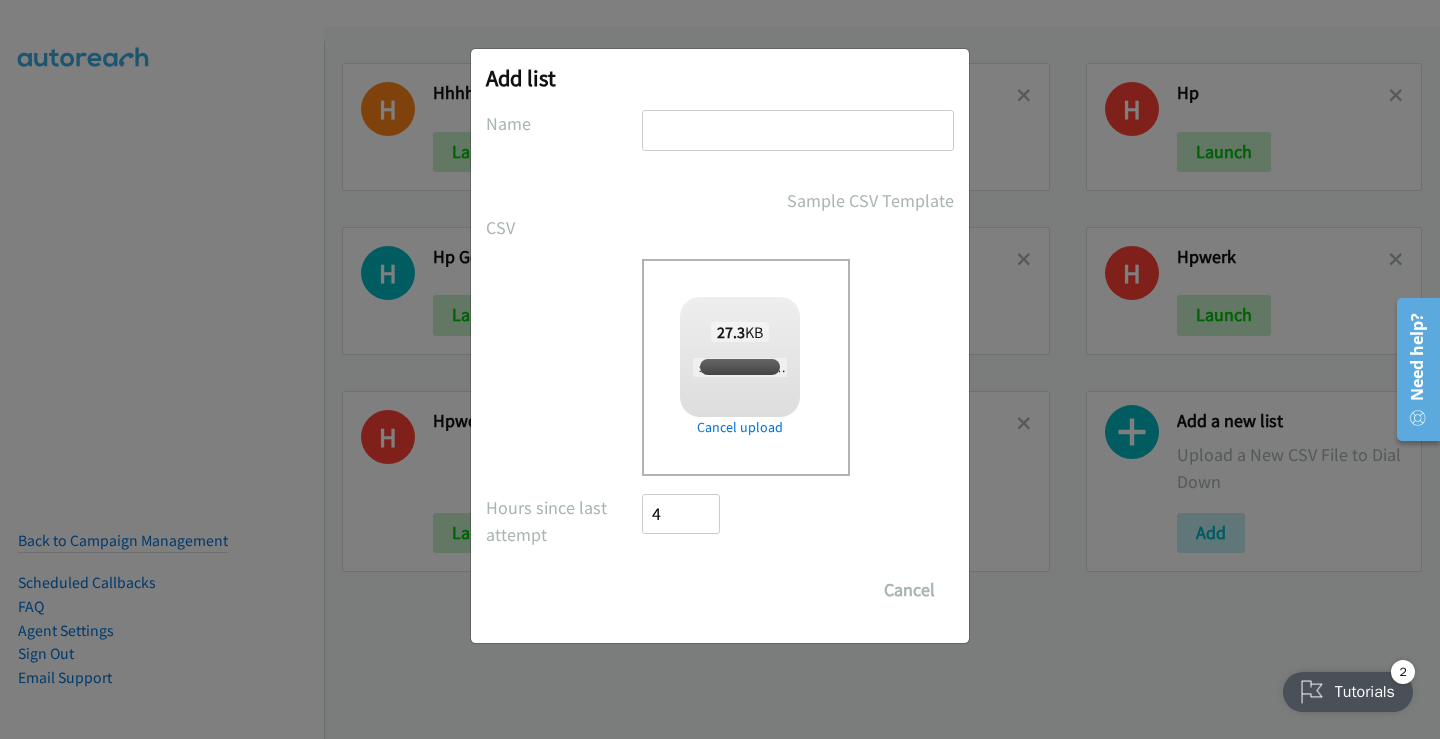 checkbox on "true" 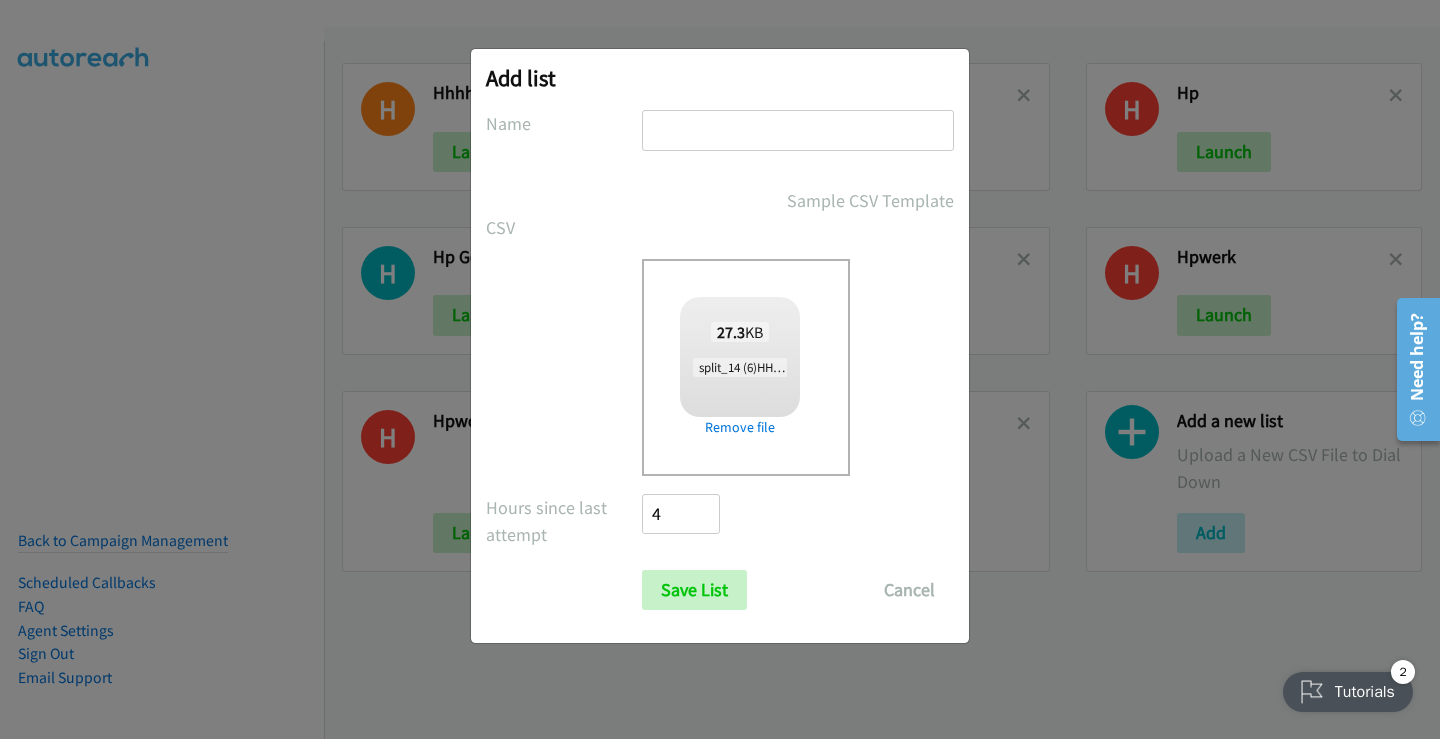click at bounding box center (798, 130) 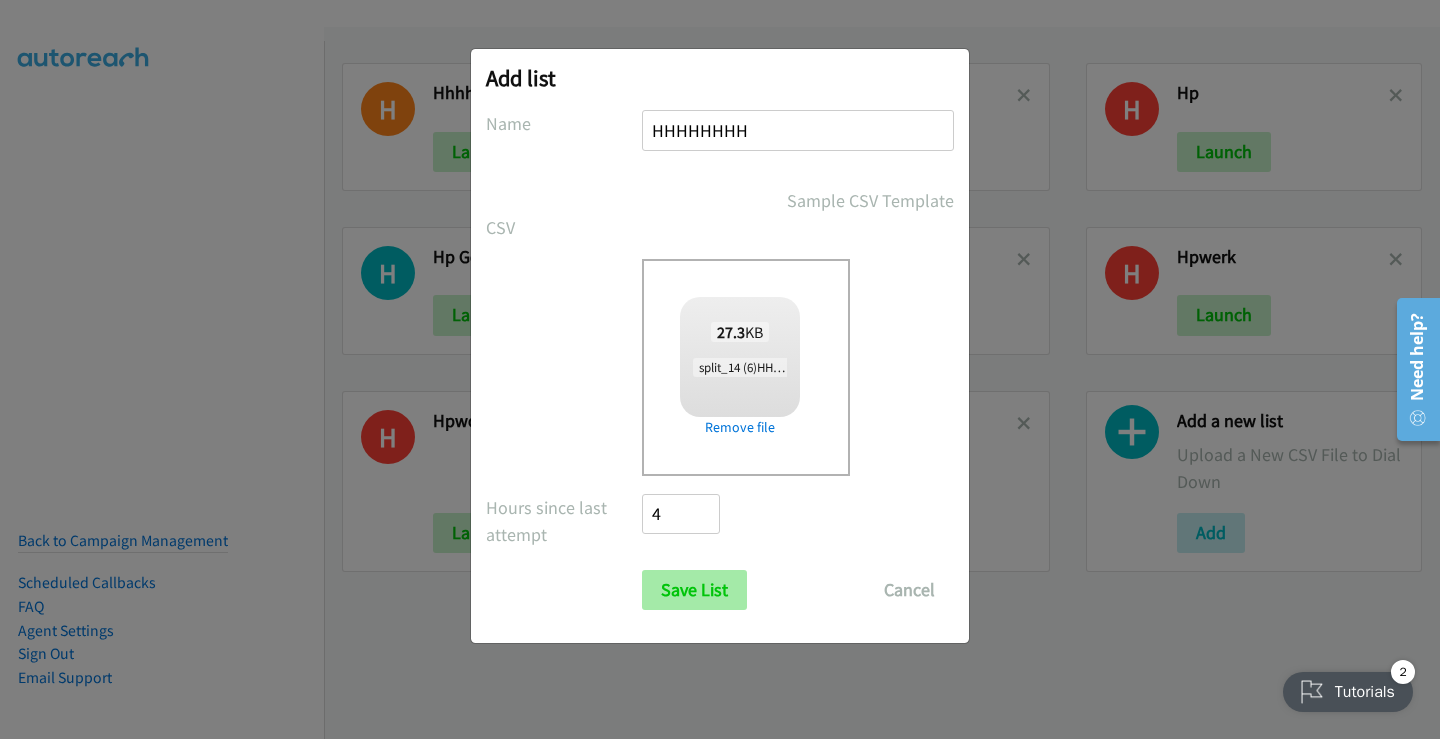 type on "HHHHHHHH" 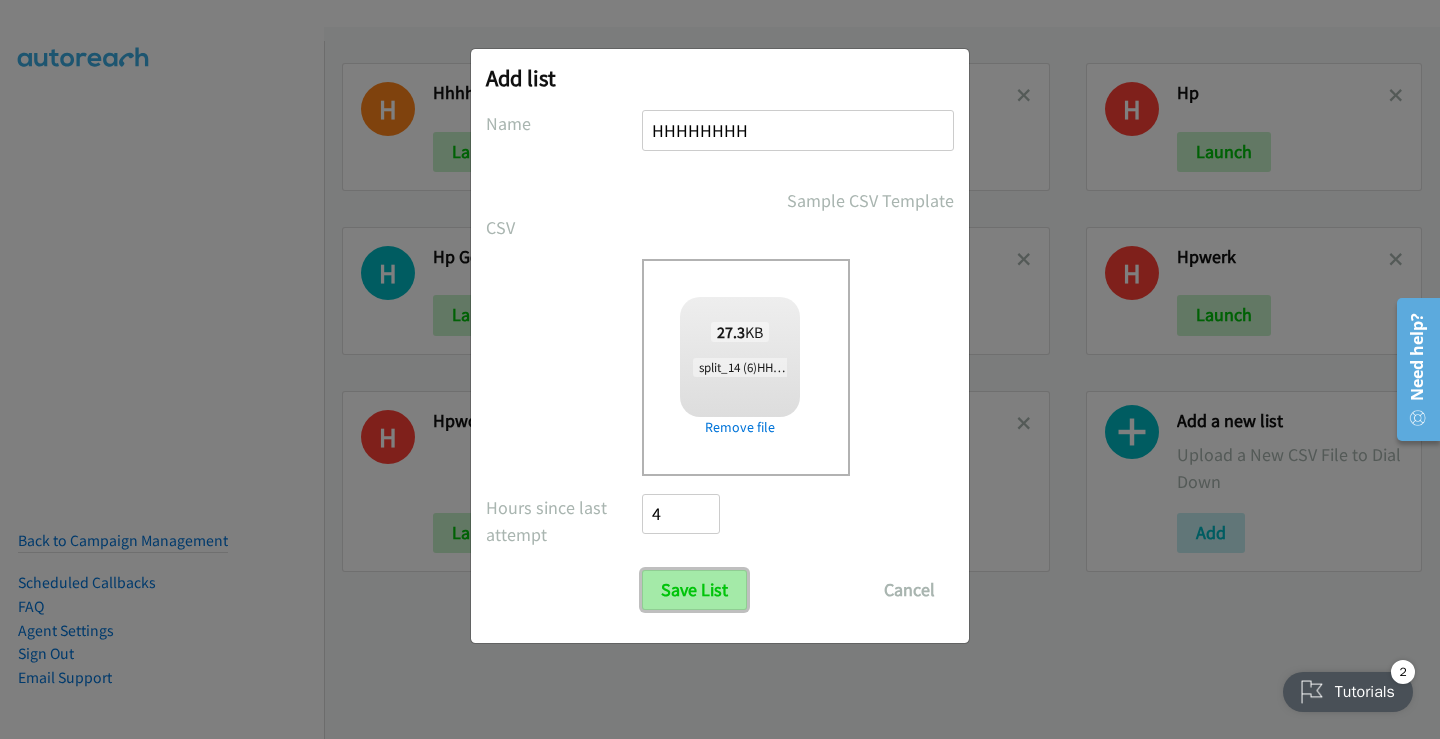click on "Save List" at bounding box center [694, 590] 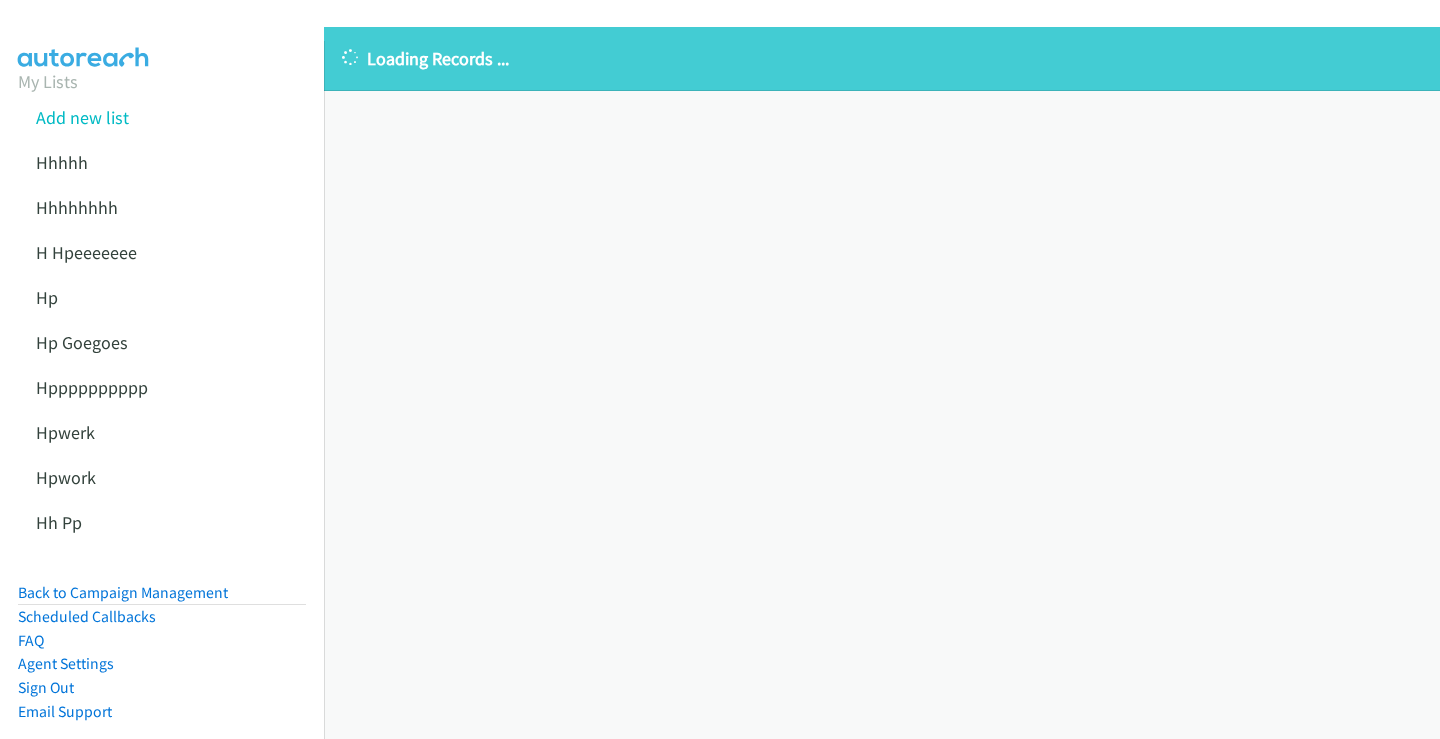 scroll, scrollTop: 0, scrollLeft: 0, axis: both 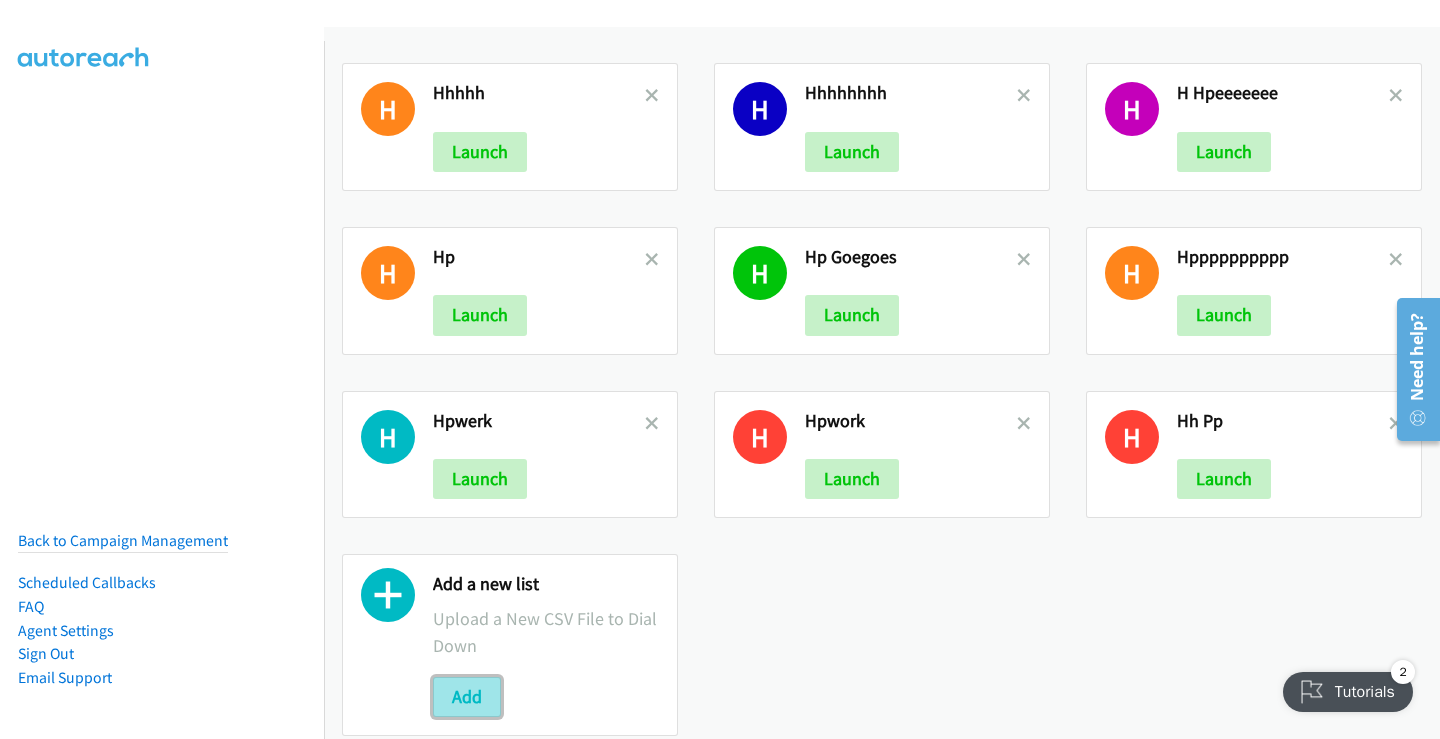 click on "Add" at bounding box center (467, 697) 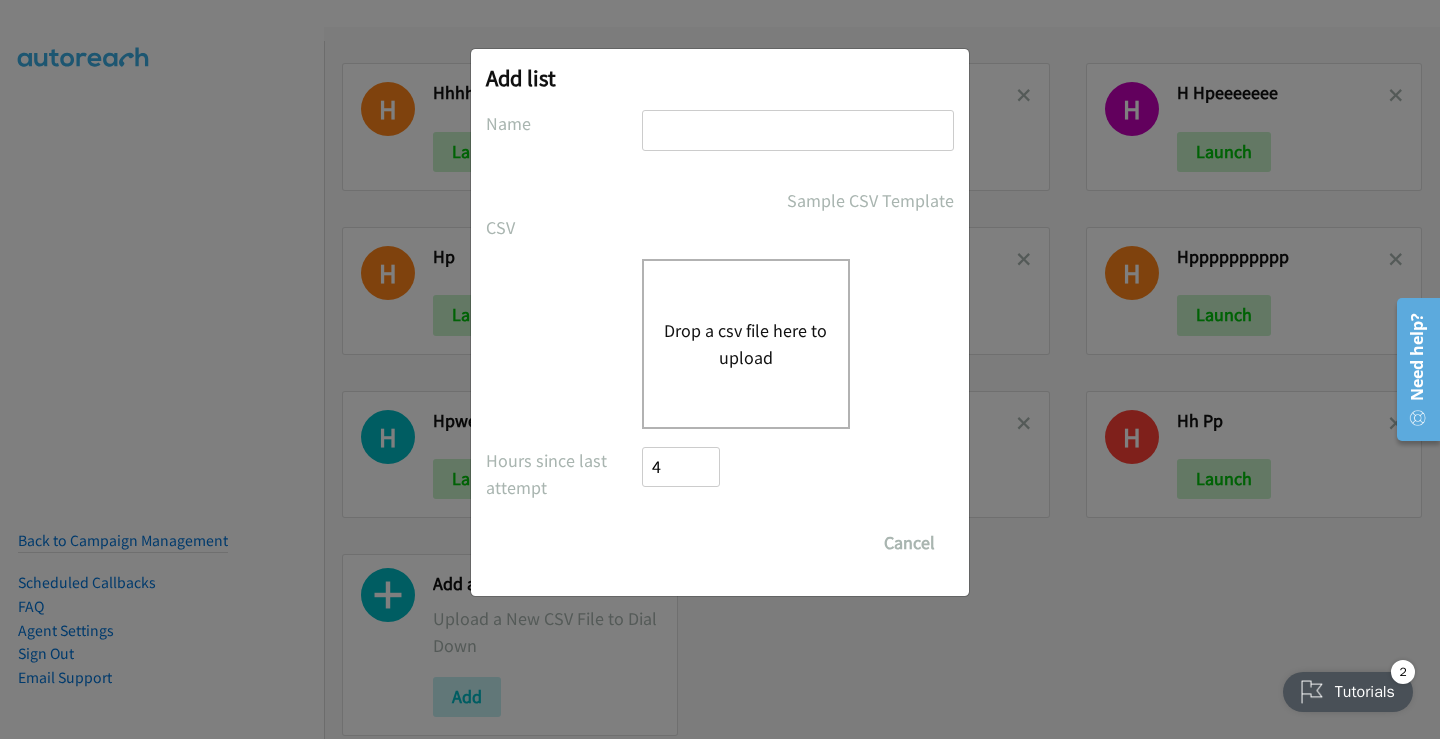 click on "Drop a csv file here to upload" at bounding box center [746, 344] 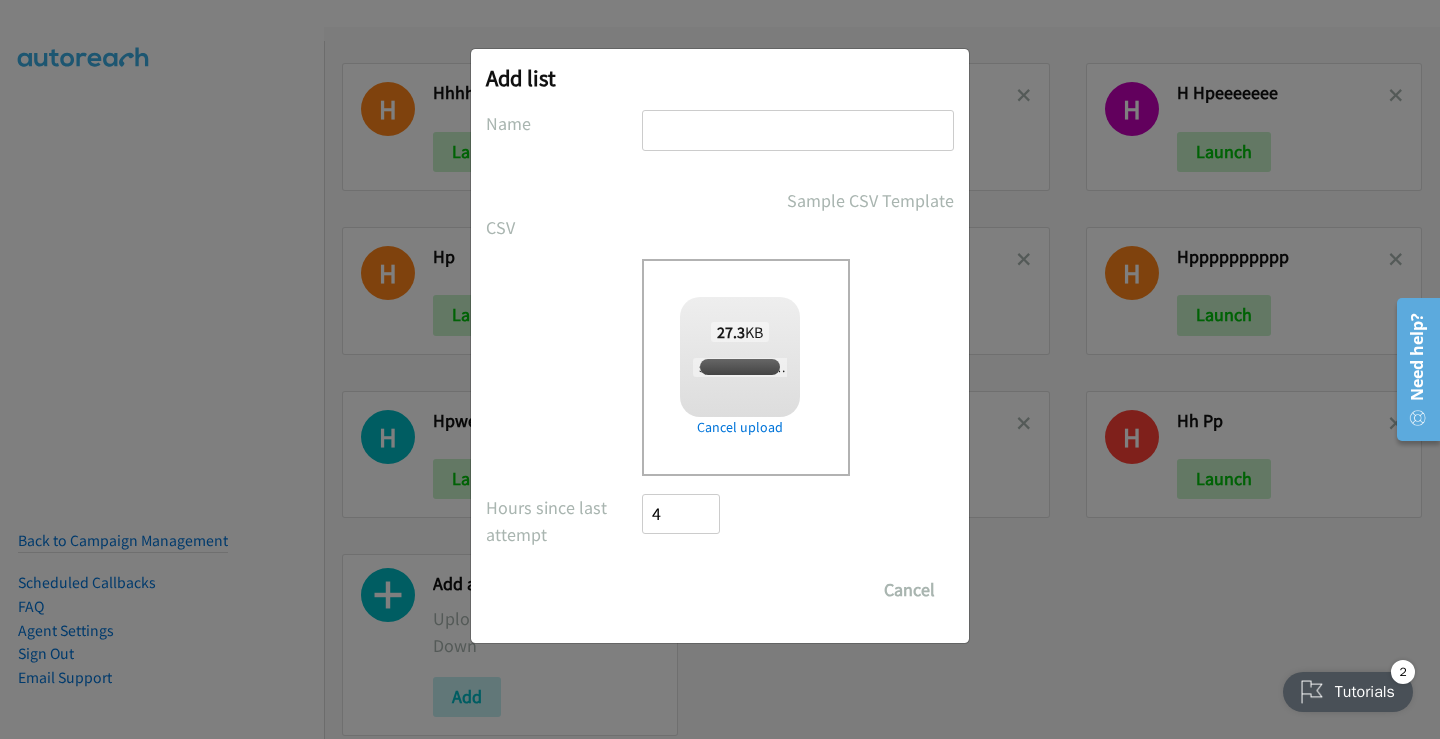 checkbox on "true" 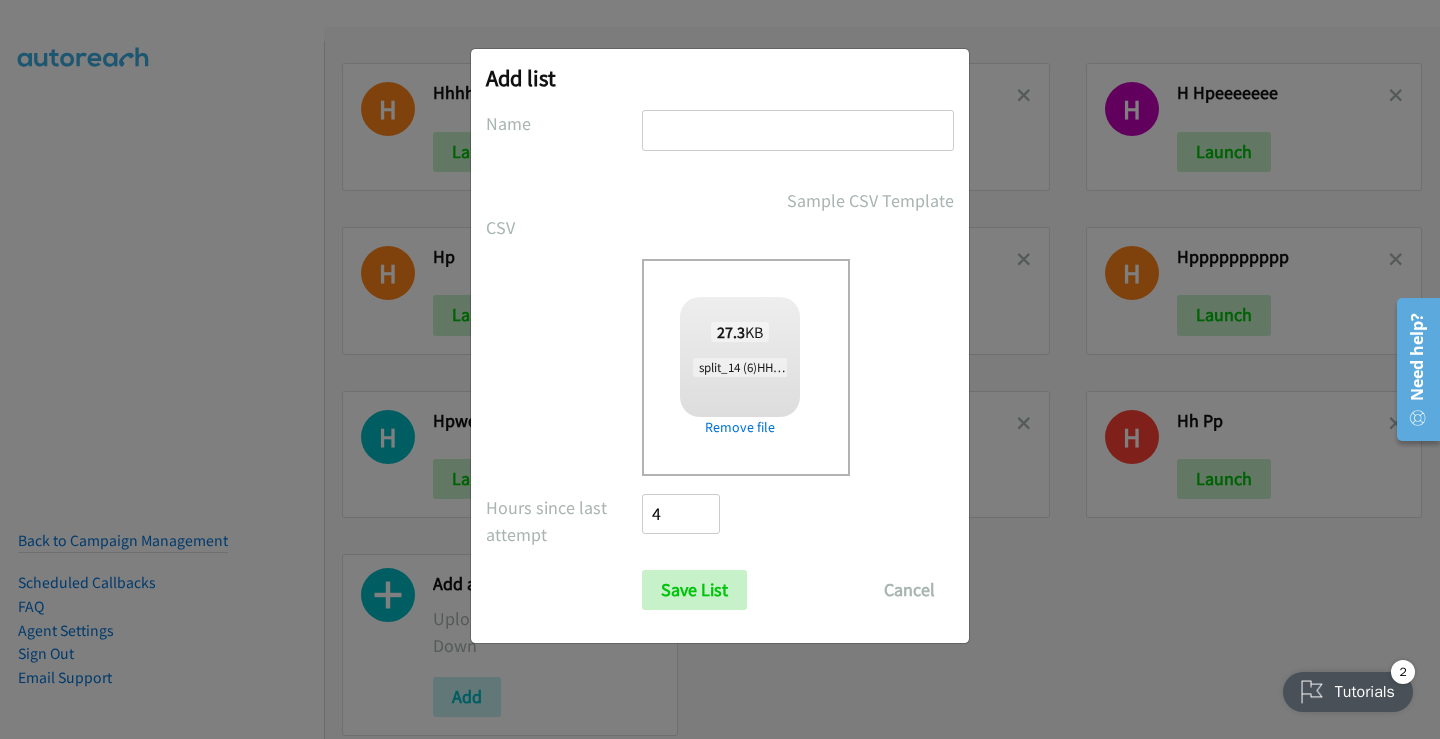 click at bounding box center (798, 130) 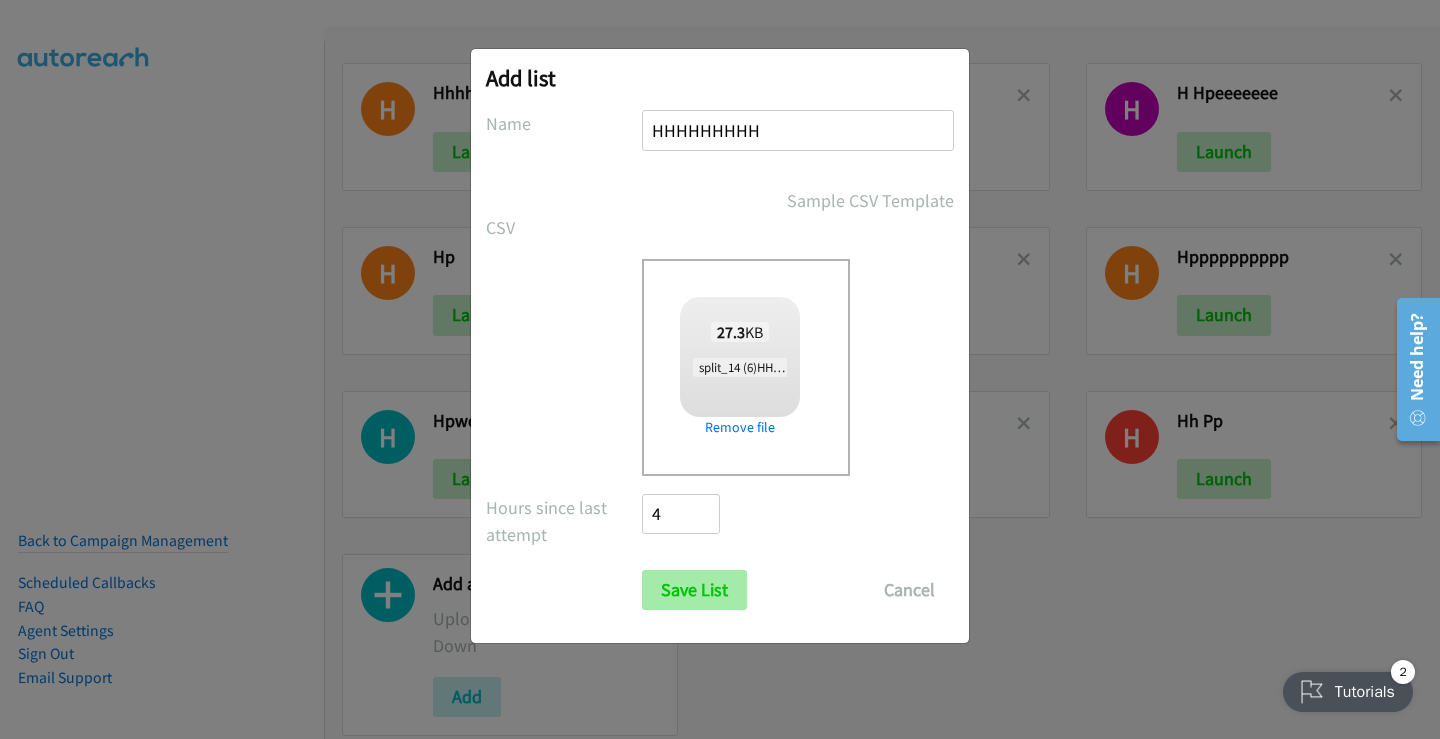 type on "HHHHHHHHH" 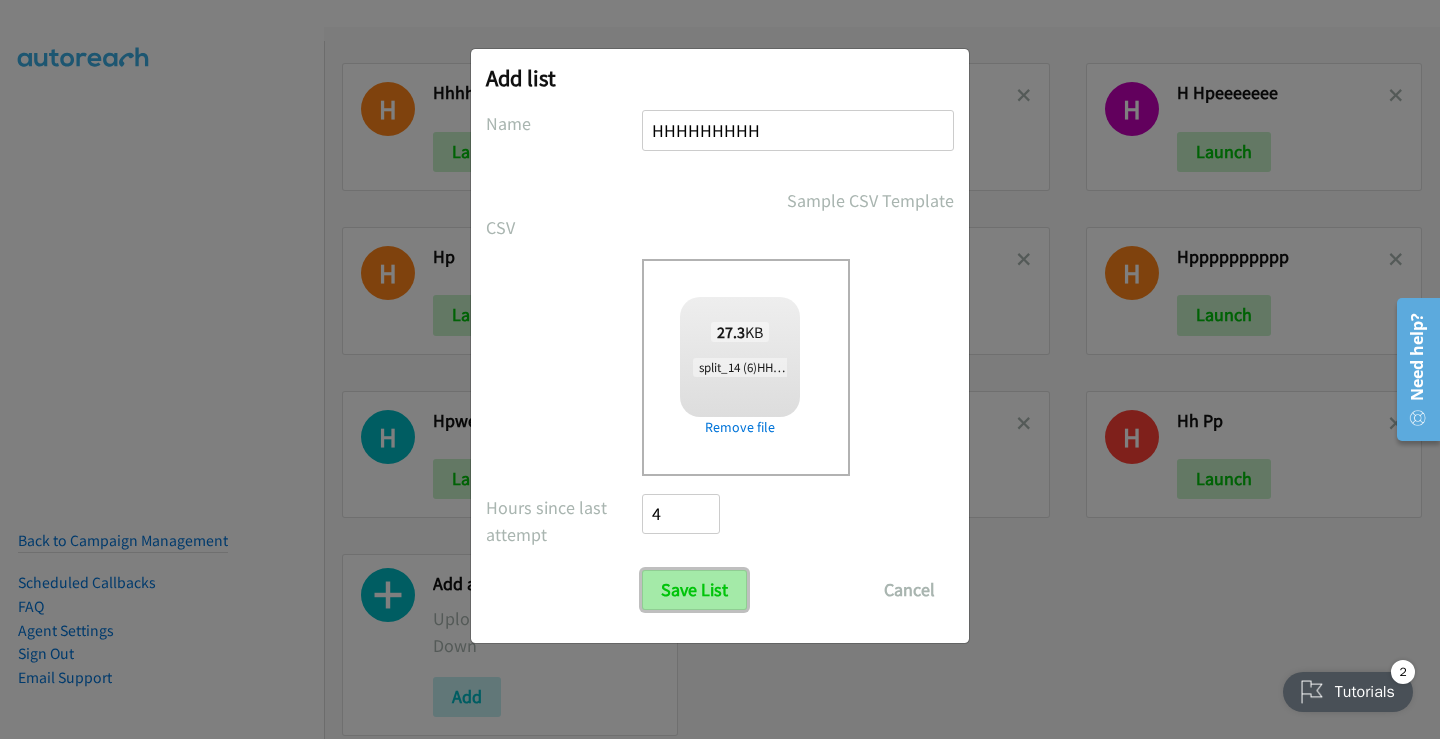 click on "Save List" at bounding box center (694, 590) 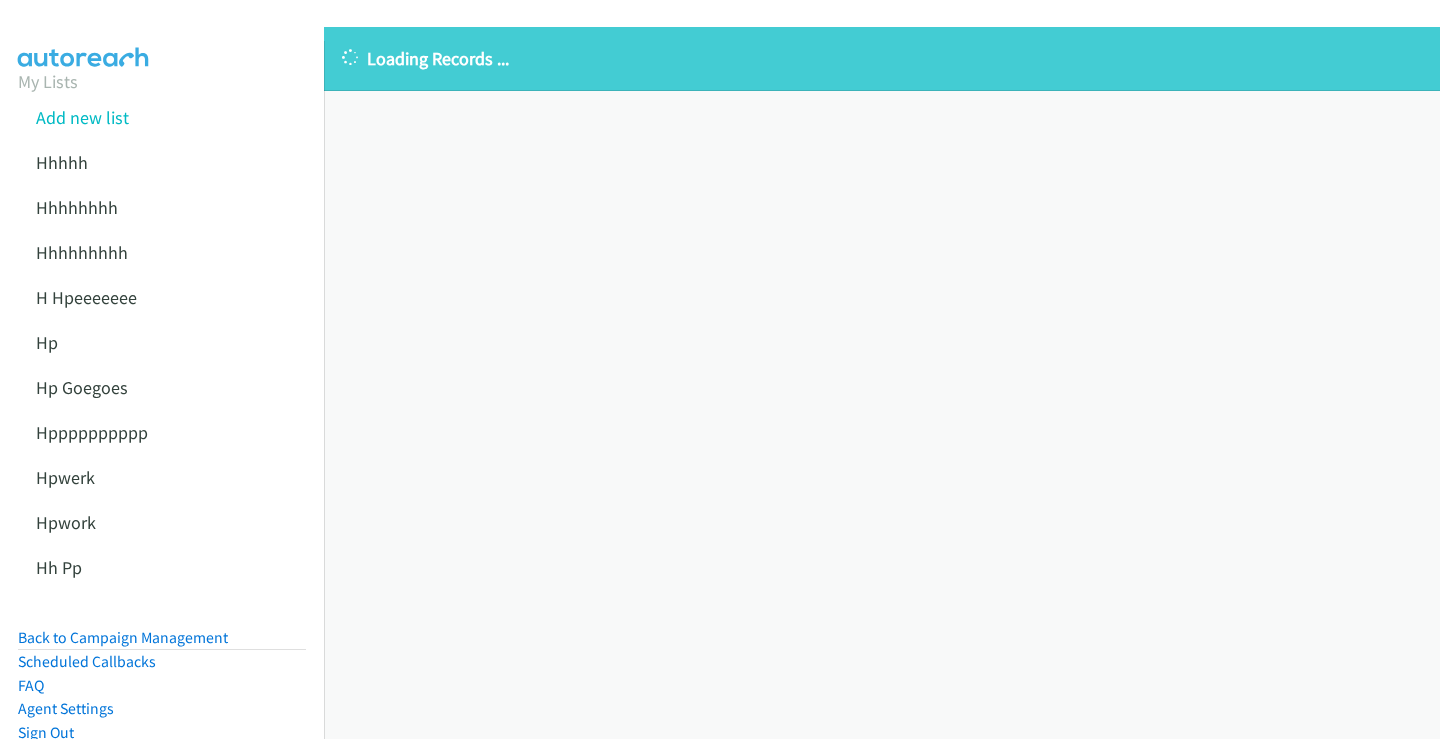 scroll, scrollTop: 0, scrollLeft: 0, axis: both 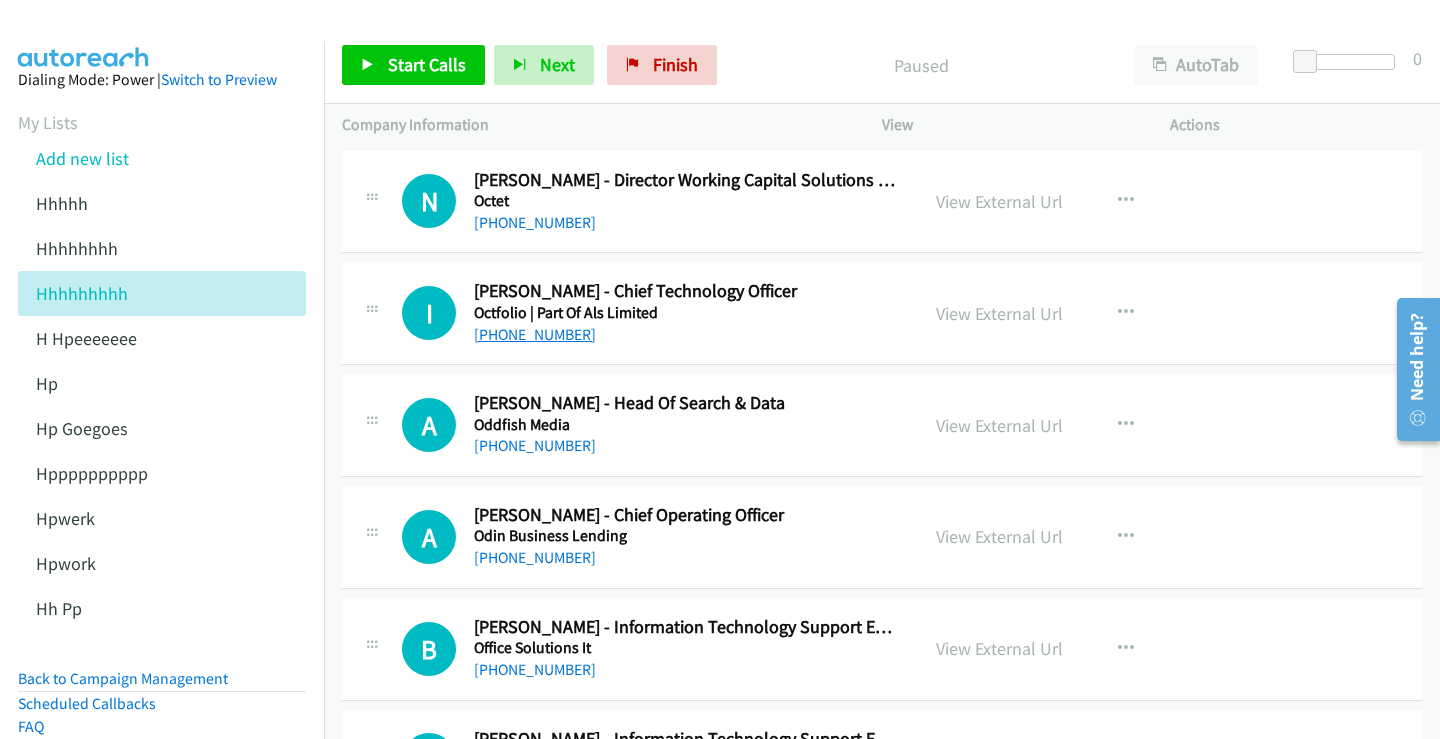 click on "[PHONE_NUMBER]" at bounding box center (535, 334) 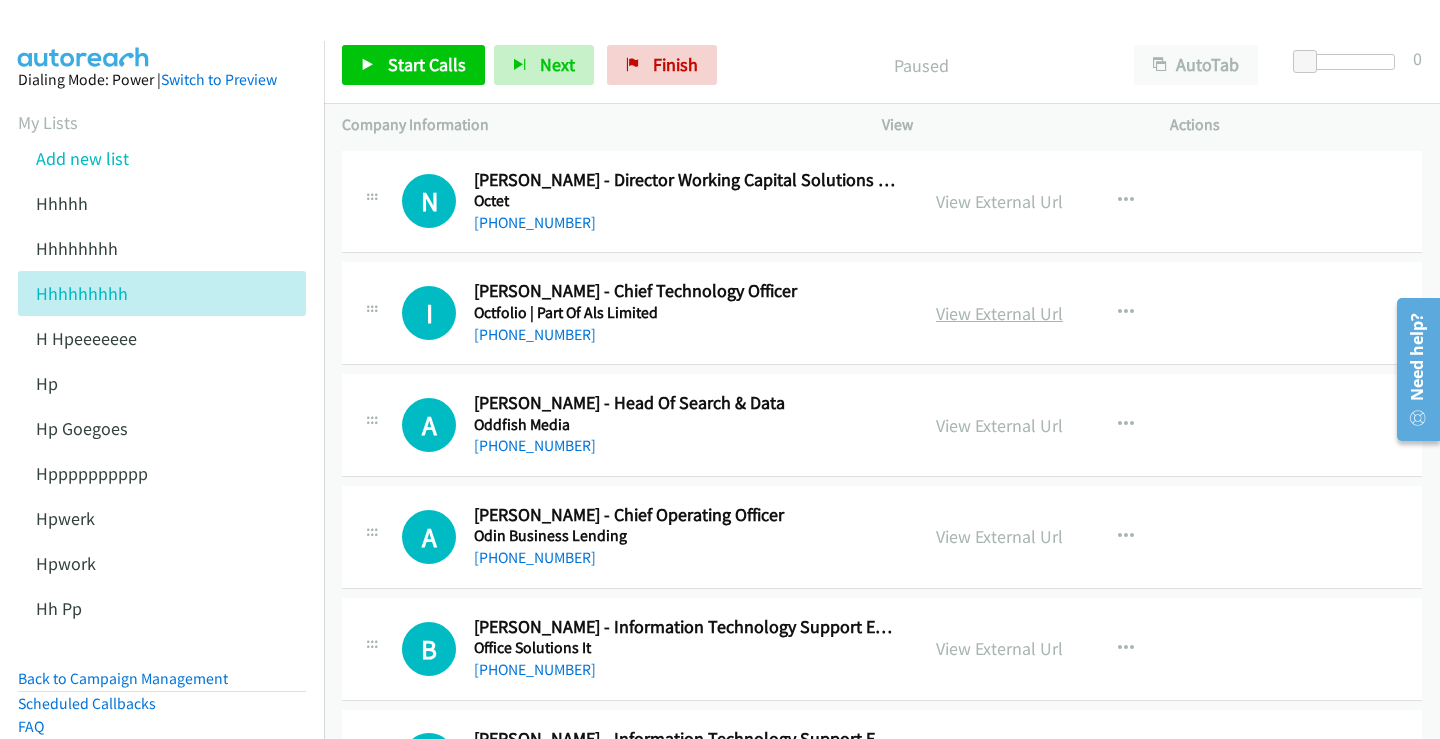 click on "View External Url" at bounding box center [999, 313] 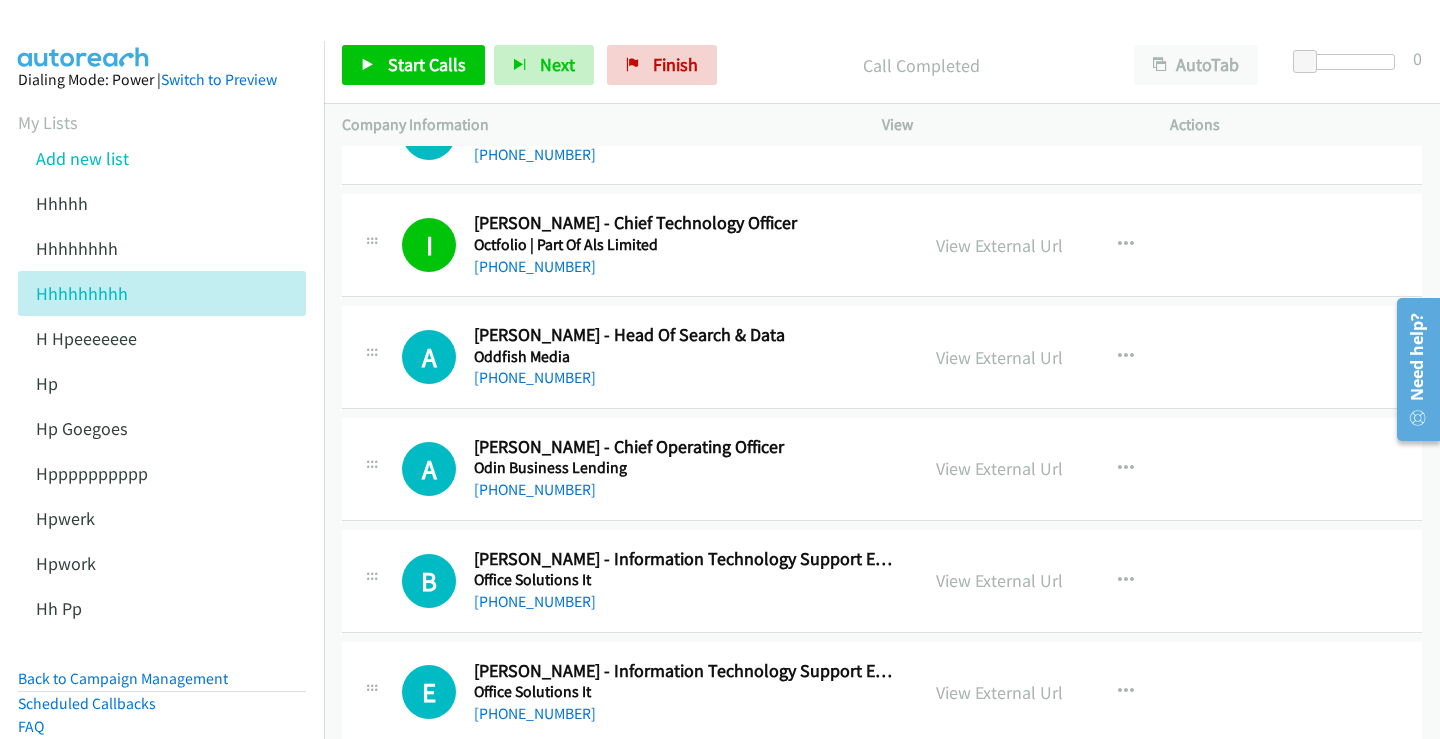 scroll, scrollTop: 100, scrollLeft: 0, axis: vertical 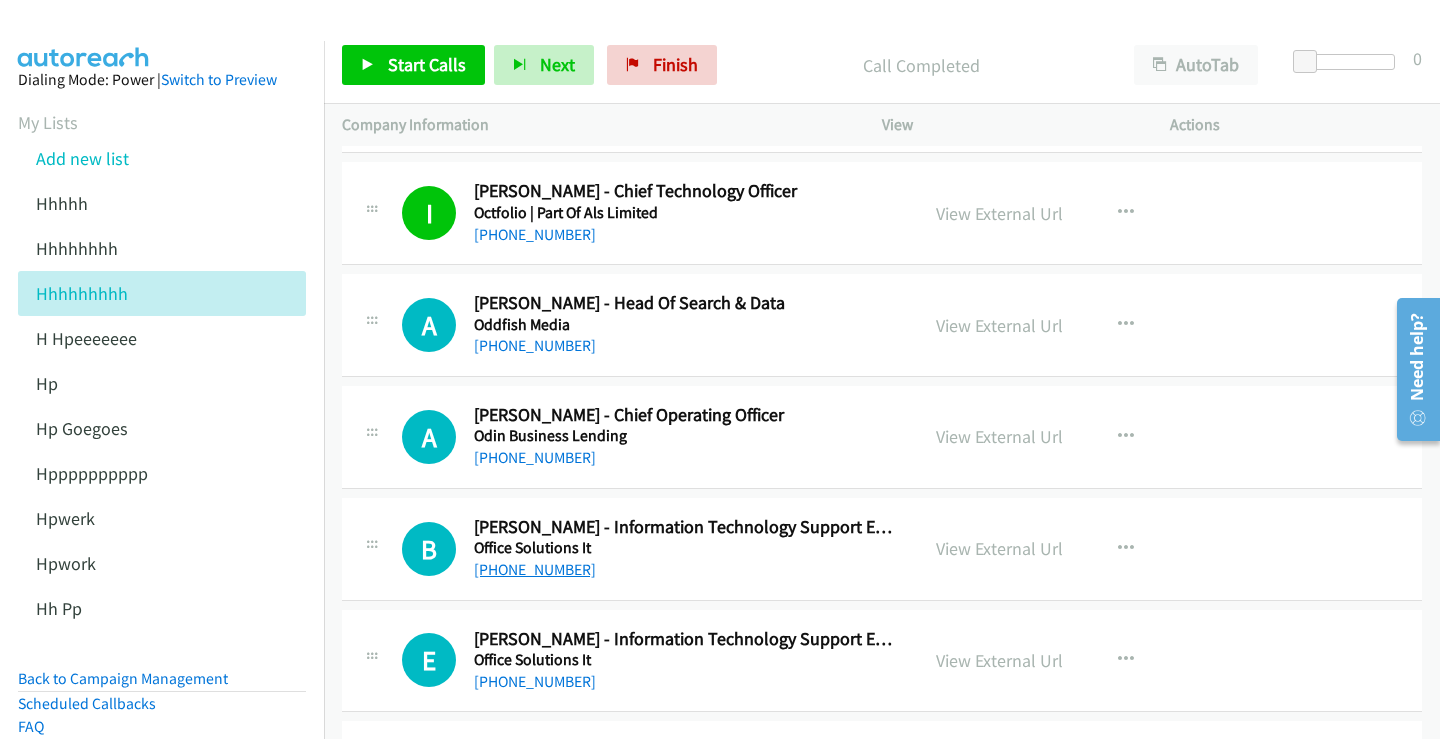 click on "+61 407 446 440" at bounding box center (535, 569) 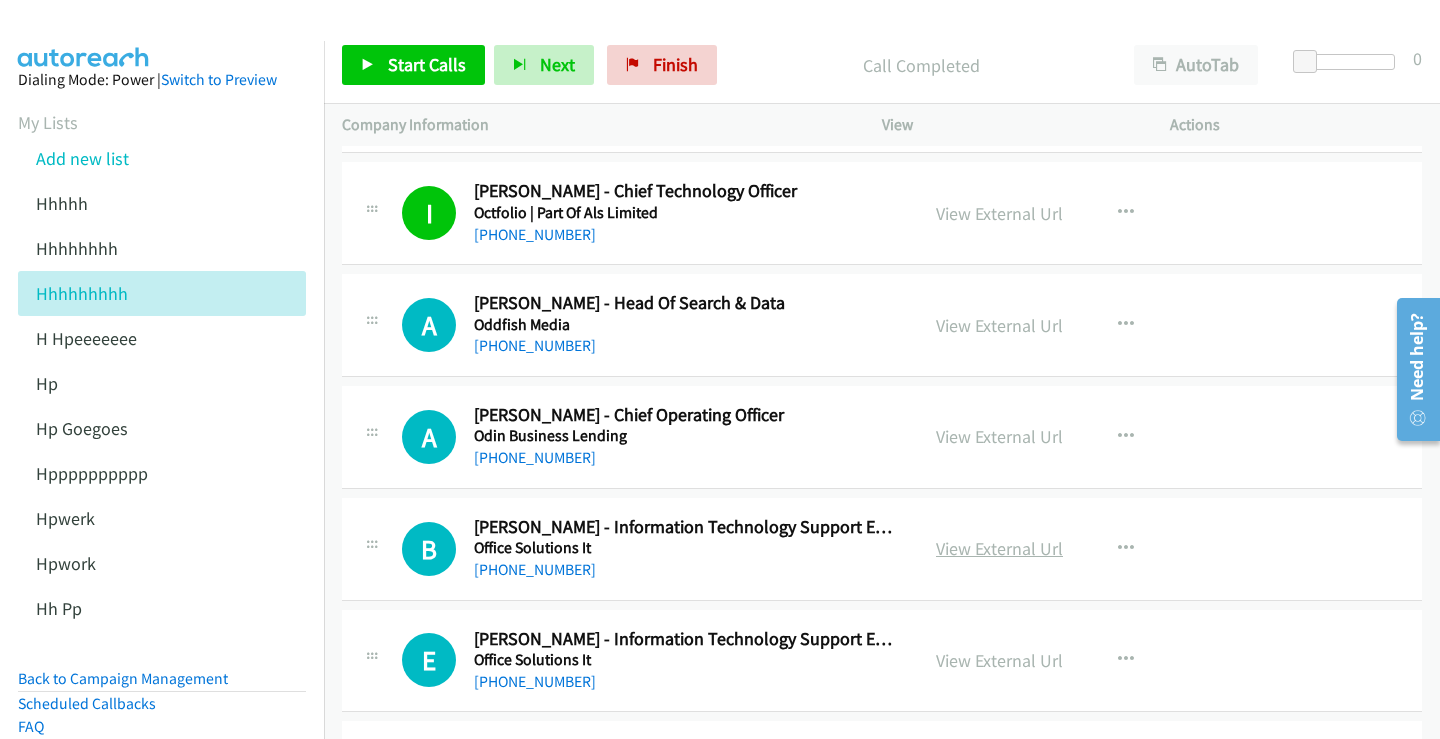 click on "View External Url" at bounding box center (999, 548) 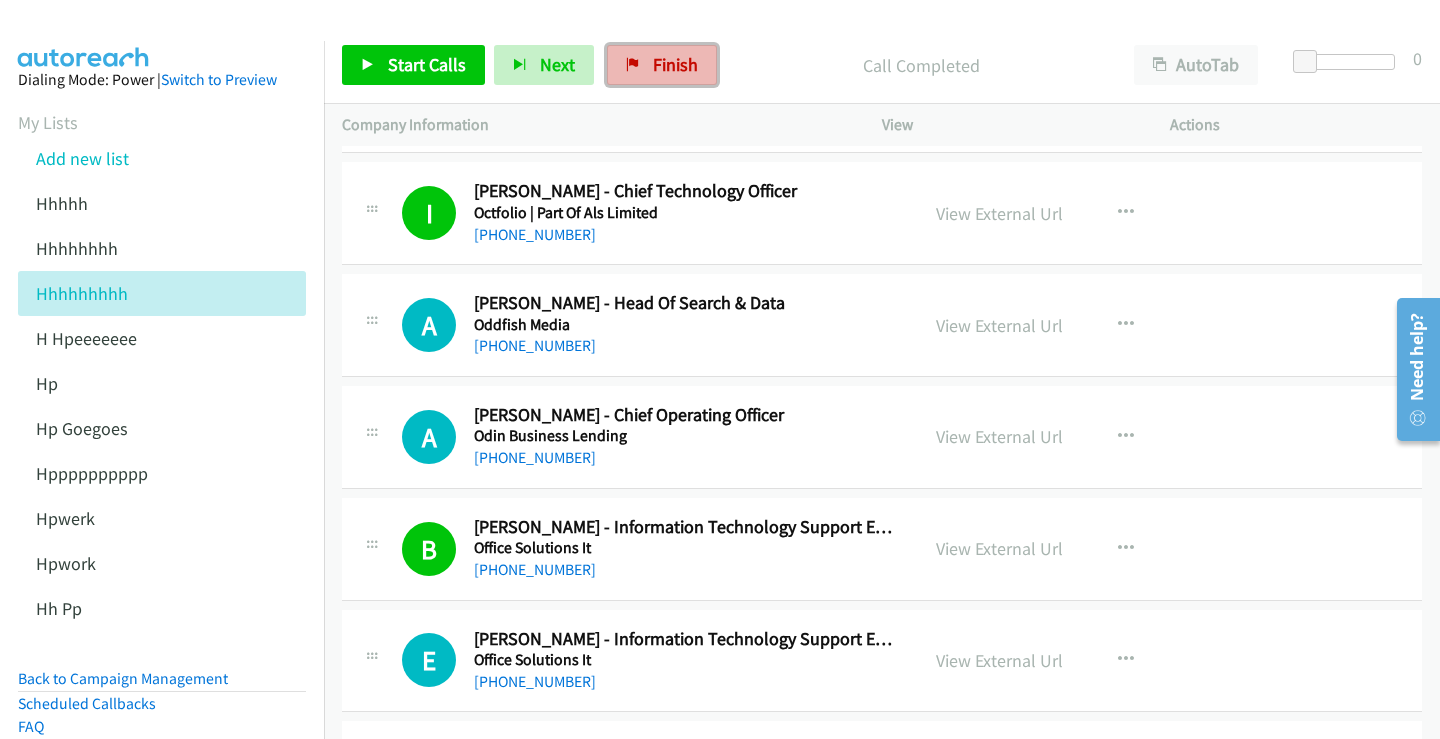 click on "Finish" at bounding box center (675, 64) 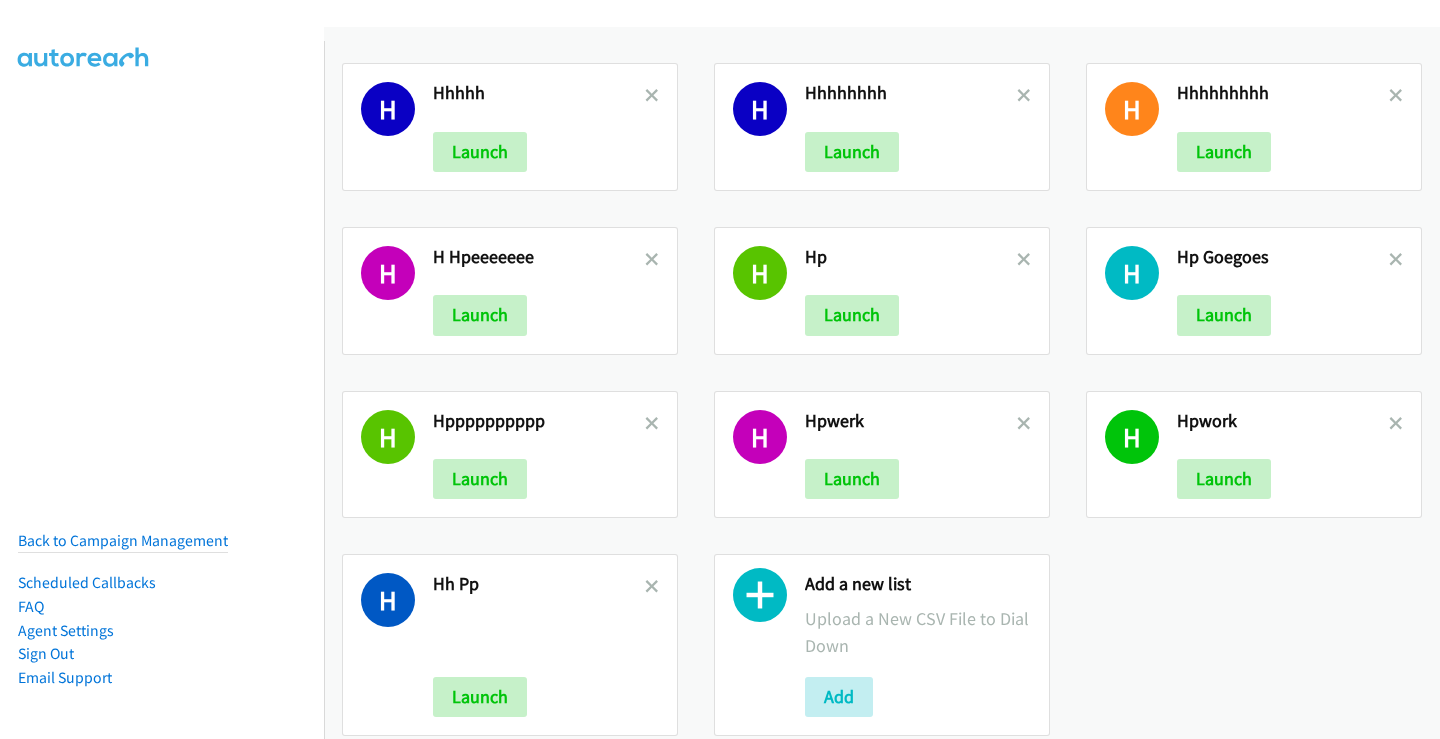scroll, scrollTop: 0, scrollLeft: 0, axis: both 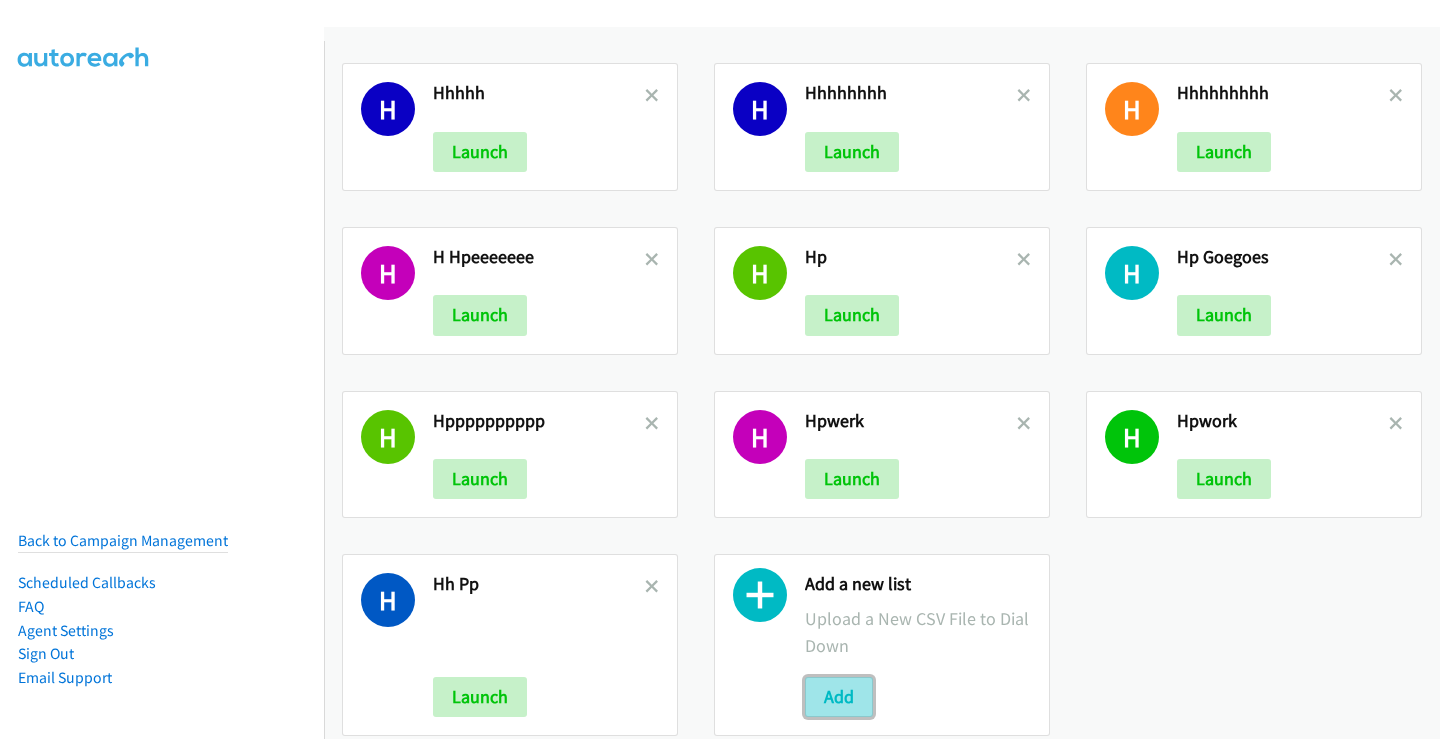 click on "Add" at bounding box center (839, 697) 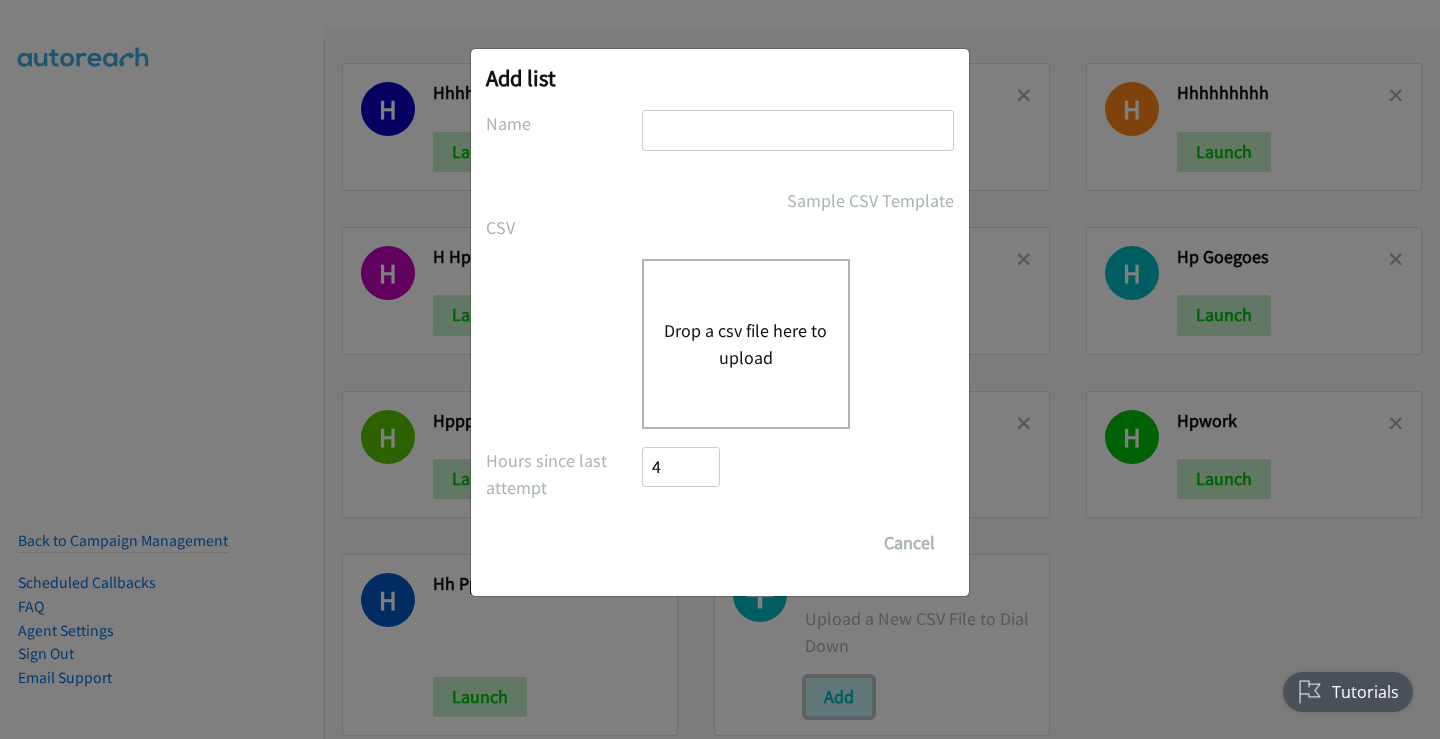 scroll, scrollTop: 0, scrollLeft: 0, axis: both 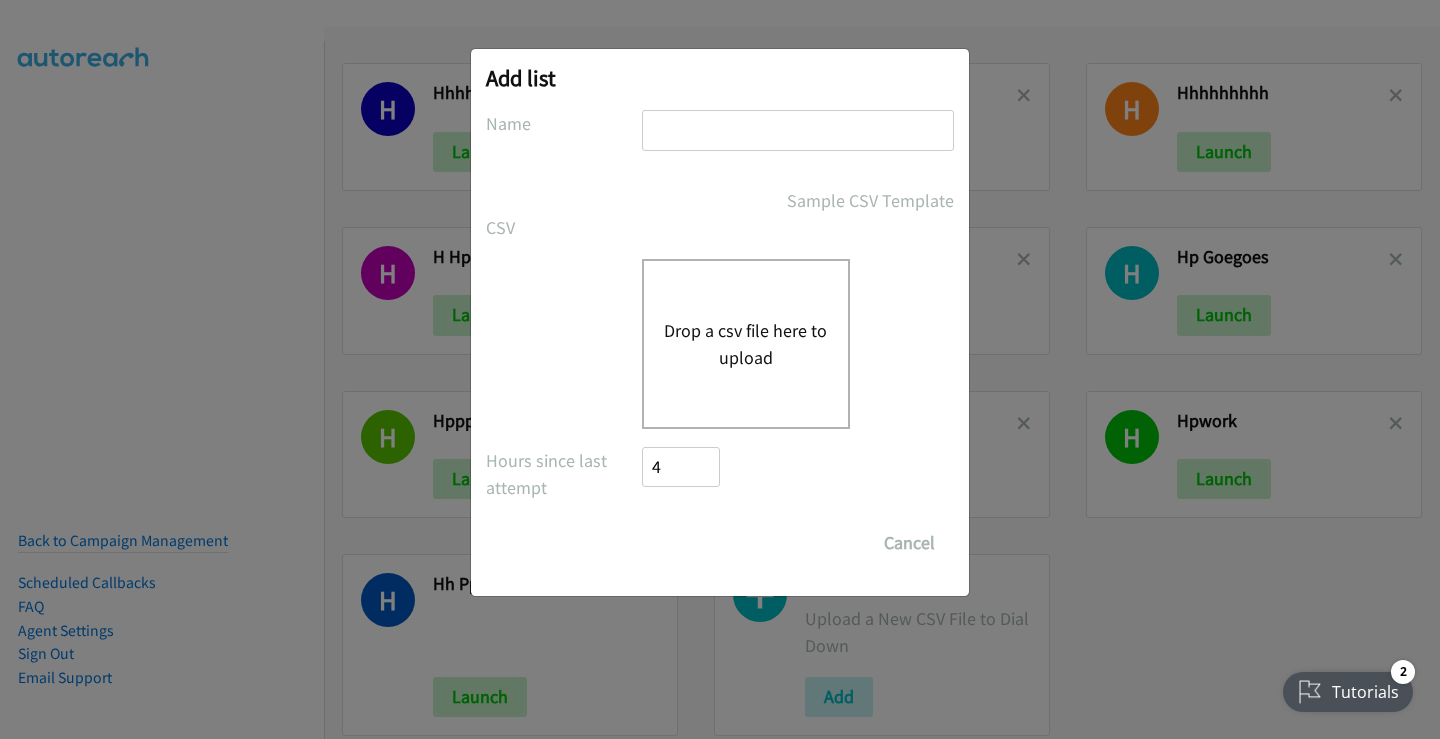 click on "Drop a csv file here to upload" at bounding box center [746, 344] 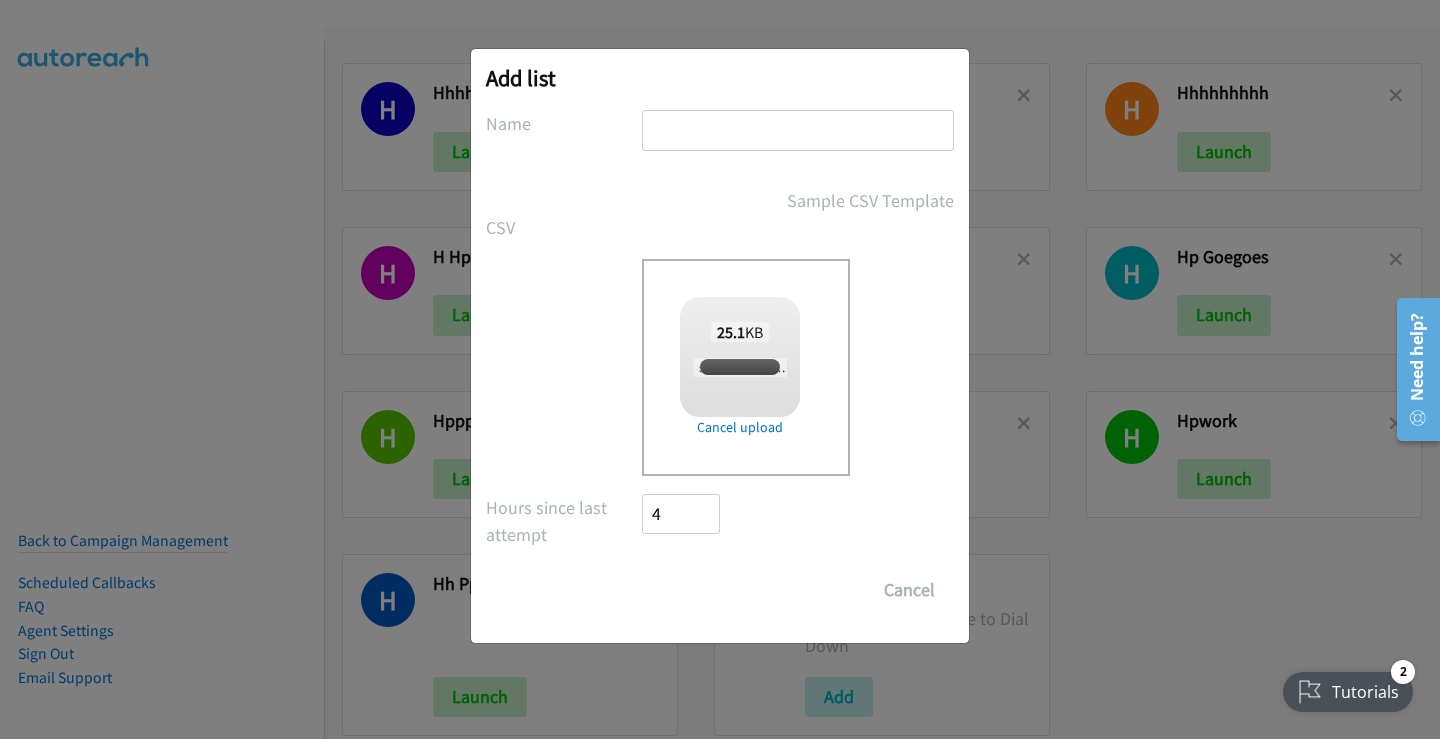 checkbox on "true" 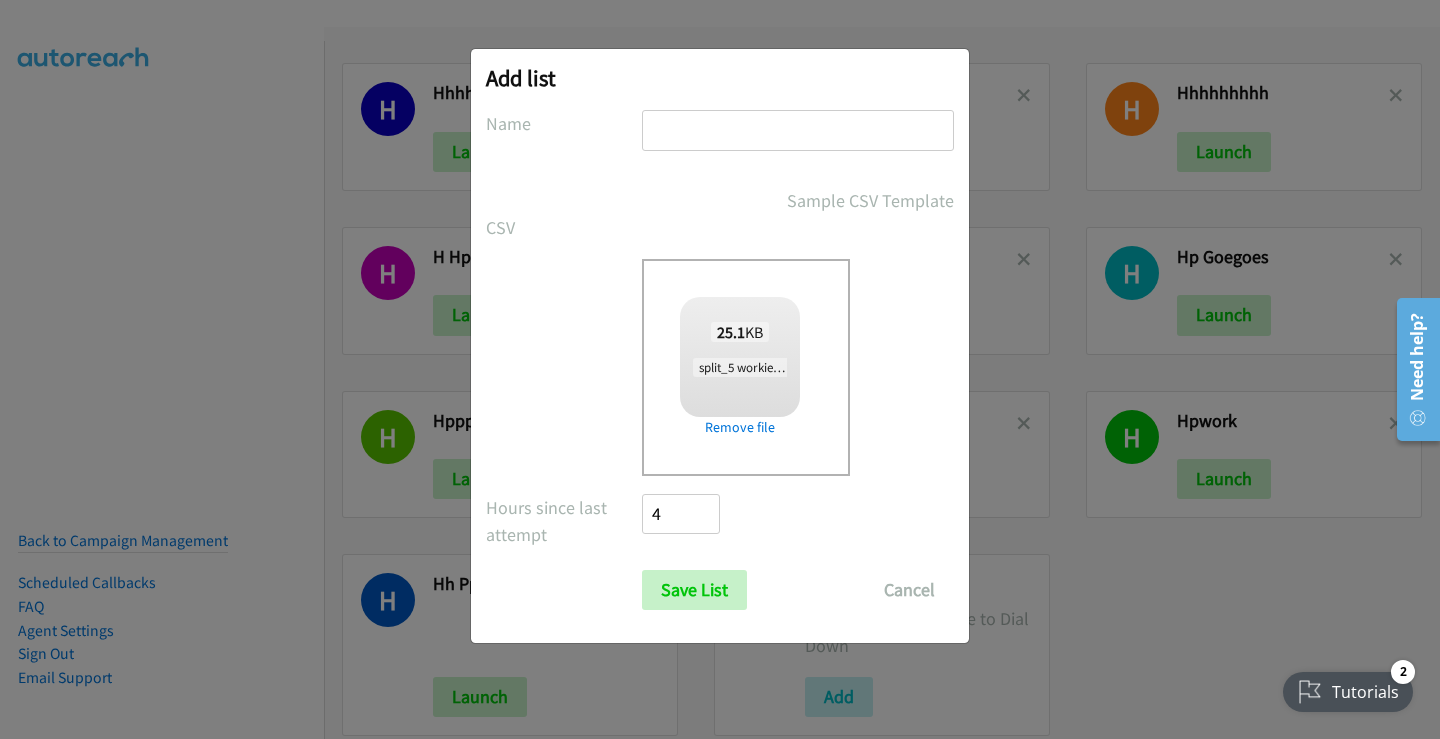click at bounding box center (798, 130) 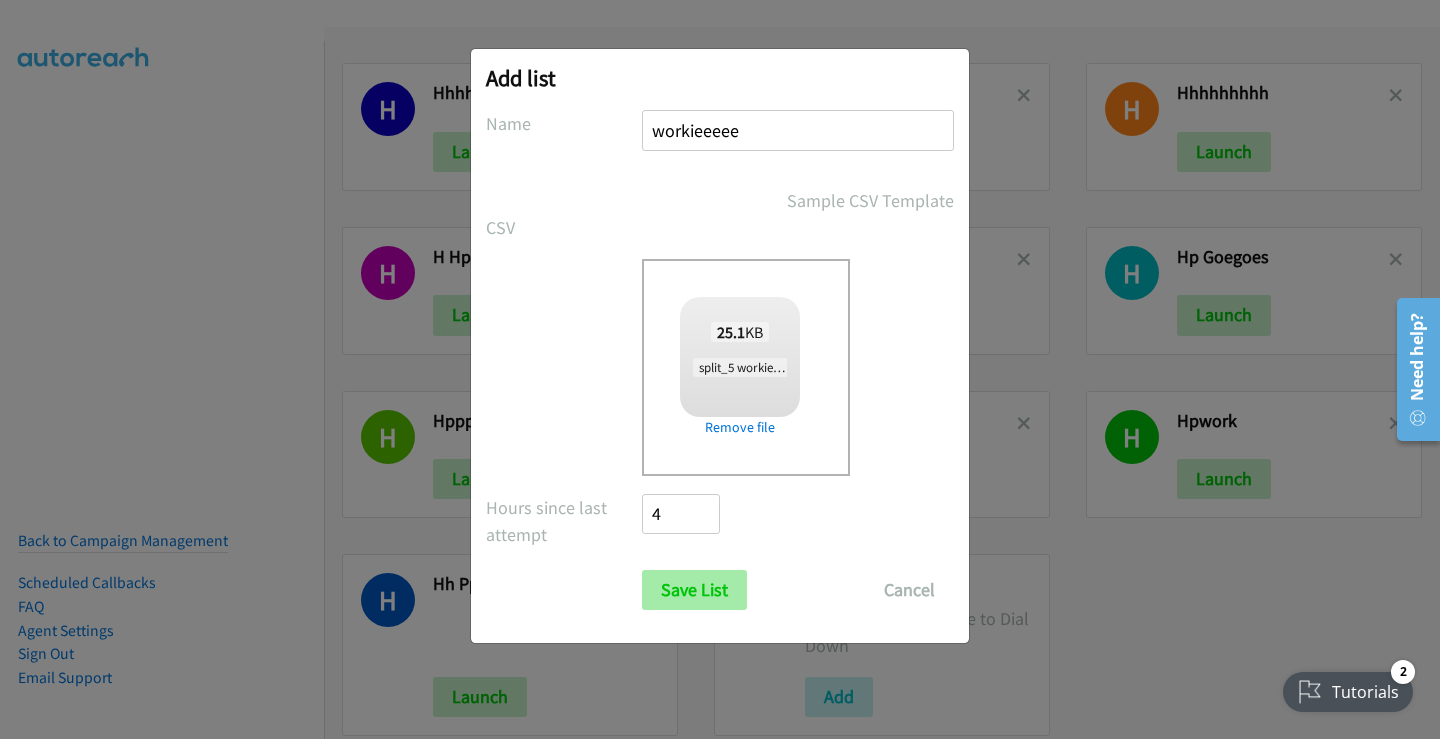 type on "workieeeee" 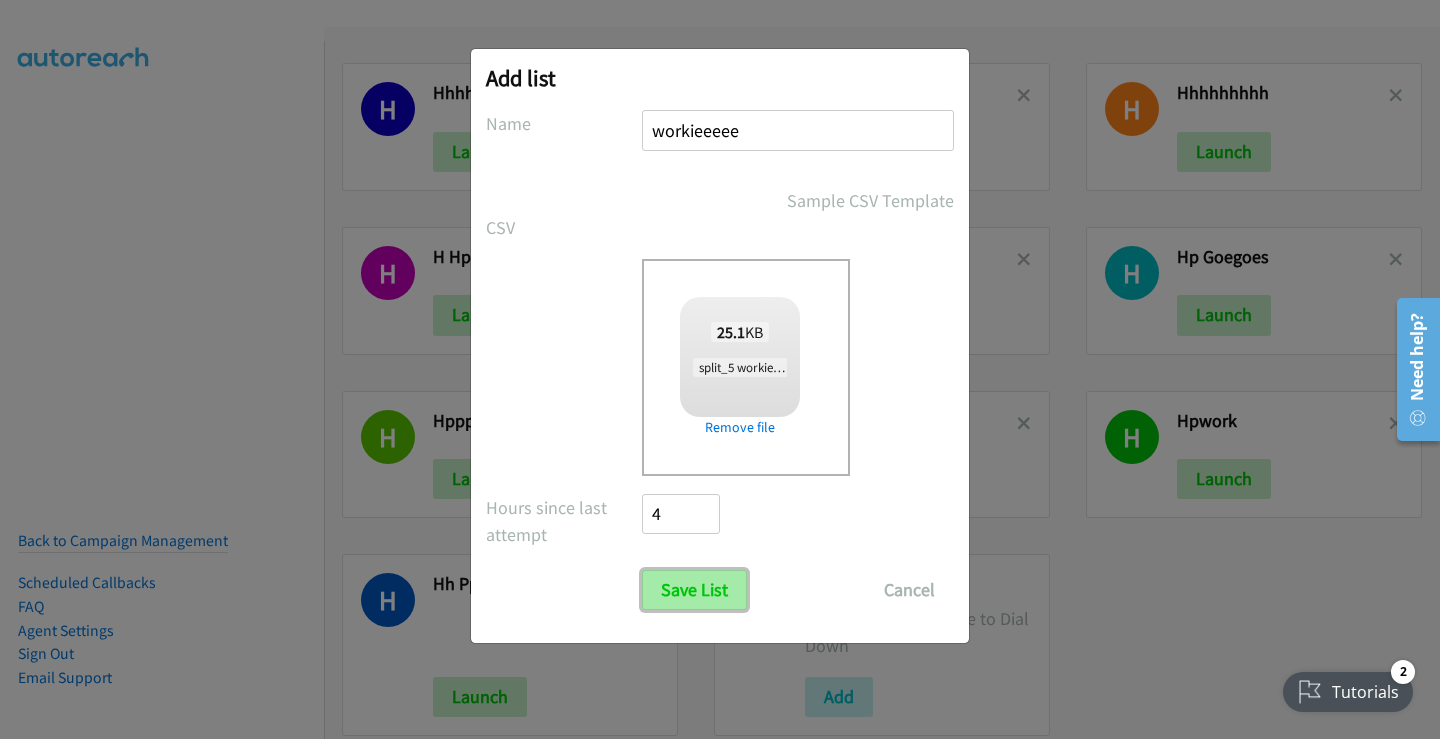 click on "Save List" at bounding box center (694, 590) 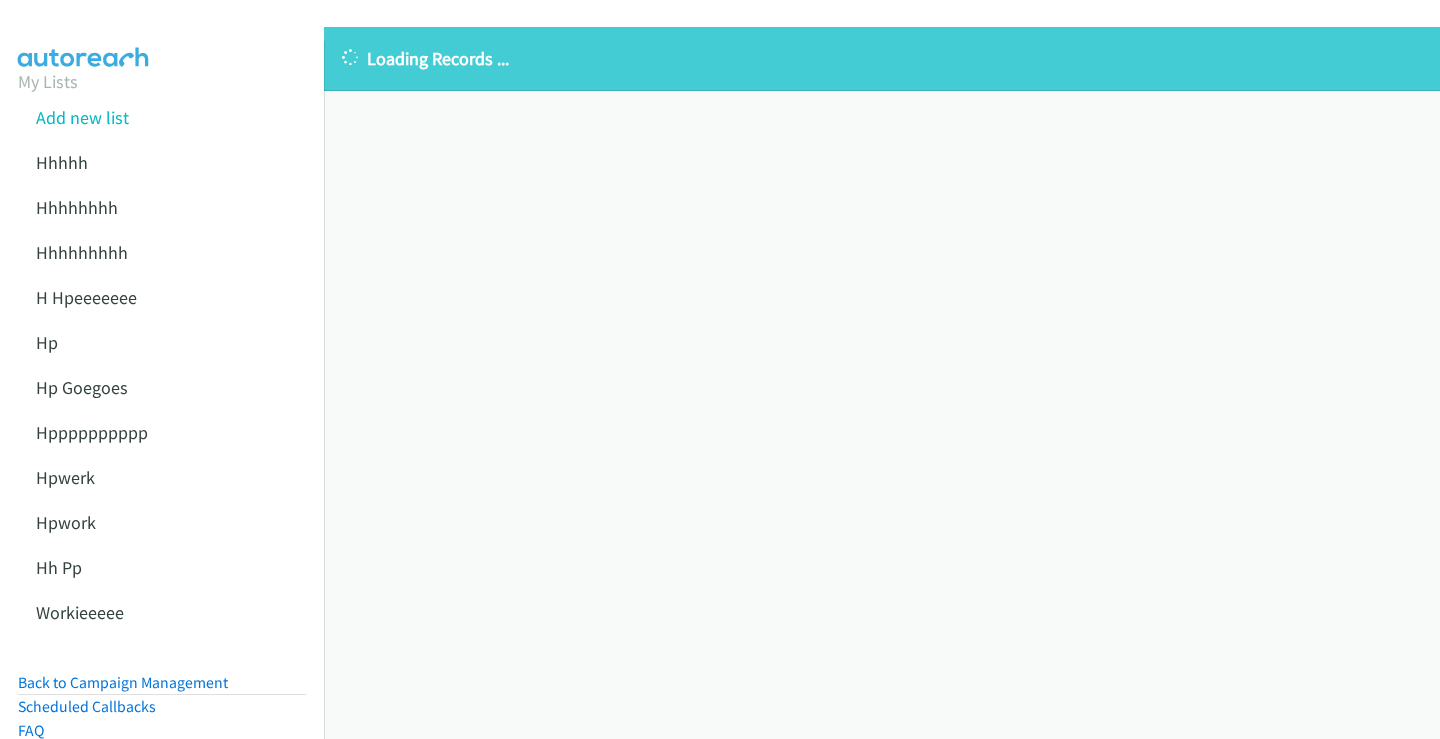 scroll, scrollTop: 0, scrollLeft: 0, axis: both 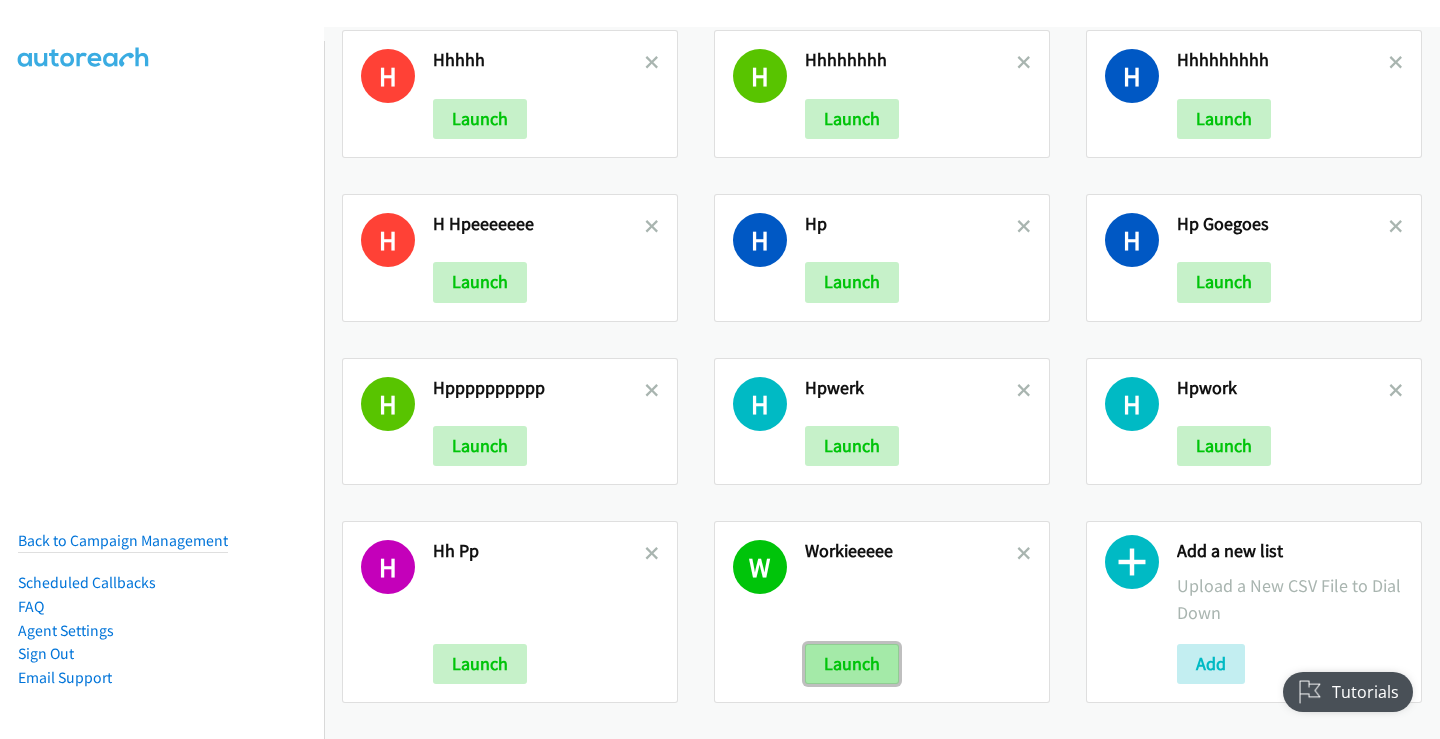 click on "Launch" at bounding box center [852, 664] 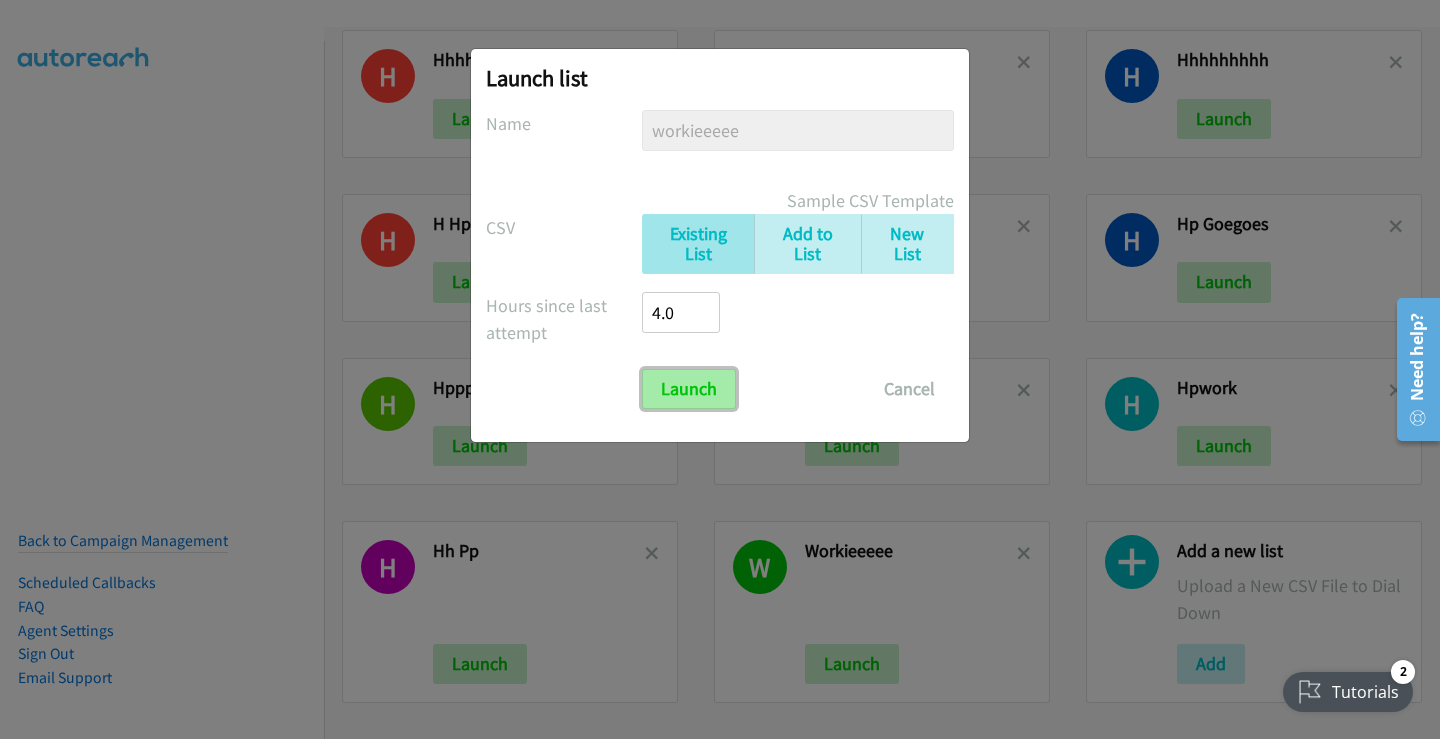 click on "Launch" at bounding box center [689, 389] 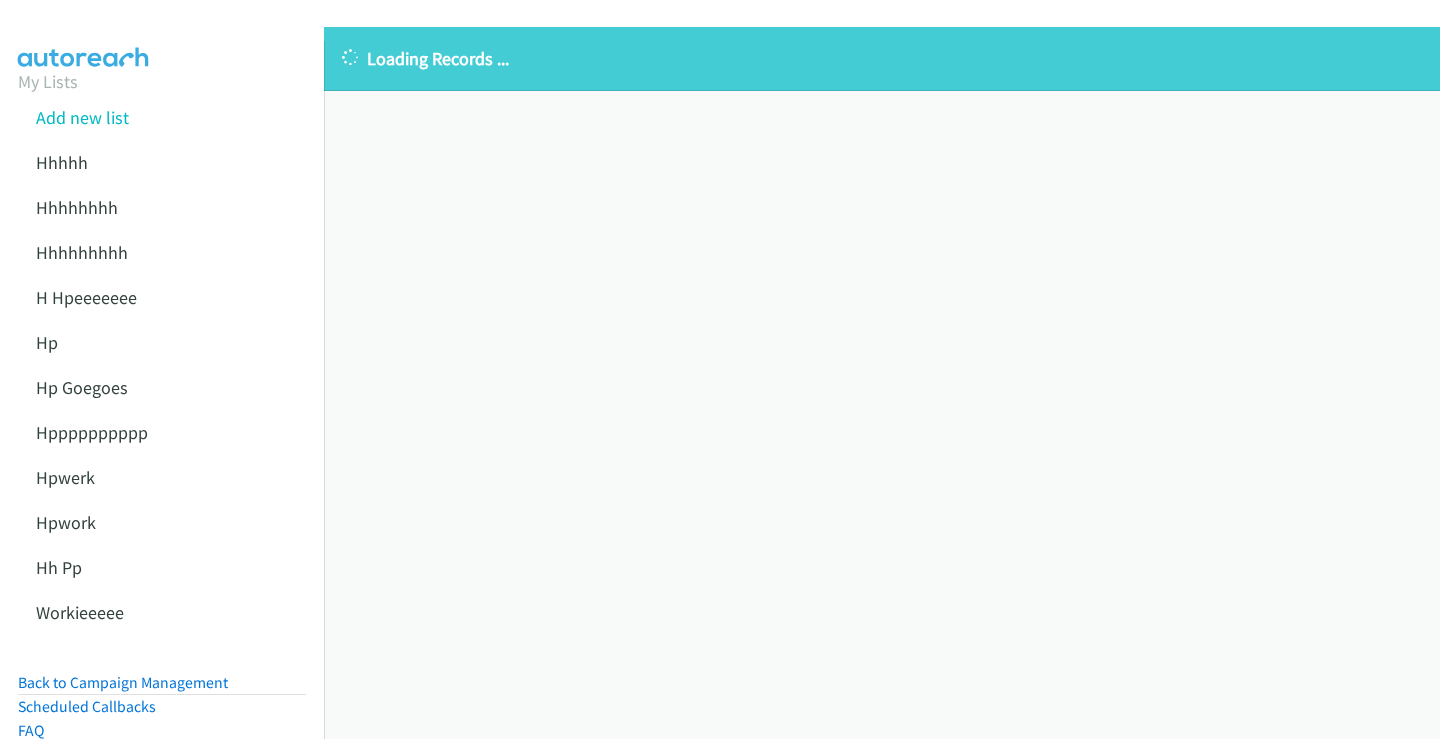scroll, scrollTop: 0, scrollLeft: 0, axis: both 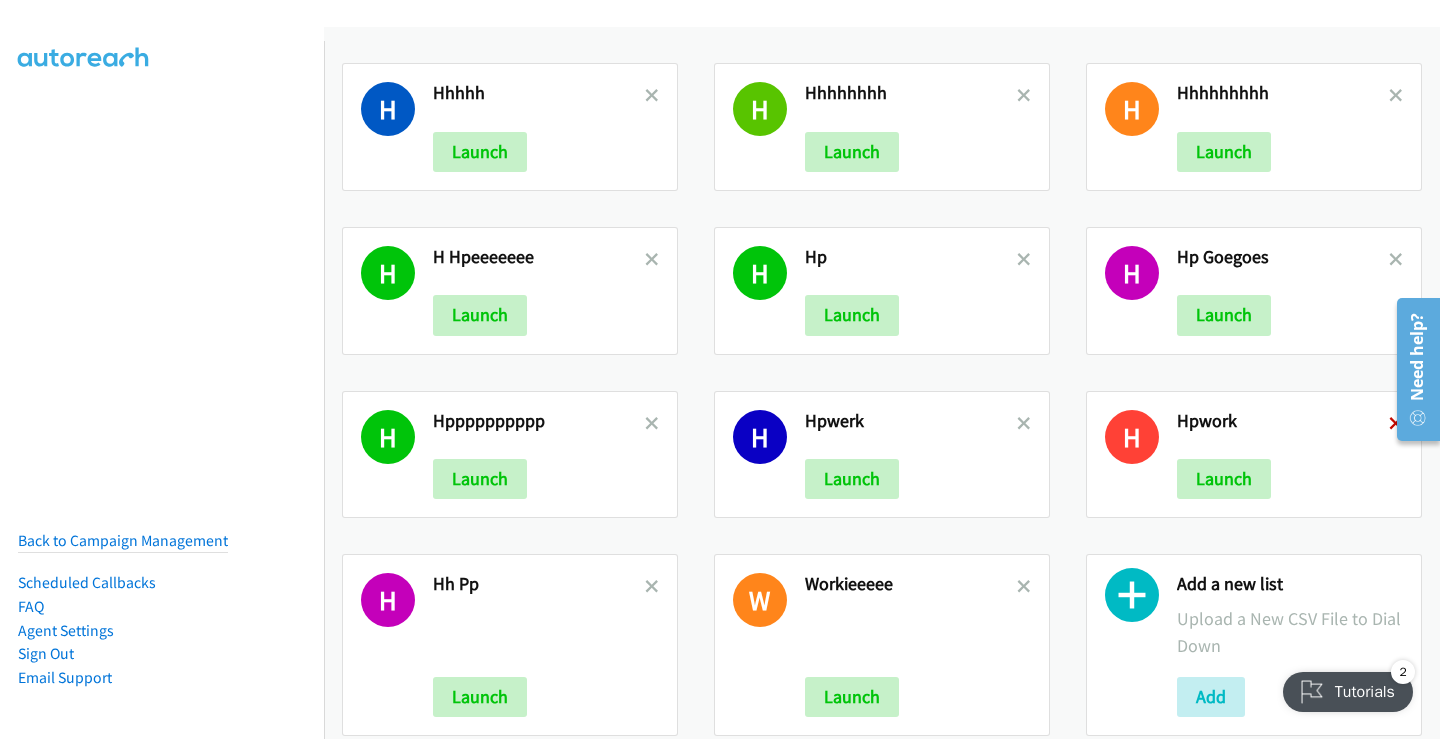 click at bounding box center [1396, 425] 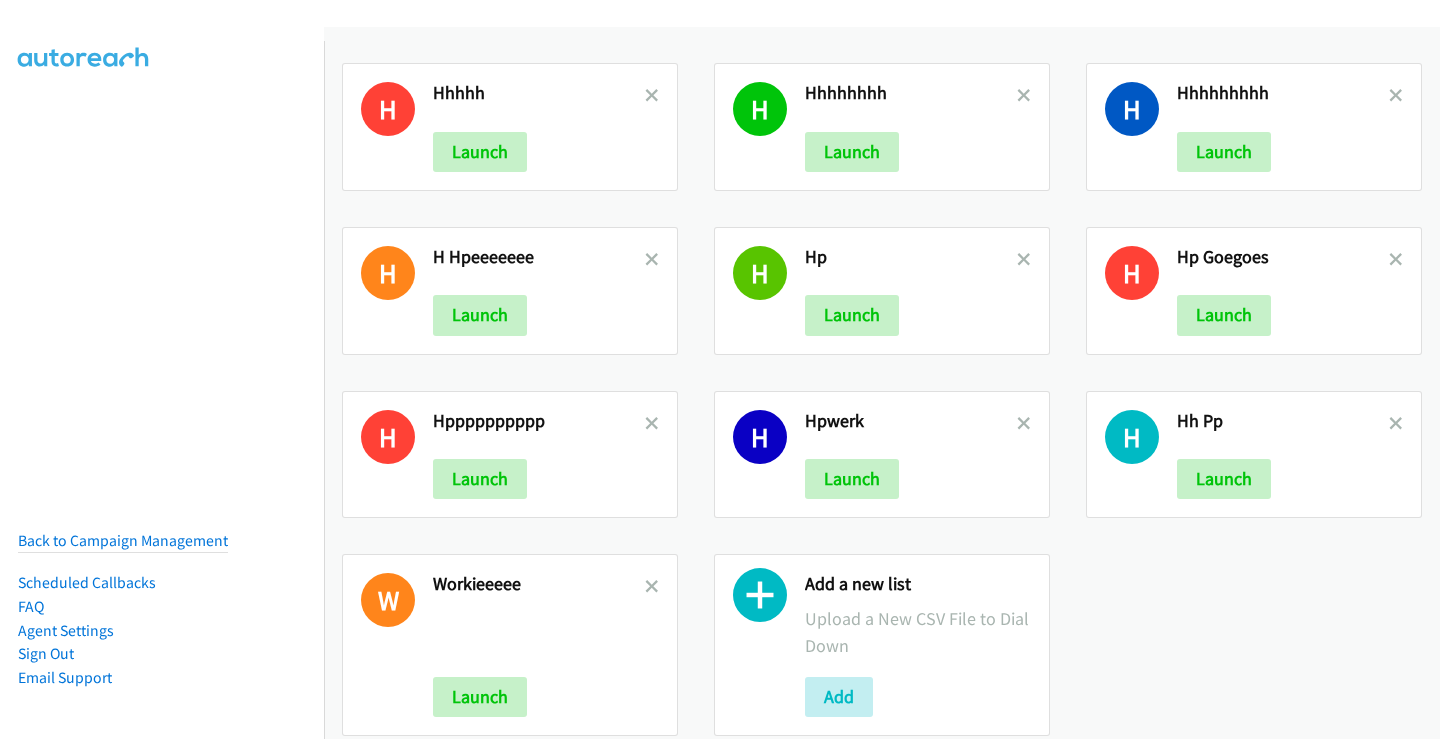 scroll, scrollTop: 0, scrollLeft: 0, axis: both 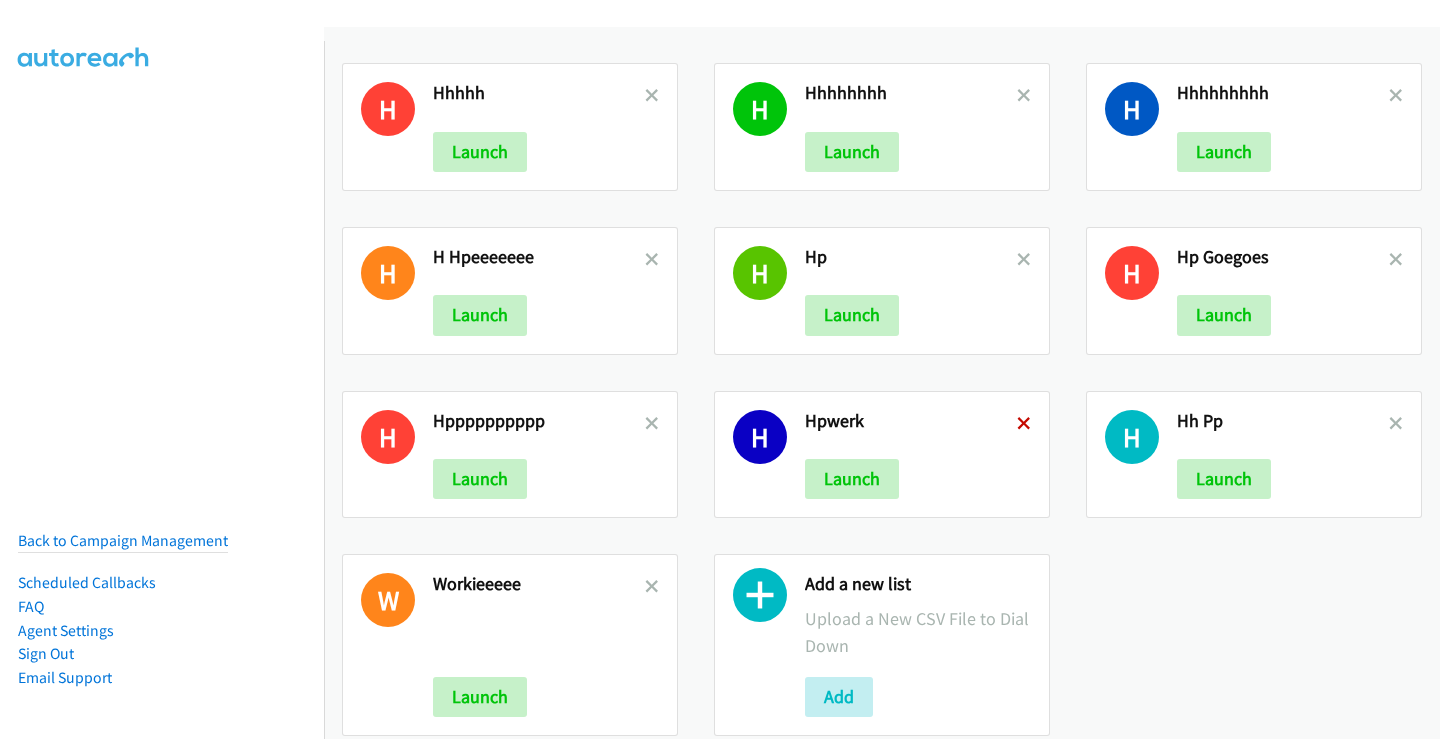 click at bounding box center (1024, 425) 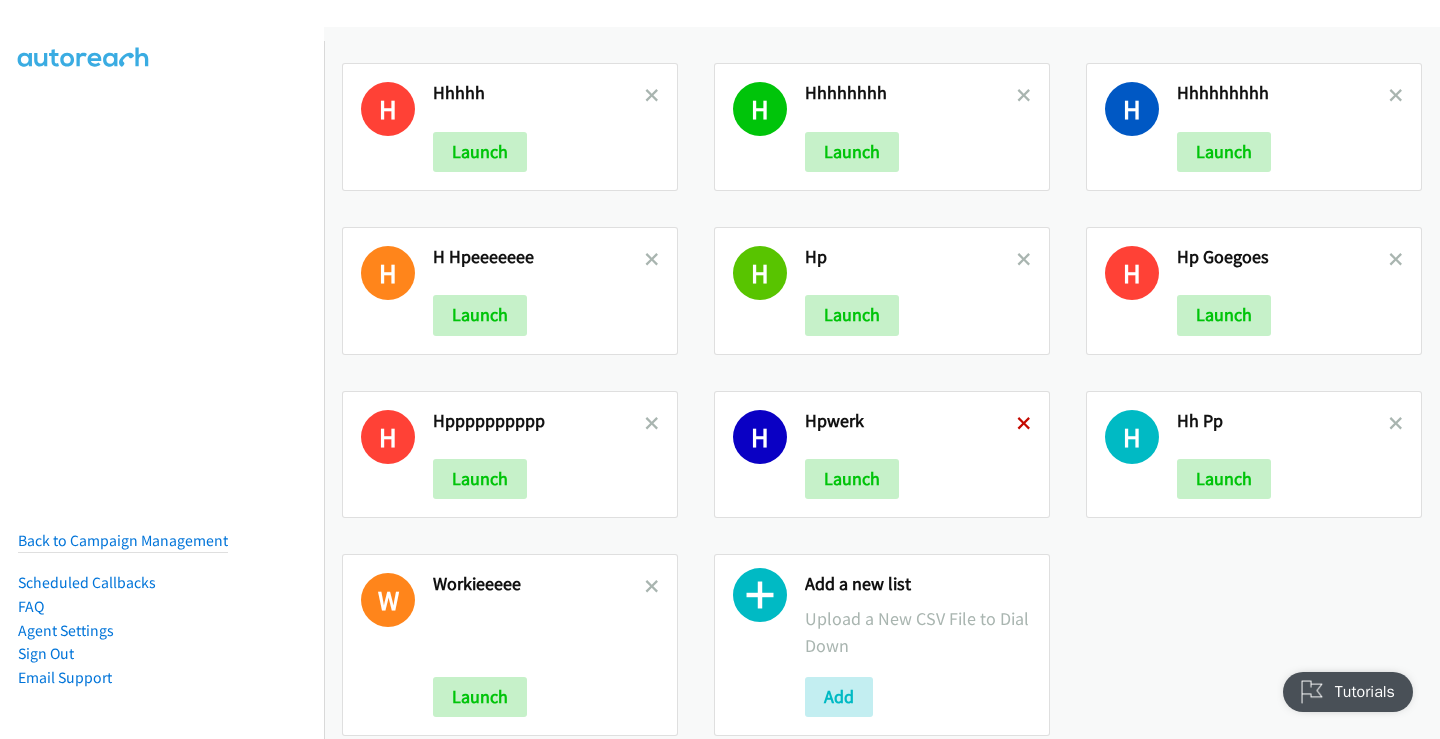 scroll, scrollTop: 0, scrollLeft: 0, axis: both 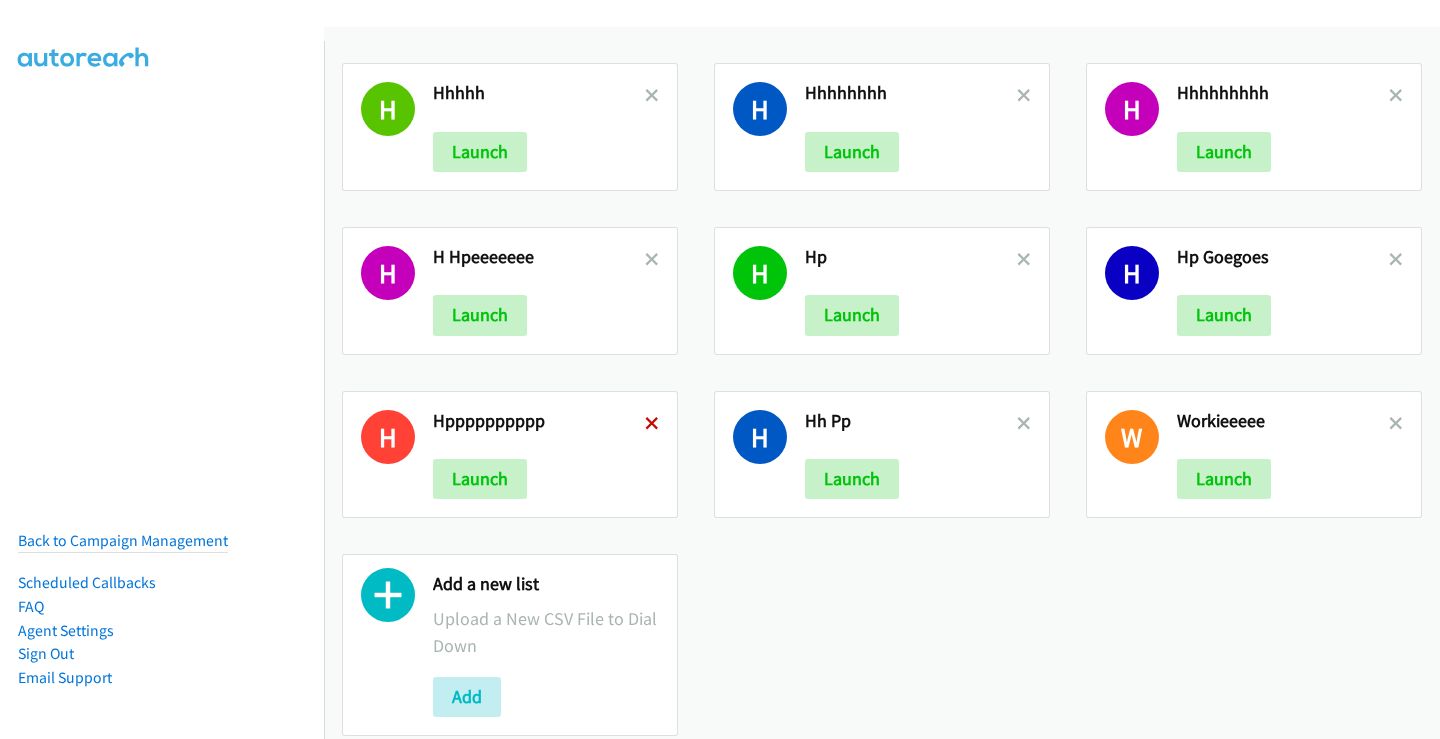 click at bounding box center [652, 425] 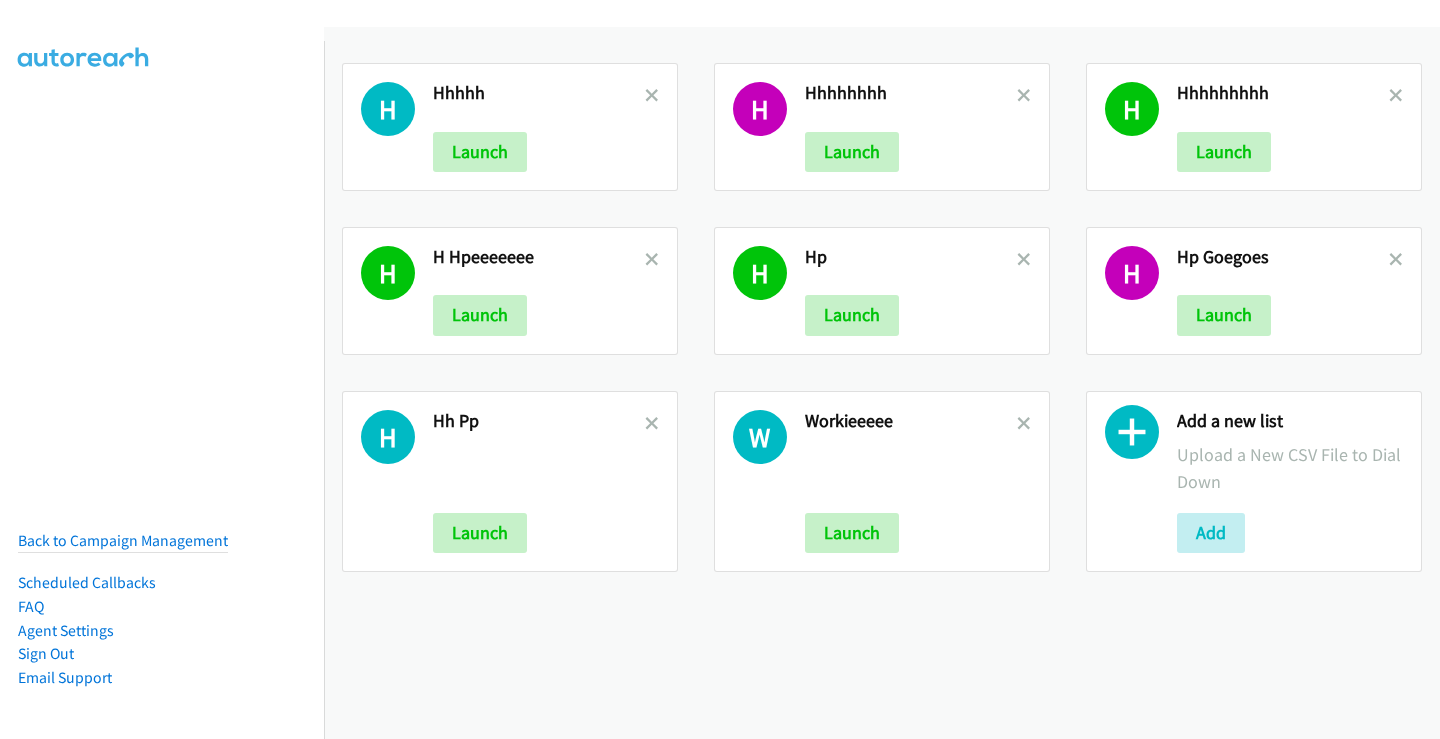 scroll, scrollTop: 0, scrollLeft: 0, axis: both 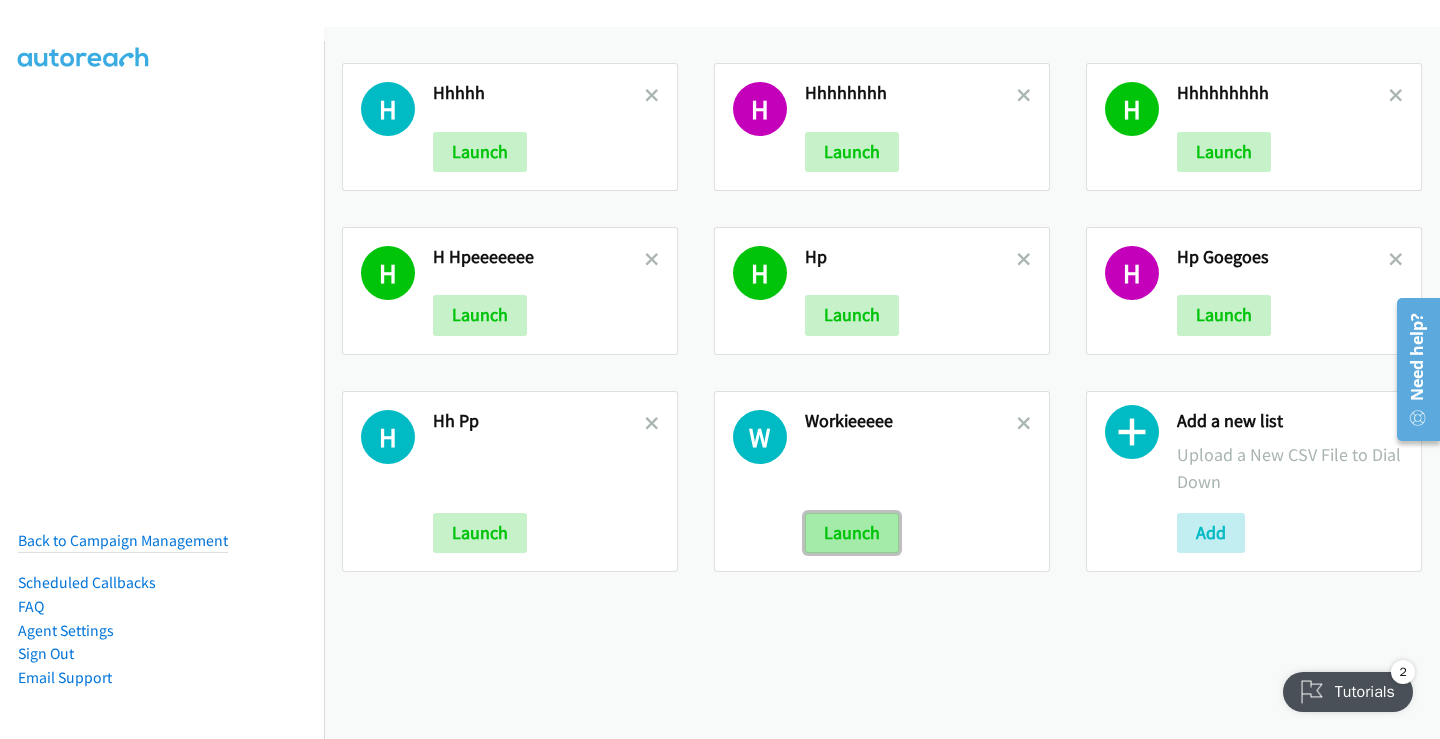 click on "Launch" at bounding box center (852, 533) 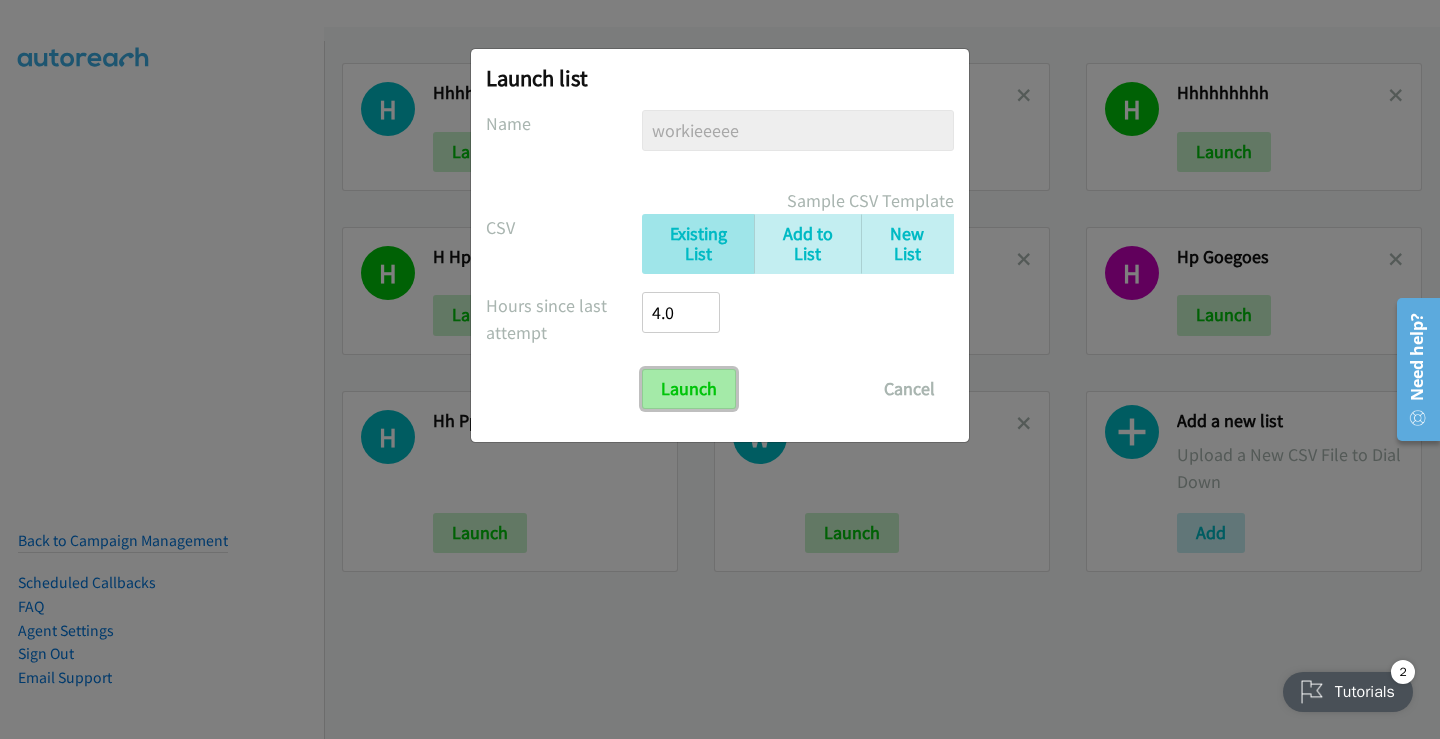 click on "Launch" at bounding box center [689, 389] 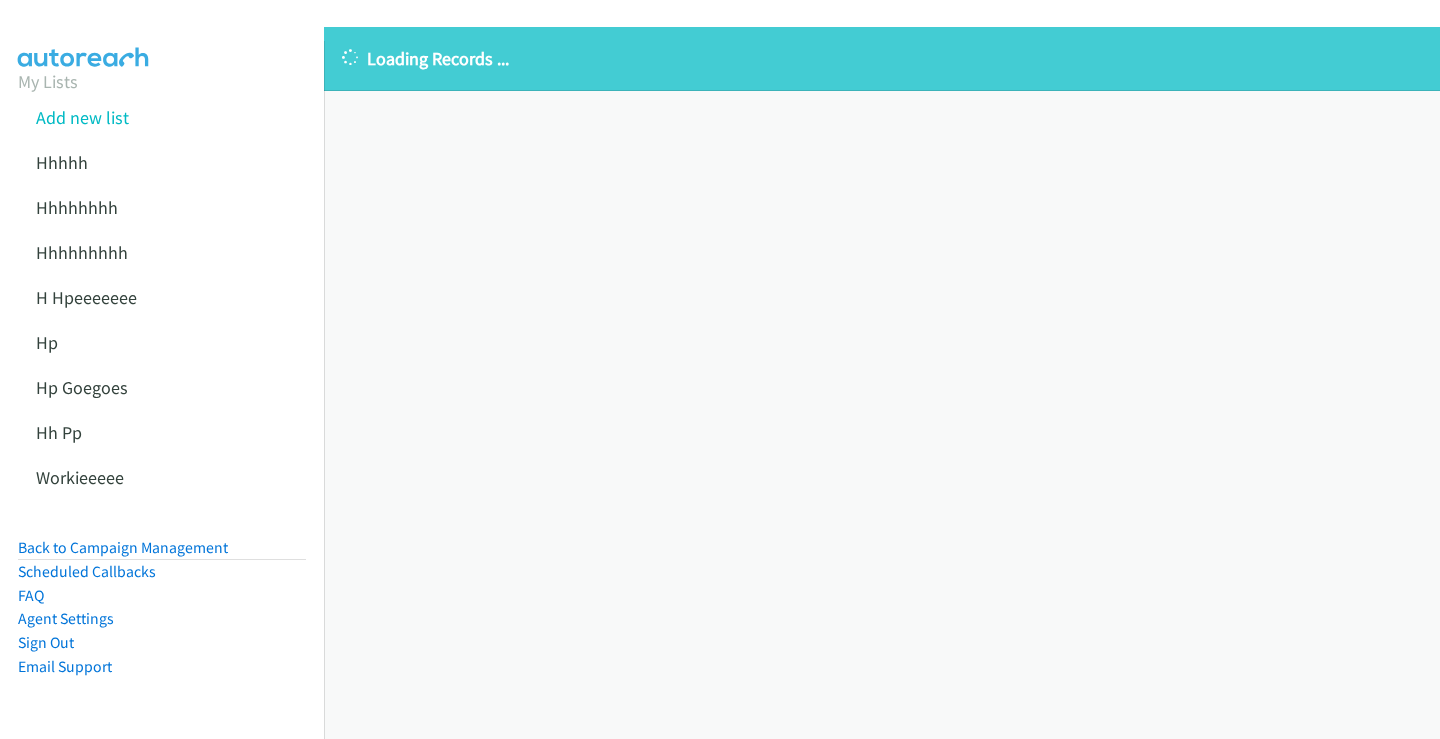scroll, scrollTop: 0, scrollLeft: 0, axis: both 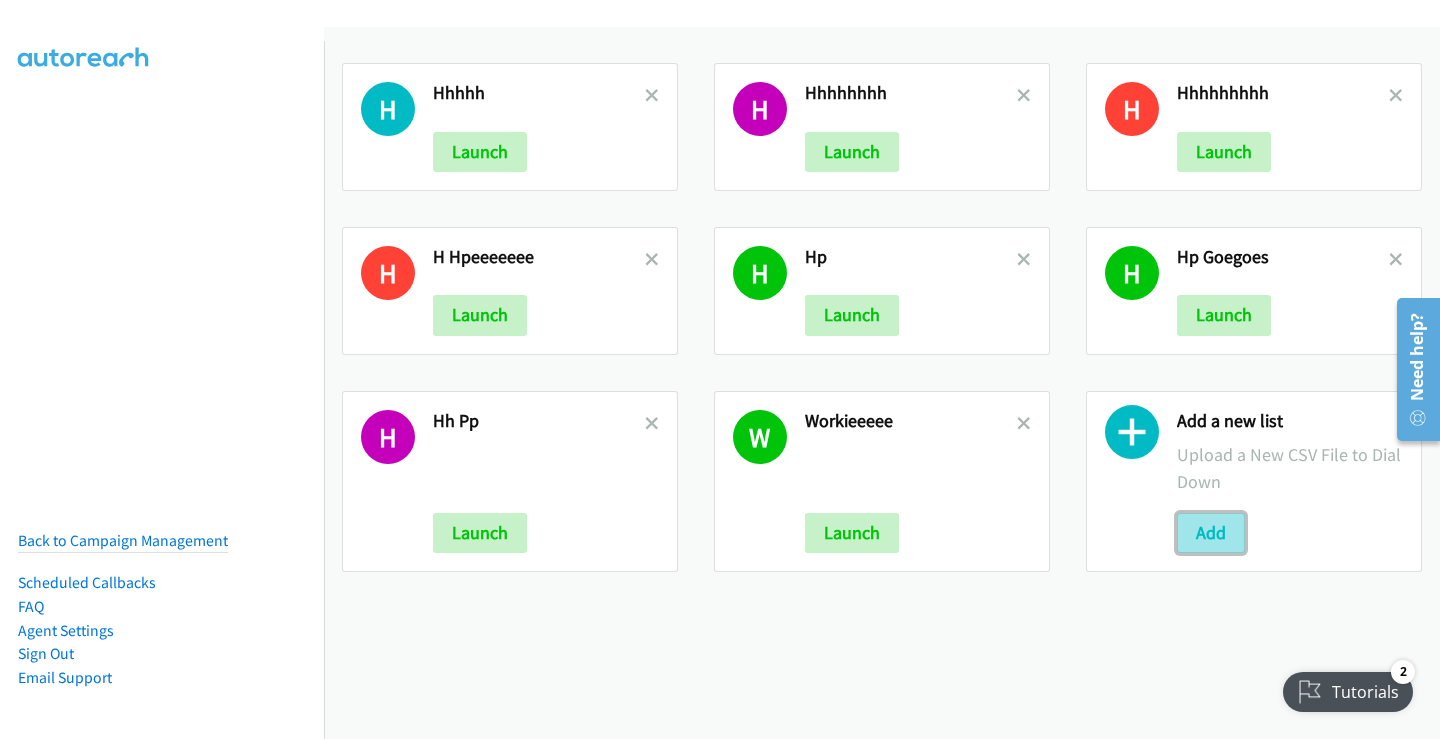 click on "Add" at bounding box center [1211, 533] 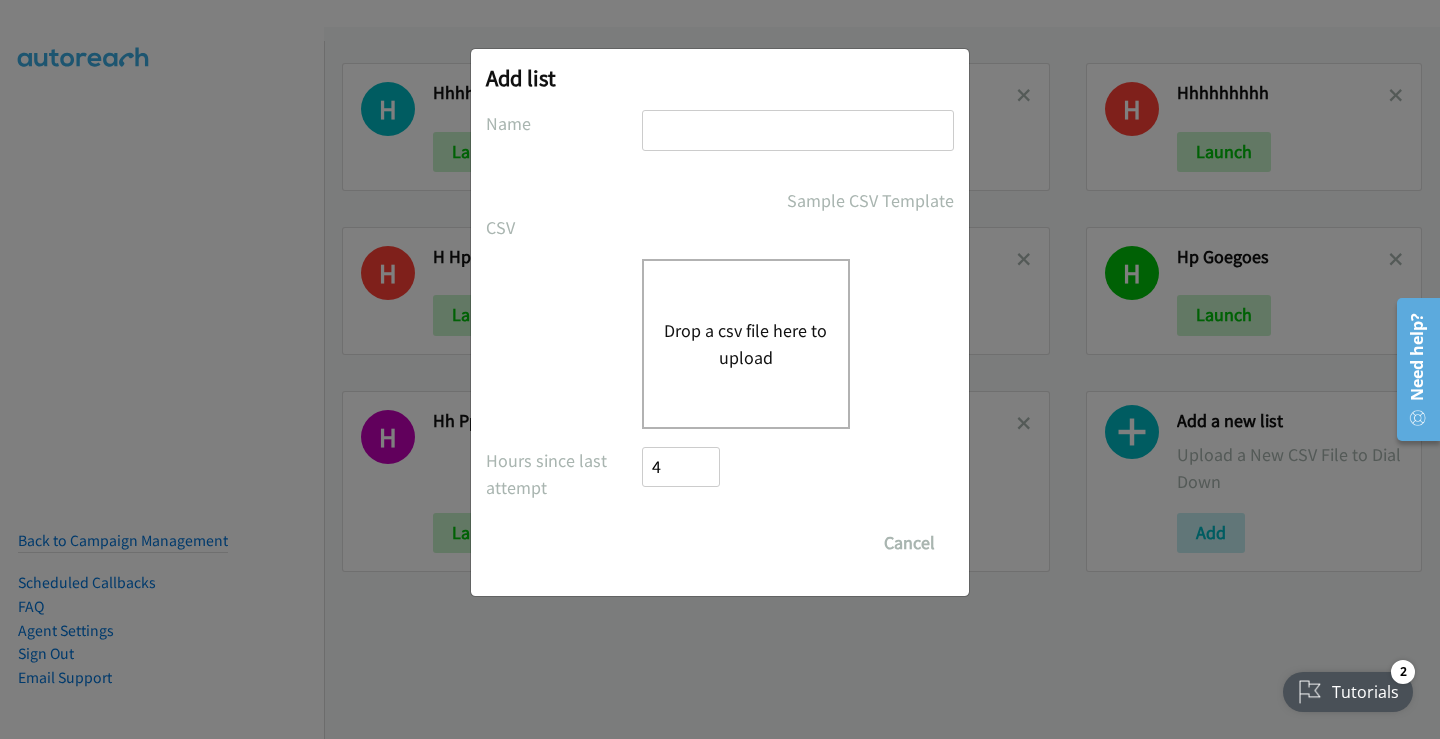 click on "Drop a csv file here to upload" at bounding box center (746, 344) 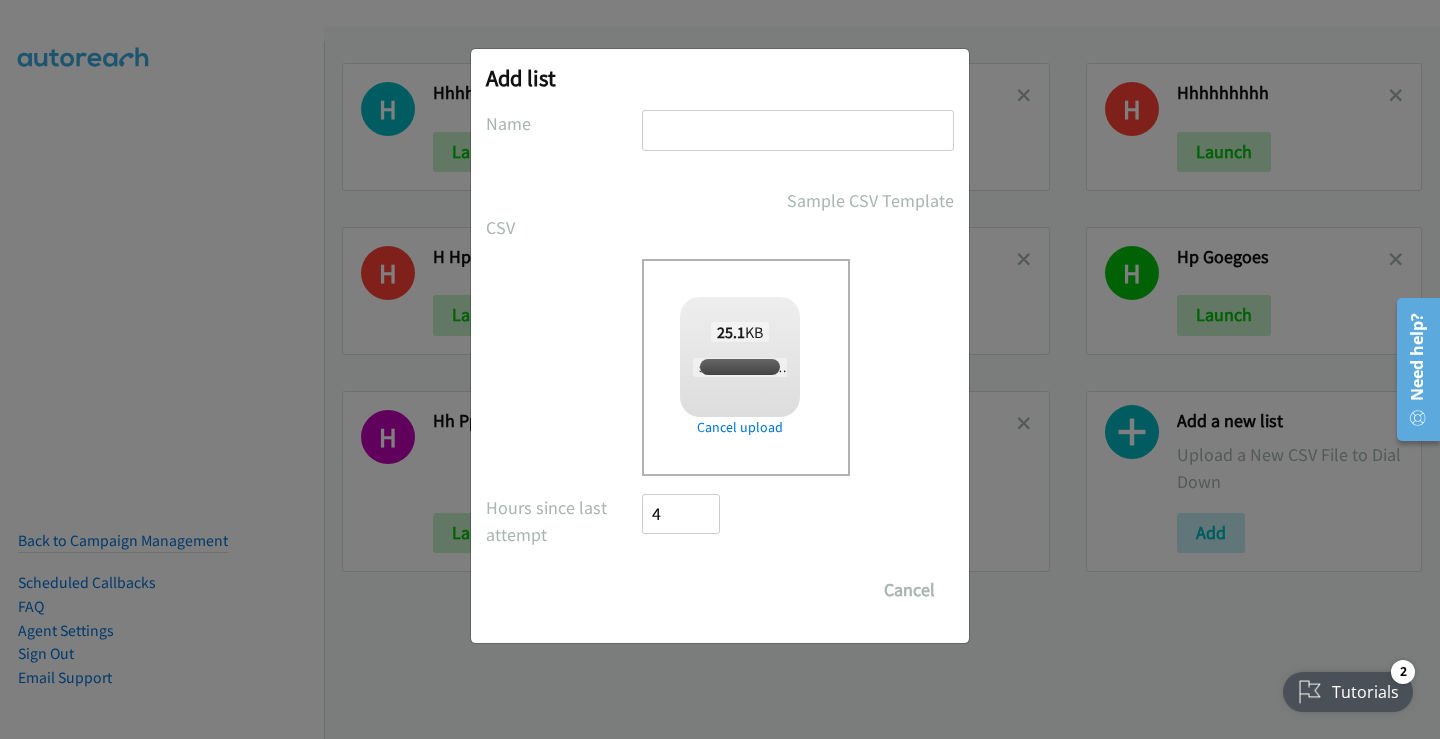 checkbox on "true" 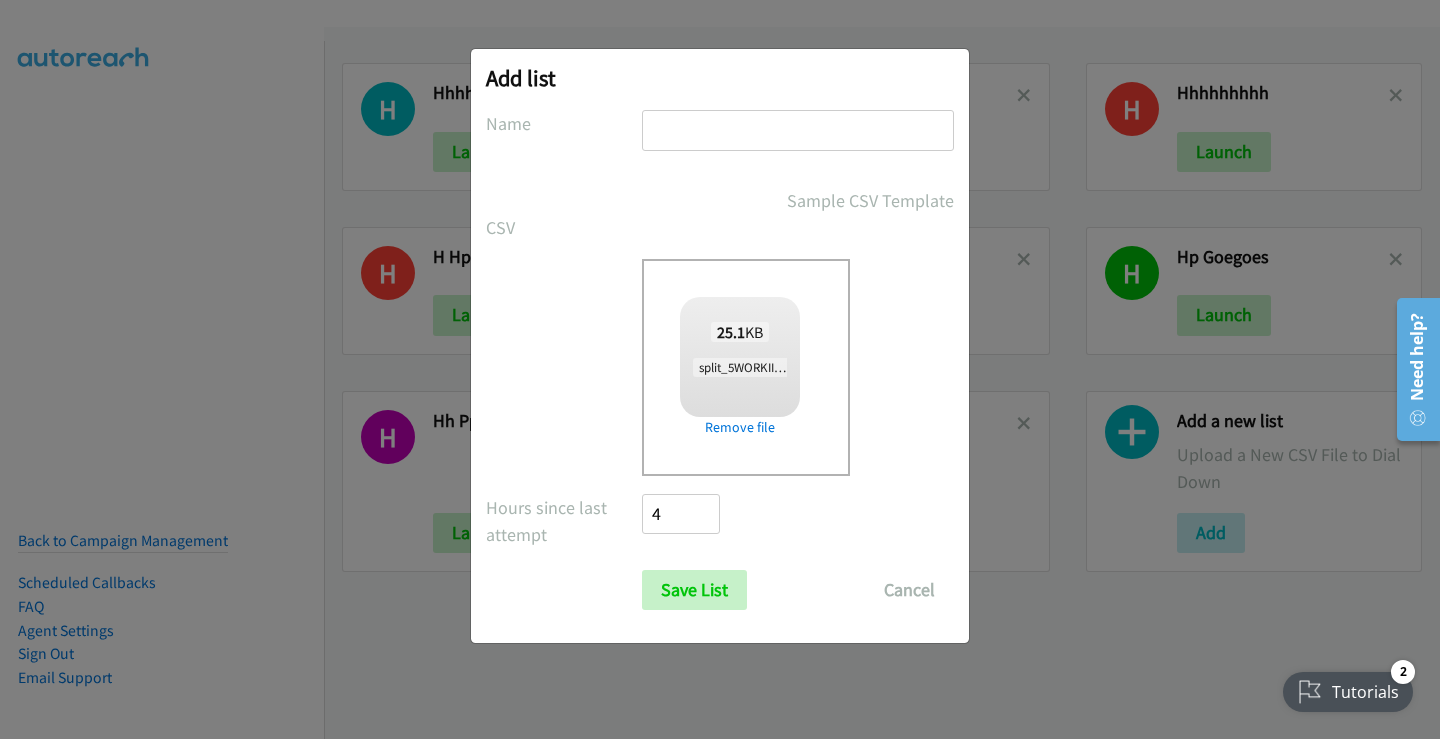 click at bounding box center (798, 130) 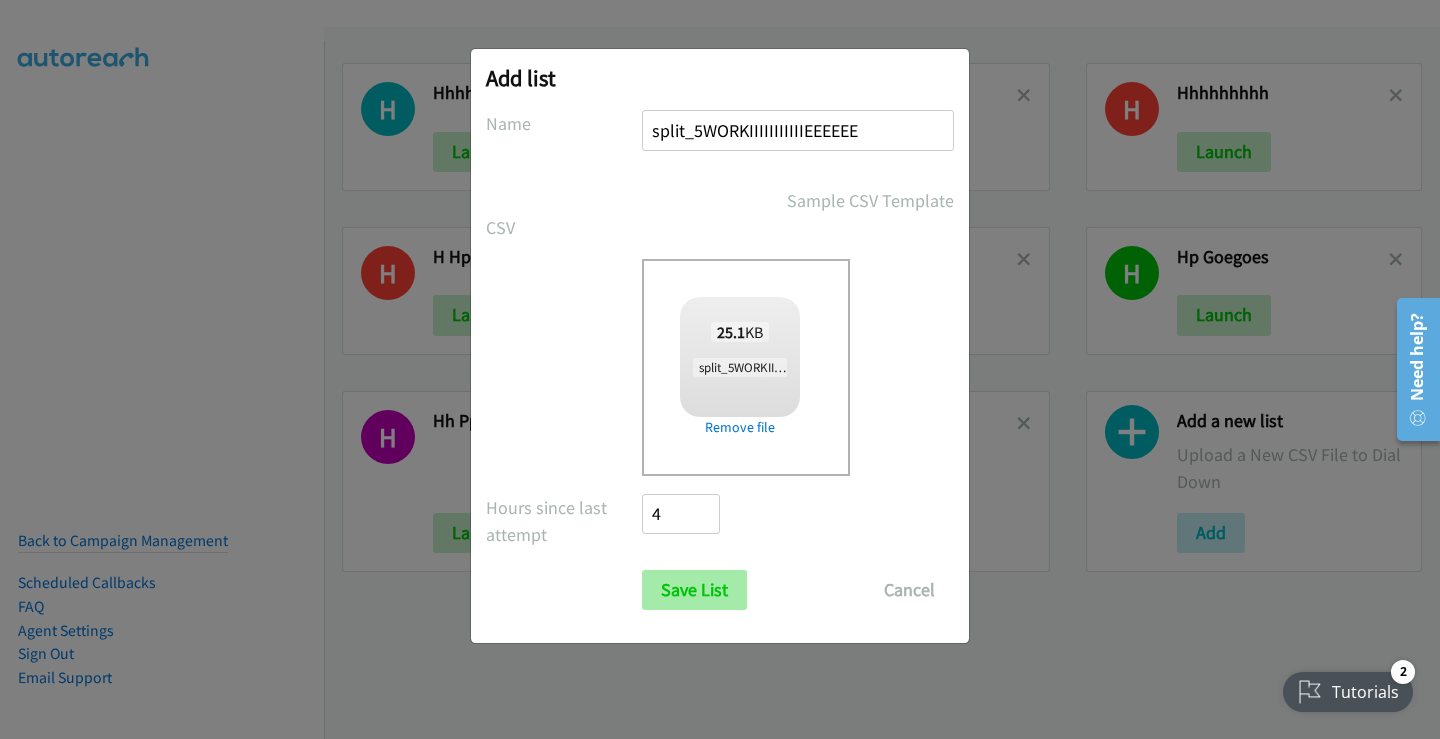 type on "split_5WORKIIIIIIIIIIIEEEEEE" 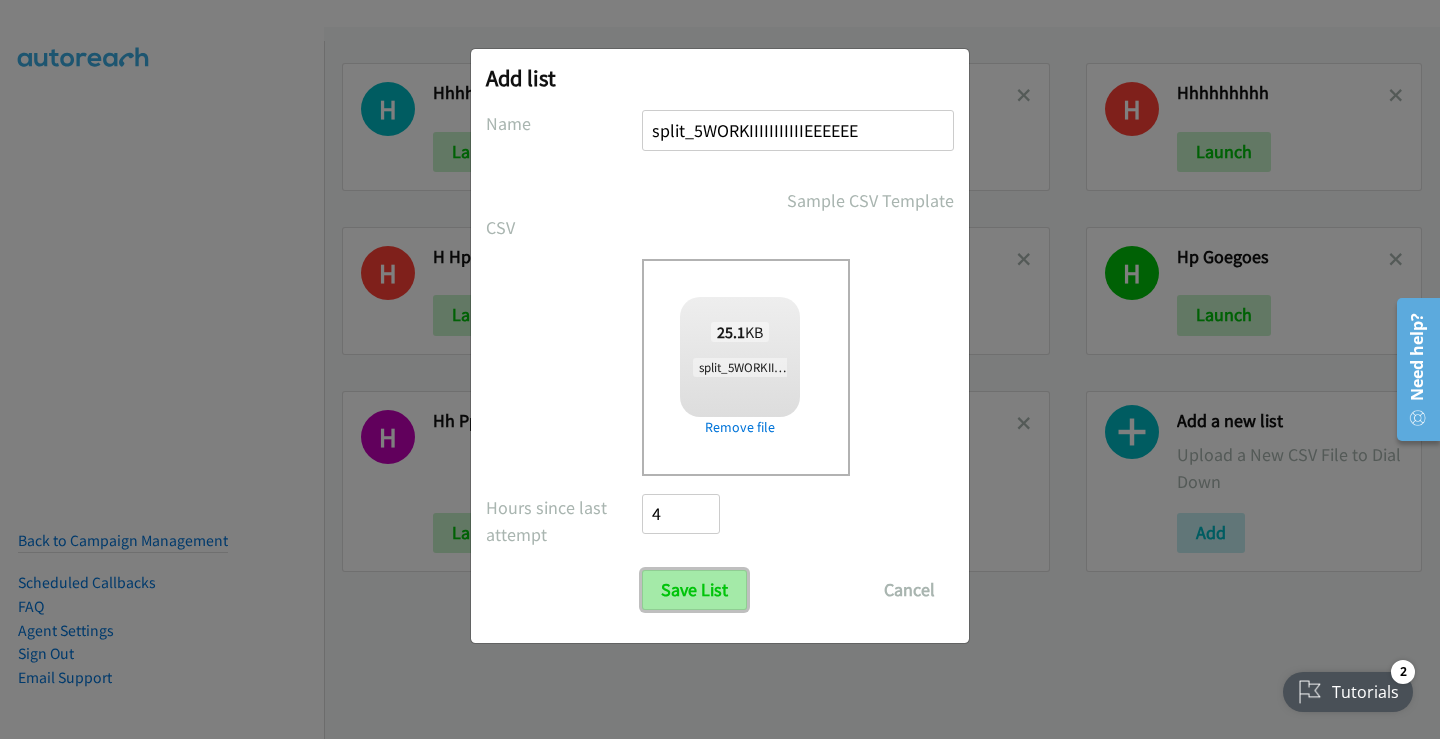 click on "Save List" at bounding box center [694, 590] 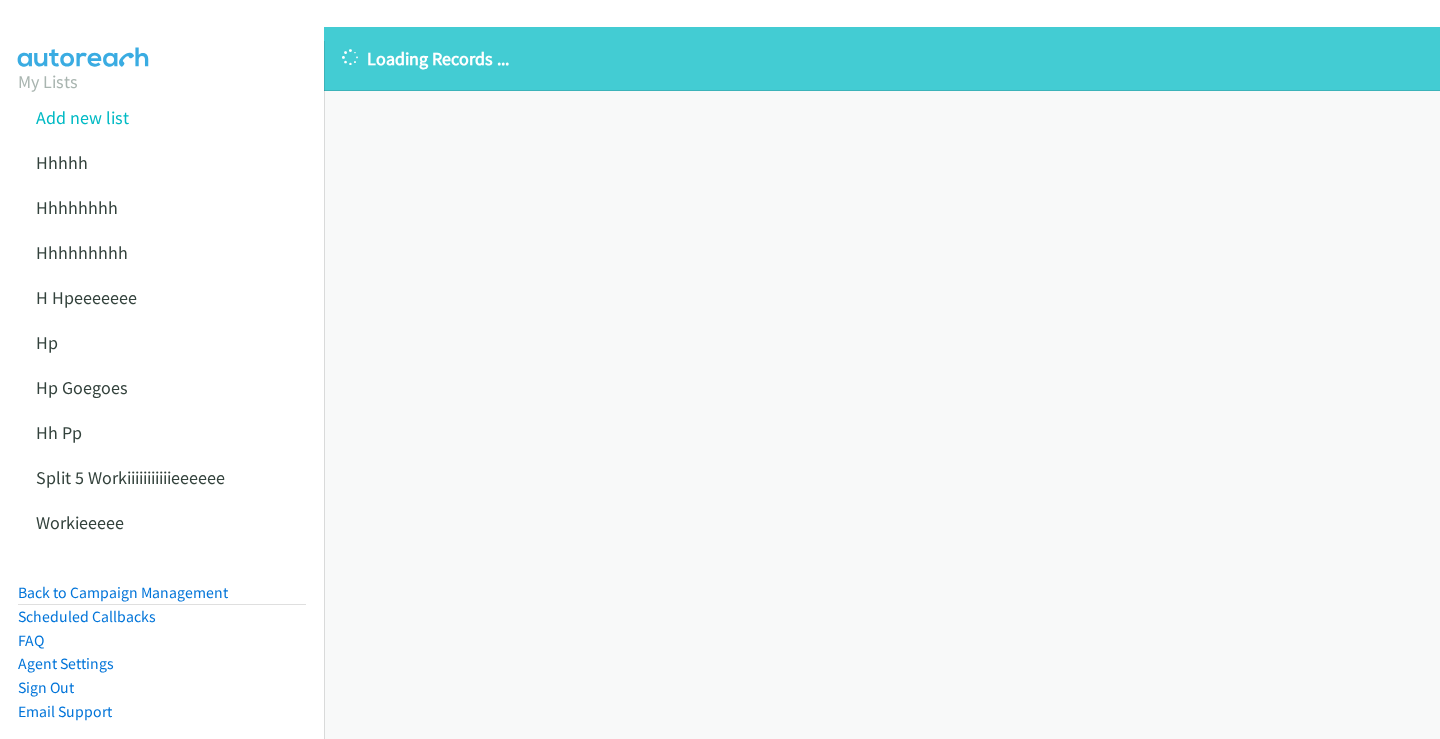 scroll, scrollTop: 0, scrollLeft: 0, axis: both 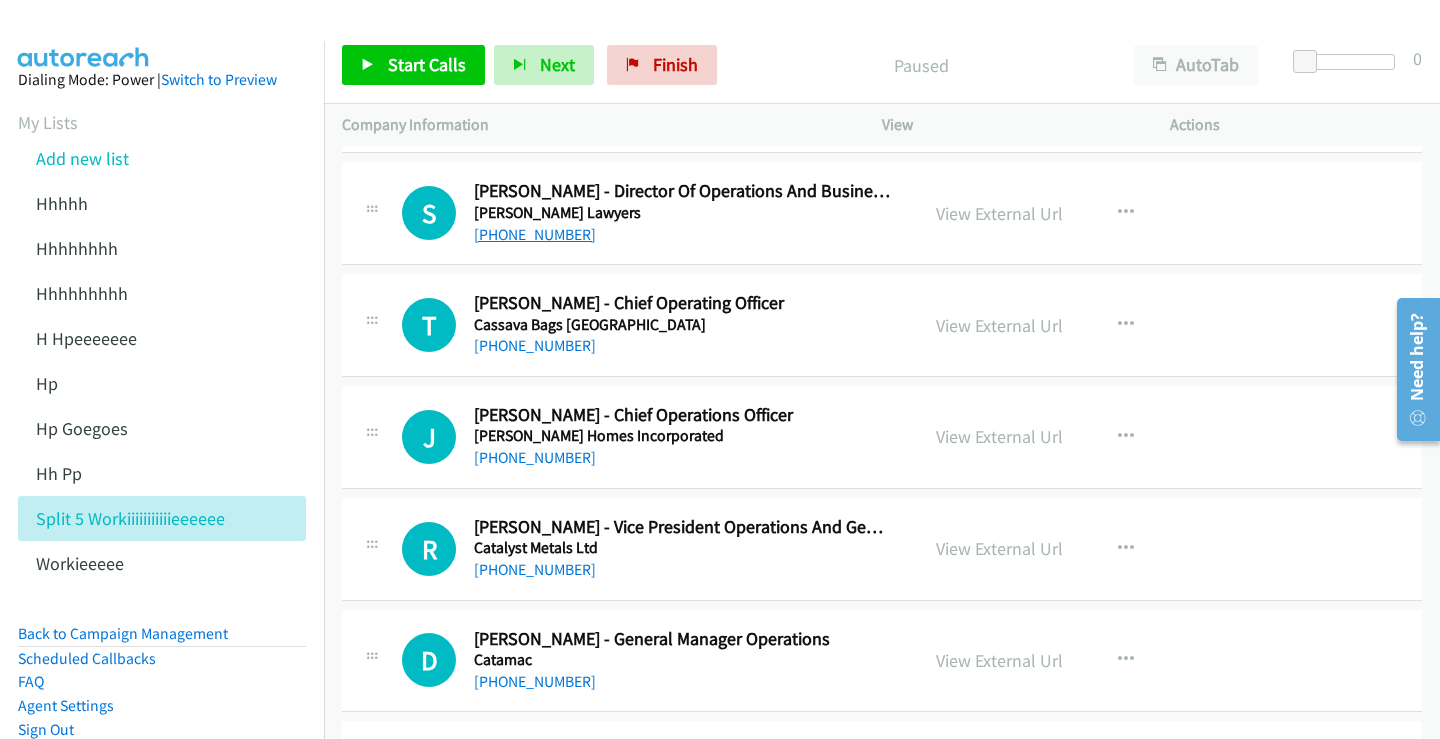 click on "+61 409 159 587" at bounding box center [535, 234] 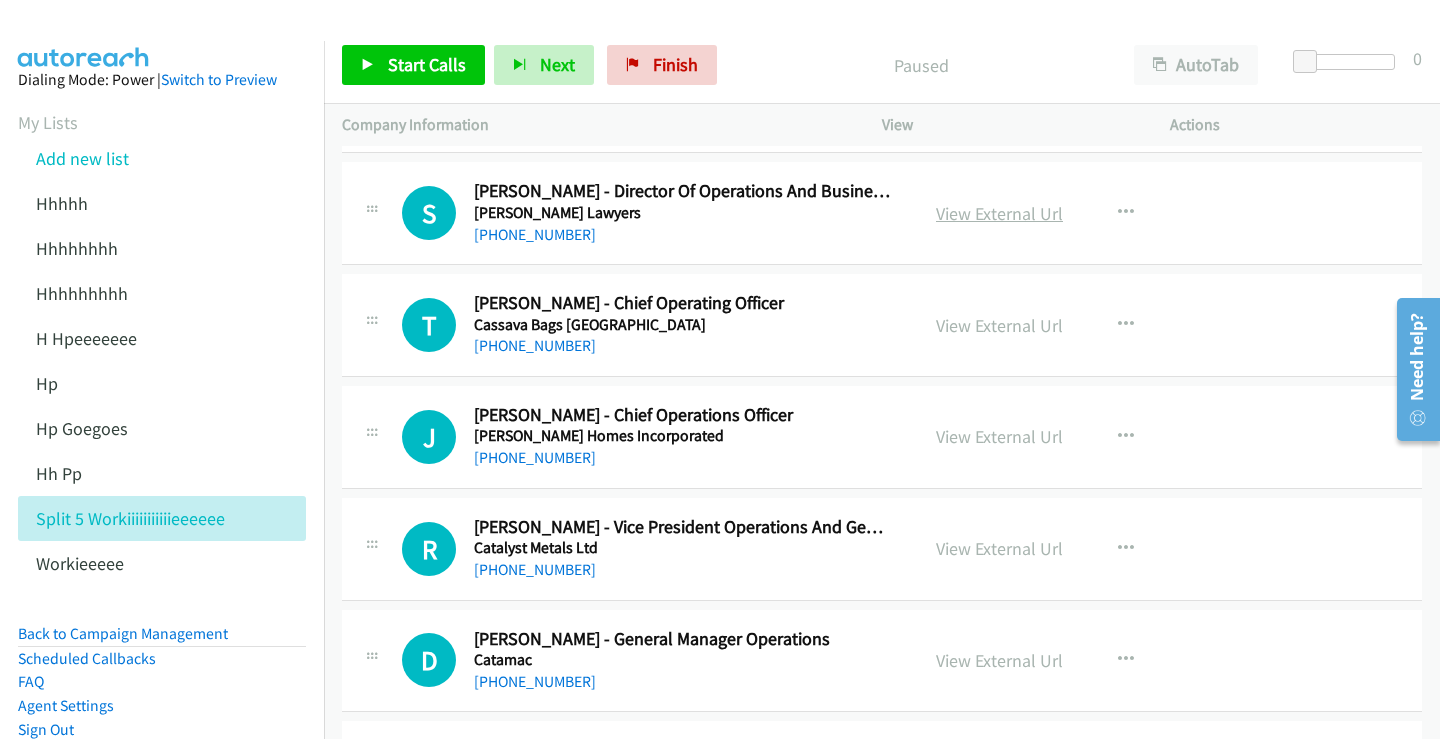 click on "View External Url" at bounding box center [999, 213] 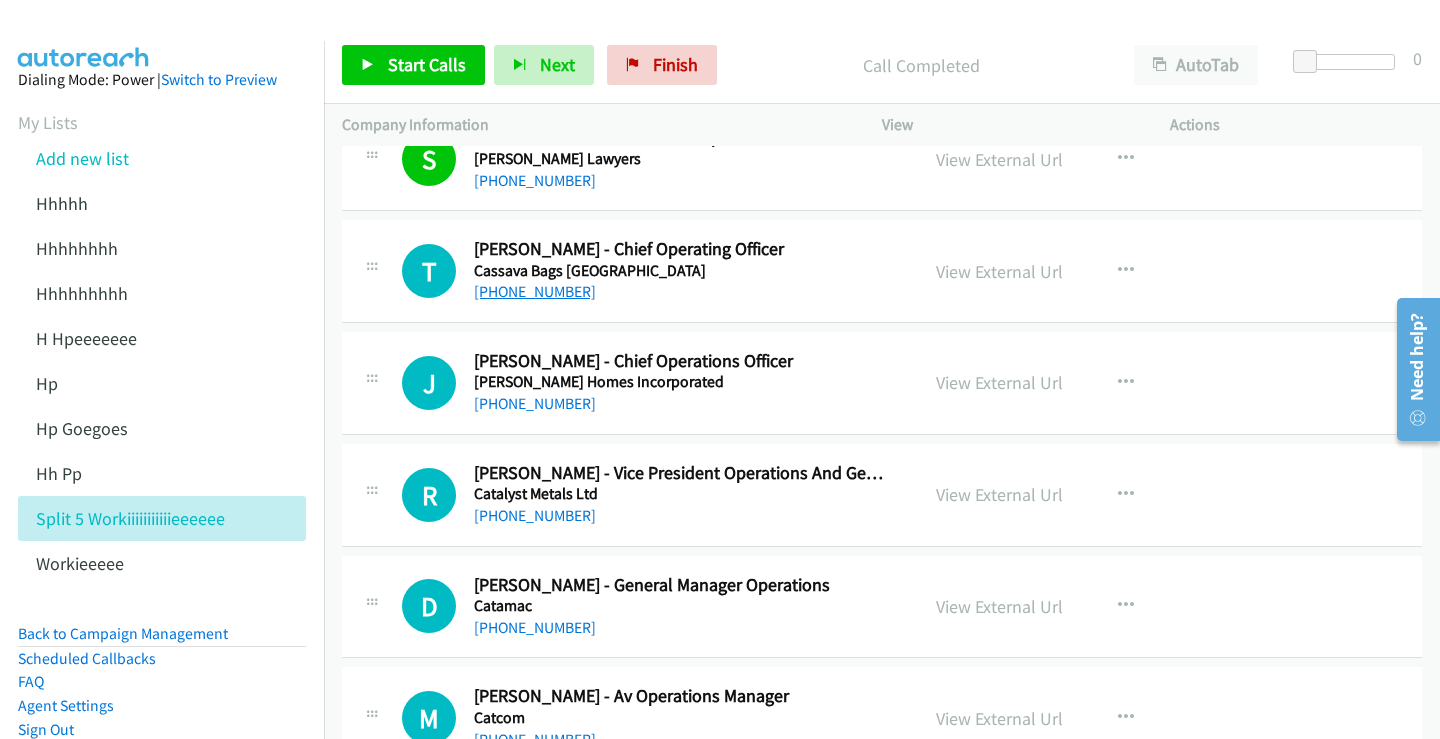 scroll, scrollTop: 200, scrollLeft: 0, axis: vertical 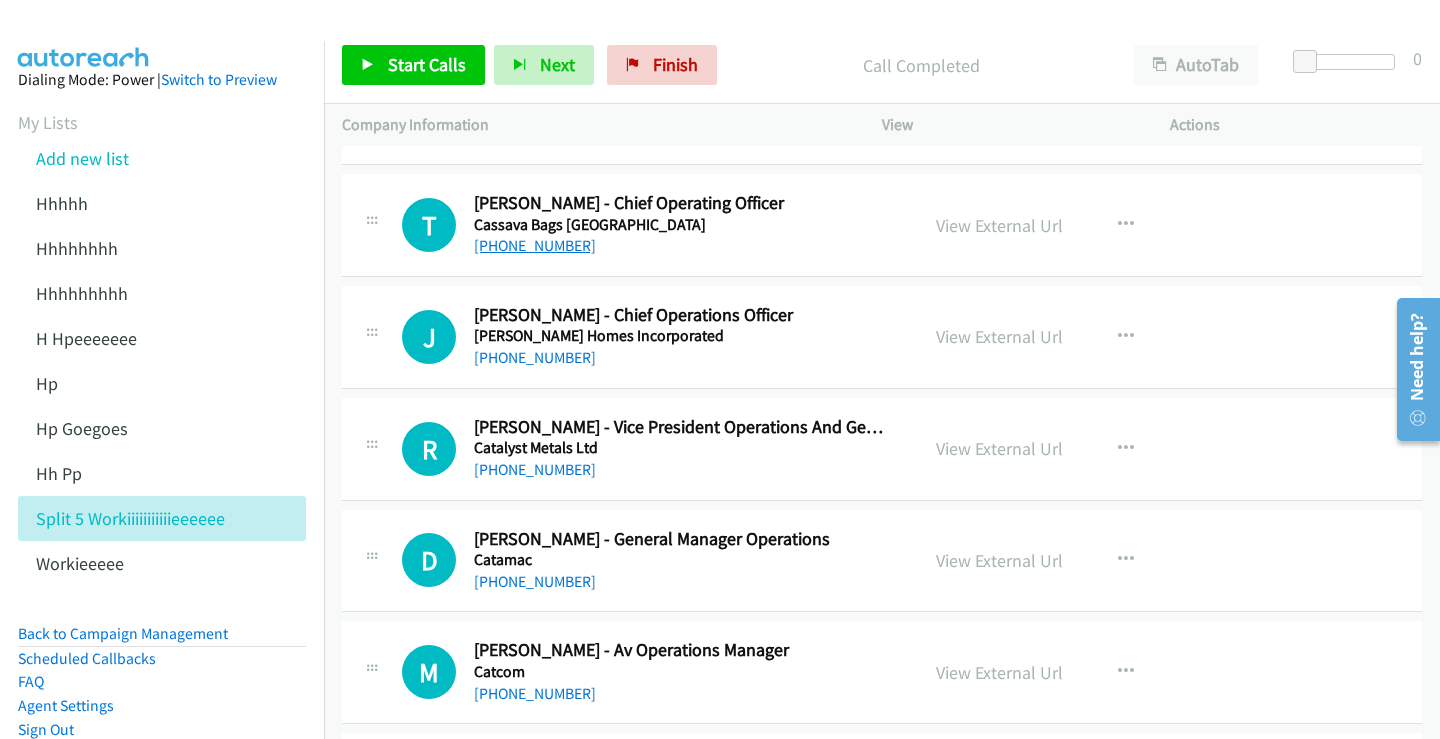 click on "+61 481 149 984" at bounding box center [535, 245] 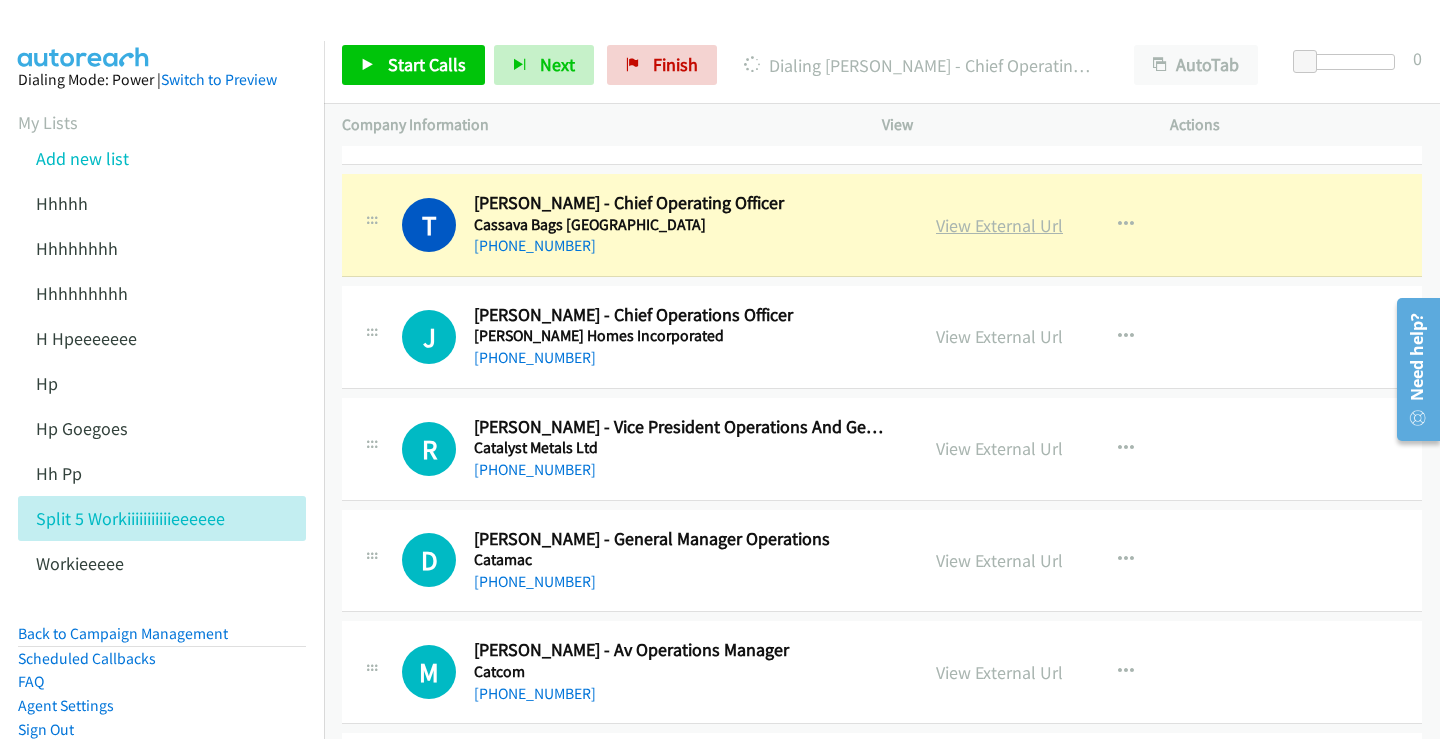 click on "View External Url" at bounding box center (999, 225) 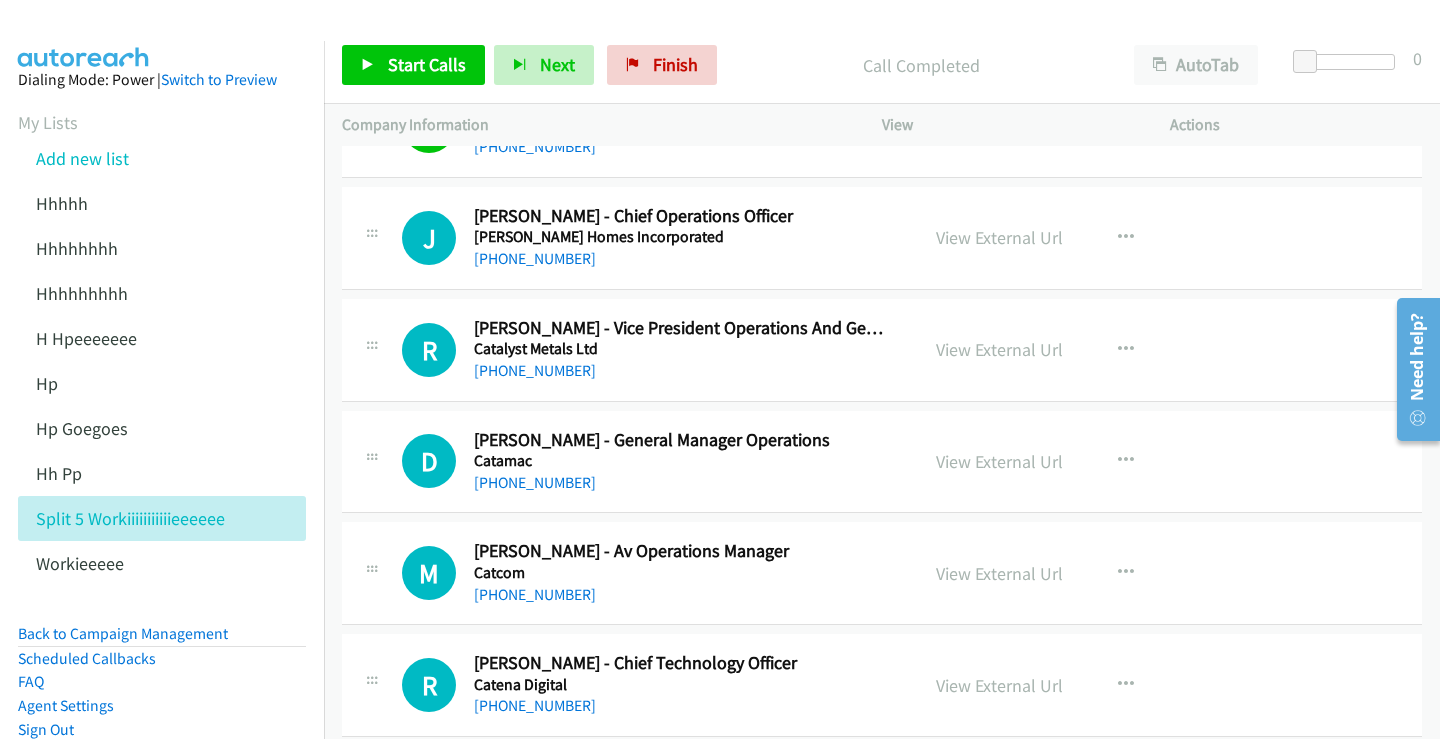 scroll, scrollTop: 300, scrollLeft: 0, axis: vertical 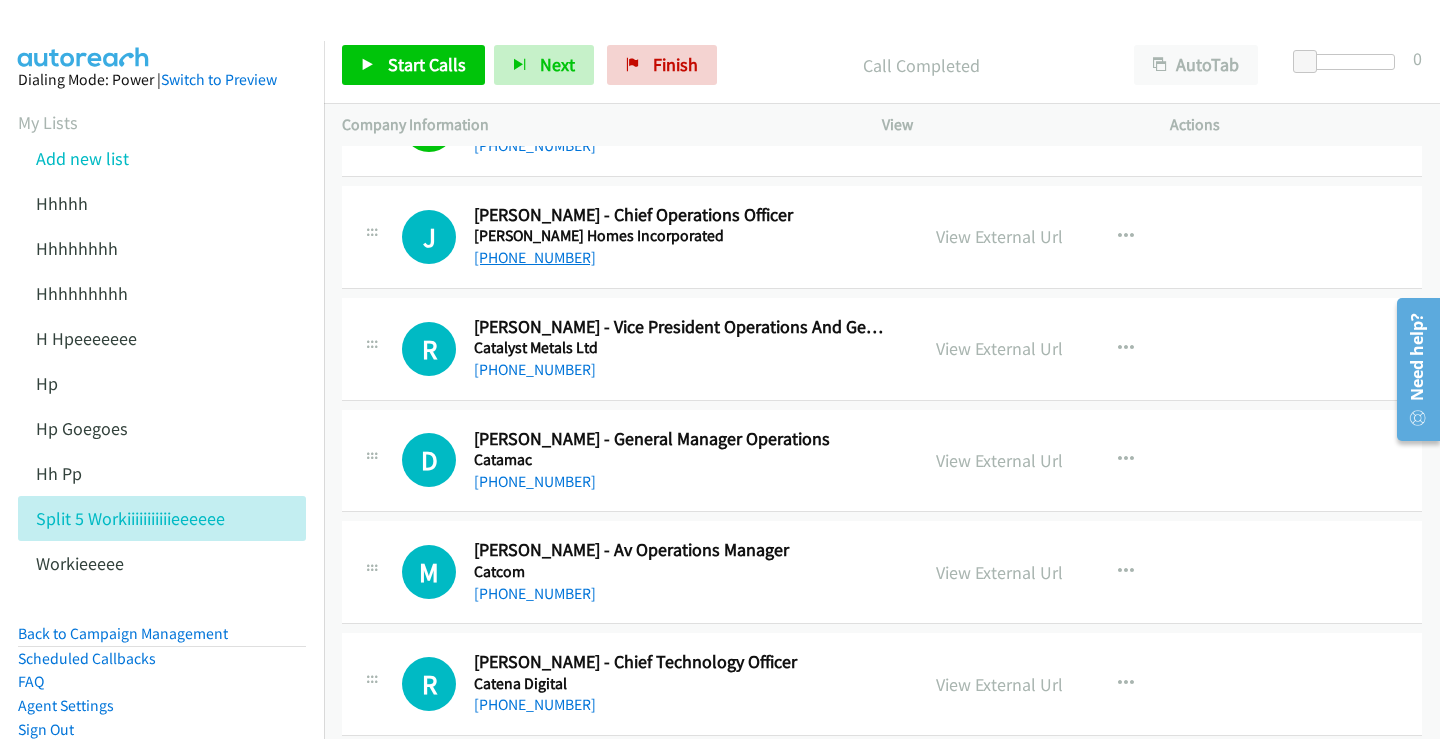 click on "+61 8 9227 7786" at bounding box center (535, 257) 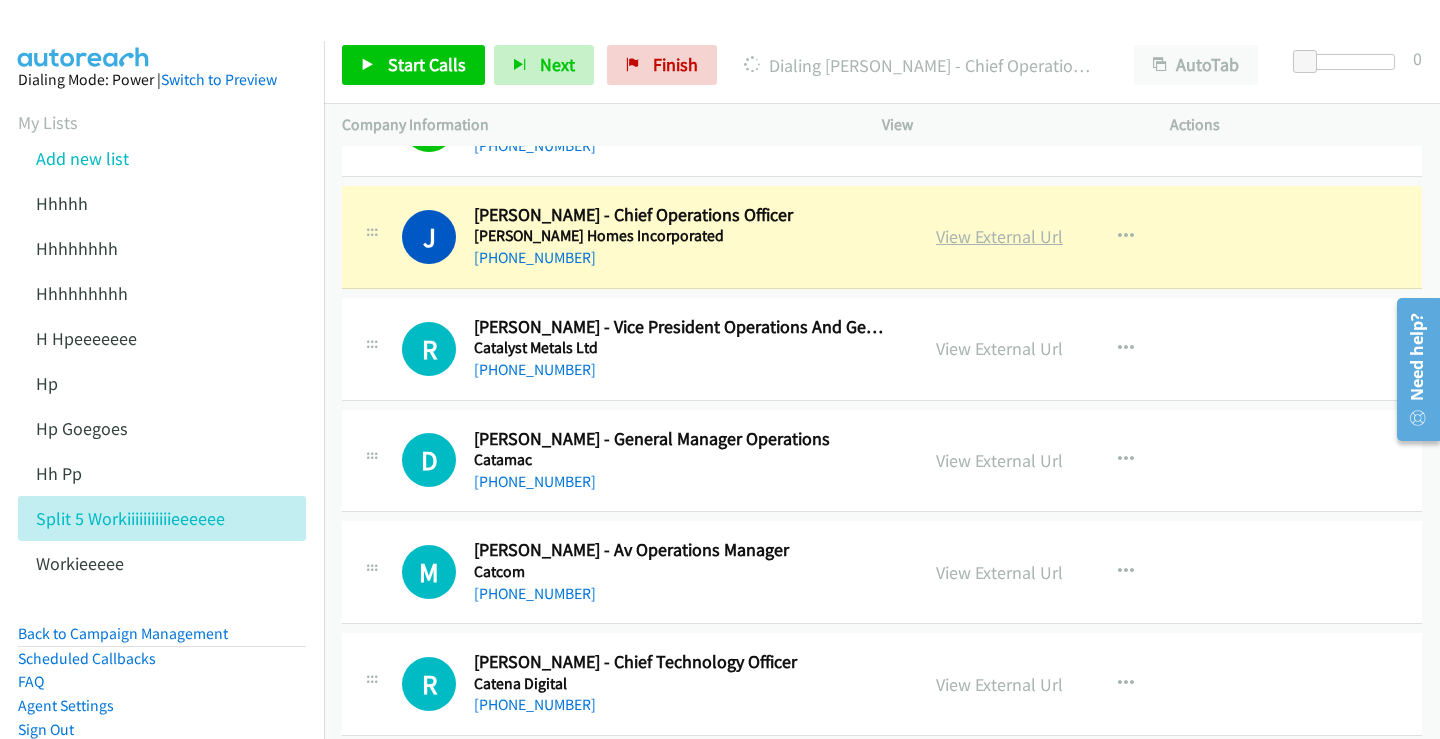click on "View External Url" at bounding box center [999, 236] 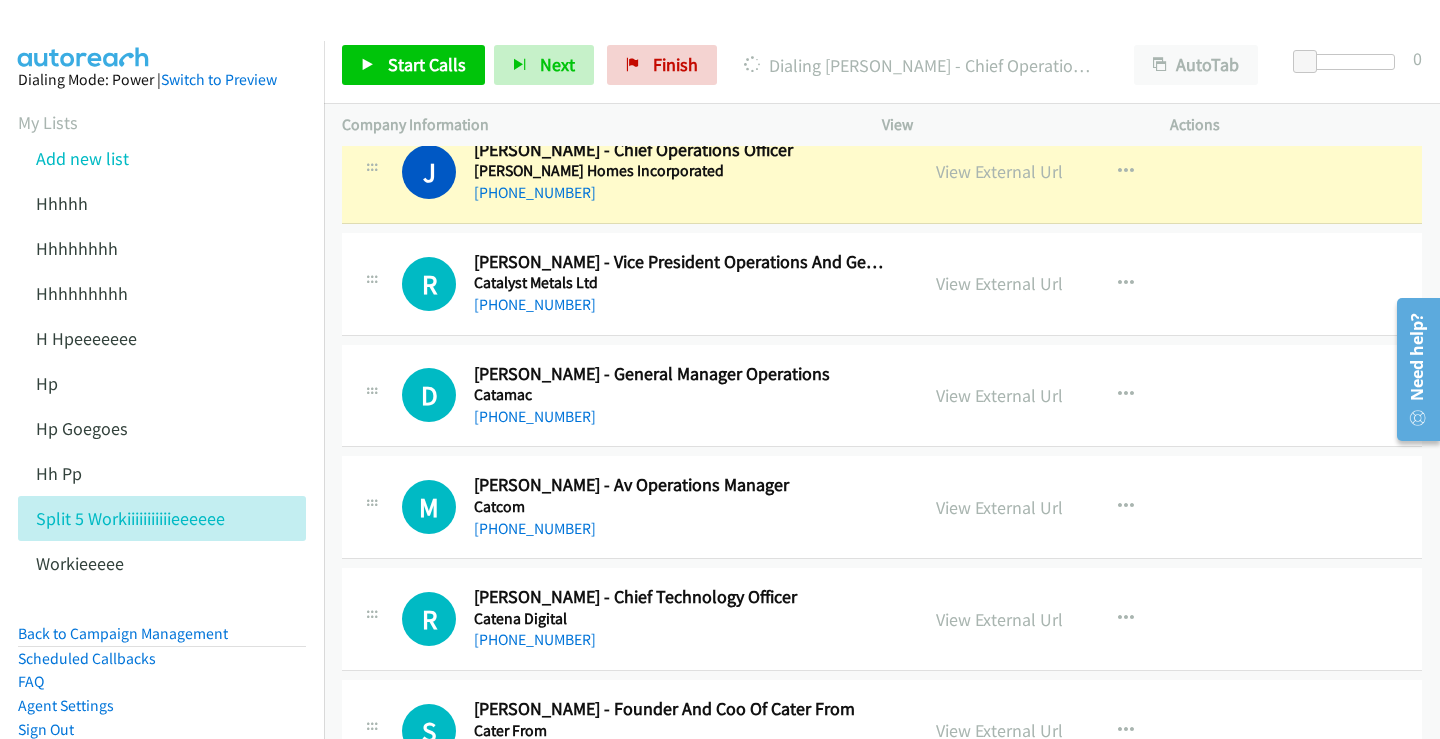 scroll, scrollTop: 400, scrollLeft: 0, axis: vertical 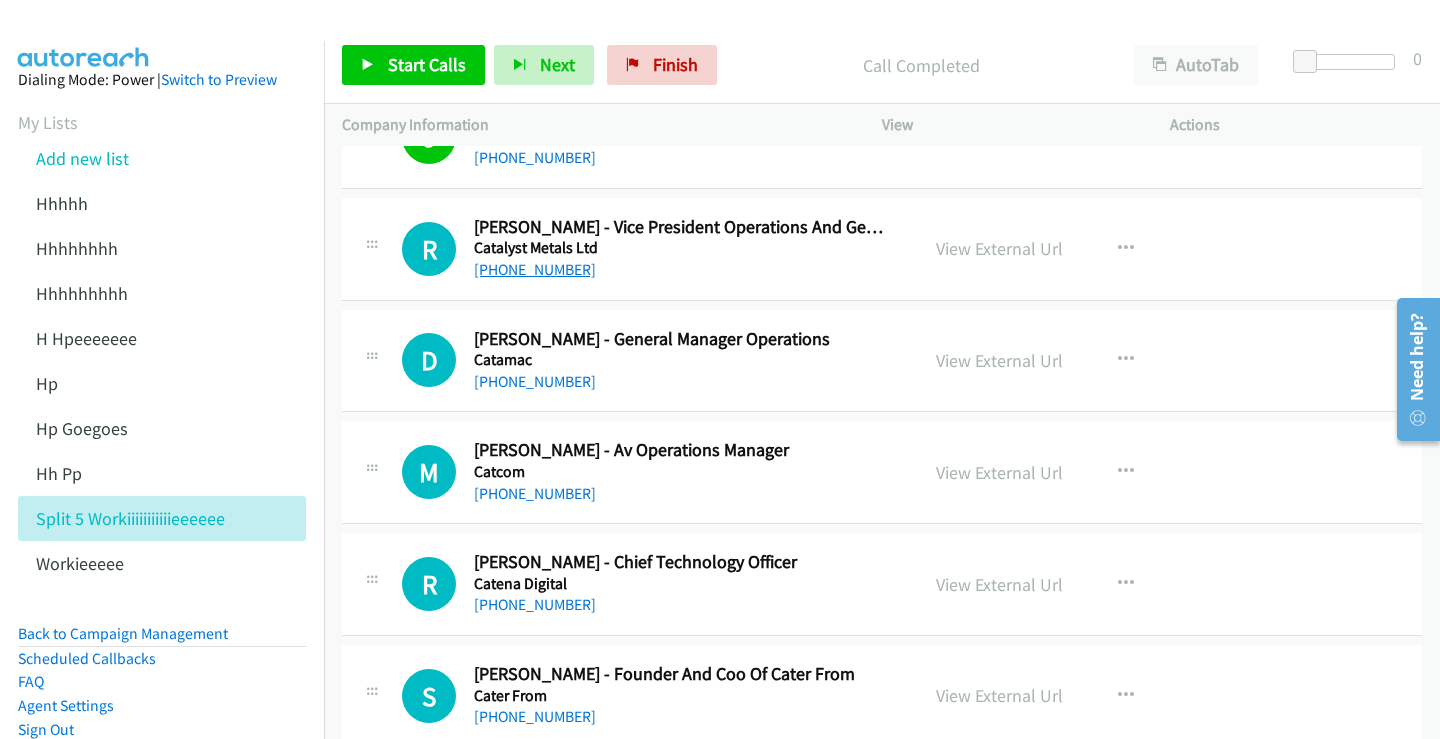 click on "+61 8 6263 4423" at bounding box center [535, 269] 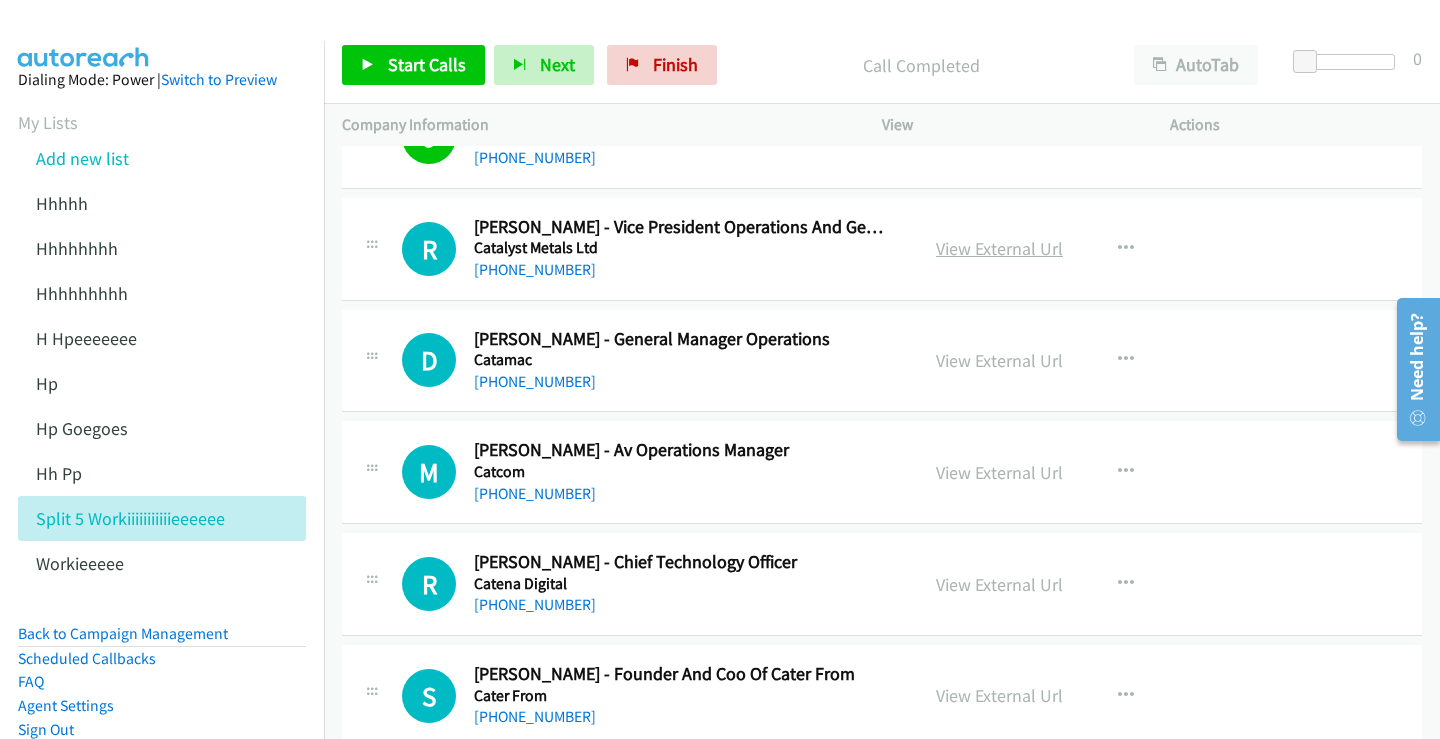 click on "View External Url" at bounding box center [999, 248] 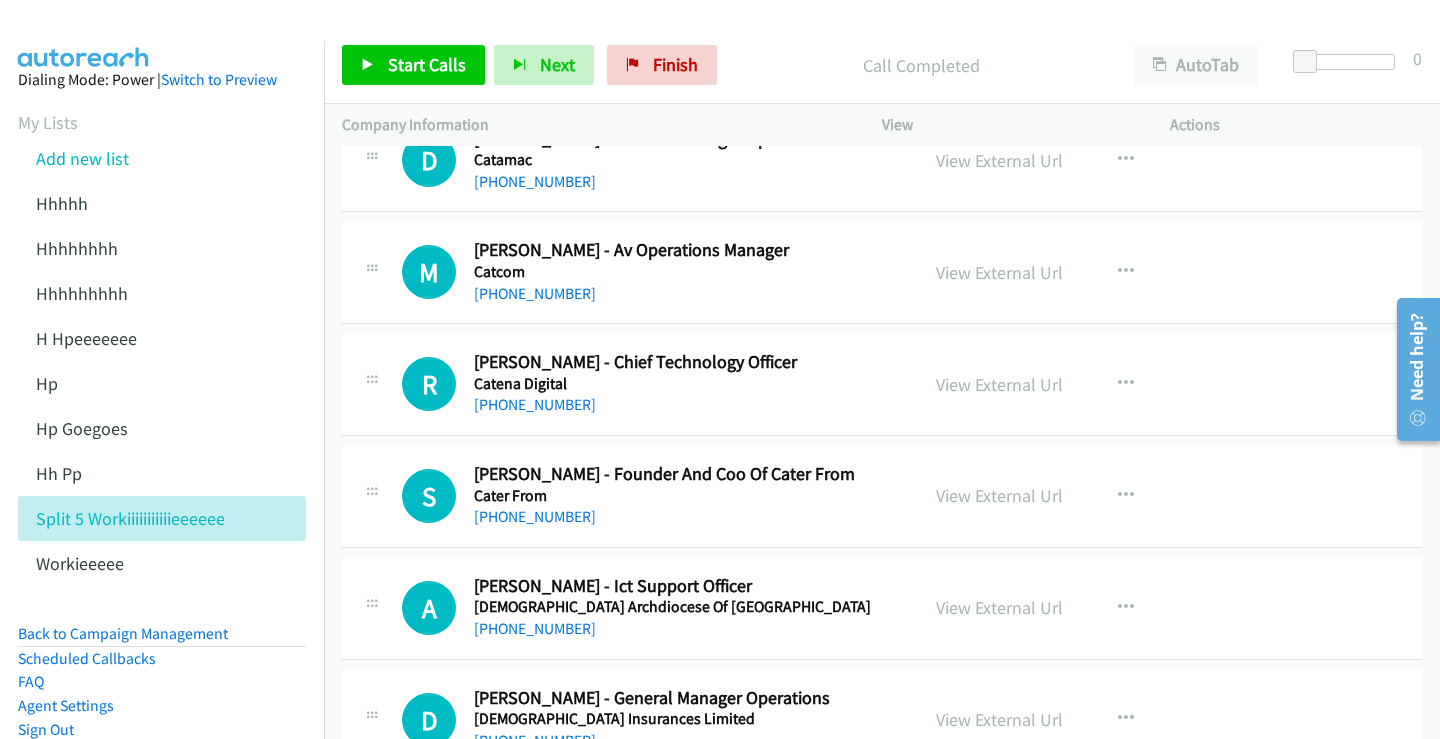 scroll, scrollTop: 500, scrollLeft: 0, axis: vertical 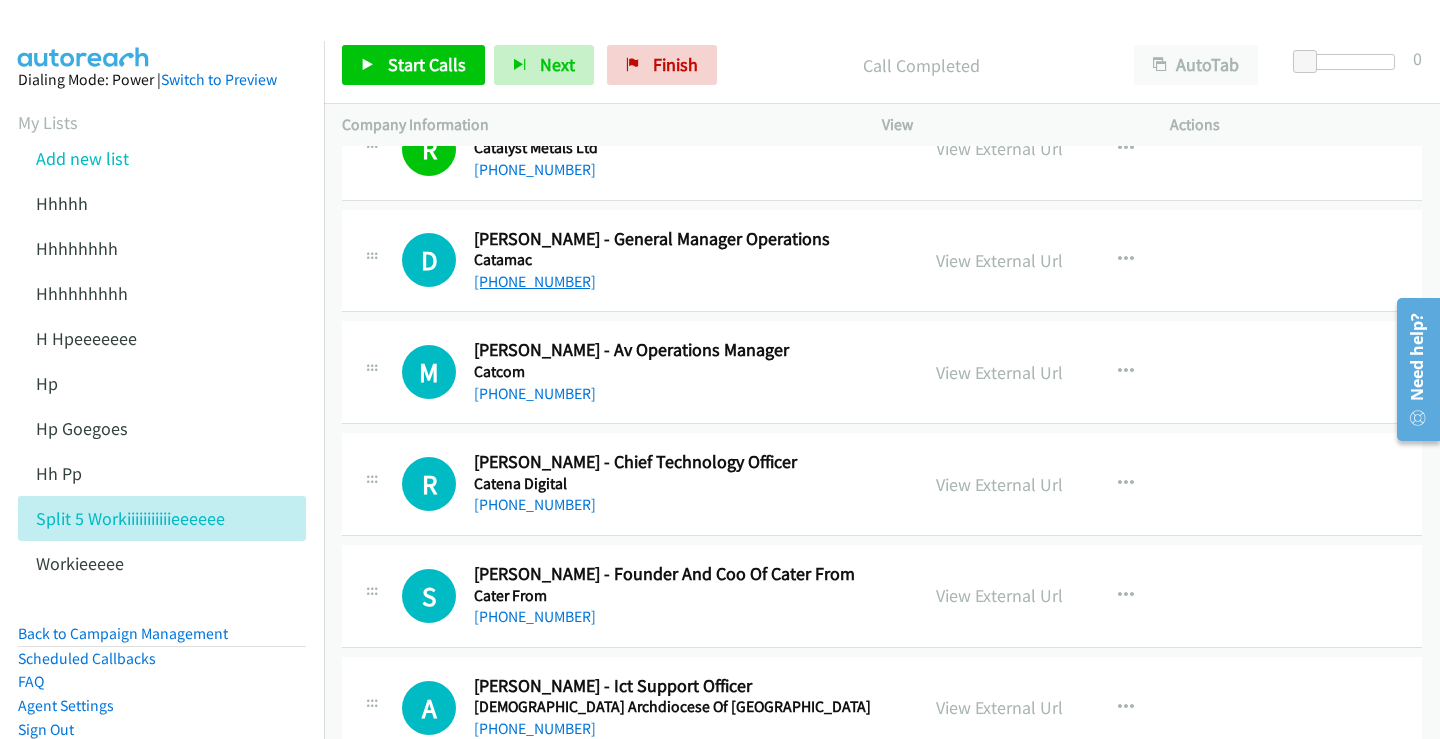 click on "+61 414 938 193" at bounding box center (535, 281) 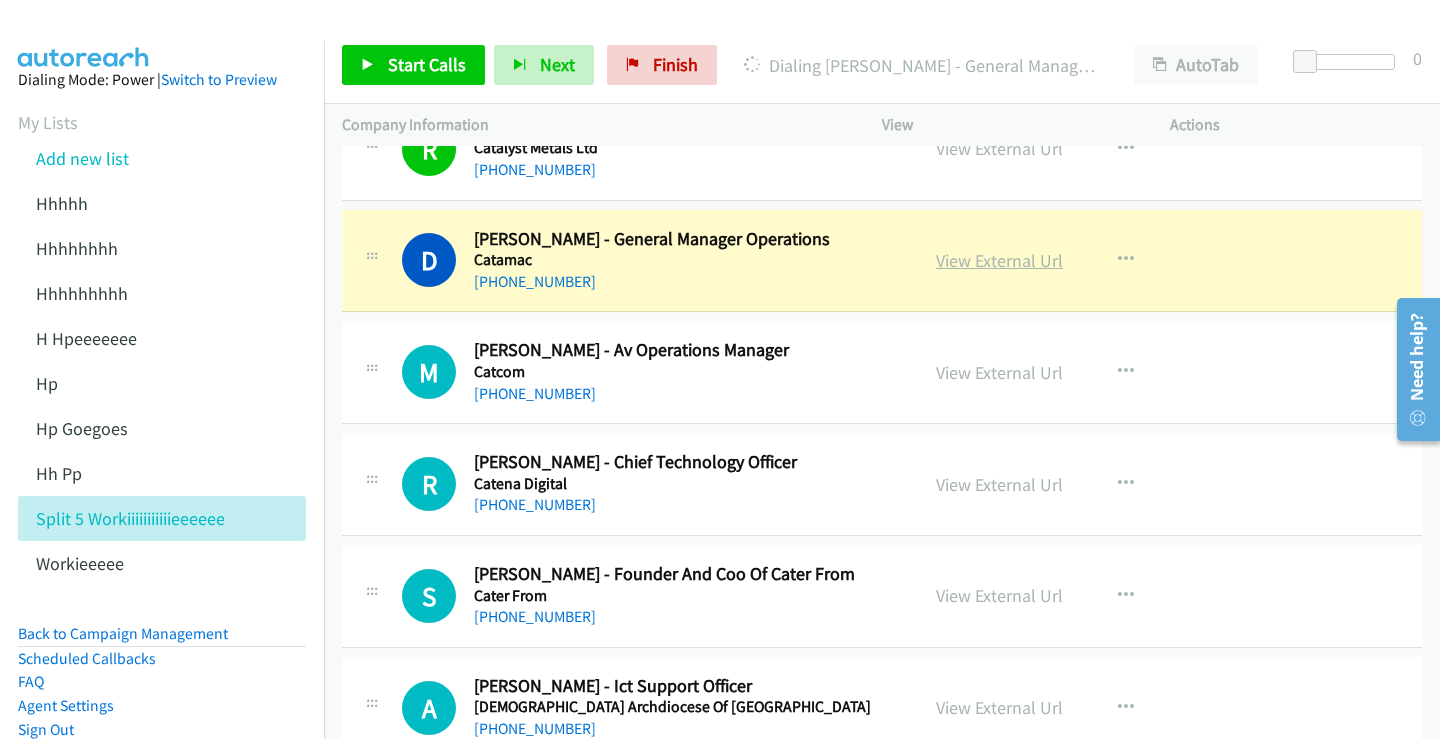 click on "View External Url" at bounding box center [999, 260] 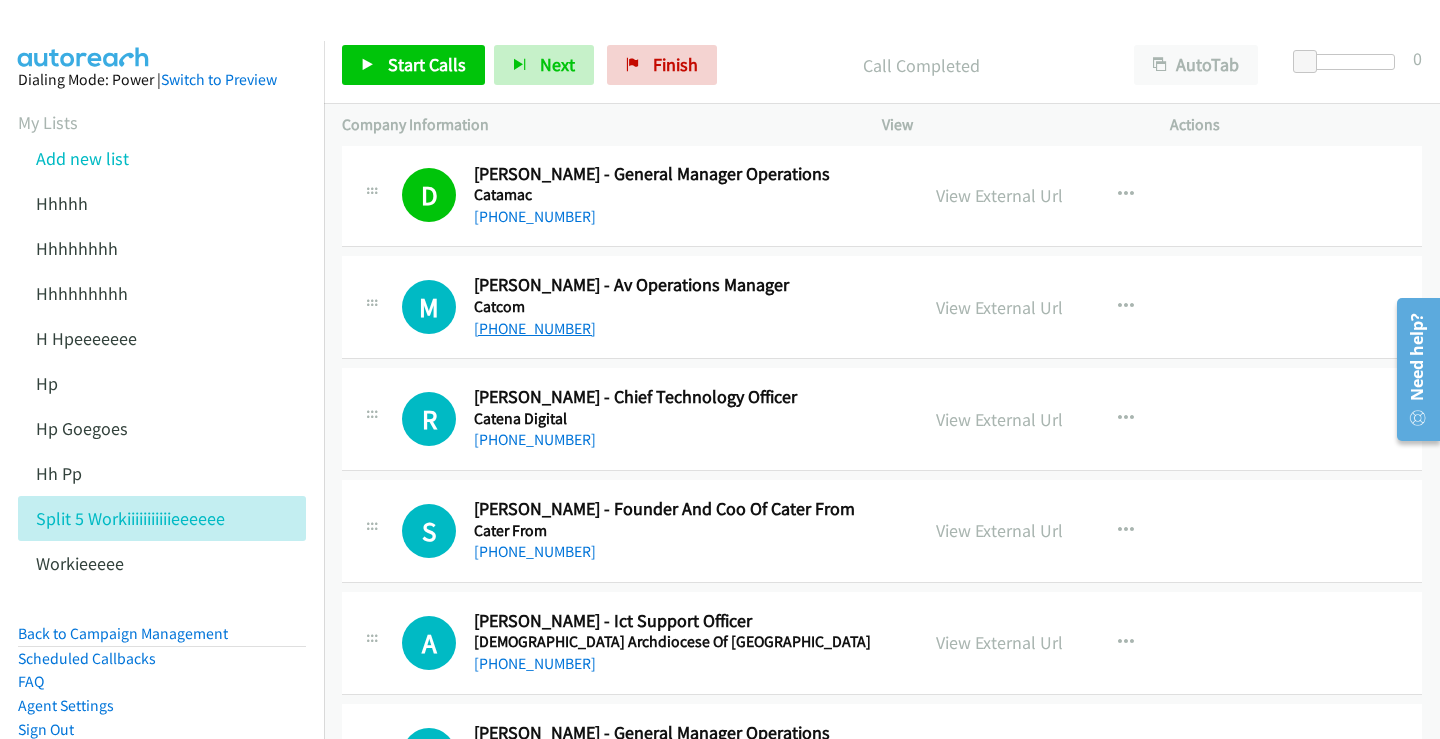 scroll, scrollTop: 600, scrollLeft: 0, axis: vertical 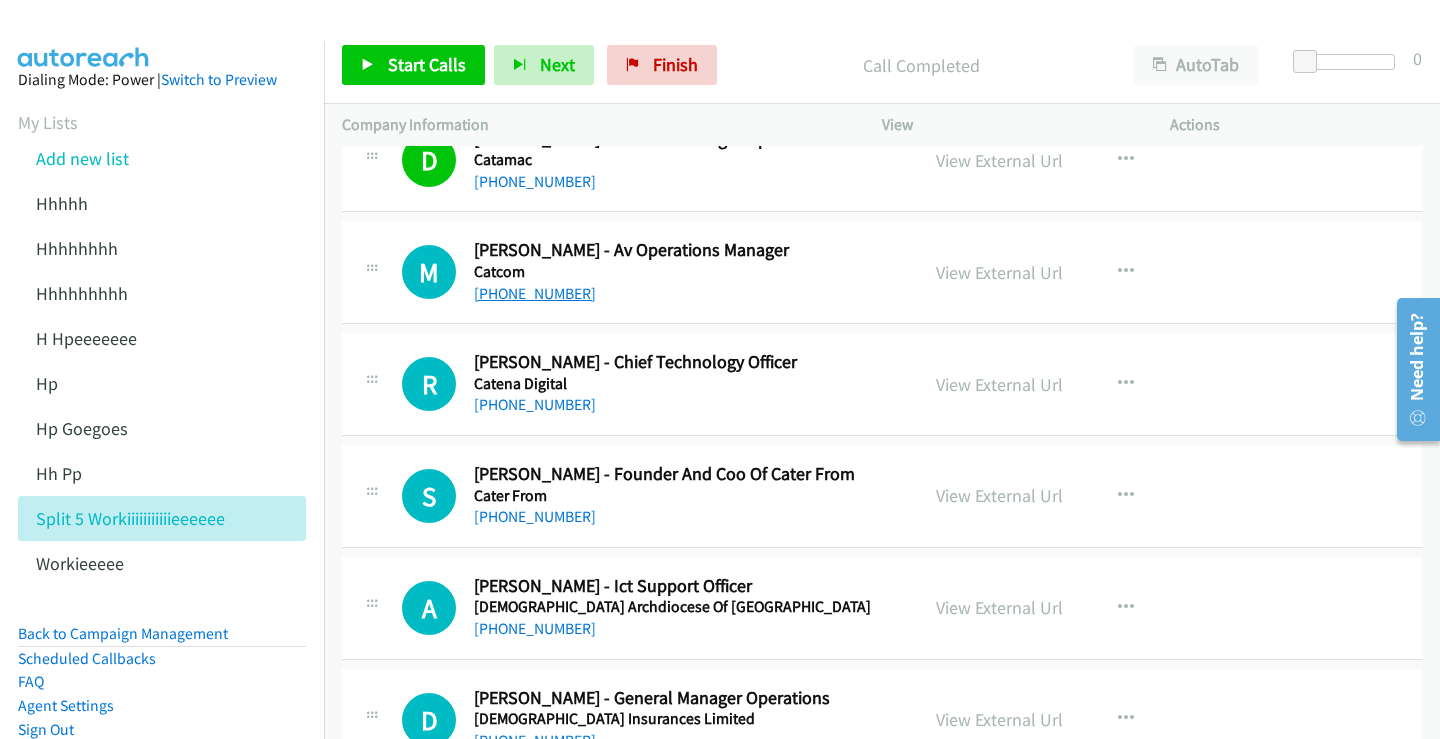 click on "+61 467 235 213" at bounding box center (535, 293) 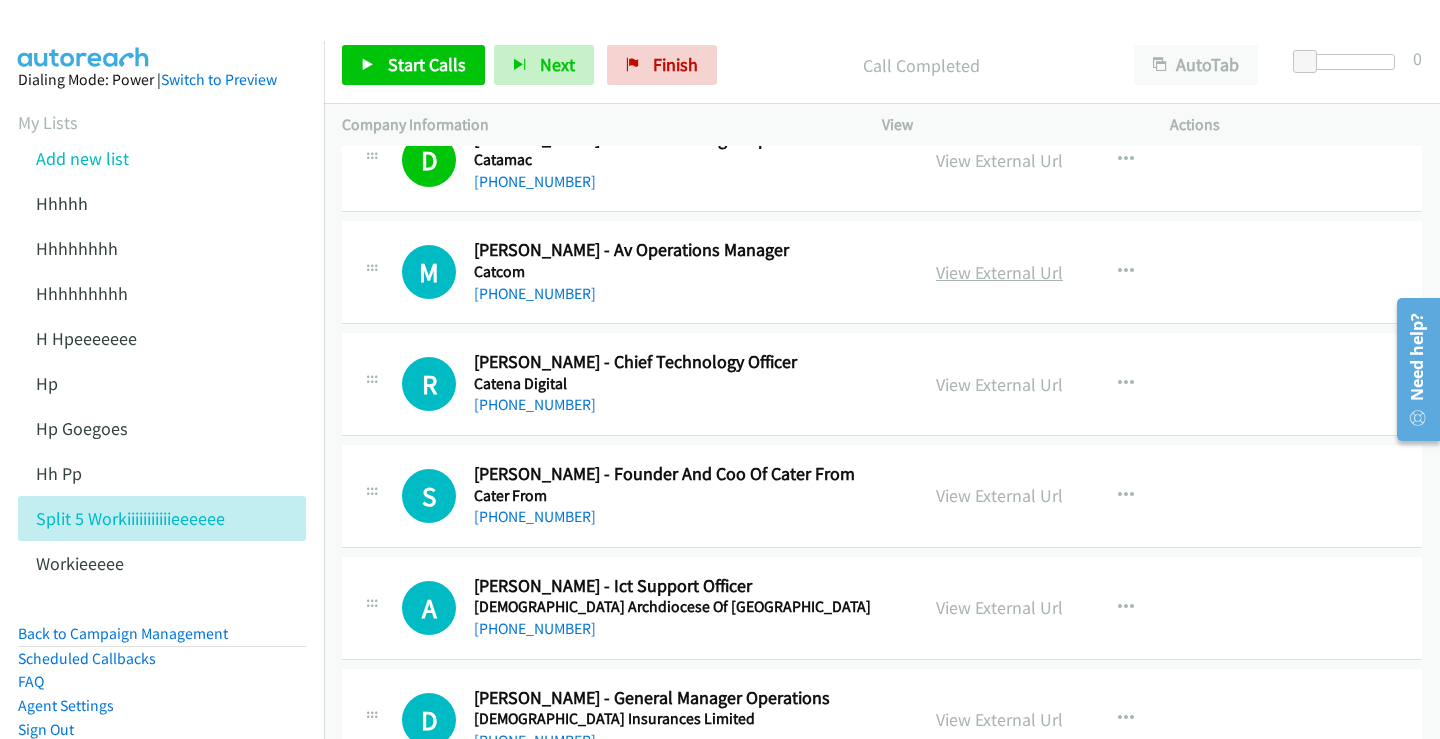 click on "View External Url" at bounding box center [999, 272] 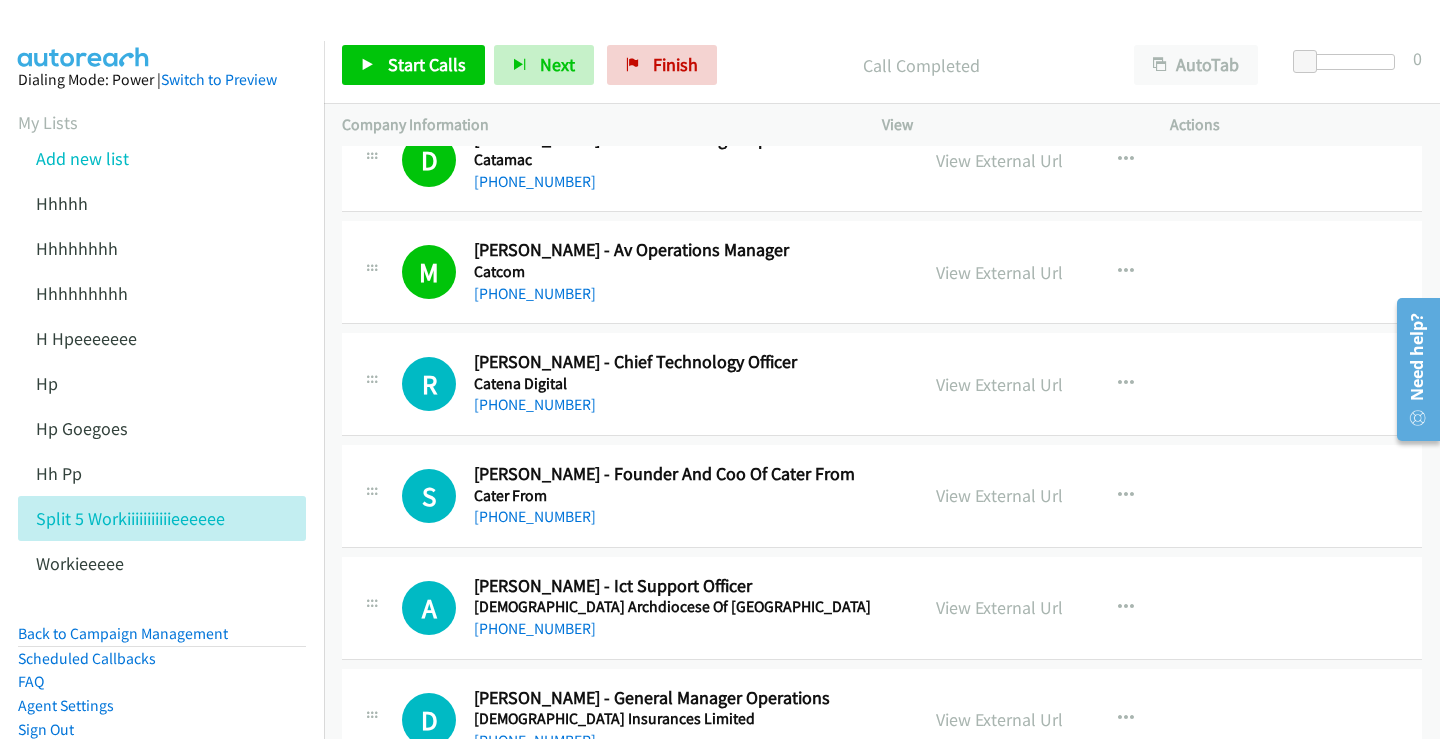 scroll, scrollTop: 700, scrollLeft: 0, axis: vertical 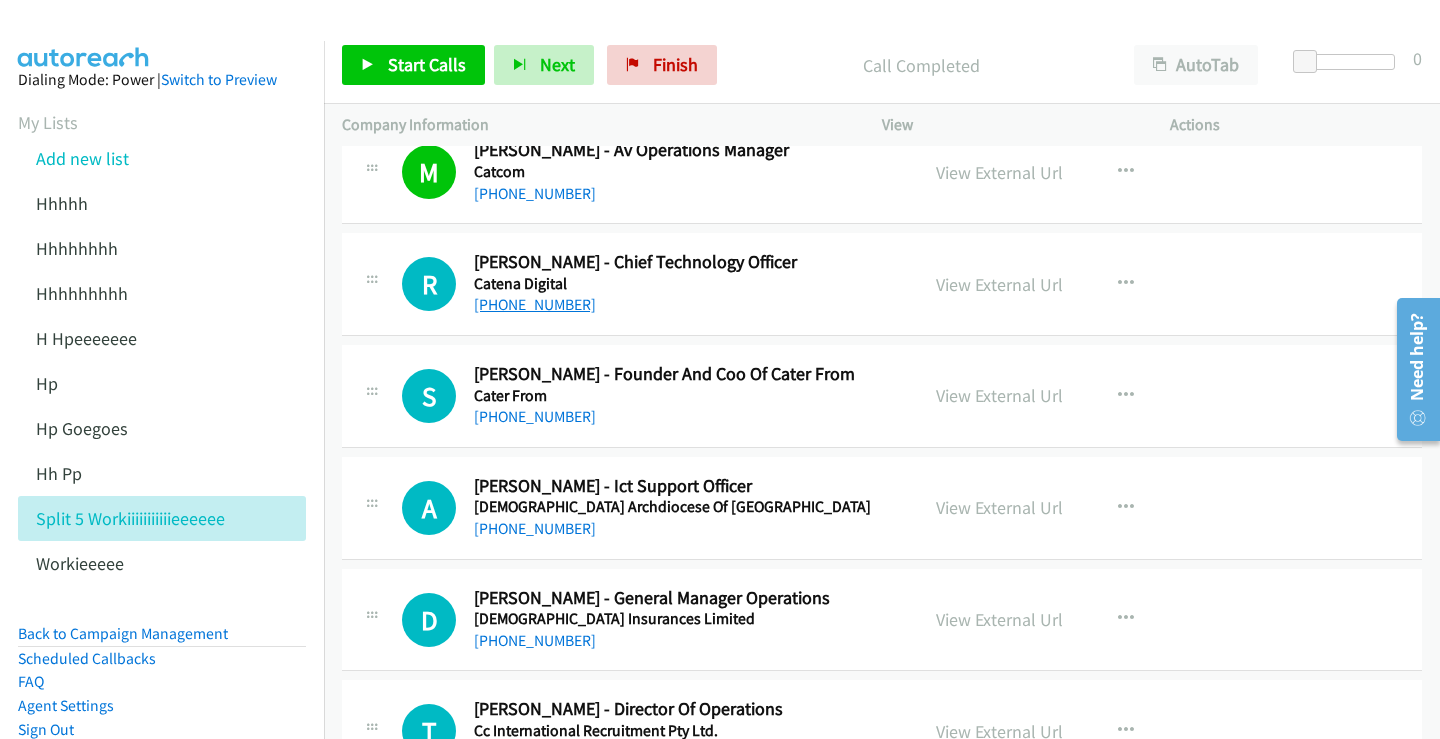 click on "+61 477 716 061" at bounding box center [535, 304] 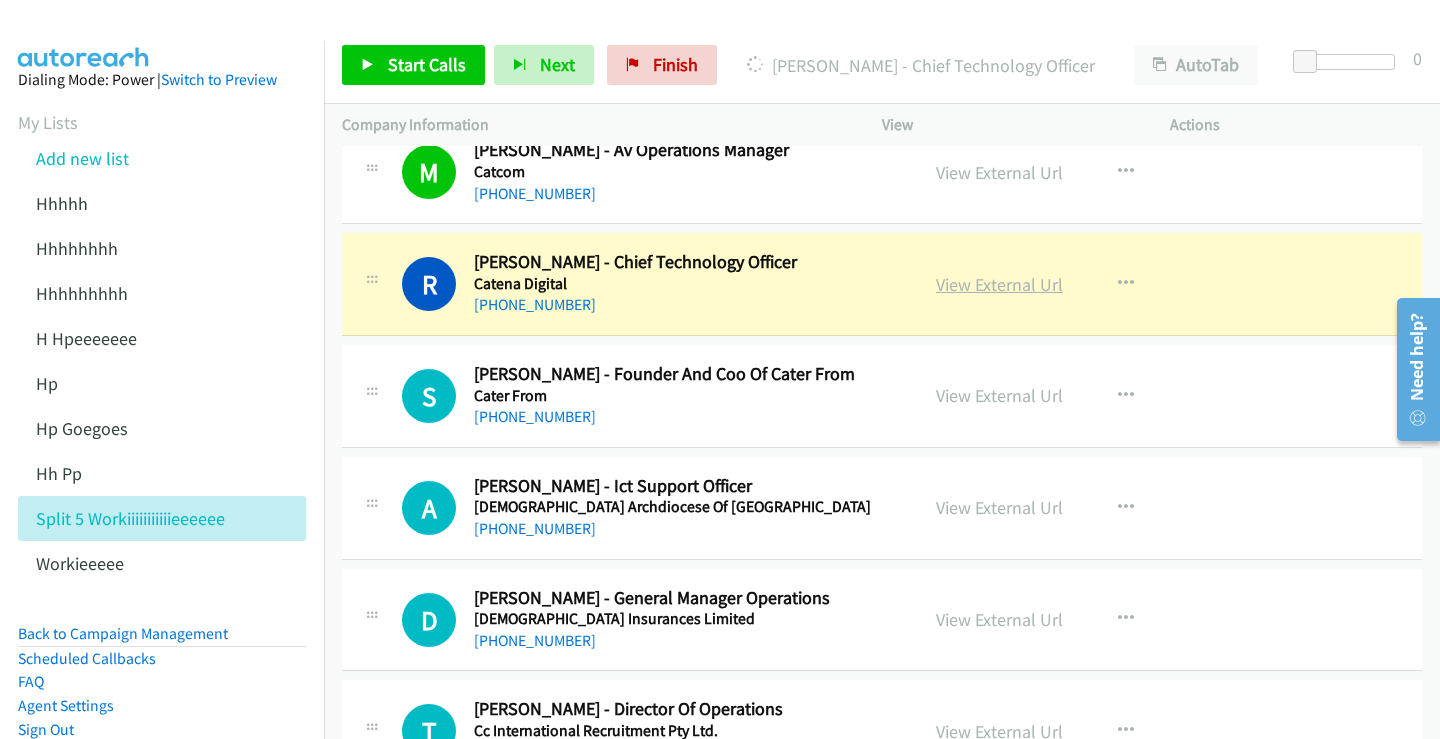 click on "View External Url" at bounding box center [999, 284] 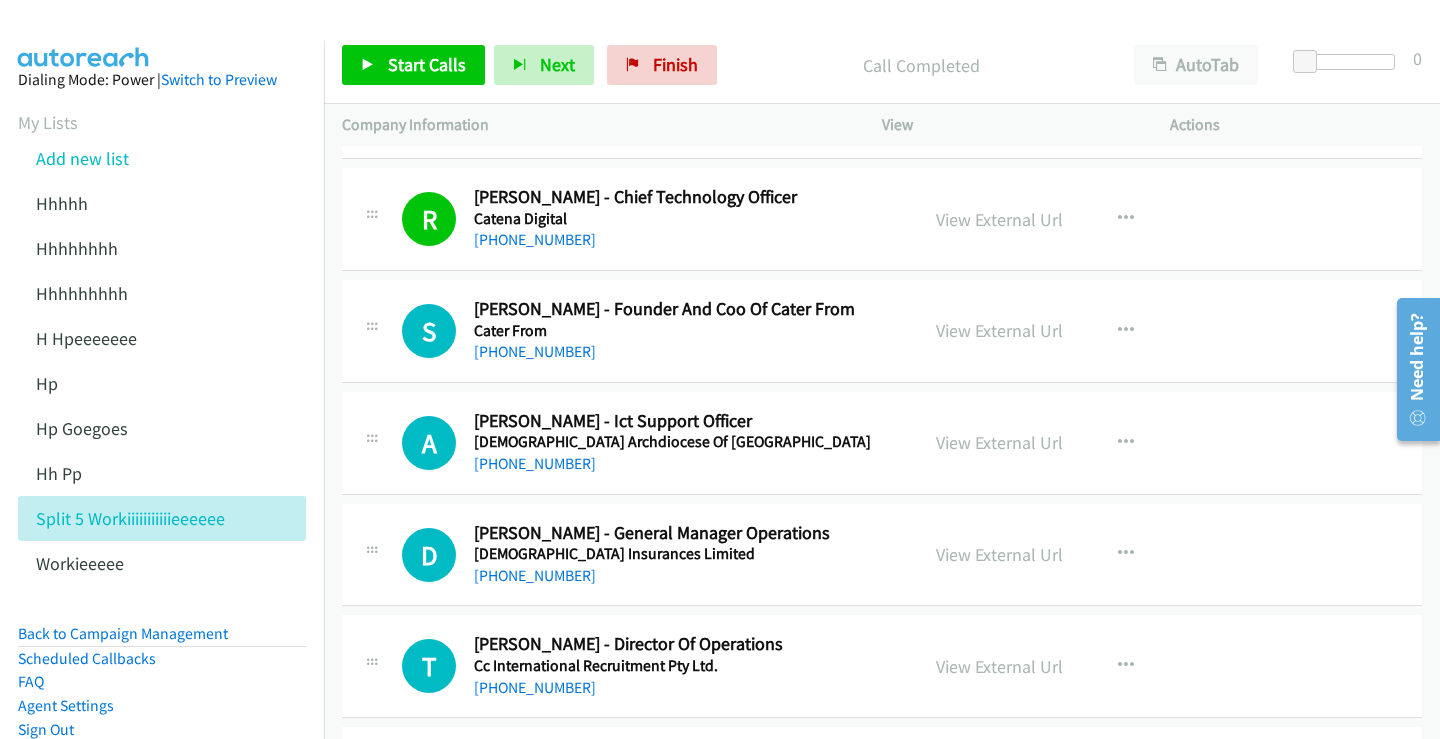 scroll, scrollTop: 800, scrollLeft: 0, axis: vertical 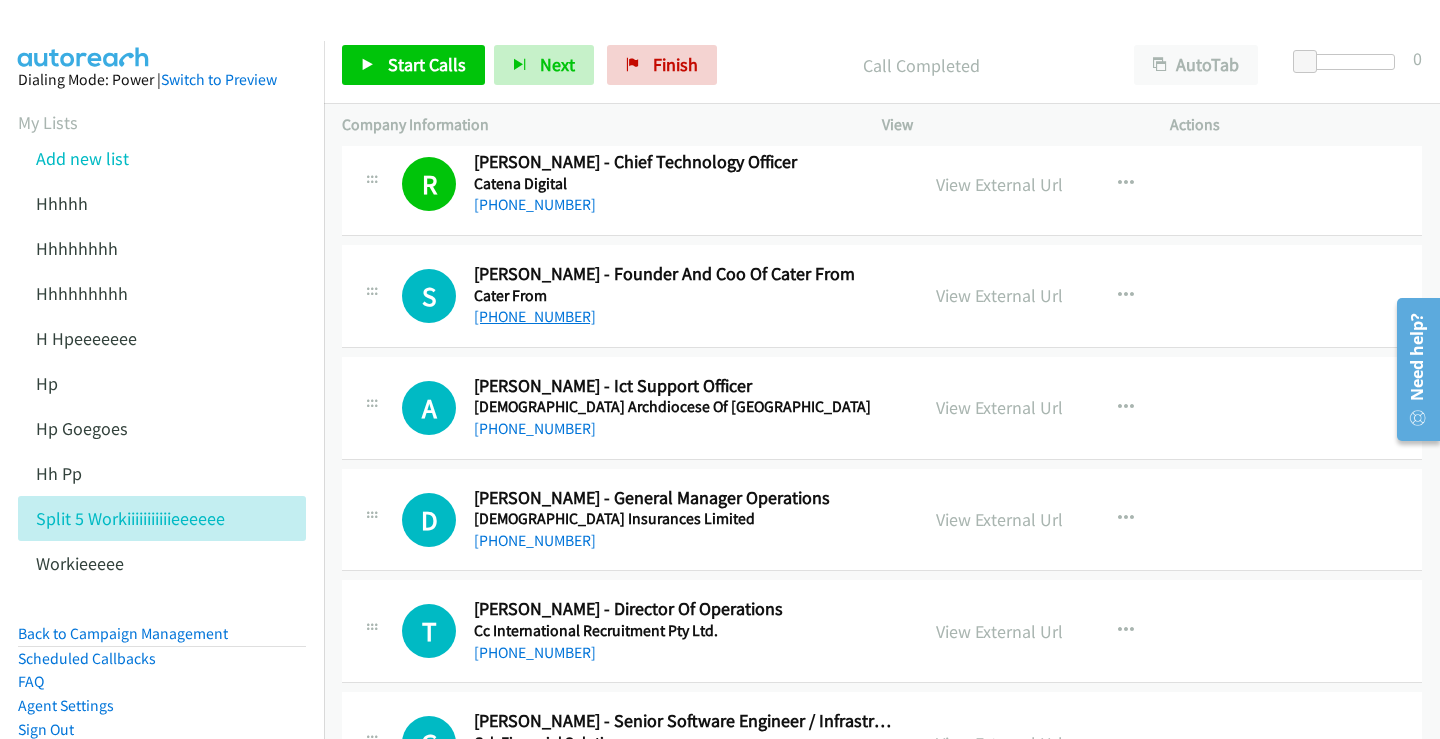 click on "+61 401 007 841" at bounding box center (535, 316) 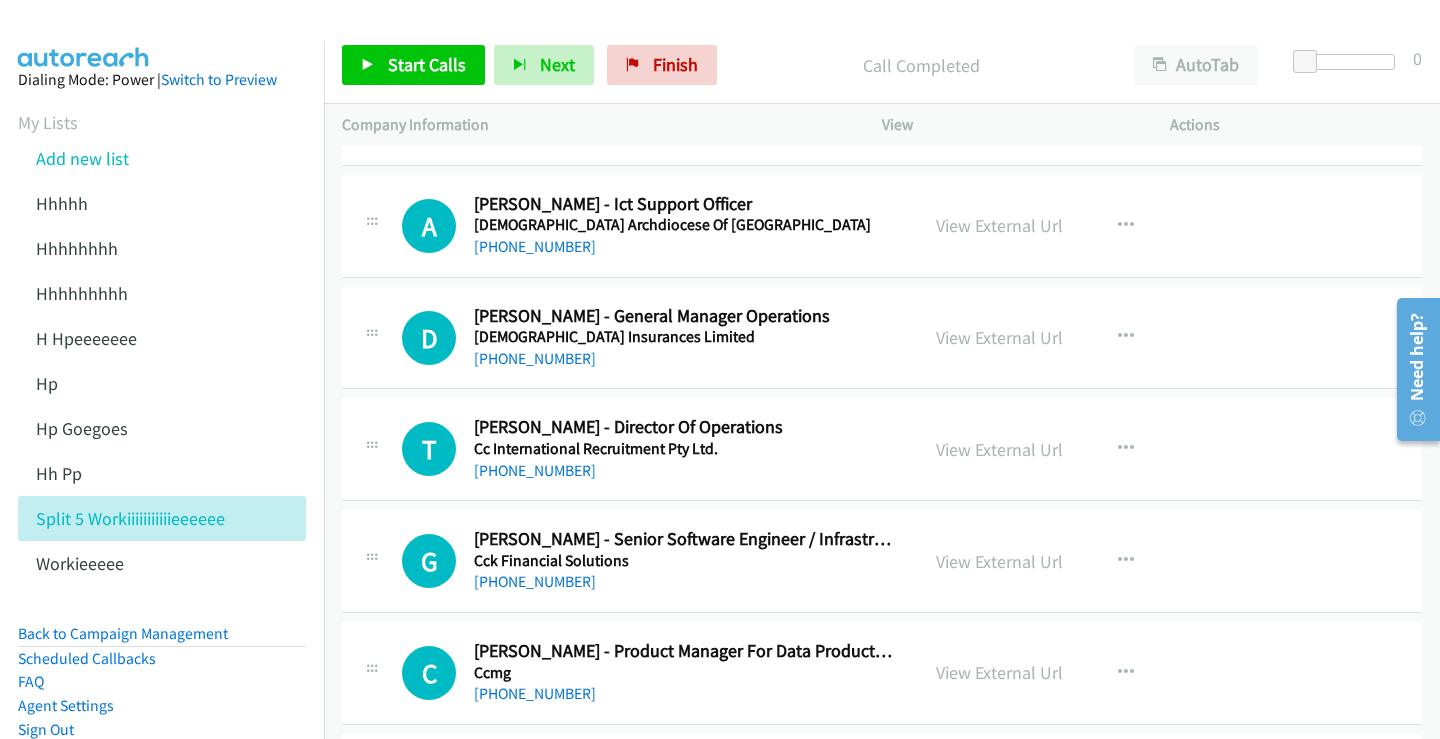 scroll, scrollTop: 1000, scrollLeft: 0, axis: vertical 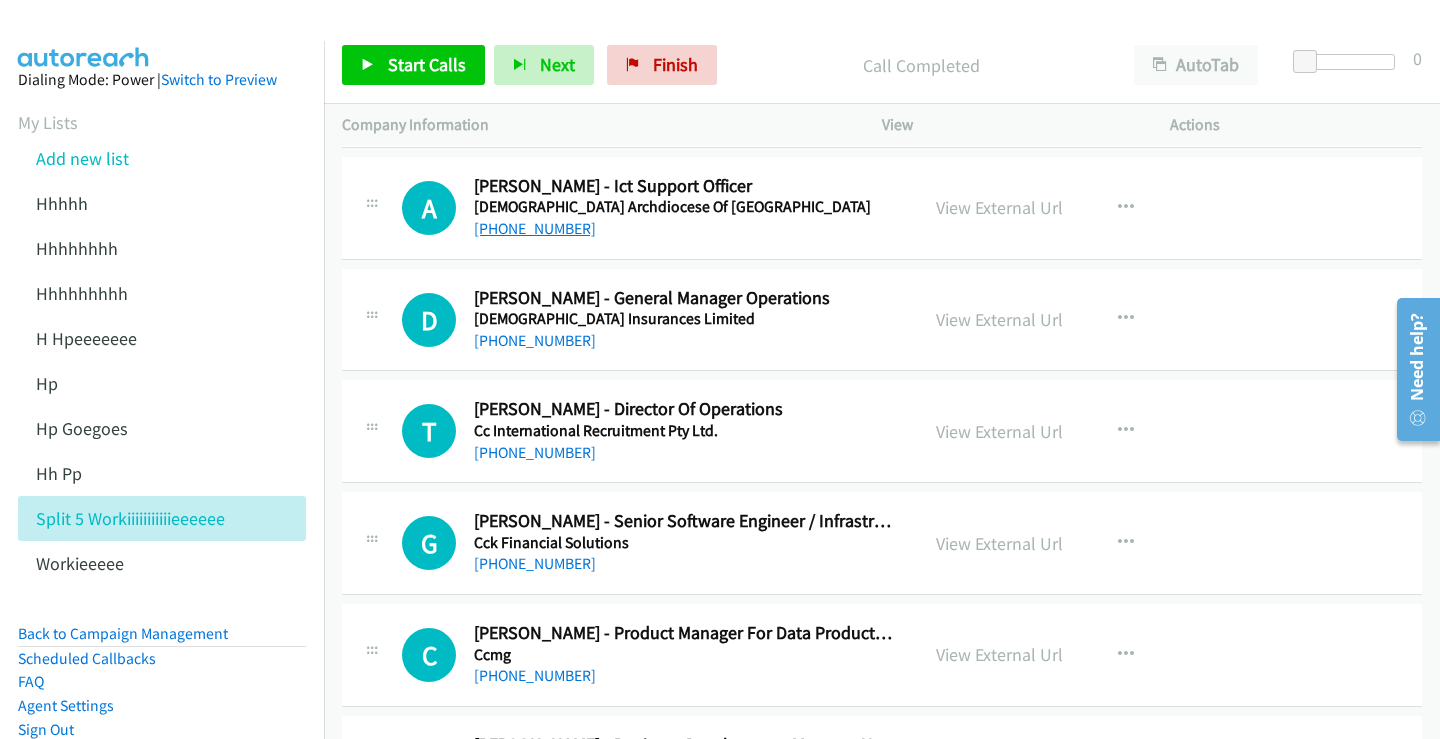 click on "+61 2 9390 5100" at bounding box center [535, 228] 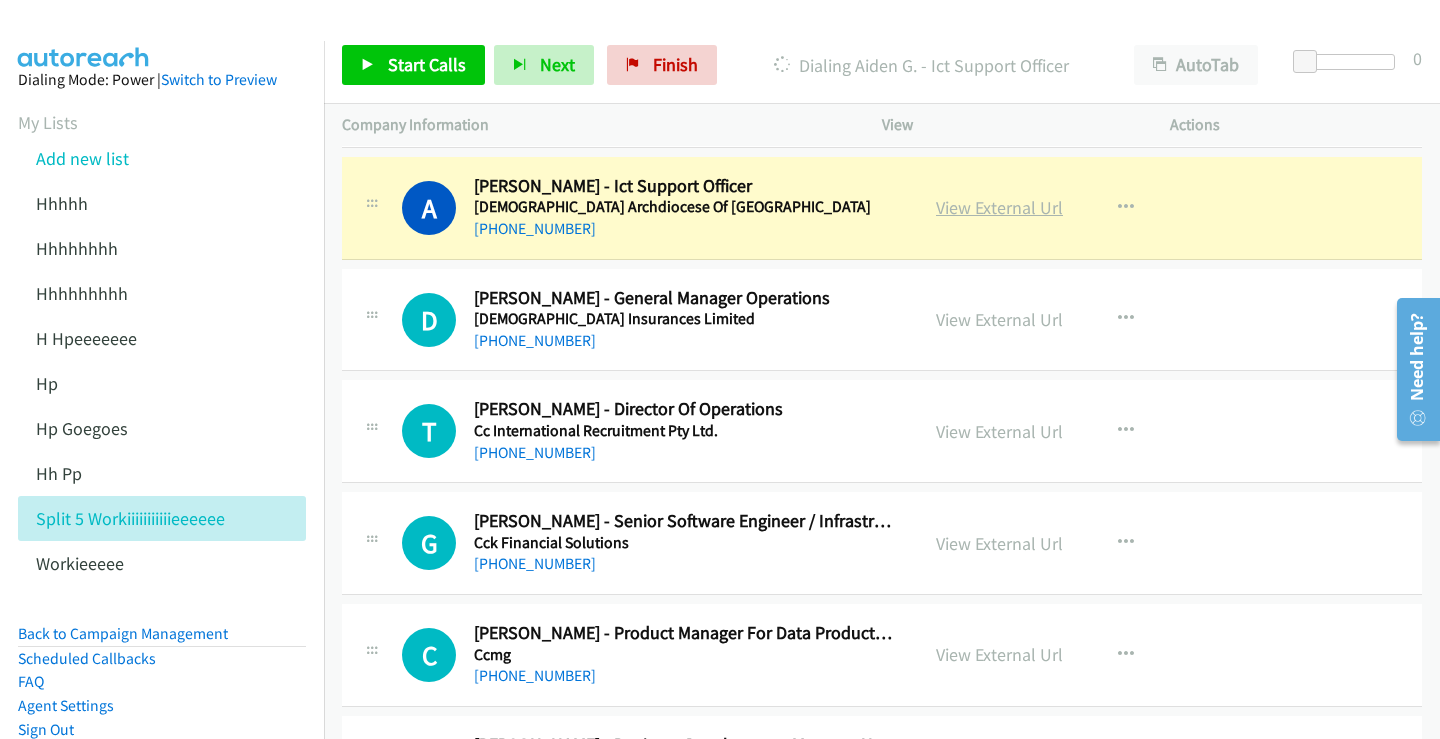 click on "View External Url" at bounding box center [999, 207] 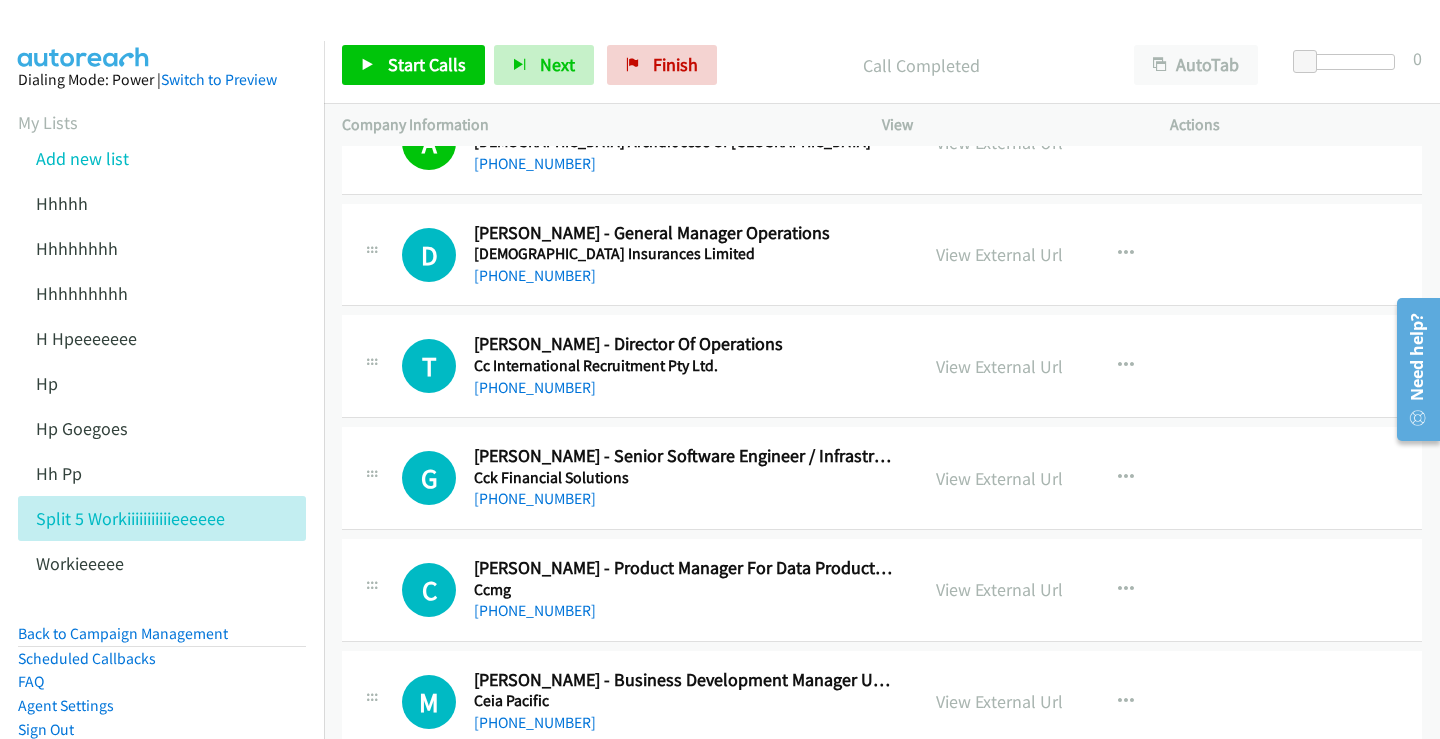 scroll, scrollTop: 1100, scrollLeft: 0, axis: vertical 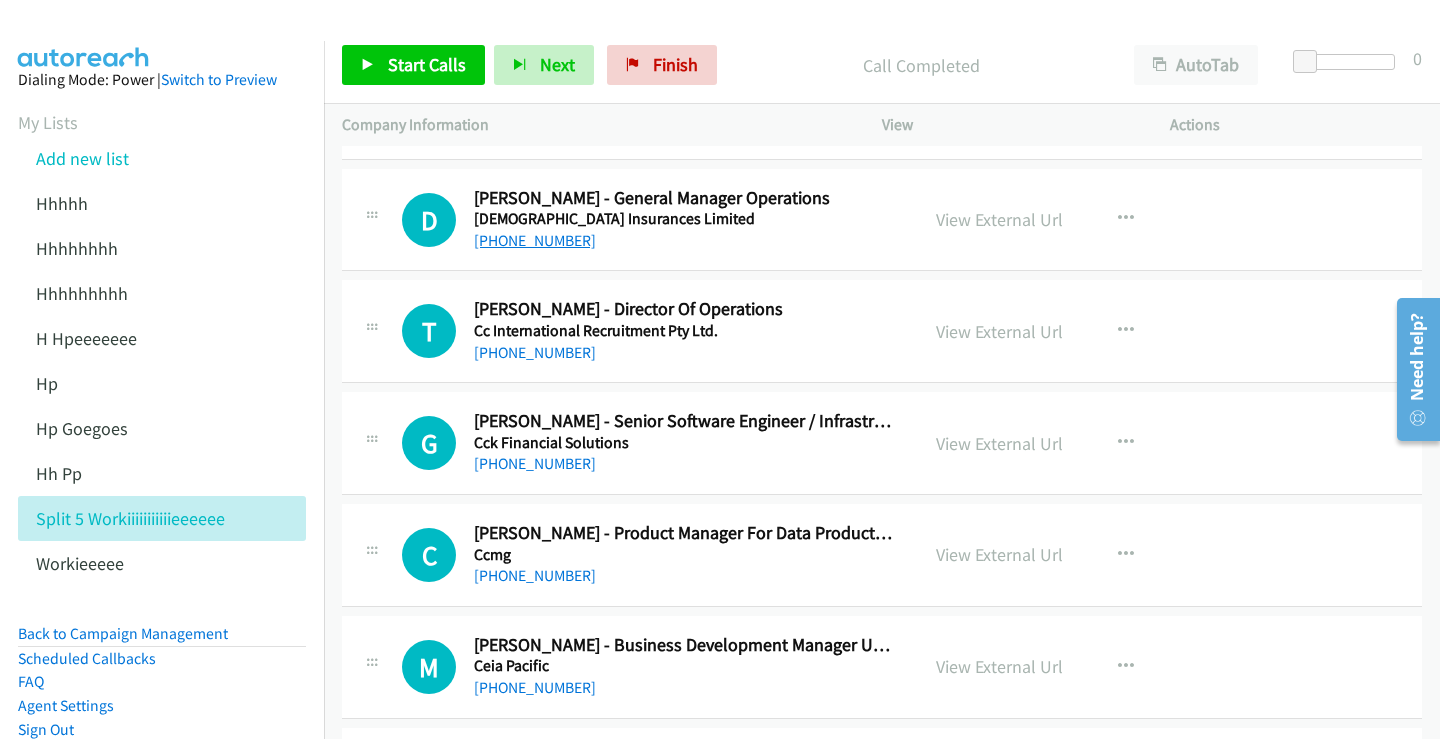 click on "+61 1800 011 028" at bounding box center (535, 240) 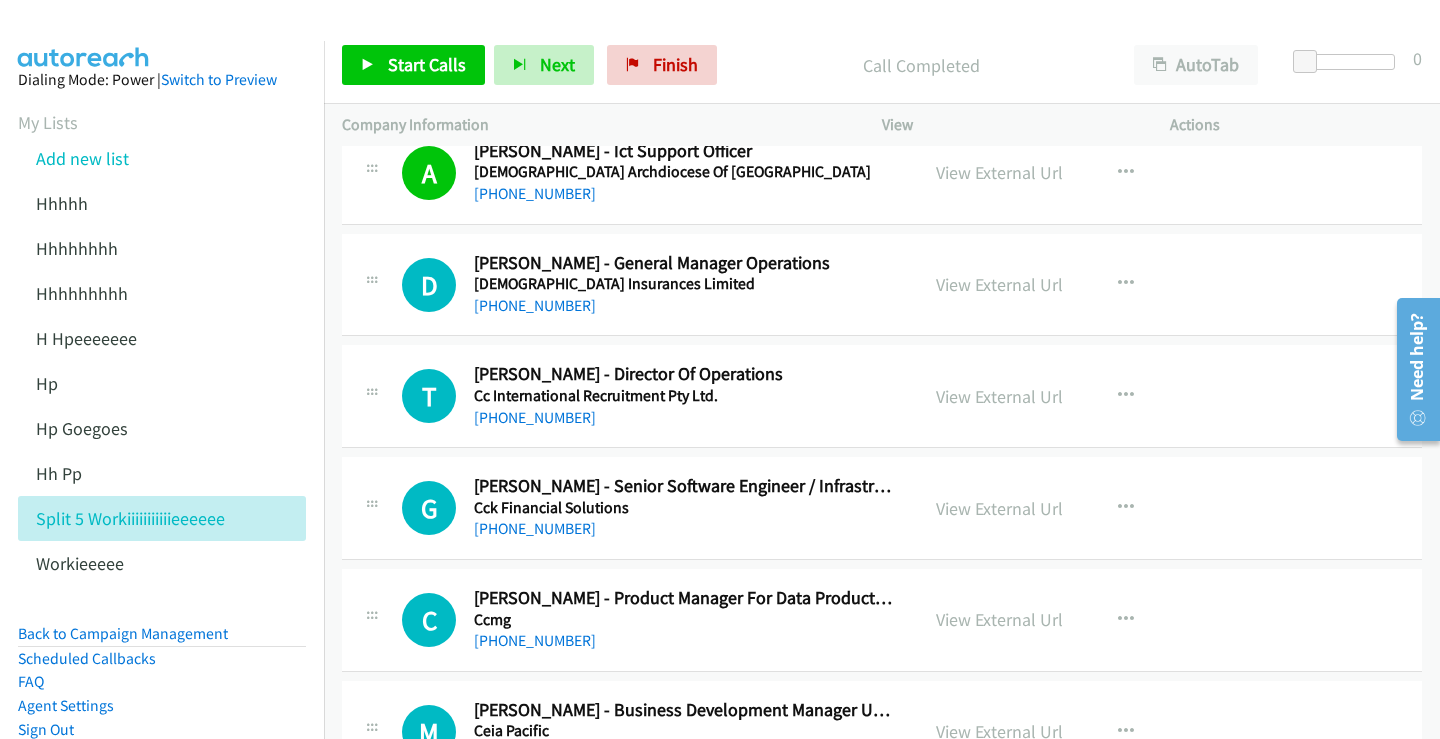 scroll, scrollTop: 1000, scrollLeft: 0, axis: vertical 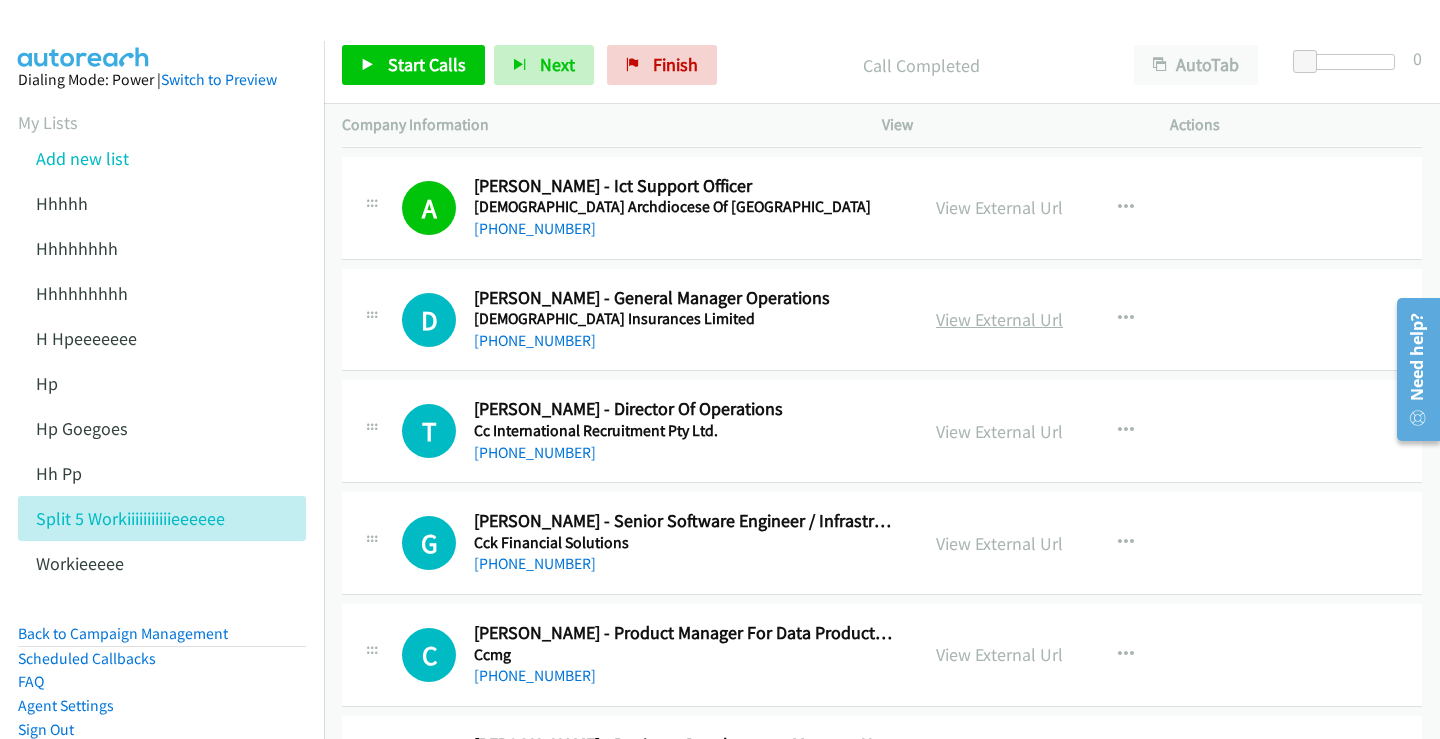 click on "View External Url" at bounding box center (999, 319) 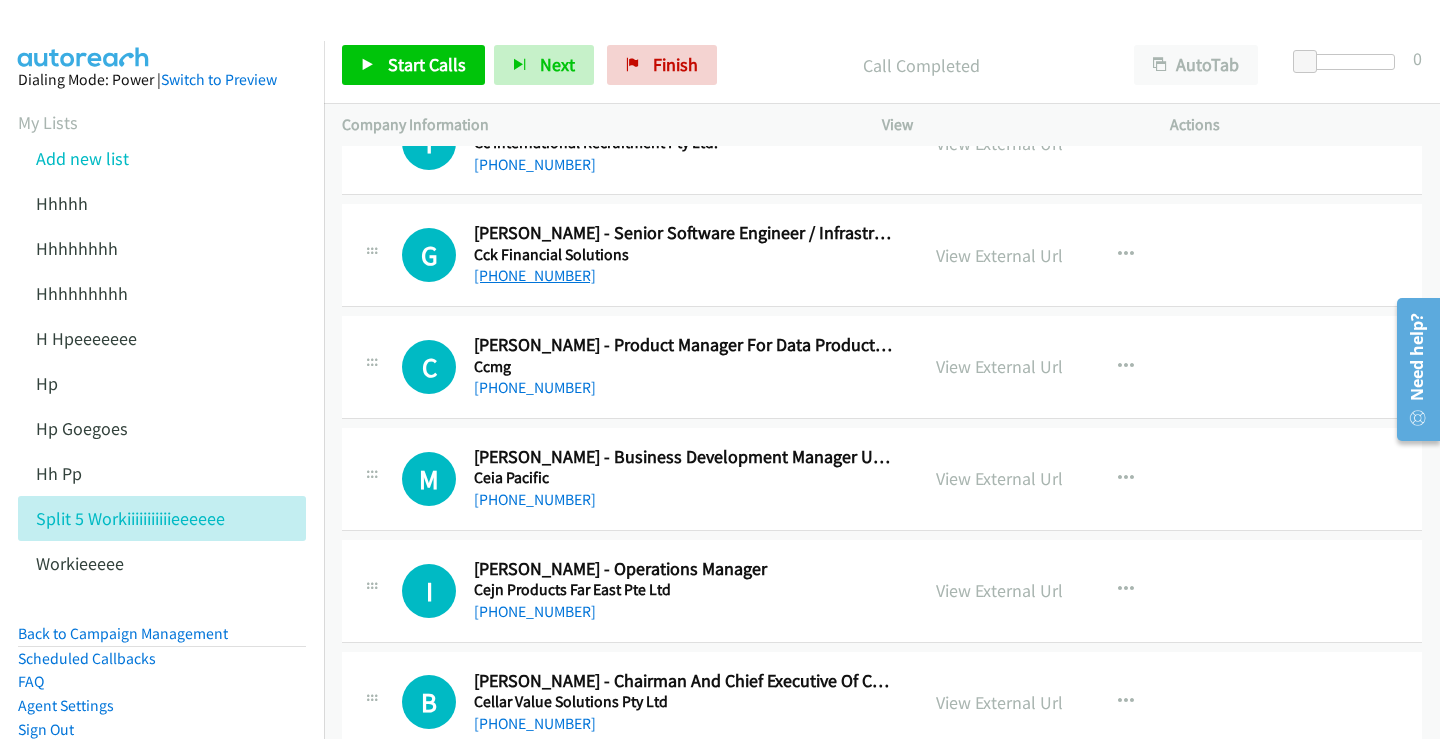 scroll, scrollTop: 1300, scrollLeft: 0, axis: vertical 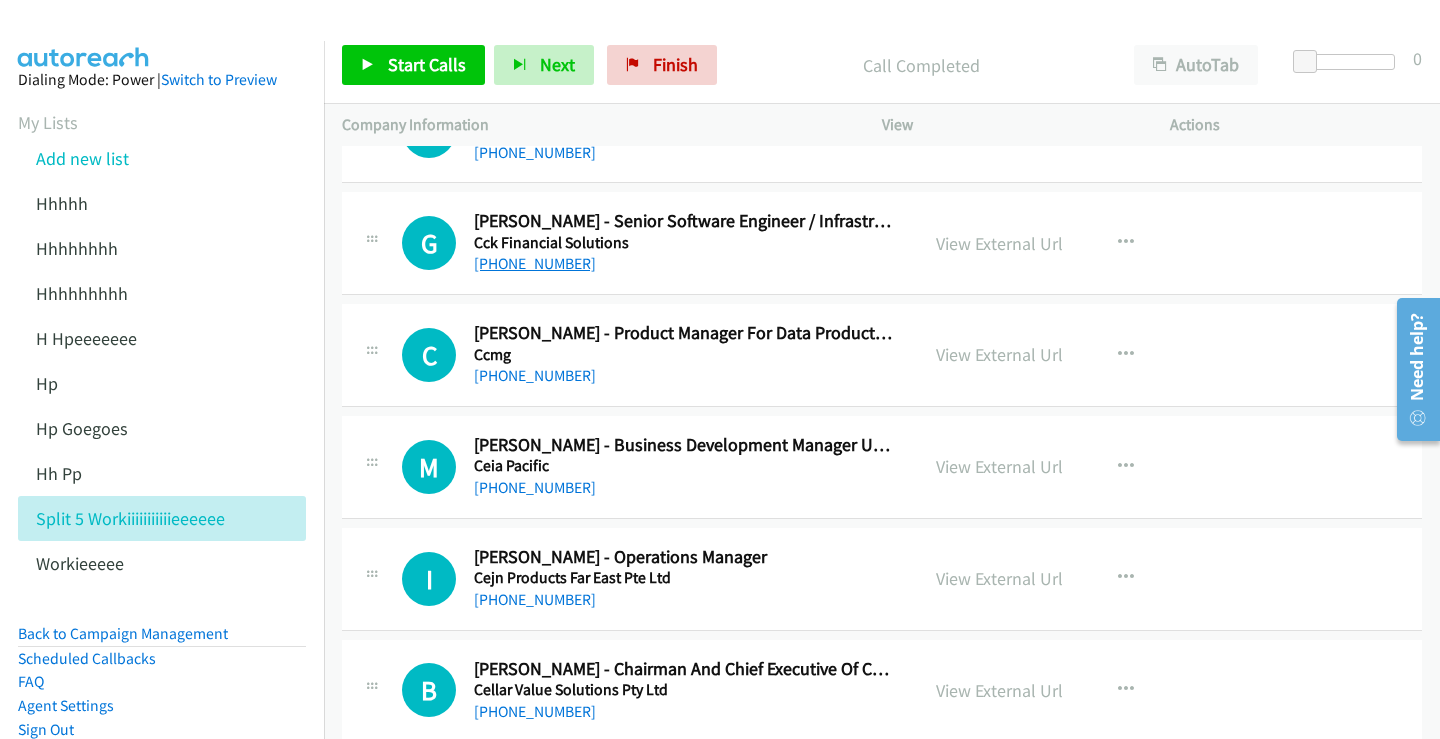 click on "+61 2 8249 4476" at bounding box center (535, 263) 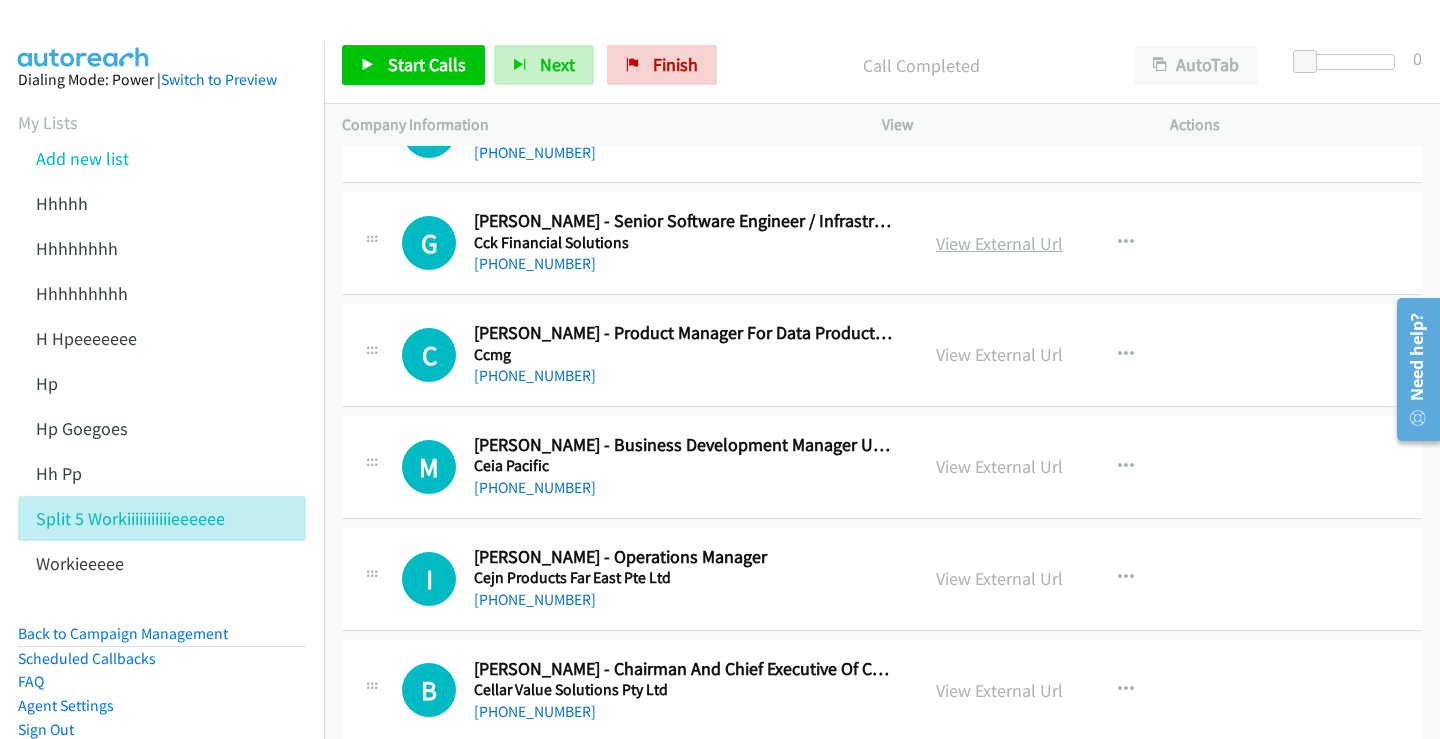 click on "View External Url" at bounding box center [999, 243] 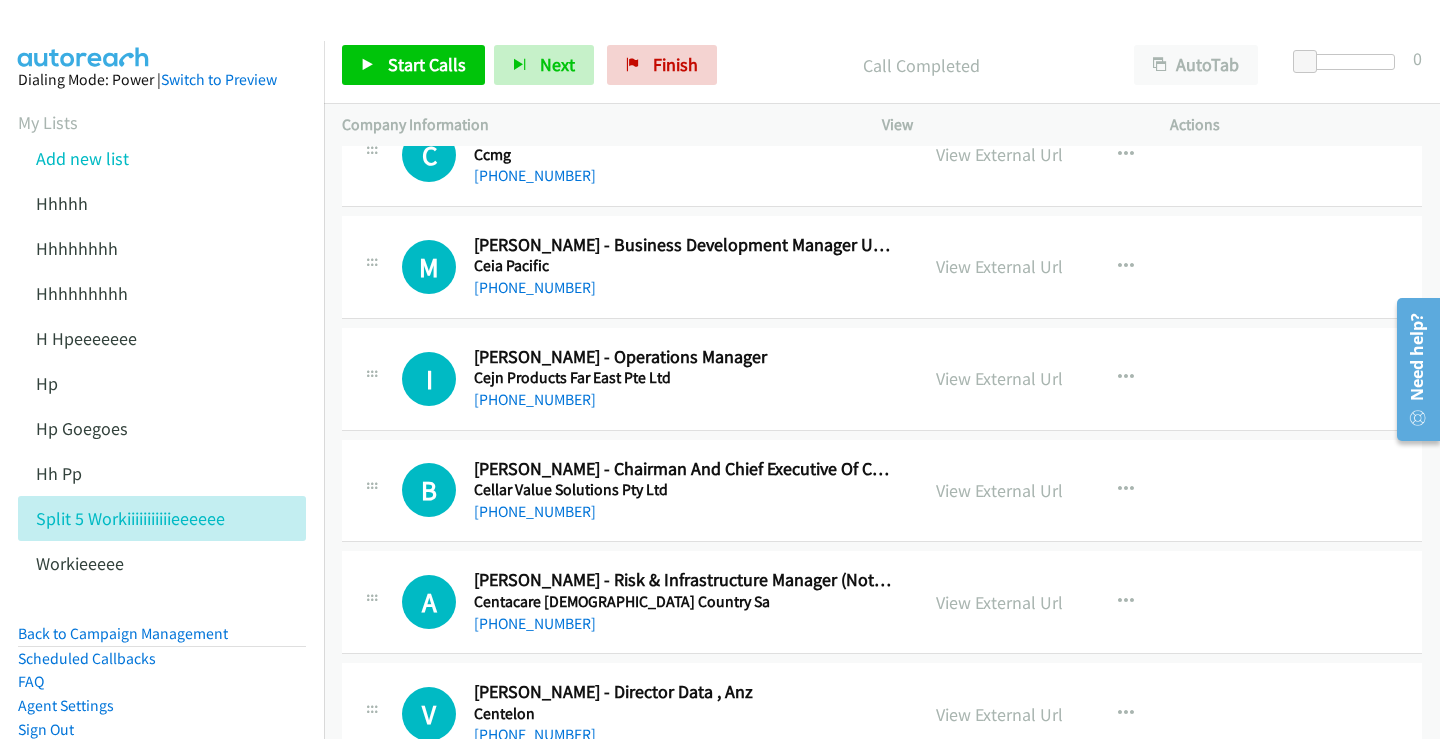 scroll, scrollTop: 1600, scrollLeft: 0, axis: vertical 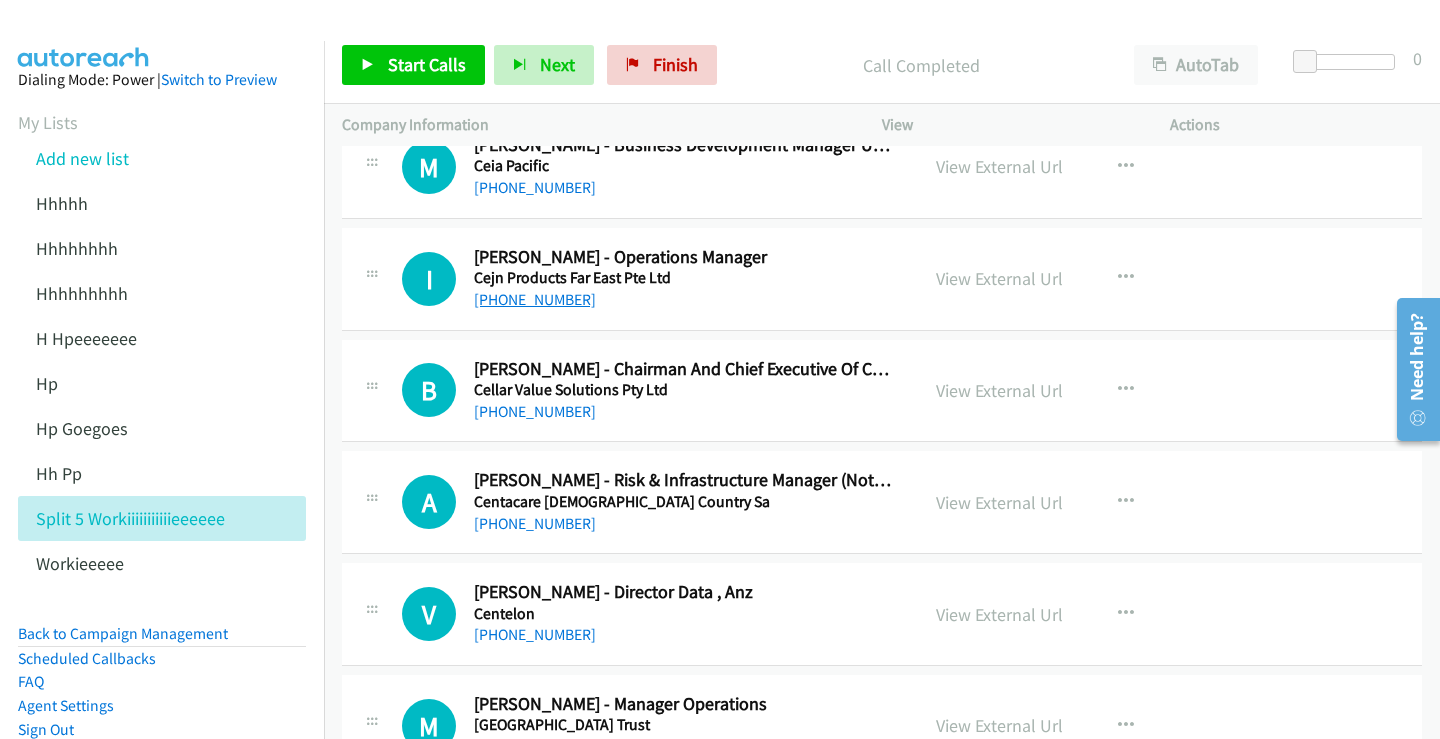 click on "+61 402 926 600" at bounding box center [535, 299] 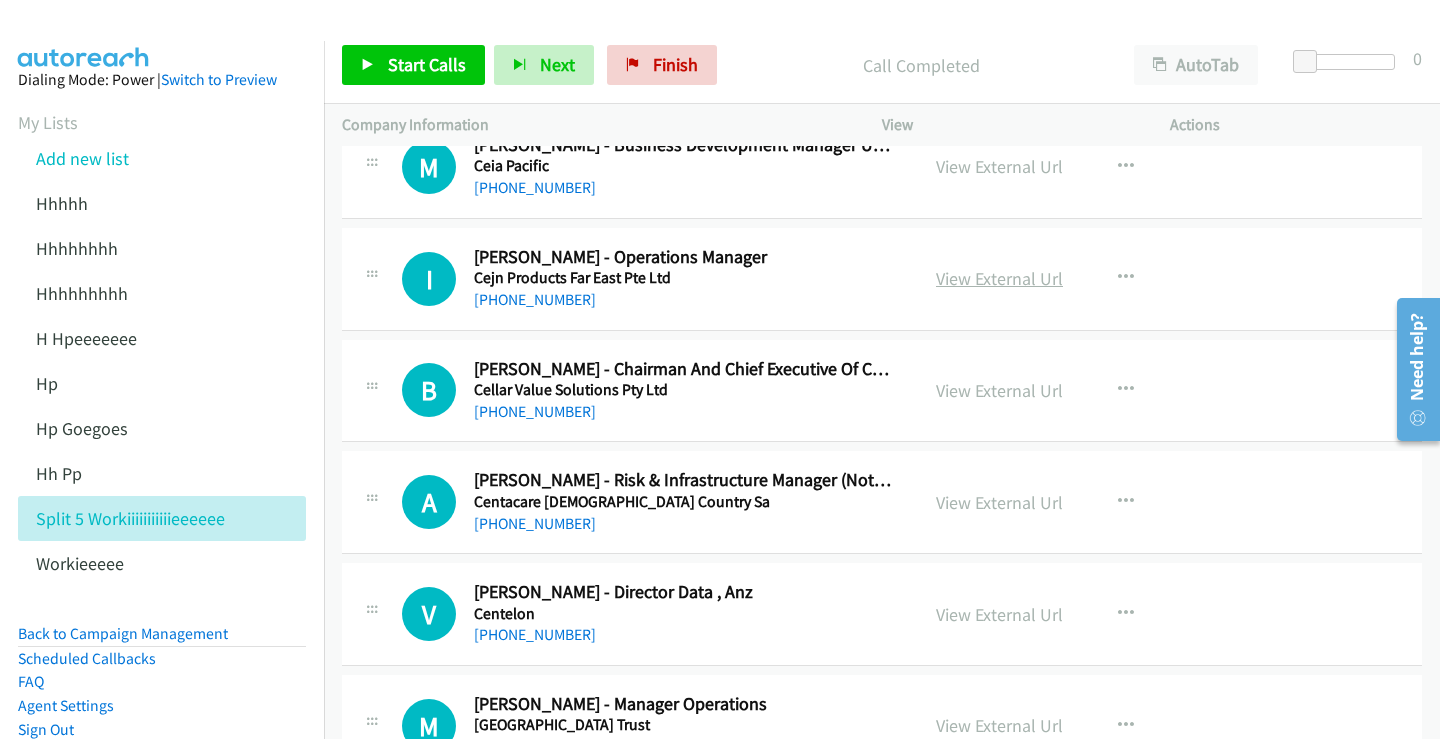 click on "View External Url" at bounding box center (999, 278) 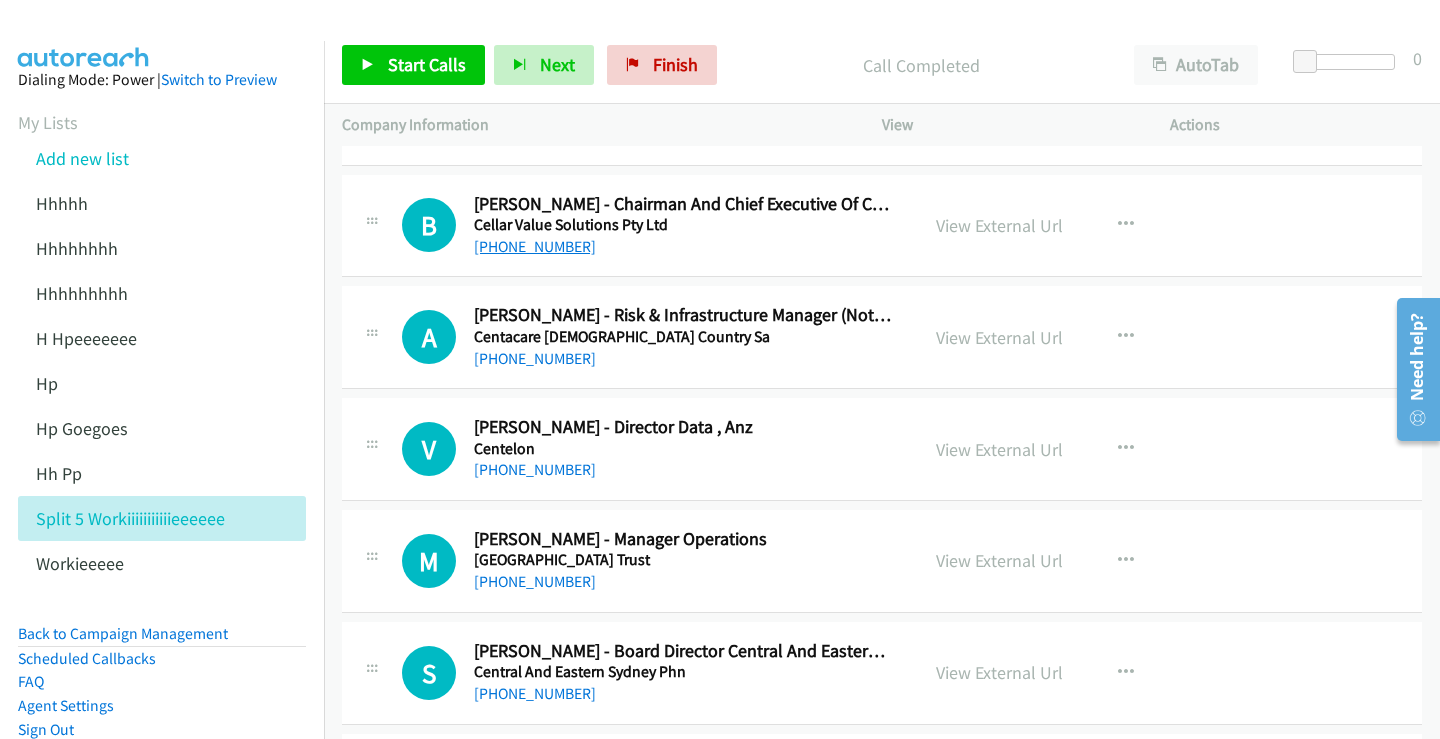 scroll, scrollTop: 1800, scrollLeft: 0, axis: vertical 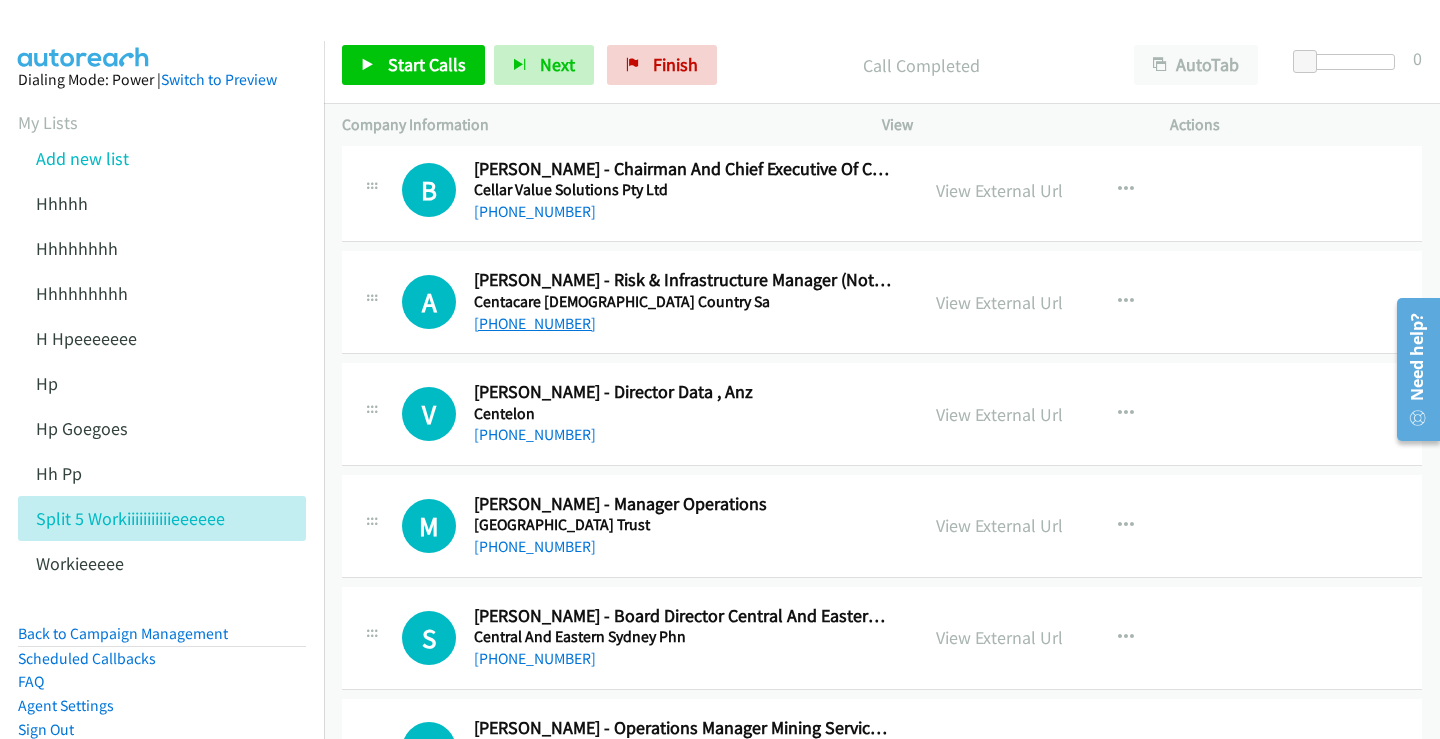 click on "+61 429 838 671" at bounding box center [535, 323] 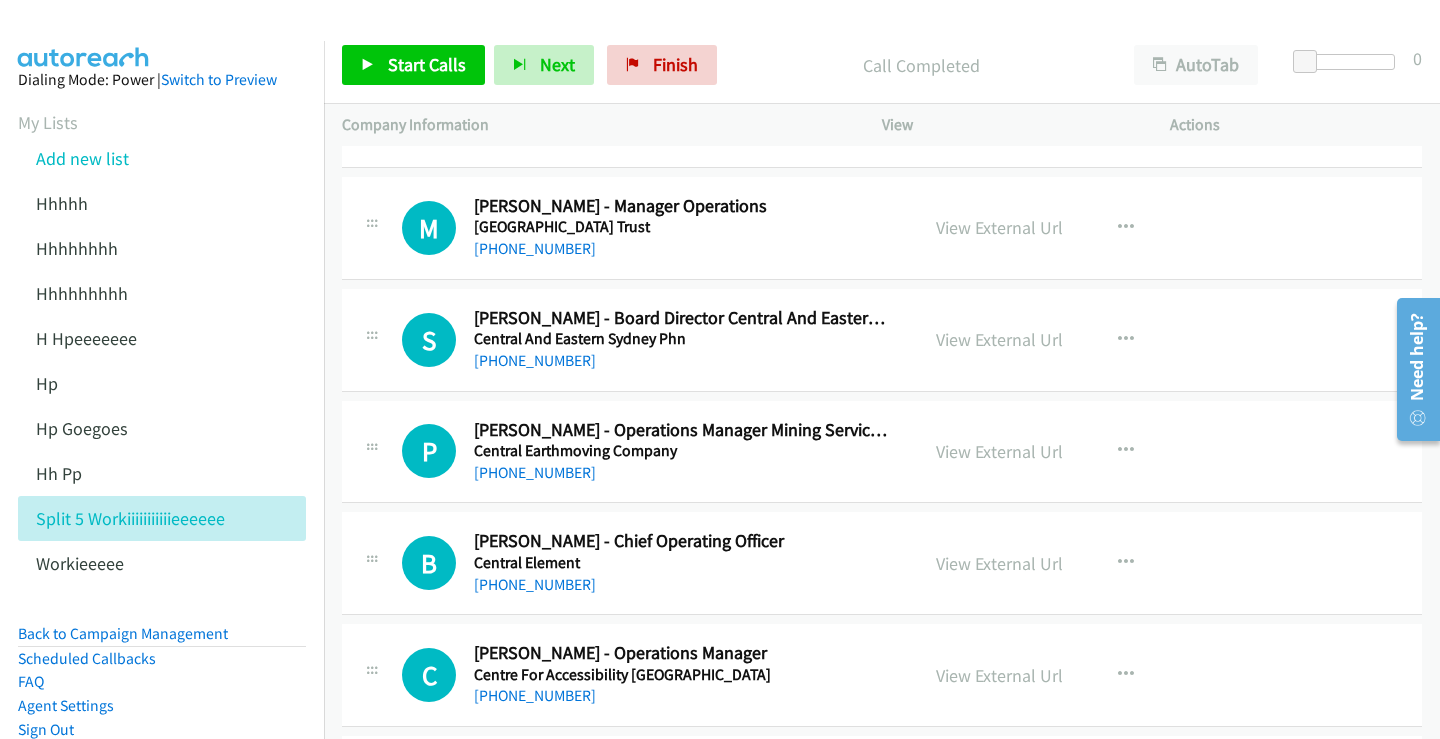 scroll, scrollTop: 2100, scrollLeft: 0, axis: vertical 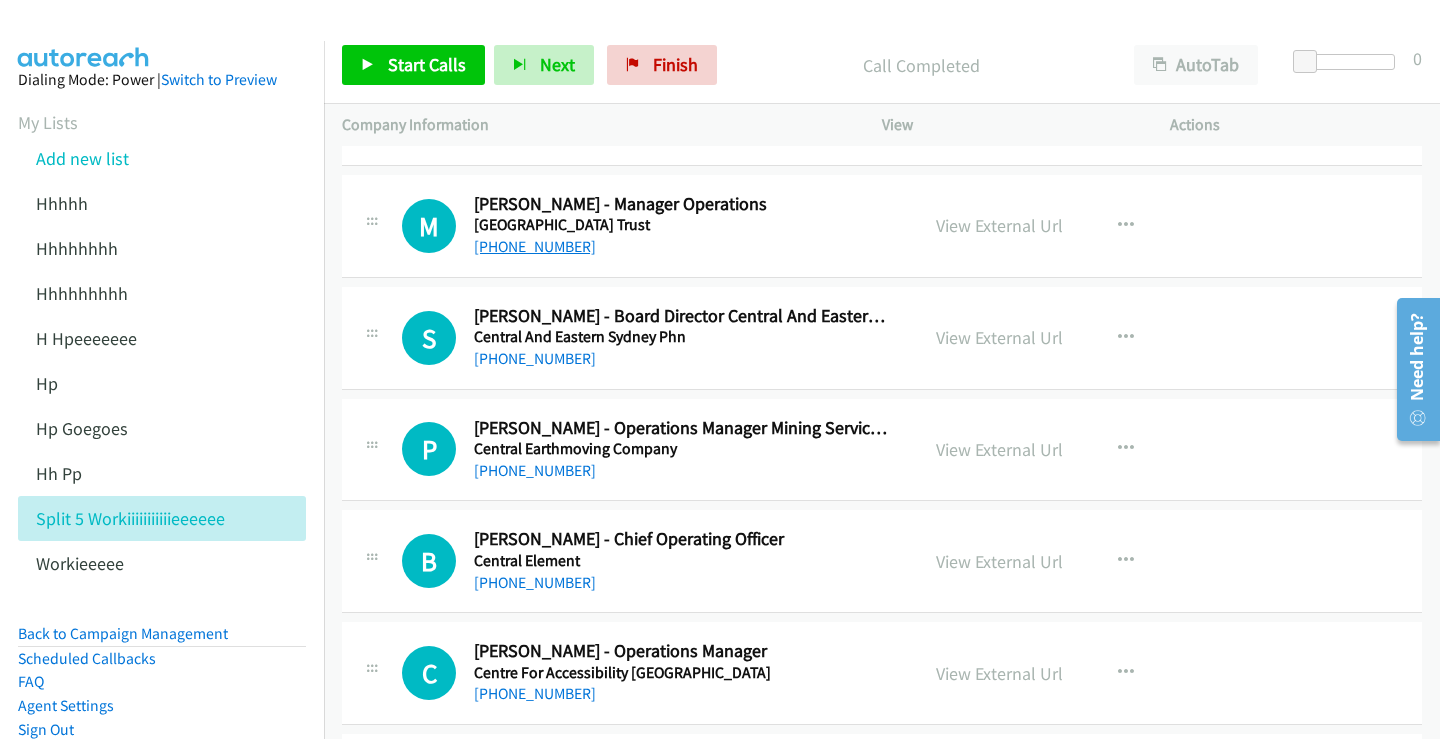 click on "+61 448 803 560" at bounding box center [535, 246] 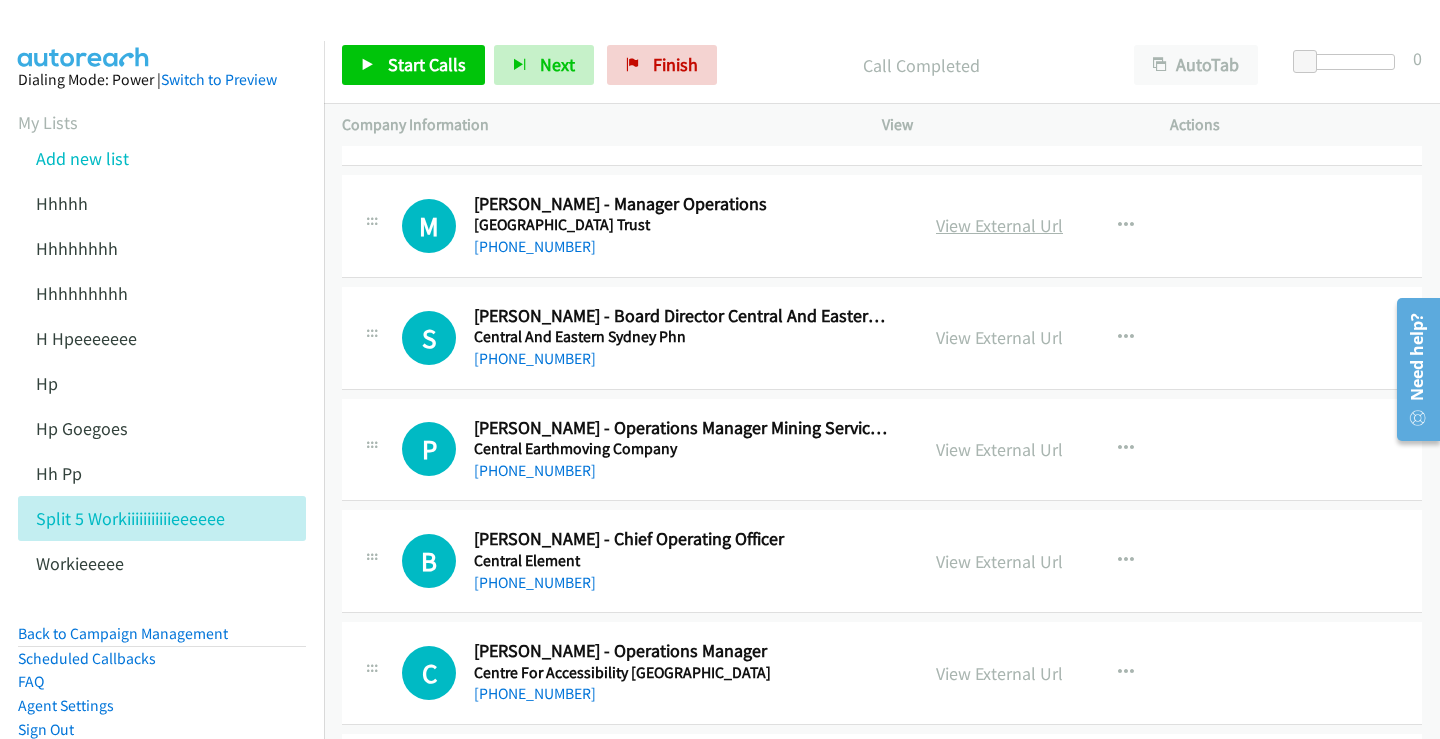 click on "View External Url" at bounding box center [999, 225] 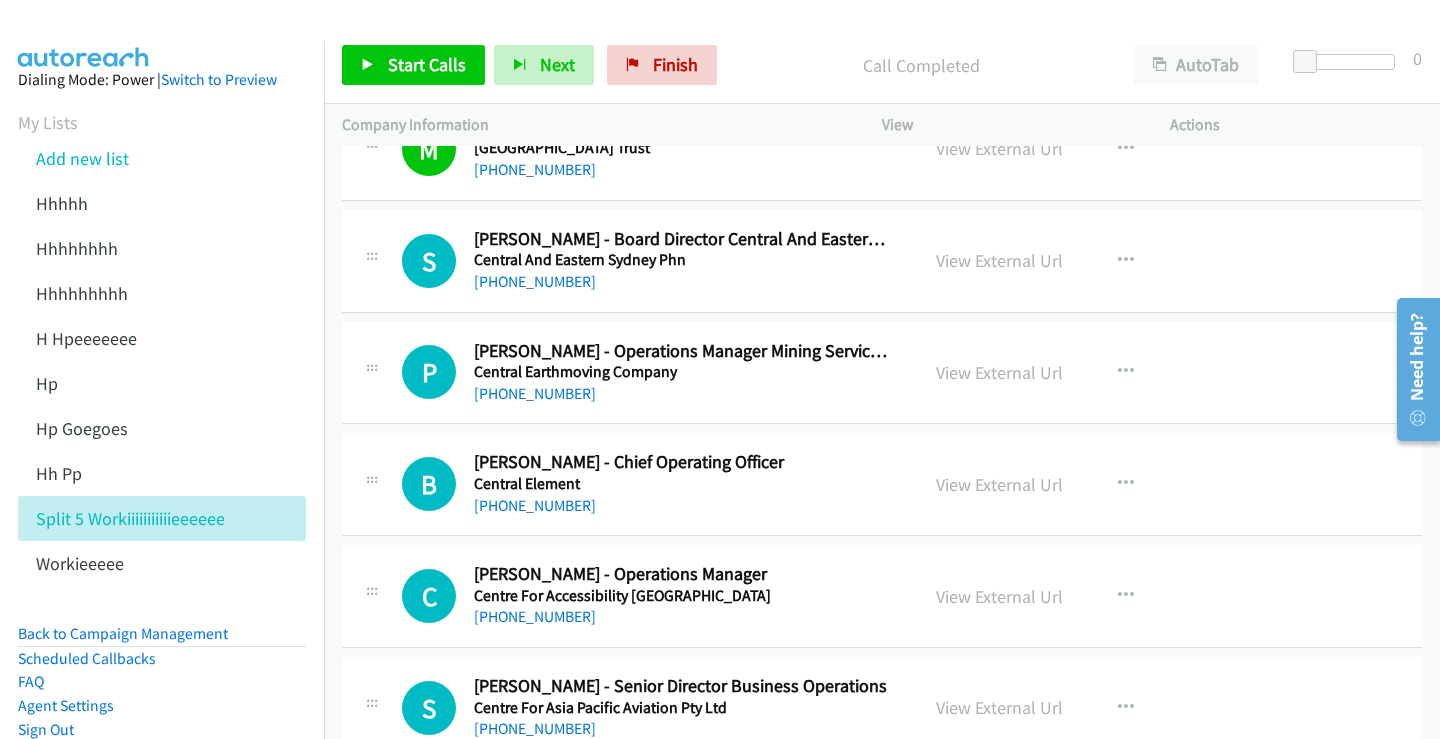 scroll, scrollTop: 2200, scrollLeft: 0, axis: vertical 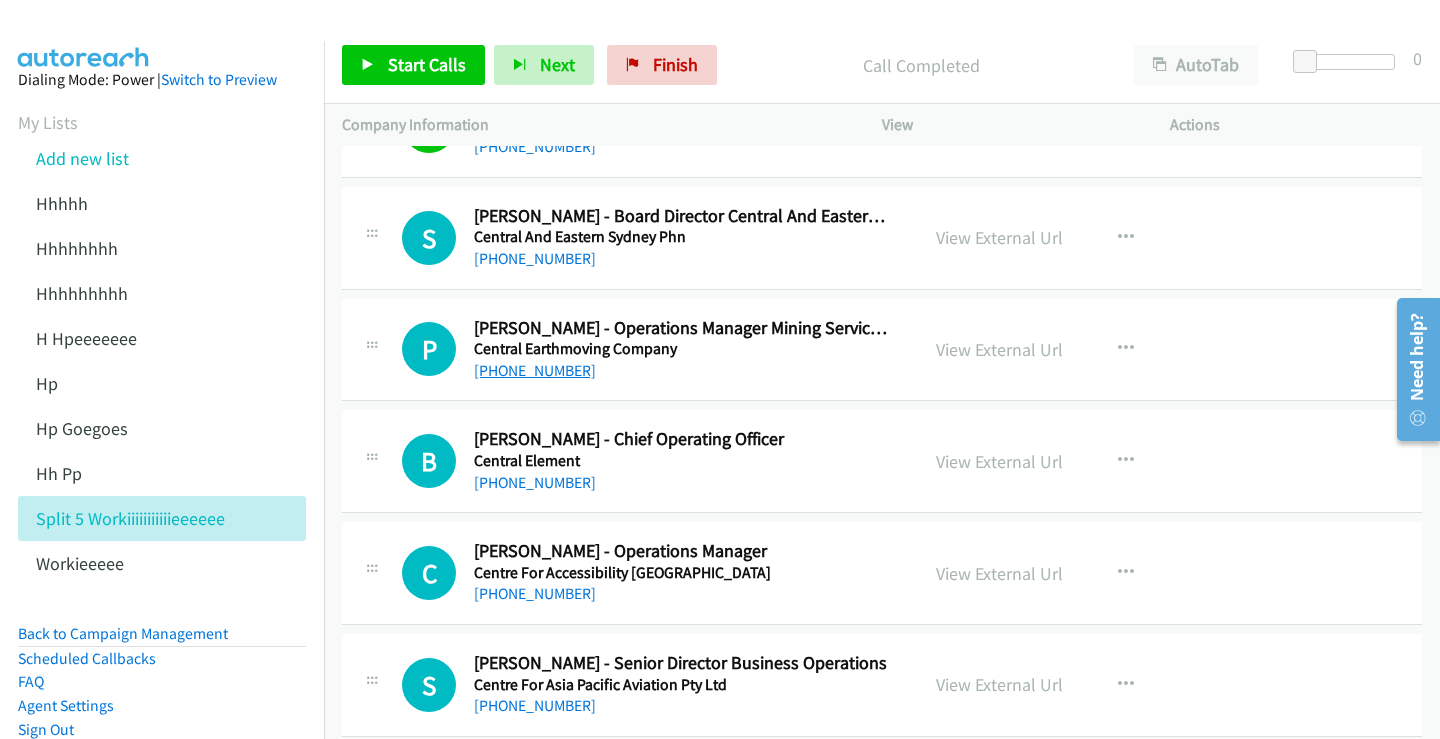 click on "+61 428 644 416" at bounding box center [535, 370] 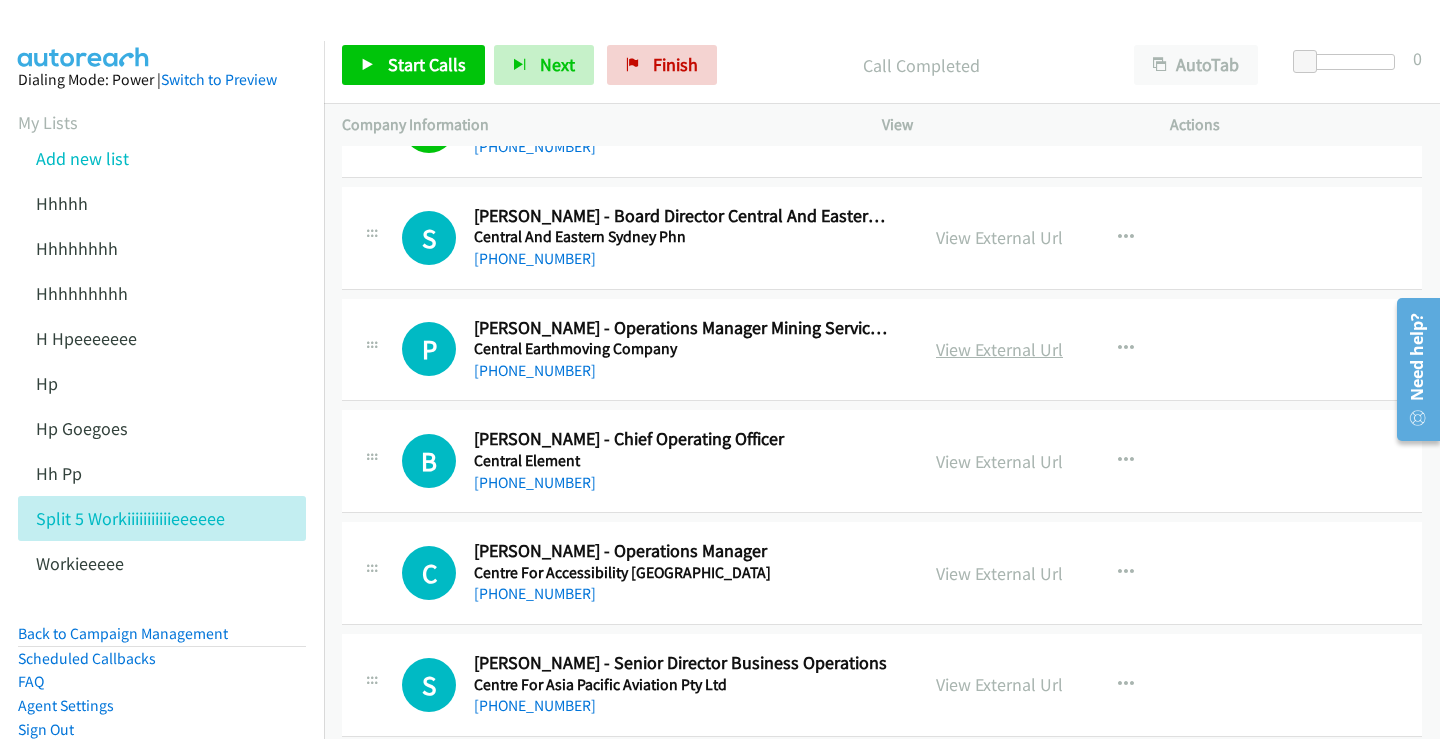 click on "View External Url" at bounding box center (999, 349) 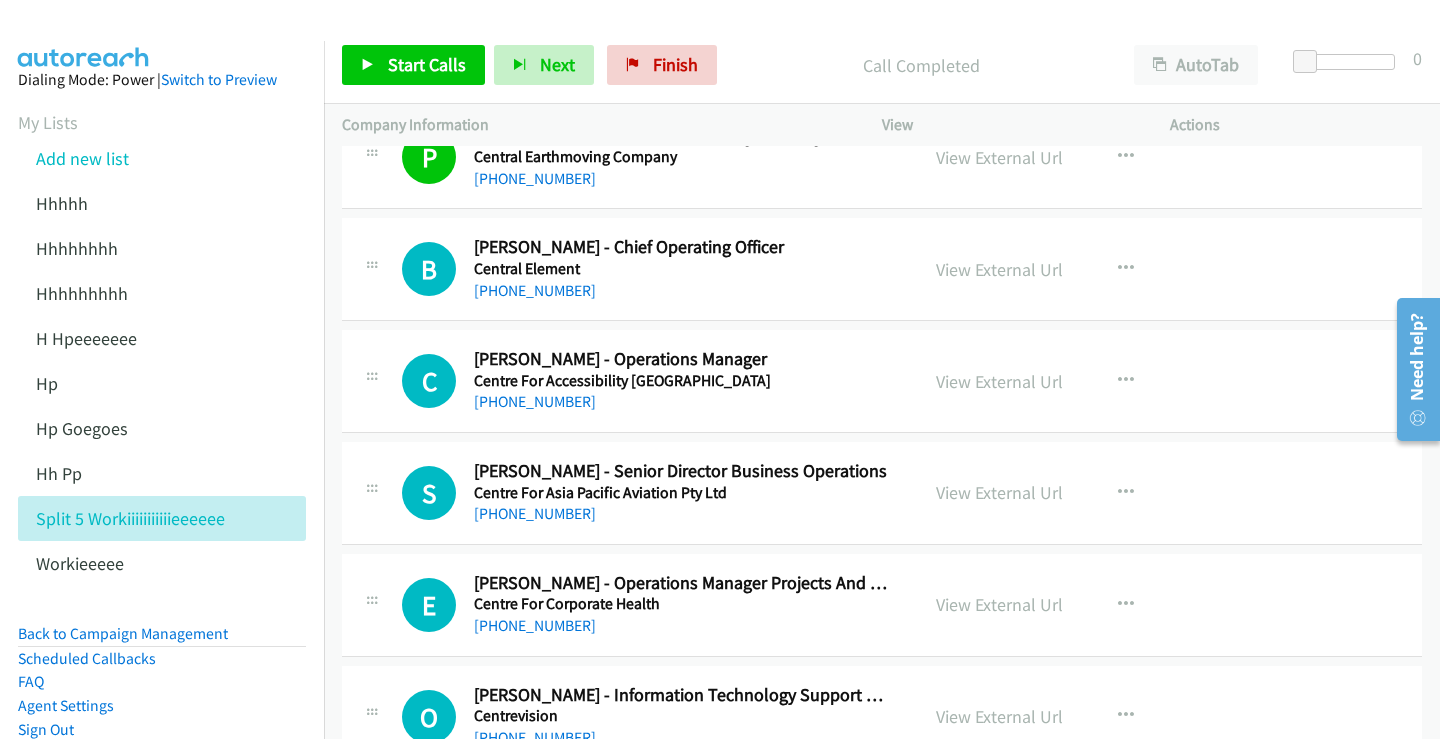 scroll, scrollTop: 2400, scrollLeft: 0, axis: vertical 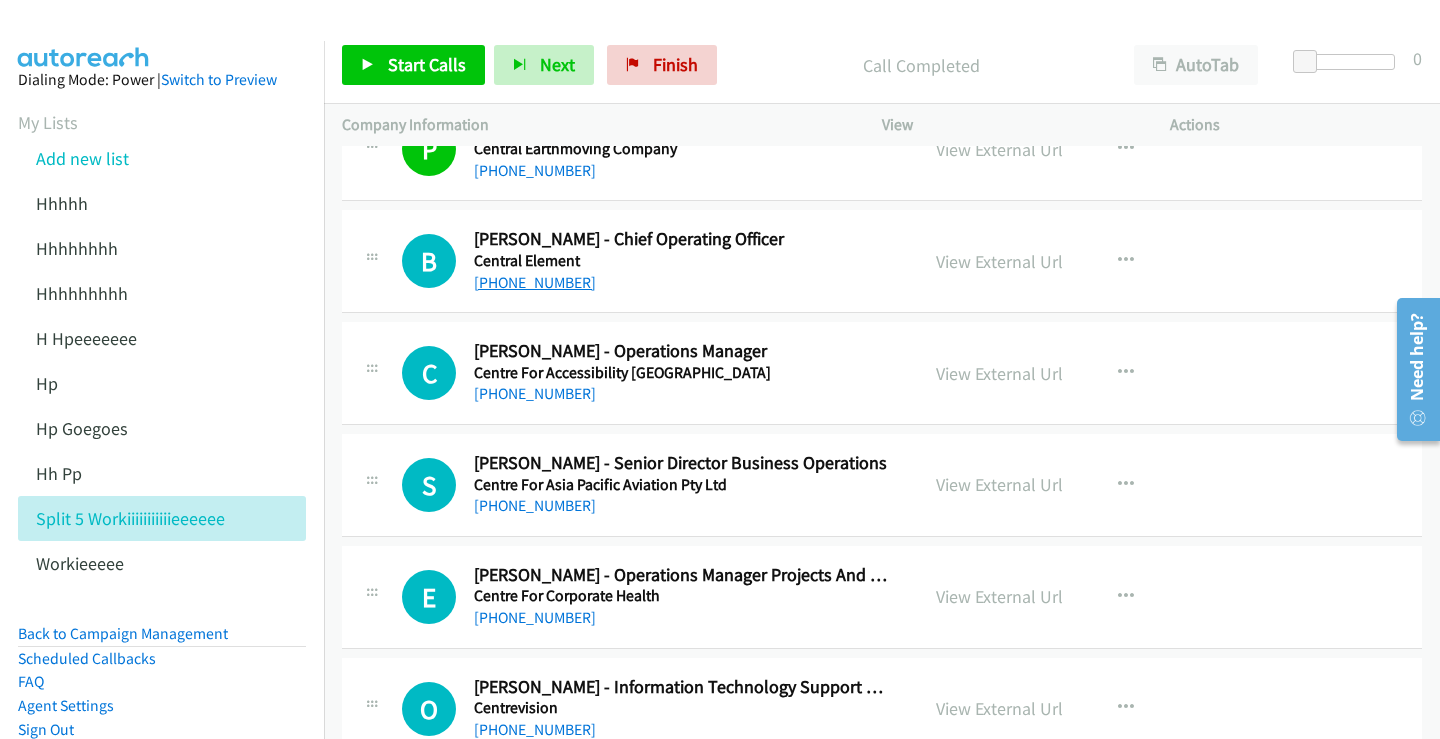 click on "+61 403 602 314" at bounding box center (535, 282) 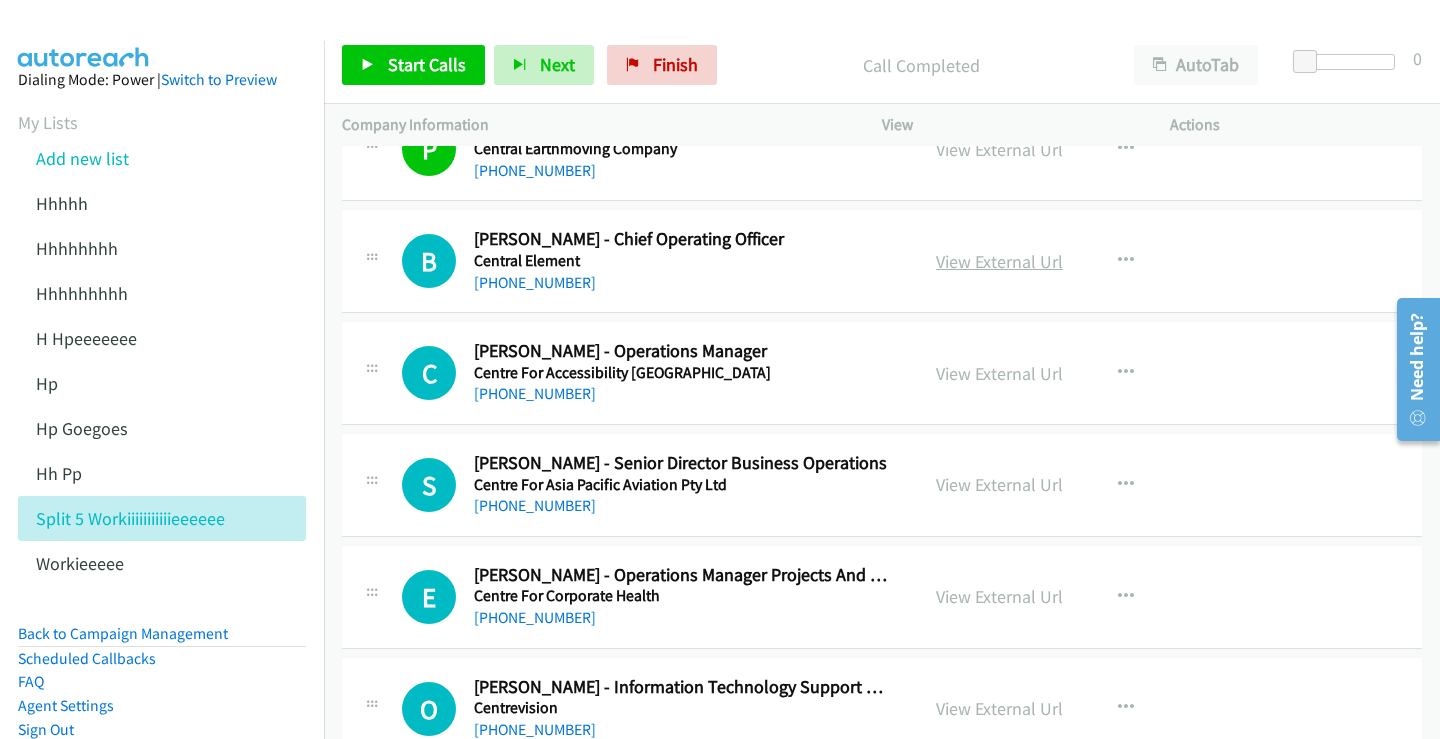 click on "View External Url" at bounding box center (999, 261) 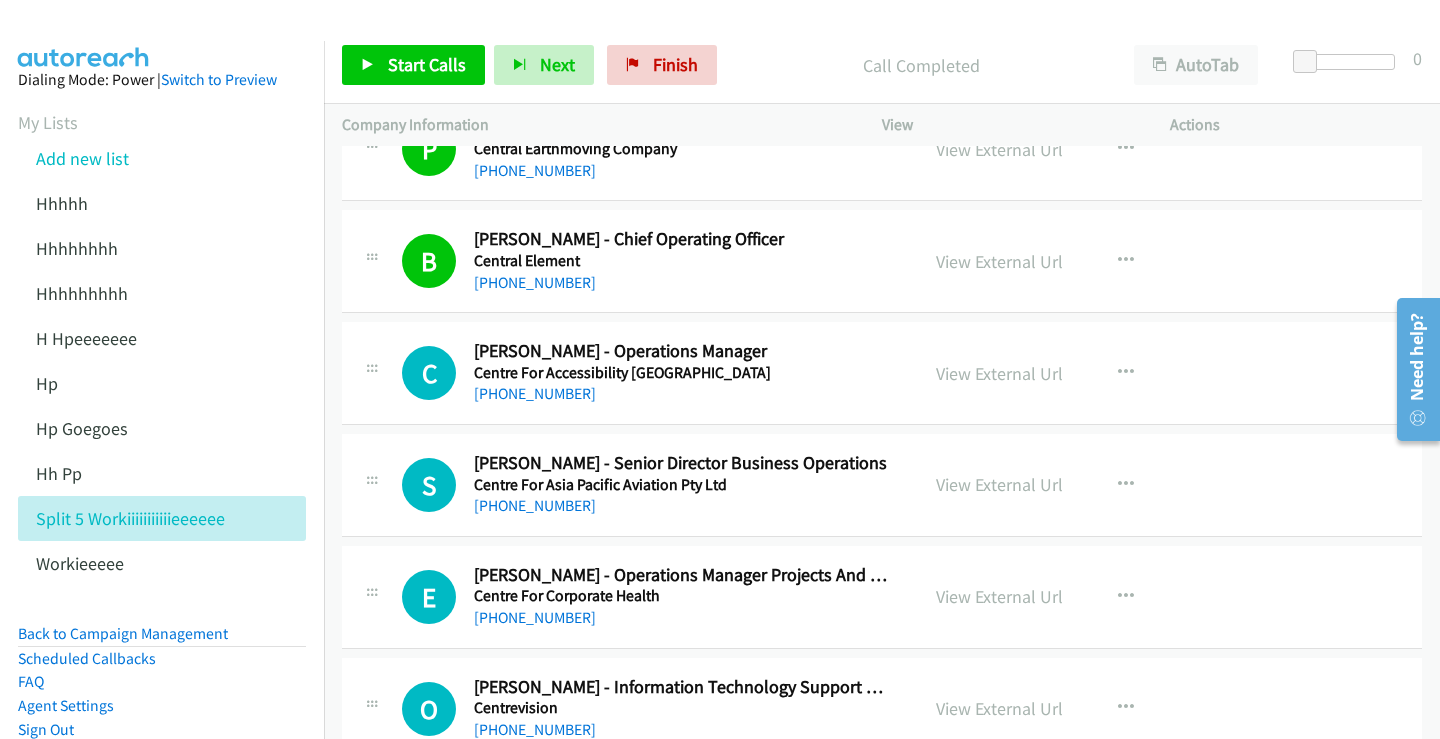 scroll, scrollTop: 2500, scrollLeft: 0, axis: vertical 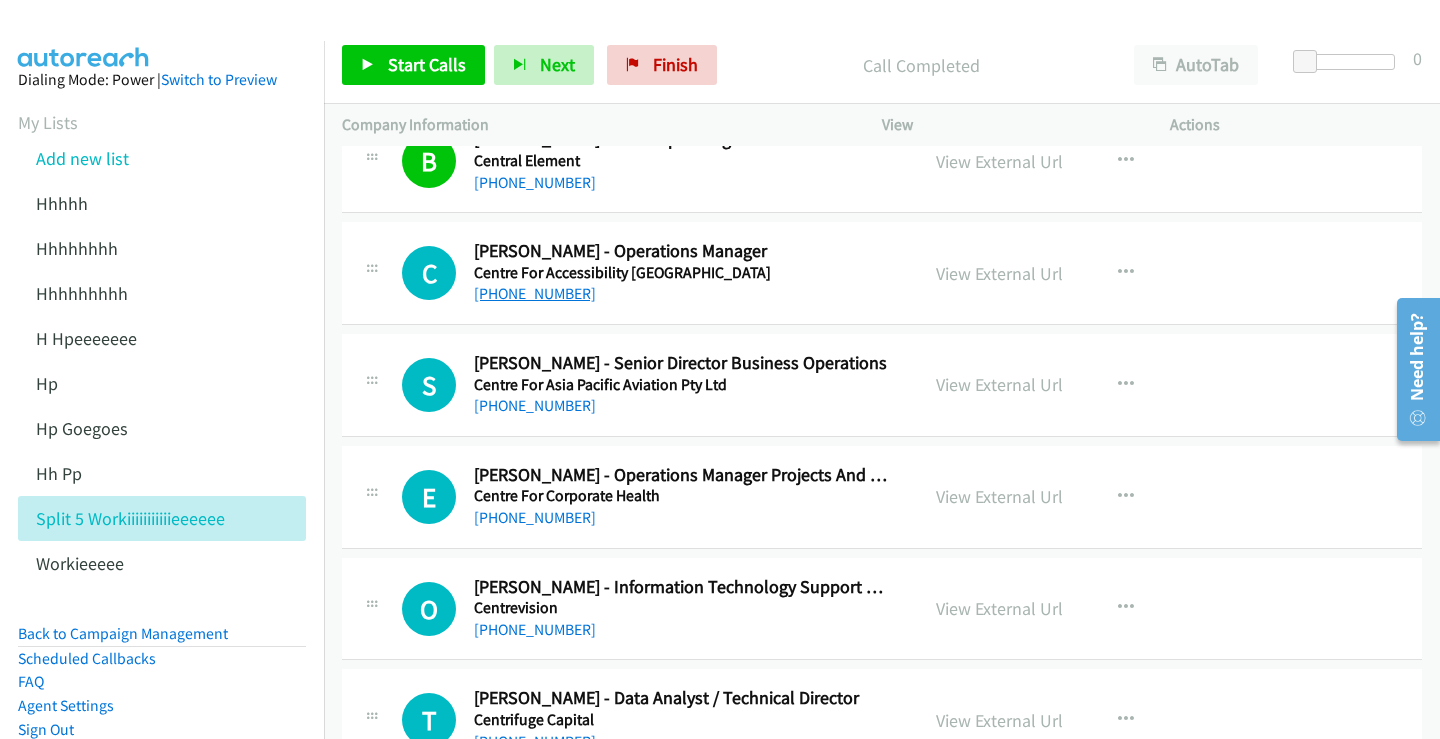 click on "+61 8 9266 4854" at bounding box center [535, 293] 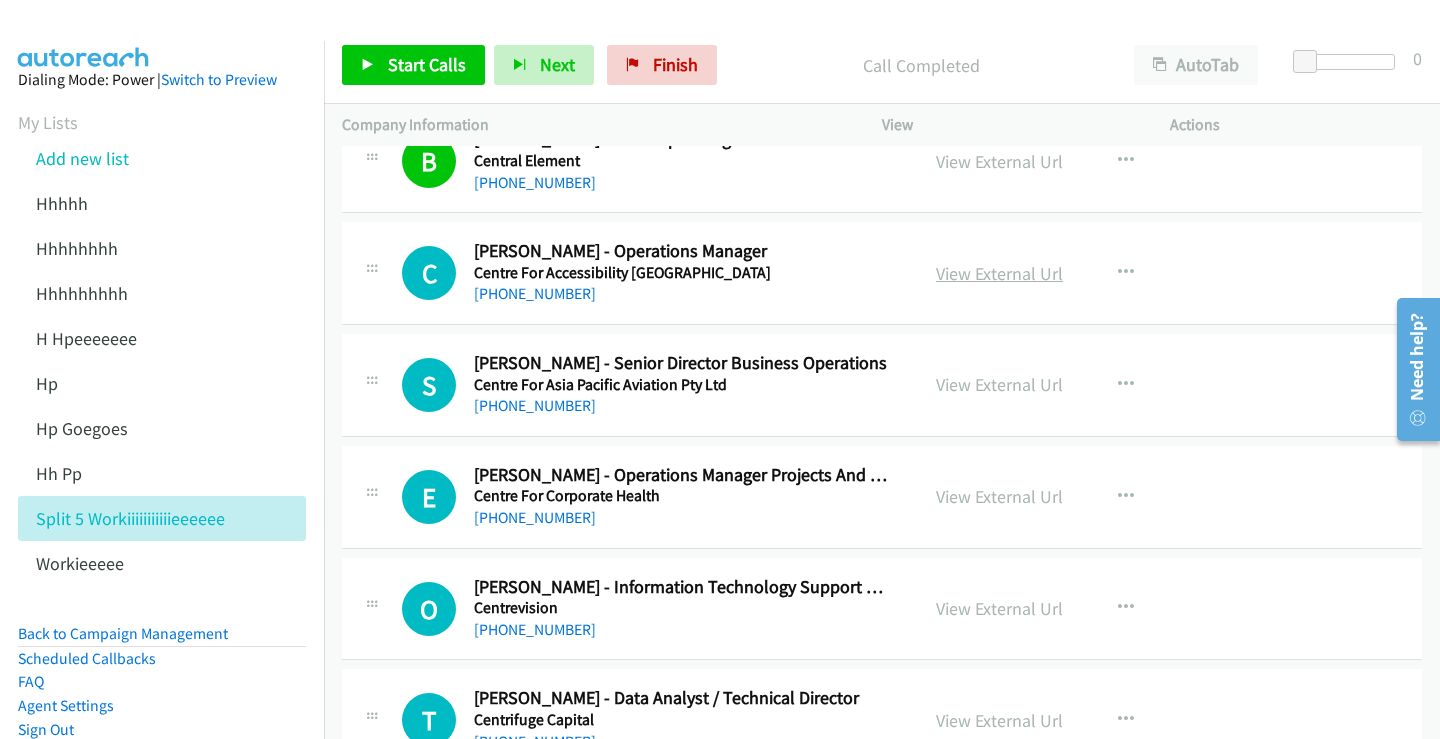 click on "View External Url" at bounding box center (999, 273) 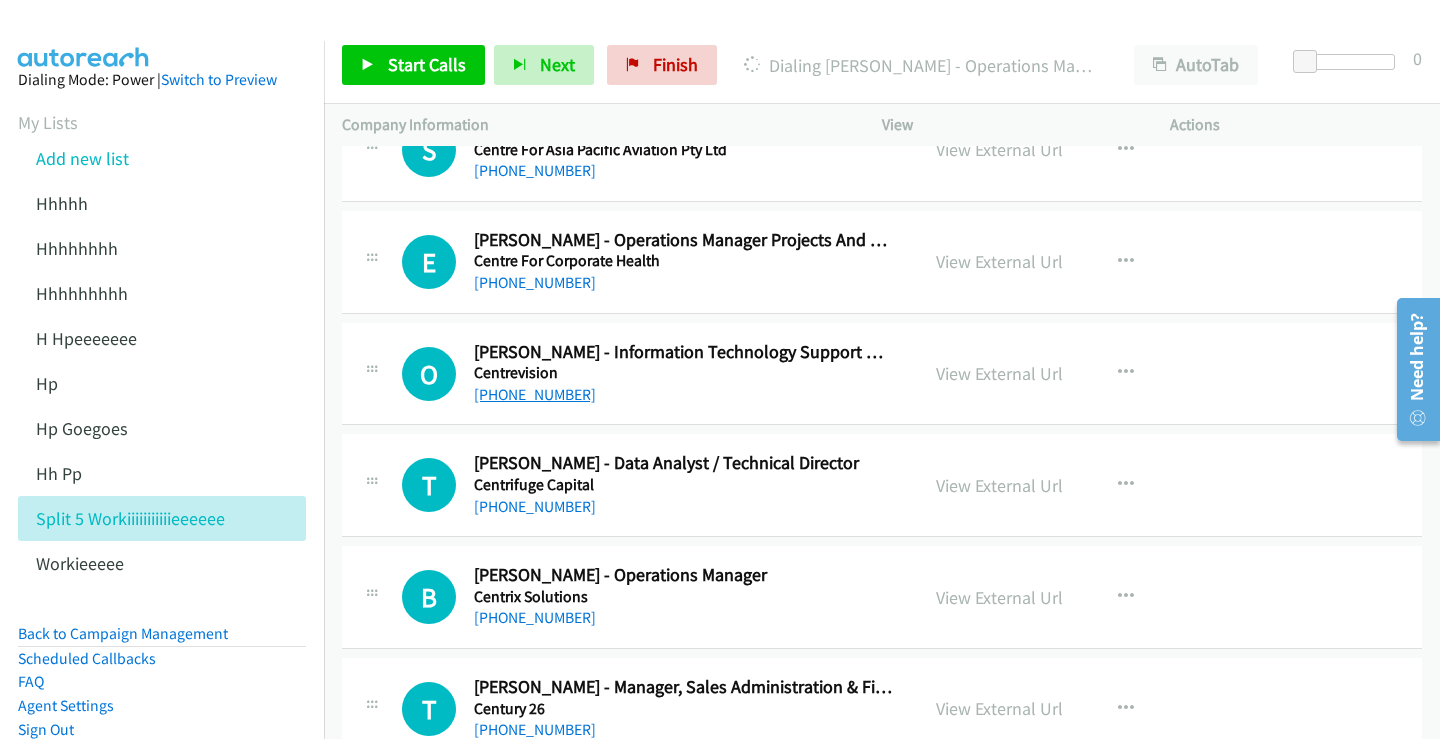 scroll, scrollTop: 2700, scrollLeft: 0, axis: vertical 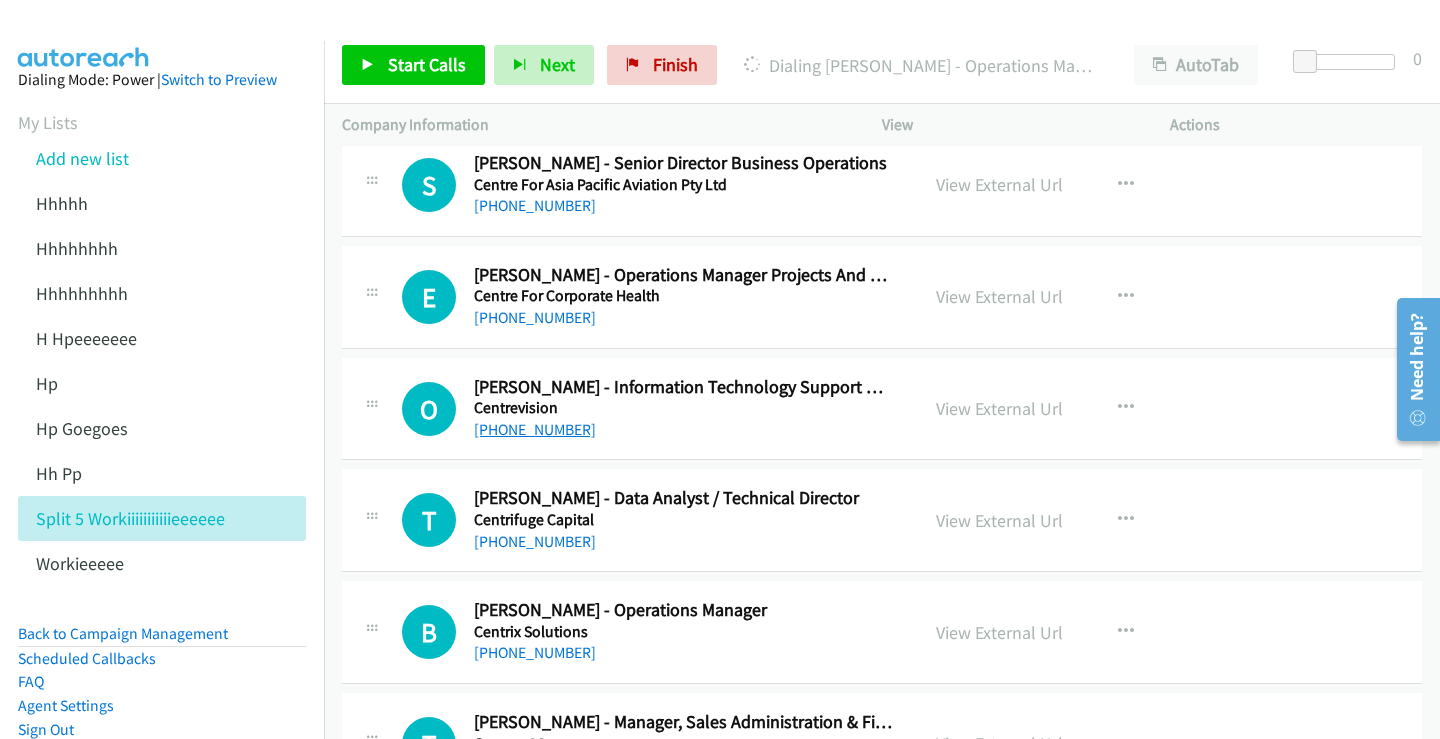 click on "+61 3 9005 1052" at bounding box center [535, 429] 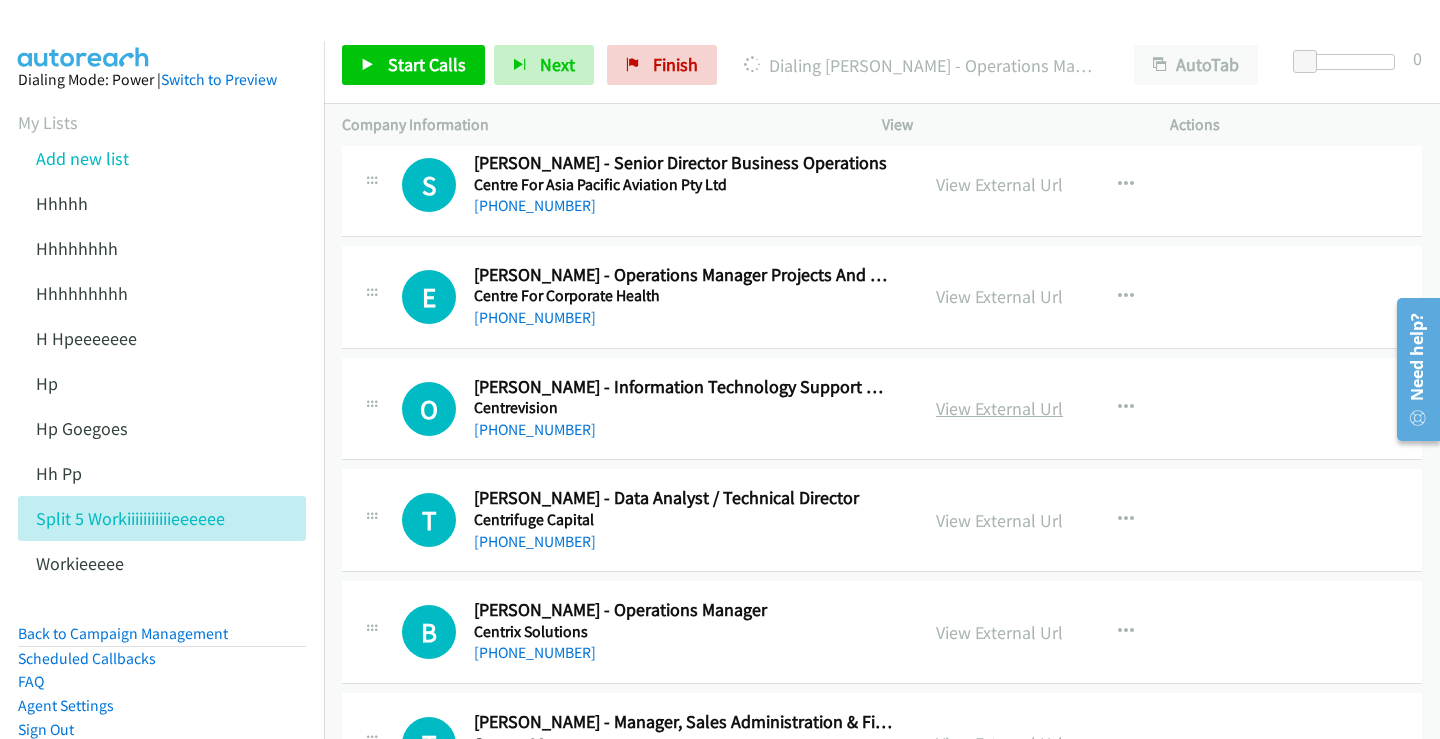 click on "View External Url" at bounding box center [999, 408] 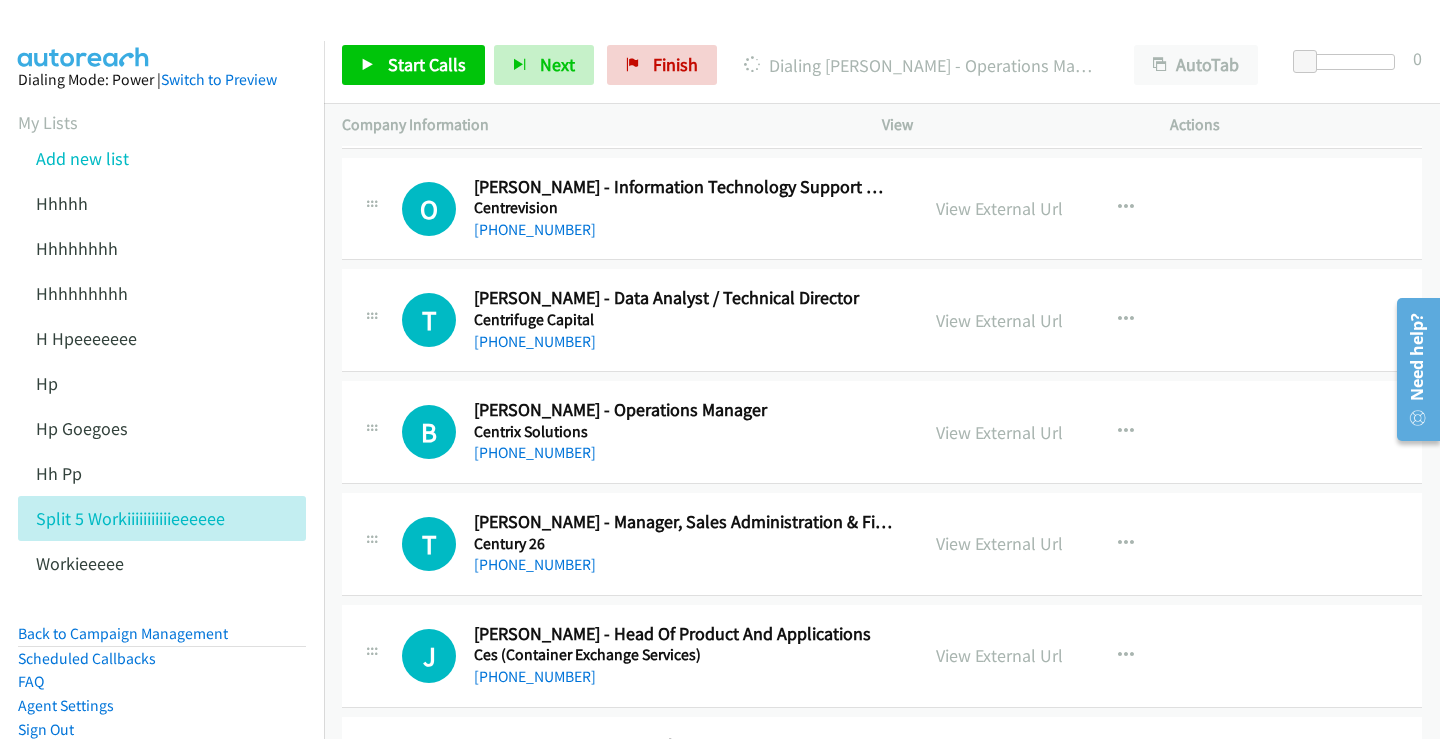 scroll, scrollTop: 3000, scrollLeft: 0, axis: vertical 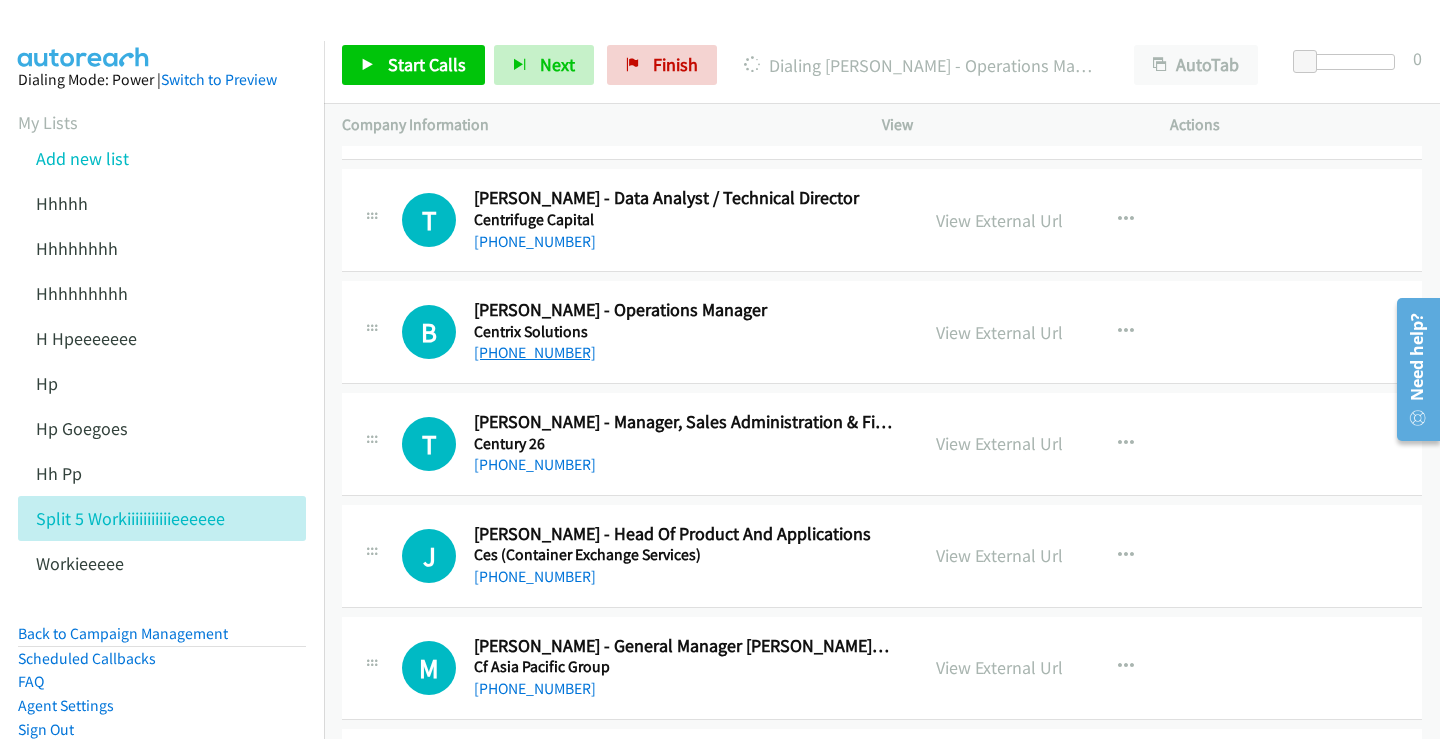 click on "+61 2 9492 7000" at bounding box center (535, 352) 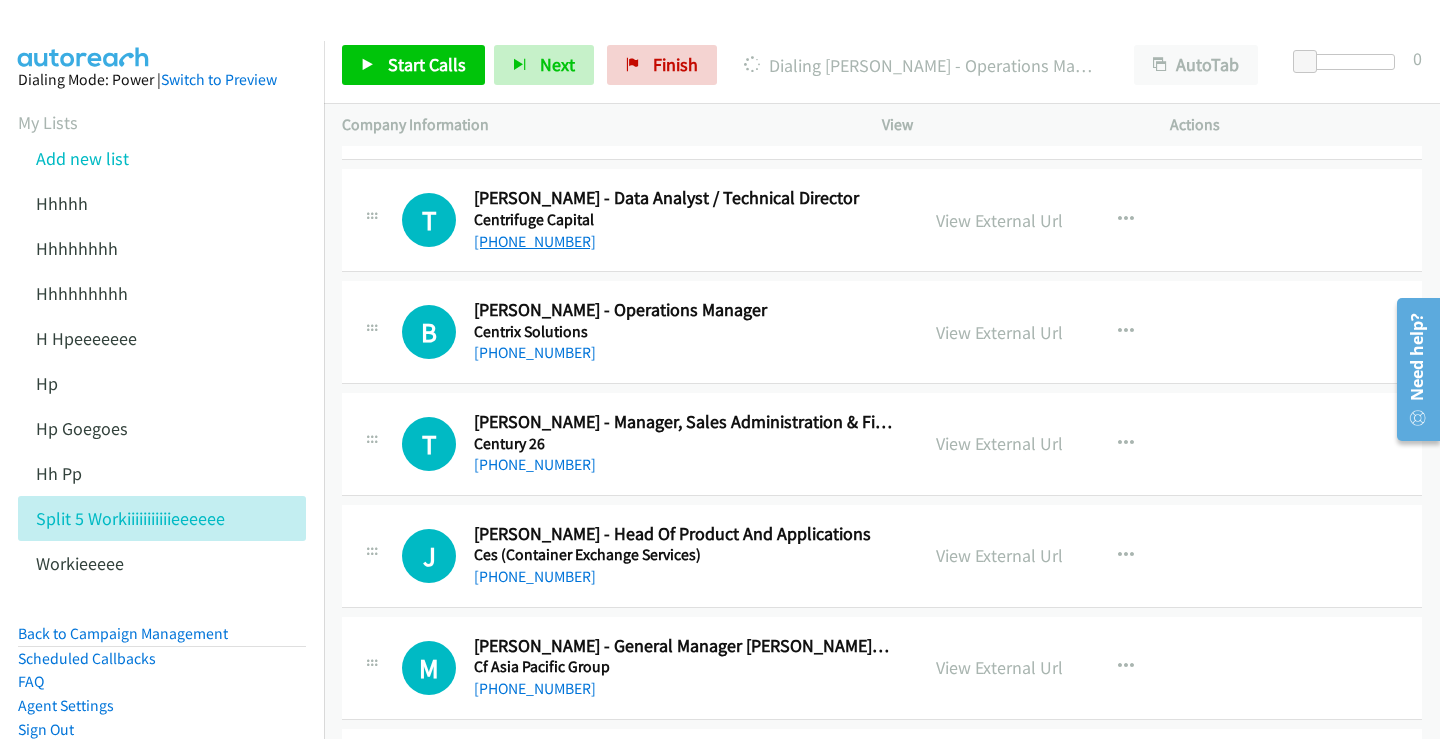 click on "+61 408 070 480" at bounding box center (535, 241) 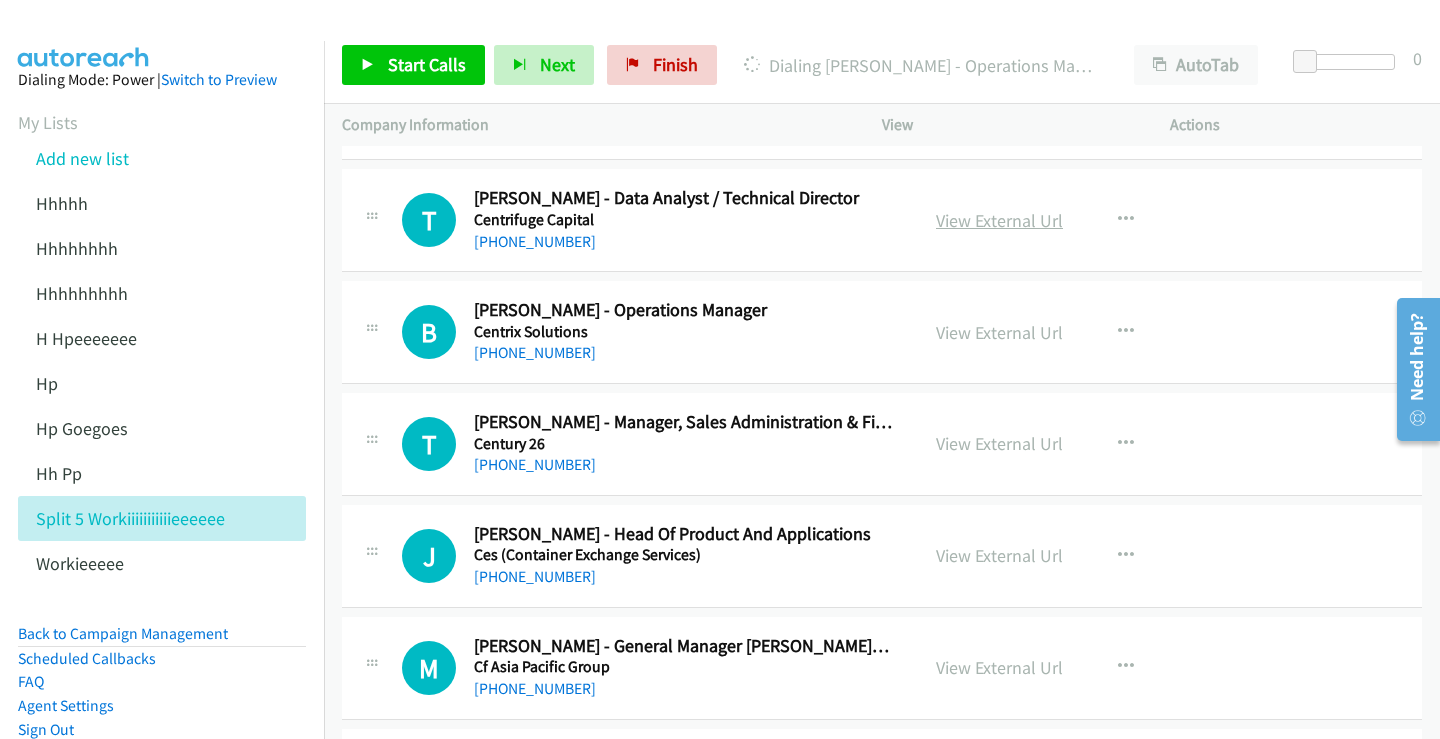click on "View External Url" at bounding box center (999, 220) 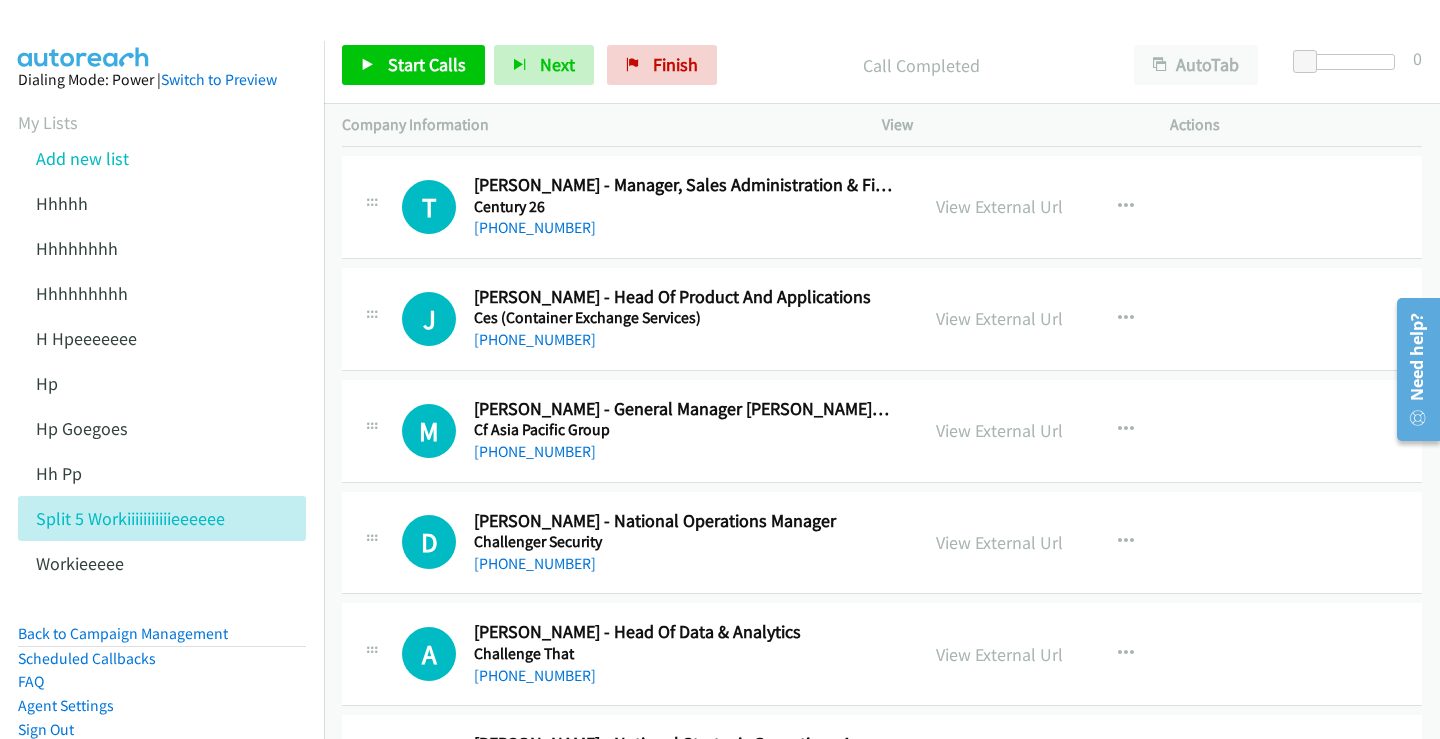 scroll, scrollTop: 3300, scrollLeft: 0, axis: vertical 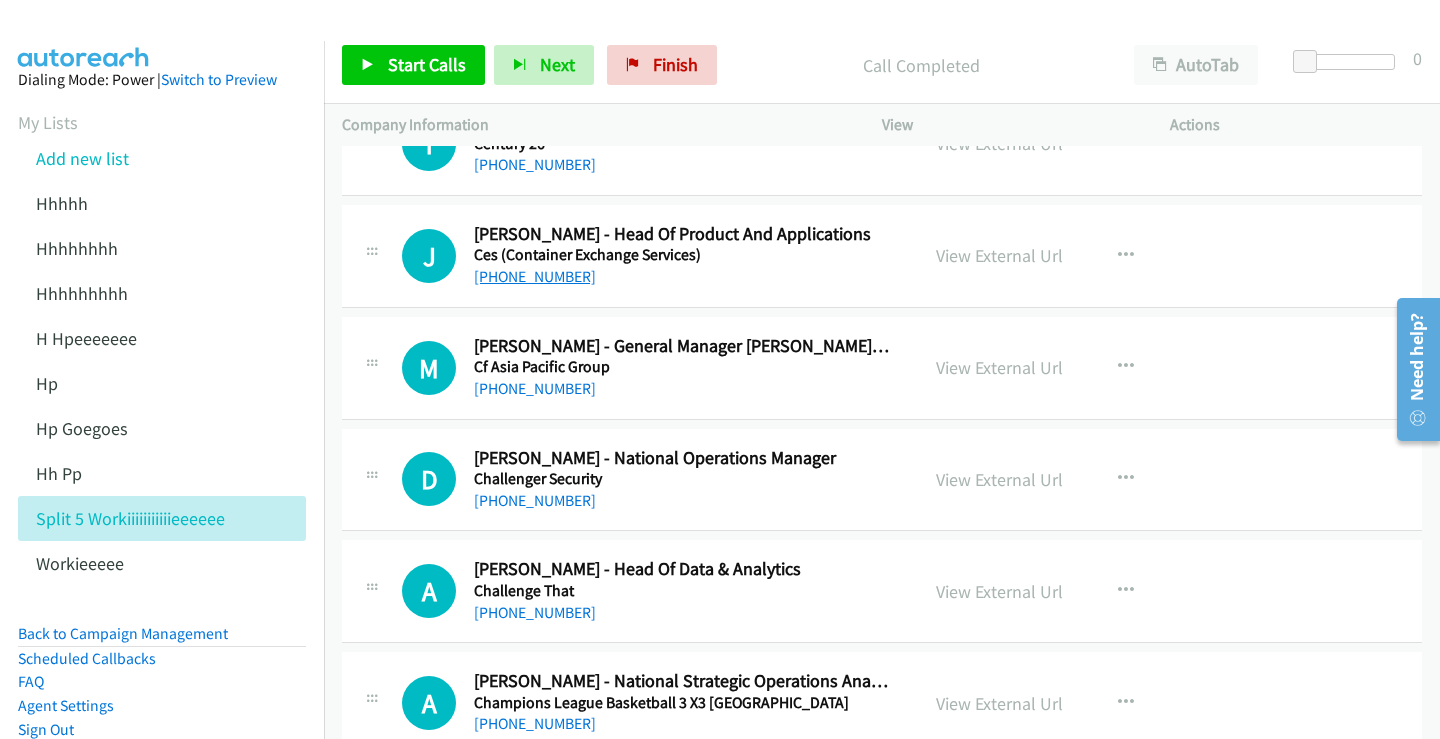 click on "+61 410 956 003" at bounding box center (535, 276) 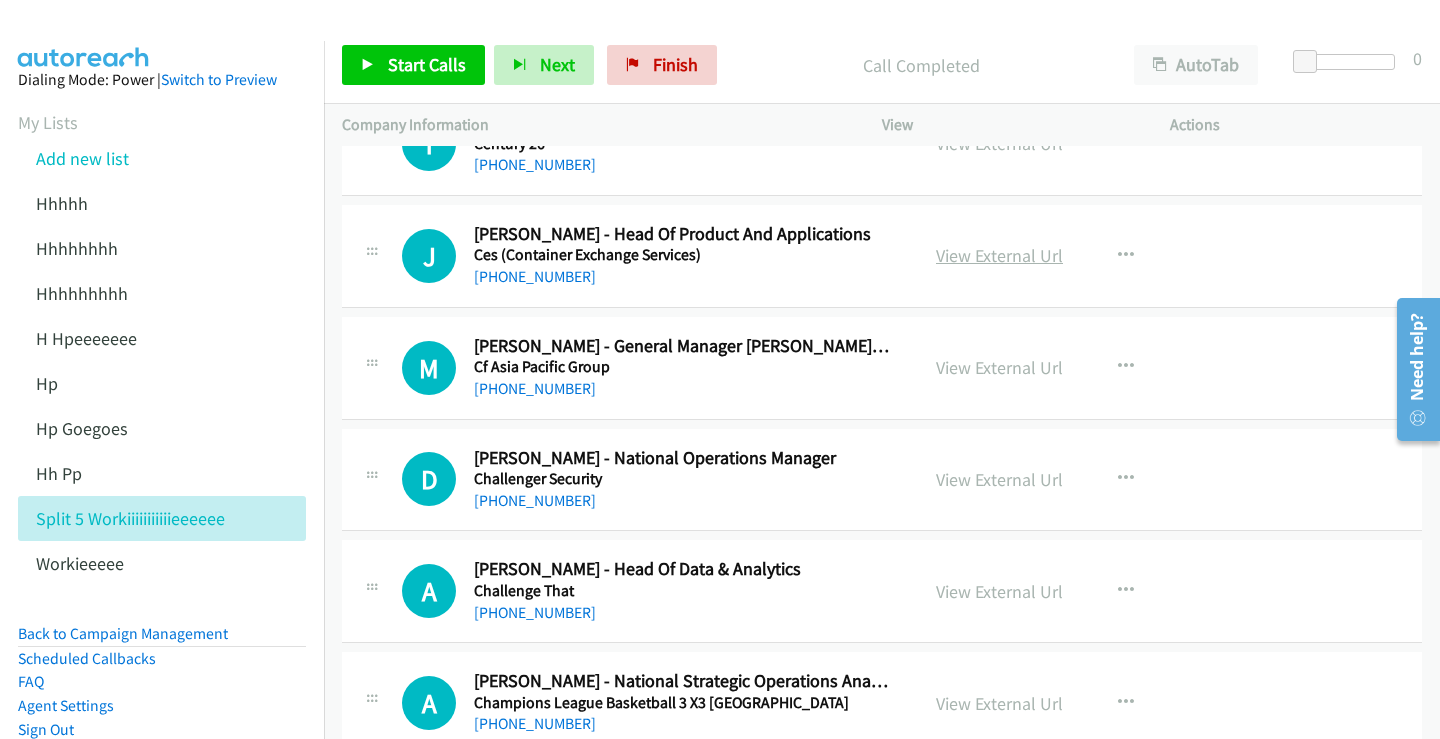click on "View External Url" at bounding box center (999, 255) 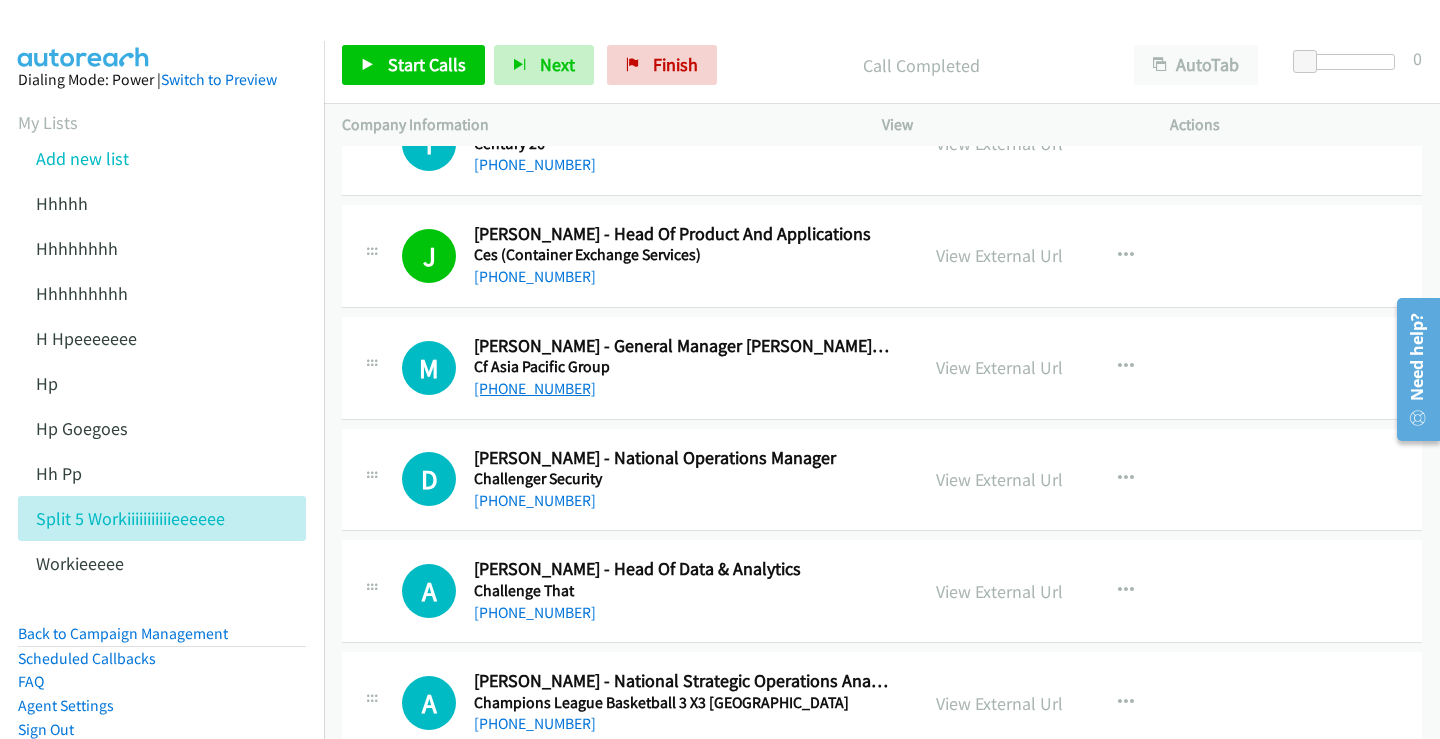 click on "+61 2 8965 0018" at bounding box center (535, 388) 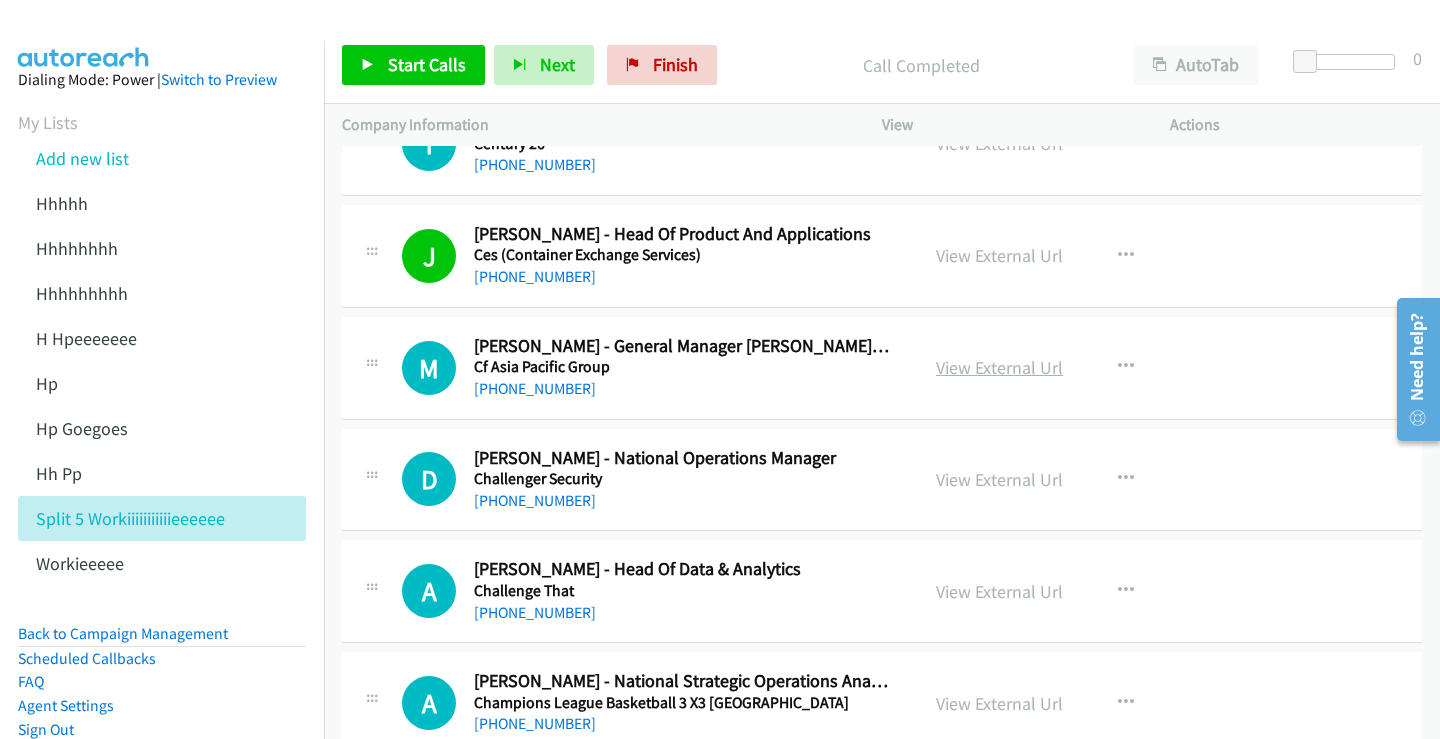 click on "View External Url" at bounding box center [999, 367] 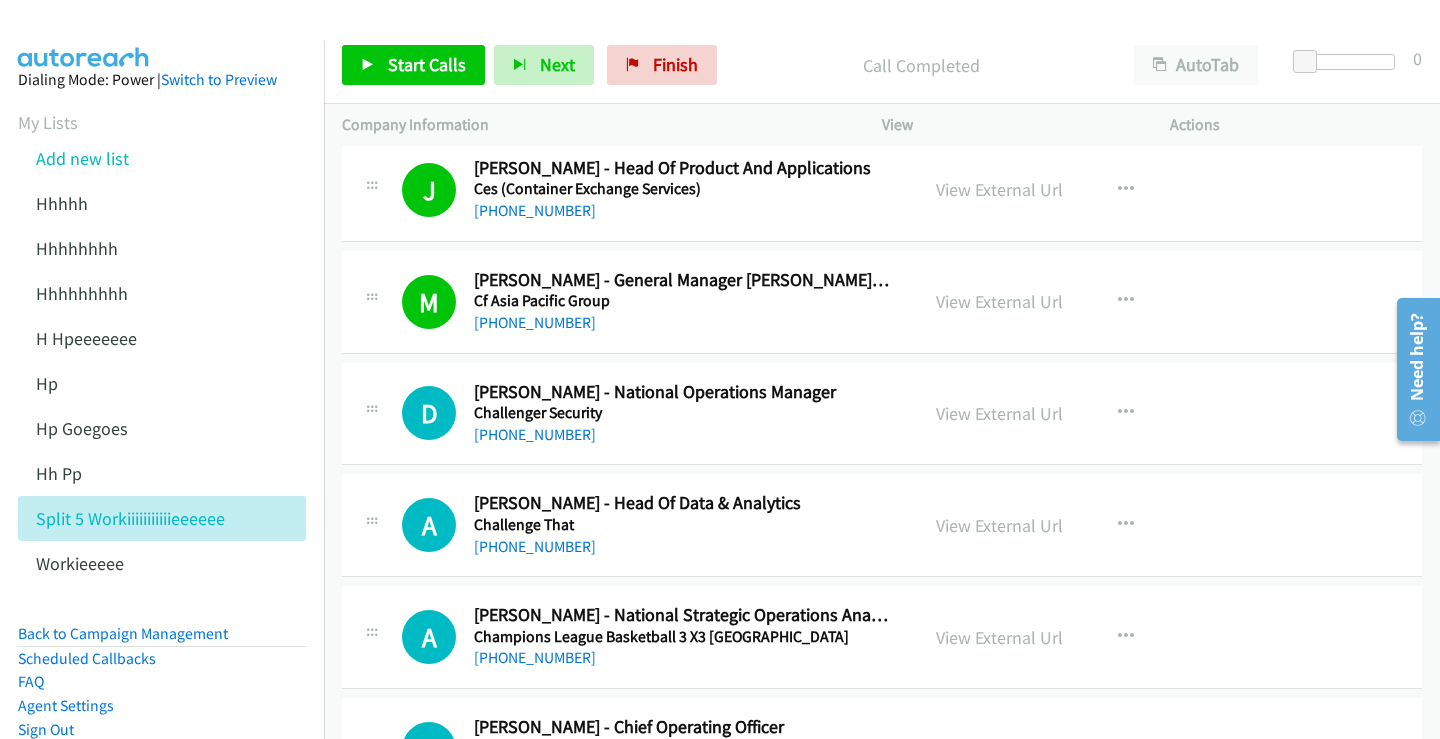scroll, scrollTop: 3400, scrollLeft: 0, axis: vertical 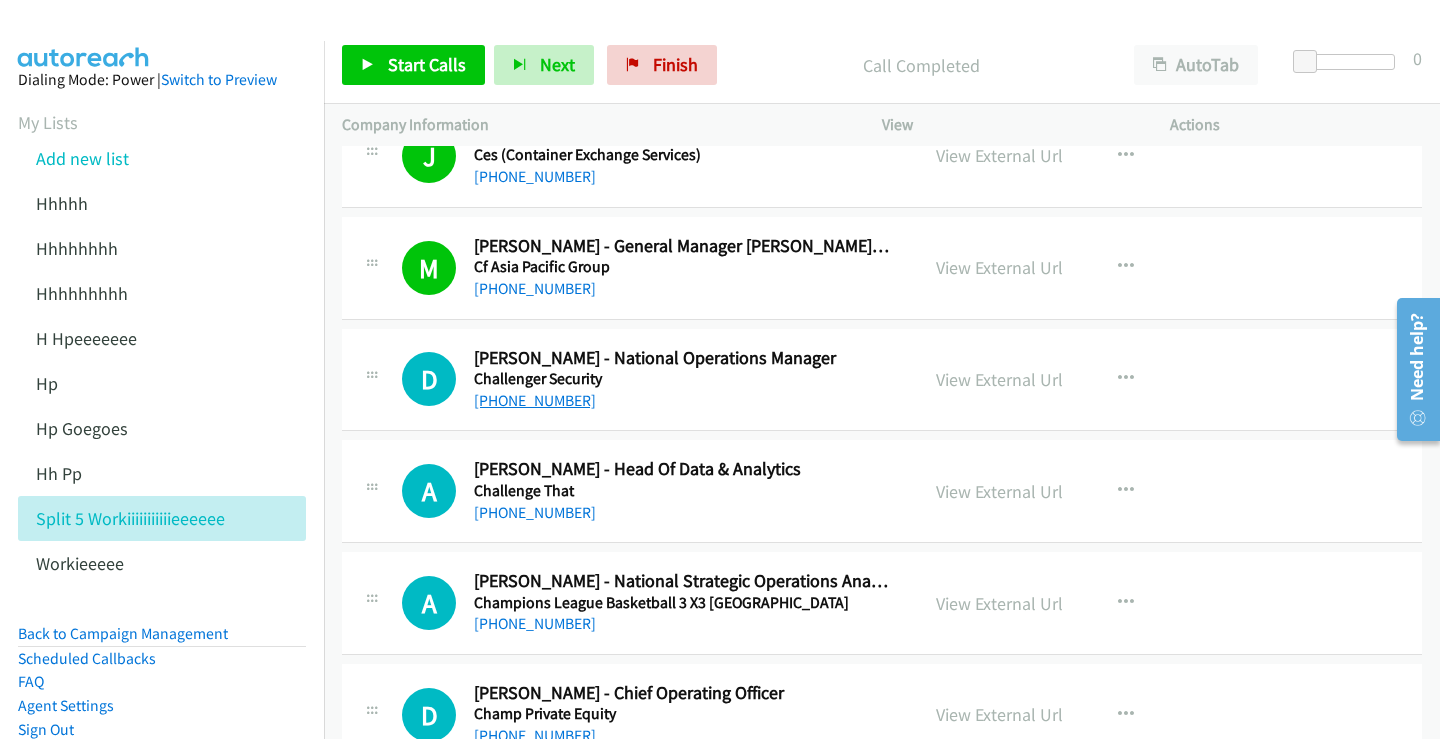click on "+61 435 782 048" at bounding box center (535, 400) 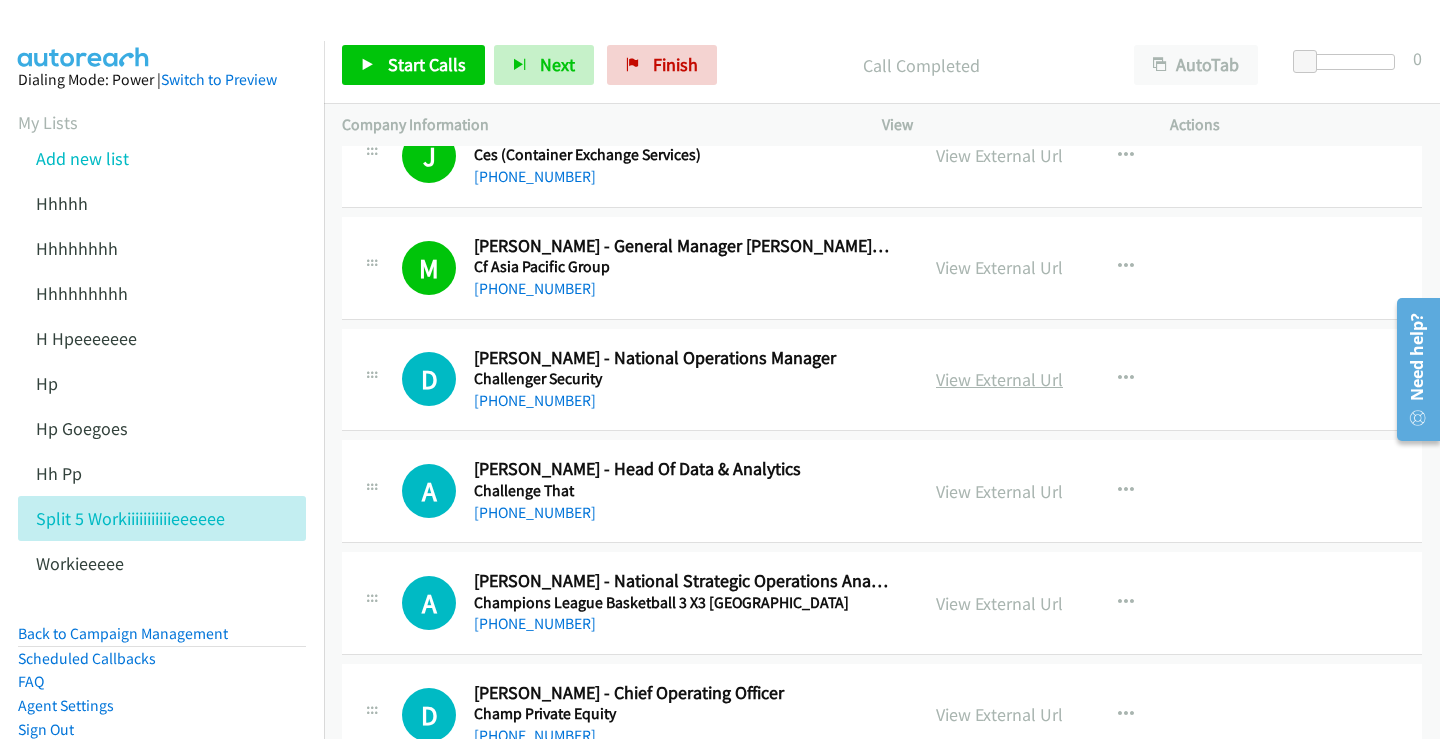 click on "View External Url" at bounding box center (999, 379) 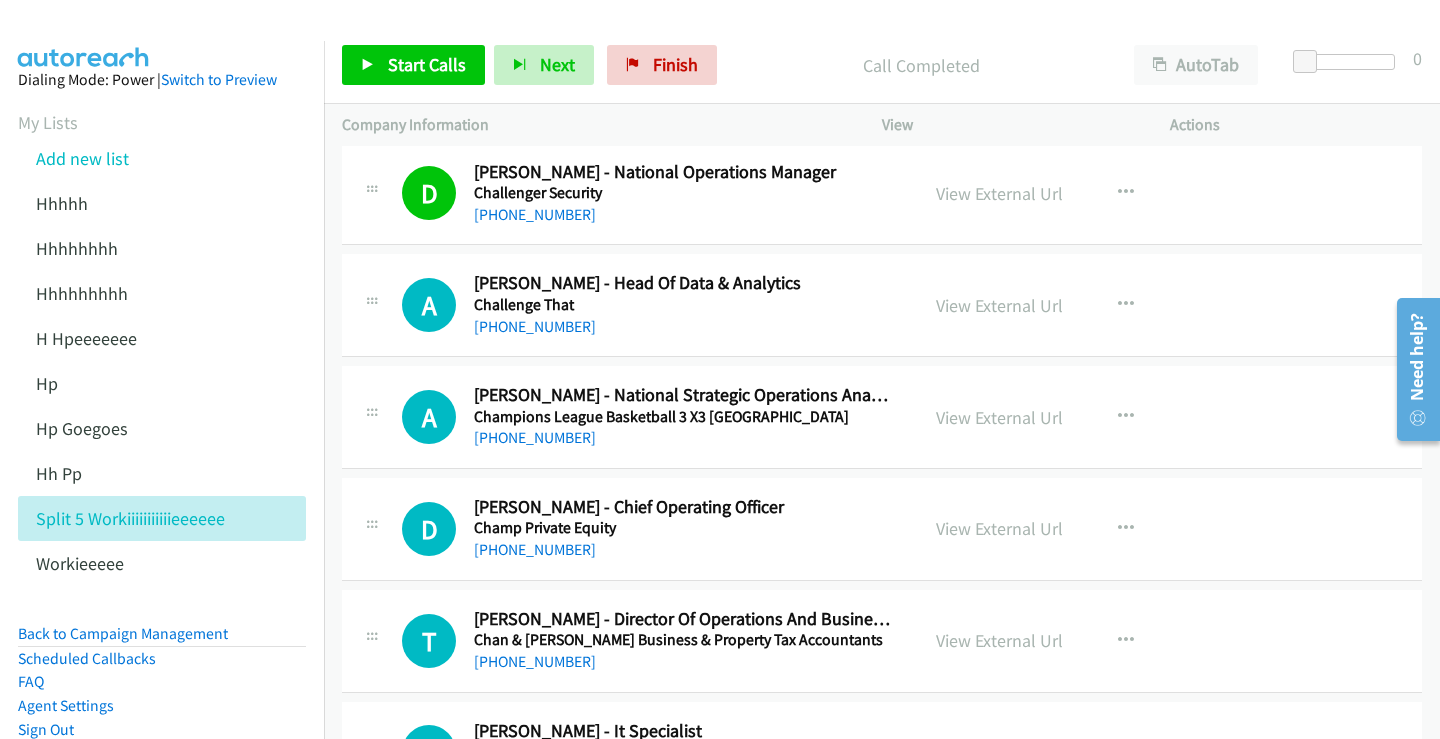 scroll, scrollTop: 3600, scrollLeft: 0, axis: vertical 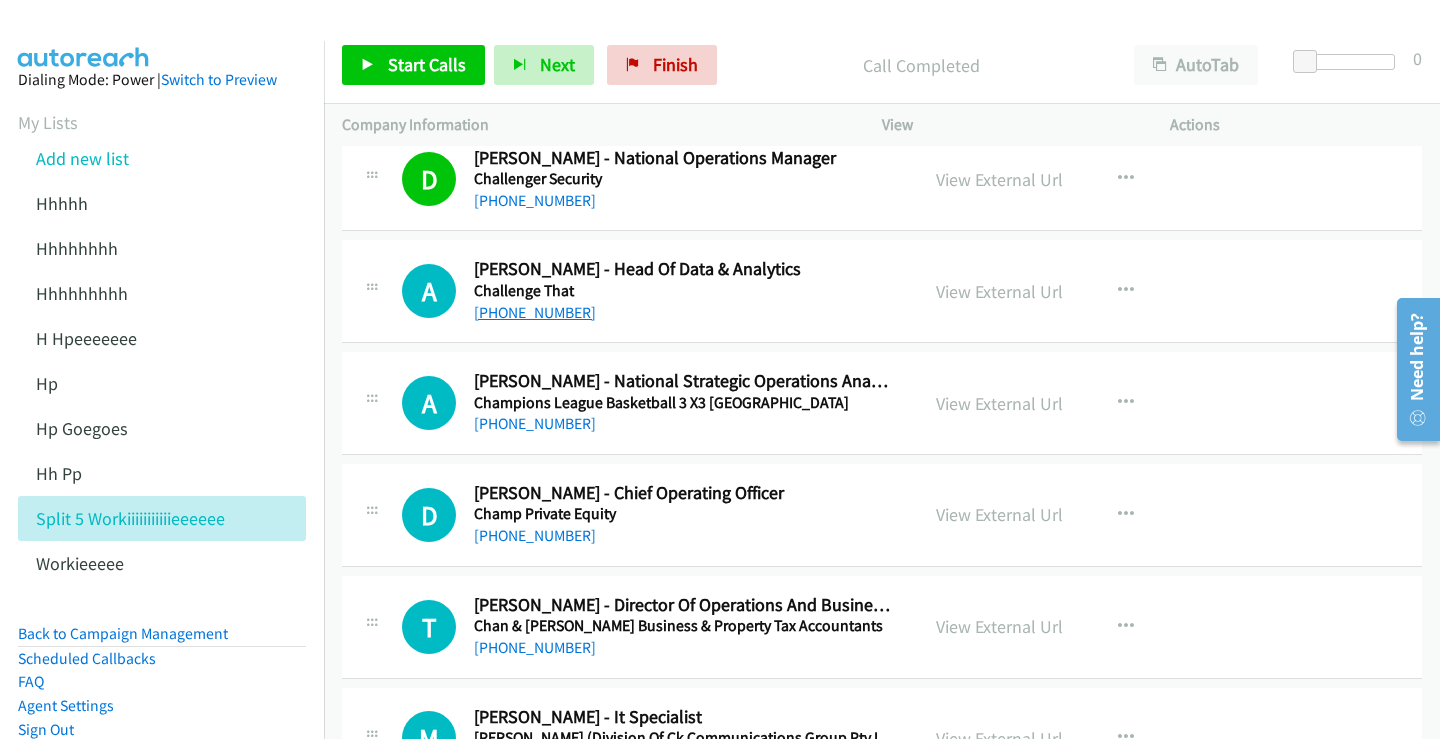 click on "+61 469 777 252" at bounding box center [535, 312] 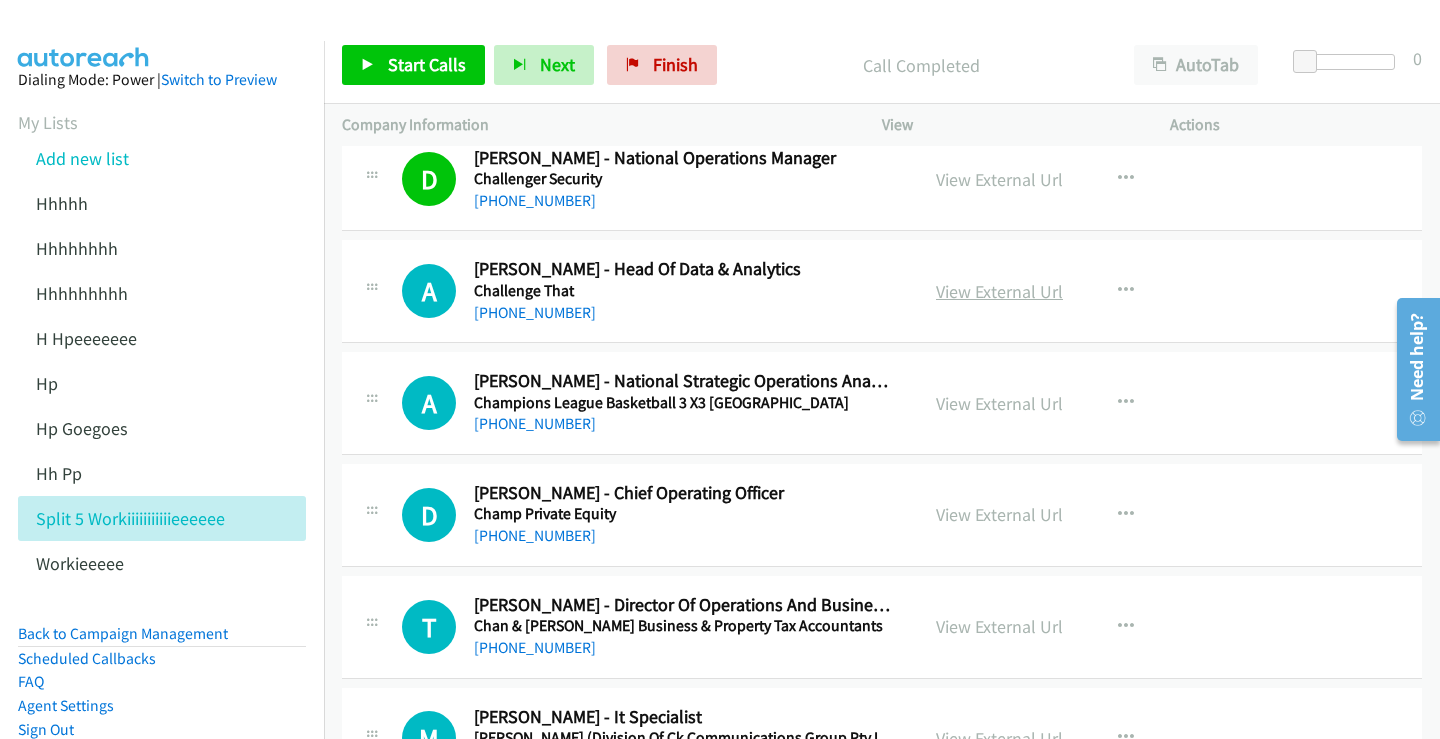 click on "View External Url" at bounding box center (999, 291) 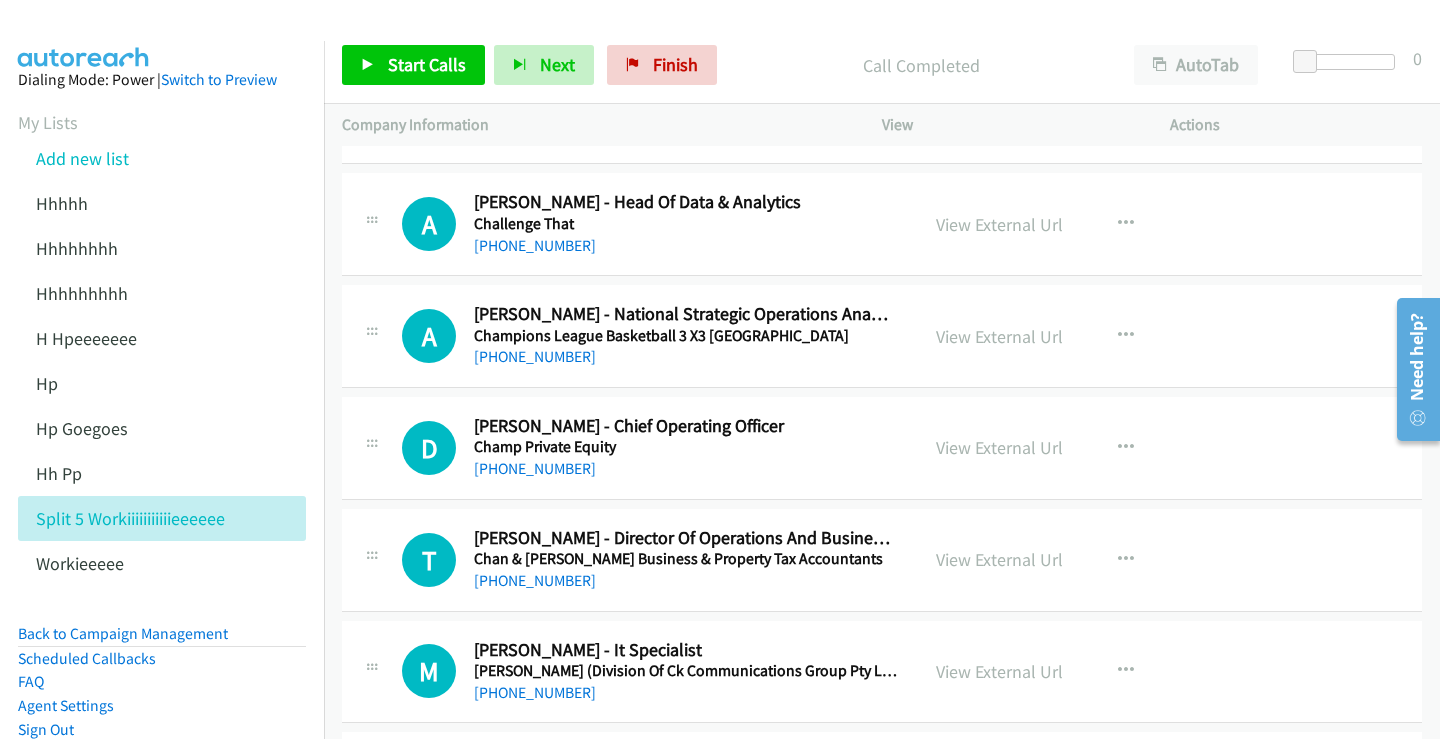 scroll, scrollTop: 3700, scrollLeft: 0, axis: vertical 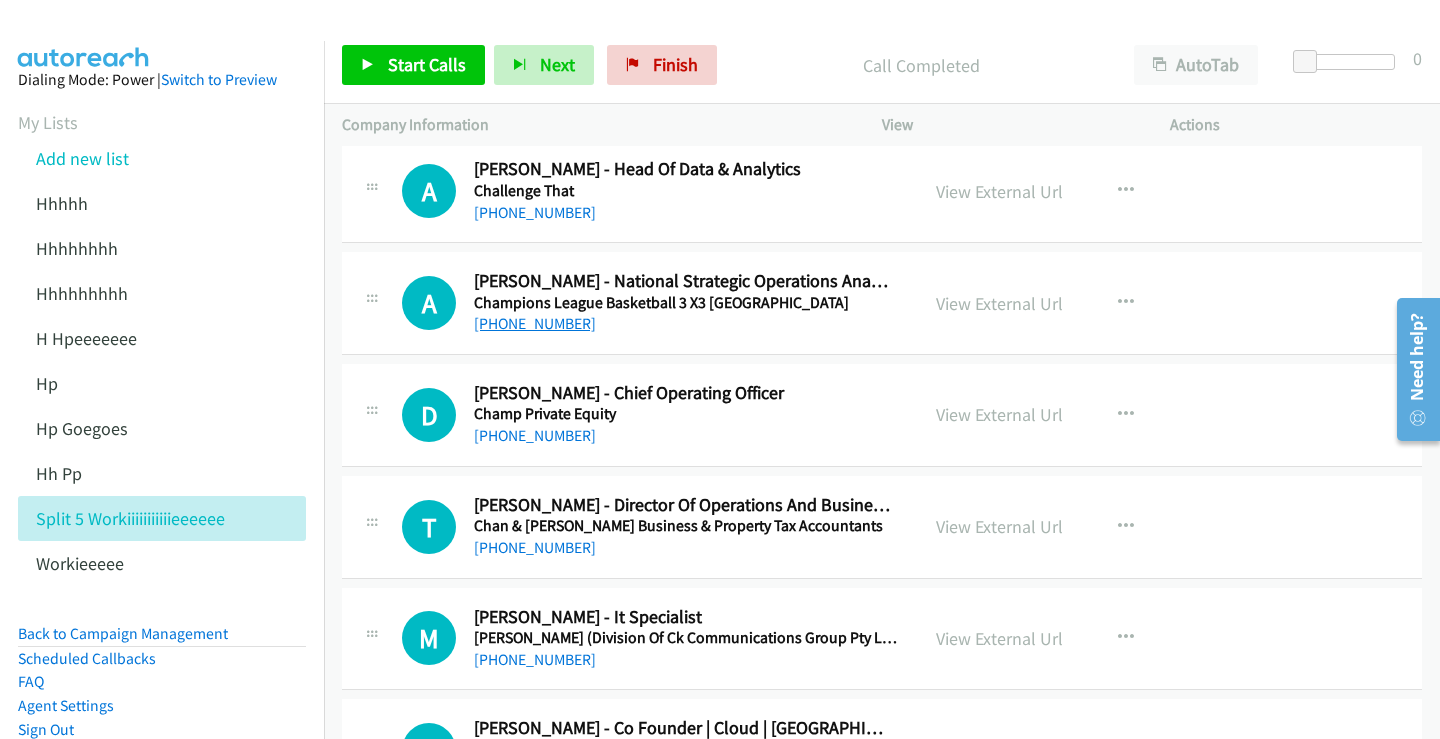 click on "+61 2 9477 5555" at bounding box center (535, 323) 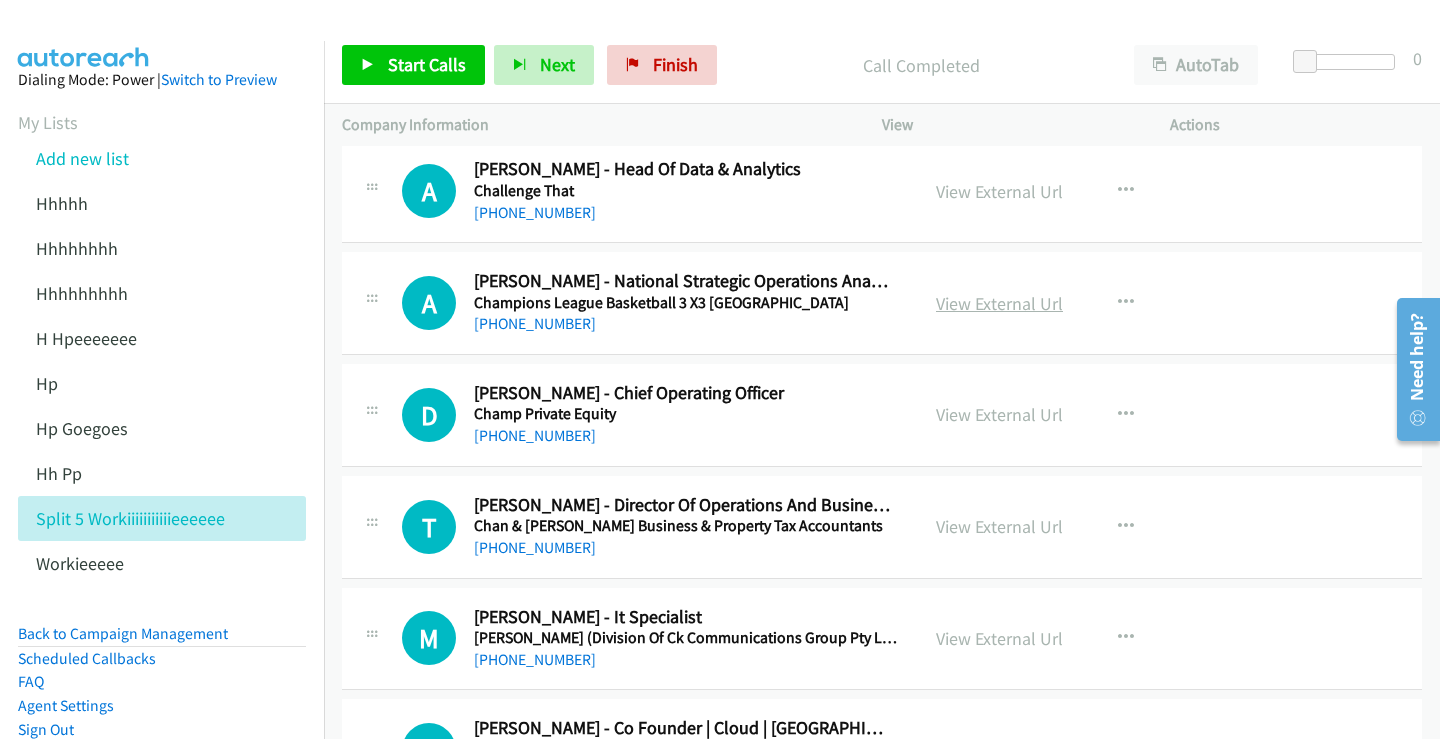 click on "View External Url" at bounding box center [999, 303] 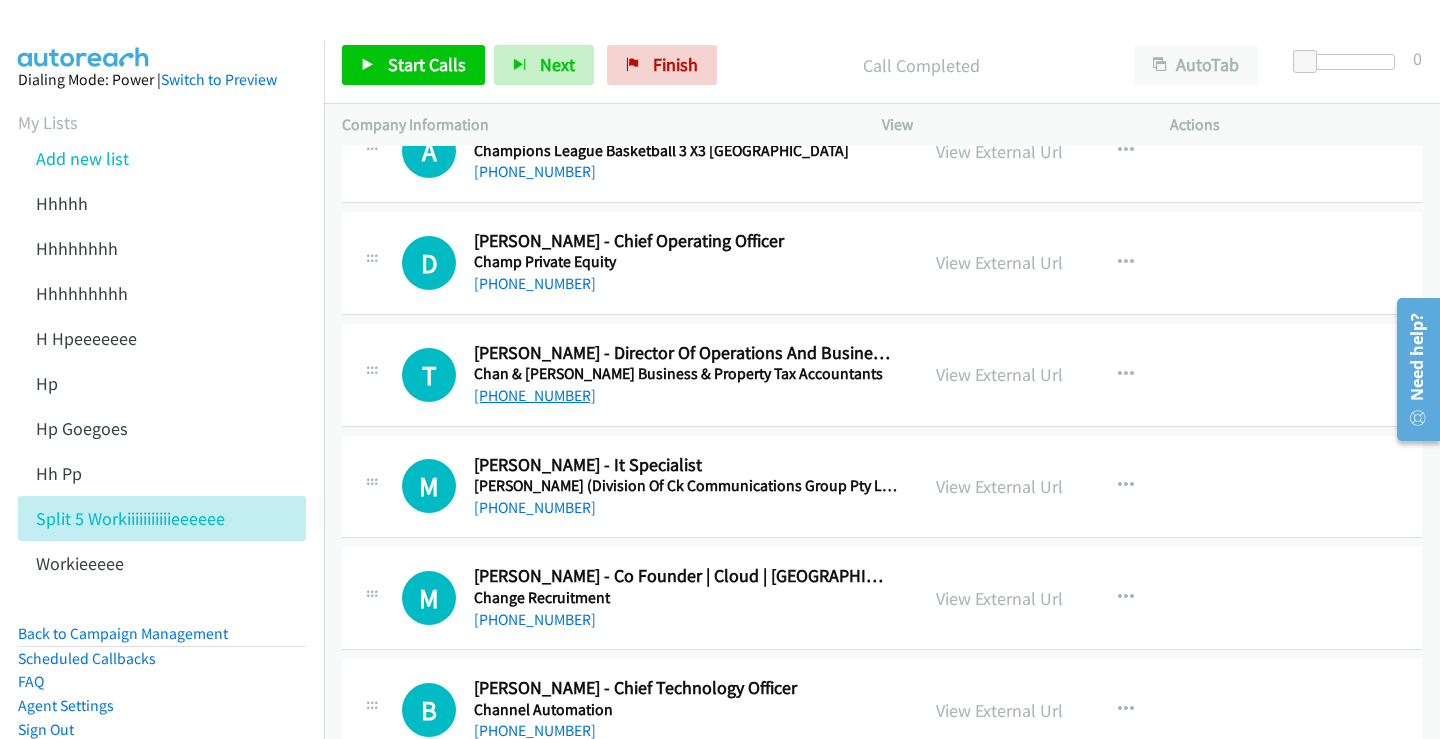 scroll, scrollTop: 3900, scrollLeft: 0, axis: vertical 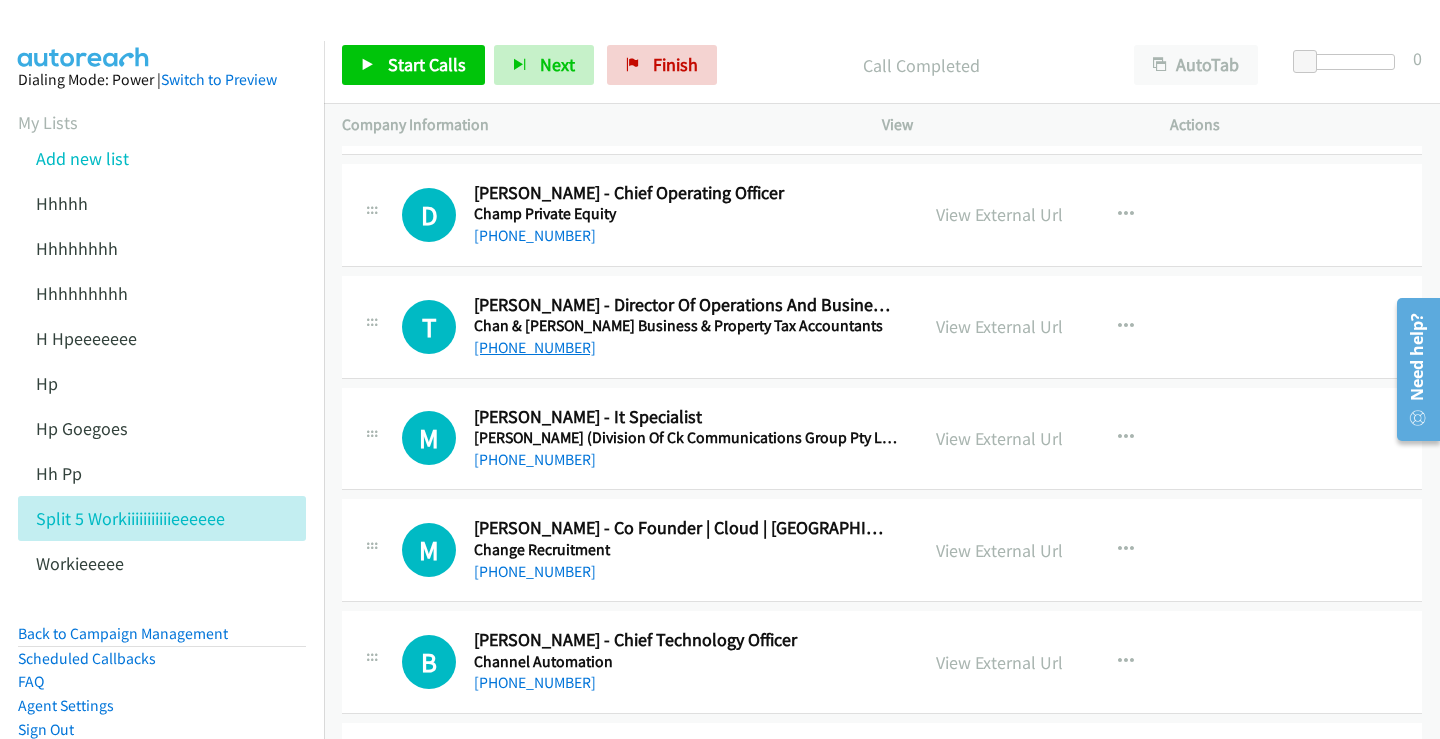 click on "+61 482 770 609" at bounding box center [535, 347] 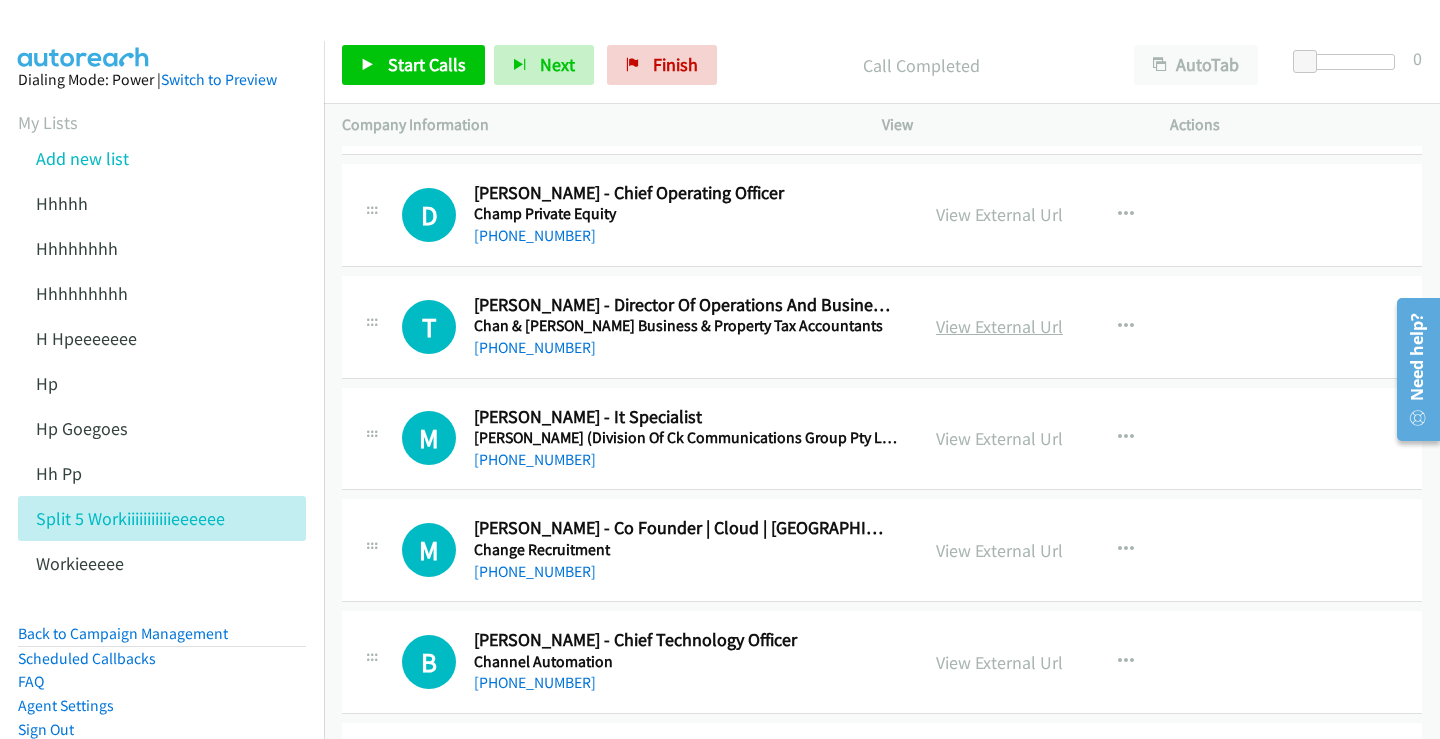 click on "View External Url" at bounding box center (999, 326) 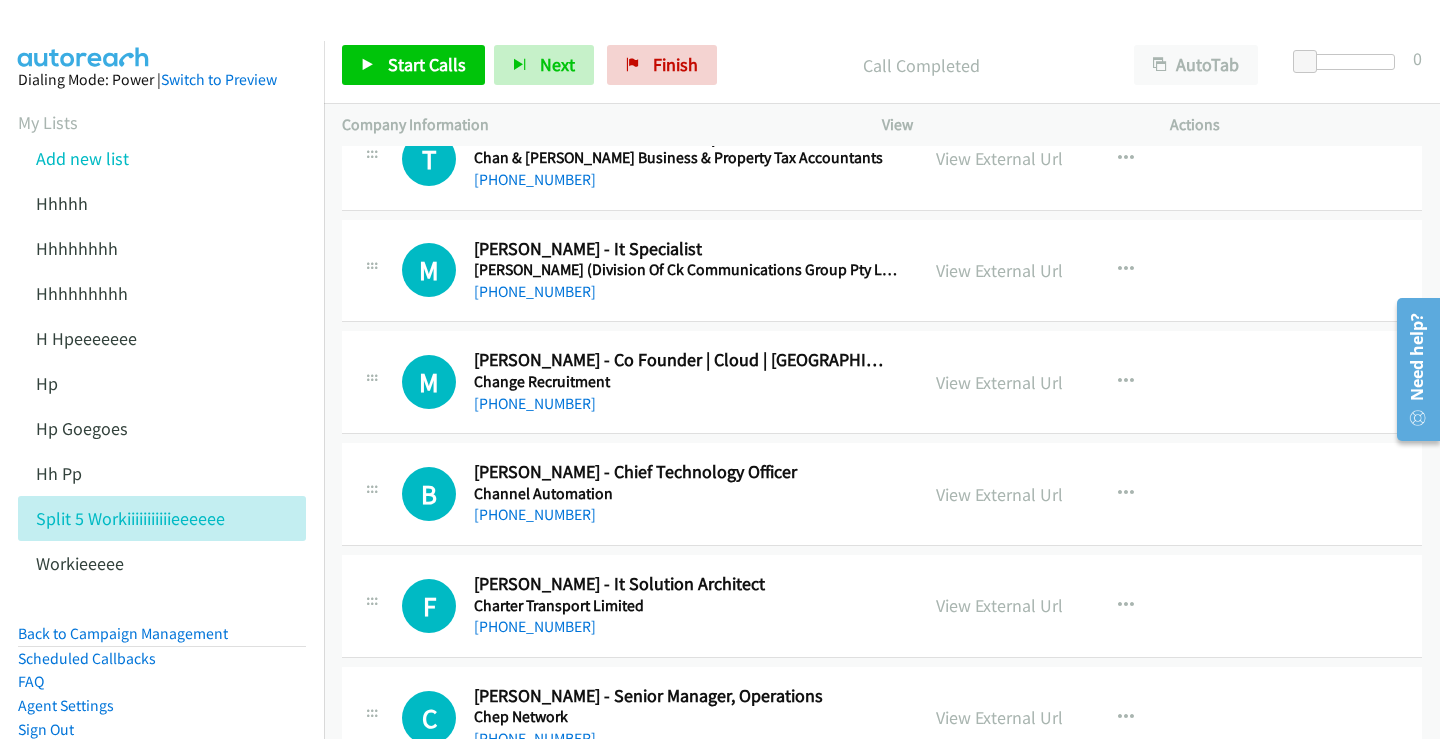 scroll, scrollTop: 4100, scrollLeft: 0, axis: vertical 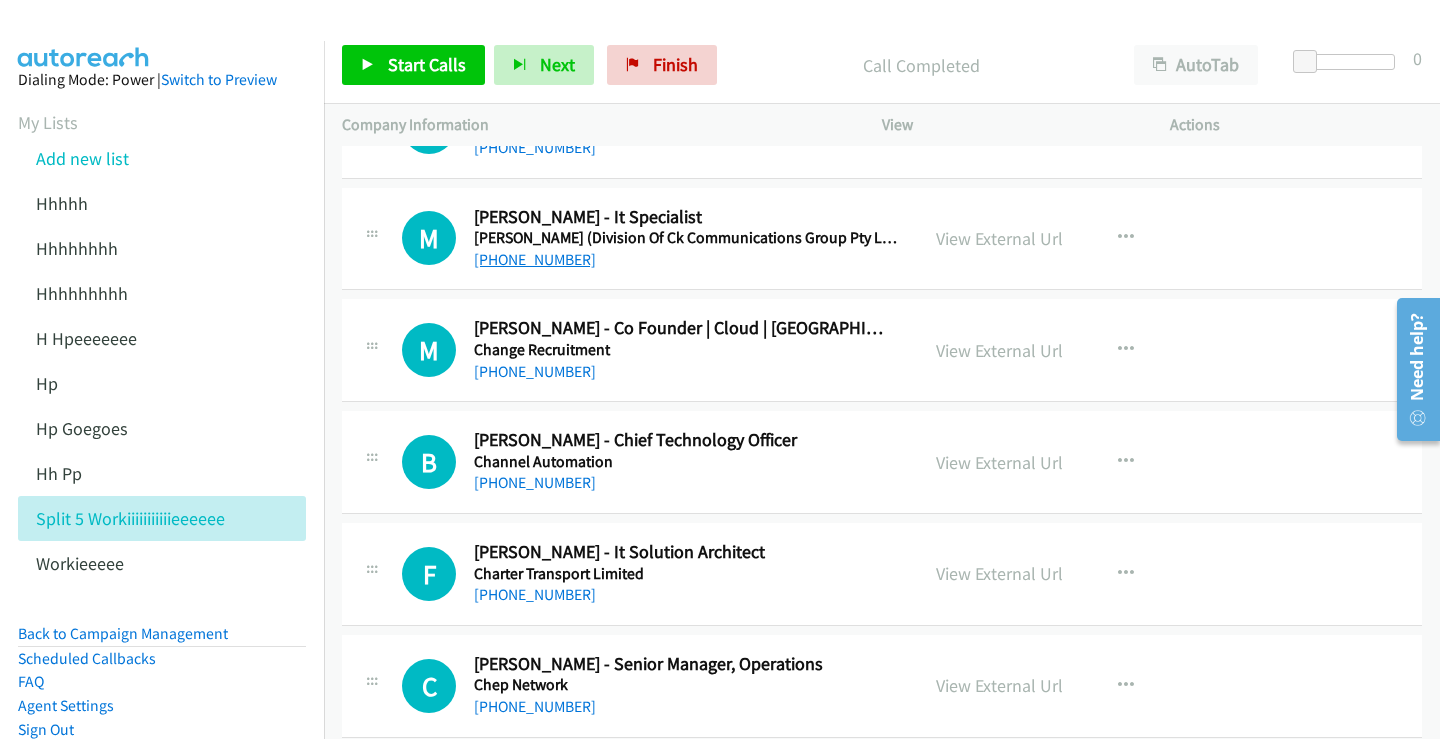 click on "+61 3 9353 7400" at bounding box center [535, 259] 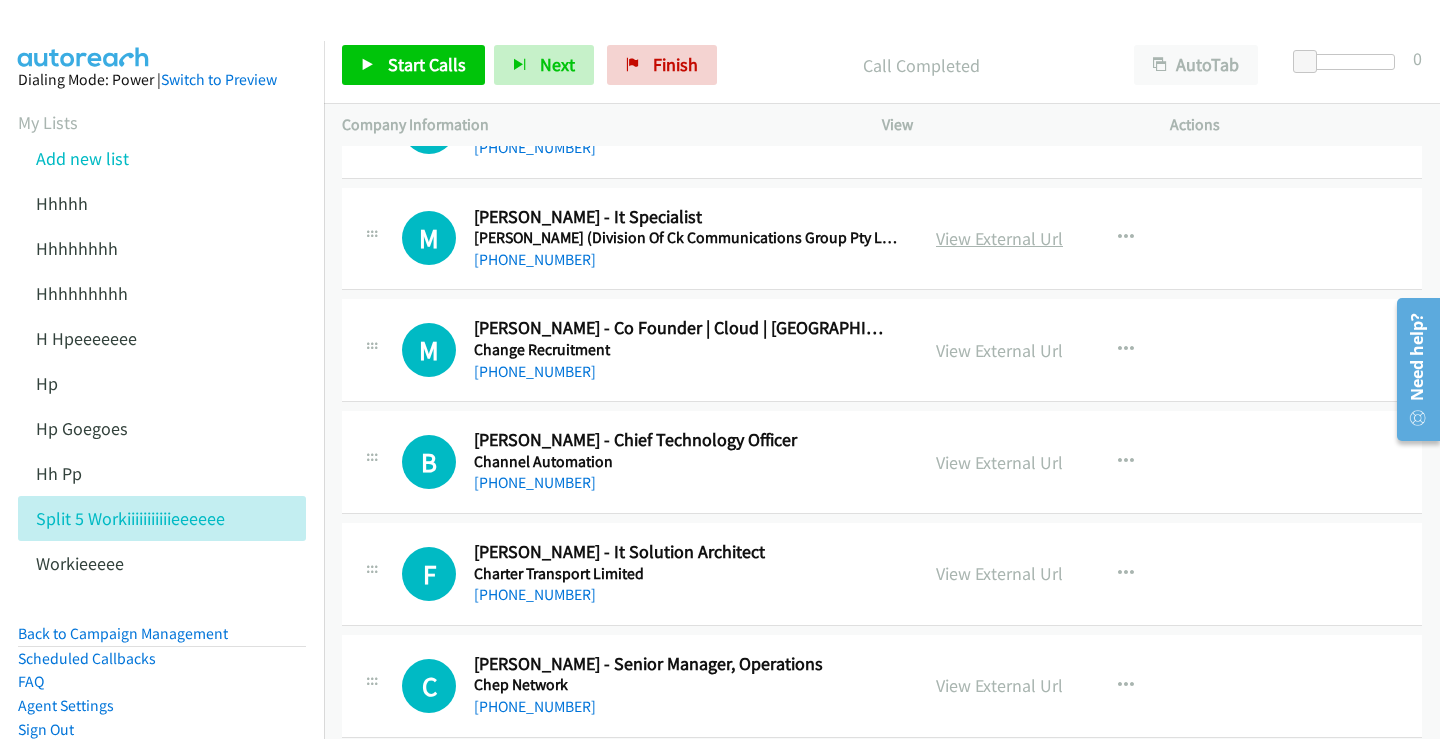 click on "View External Url" at bounding box center [999, 238] 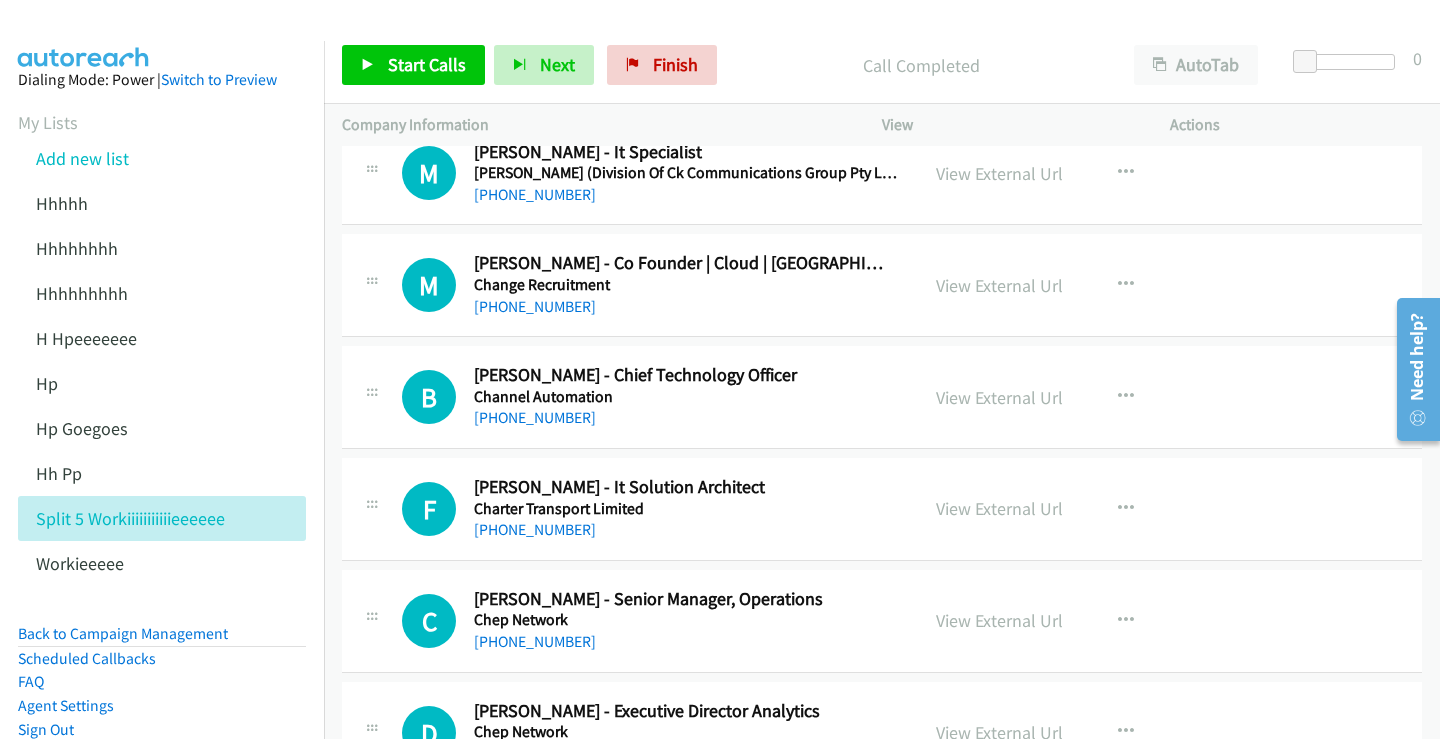 scroll, scrollTop: 4200, scrollLeft: 0, axis: vertical 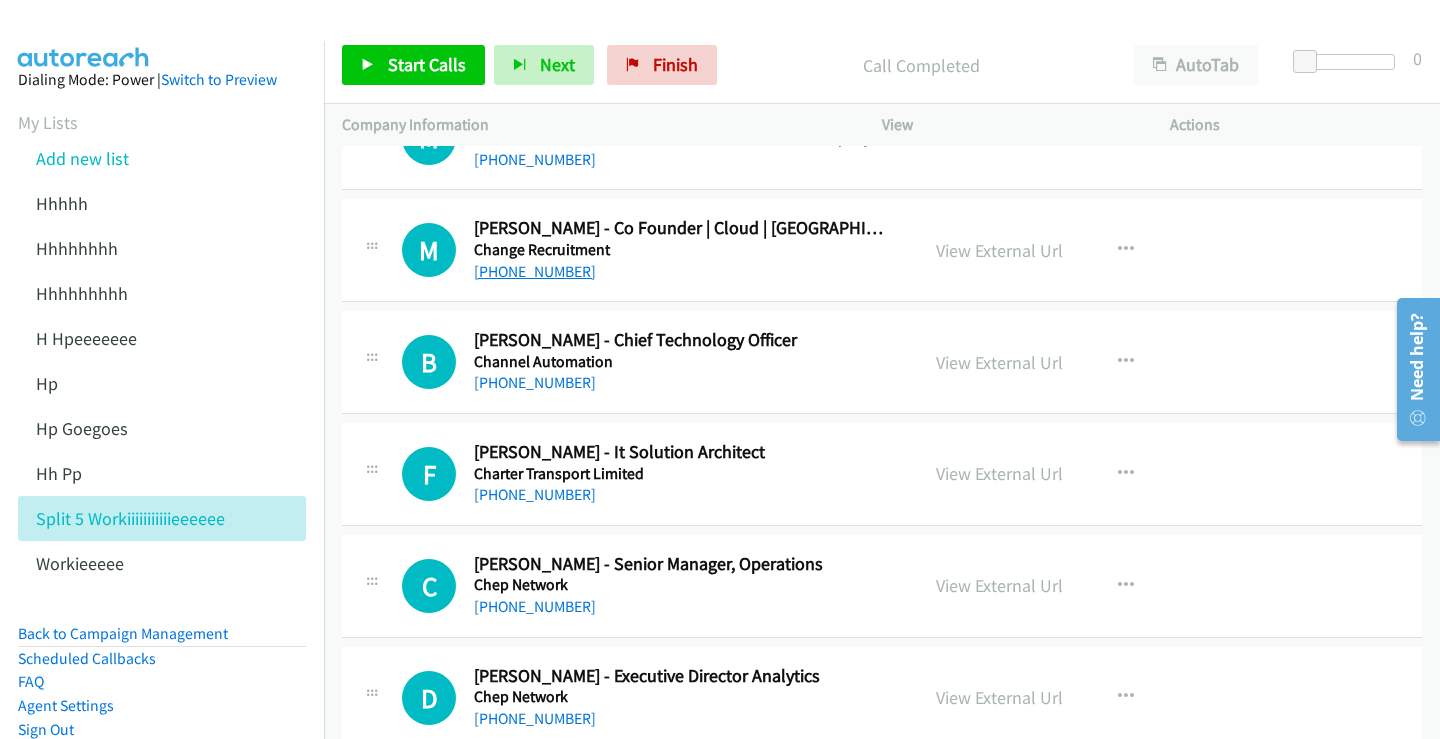 click on "+61 2 9238 4240" at bounding box center [535, 271] 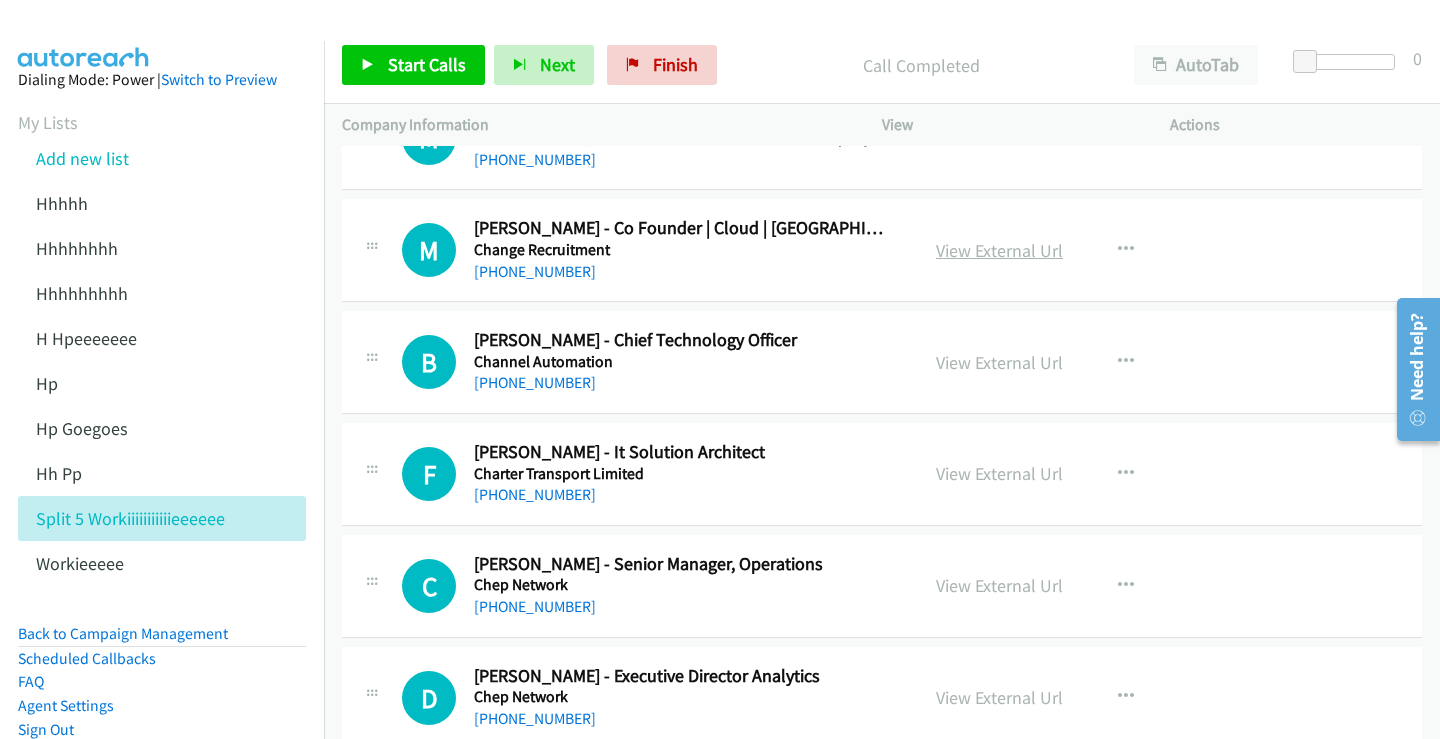 click on "View External Url" at bounding box center [999, 250] 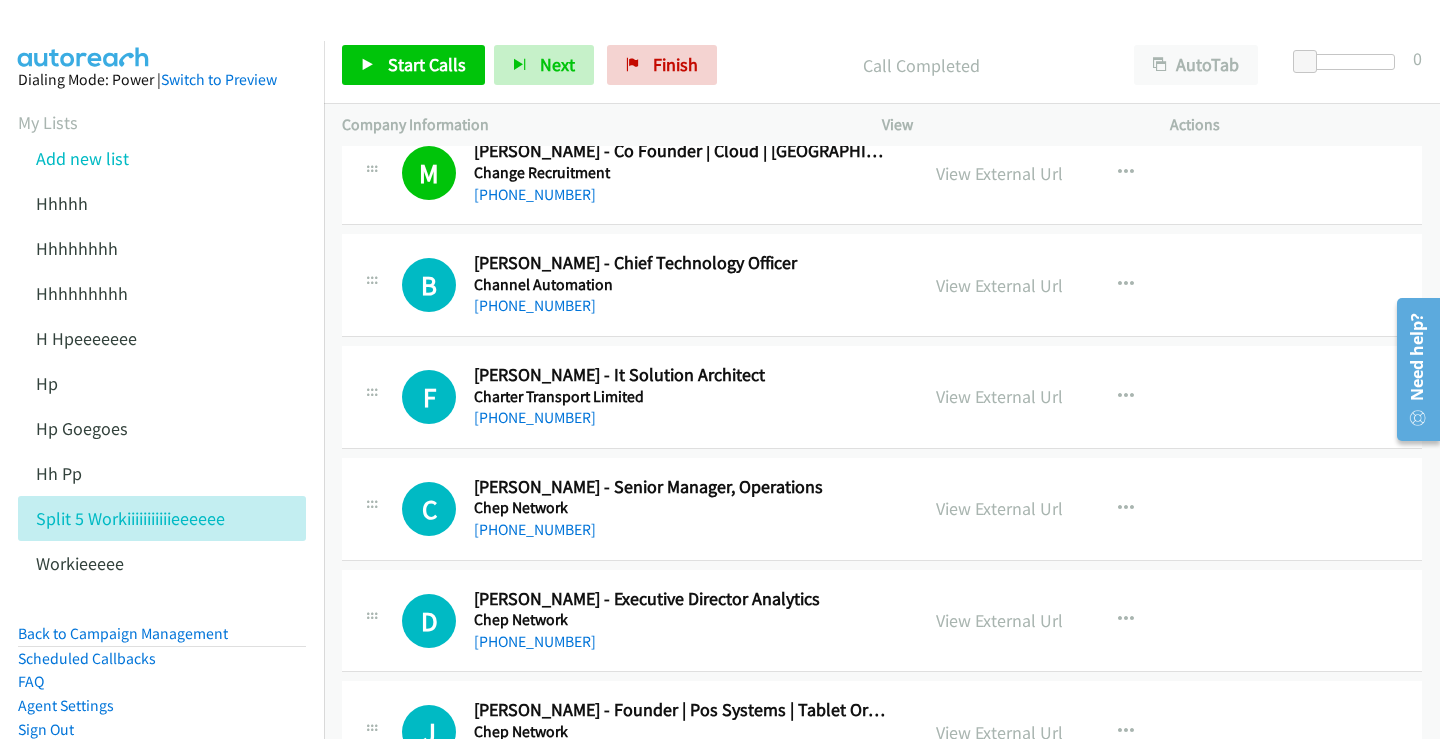 scroll, scrollTop: 4300, scrollLeft: 0, axis: vertical 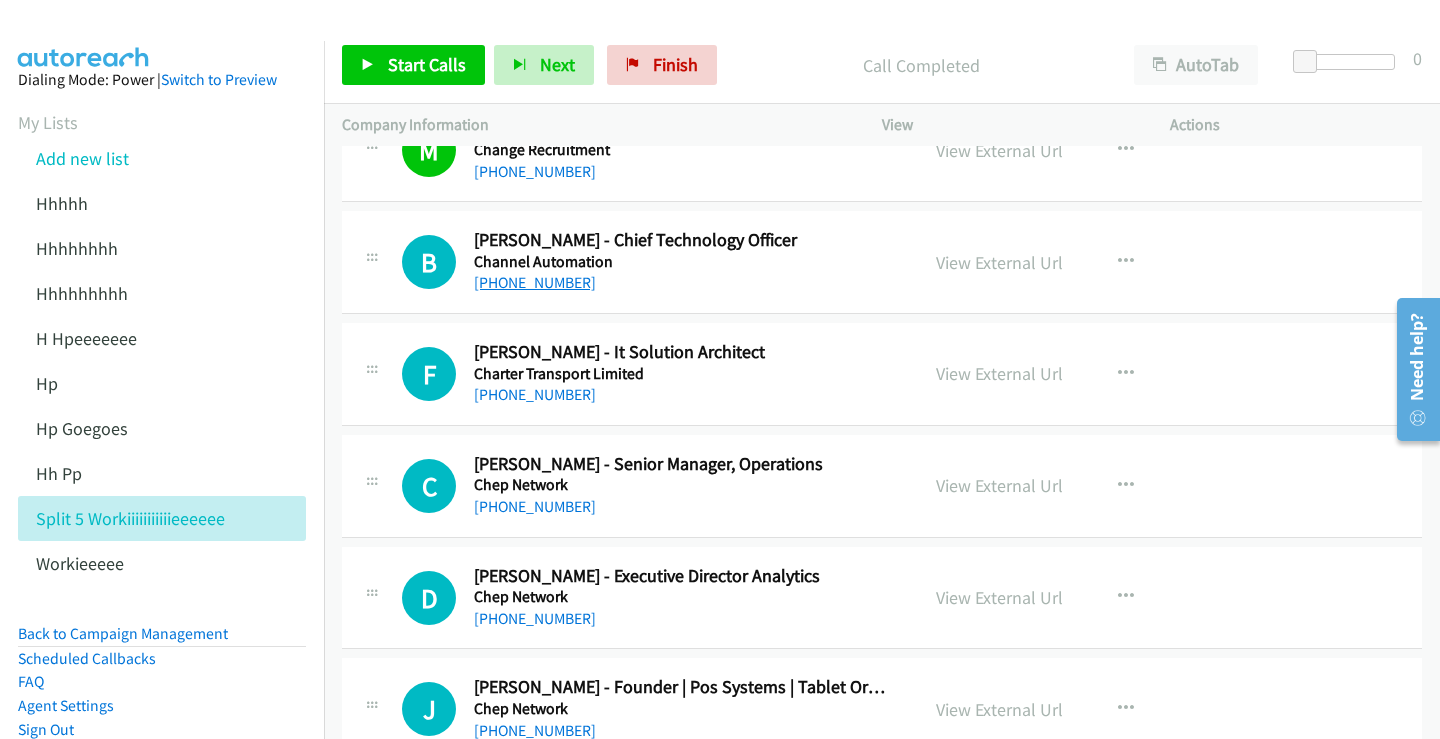 click on "+61 424 142 010" at bounding box center [535, 282] 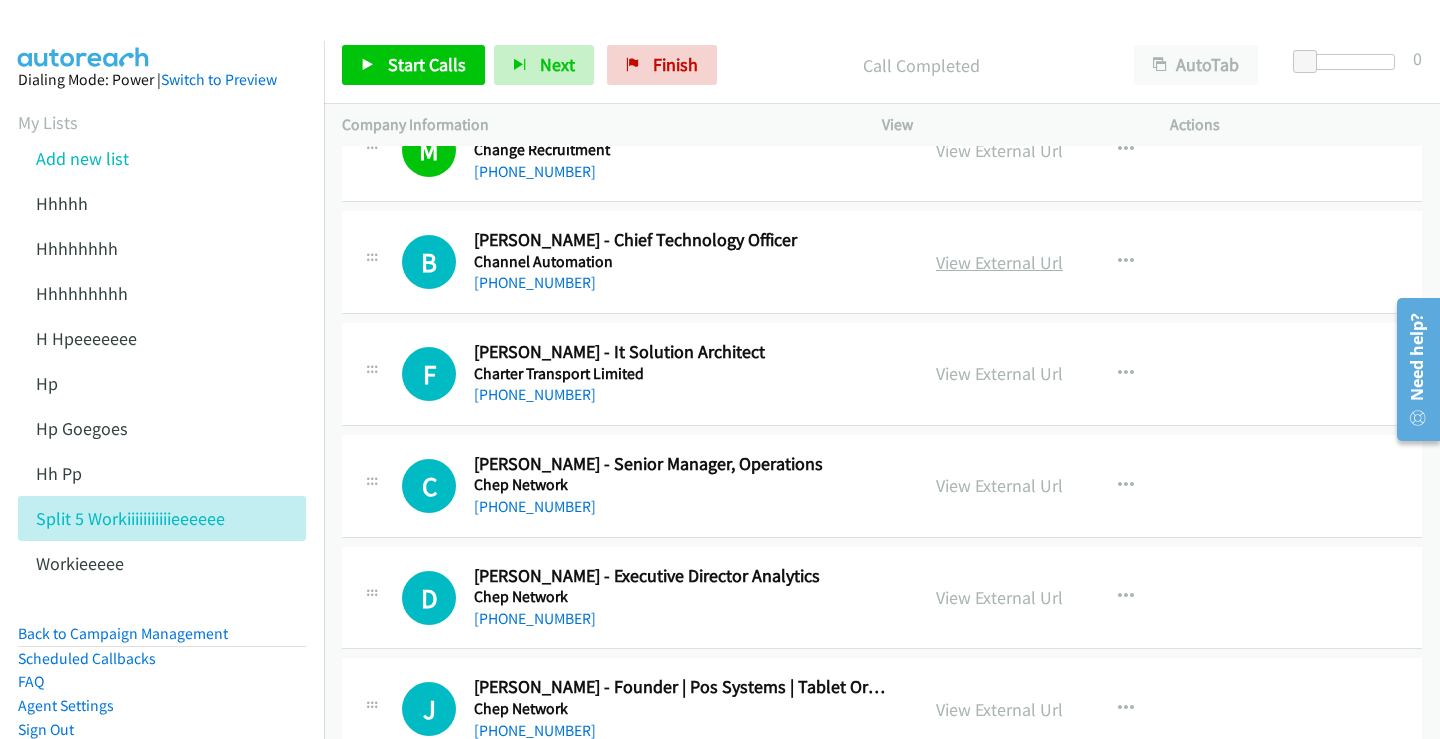 click on "View External Url" at bounding box center (999, 262) 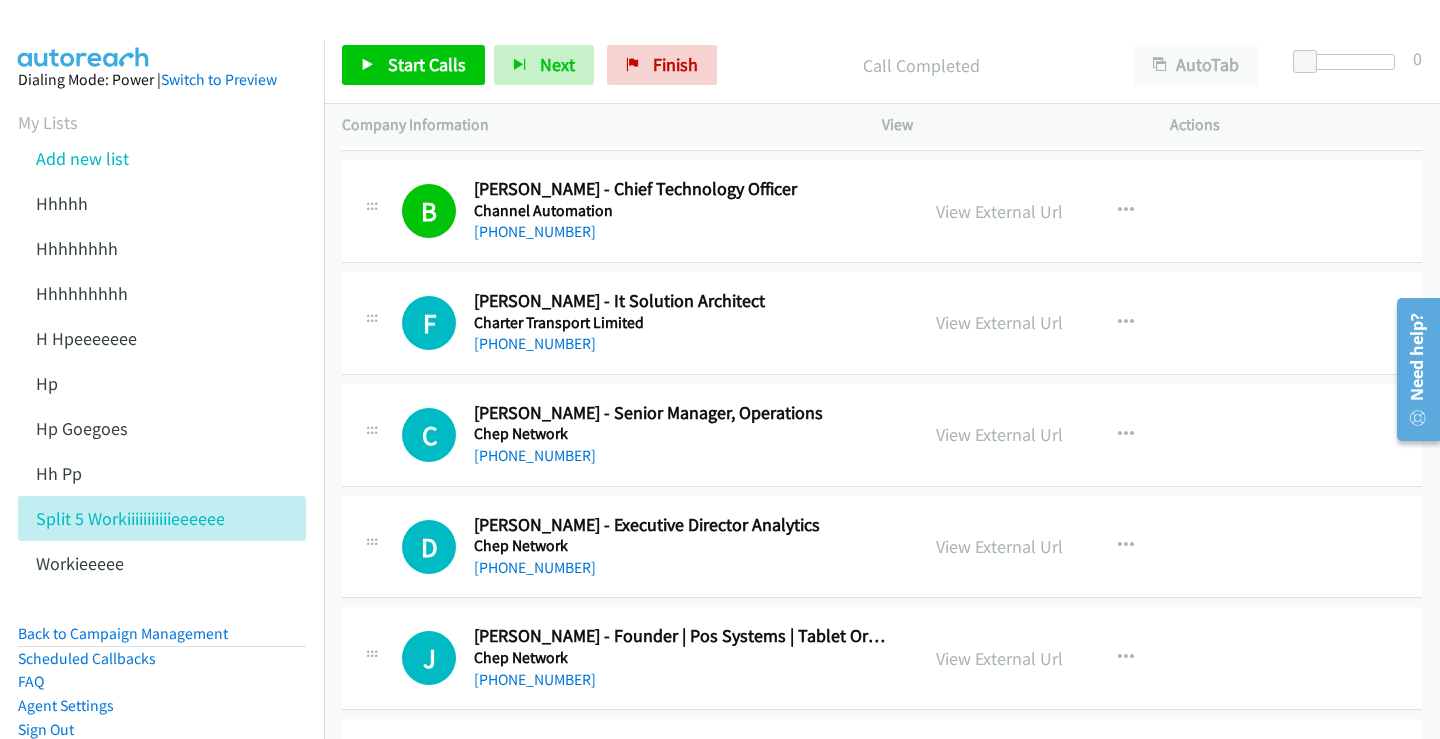 scroll, scrollTop: 4400, scrollLeft: 0, axis: vertical 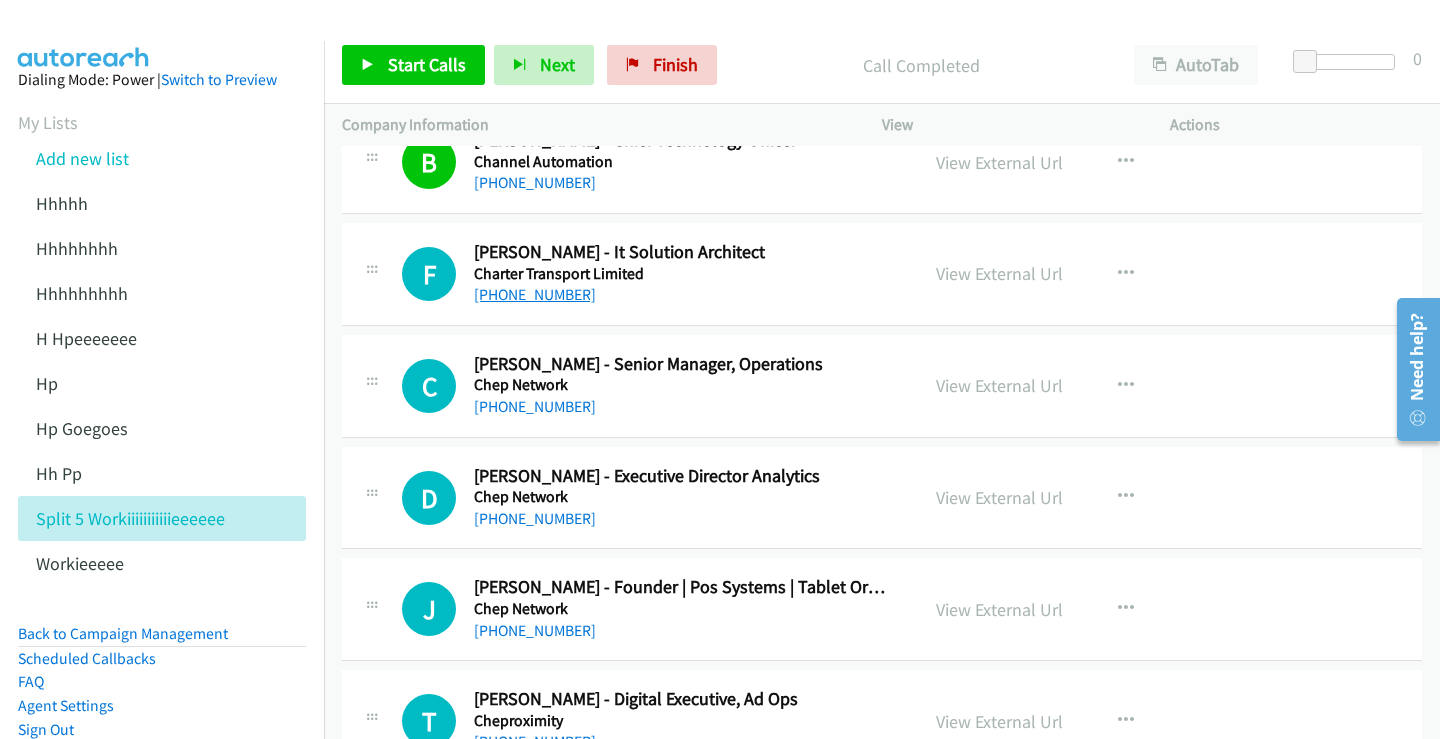click on "+61 433 181 899" at bounding box center [535, 294] 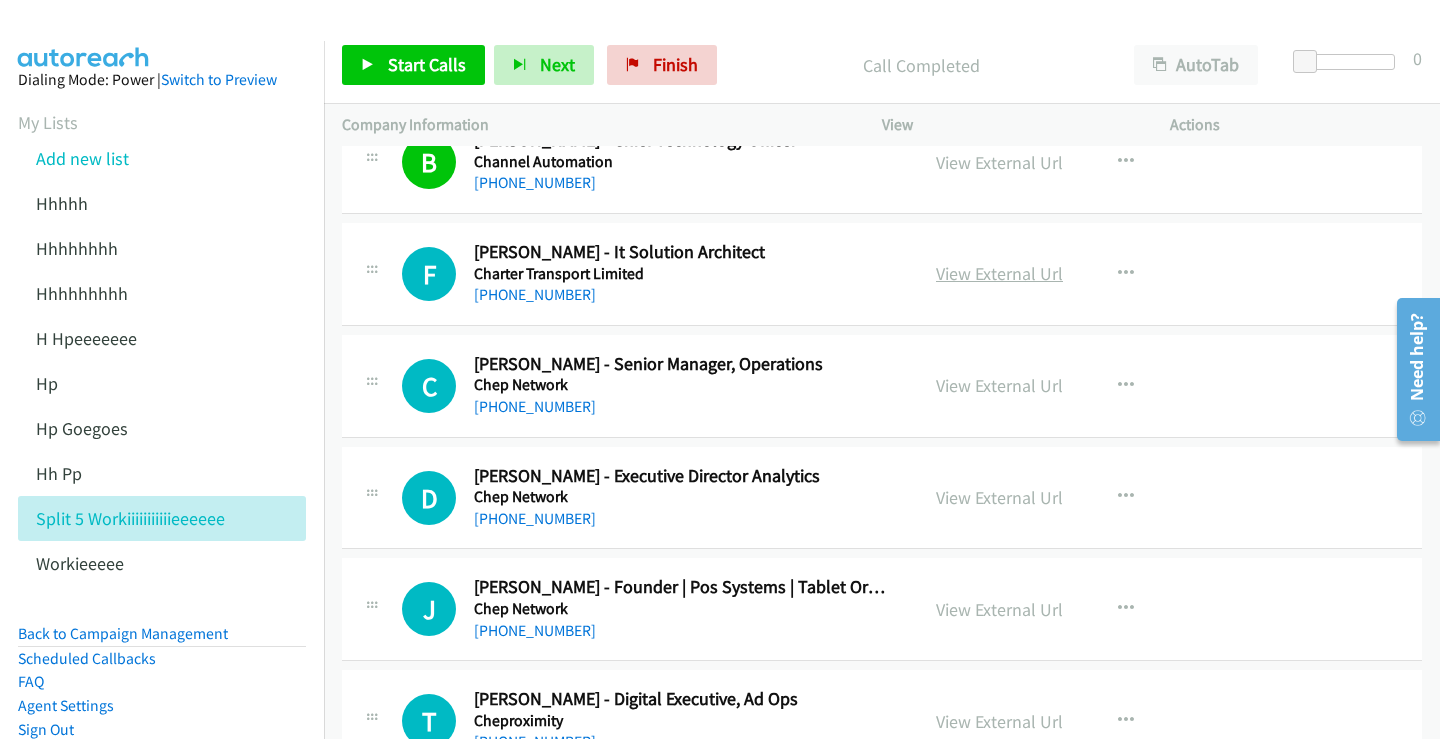 click on "View External Url" at bounding box center [999, 273] 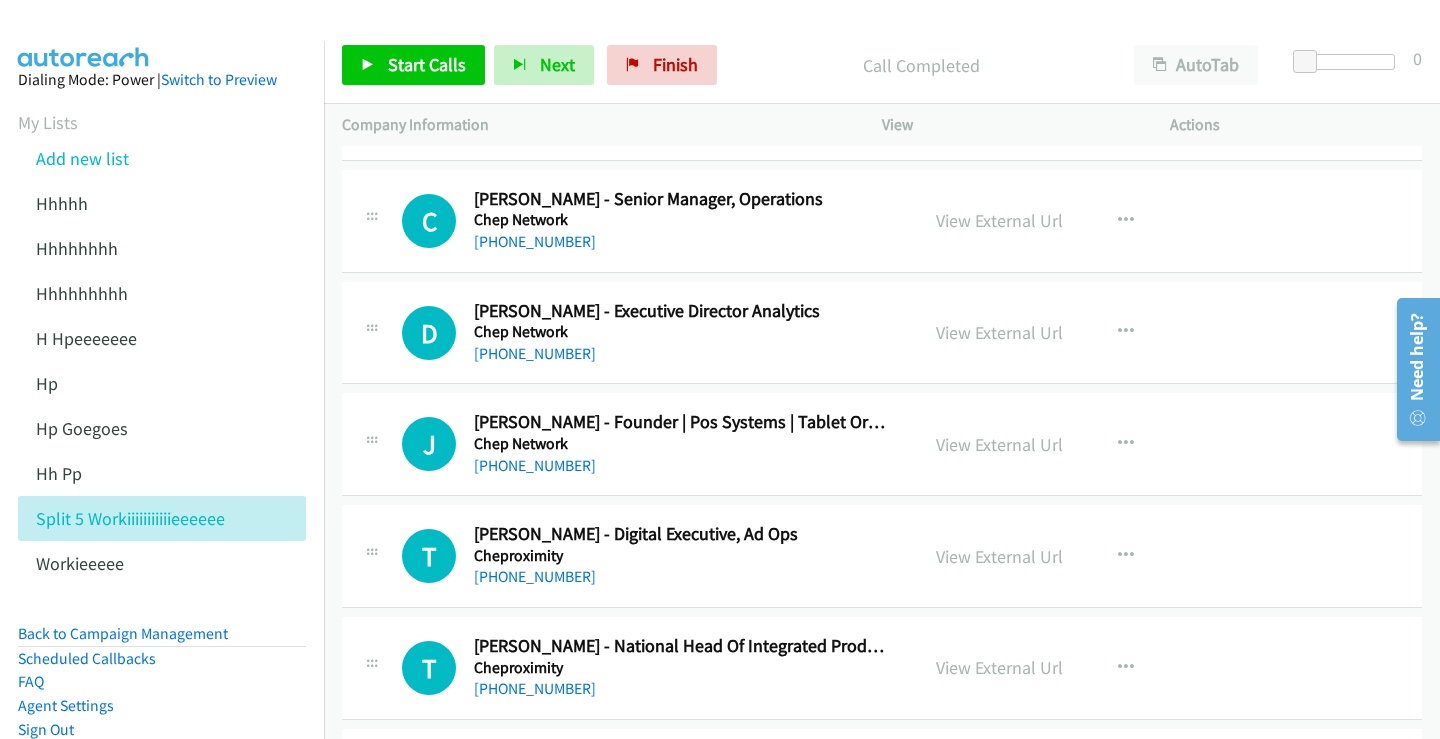 scroll, scrollTop: 4600, scrollLeft: 0, axis: vertical 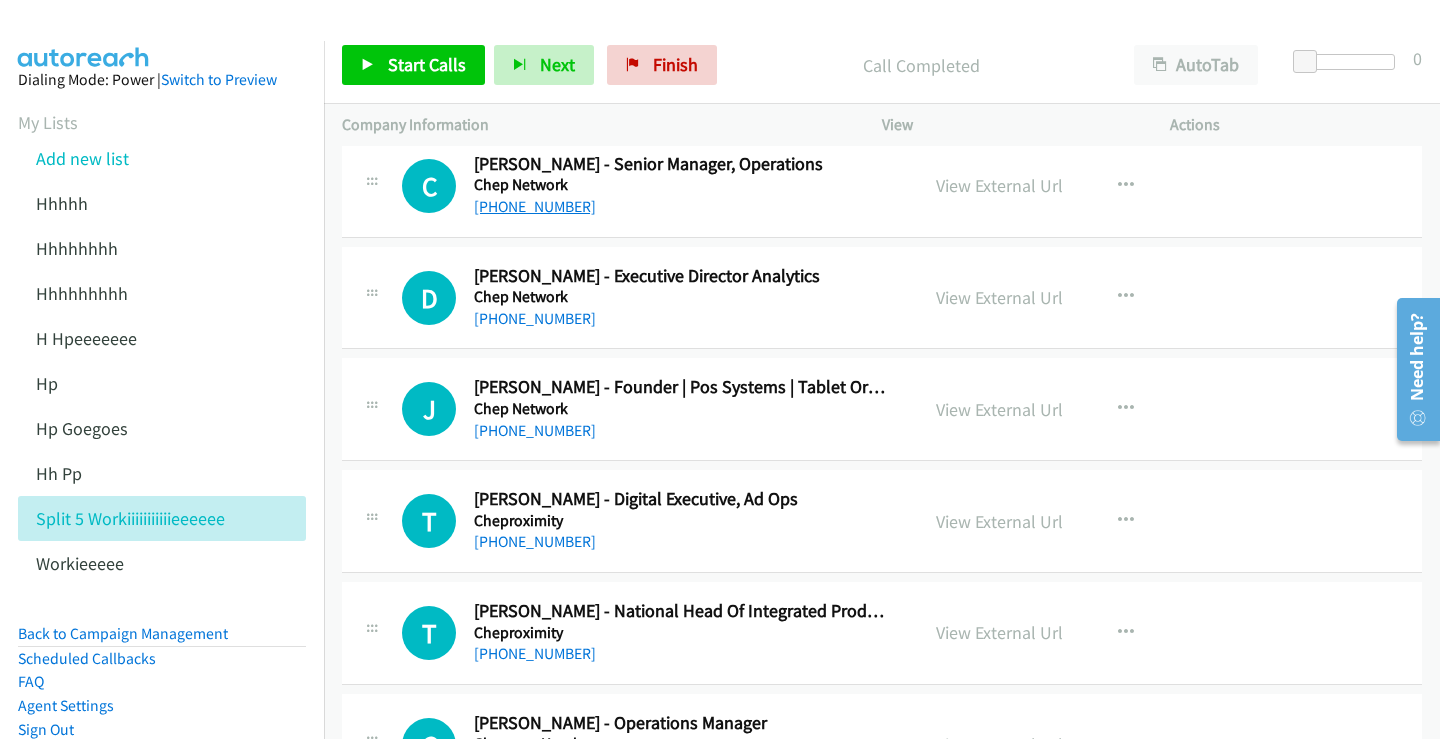 click on "+61 466 509 922" at bounding box center [535, 206] 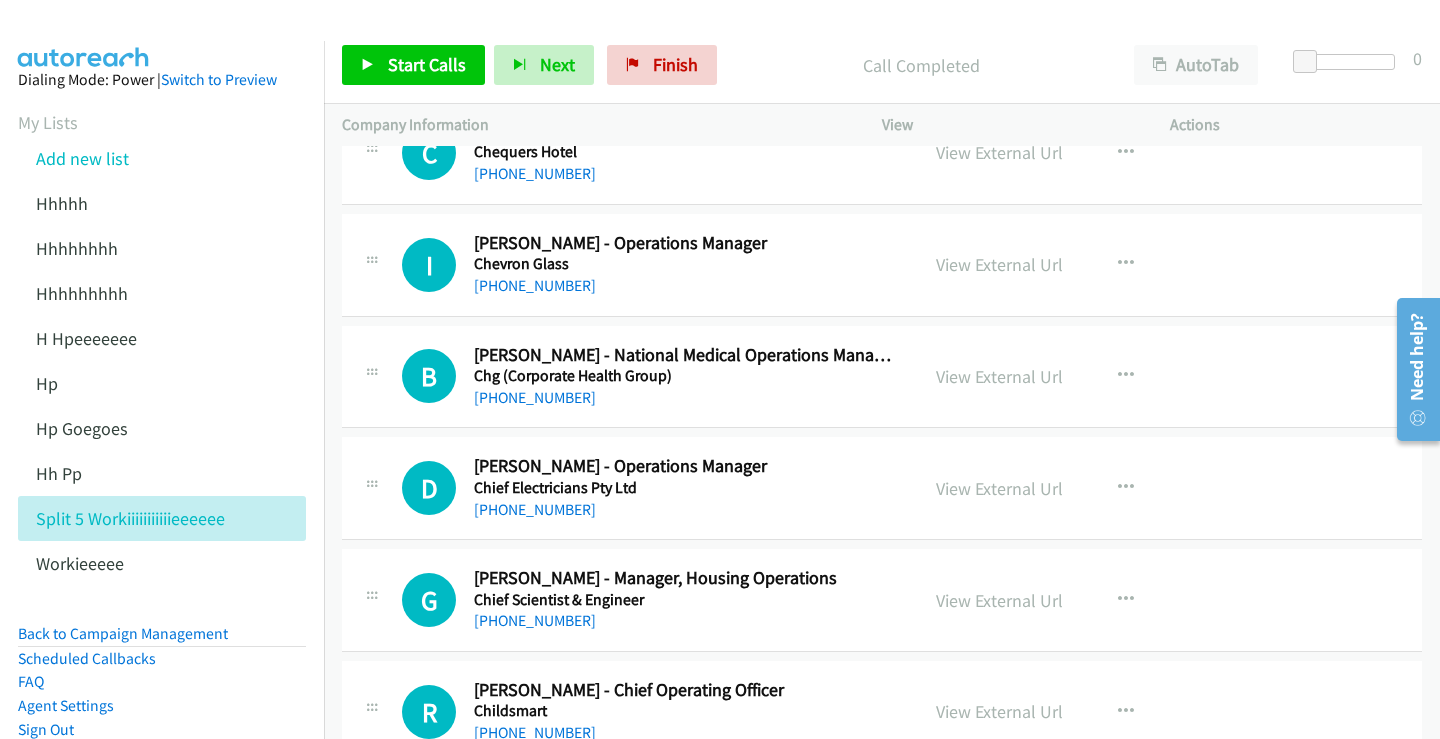 scroll, scrollTop: 5200, scrollLeft: 0, axis: vertical 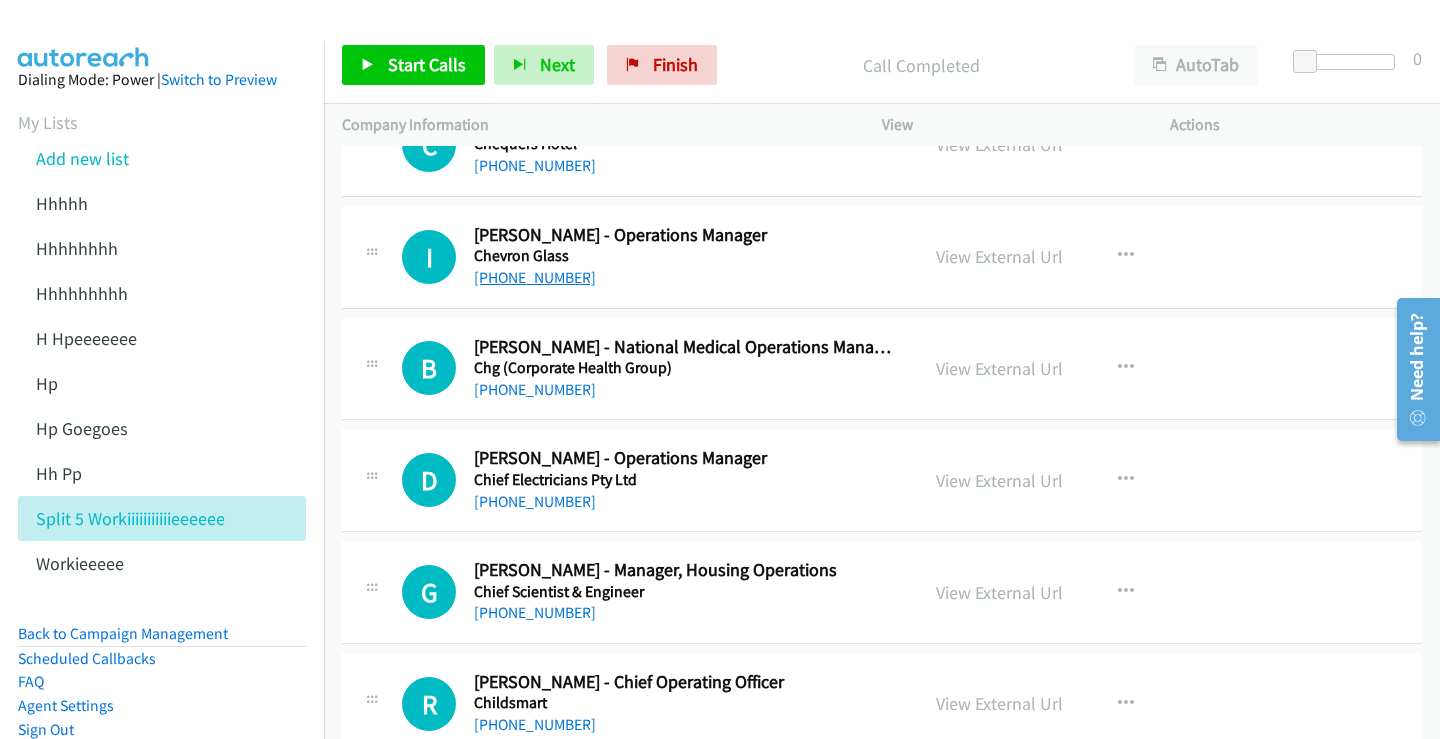 click on "+61 8 8447 6444" at bounding box center (535, 277) 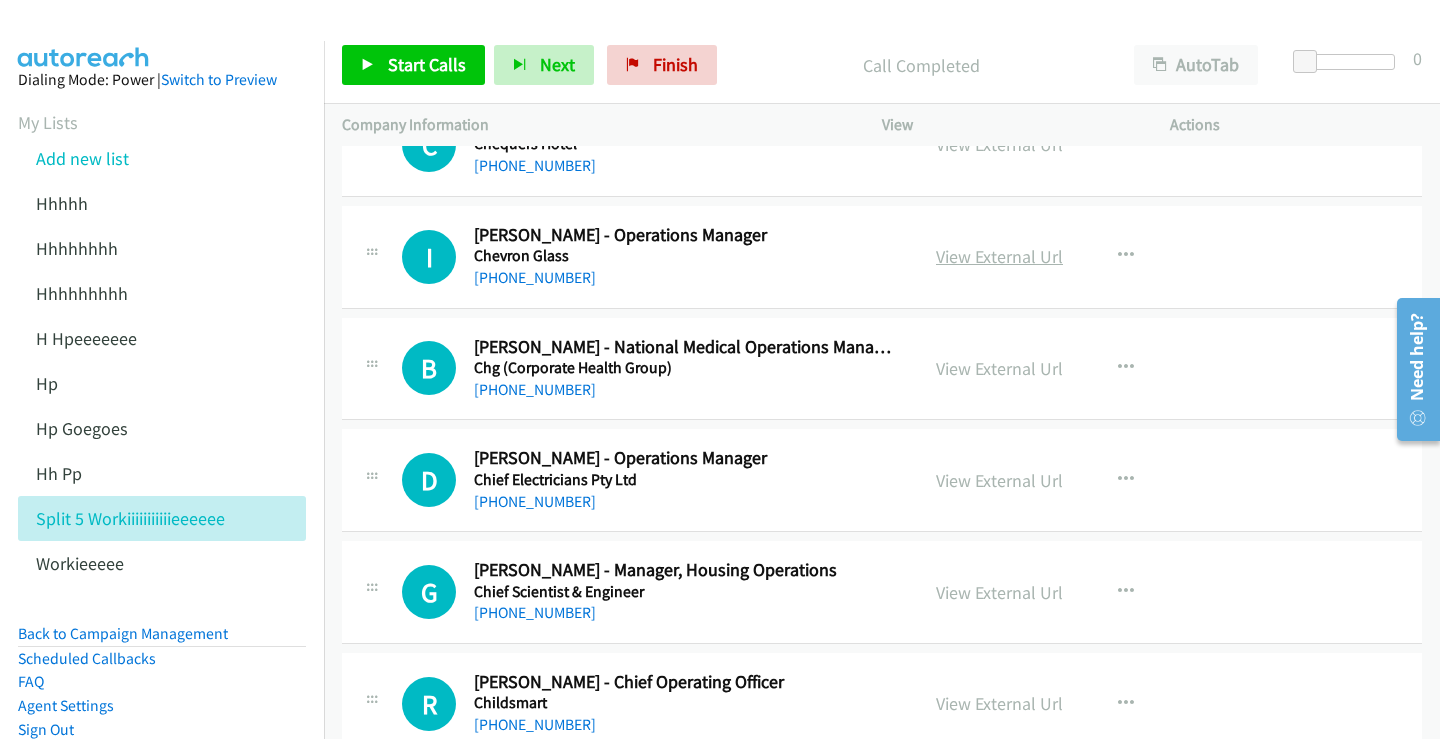 click on "View External Url" at bounding box center [999, 256] 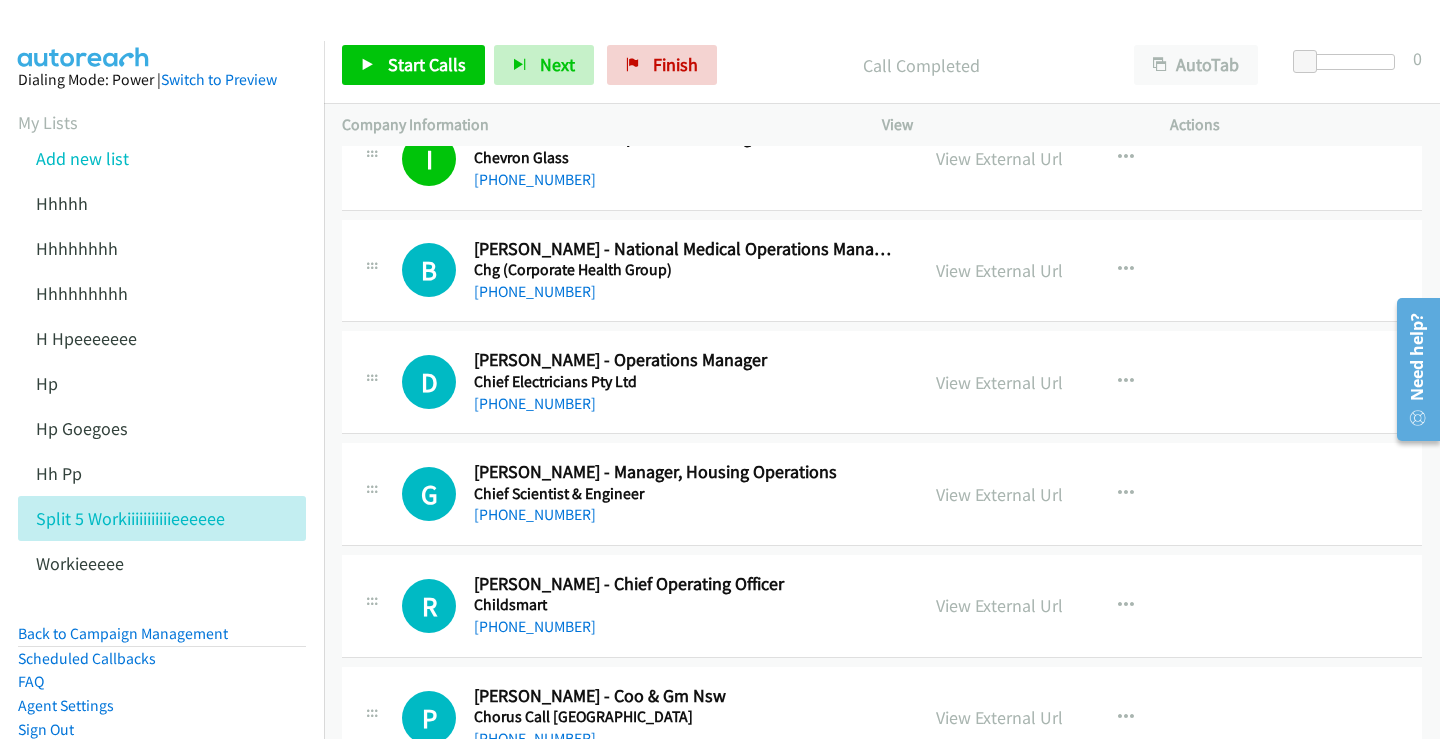 scroll, scrollTop: 5300, scrollLeft: 0, axis: vertical 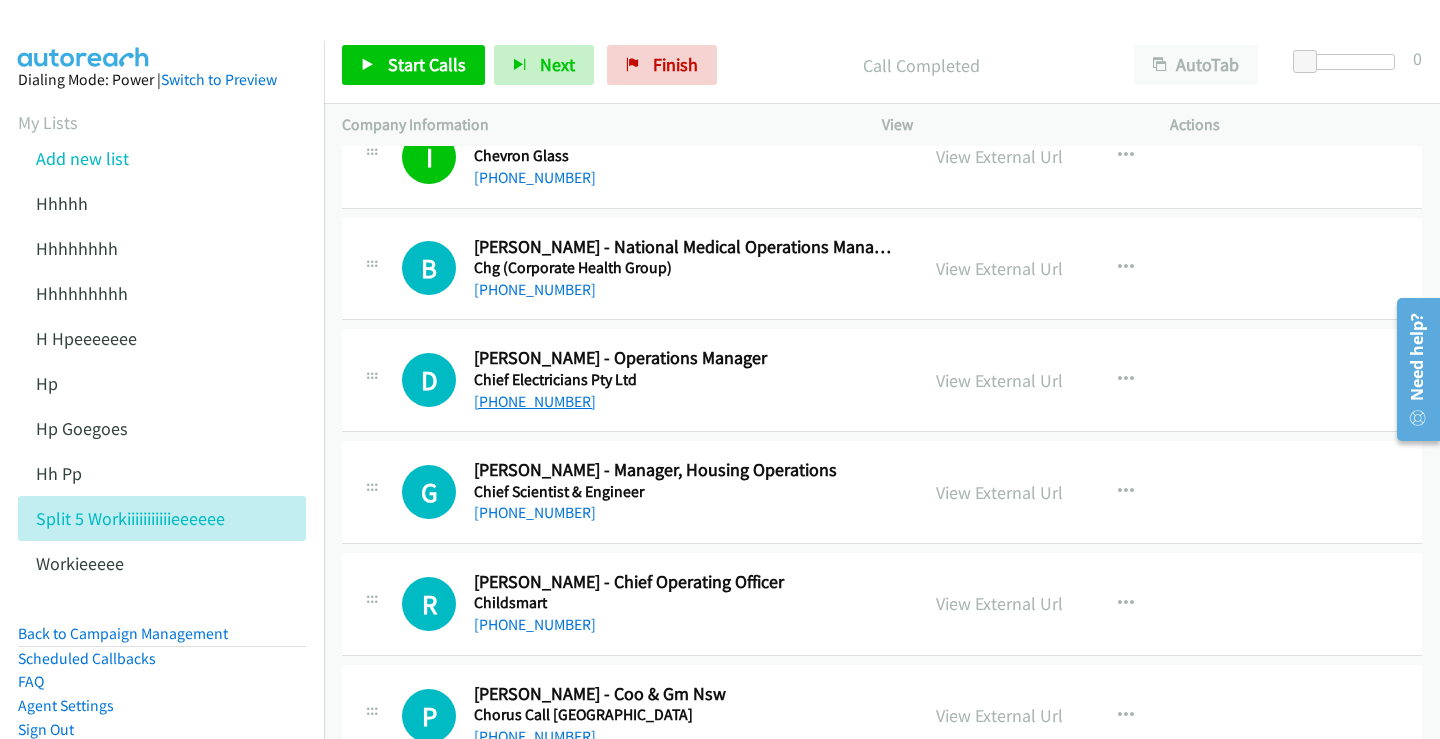 click on "+61 401 870 664" at bounding box center [535, 401] 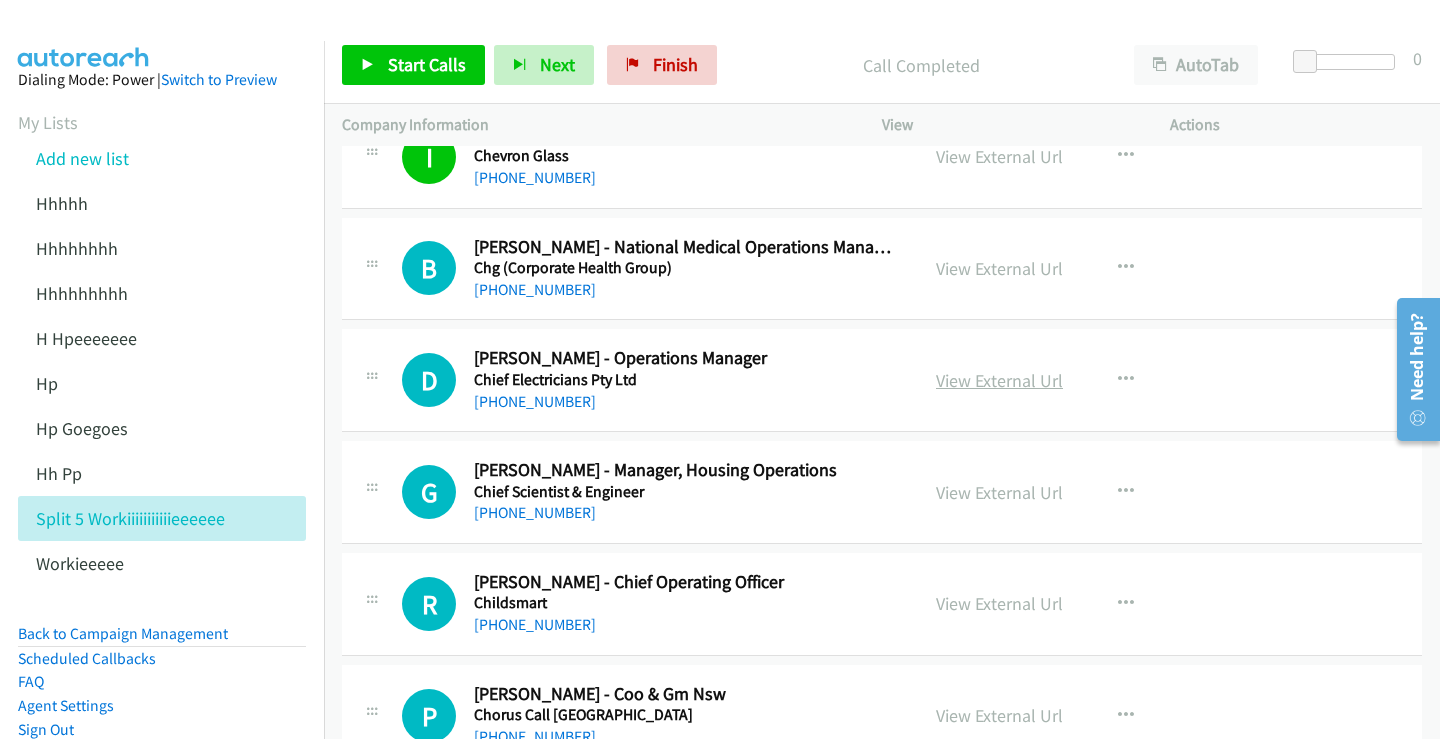 click on "View External Url" at bounding box center (999, 380) 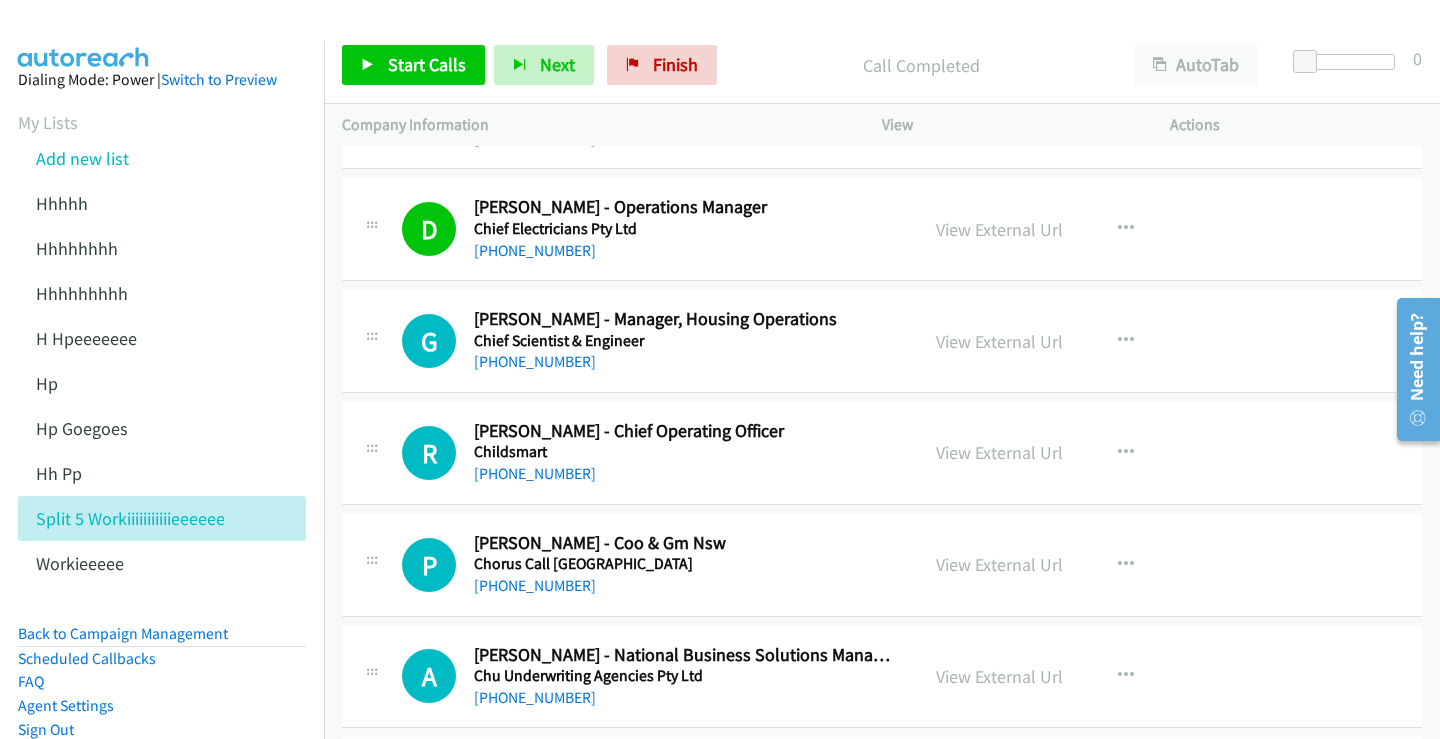 scroll, scrollTop: 5500, scrollLeft: 0, axis: vertical 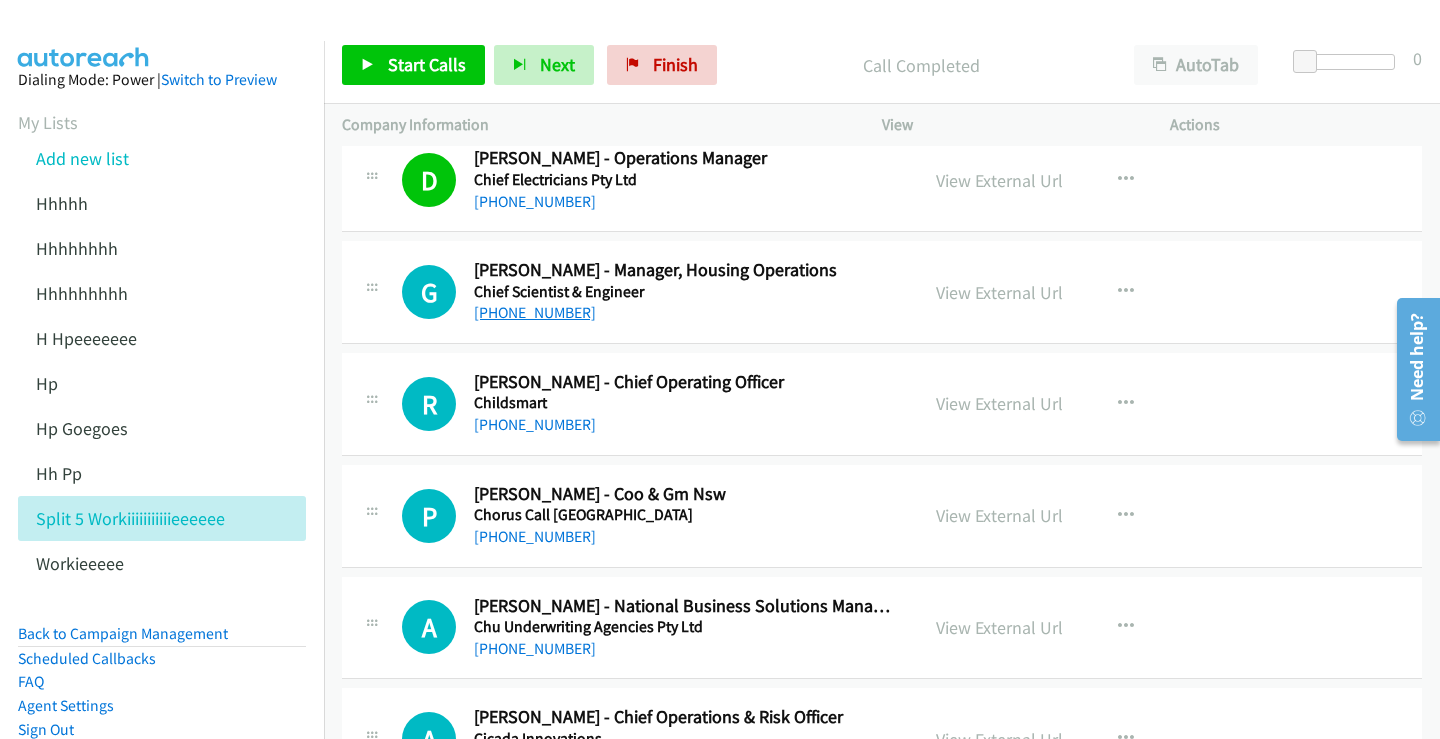 click on "+61 409 946 364" at bounding box center [535, 312] 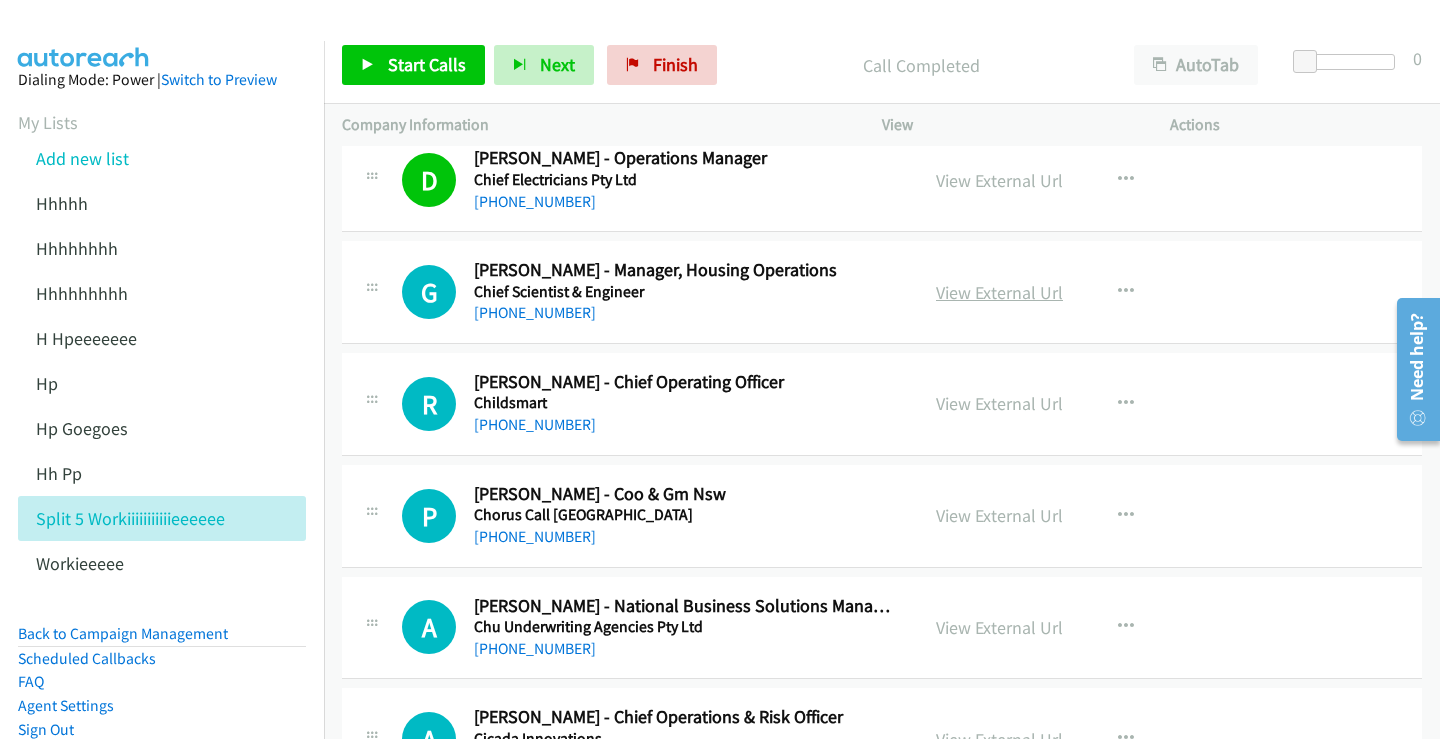 click on "View External Url" at bounding box center (999, 292) 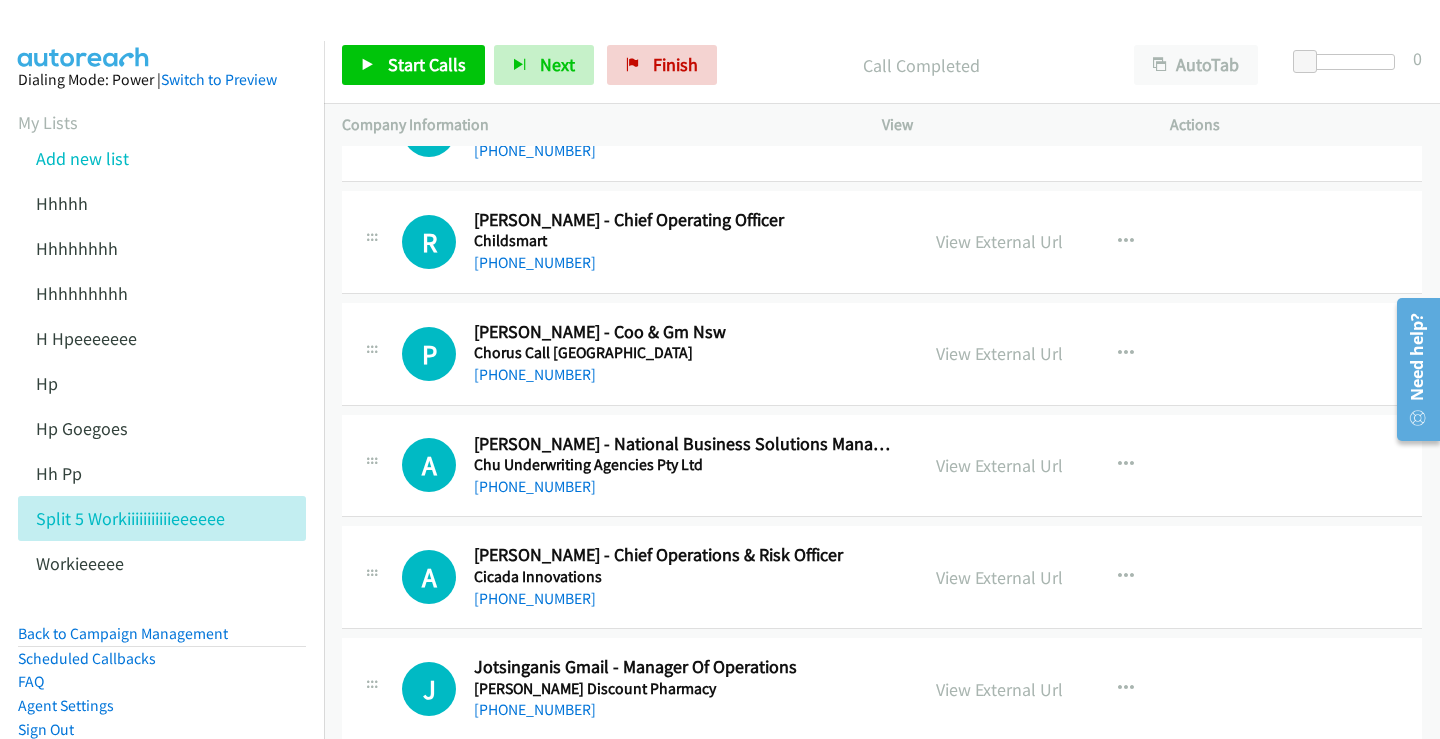 scroll, scrollTop: 5700, scrollLeft: 0, axis: vertical 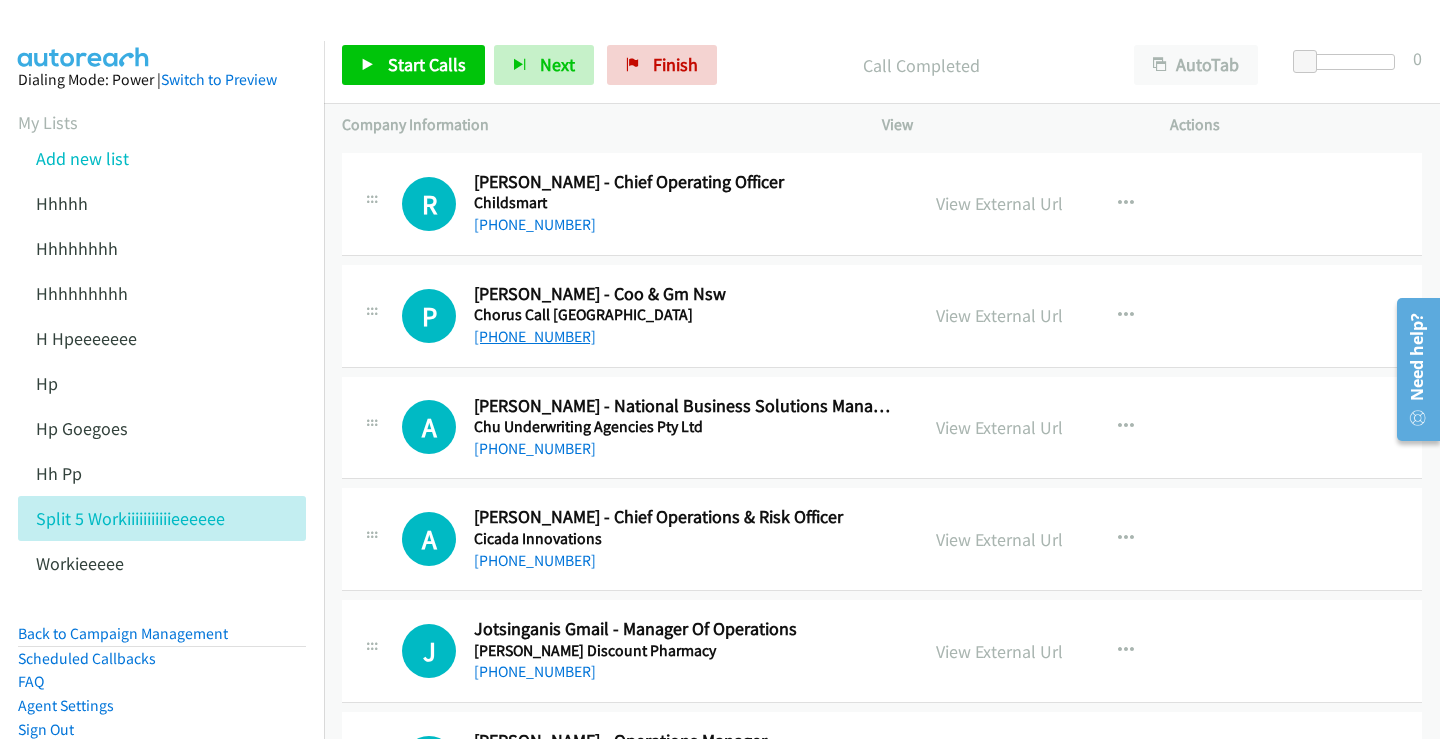click on "+61 2 8078 7010" at bounding box center (535, 336) 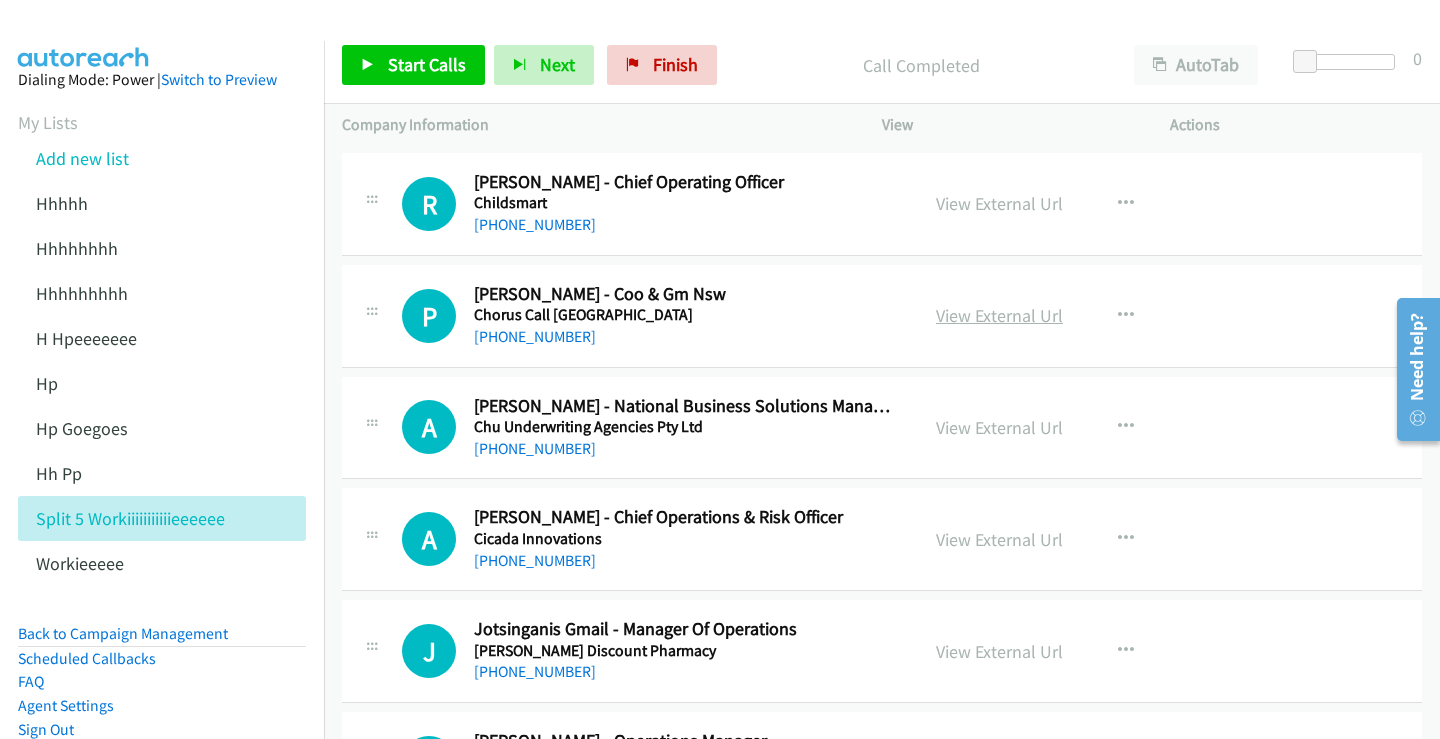 click on "View External Url" at bounding box center [999, 315] 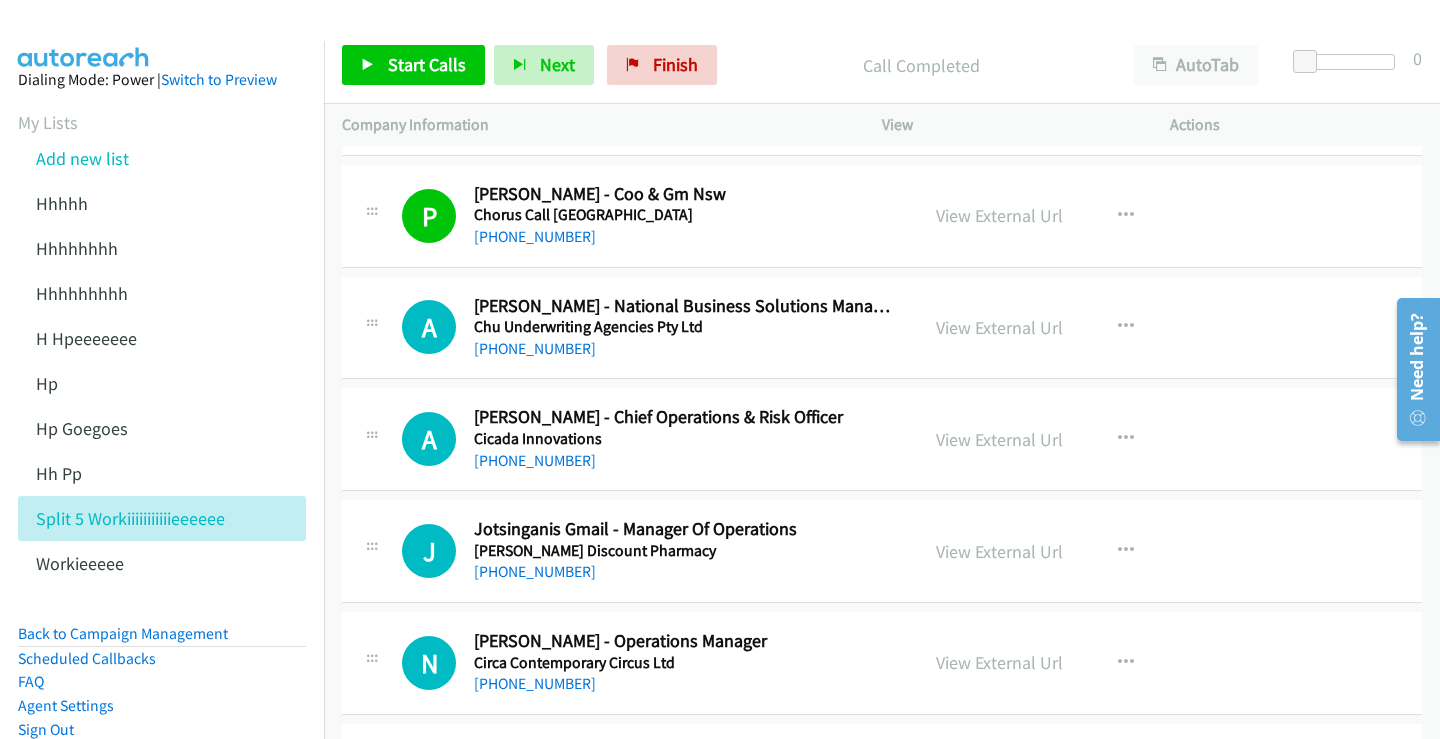 scroll, scrollTop: 5900, scrollLeft: 0, axis: vertical 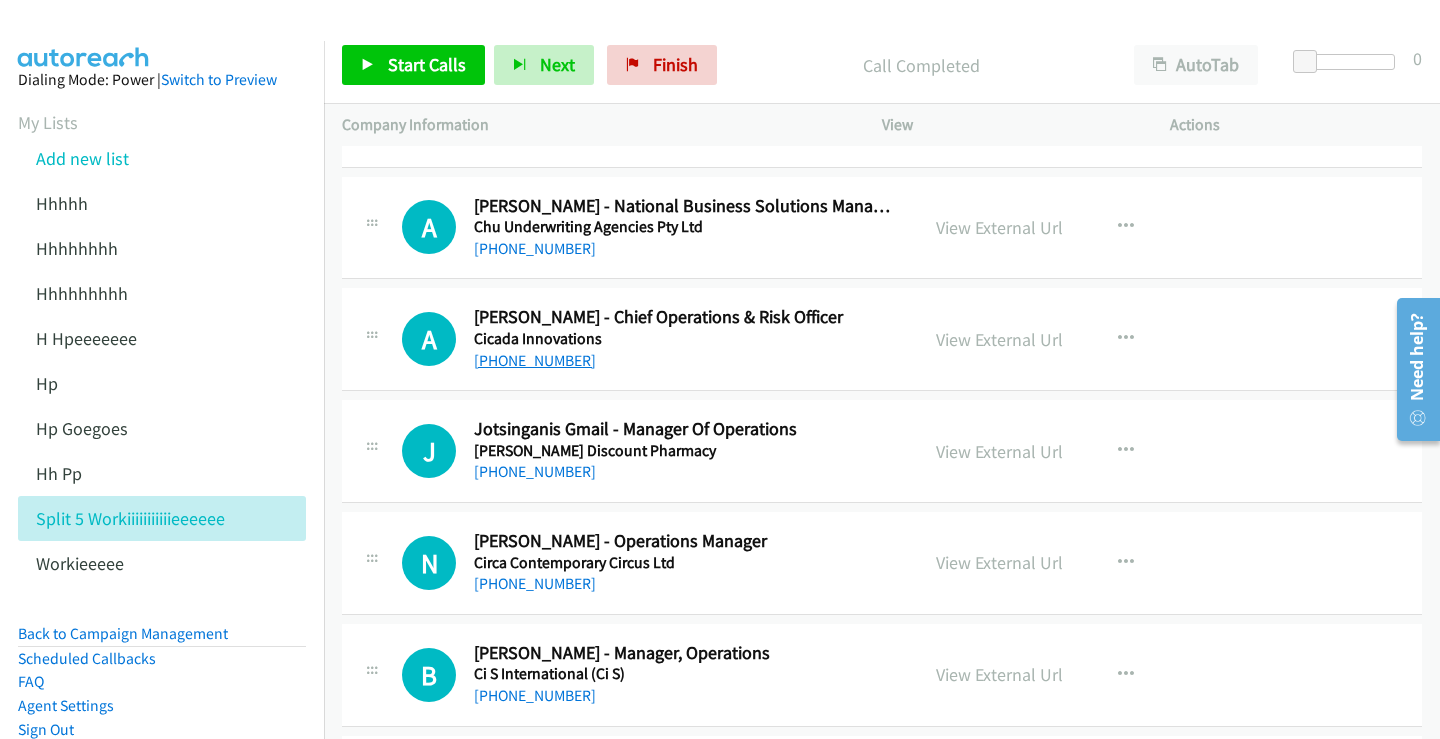 click on "+61 447 740 095" at bounding box center (535, 360) 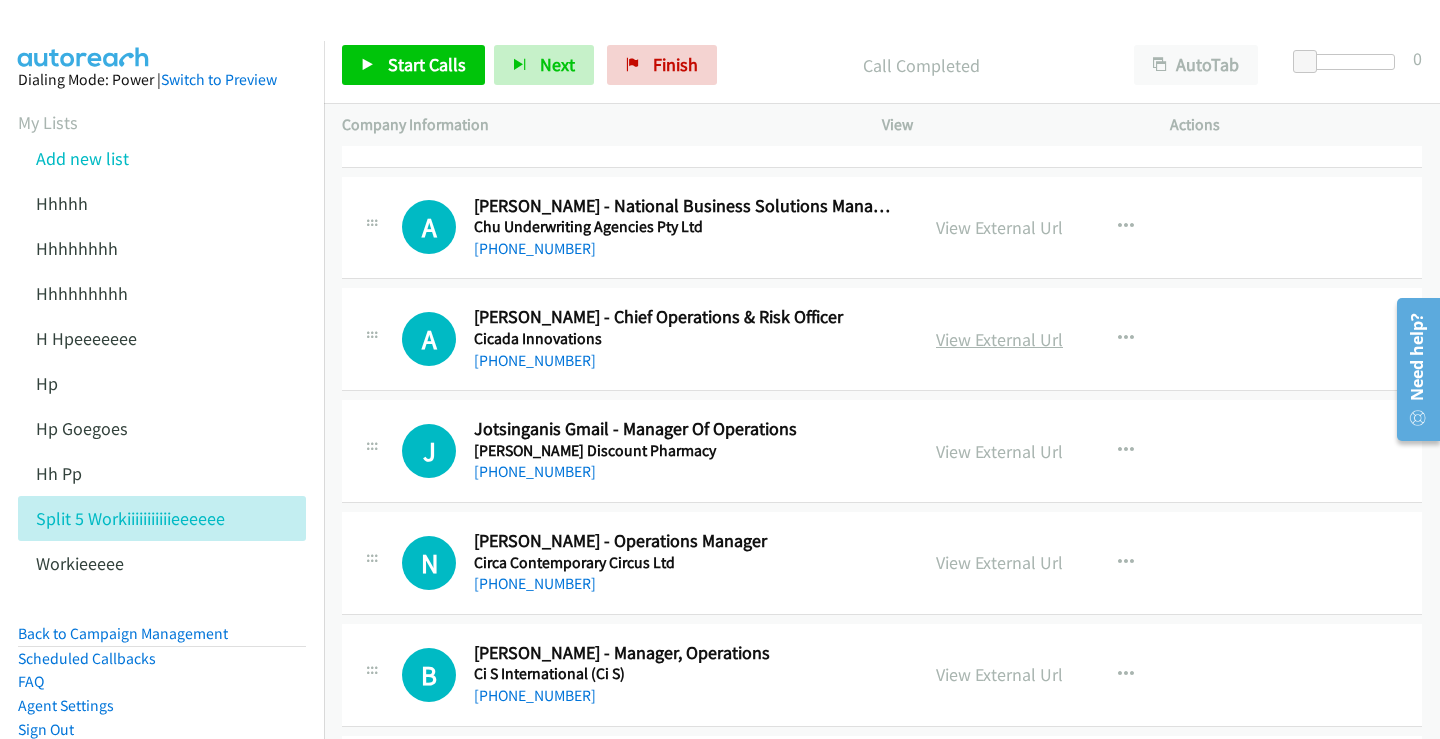 click on "View External Url" at bounding box center (999, 339) 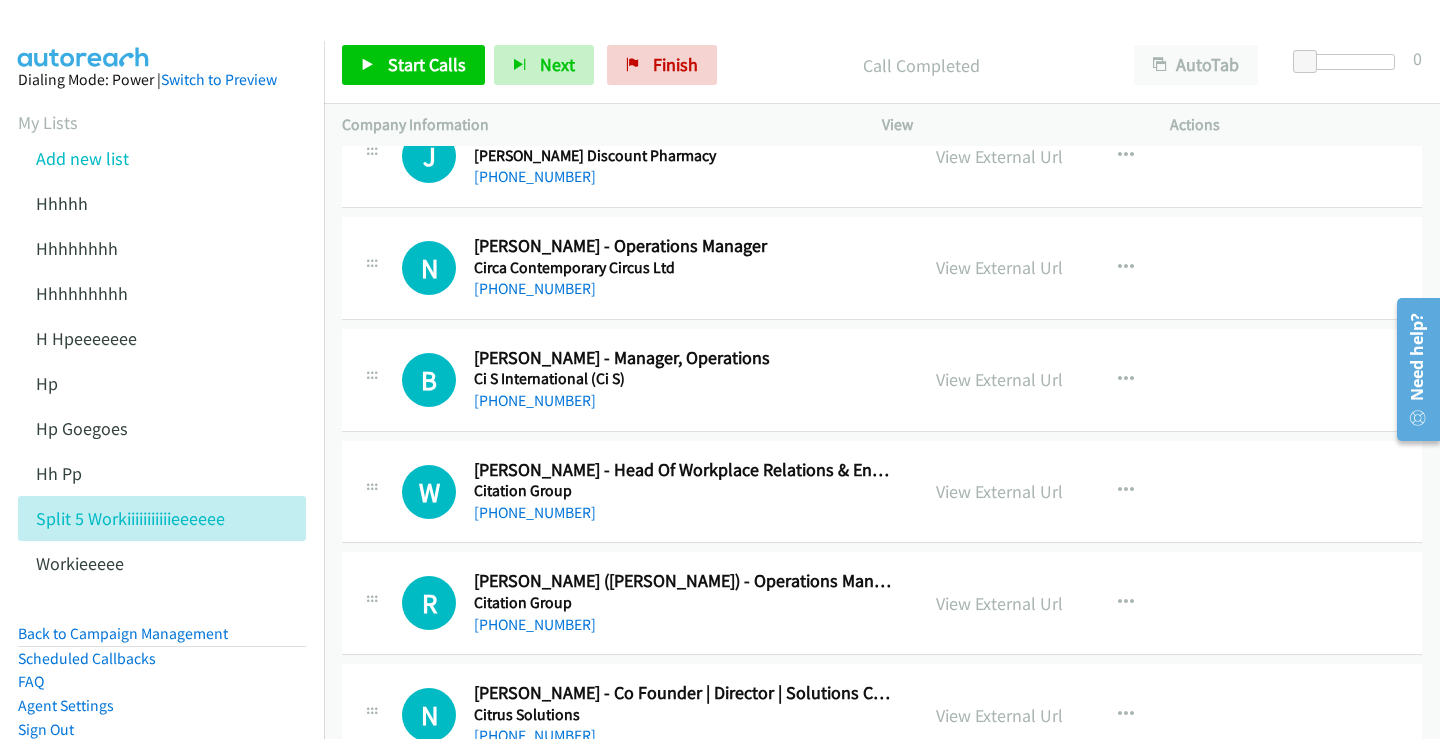scroll, scrollTop: 6100, scrollLeft: 0, axis: vertical 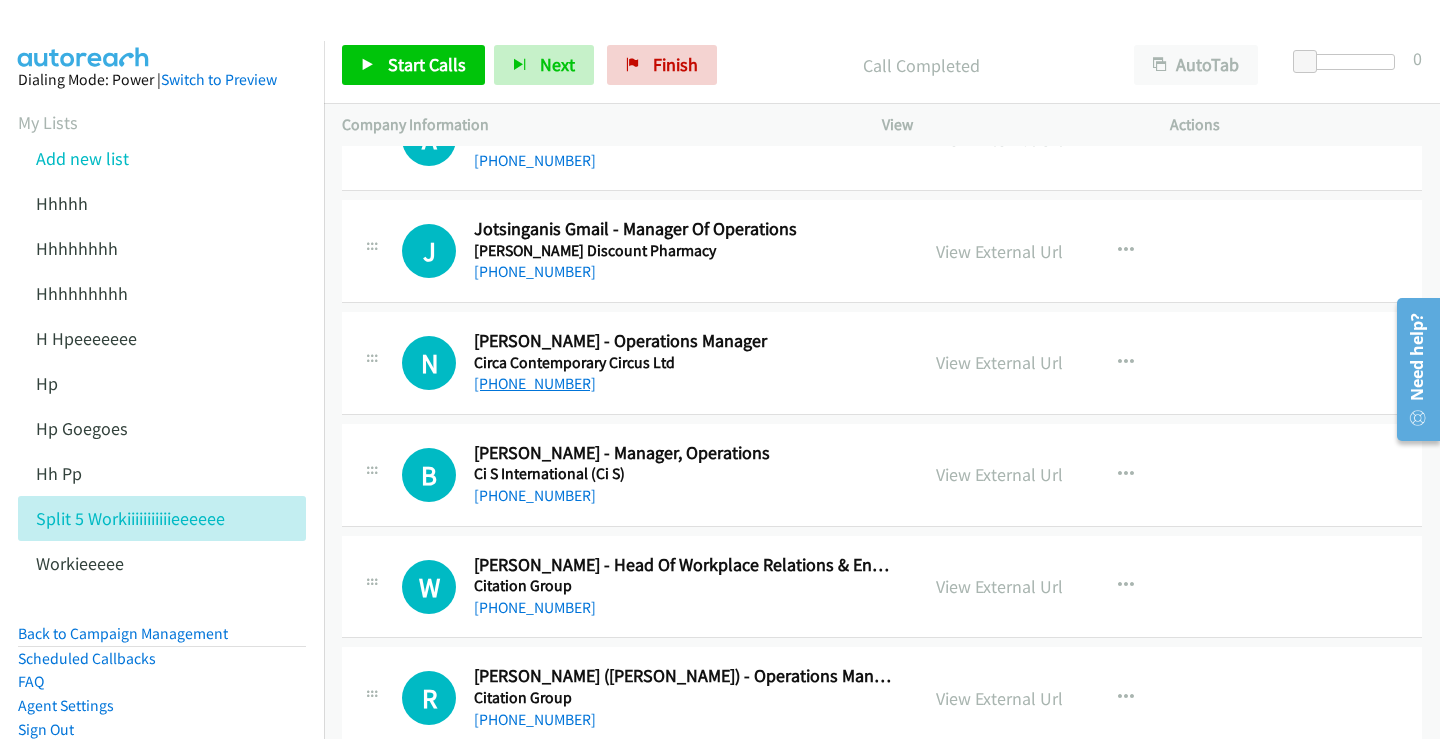 click on "+61 478 711 723" at bounding box center [535, 383] 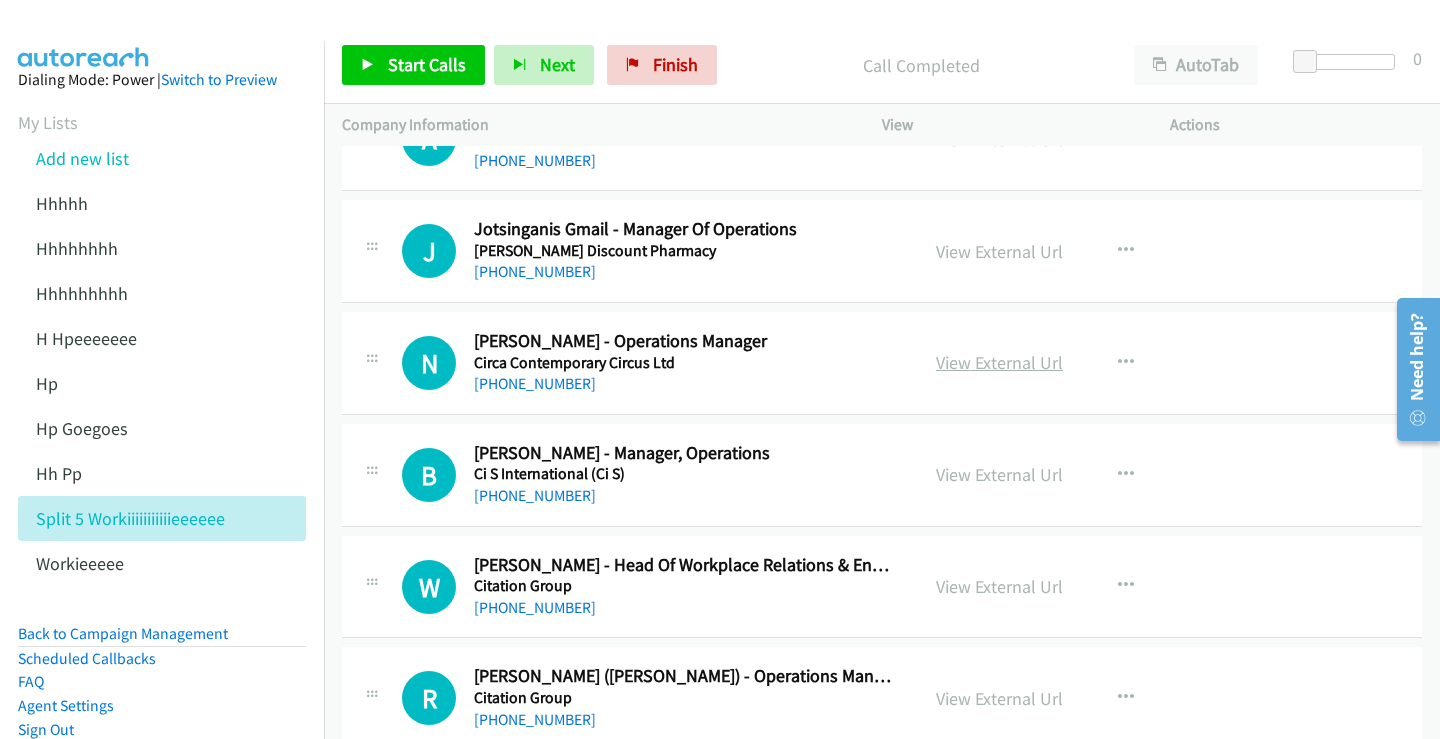 click on "View External Url" at bounding box center [999, 362] 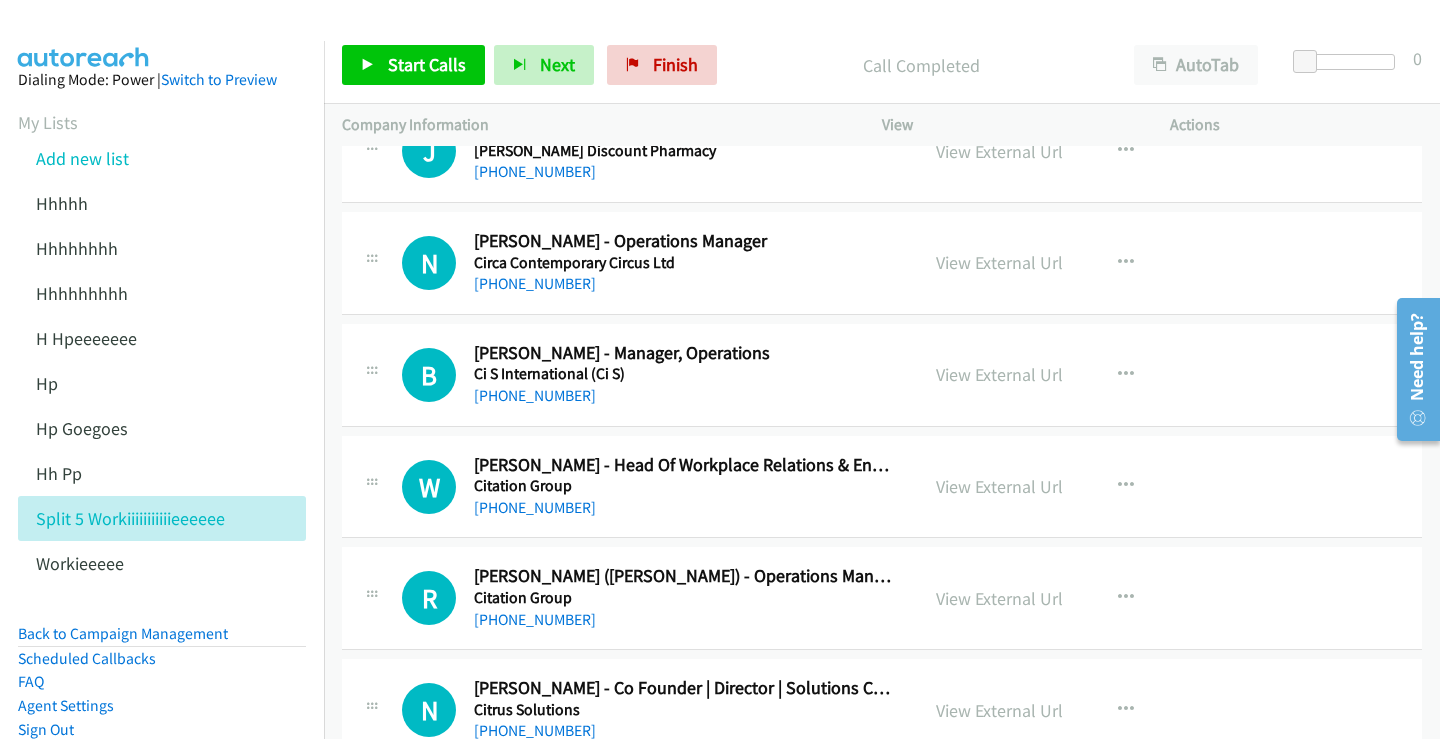 scroll, scrollTop: 6300, scrollLeft: 0, axis: vertical 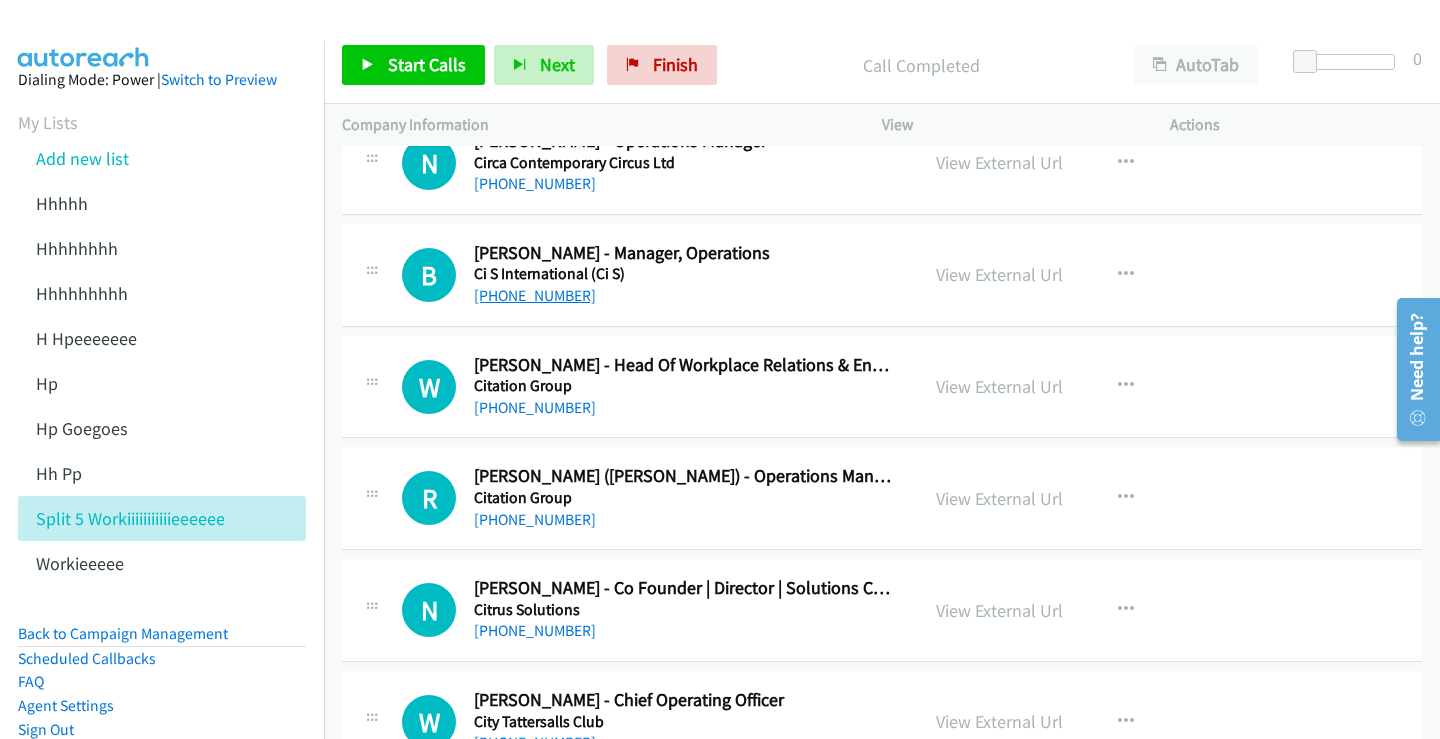 click on "+61 402 992 833" at bounding box center [535, 295] 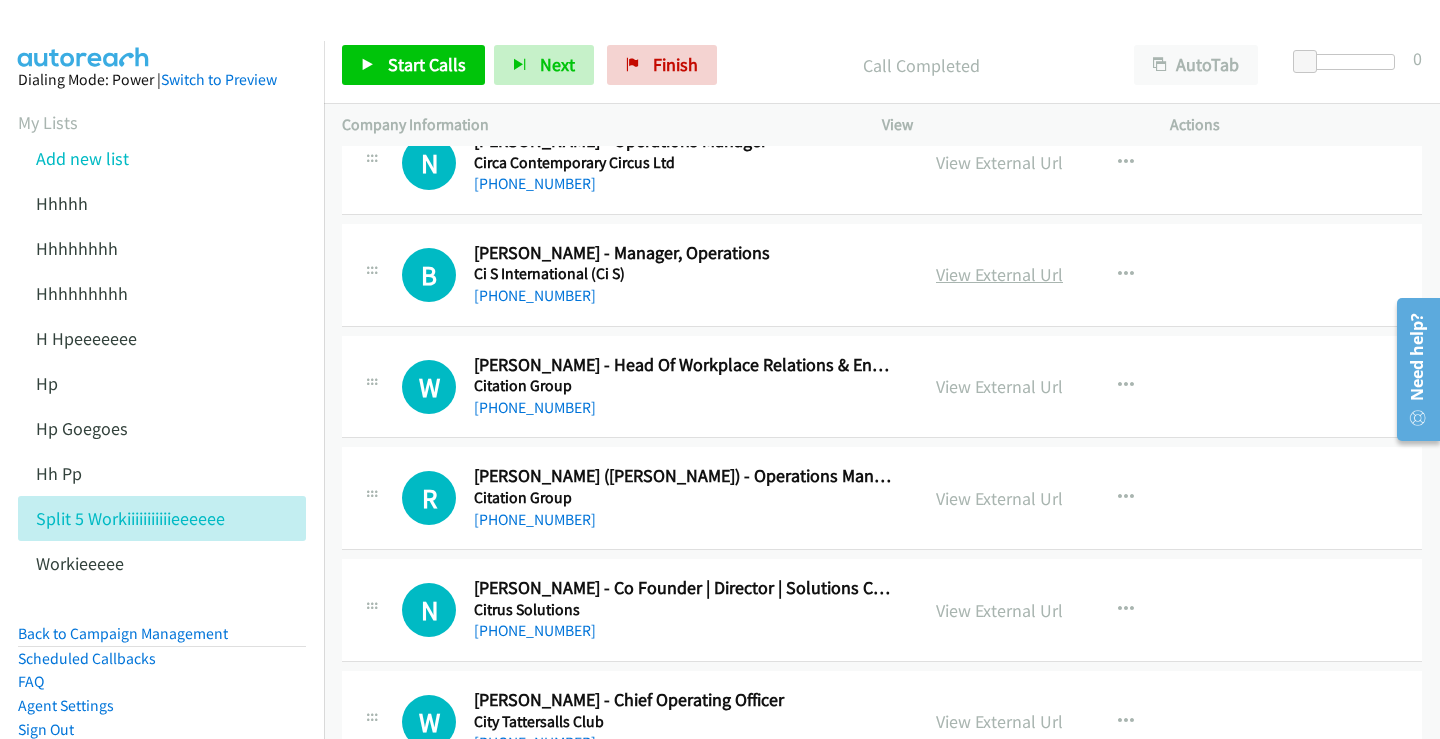 click on "View External Url" at bounding box center [999, 274] 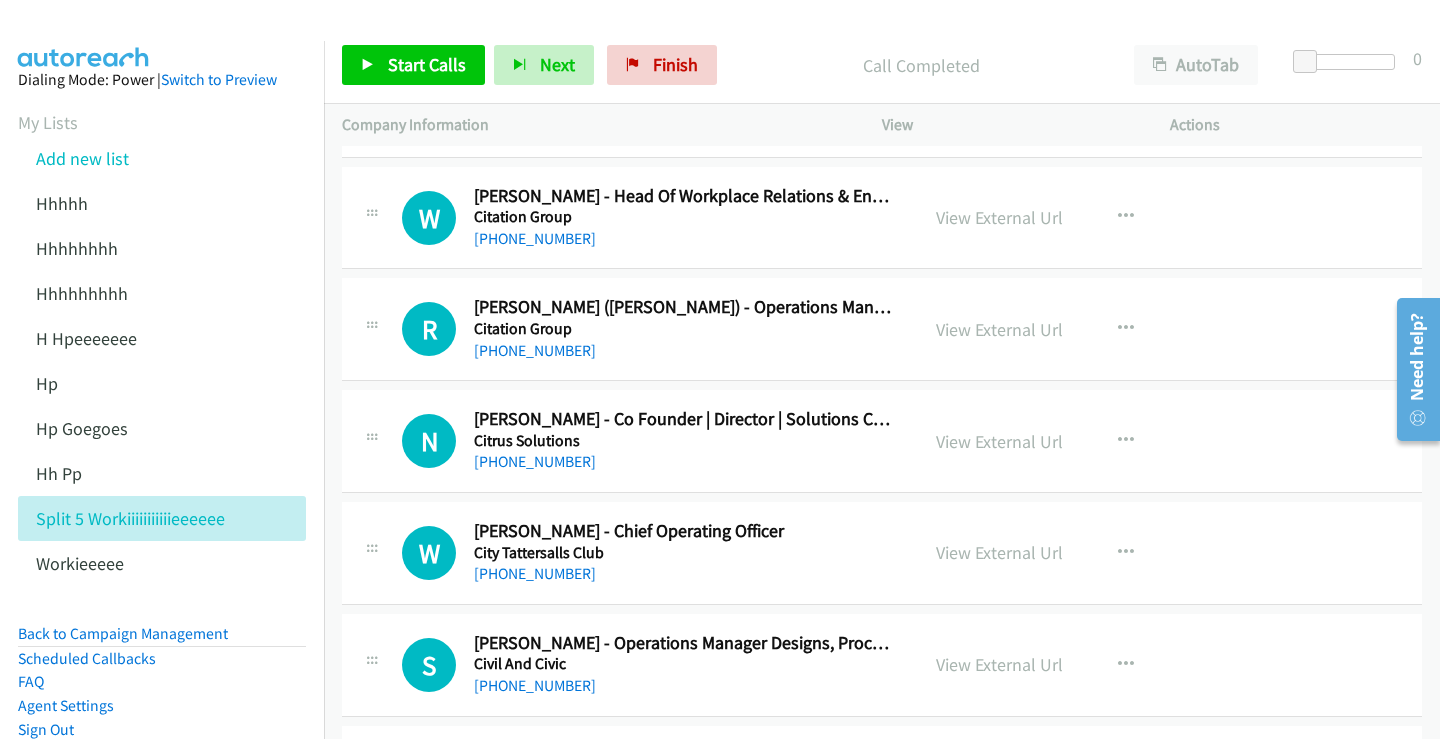 scroll, scrollTop: 6500, scrollLeft: 0, axis: vertical 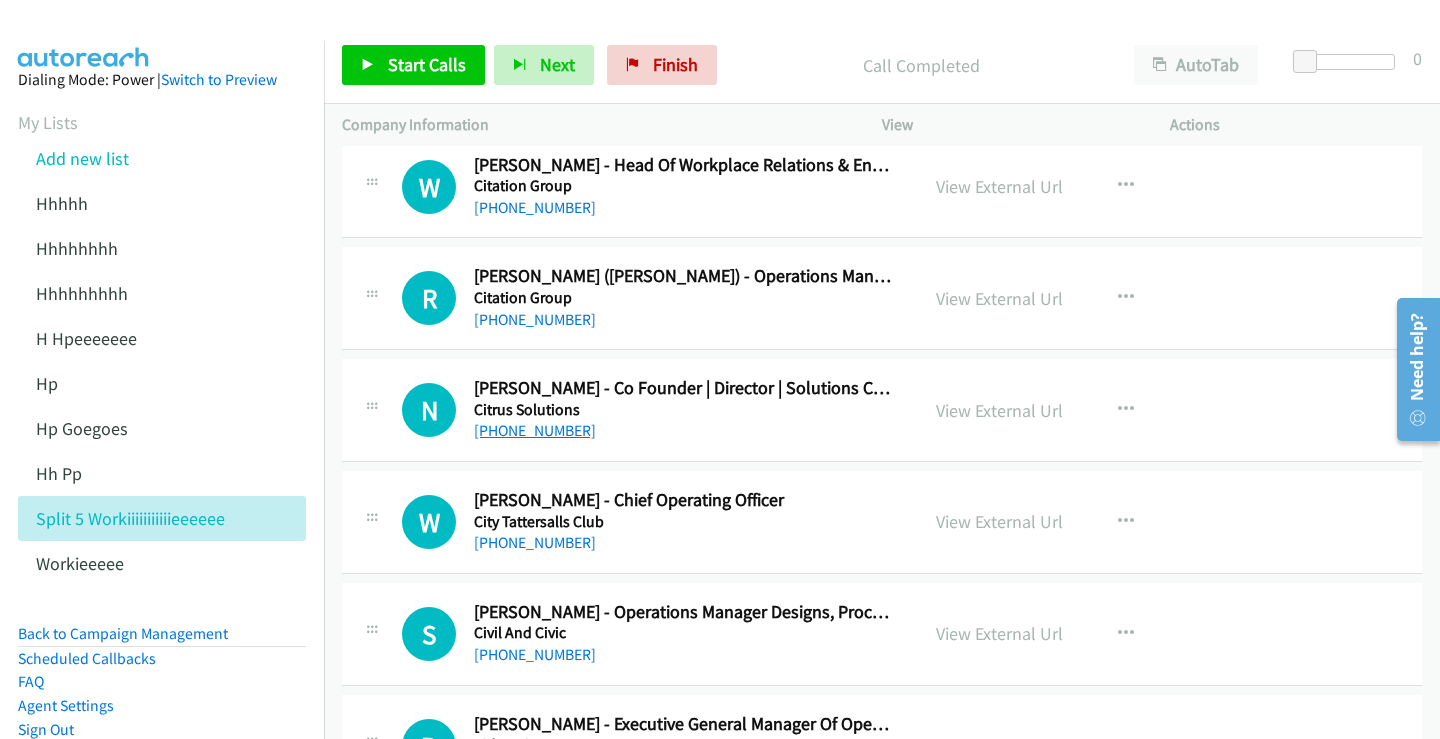 click on "+61 405 646 465" at bounding box center [535, 430] 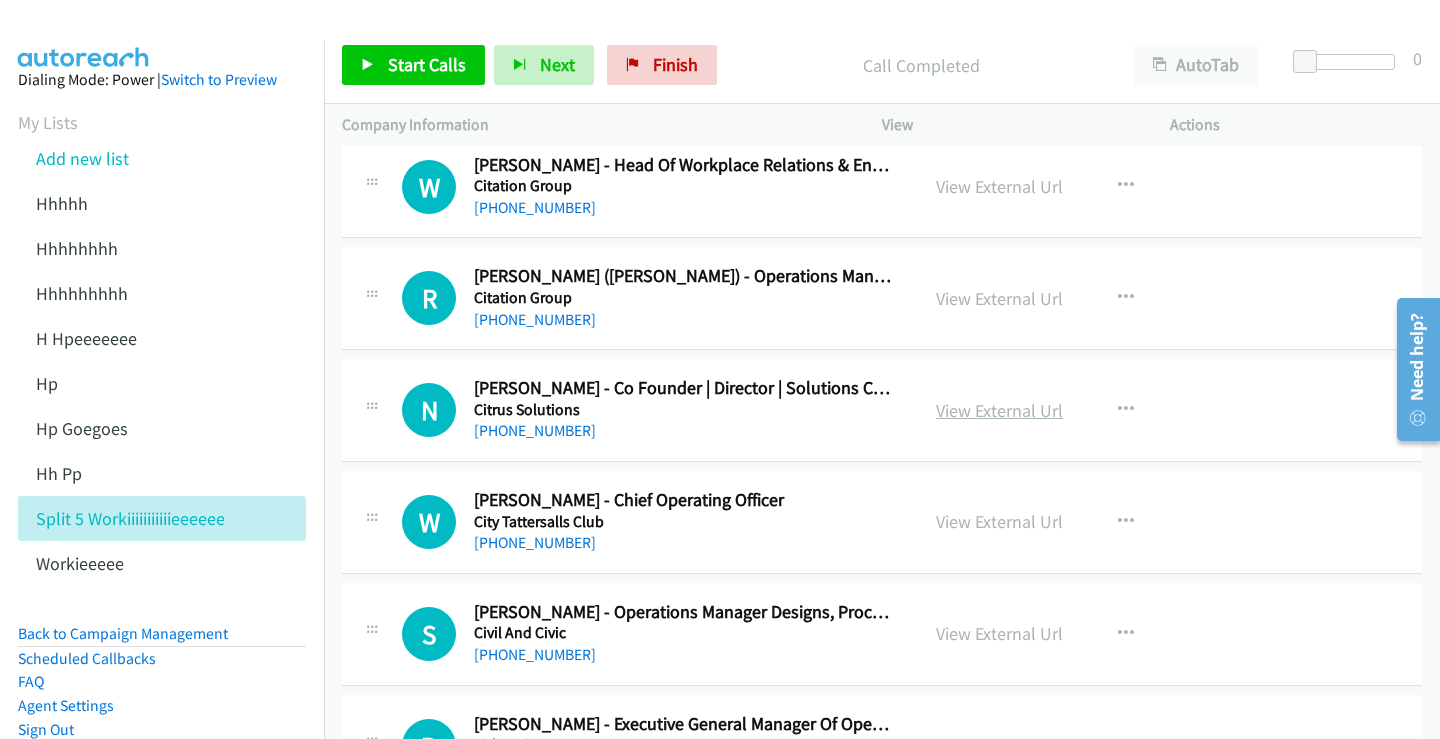 click on "View External Url" at bounding box center (999, 410) 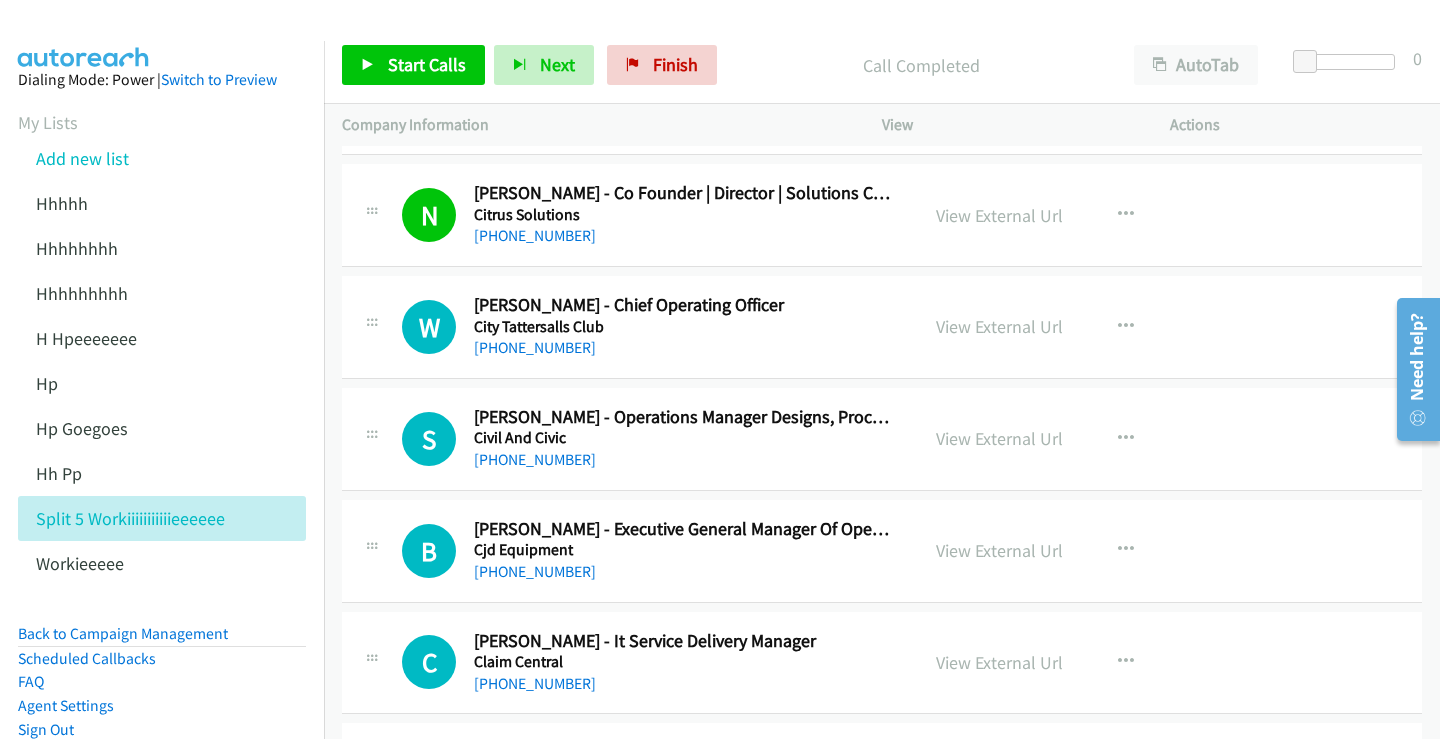 scroll, scrollTop: 6700, scrollLeft: 0, axis: vertical 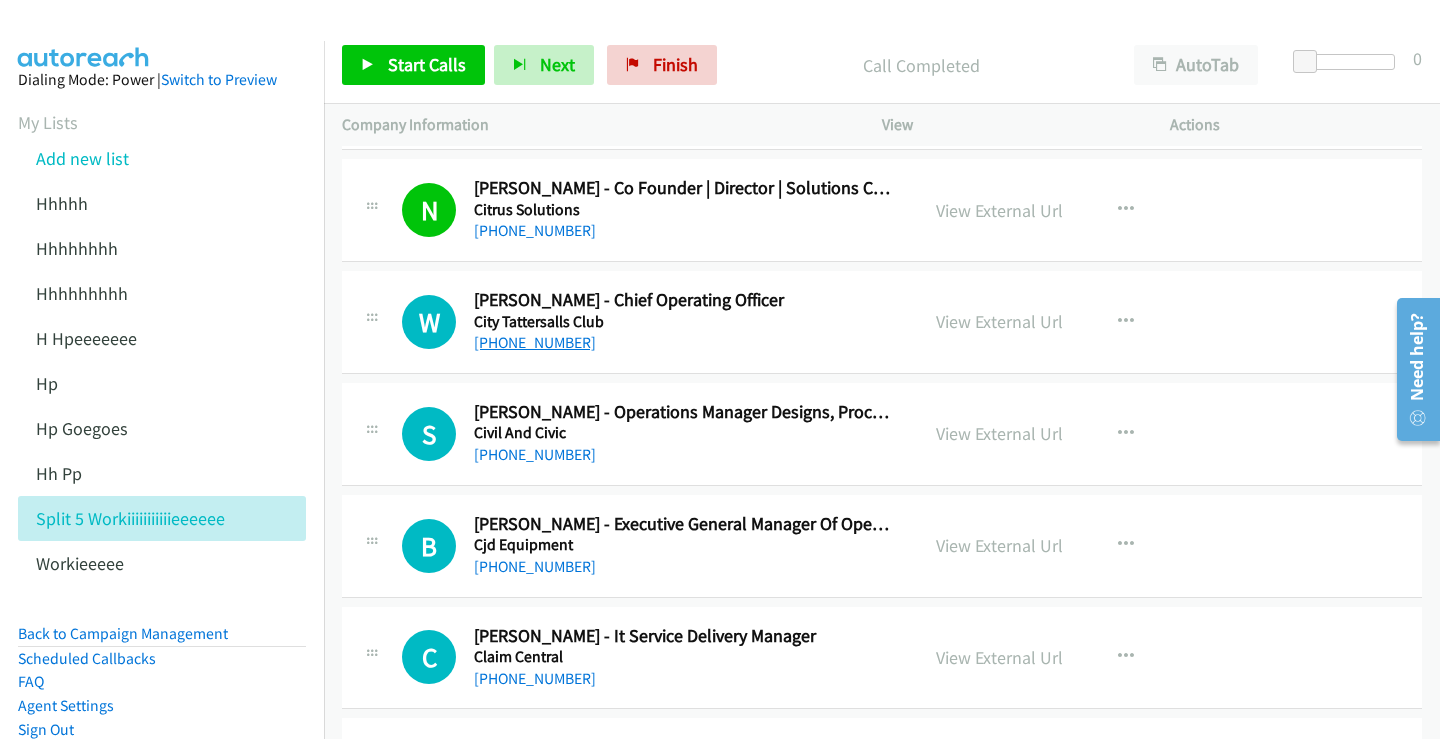 click on "+61 427 119 723" at bounding box center (535, 342) 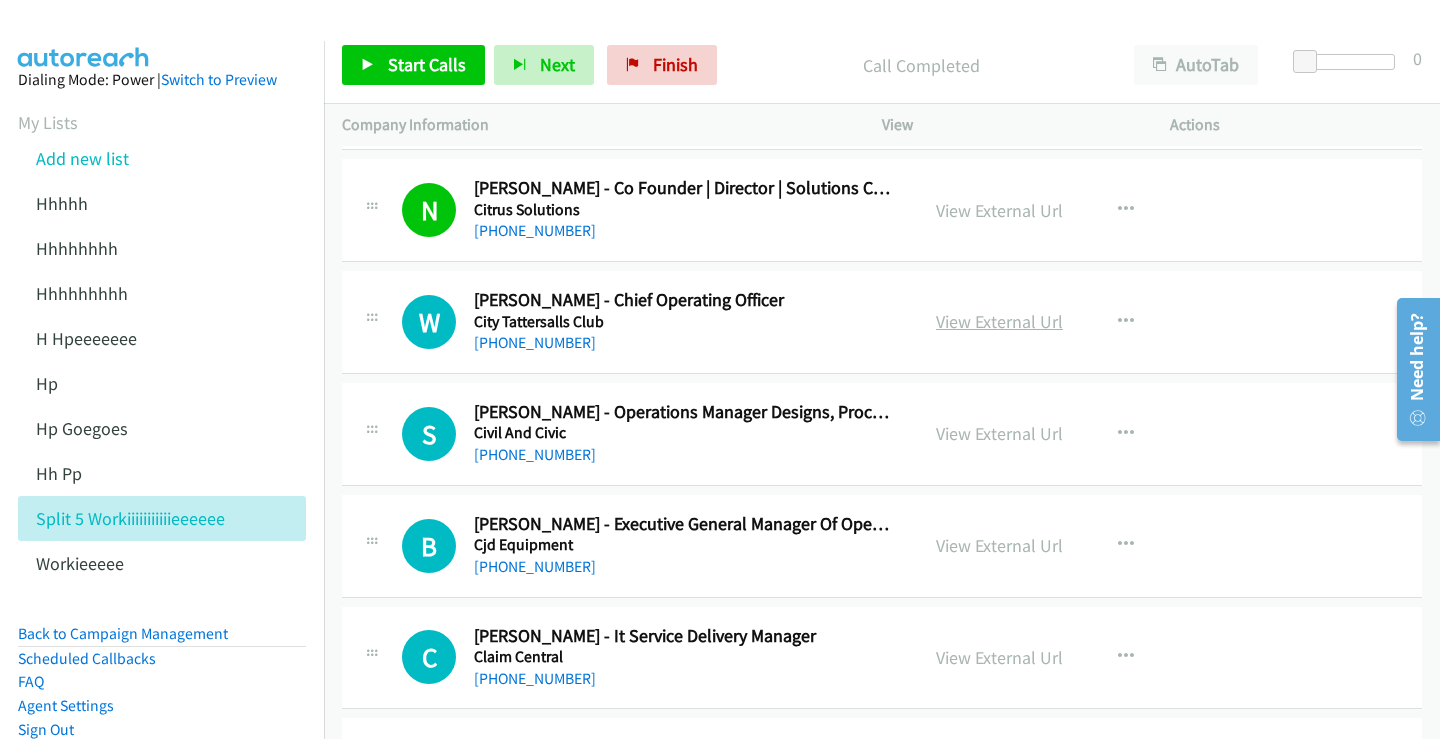 click on "View External Url" at bounding box center (999, 321) 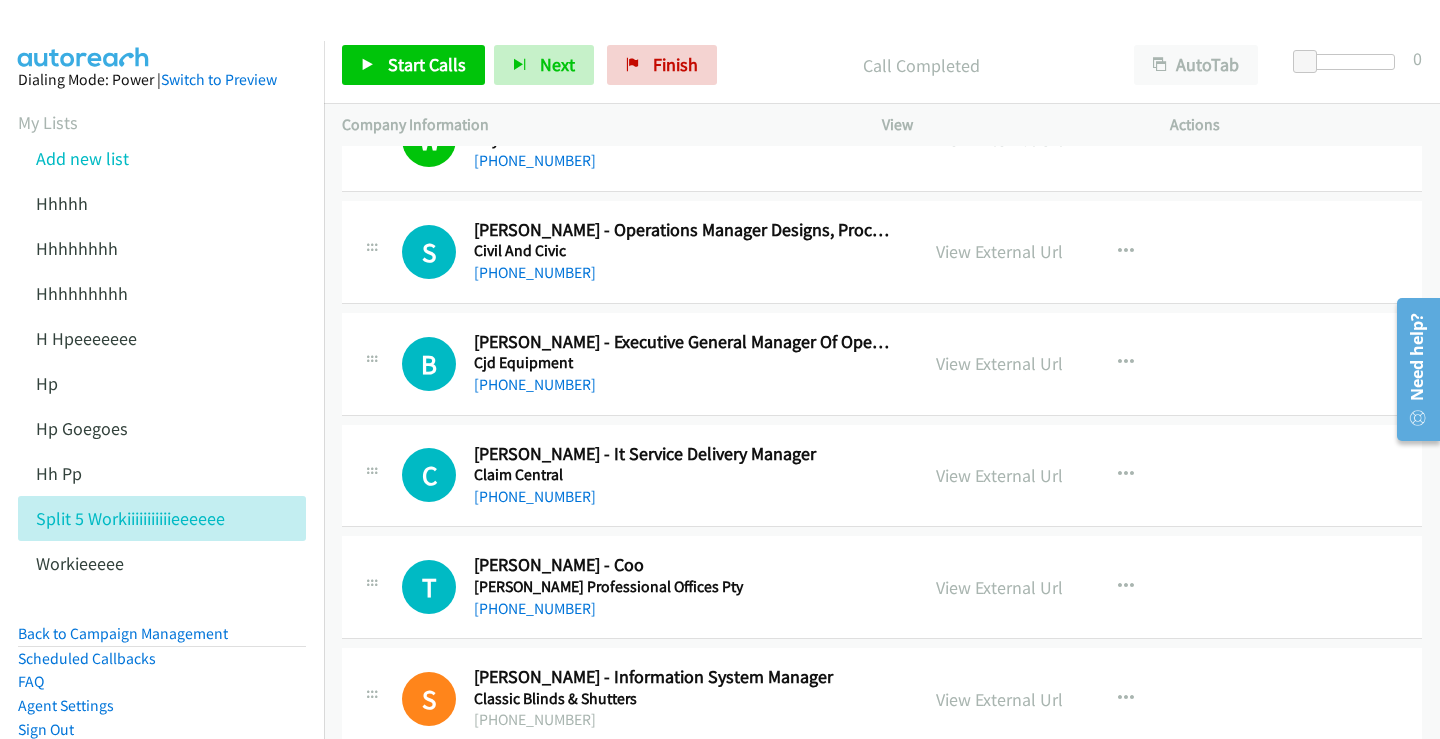 scroll, scrollTop: 6900, scrollLeft: 0, axis: vertical 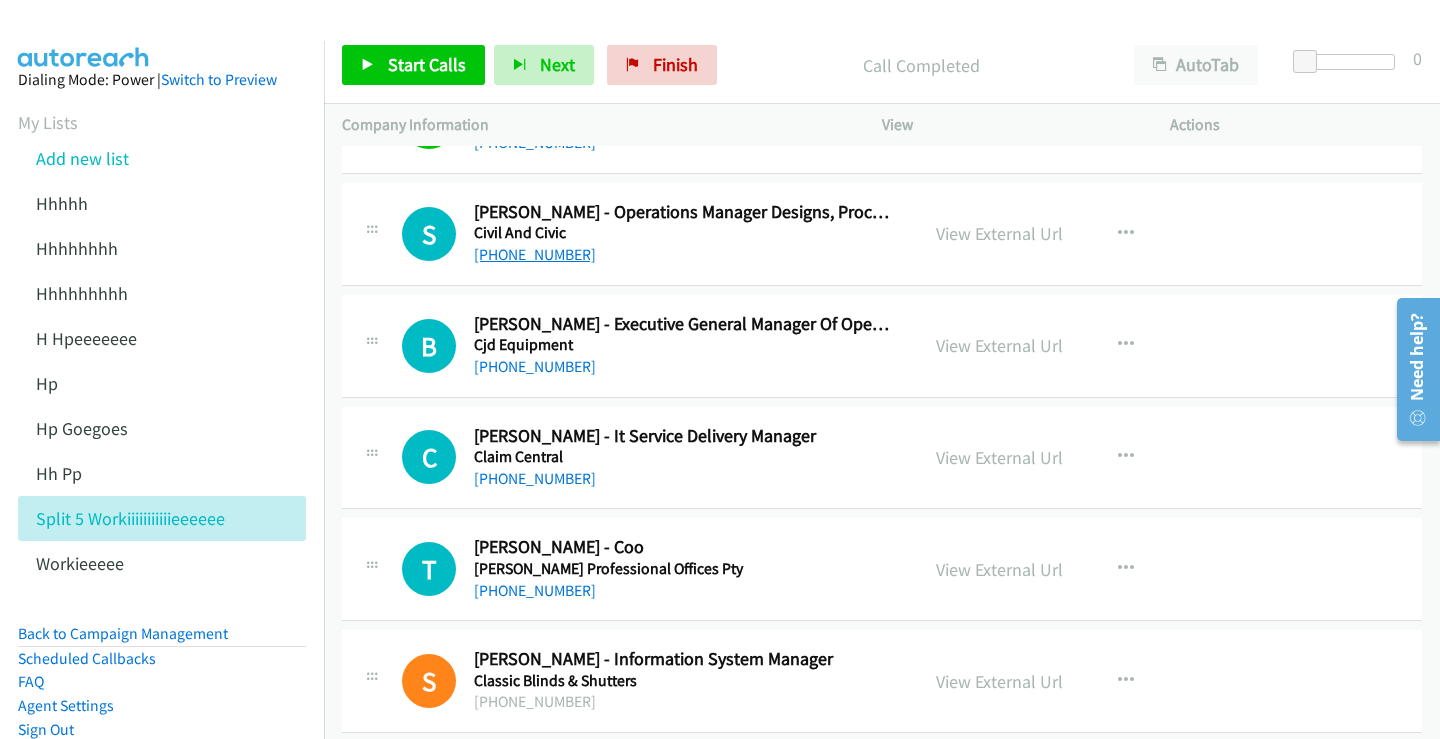 click on "+61 423 540 546" at bounding box center (535, 254) 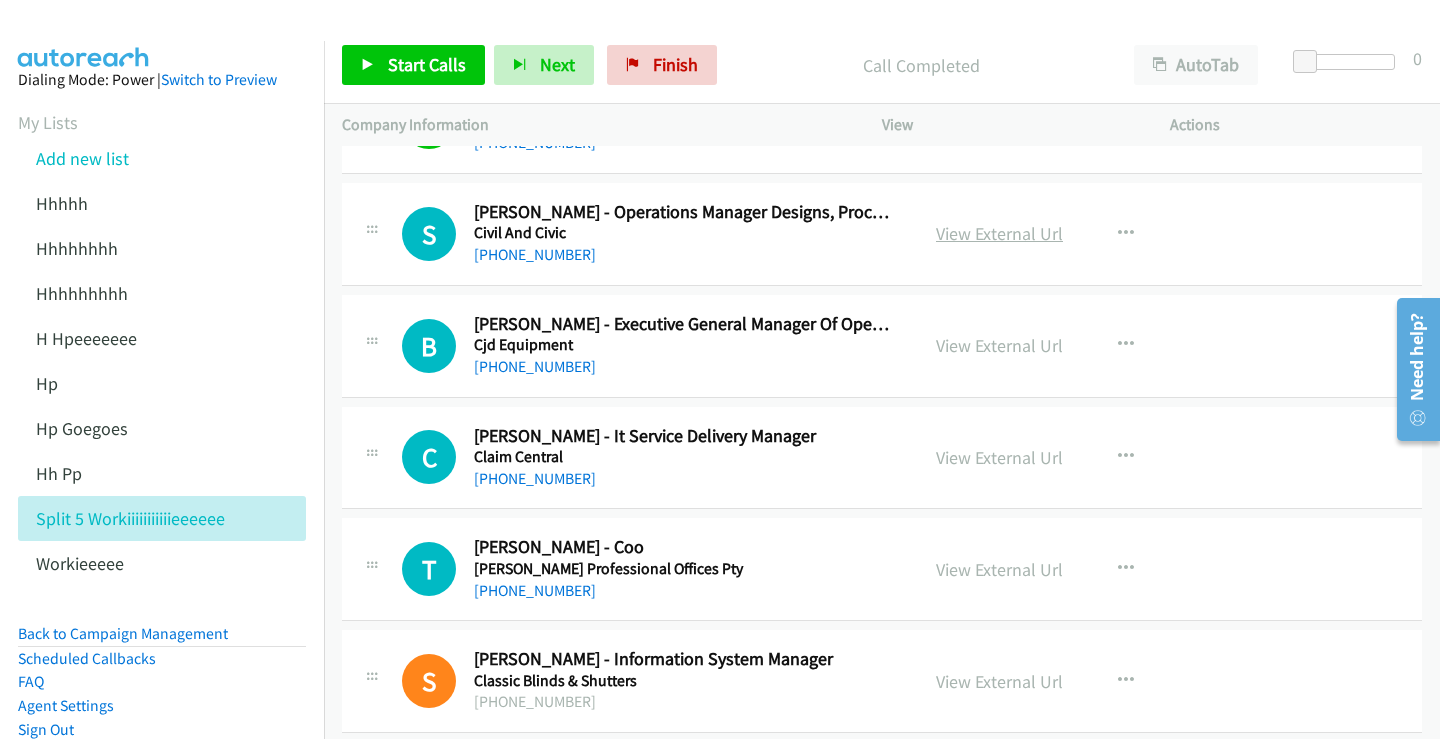 click on "View External Url" at bounding box center (999, 233) 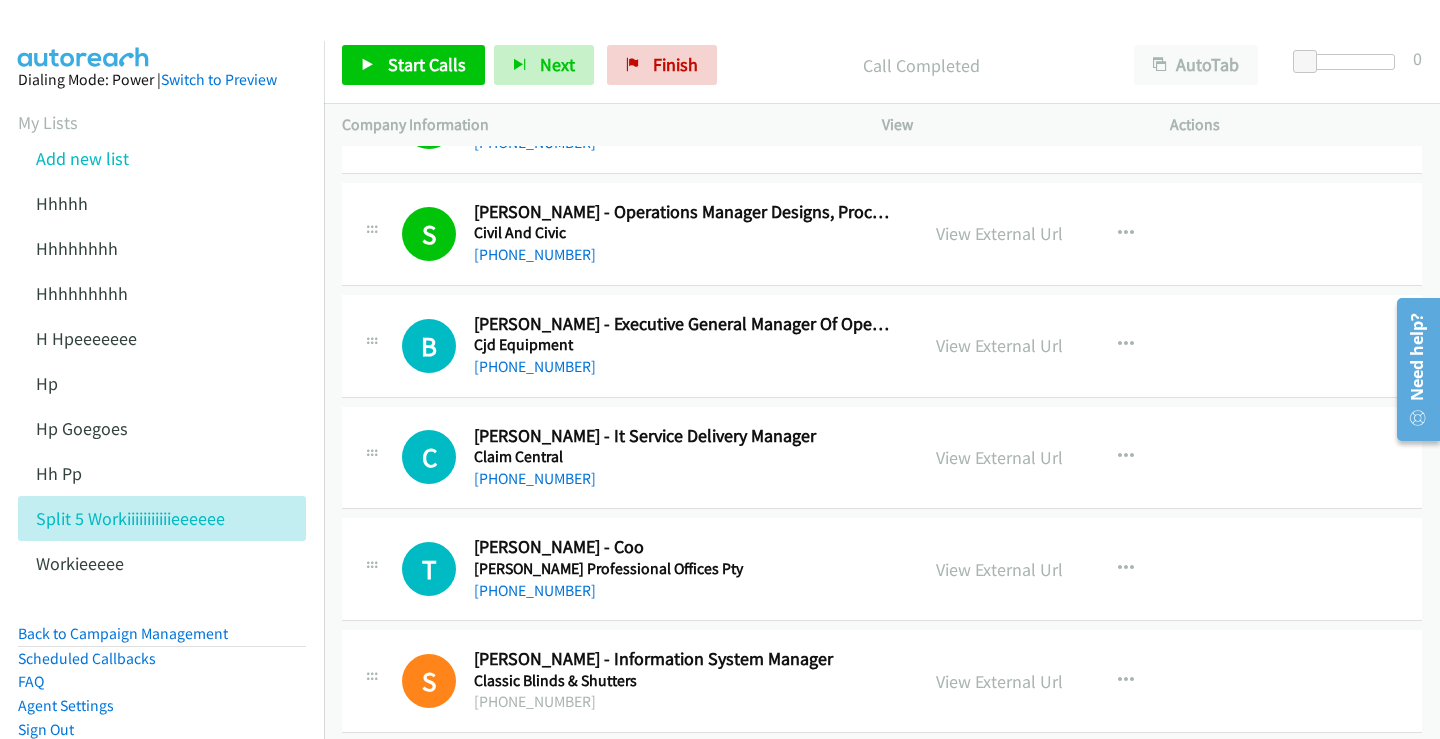 scroll, scrollTop: 7000, scrollLeft: 0, axis: vertical 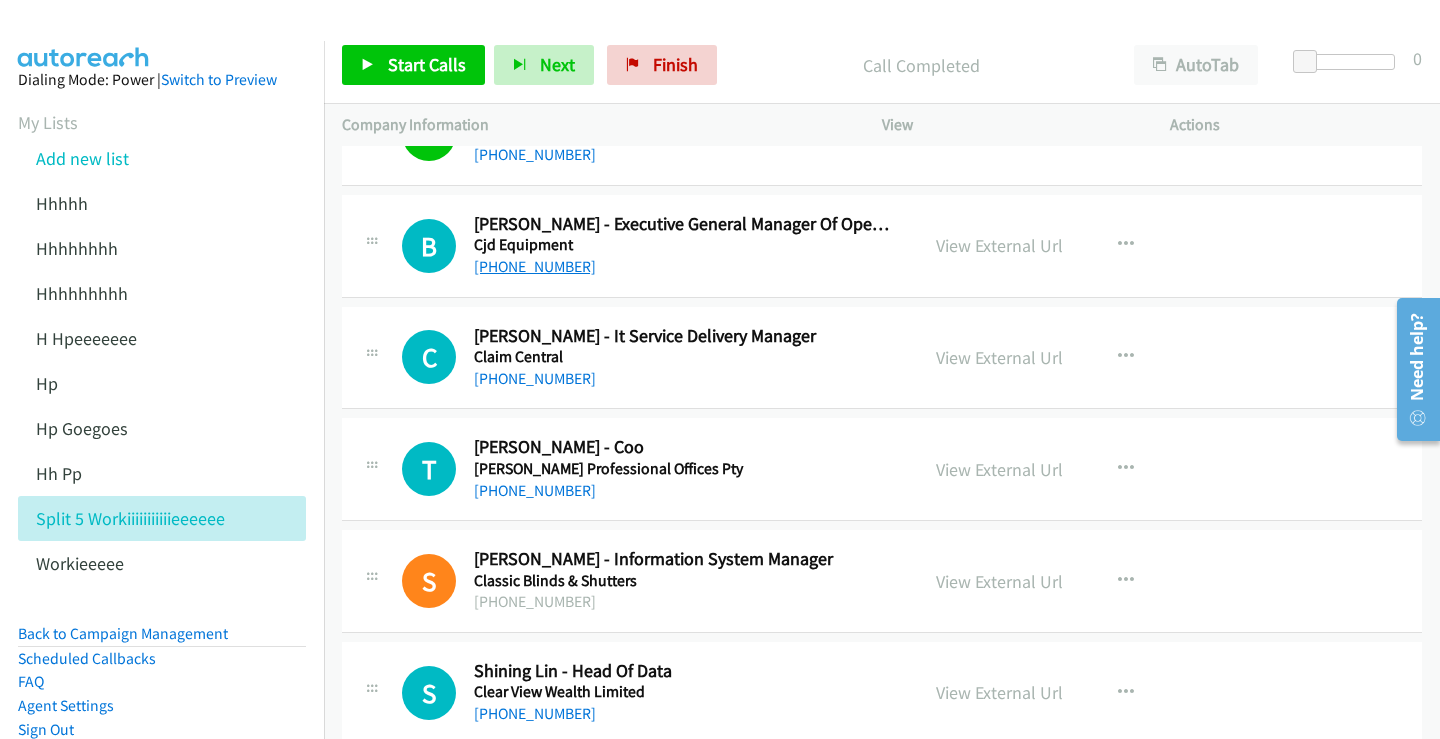click on "+61 418 953 046" at bounding box center [535, 266] 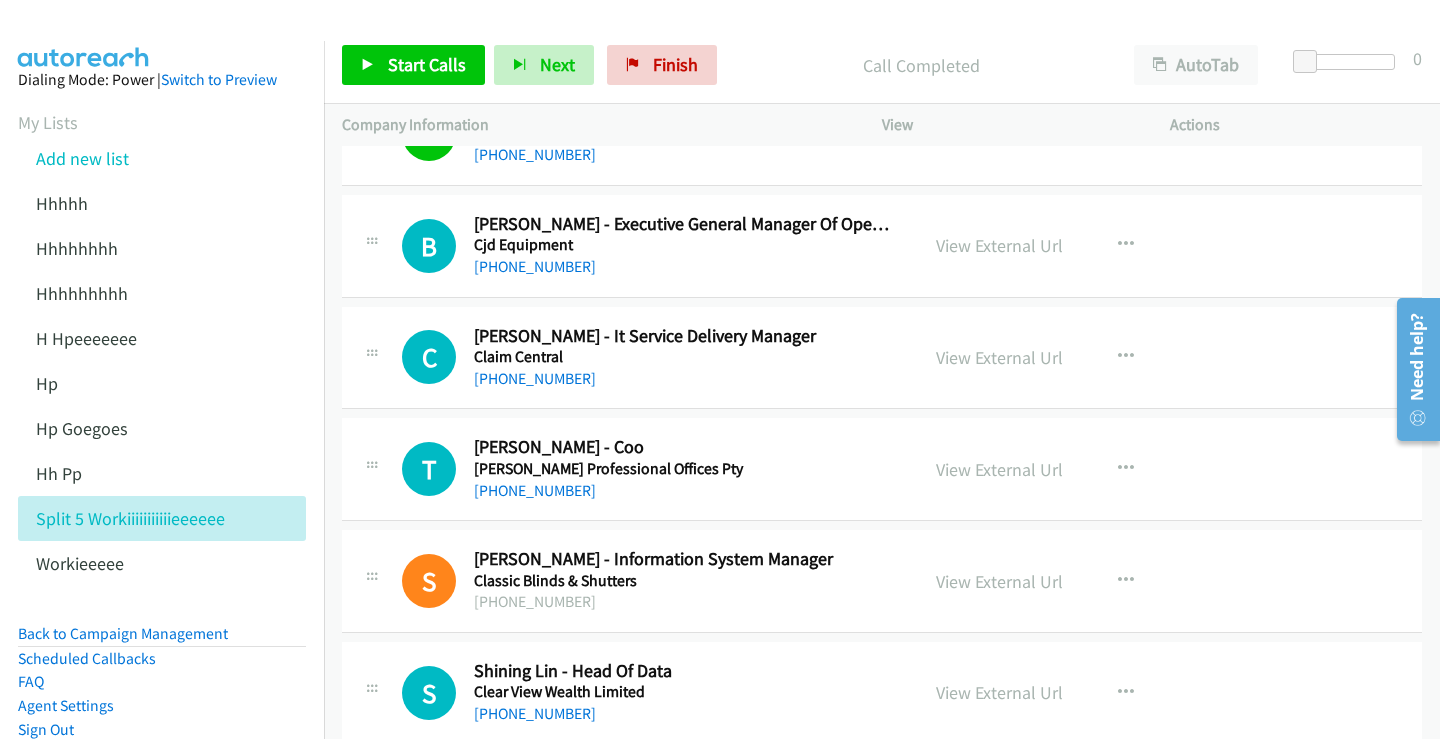 drag, startPoint x: 979, startPoint y: 248, endPoint x: 934, endPoint y: 272, distance: 51 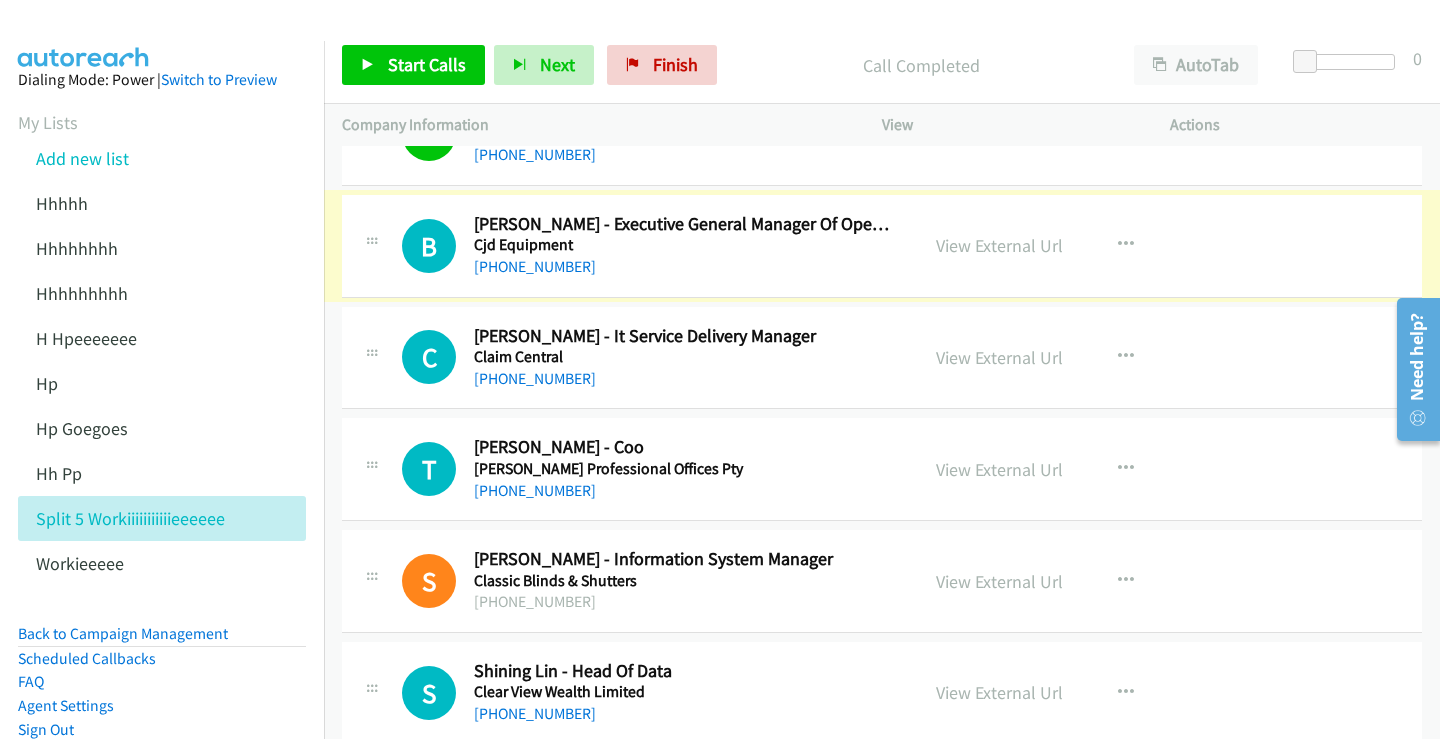 click on "View External Url" at bounding box center [999, 245] 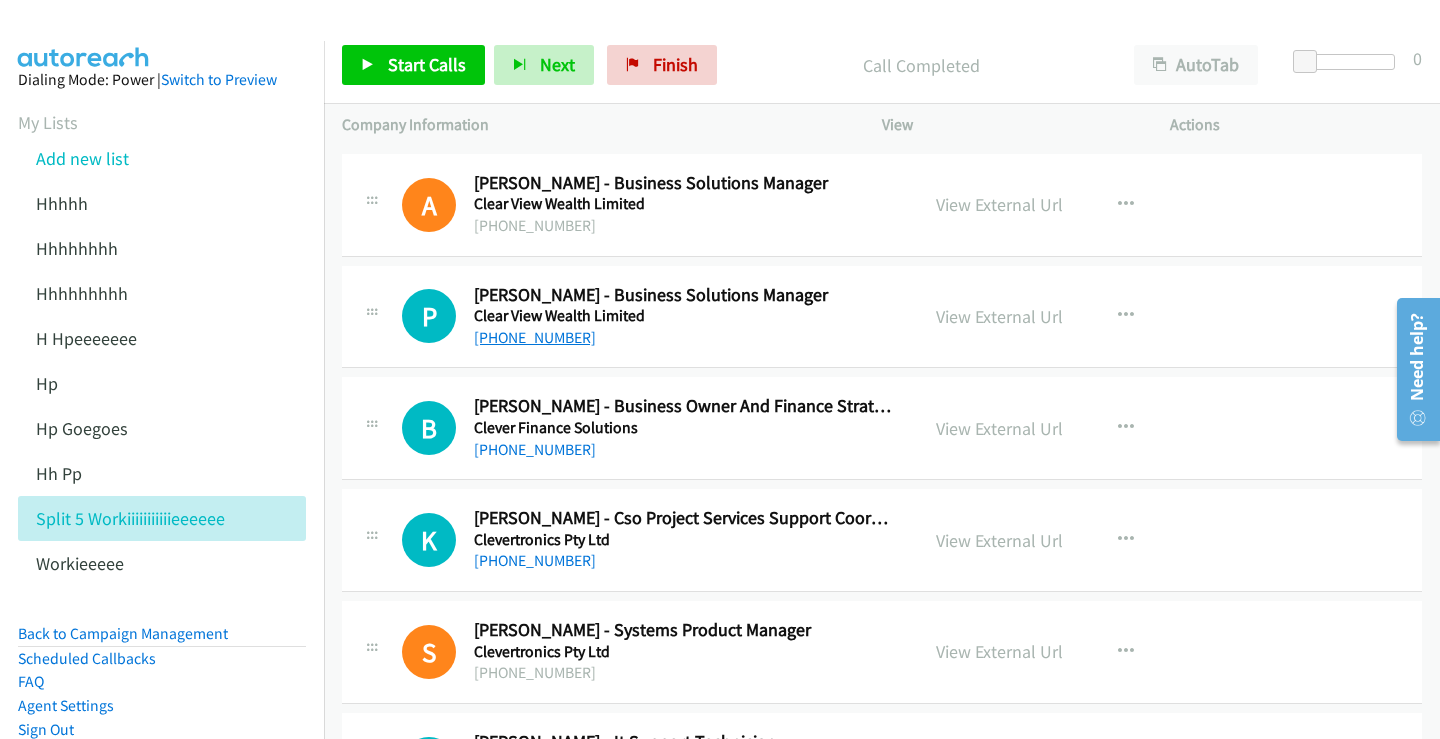 scroll, scrollTop: 7700, scrollLeft: 0, axis: vertical 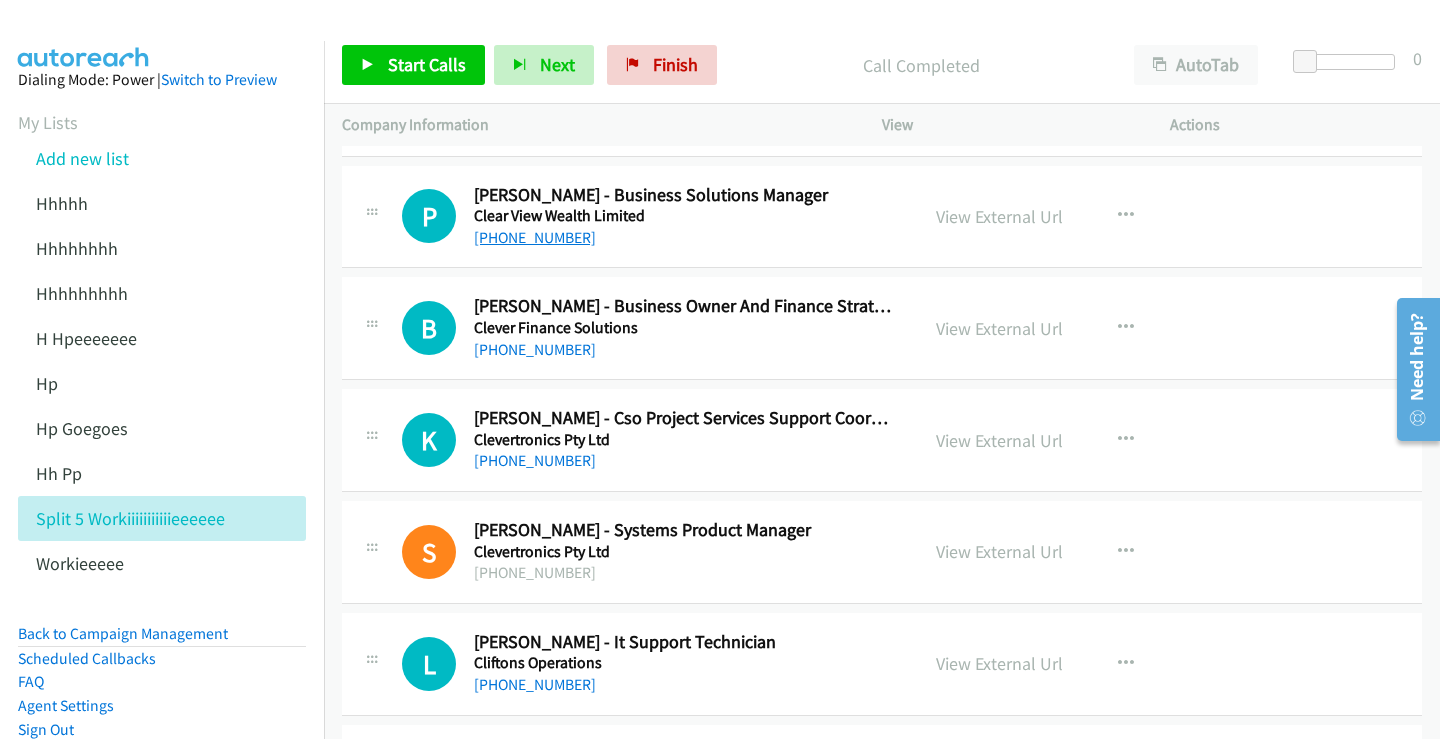 click on "+61 432 040 989" at bounding box center (535, 237) 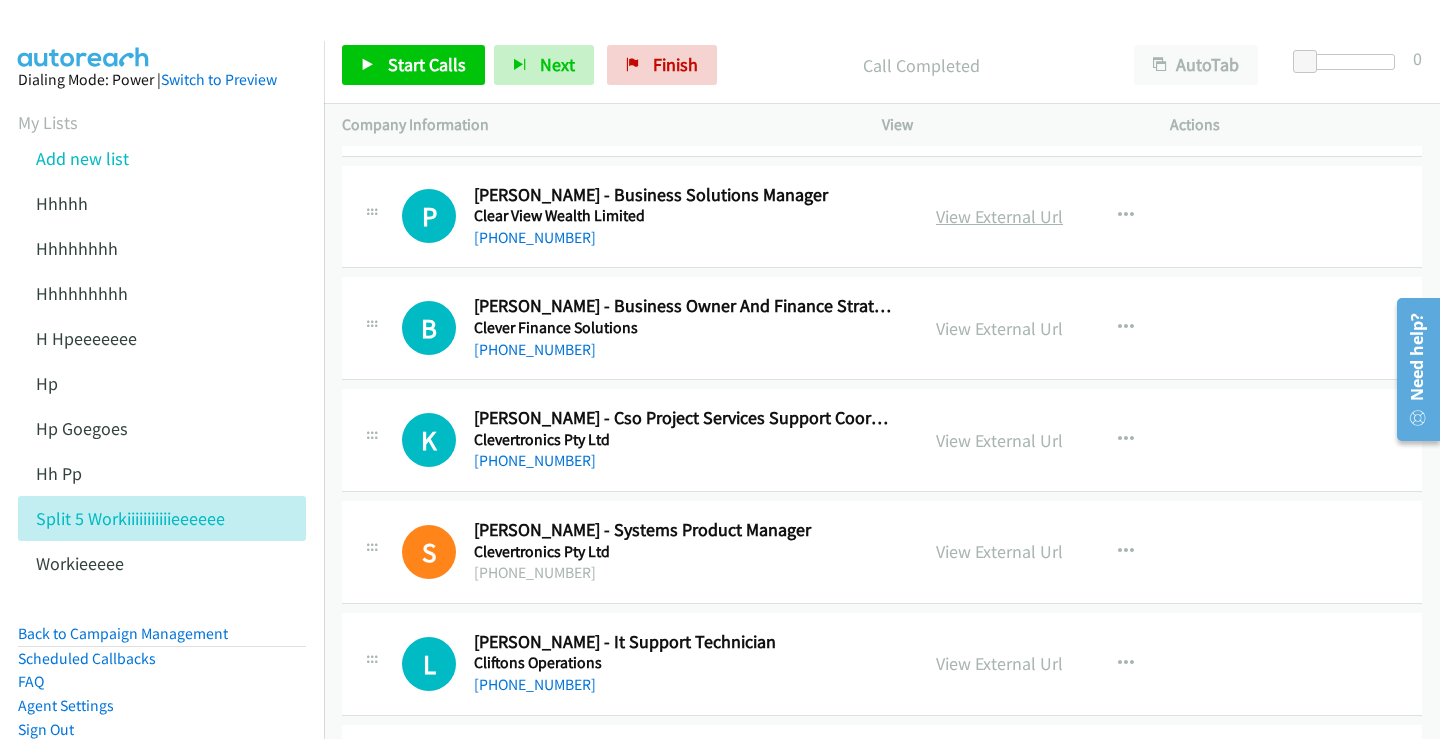 click on "View External Url" at bounding box center (999, 216) 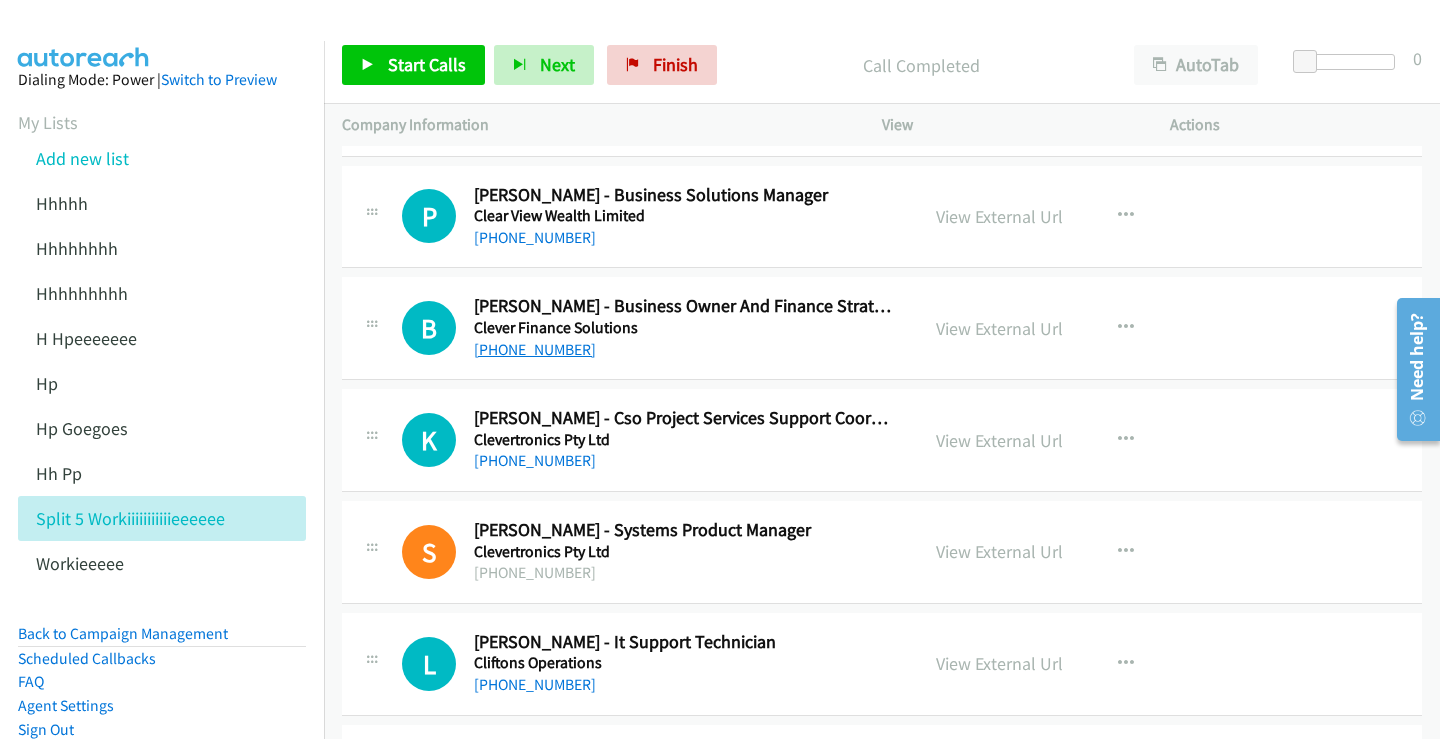 click on "+61 410 017 658" at bounding box center [535, 349] 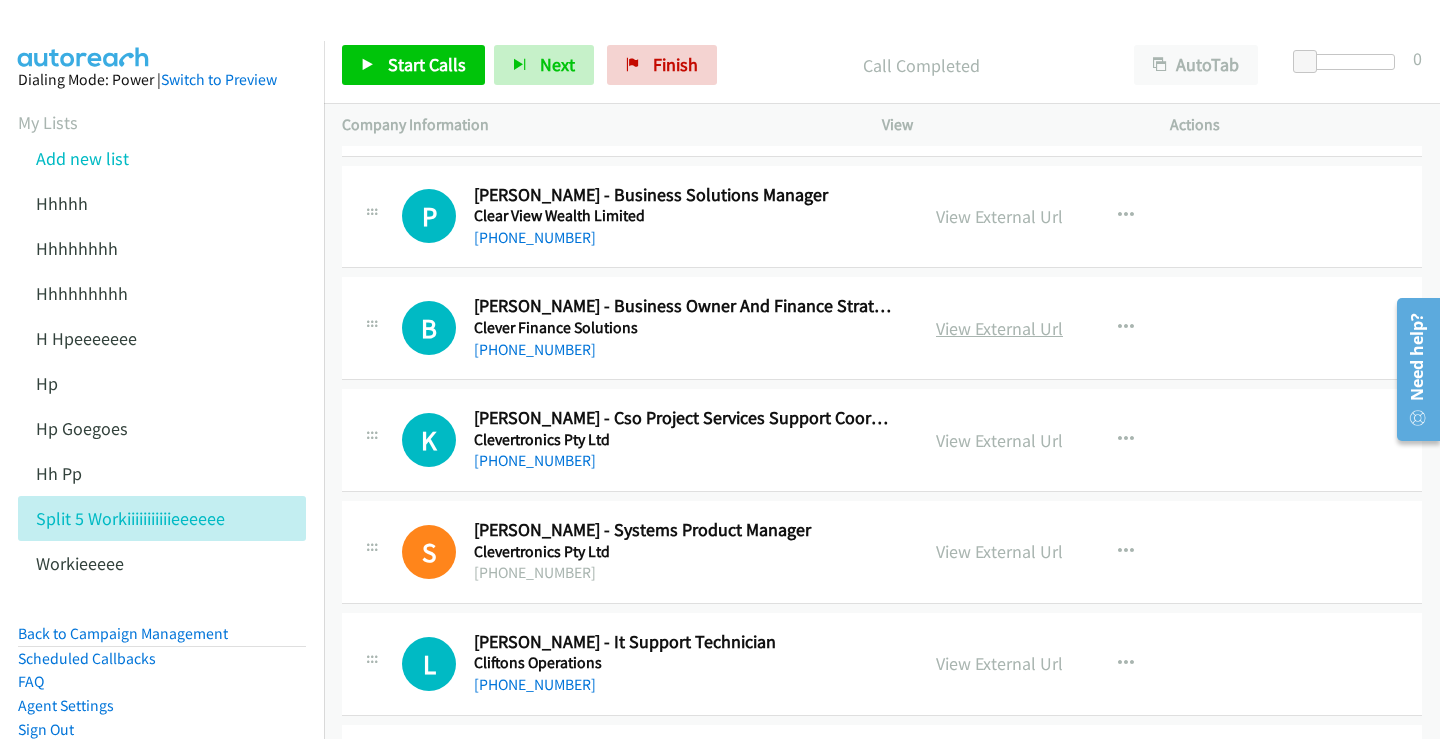 click on "View External Url" at bounding box center [999, 328] 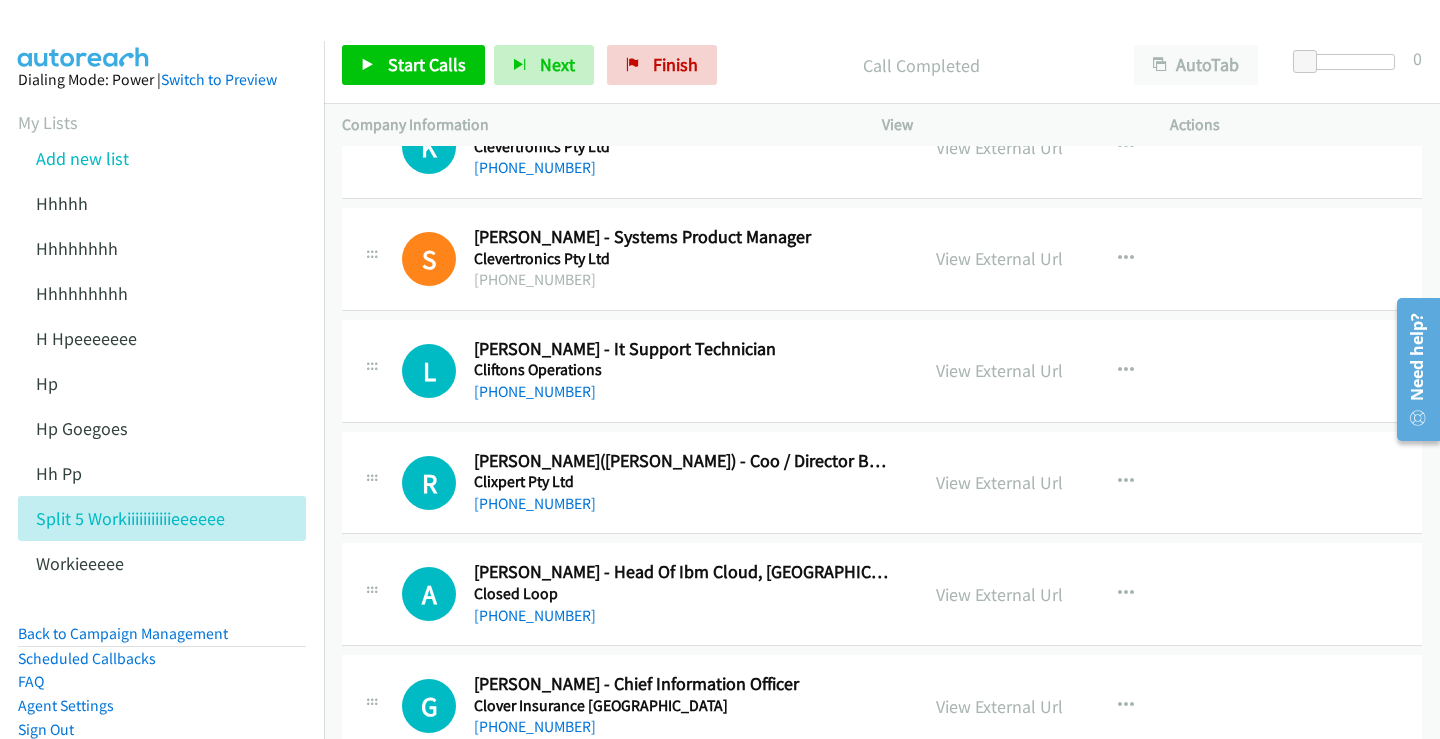 scroll, scrollTop: 8000, scrollLeft: 0, axis: vertical 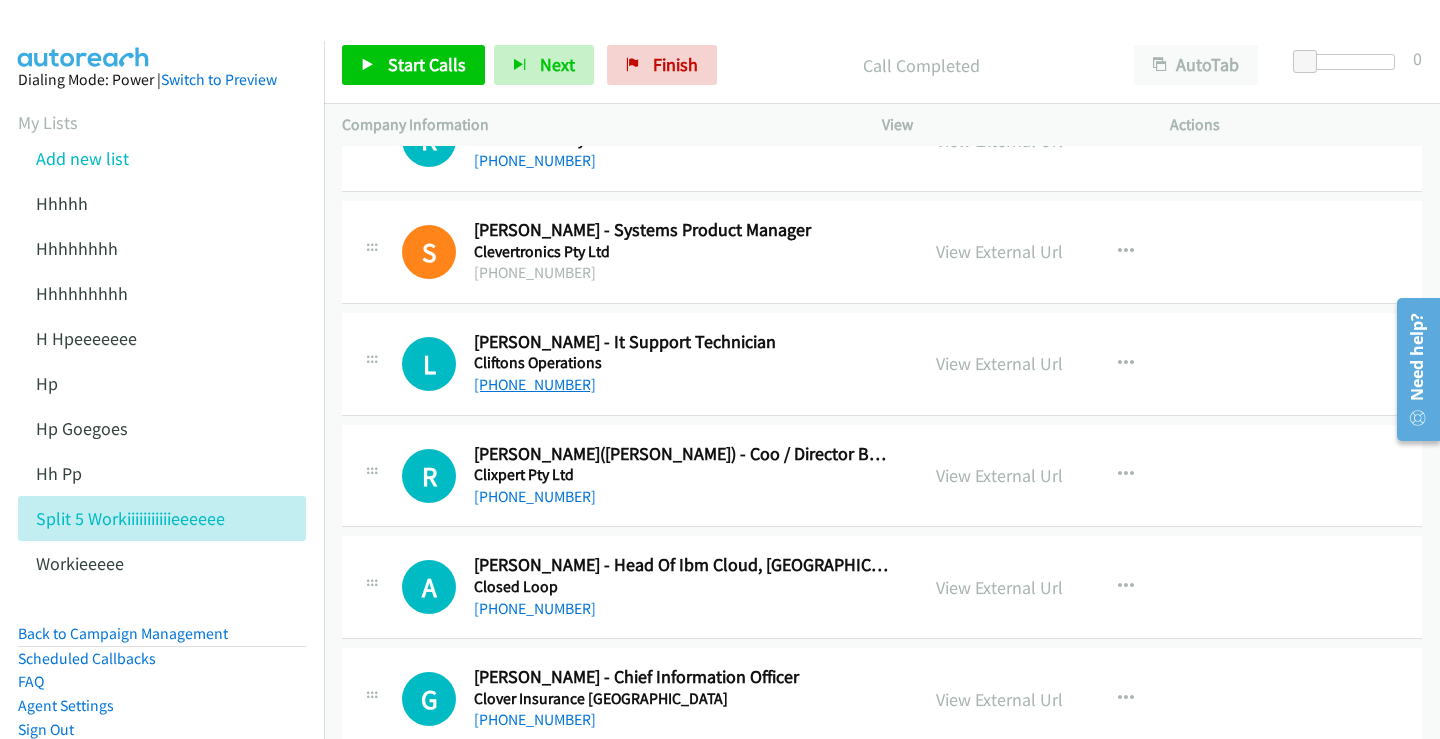 click on "+61 2 9250 0999" at bounding box center [535, 384] 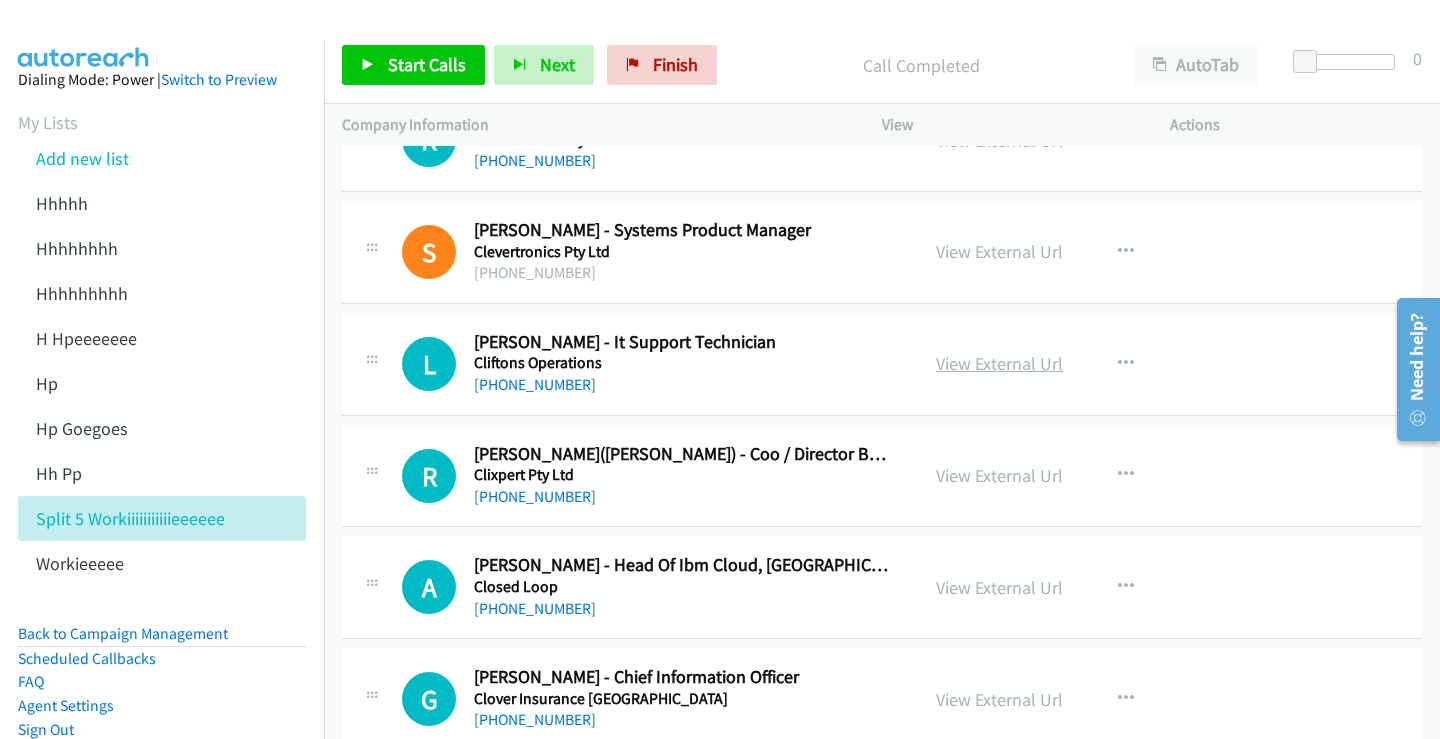 click on "View External Url" at bounding box center (999, 363) 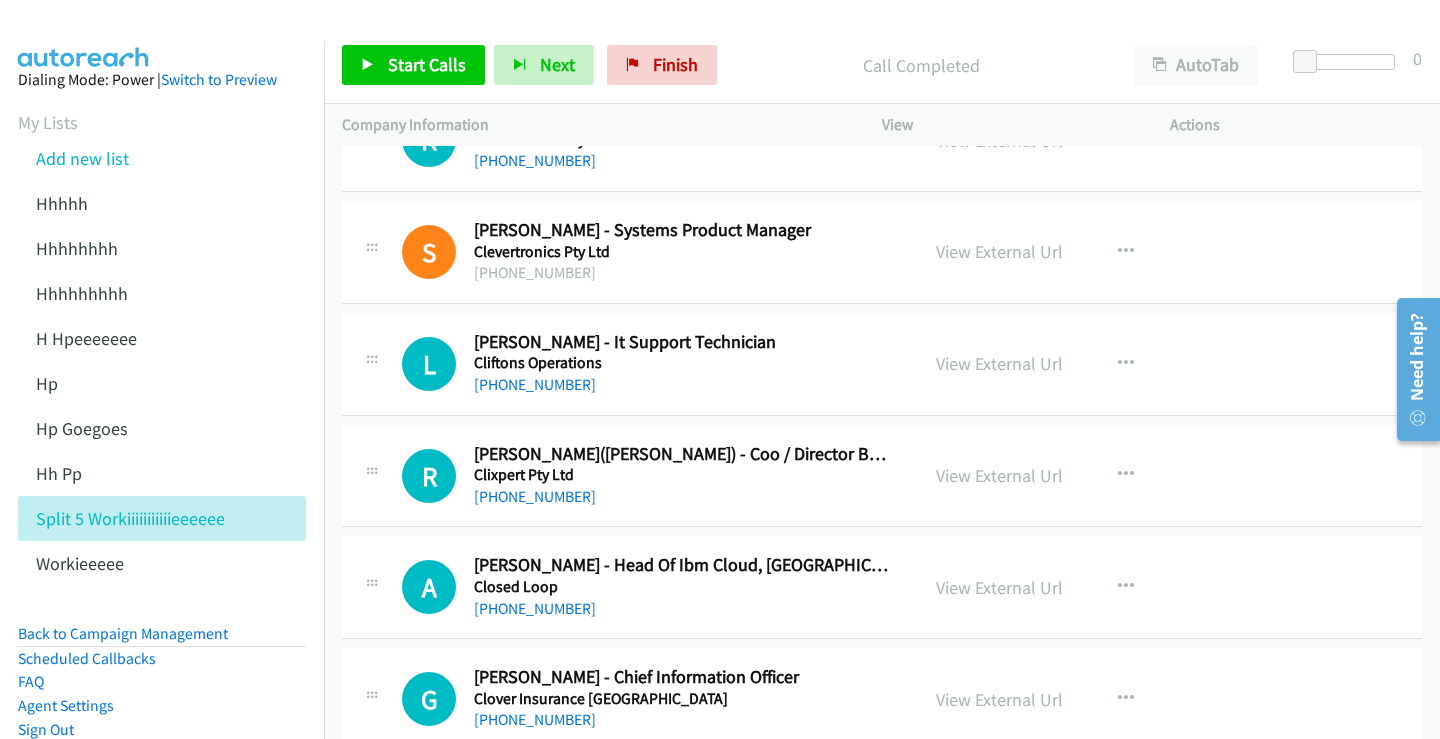 scroll, scrollTop: 8100, scrollLeft: 0, axis: vertical 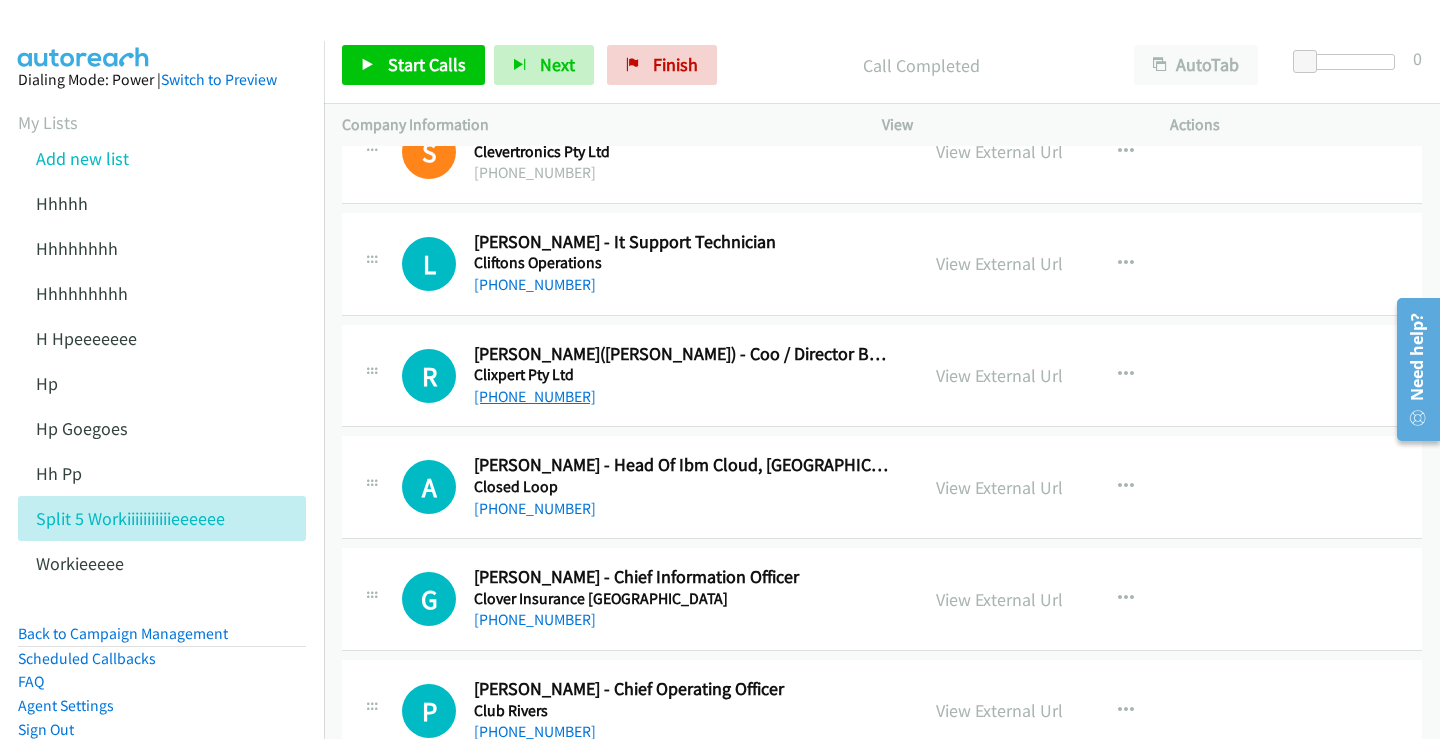 click on "+61 413 168 676" at bounding box center [535, 396] 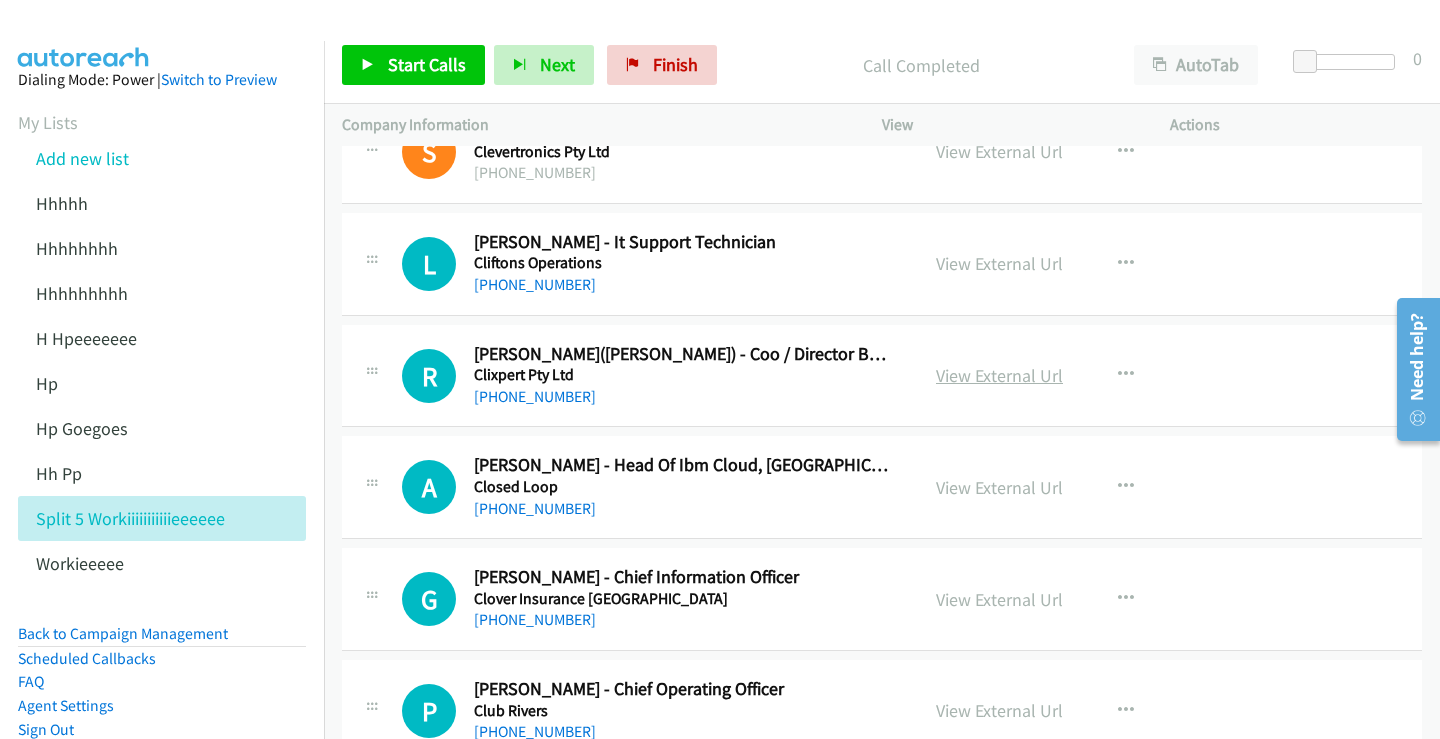 click on "View External Url" at bounding box center [999, 375] 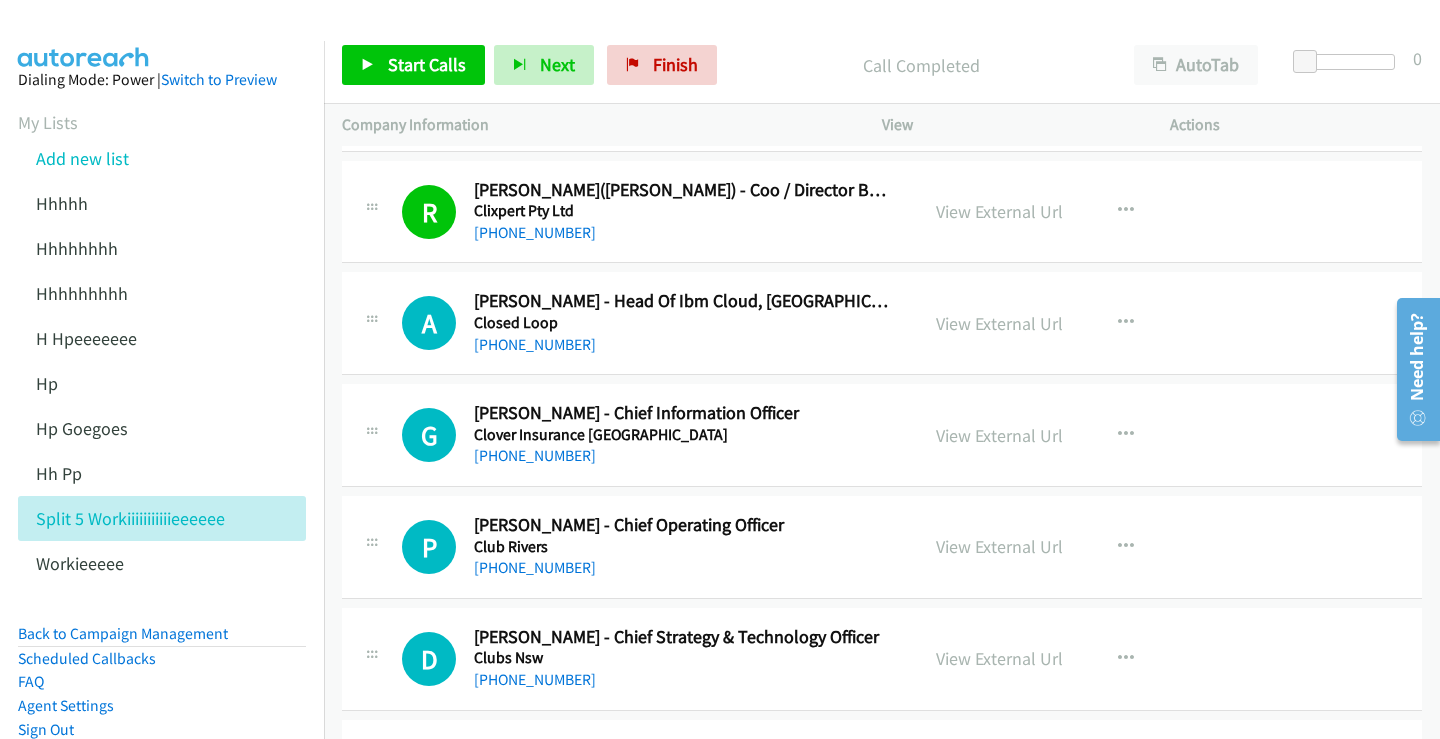 scroll, scrollTop: 8300, scrollLeft: 0, axis: vertical 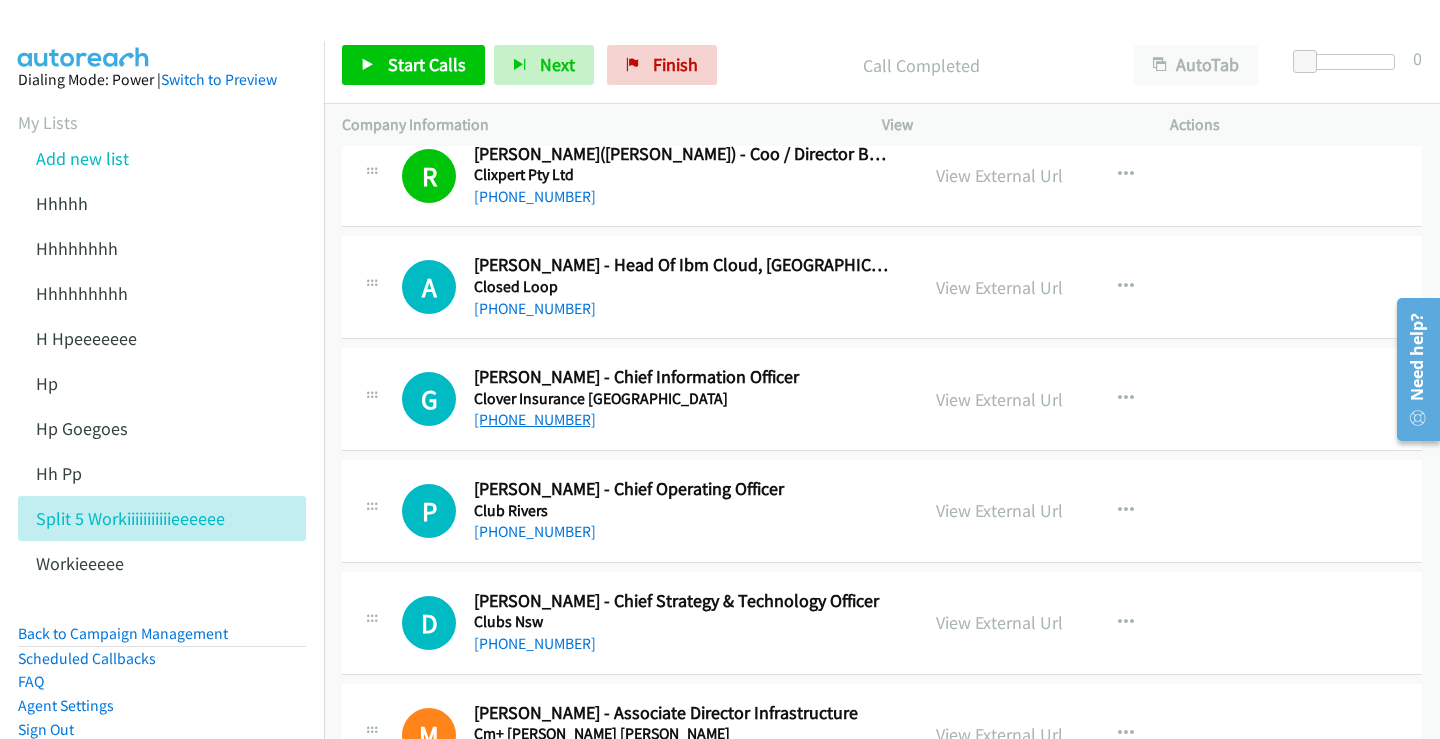 click on "+61 2 9210 7000" at bounding box center (535, 419) 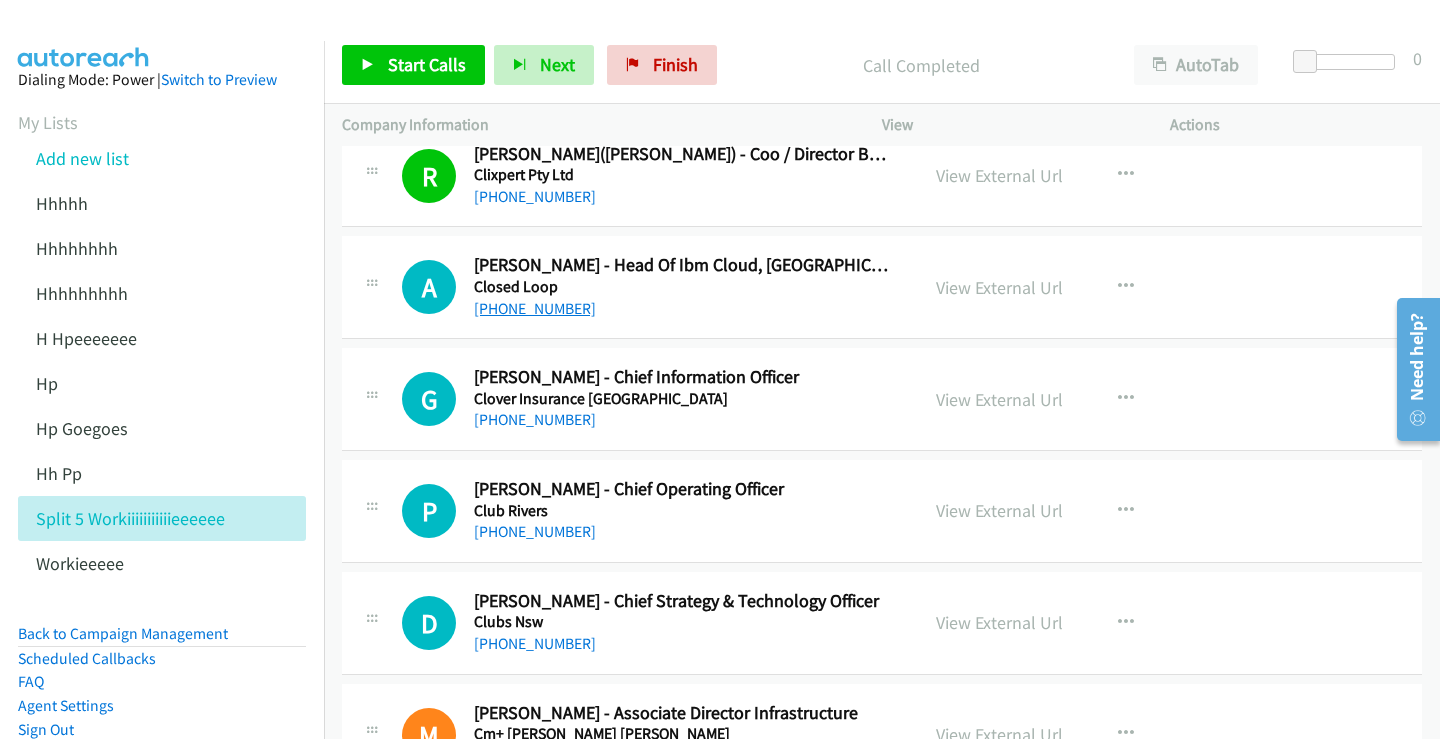 click on "+61 401 066 408" at bounding box center (535, 308) 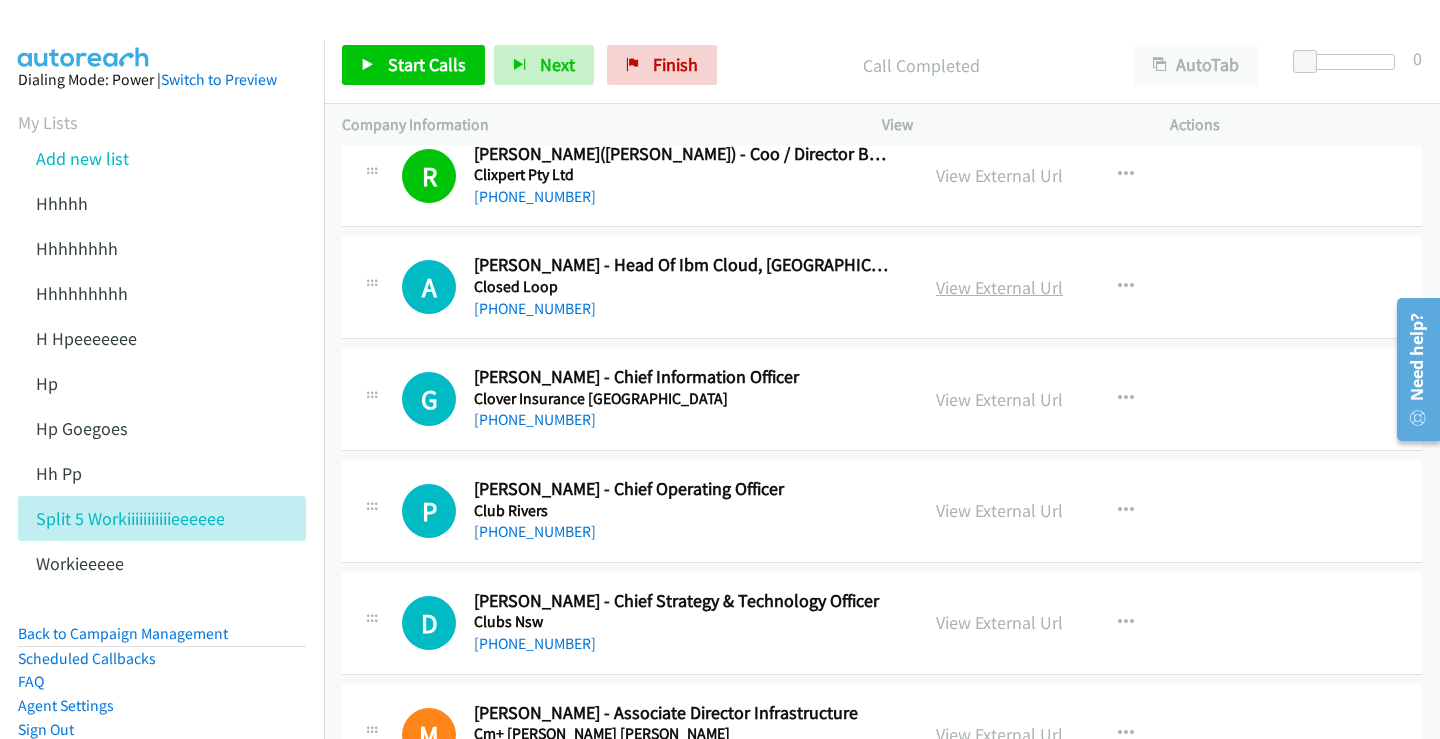 click on "View External Url" at bounding box center (999, 287) 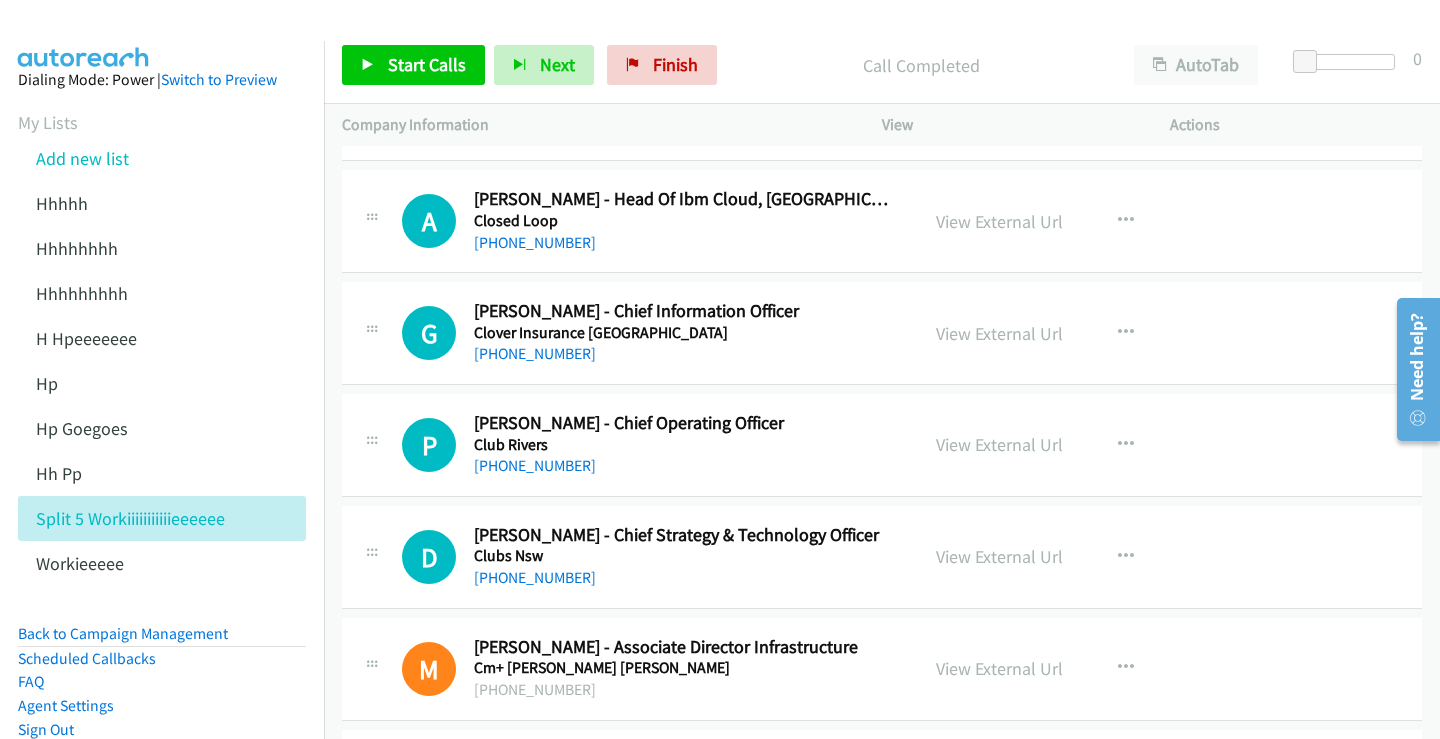 scroll, scrollTop: 8400, scrollLeft: 0, axis: vertical 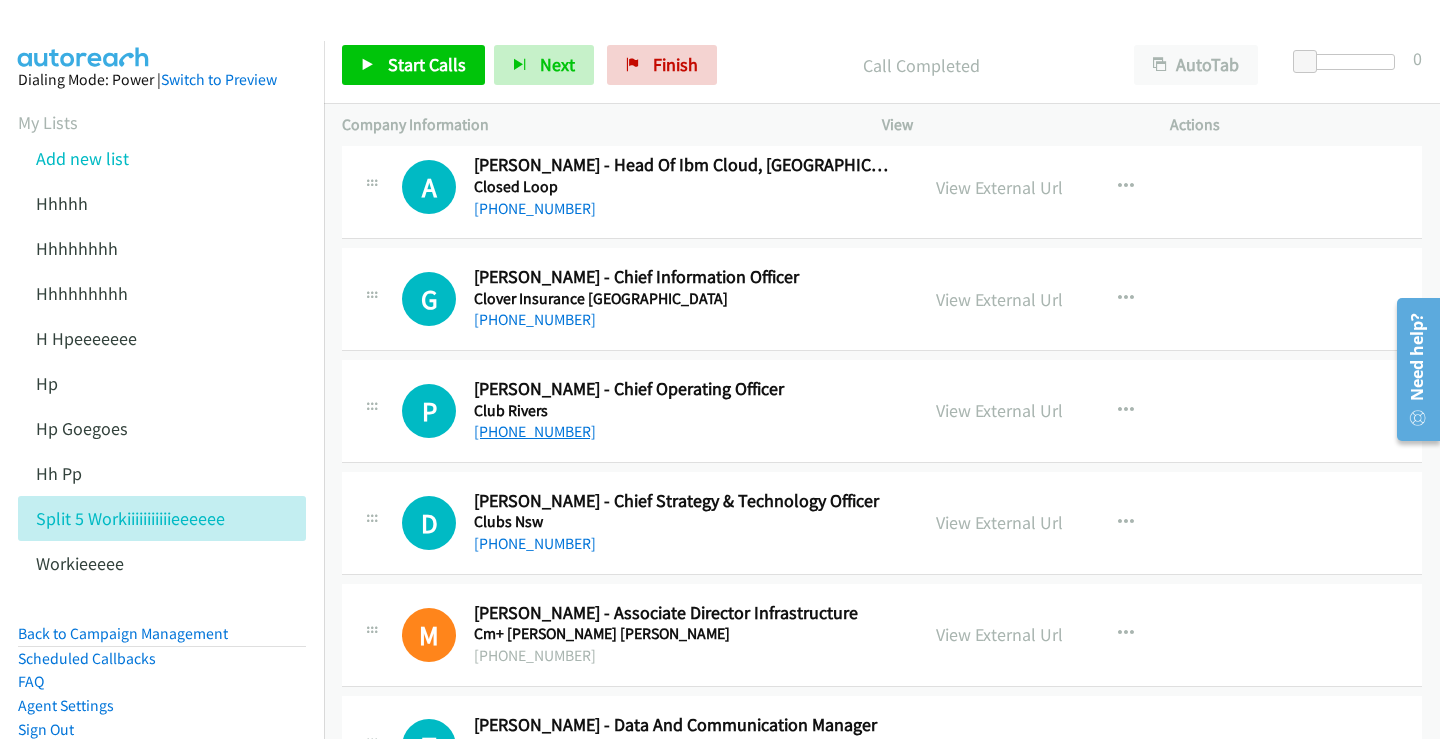 click on "+61 408 676 515" at bounding box center (535, 431) 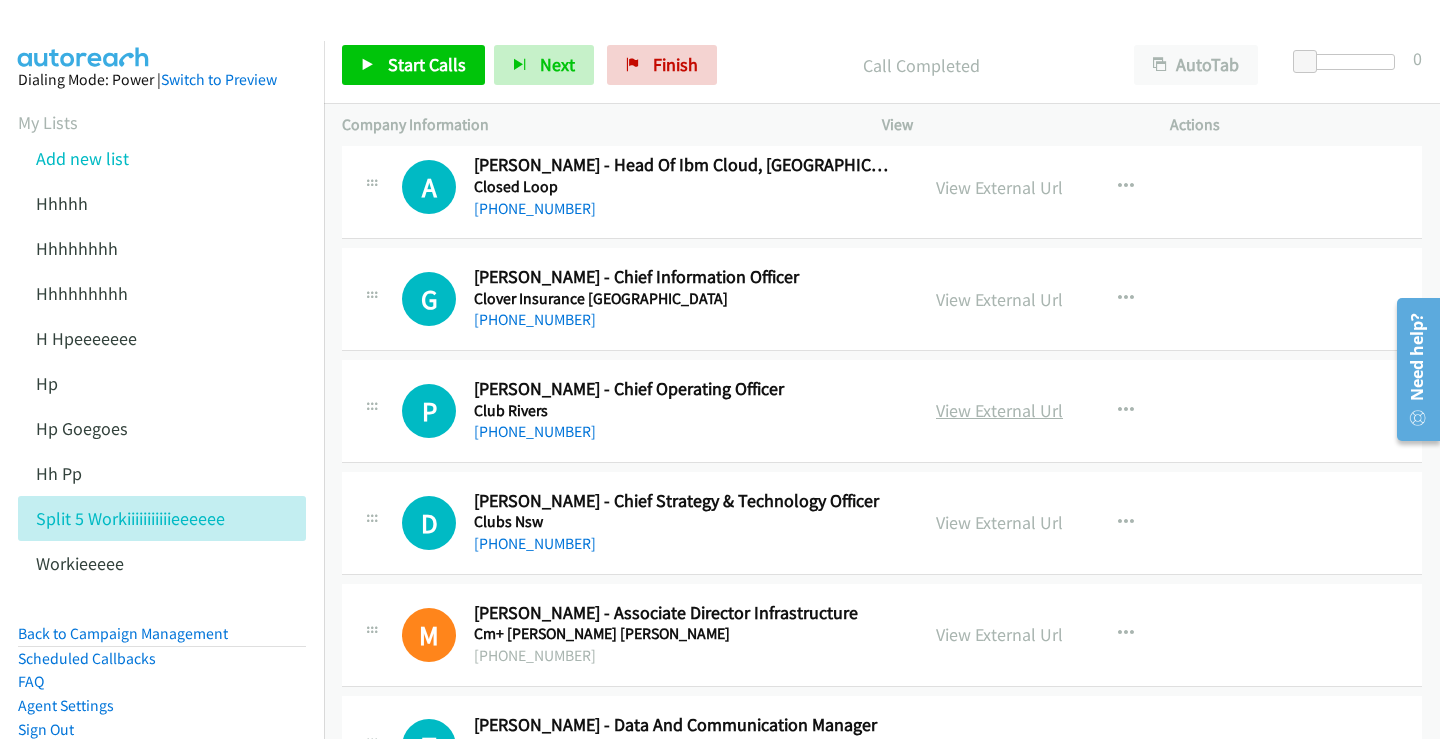 click on "View External Url" at bounding box center (999, 410) 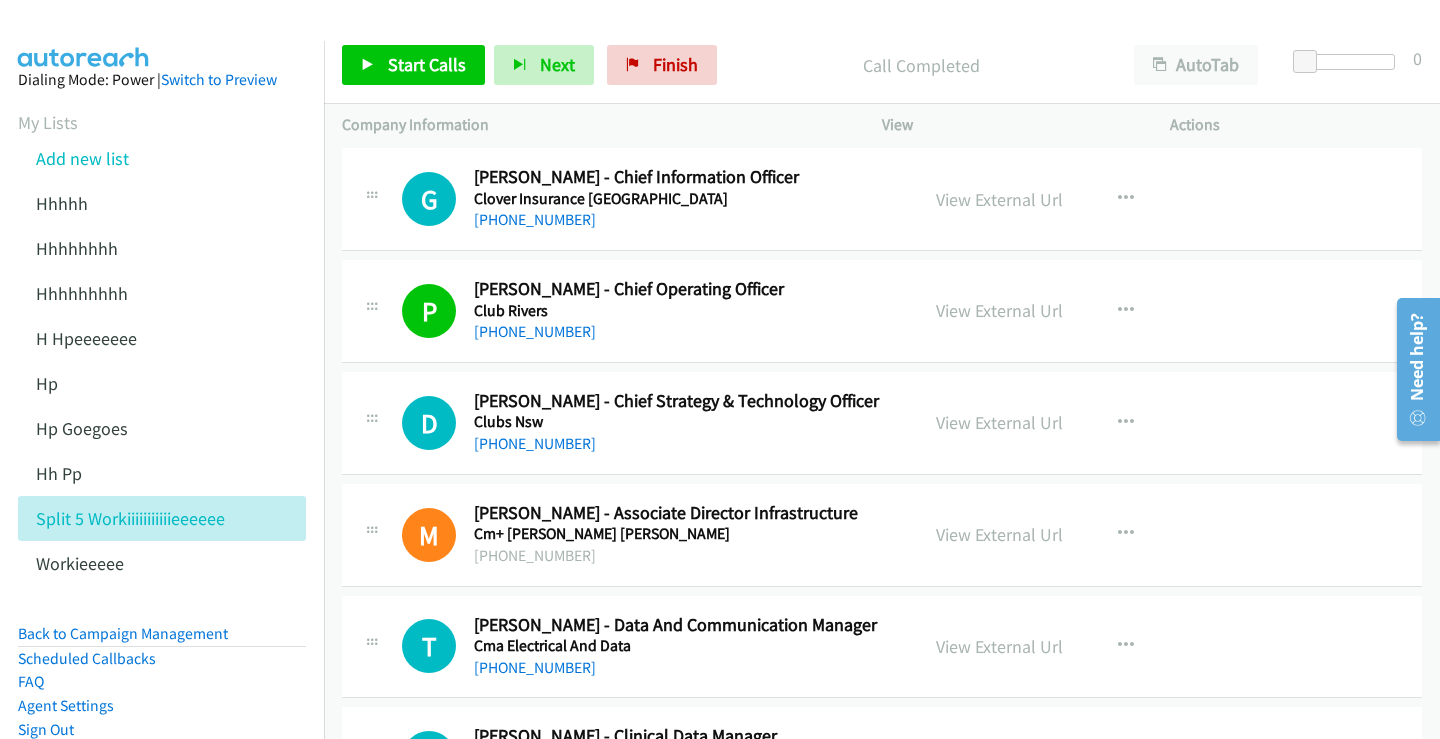scroll, scrollTop: 8600, scrollLeft: 0, axis: vertical 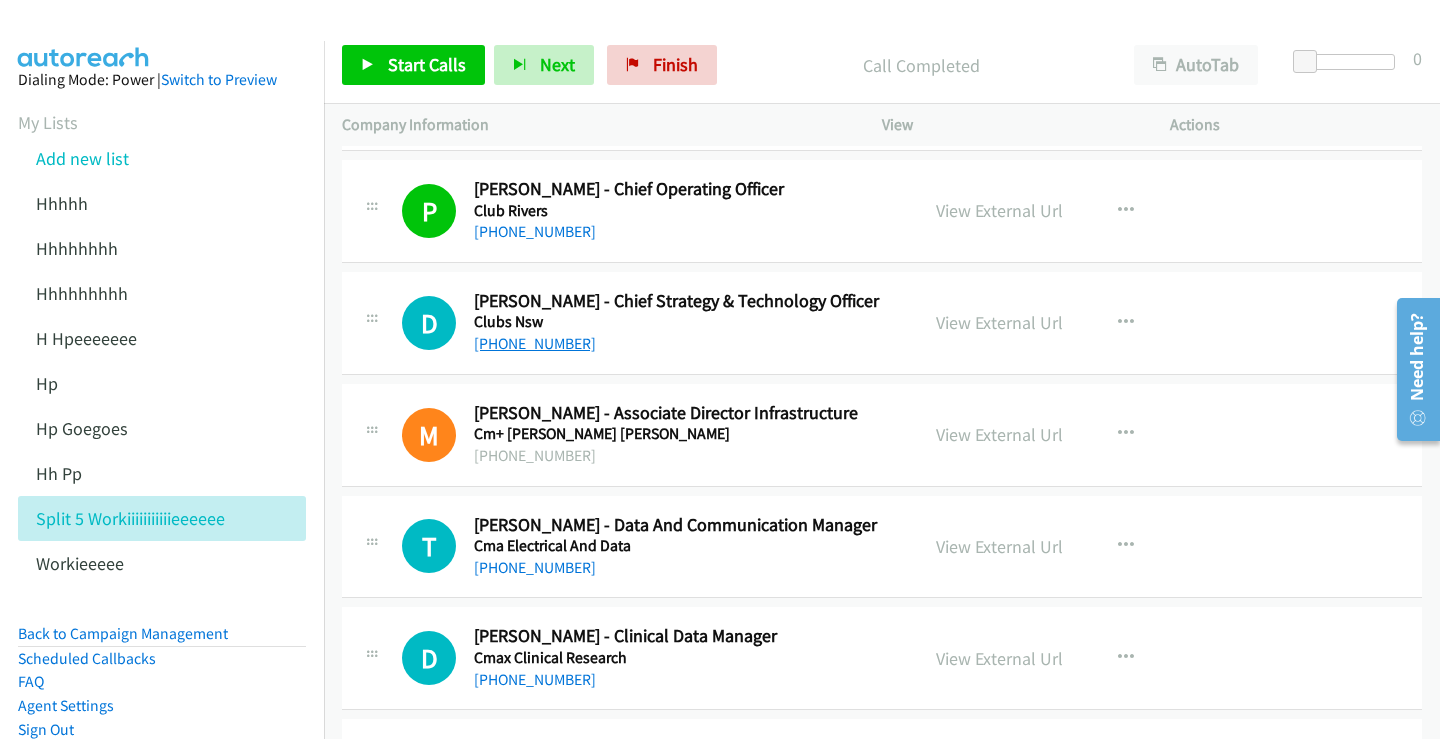 click on "+61 2 9268 3000" at bounding box center (535, 343) 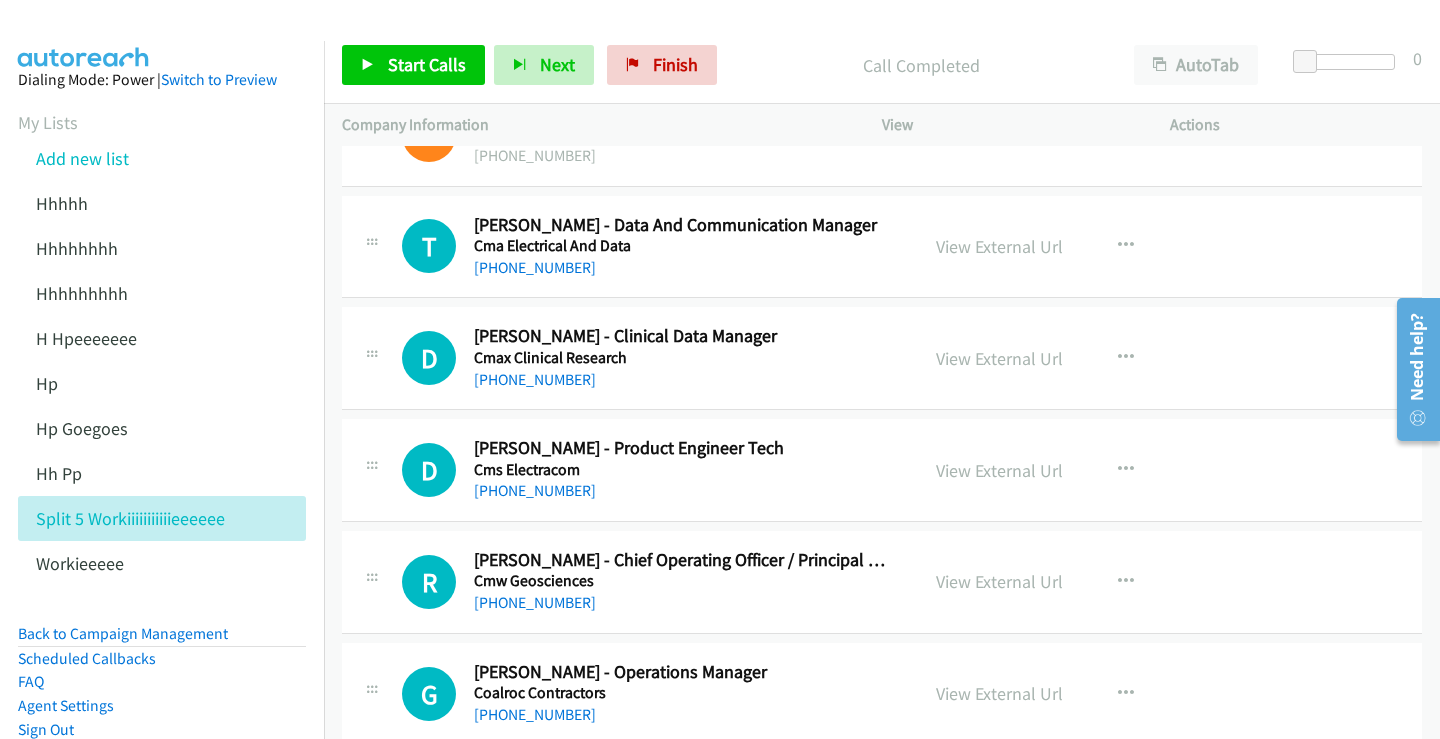 scroll, scrollTop: 9000, scrollLeft: 0, axis: vertical 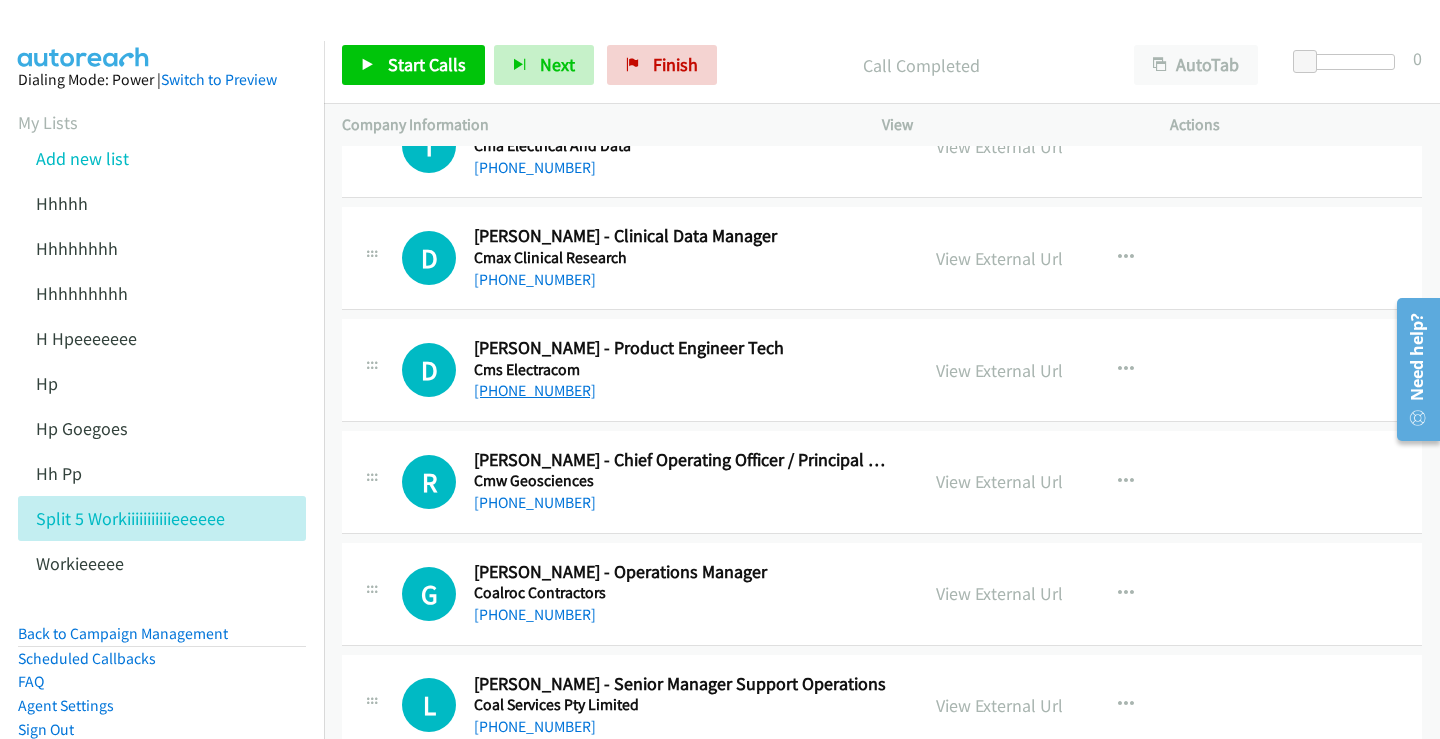 click on "+61 449 911 207" at bounding box center [535, 390] 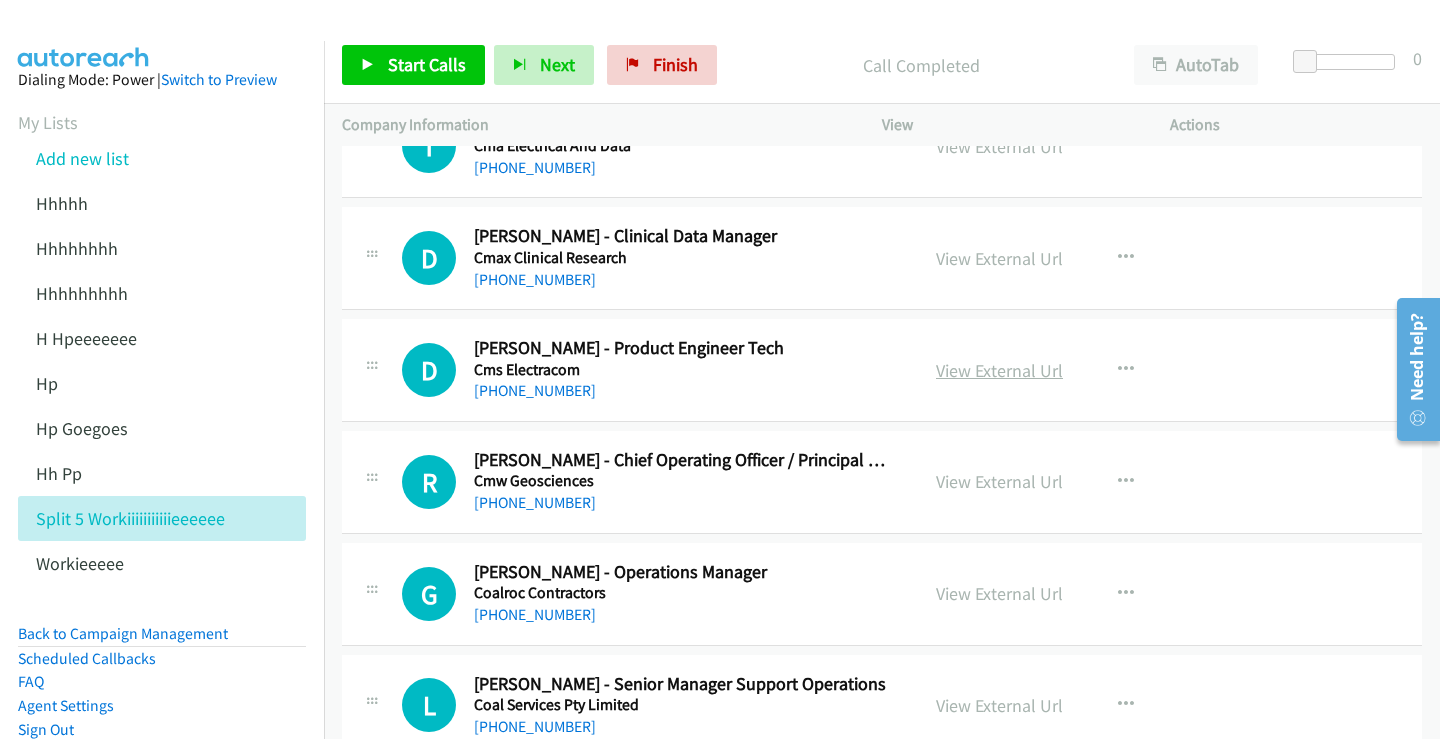 click on "View External Url" at bounding box center [999, 370] 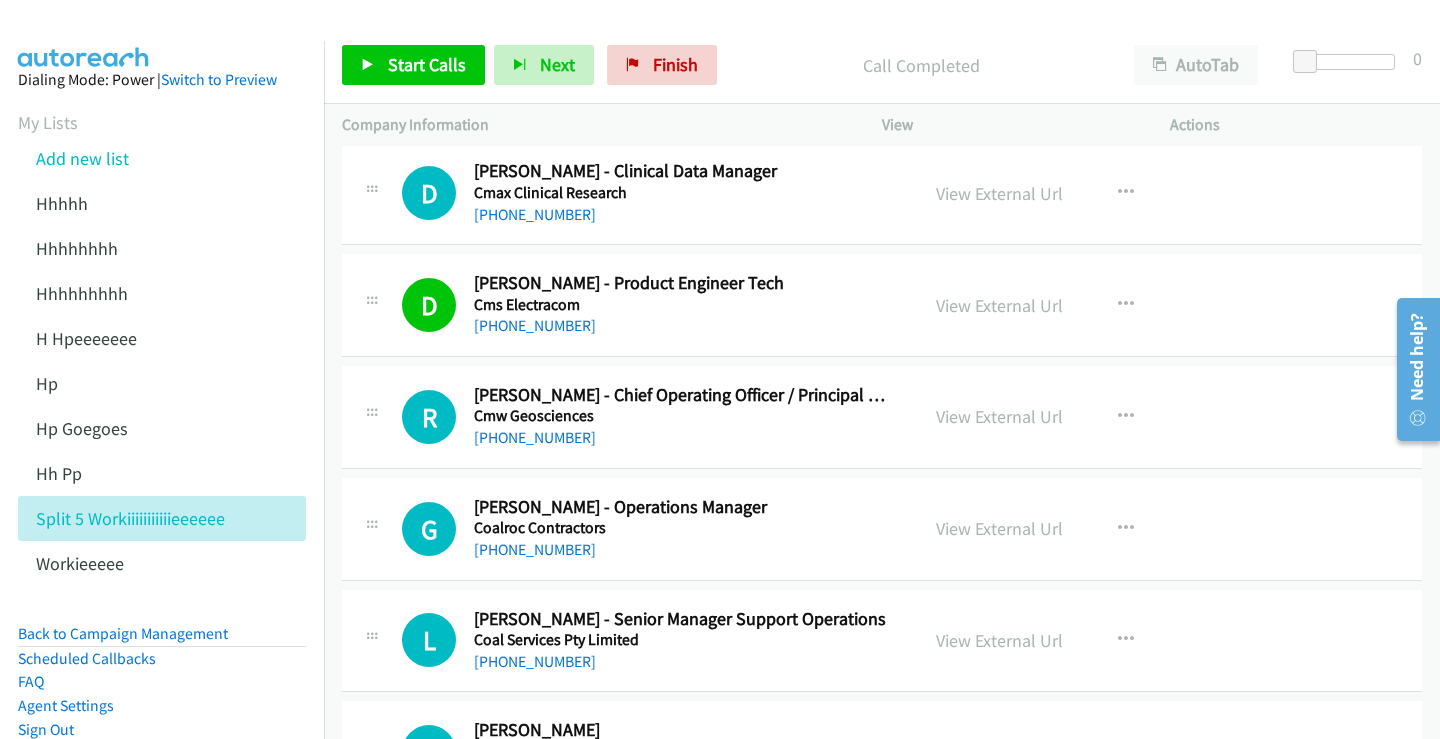 scroll, scrollTop: 9100, scrollLeft: 0, axis: vertical 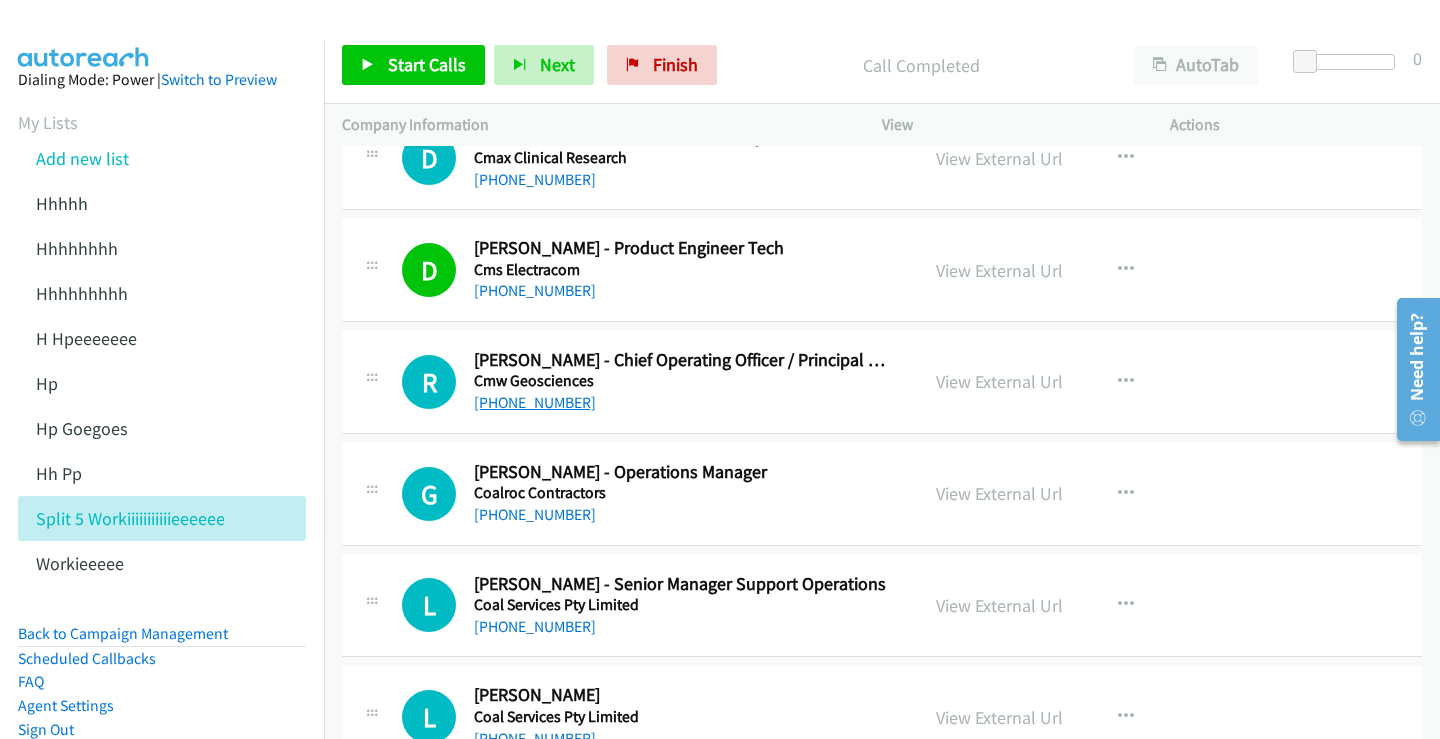 click on "+61 497 612 950" at bounding box center (535, 402) 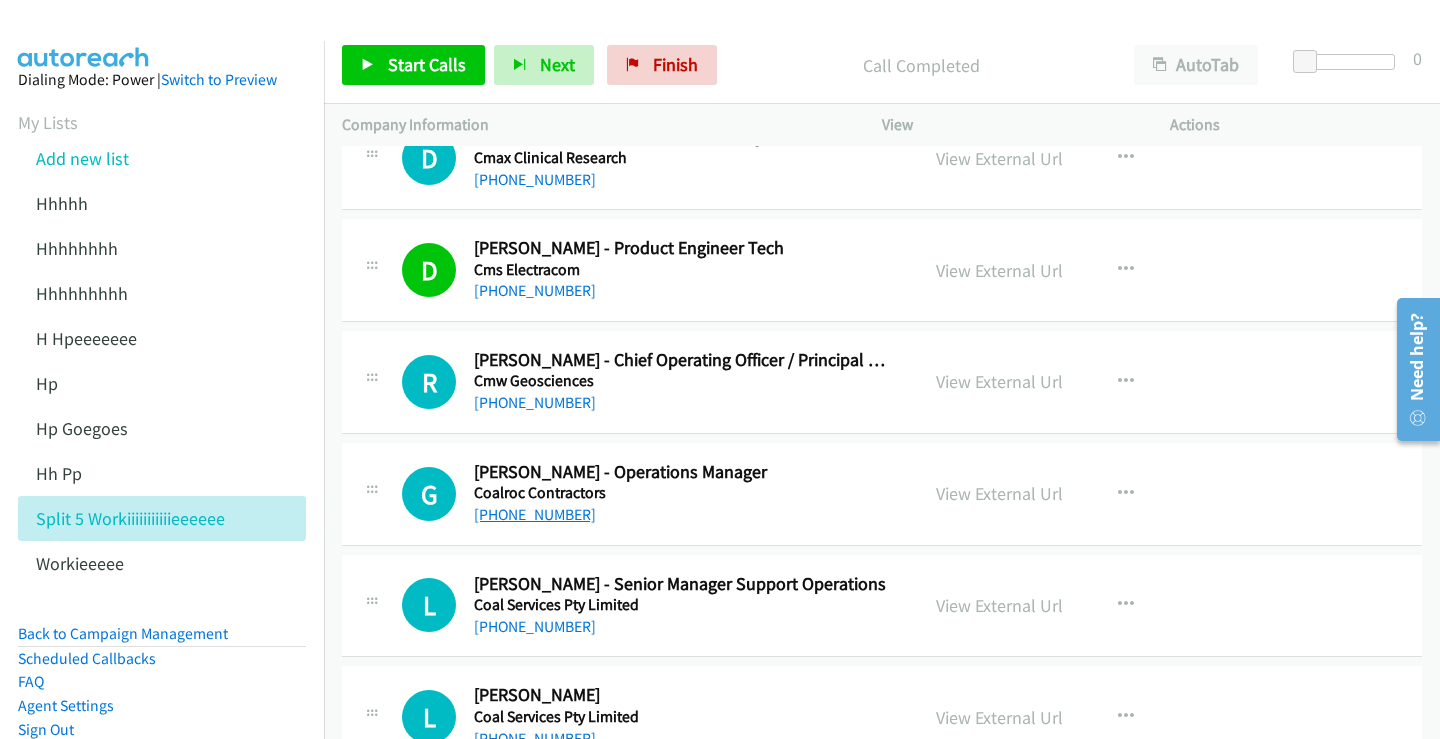 click on "+61 417 732 166" at bounding box center [535, 514] 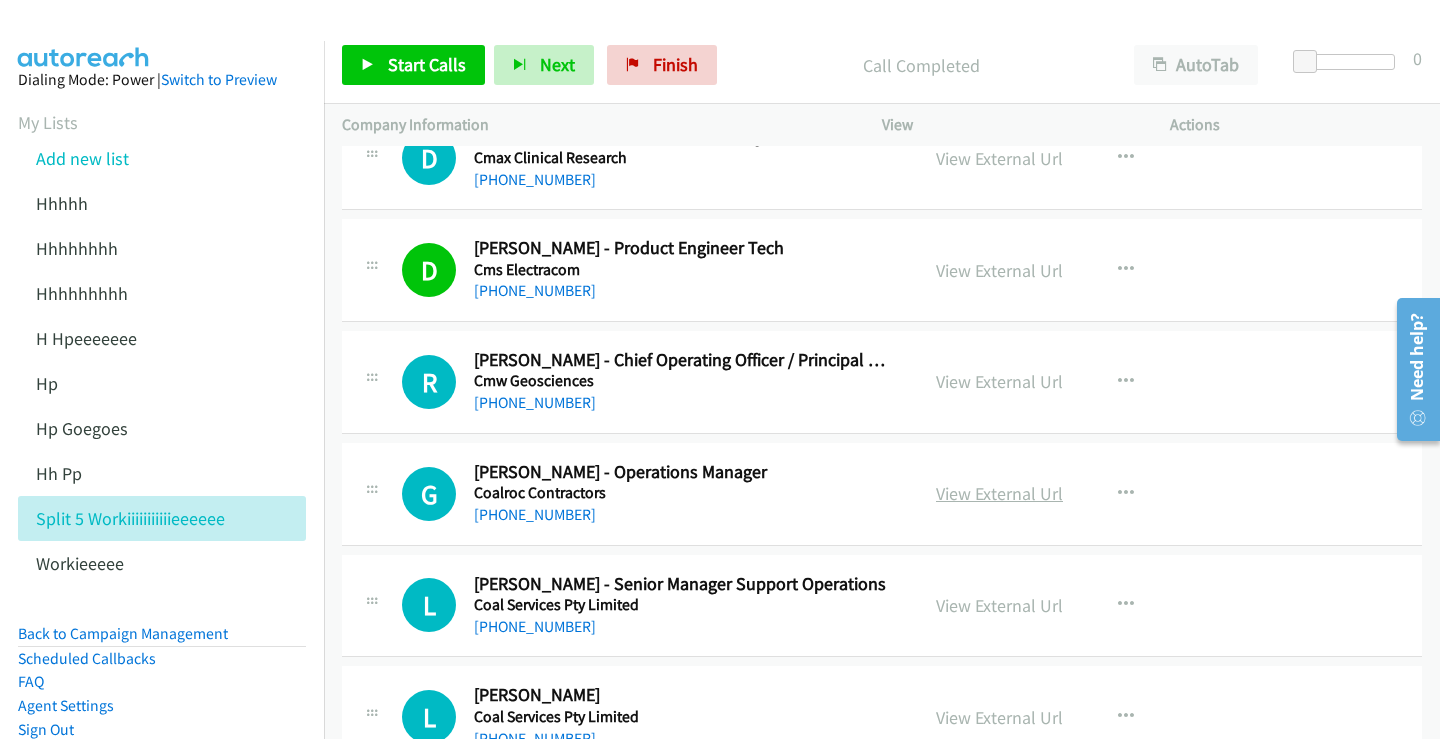 click on "View External Url" at bounding box center (999, 493) 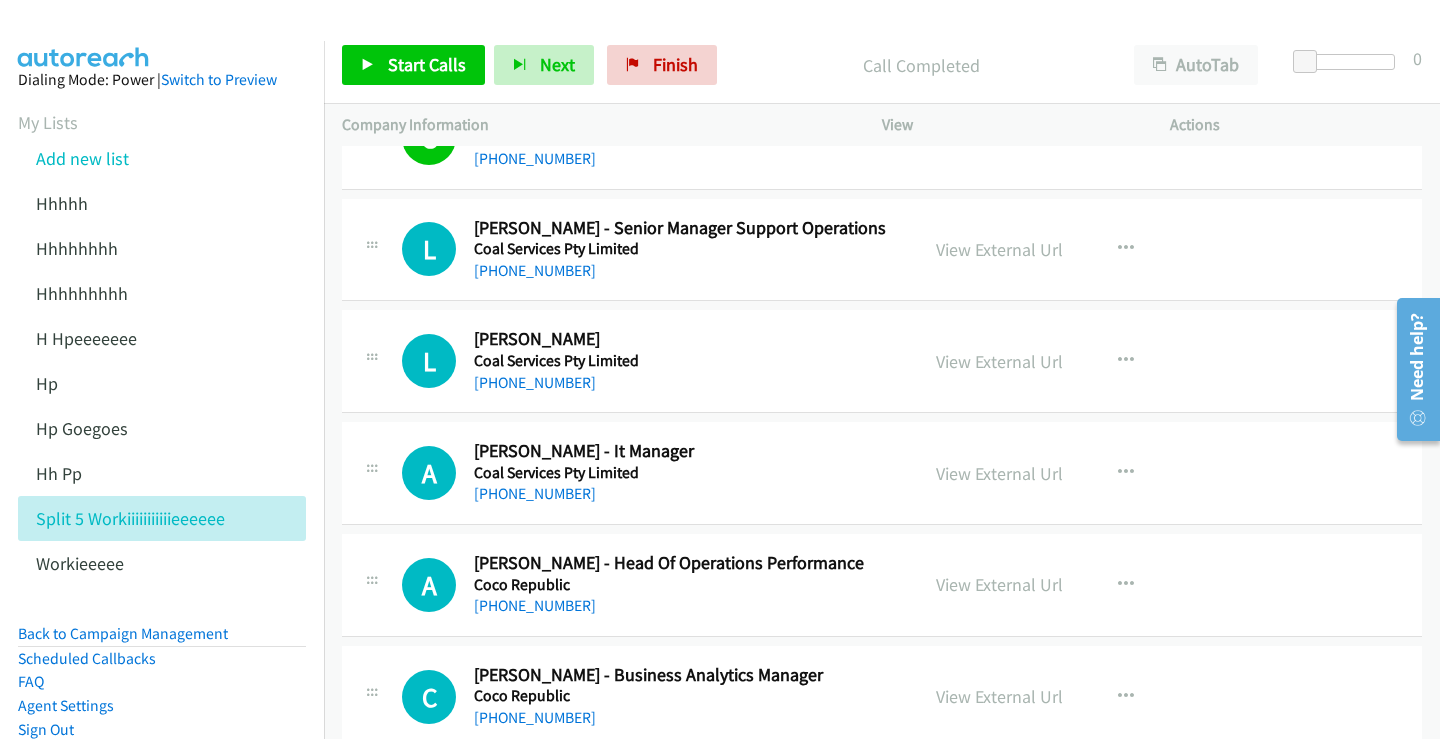 scroll, scrollTop: 9500, scrollLeft: 0, axis: vertical 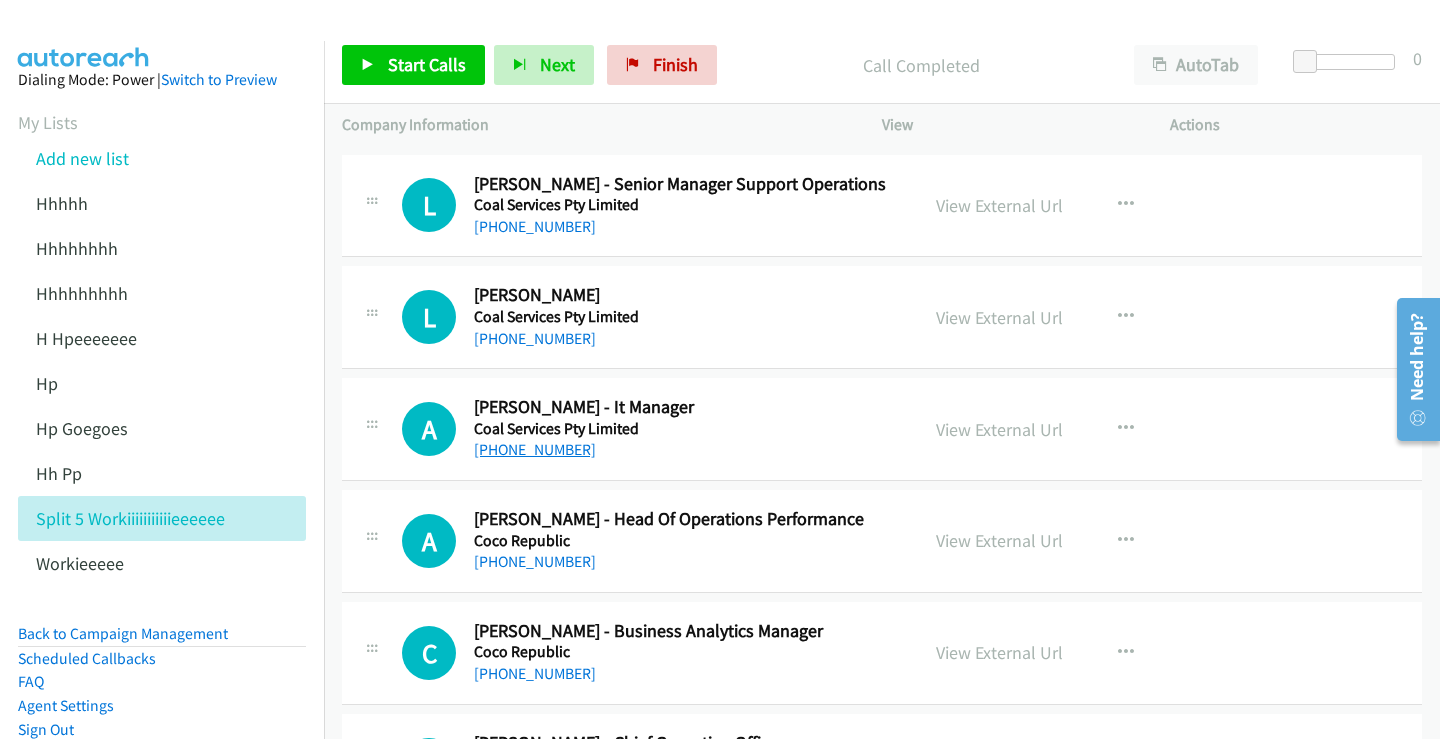drag, startPoint x: 539, startPoint y: 447, endPoint x: 565, endPoint y: 453, distance: 26.683329 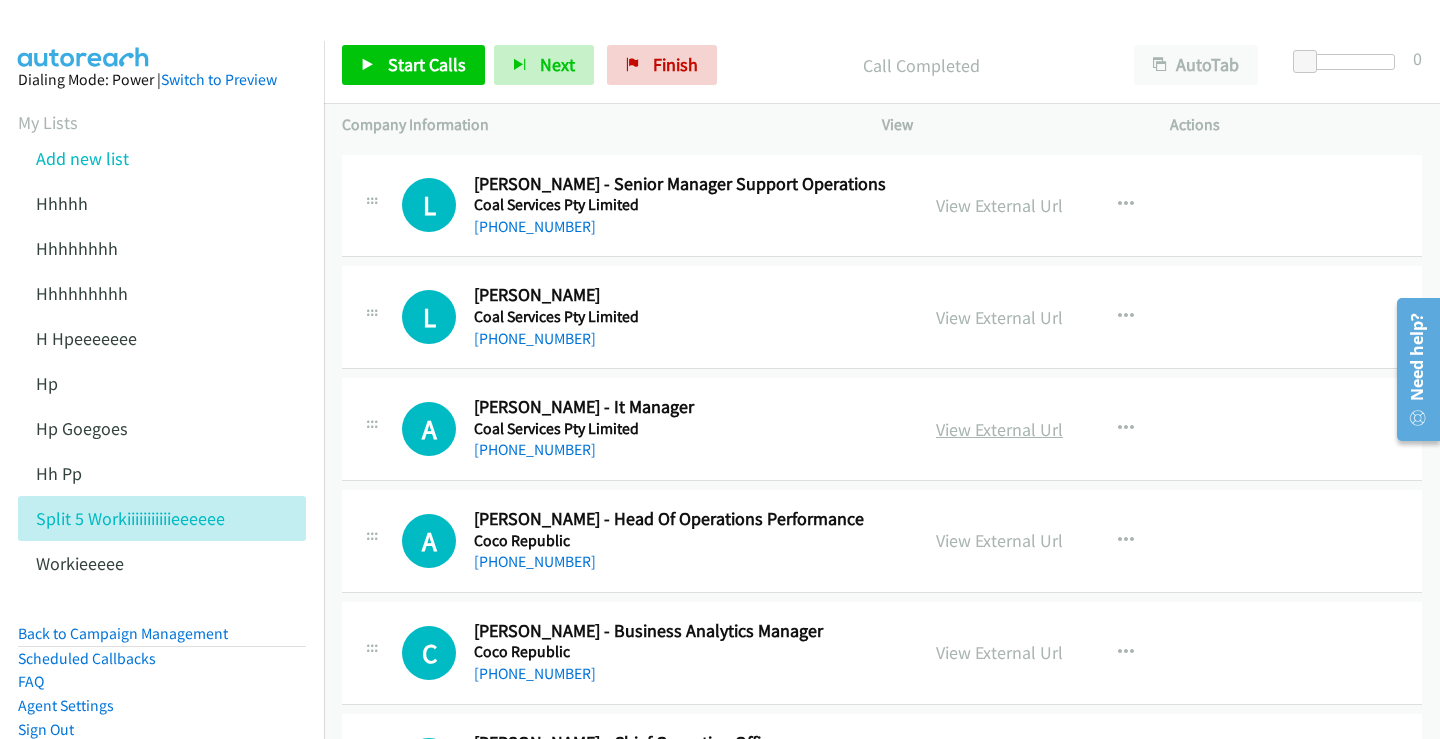 click on "View External Url" at bounding box center [999, 429] 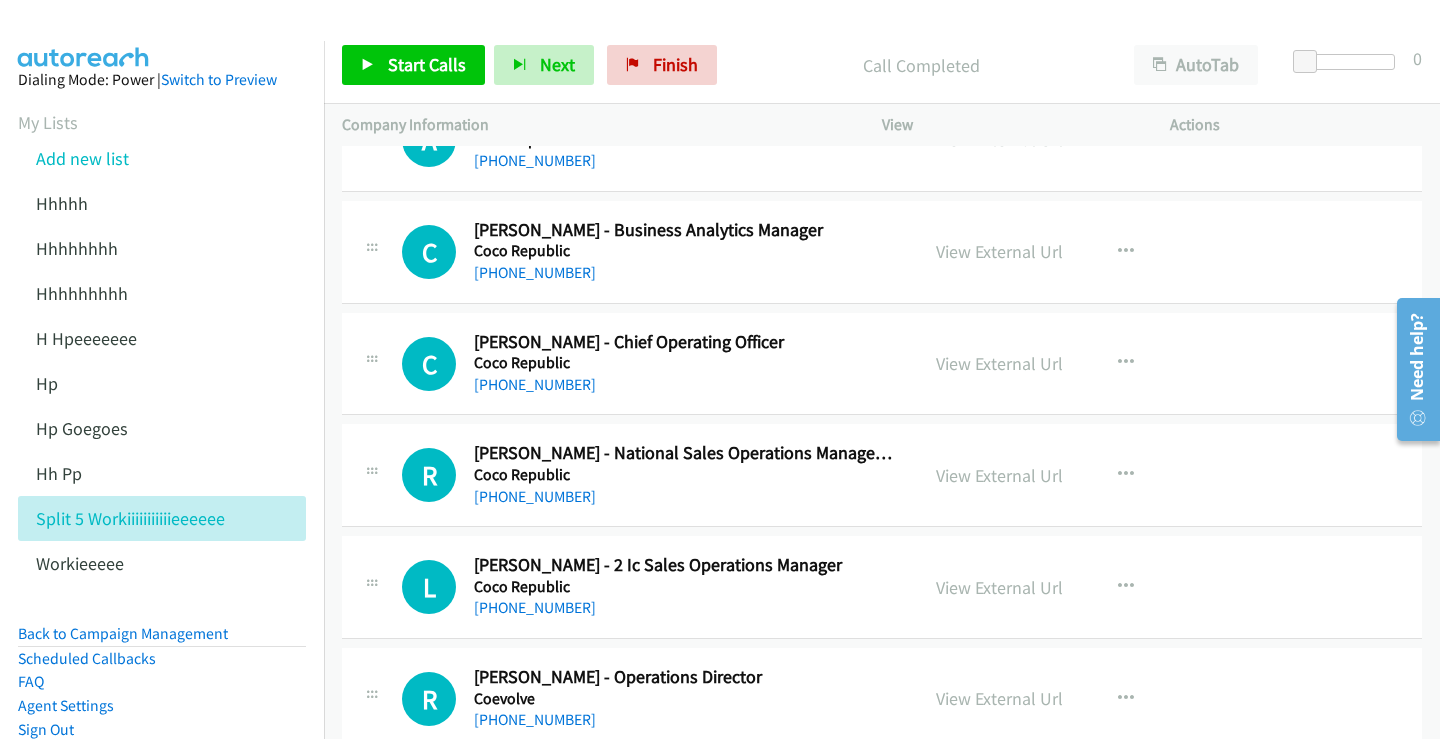 scroll, scrollTop: 10200, scrollLeft: 0, axis: vertical 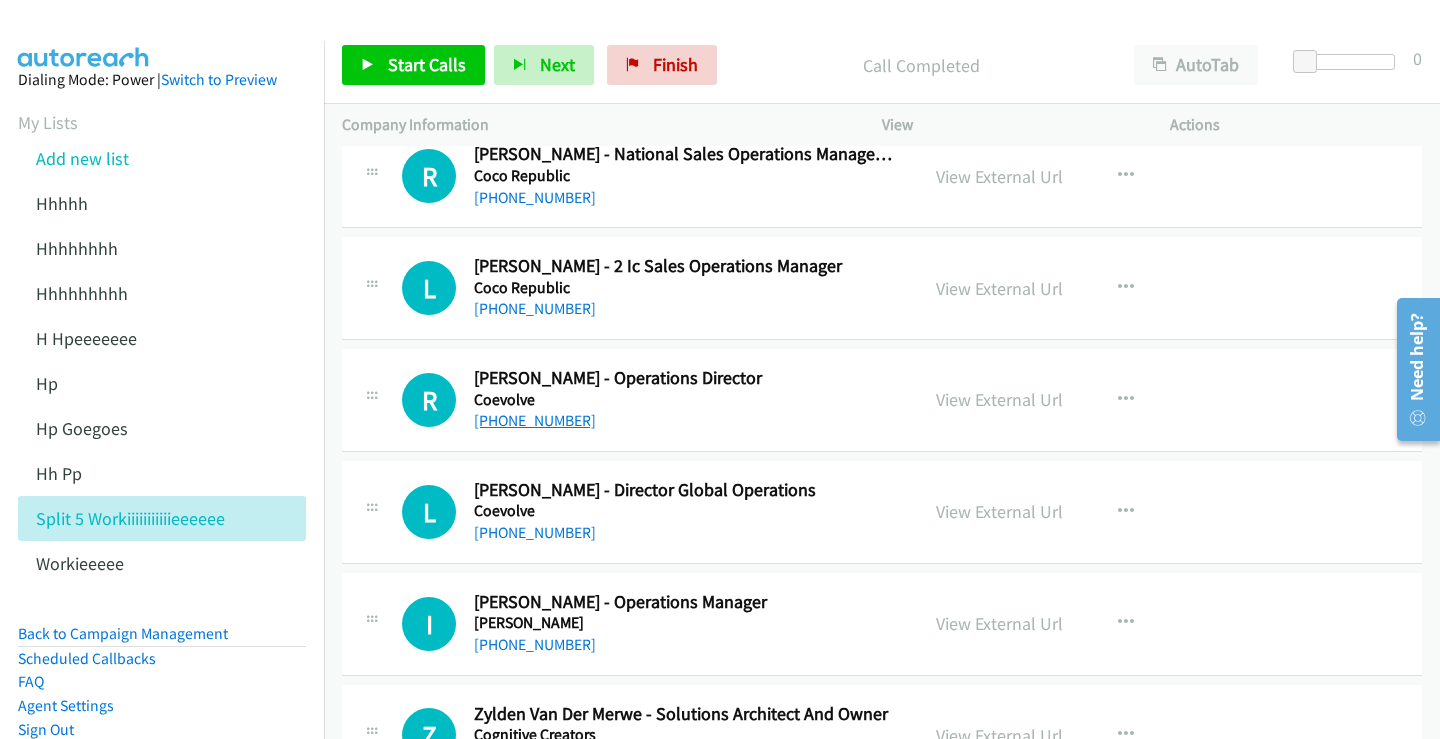 click on "+61 417 735 689" at bounding box center [535, 420] 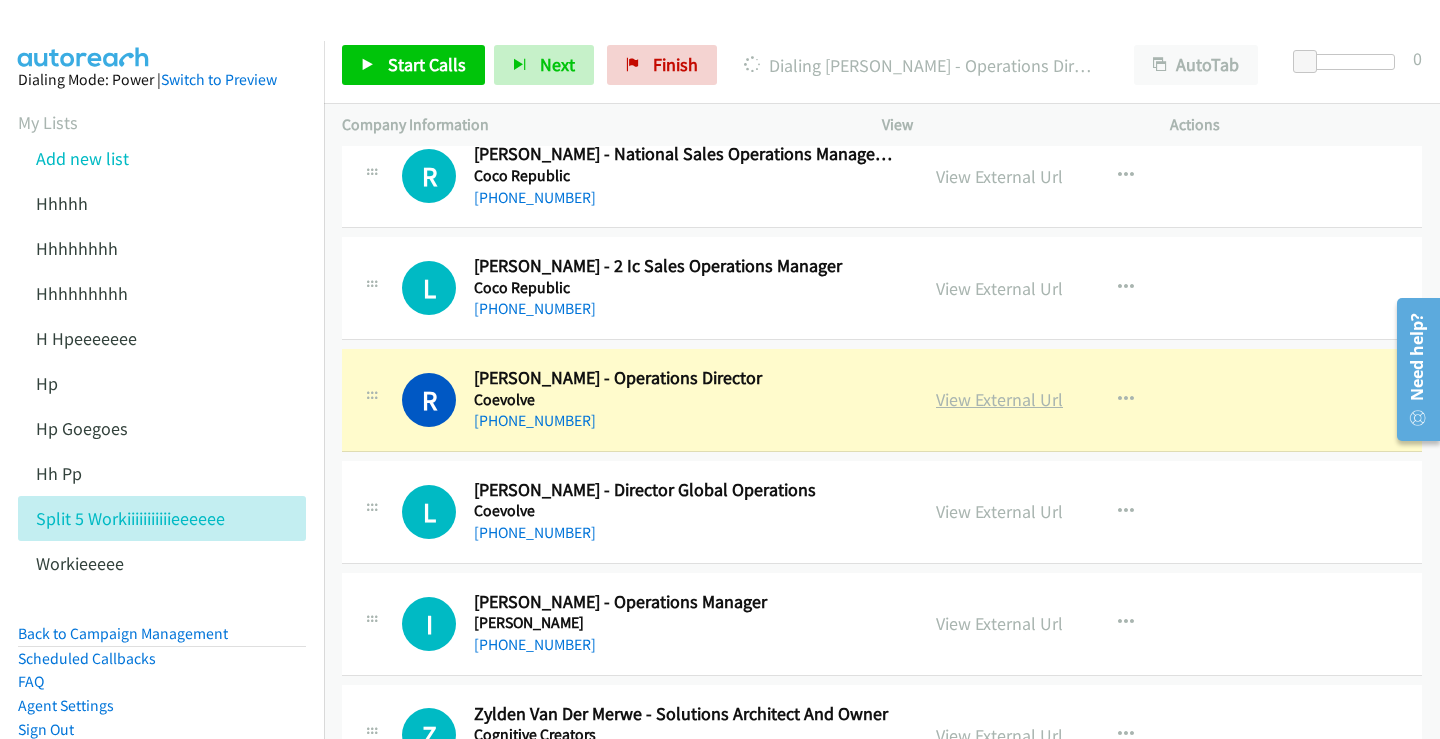click on "View External Url" at bounding box center [999, 399] 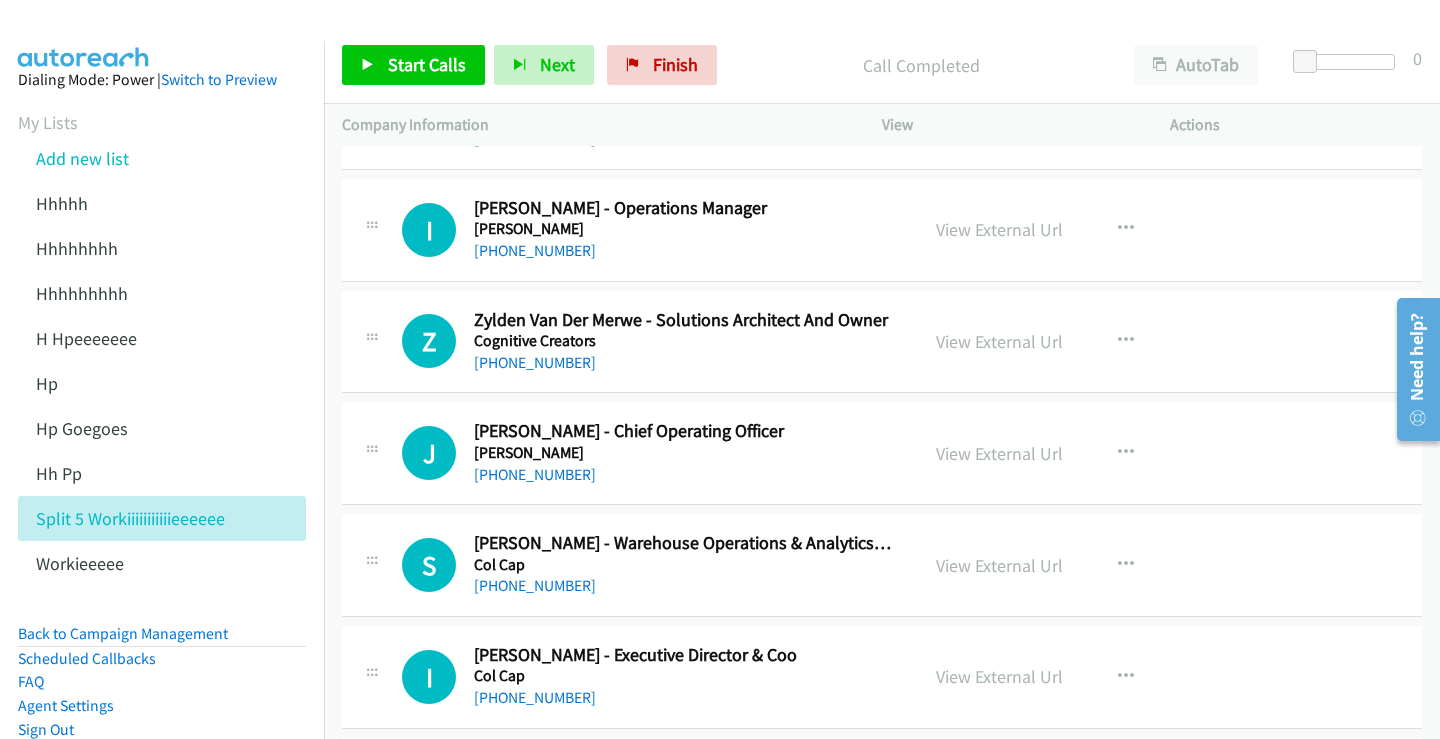 scroll, scrollTop: 10600, scrollLeft: 0, axis: vertical 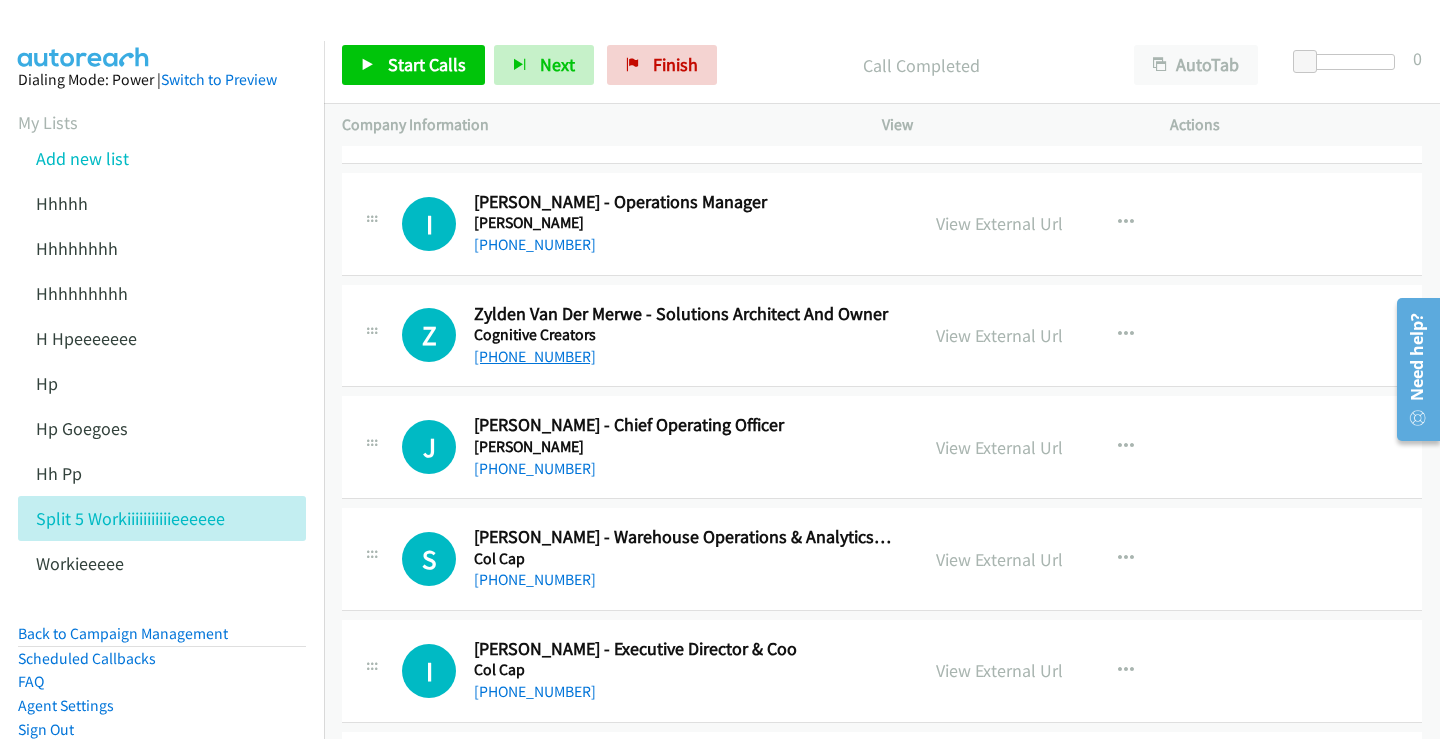 click on "+61 423 225 722" at bounding box center (535, 356) 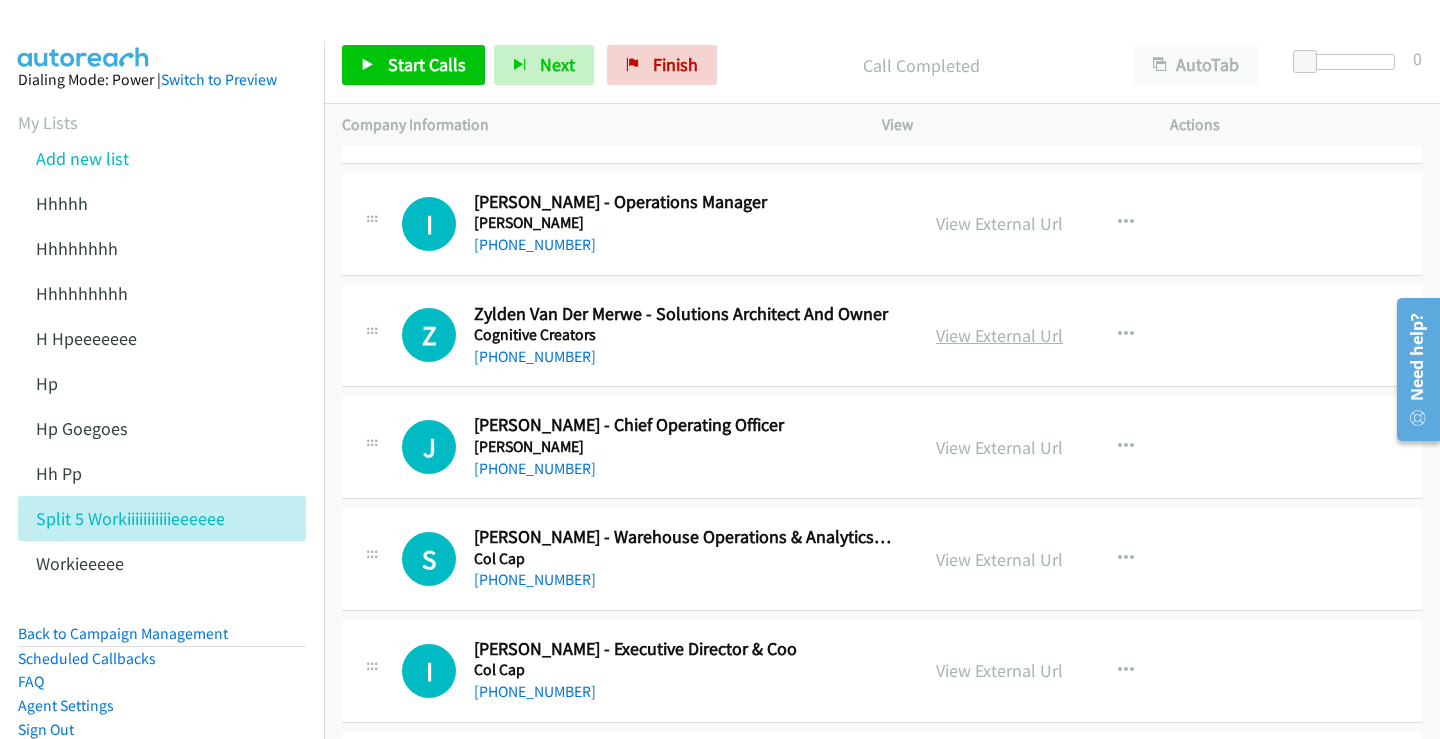 click on "View External Url" at bounding box center [999, 335] 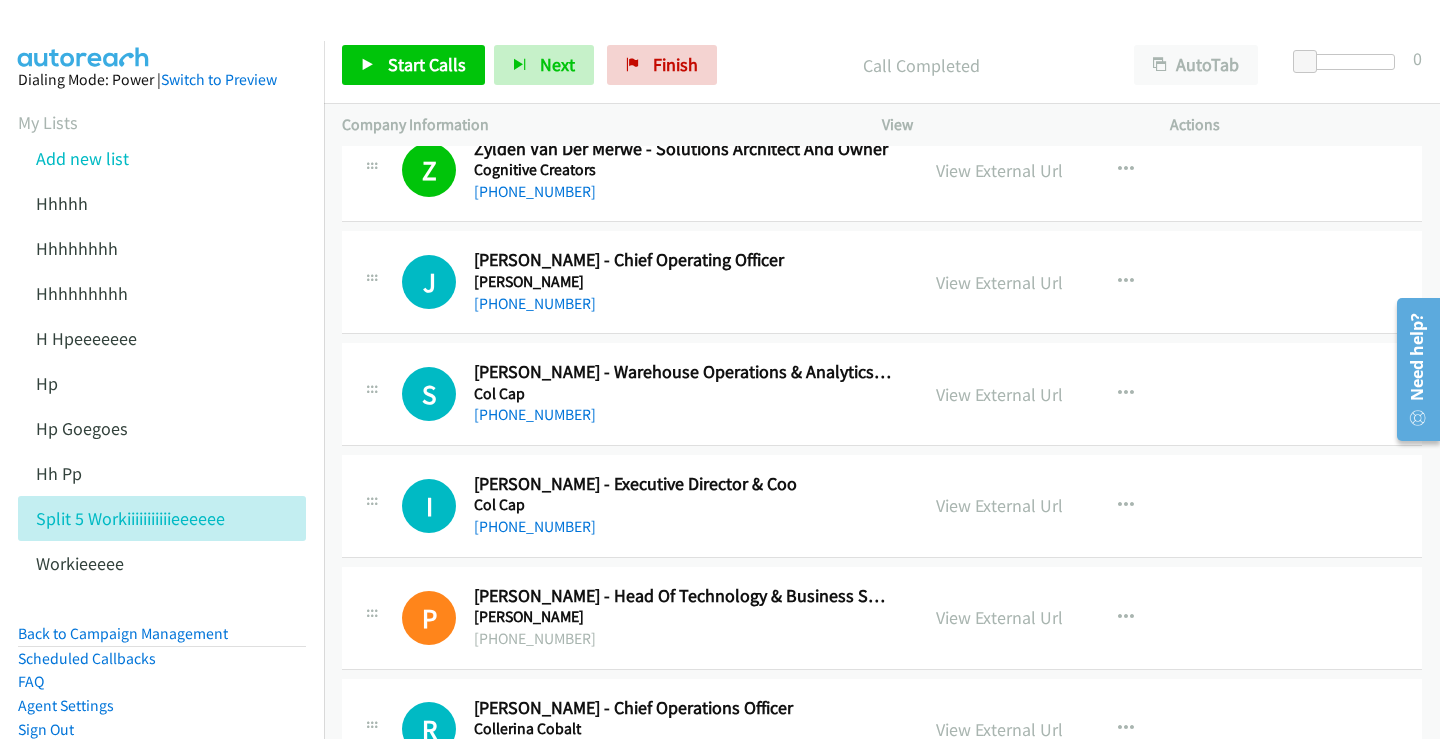 scroll, scrollTop: 10800, scrollLeft: 0, axis: vertical 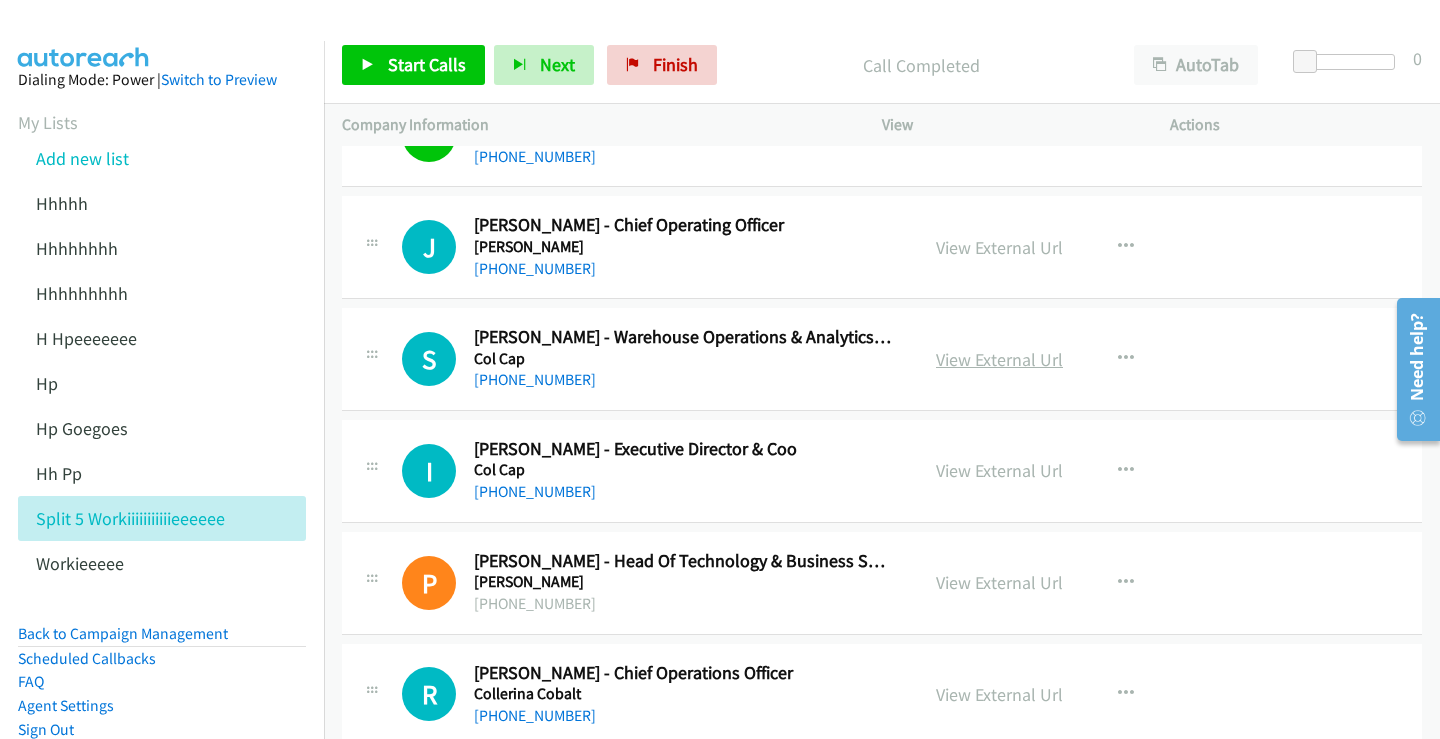 click on "View External Url" at bounding box center (999, 359) 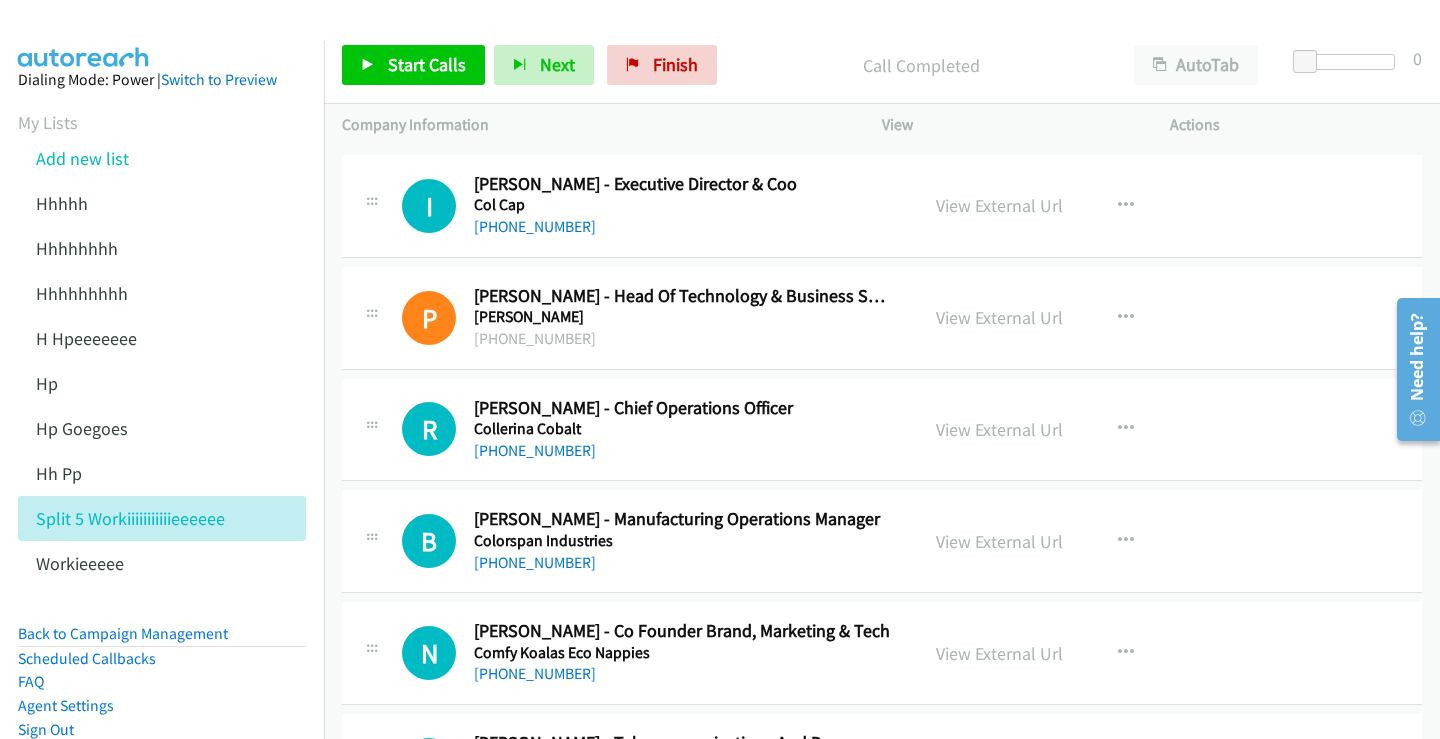 scroll, scrollTop: 11100, scrollLeft: 0, axis: vertical 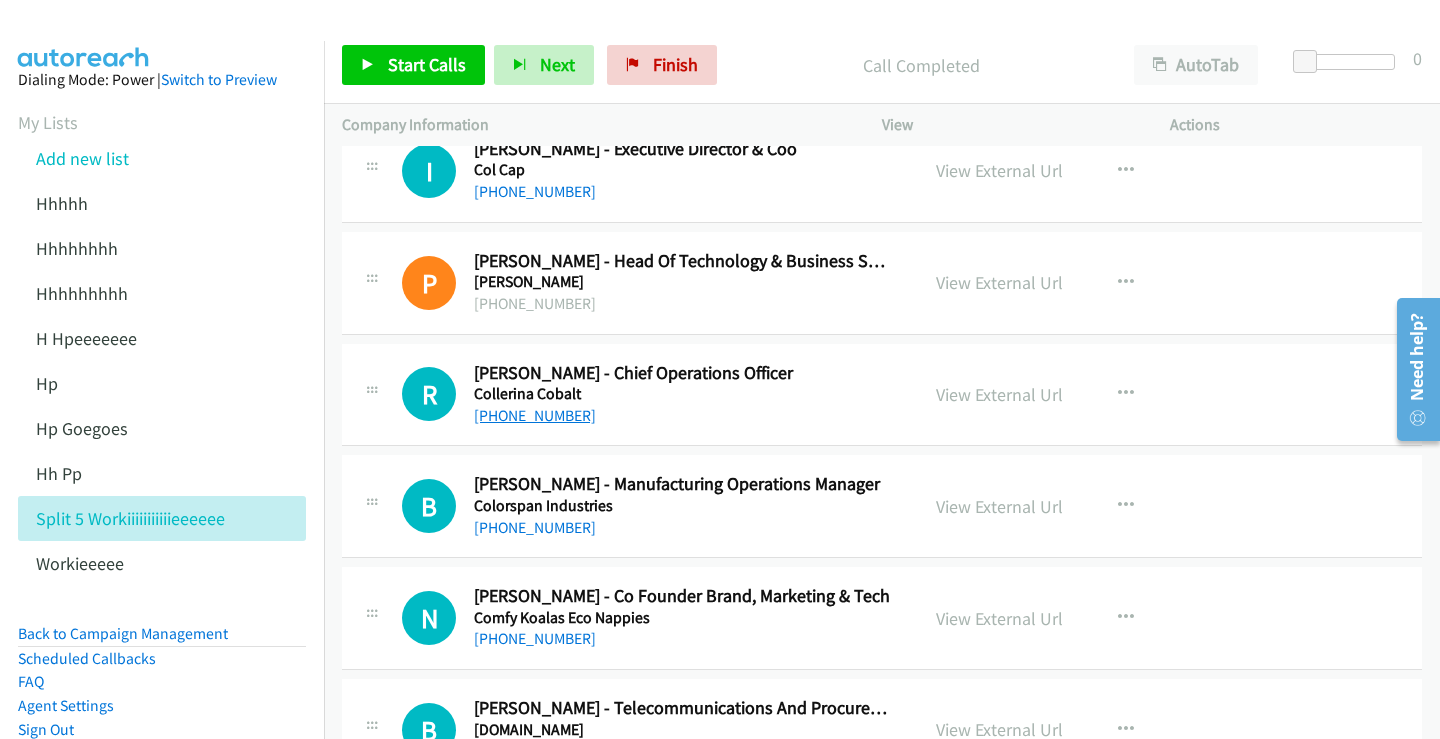 click on "+61 407 125 176" at bounding box center (535, 415) 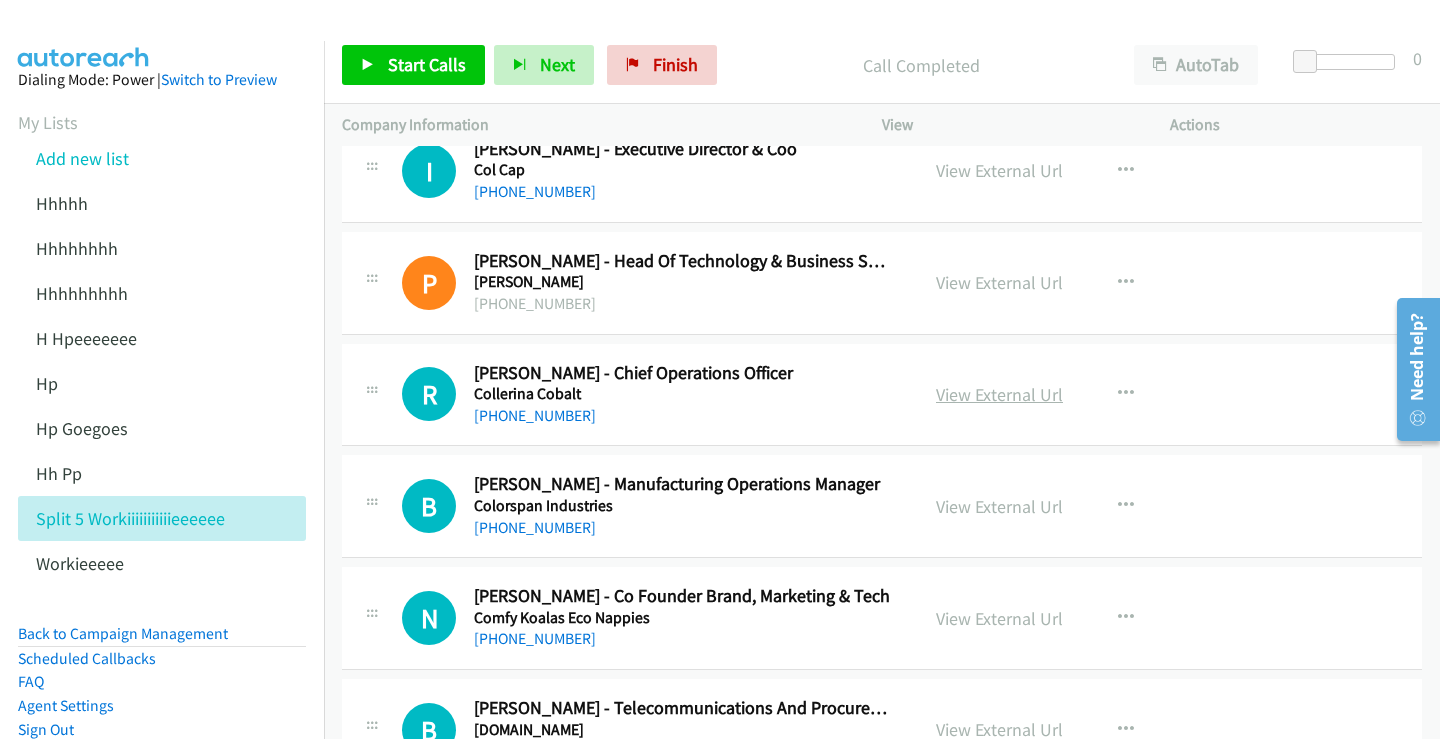 click on "View External Url" at bounding box center (999, 394) 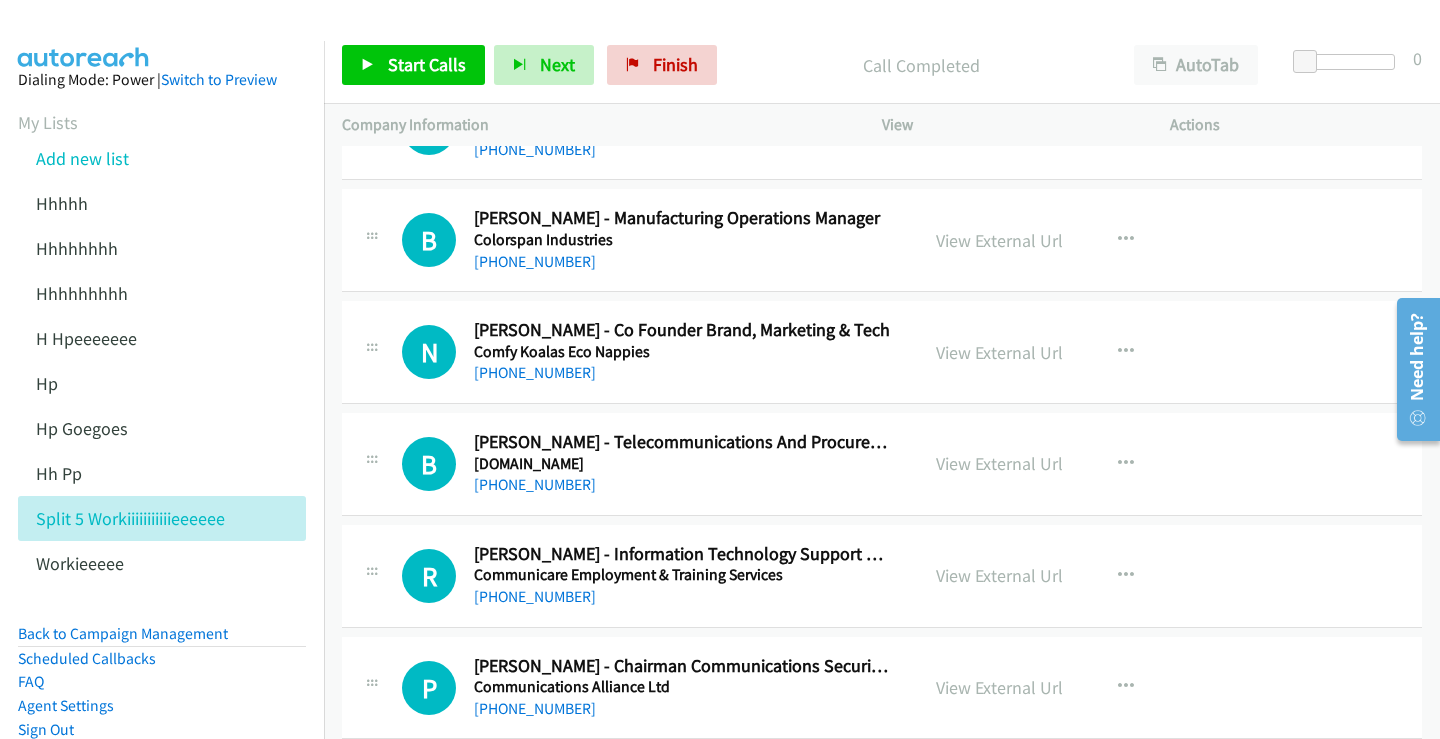 scroll, scrollTop: 11400, scrollLeft: 0, axis: vertical 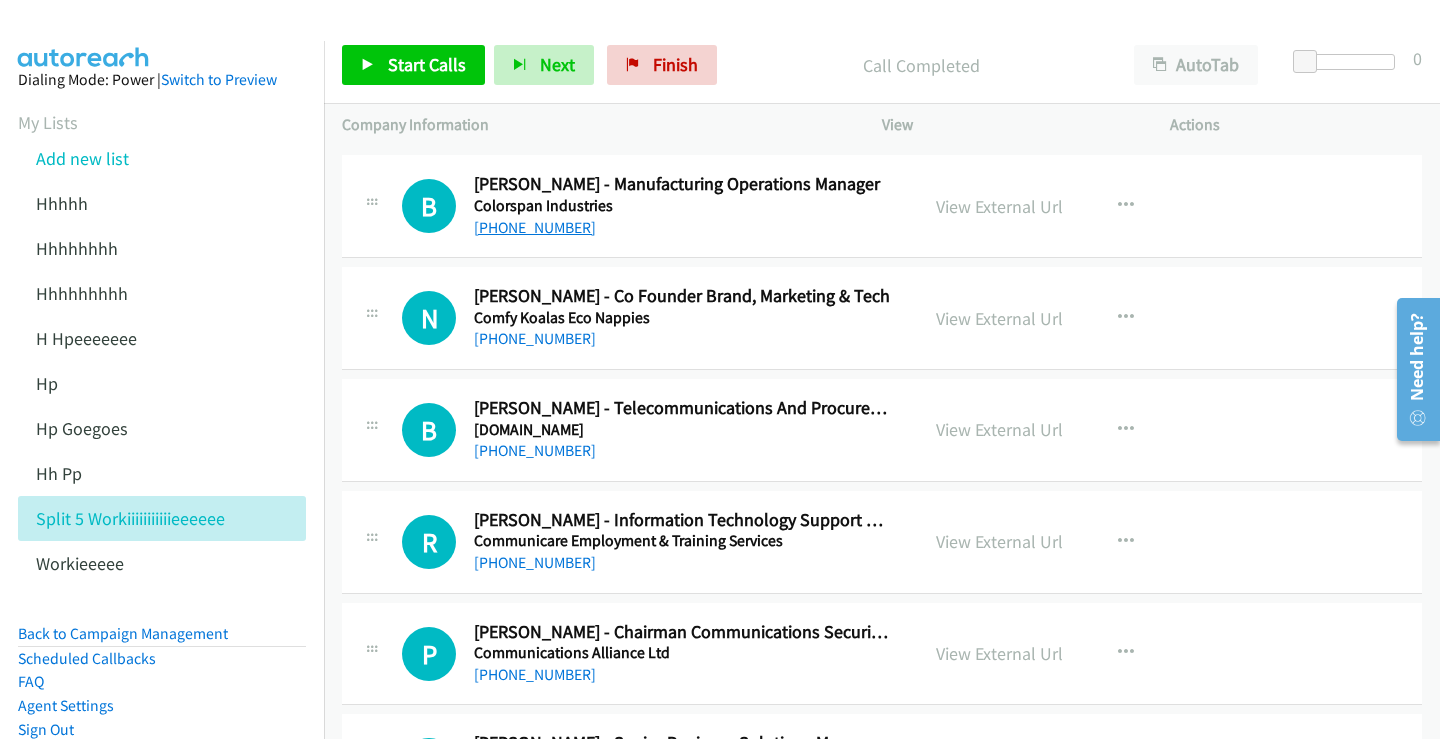 click on "+61 411 935 644" at bounding box center [535, 227] 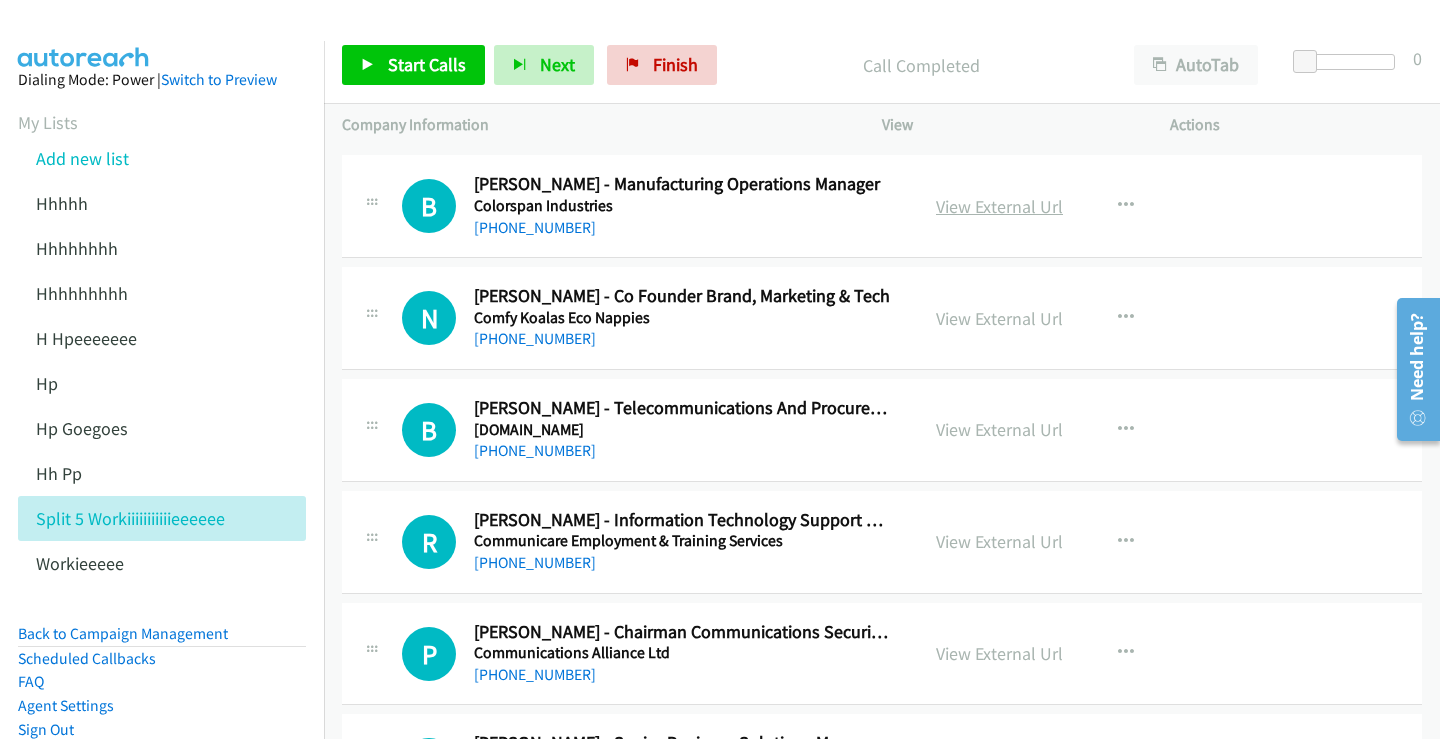 click on "View External Url" at bounding box center [999, 206] 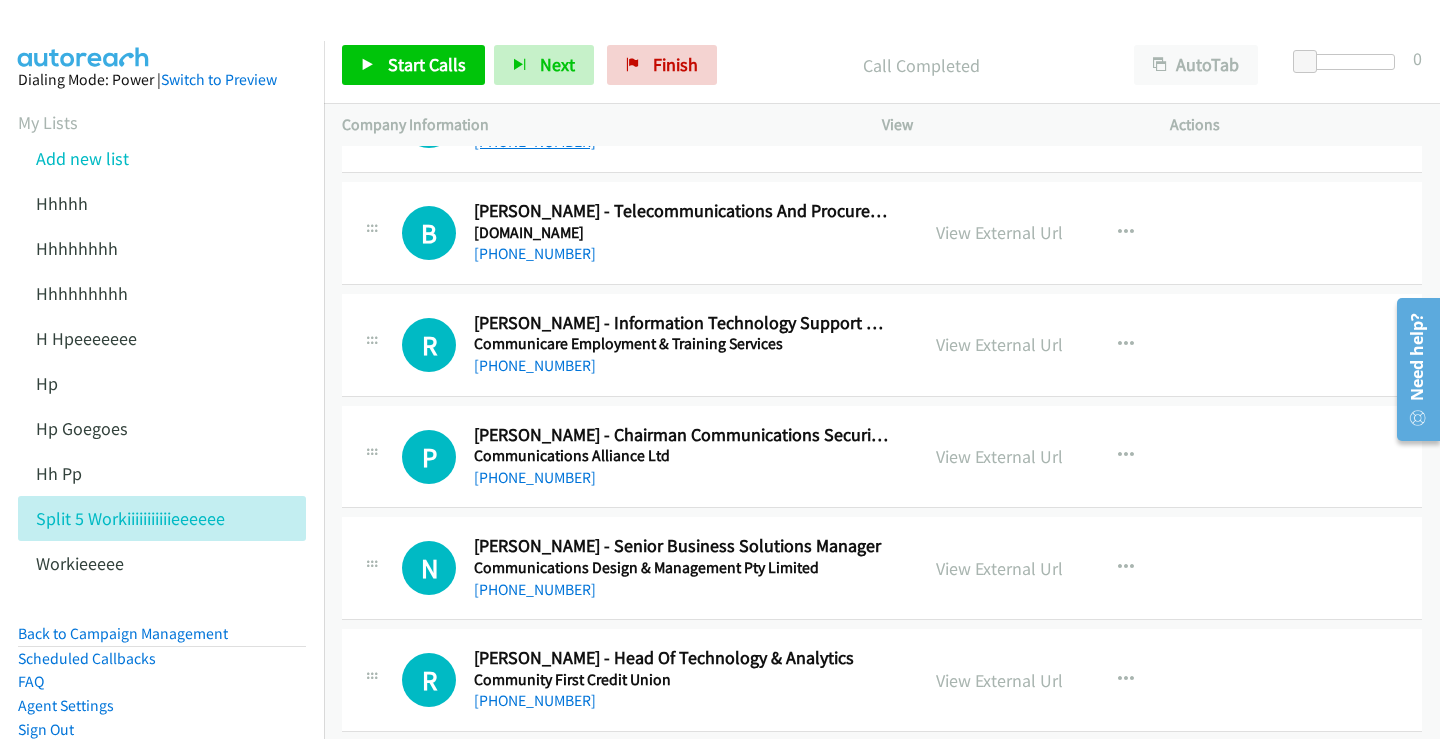 scroll, scrollTop: 11600, scrollLeft: 0, axis: vertical 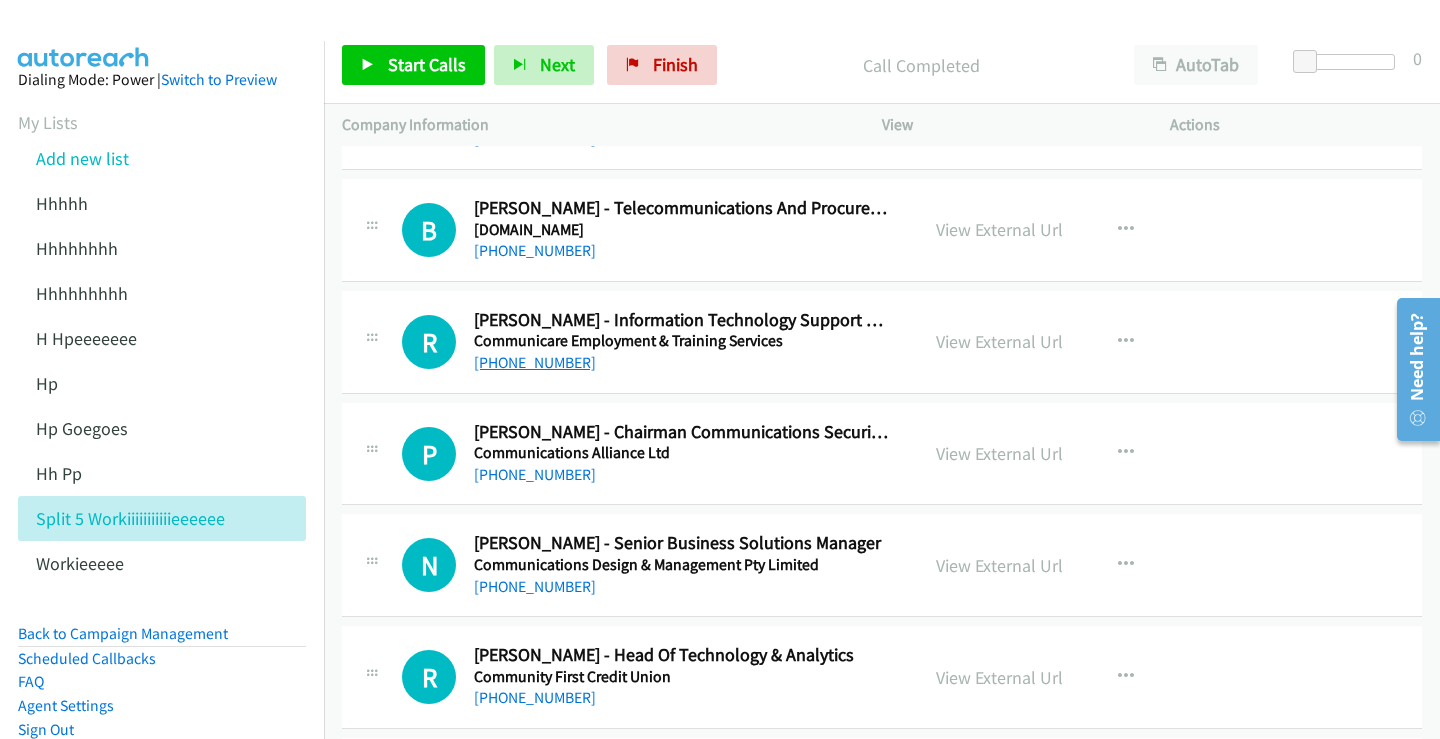 click on "+61 8 9251 5777" at bounding box center [535, 362] 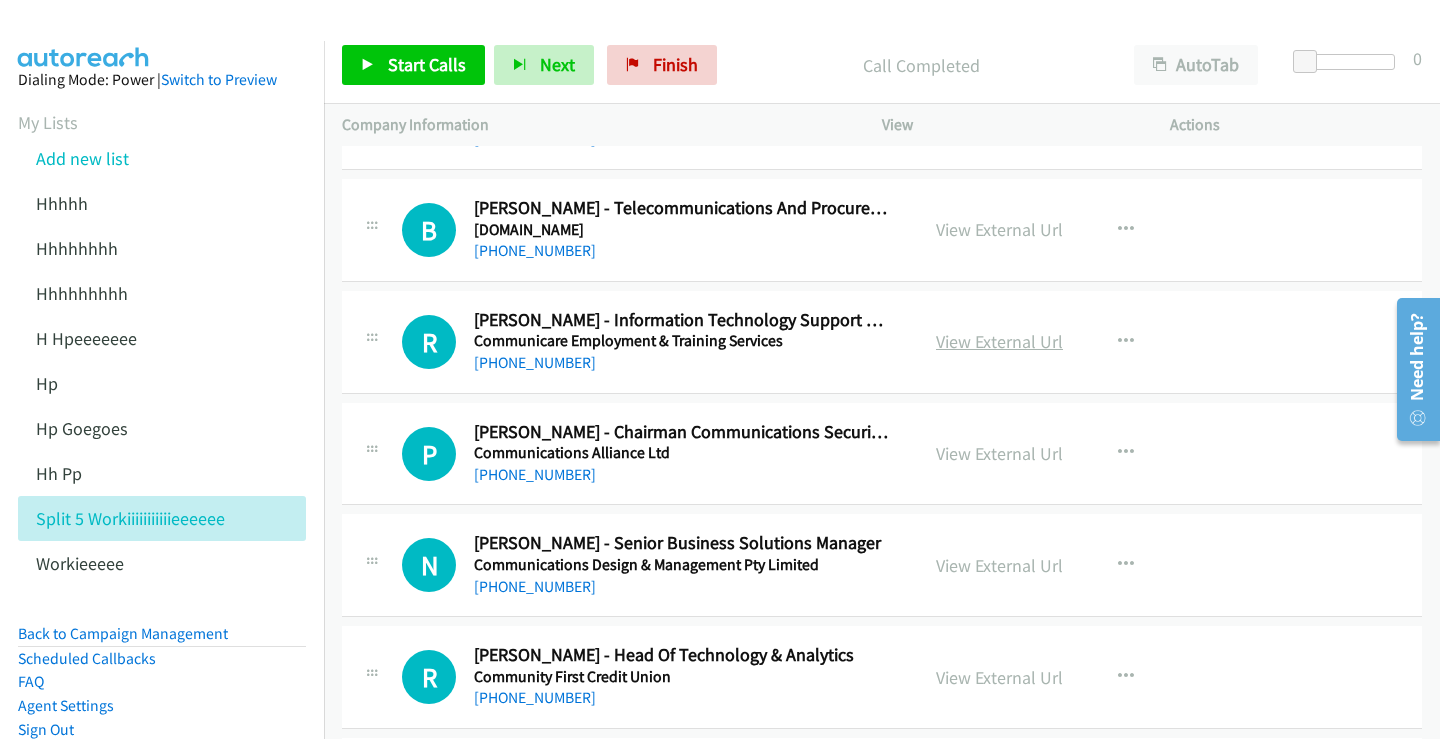 click on "View External Url" at bounding box center [999, 341] 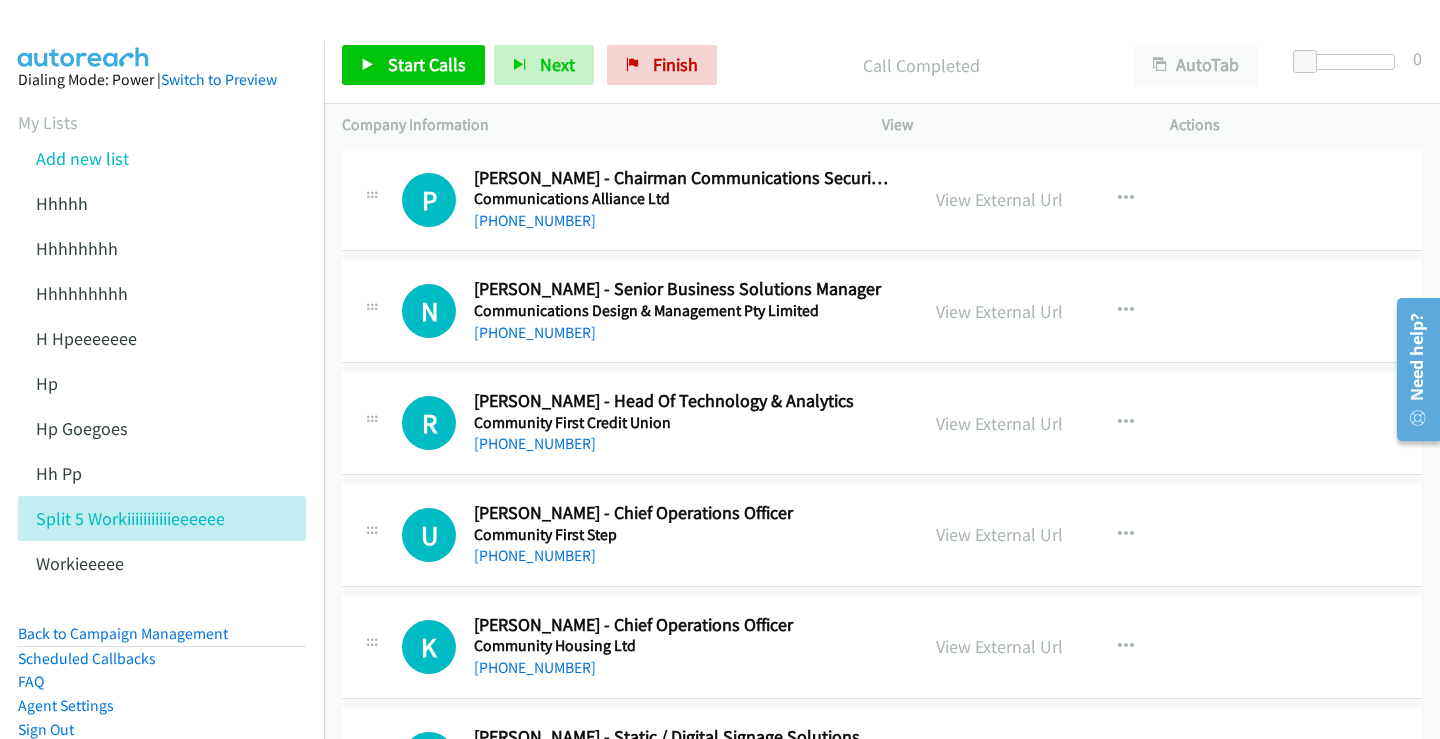 scroll, scrollTop: 11900, scrollLeft: 0, axis: vertical 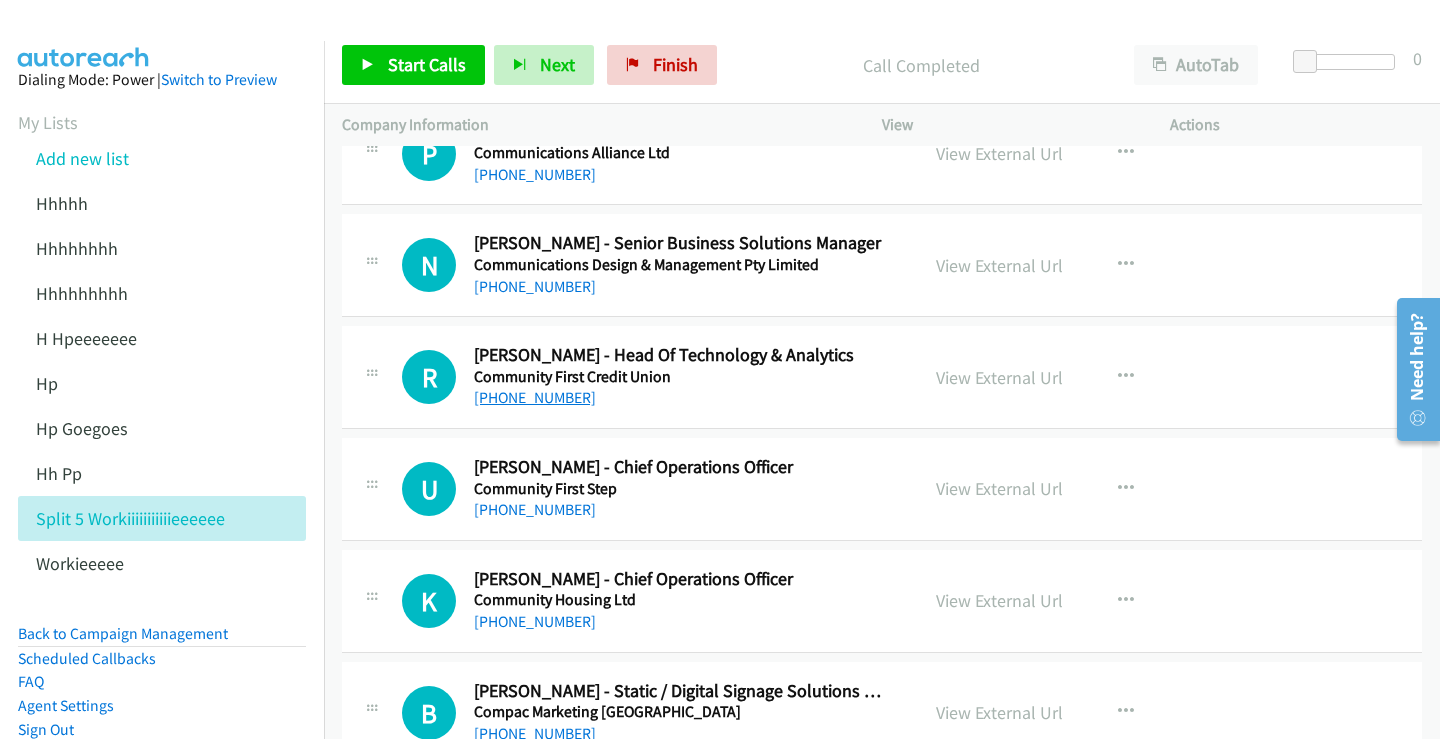 click on "+61 419 415 501" at bounding box center (535, 397) 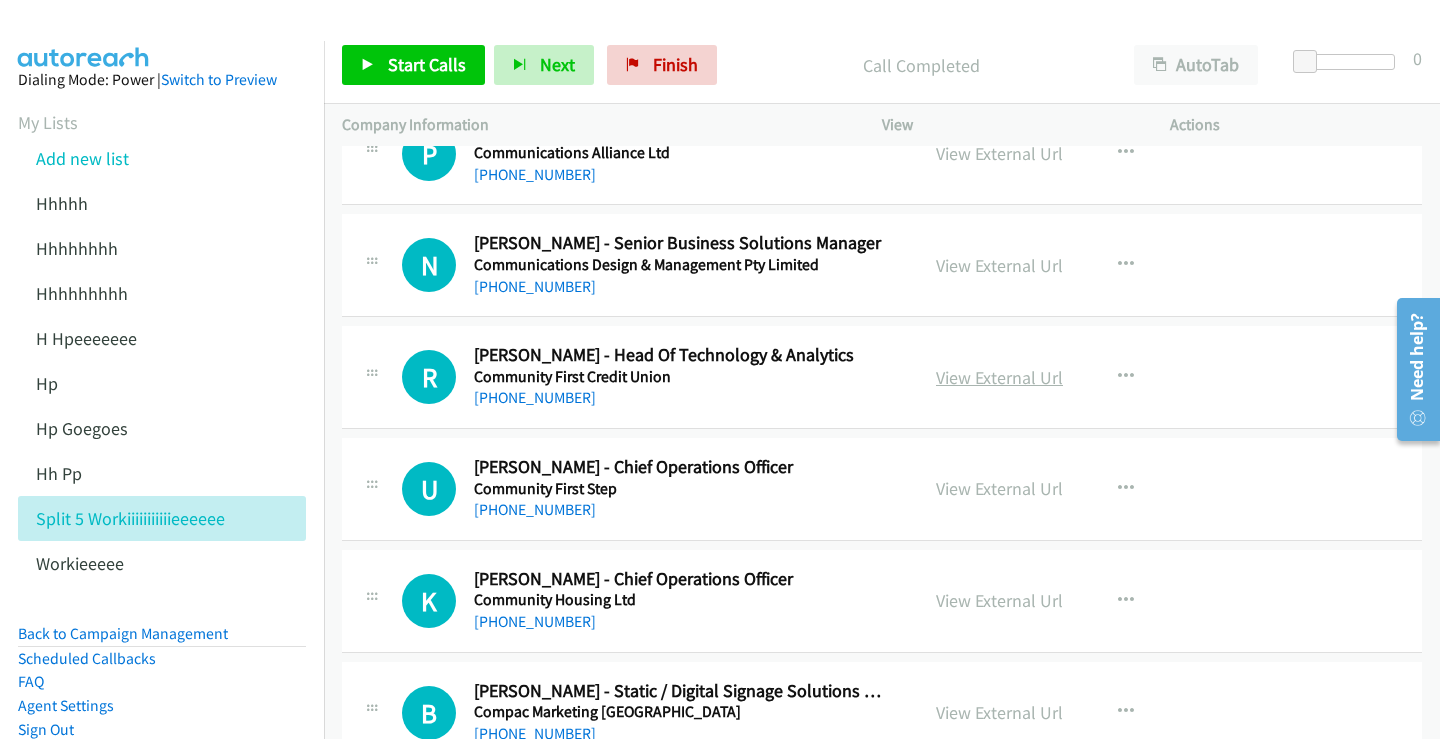 click on "View External Url" at bounding box center [999, 377] 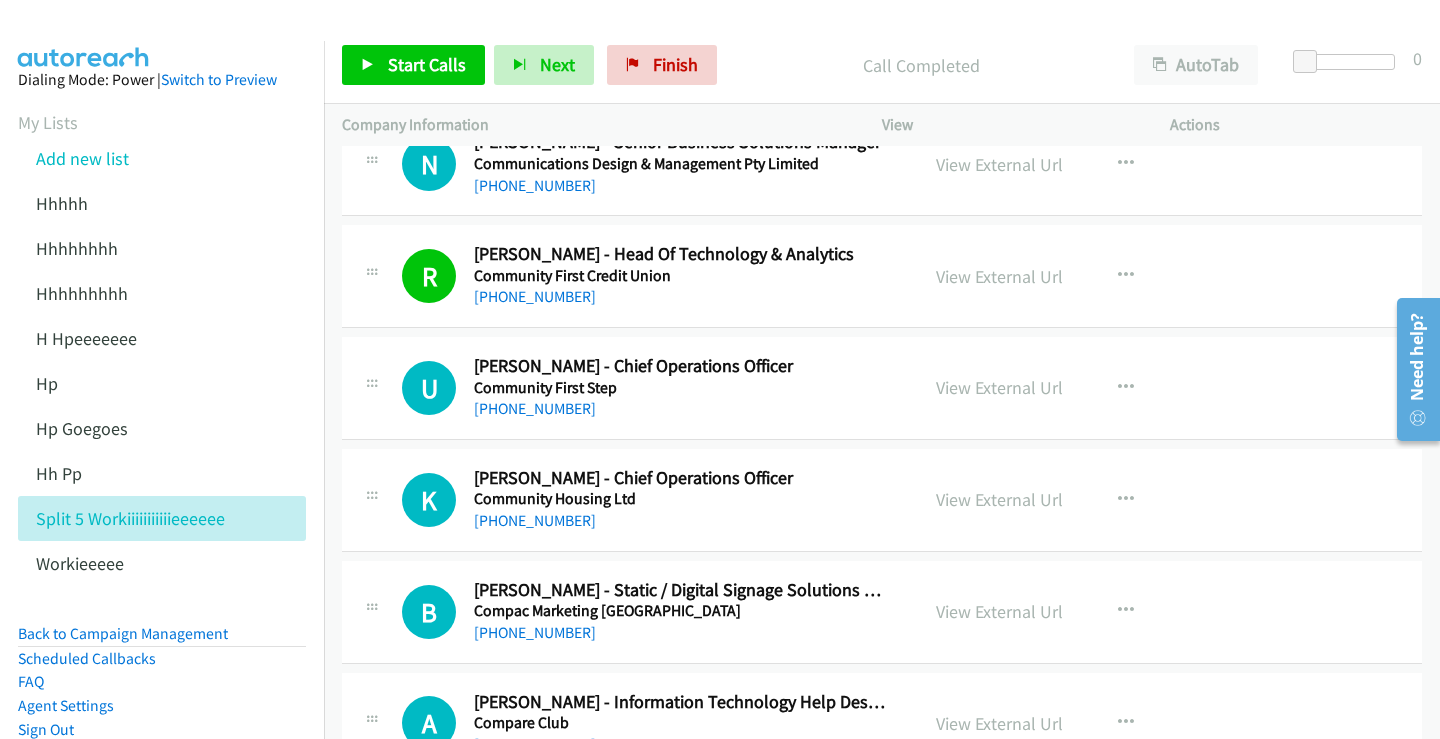 scroll, scrollTop: 12100, scrollLeft: 0, axis: vertical 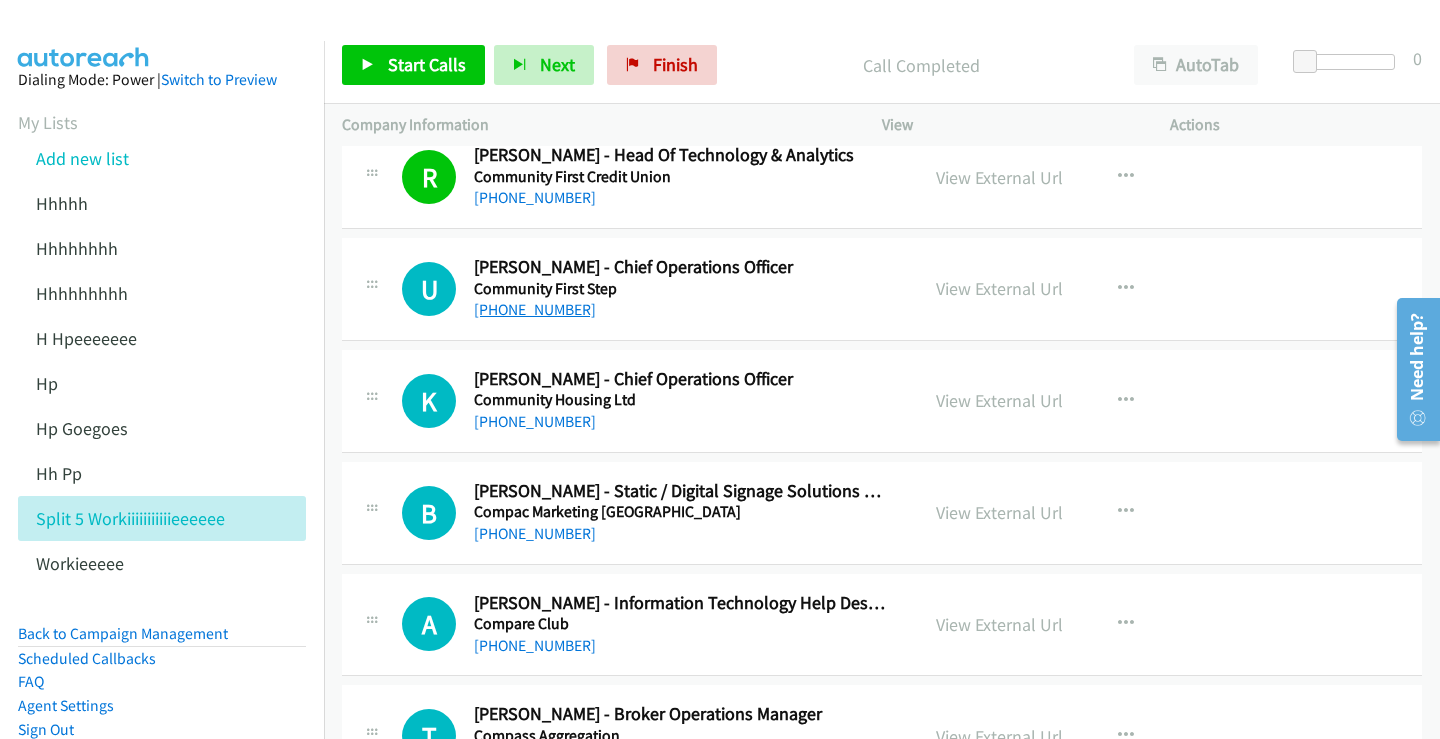 click on "+61 431 573 774" at bounding box center [535, 309] 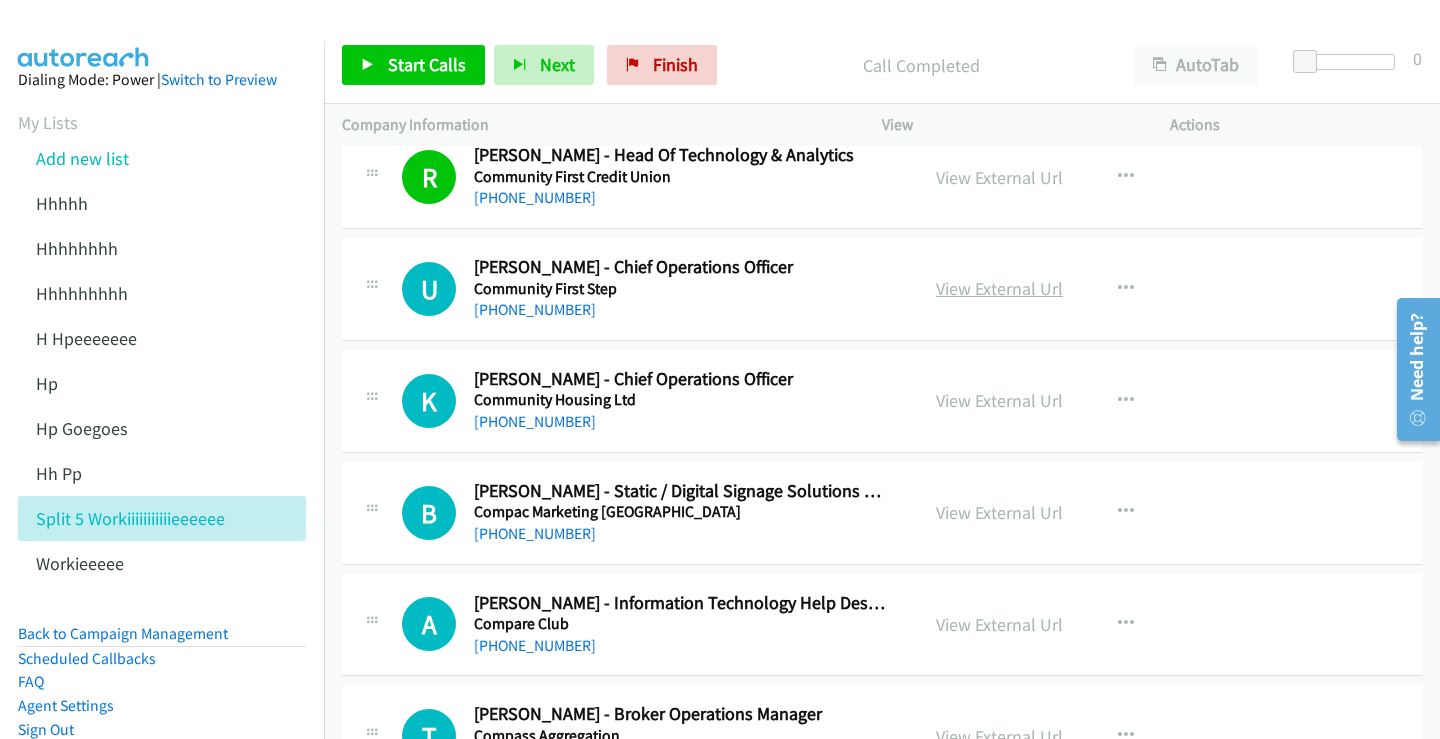 click on "View External Url" at bounding box center (999, 288) 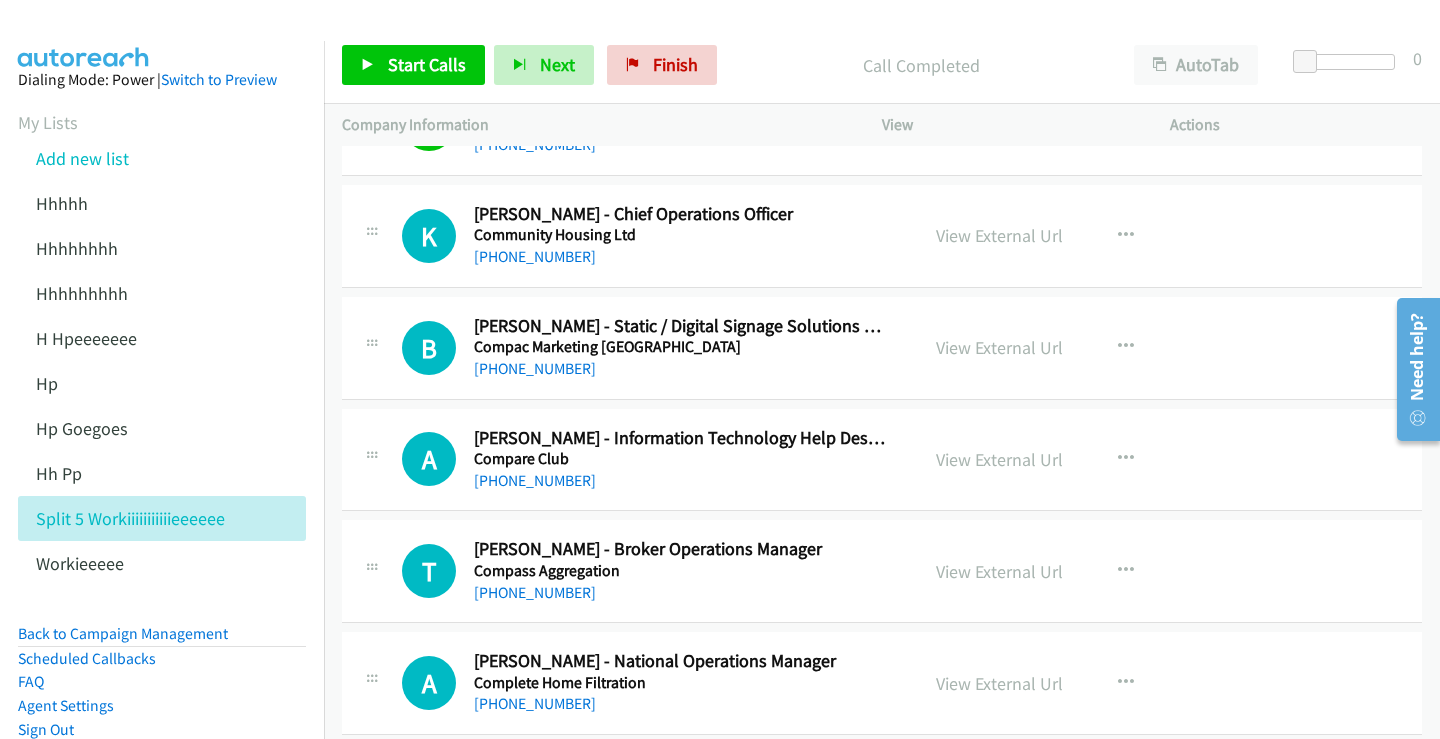 scroll, scrollTop: 12300, scrollLeft: 0, axis: vertical 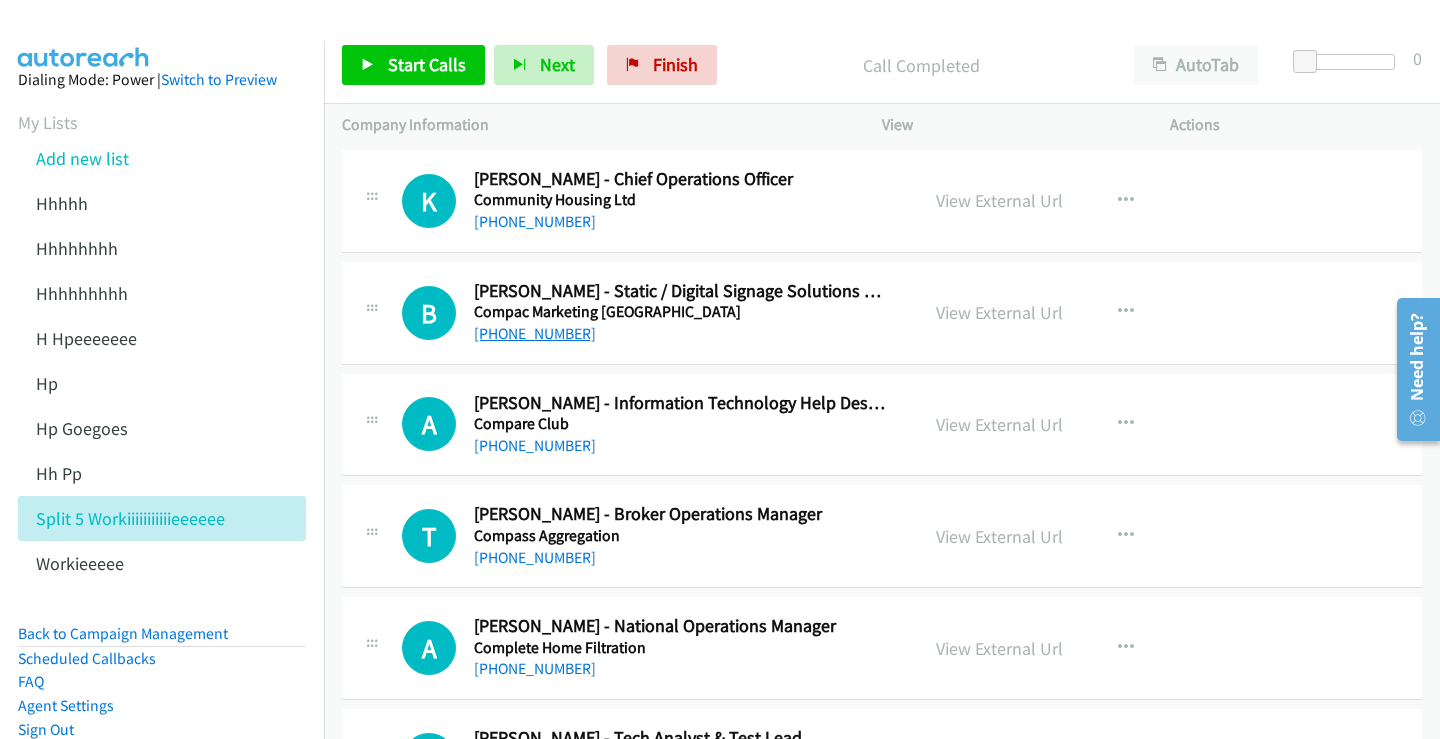 click on "+61 406 101 301" at bounding box center (535, 333) 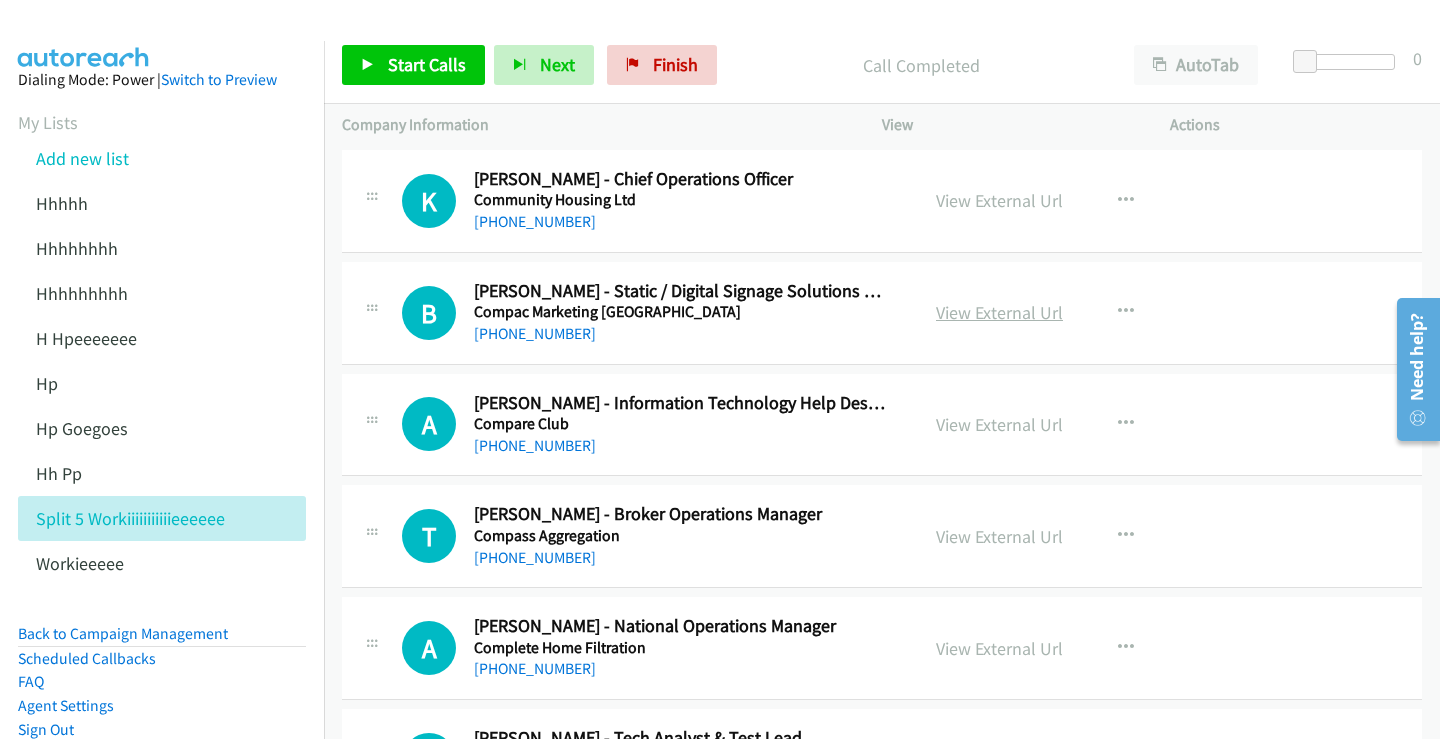 click on "View External Url" at bounding box center [999, 312] 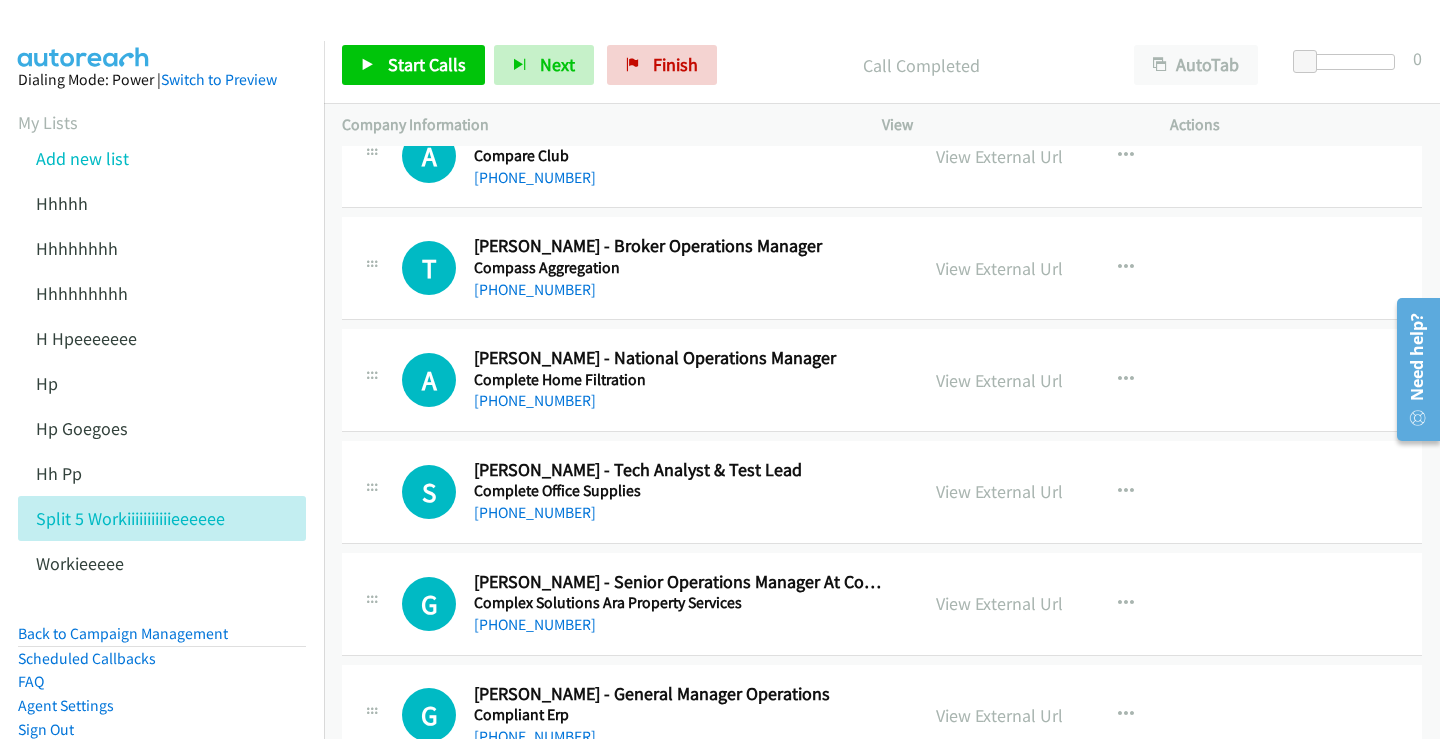 scroll, scrollTop: 12600, scrollLeft: 0, axis: vertical 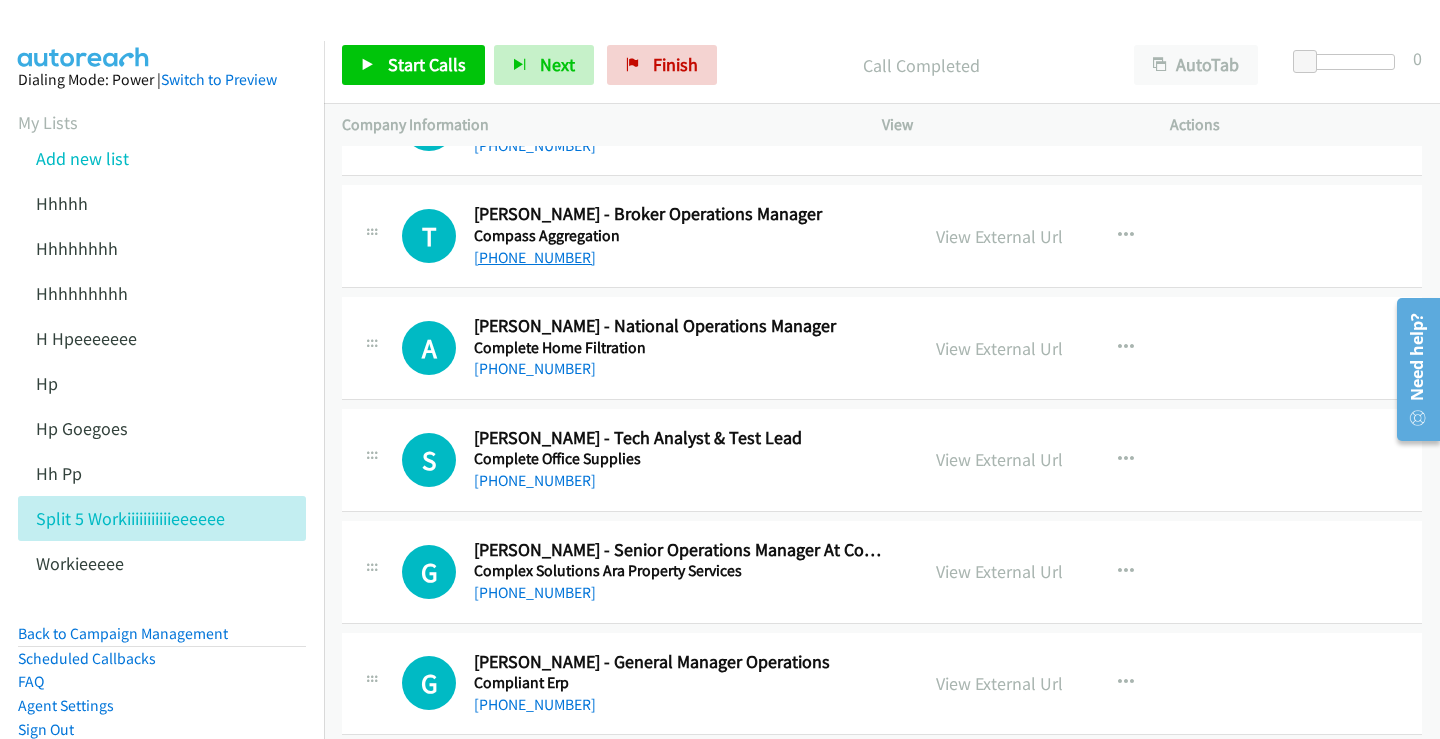 click on "+61 400 707 351" at bounding box center (535, 257) 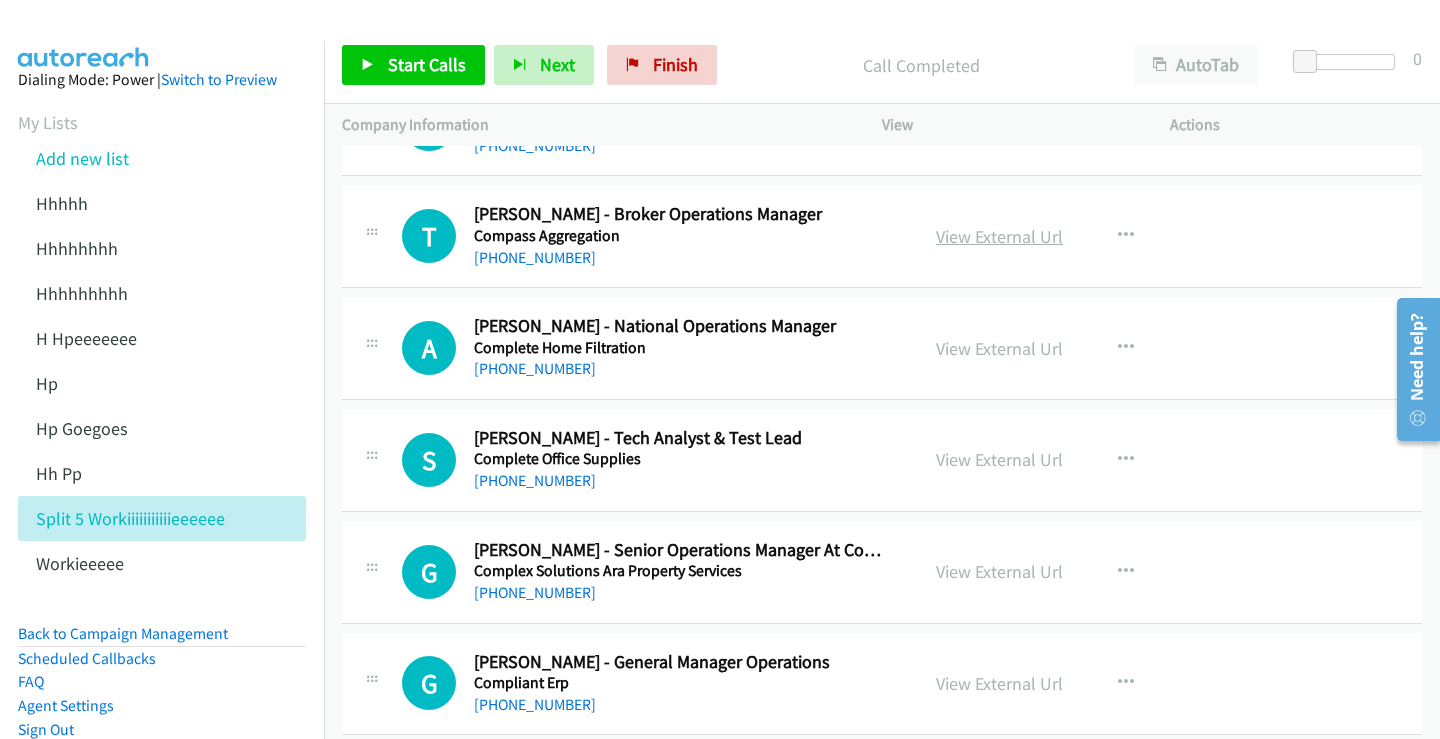 click on "View External Url" at bounding box center [999, 236] 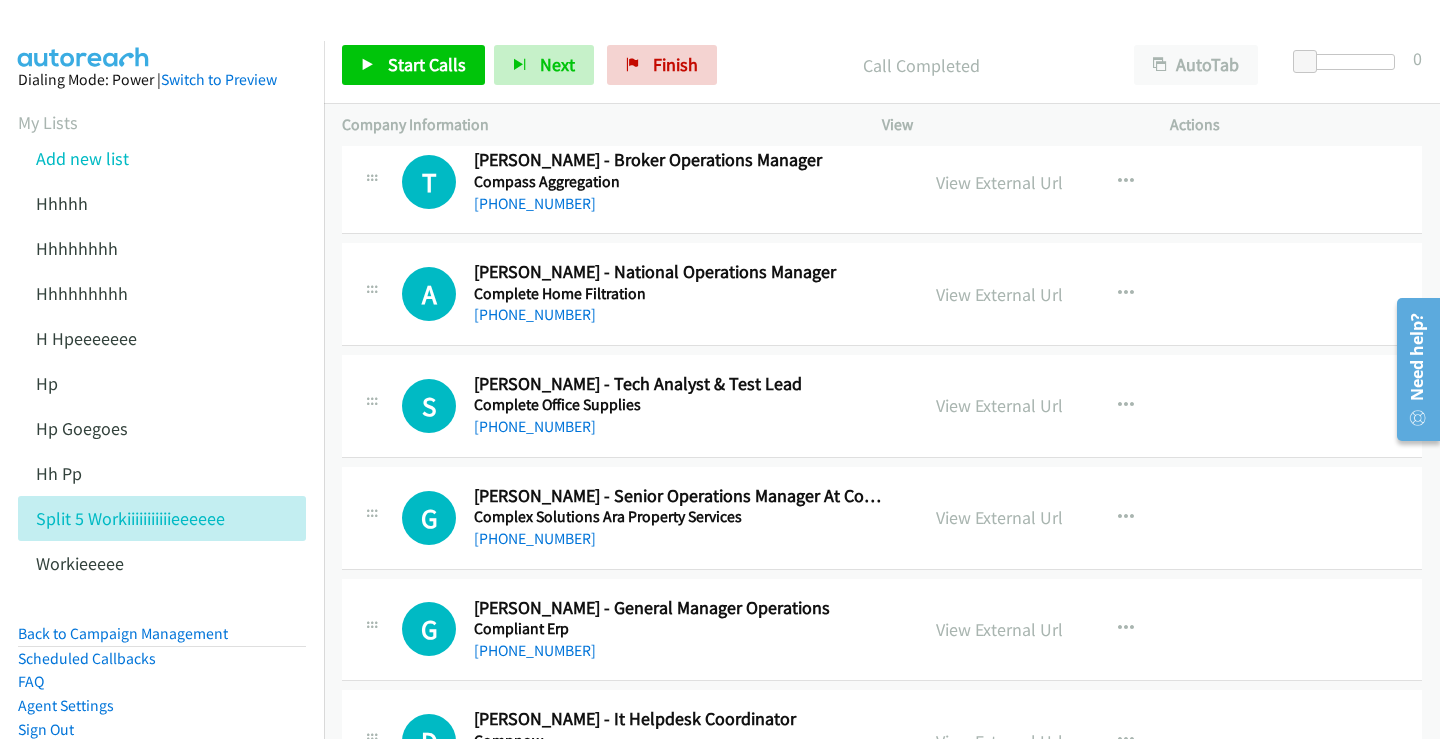 scroll, scrollTop: 12700, scrollLeft: 0, axis: vertical 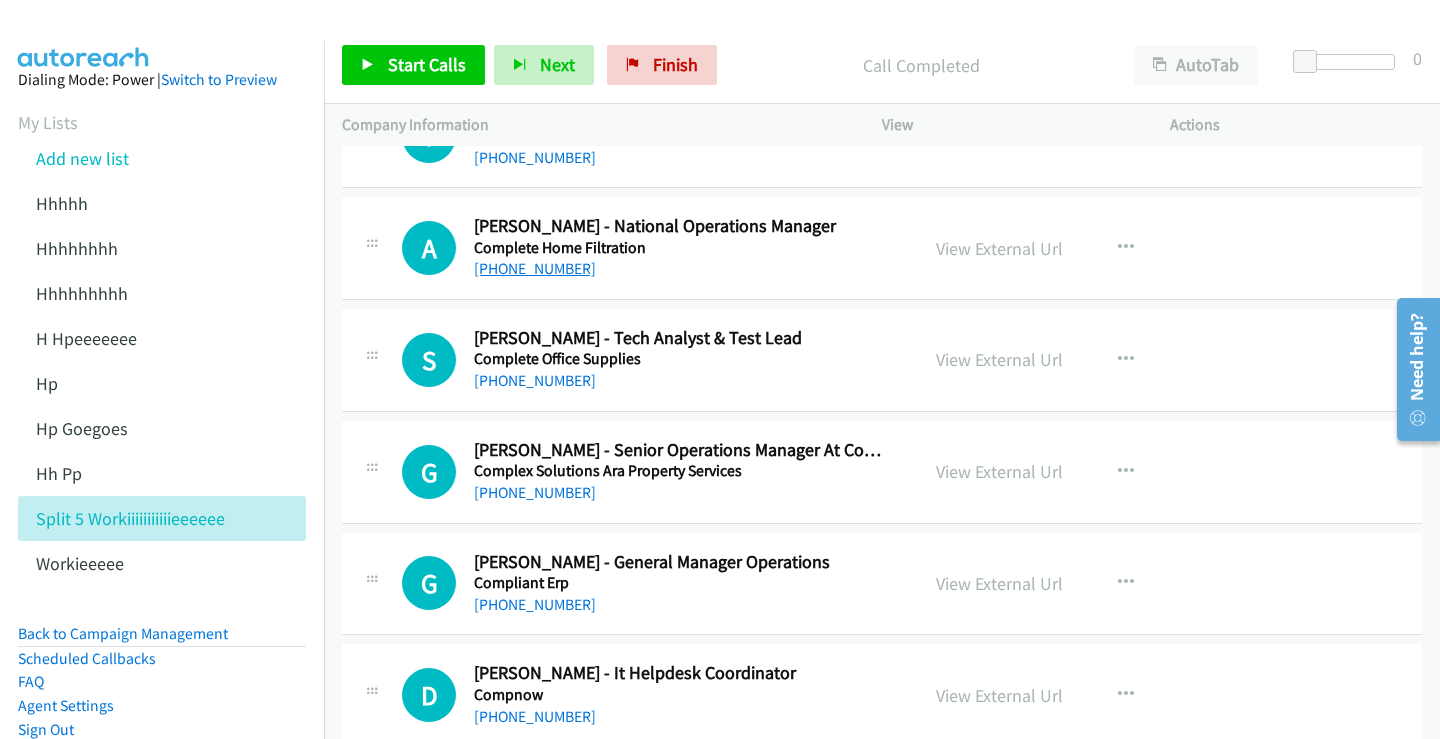 click on "+61 460 405 080" at bounding box center (535, 268) 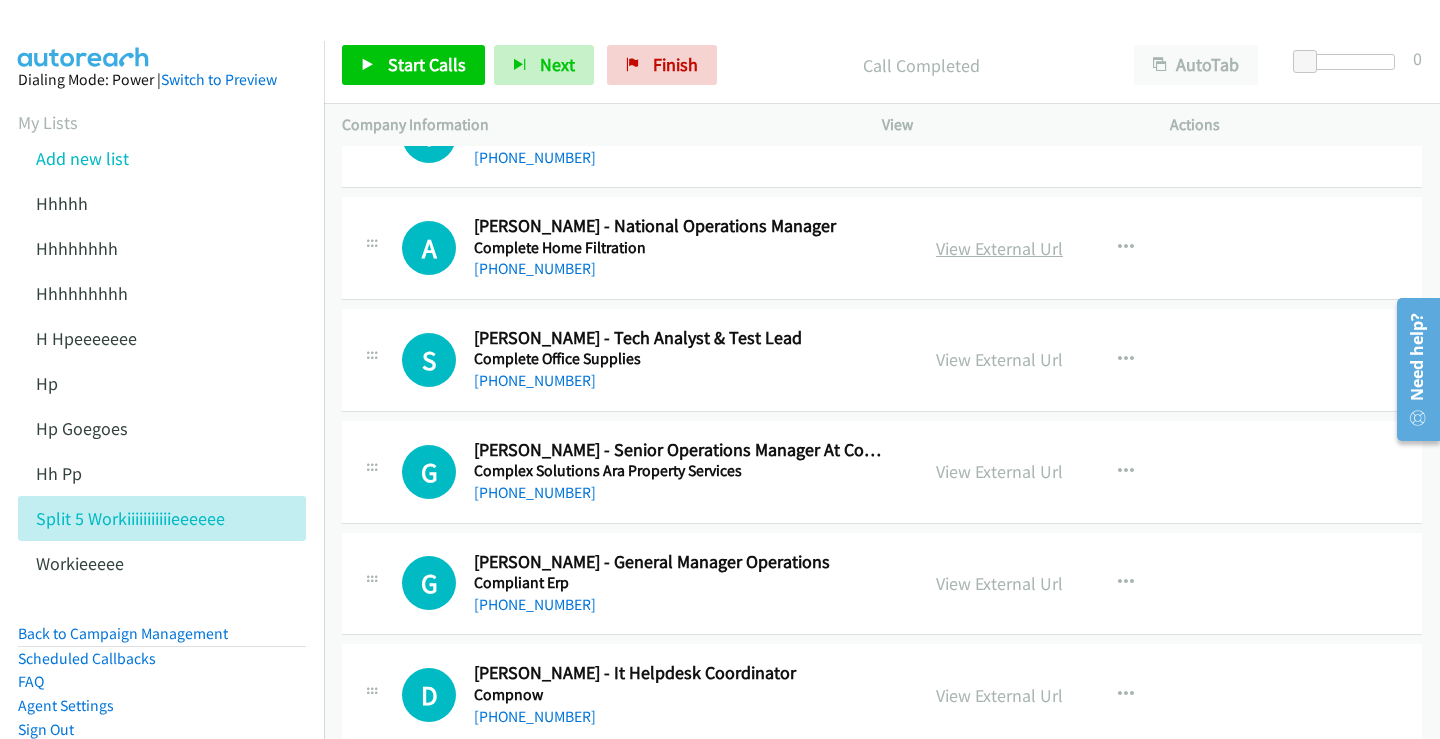 click on "View External Url" at bounding box center [999, 248] 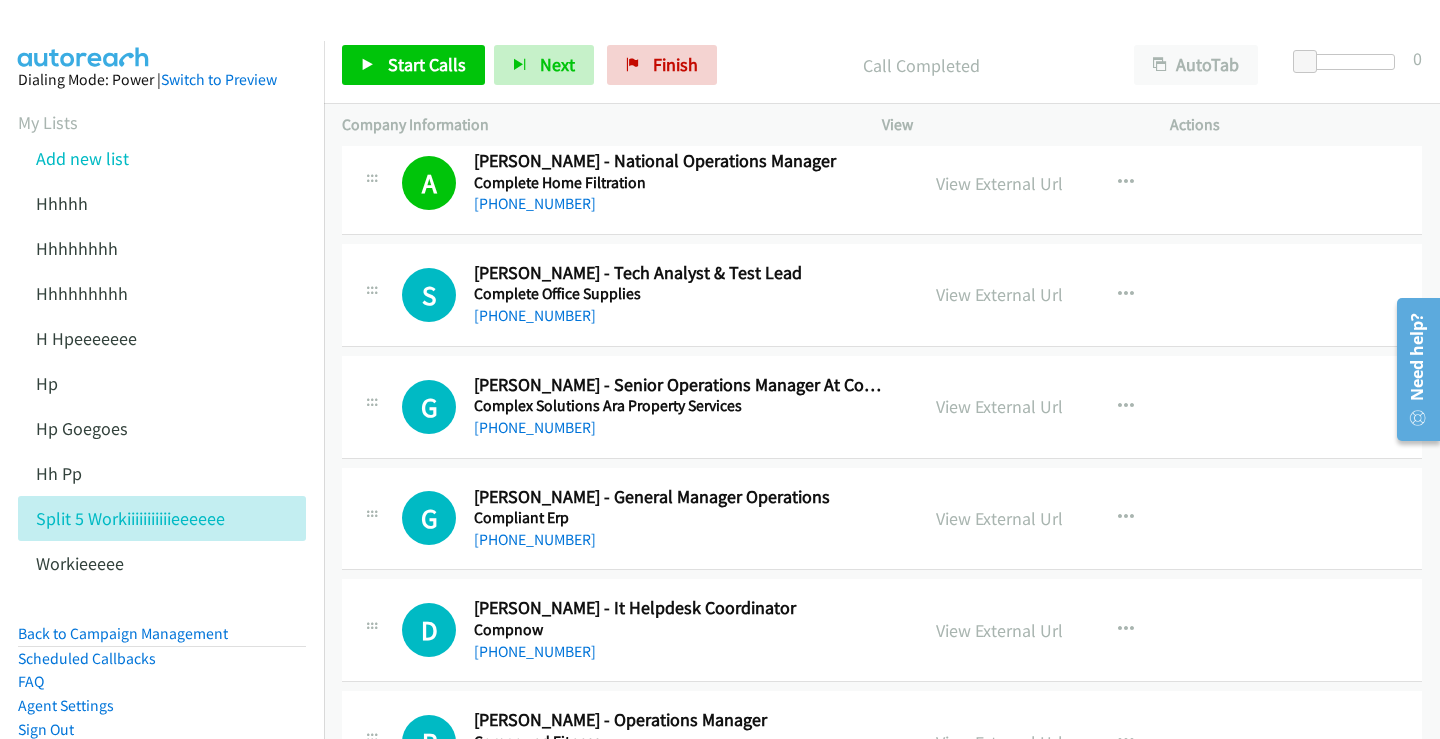 scroll, scrollTop: 12800, scrollLeft: 0, axis: vertical 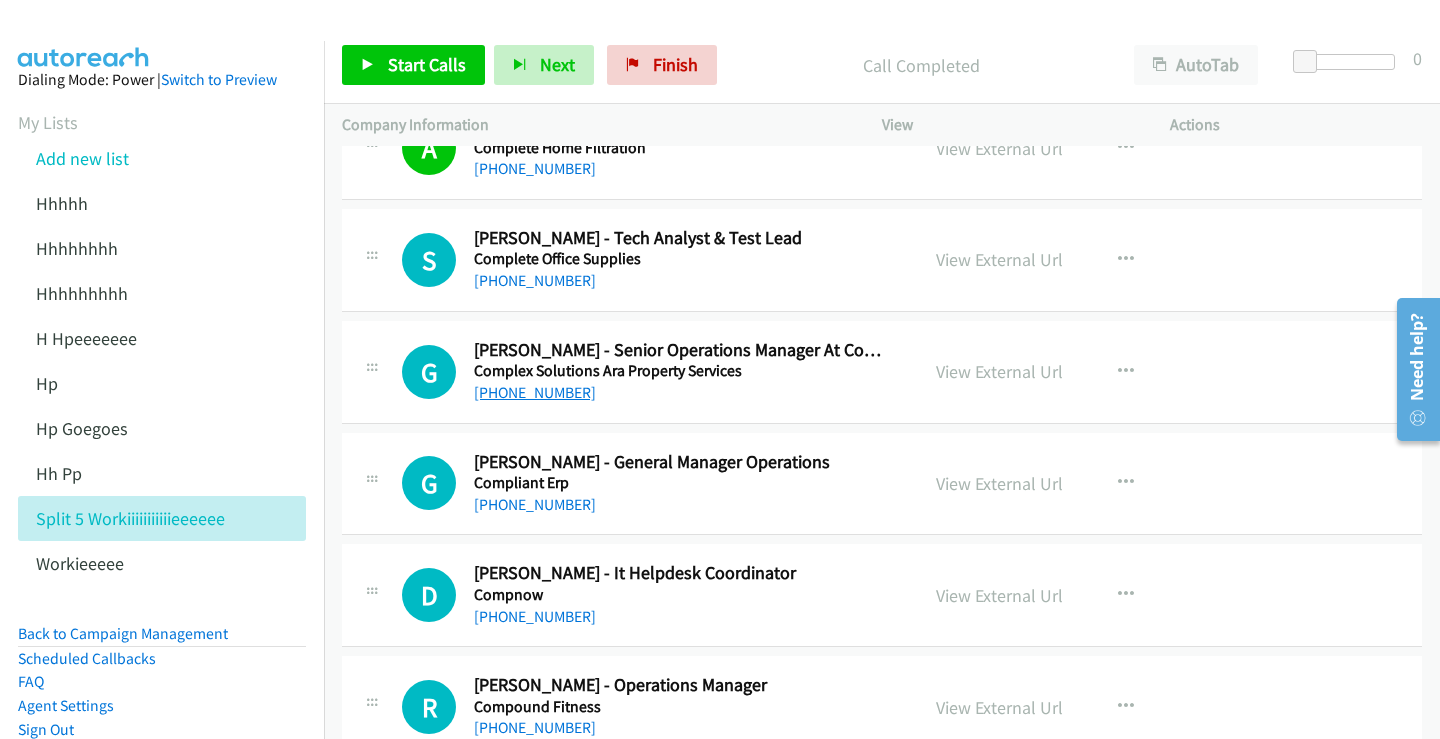 click on "+61 404 008 088" at bounding box center (535, 392) 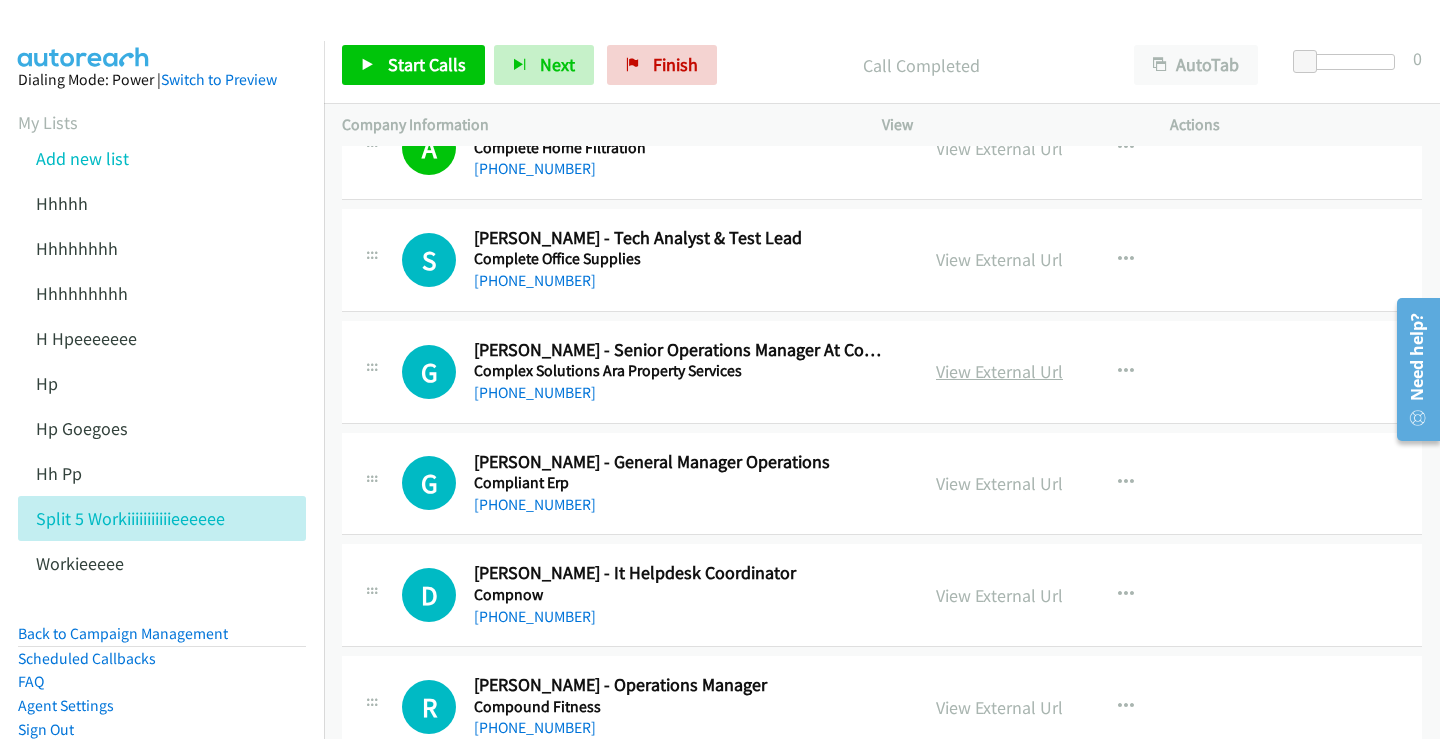 click on "View External Url" at bounding box center (999, 371) 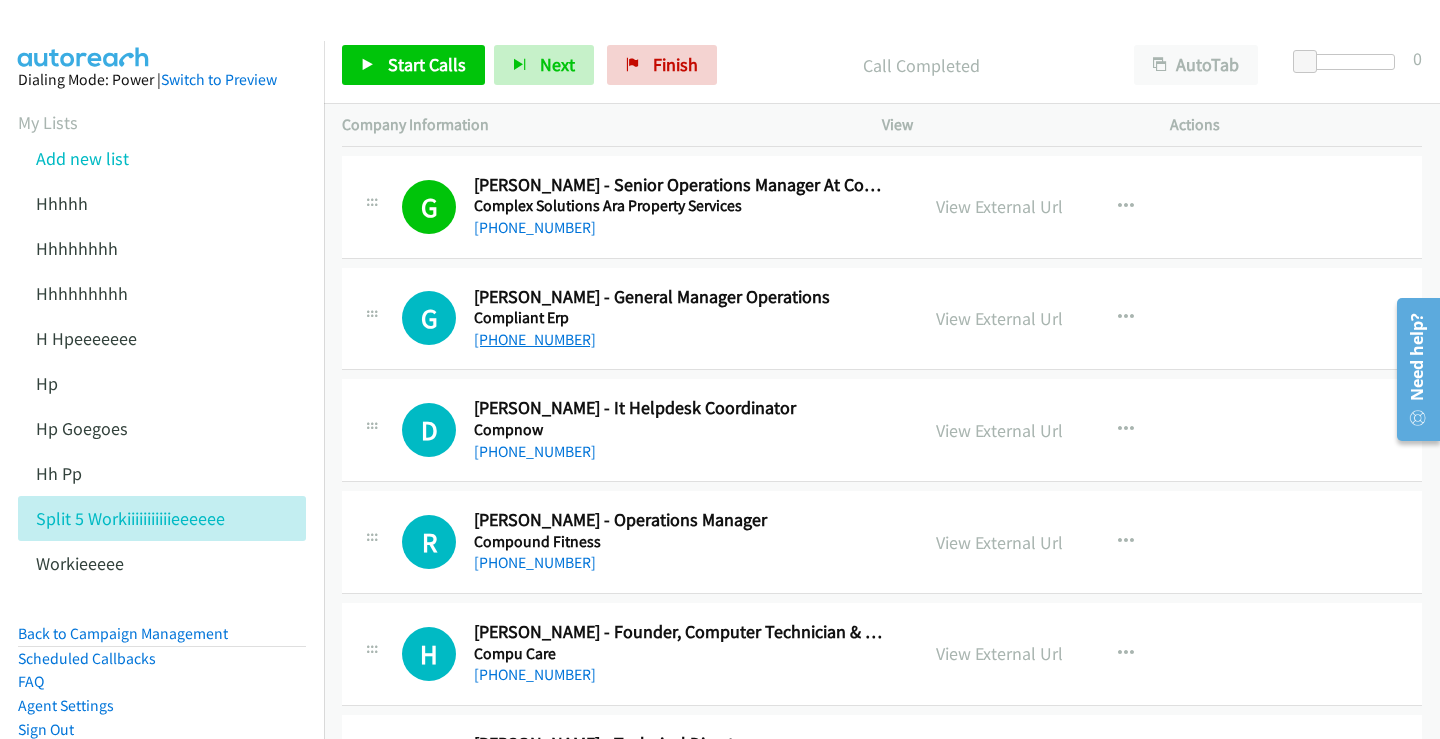 scroll, scrollTop: 13000, scrollLeft: 0, axis: vertical 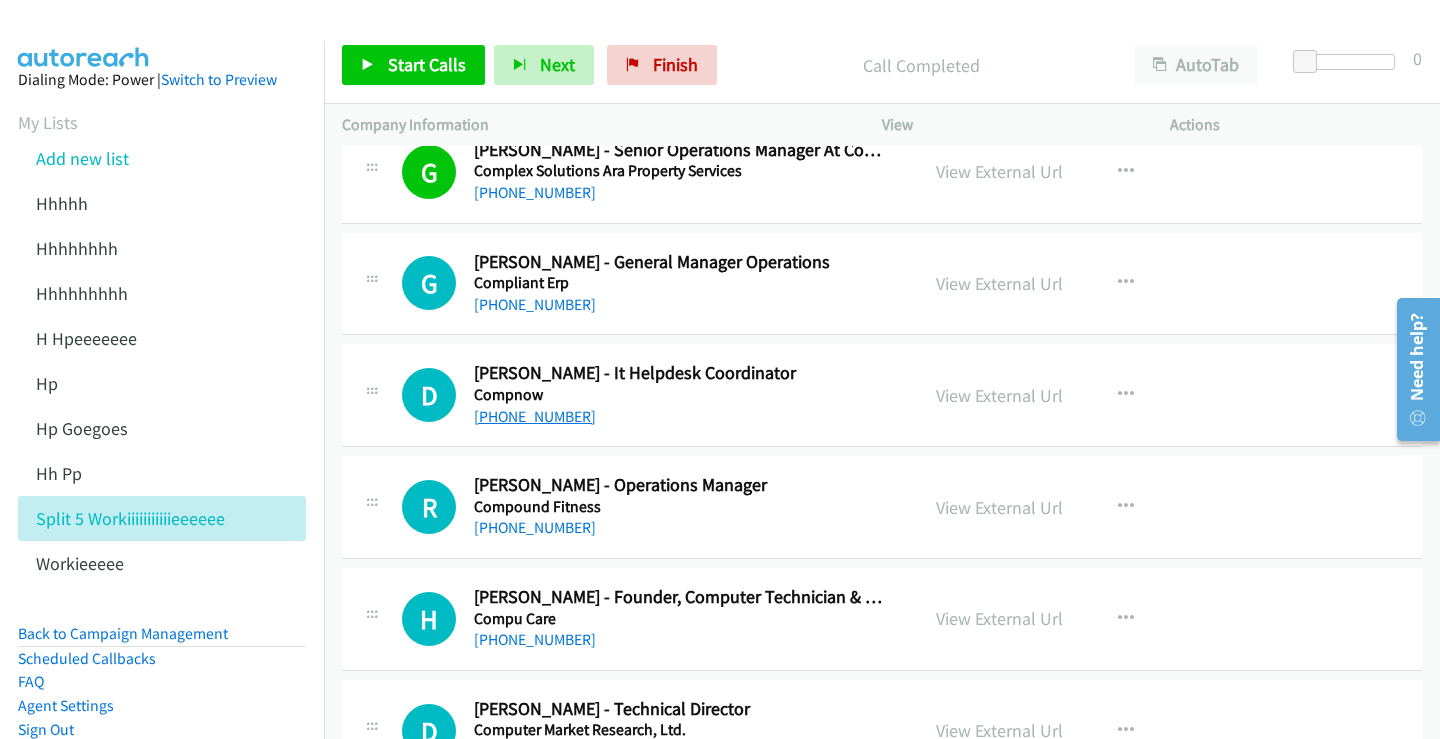 click on "+61 414 422 996" at bounding box center (535, 416) 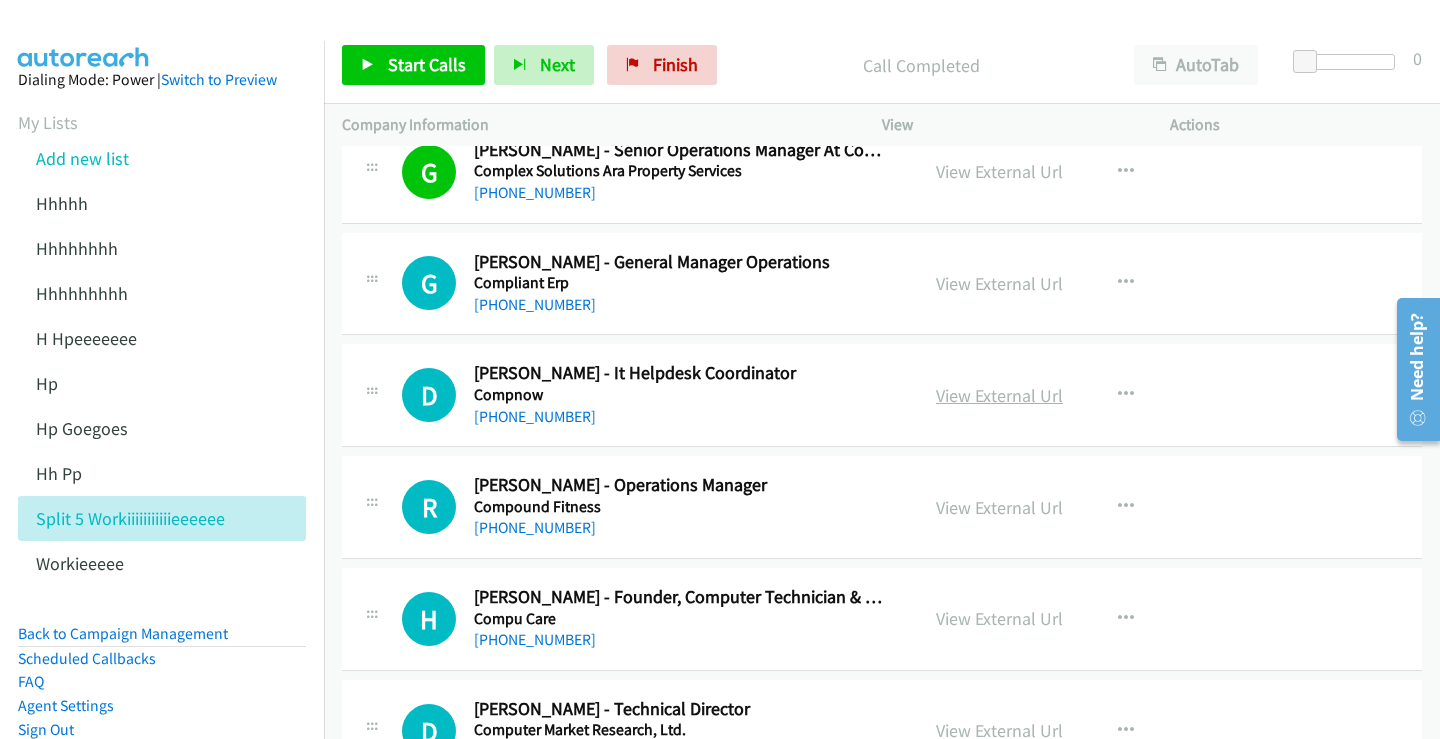 click on "View External Url" at bounding box center [999, 395] 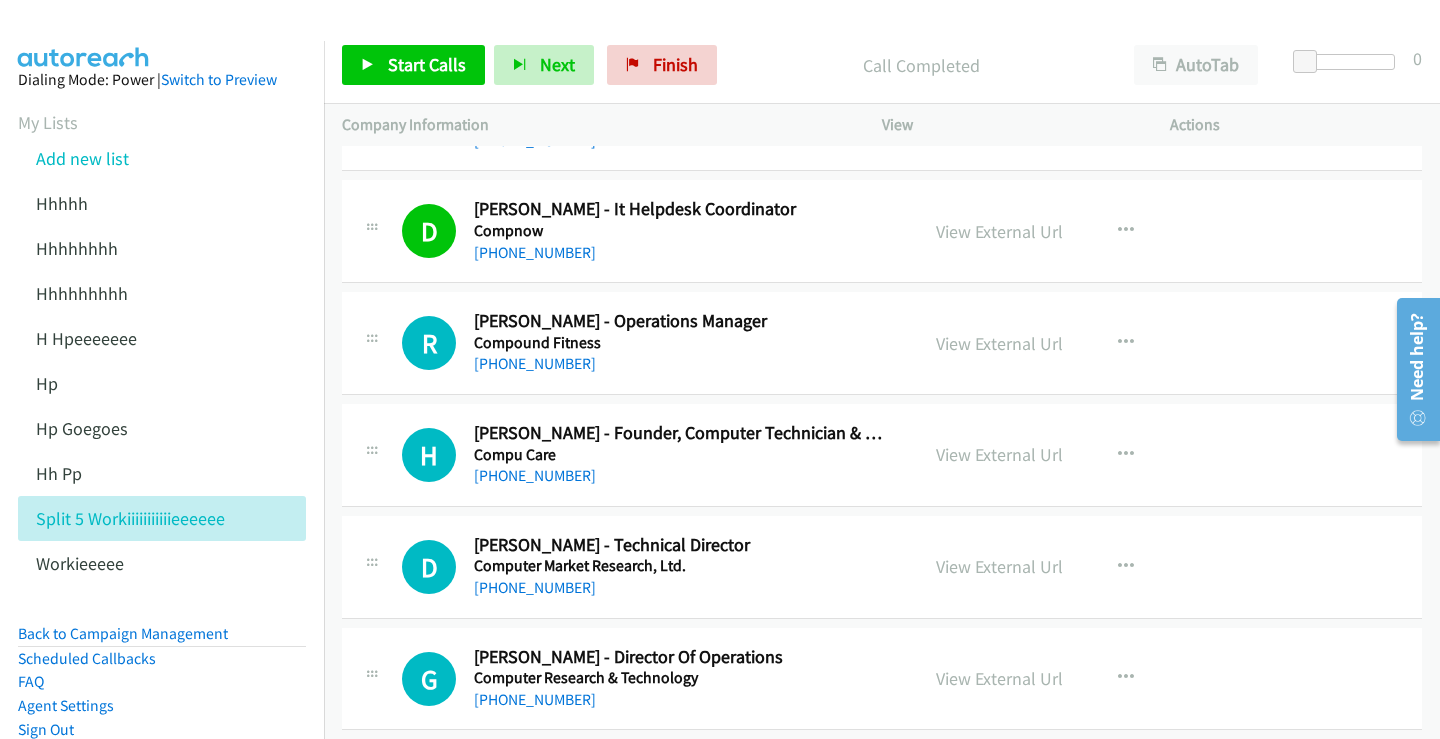 scroll, scrollTop: 13200, scrollLeft: 0, axis: vertical 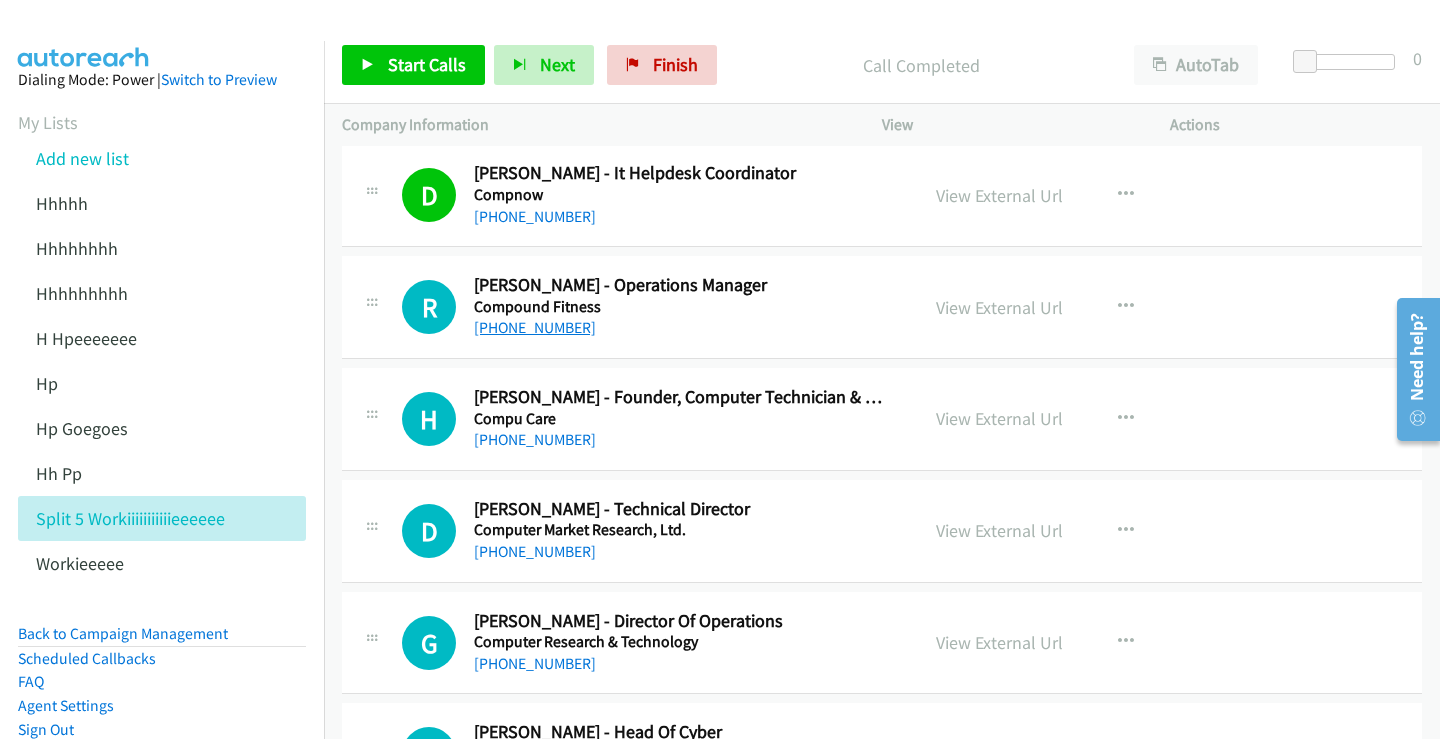 click on "+61 420 498 505" at bounding box center [535, 327] 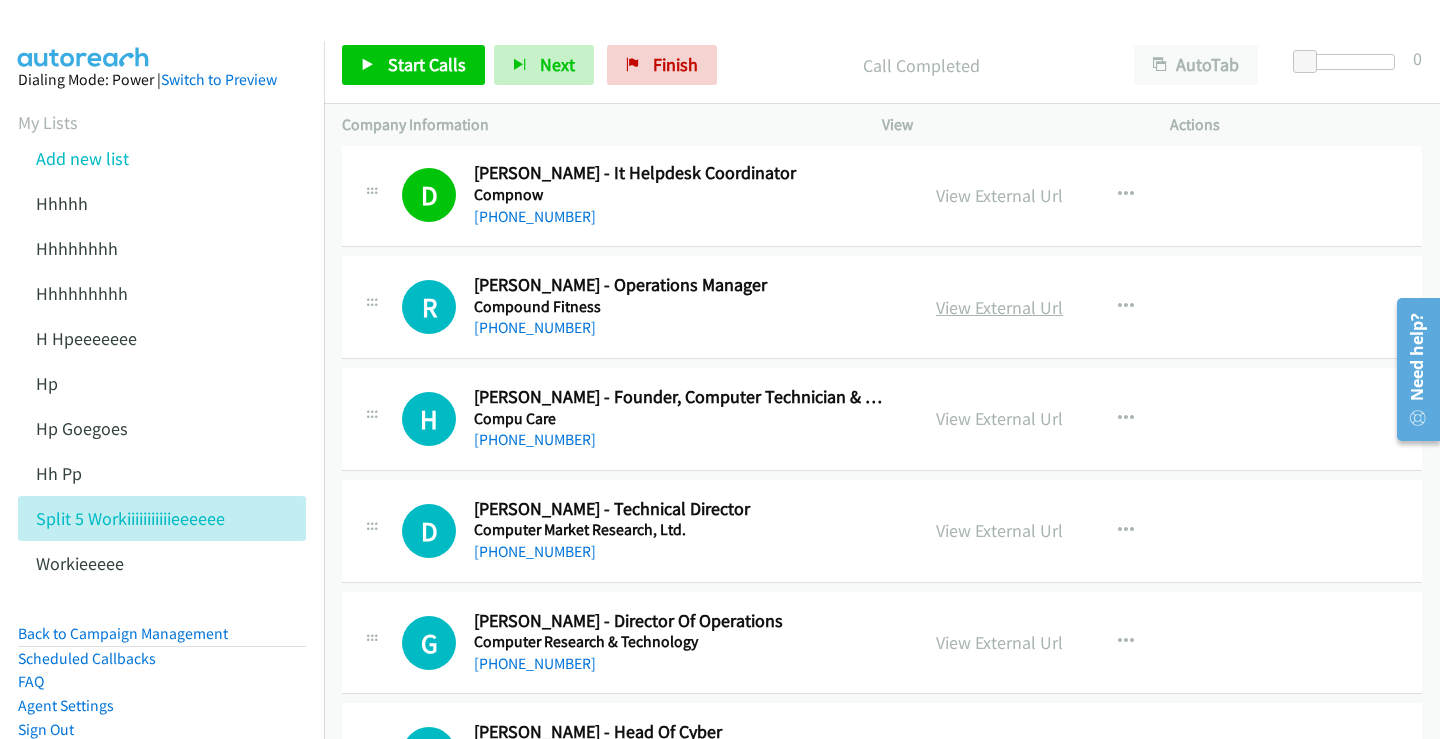 click on "View External Url" at bounding box center (999, 307) 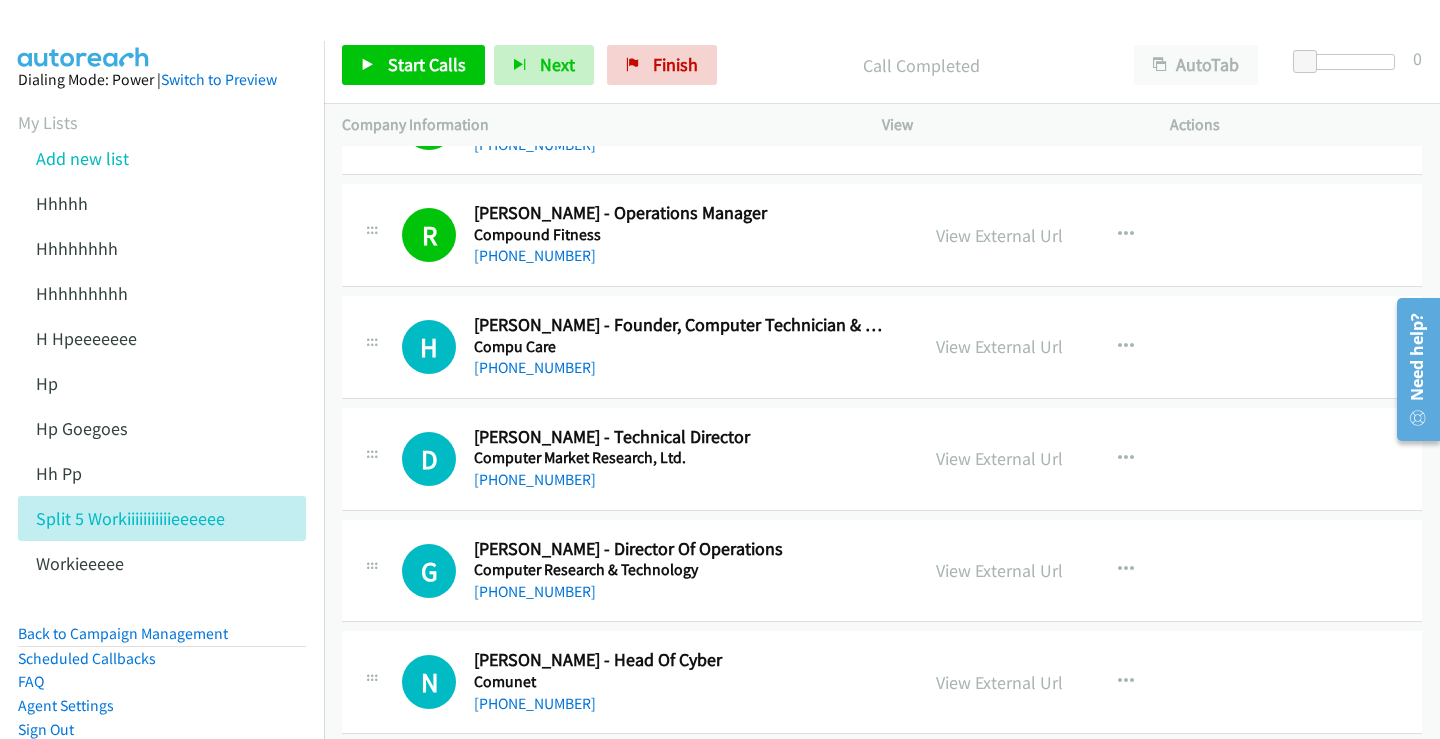 scroll, scrollTop: 13400, scrollLeft: 0, axis: vertical 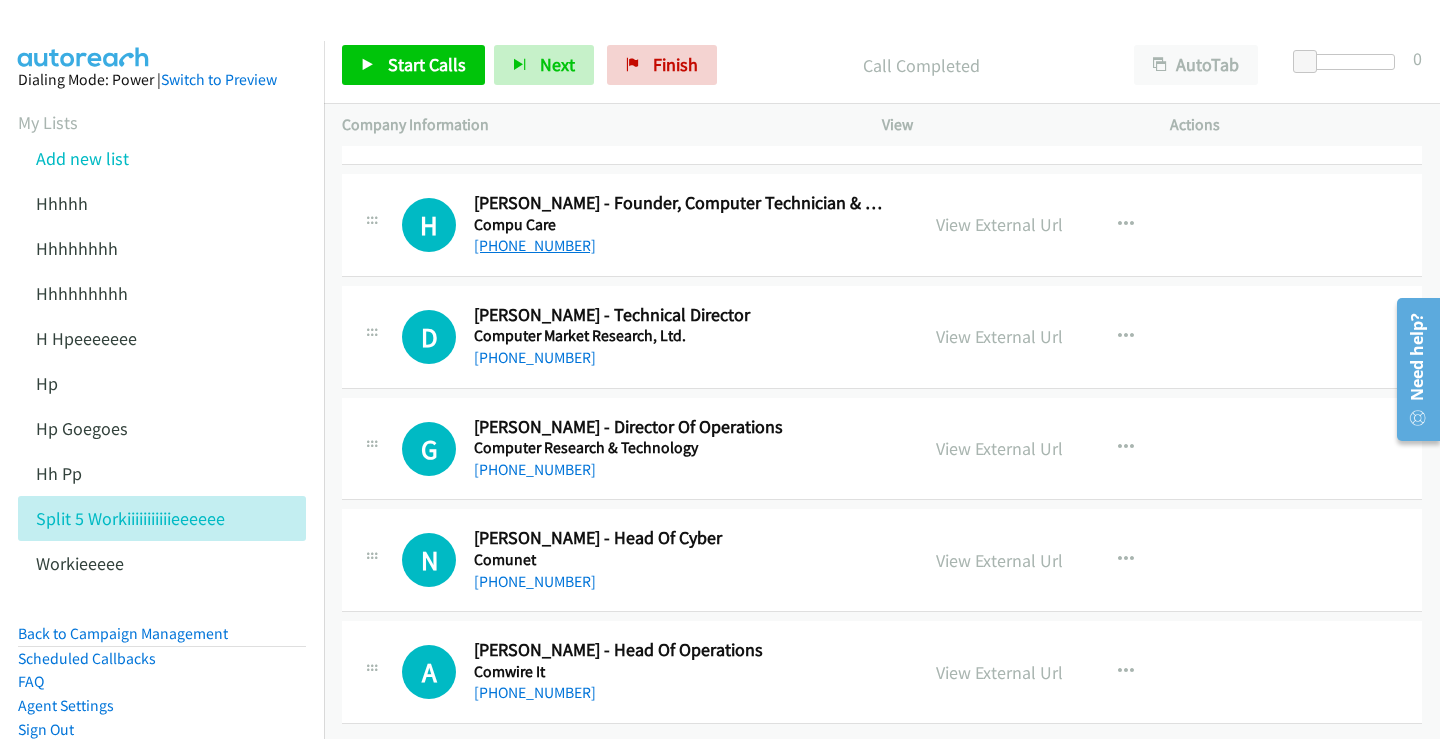 click on "+61 488 530 985" at bounding box center [535, 245] 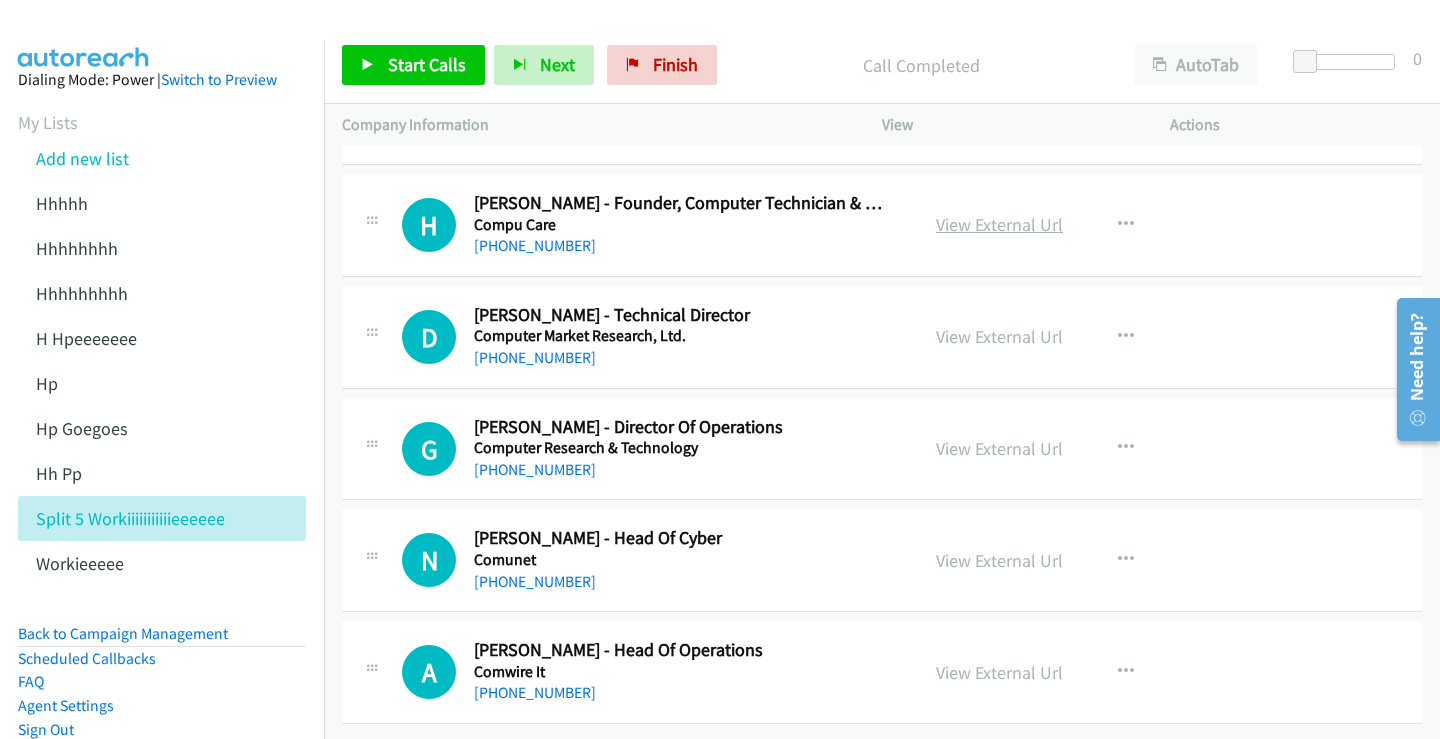 click on "View External Url" at bounding box center (999, 224) 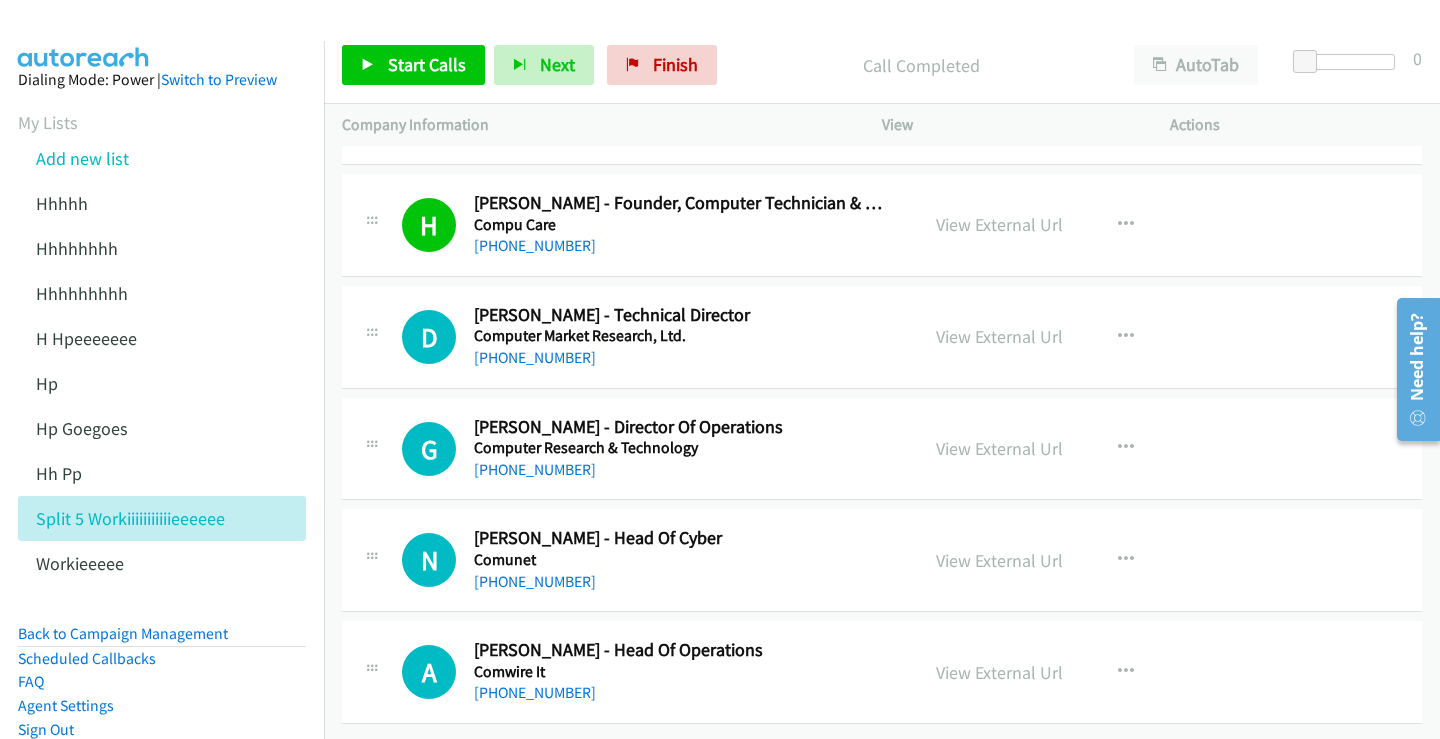 scroll, scrollTop: 13409, scrollLeft: 0, axis: vertical 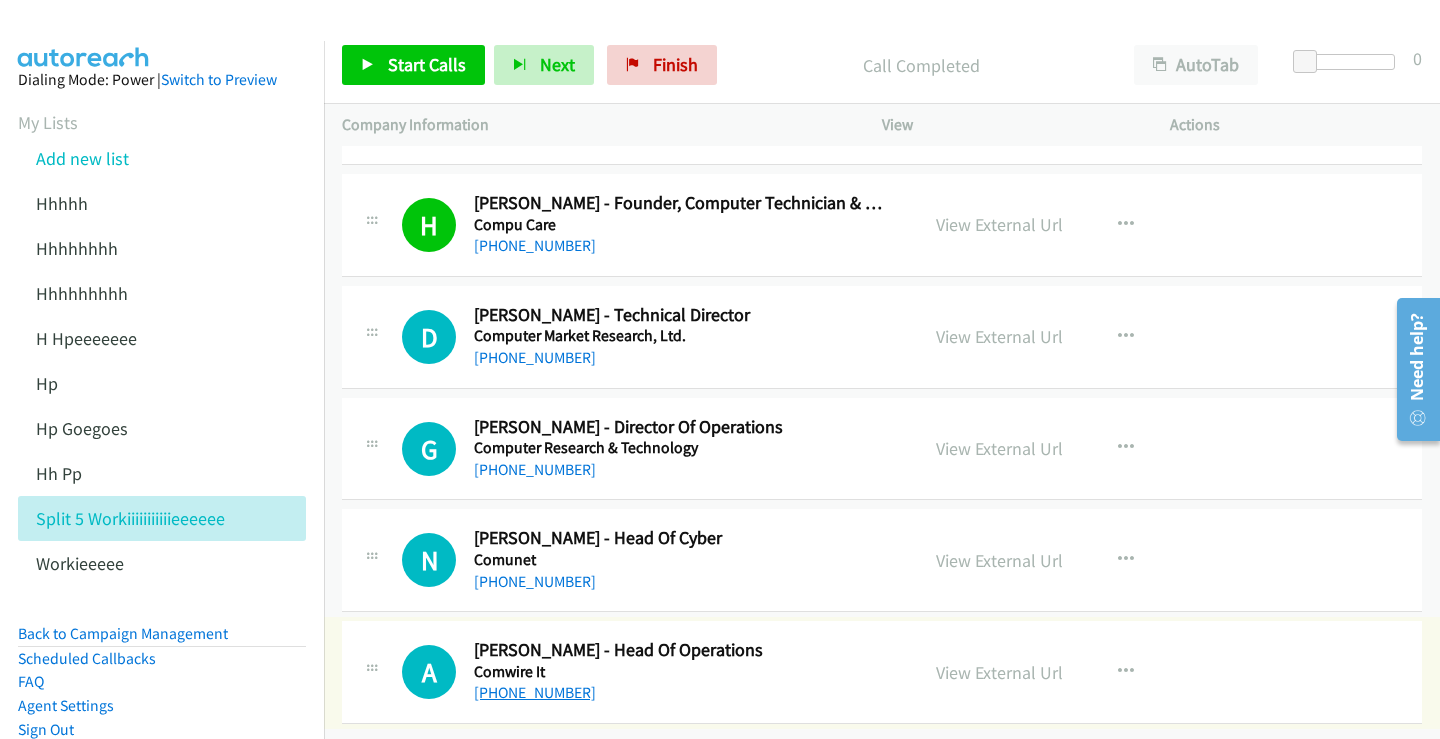 click on "+61 421 905 092" at bounding box center [535, 692] 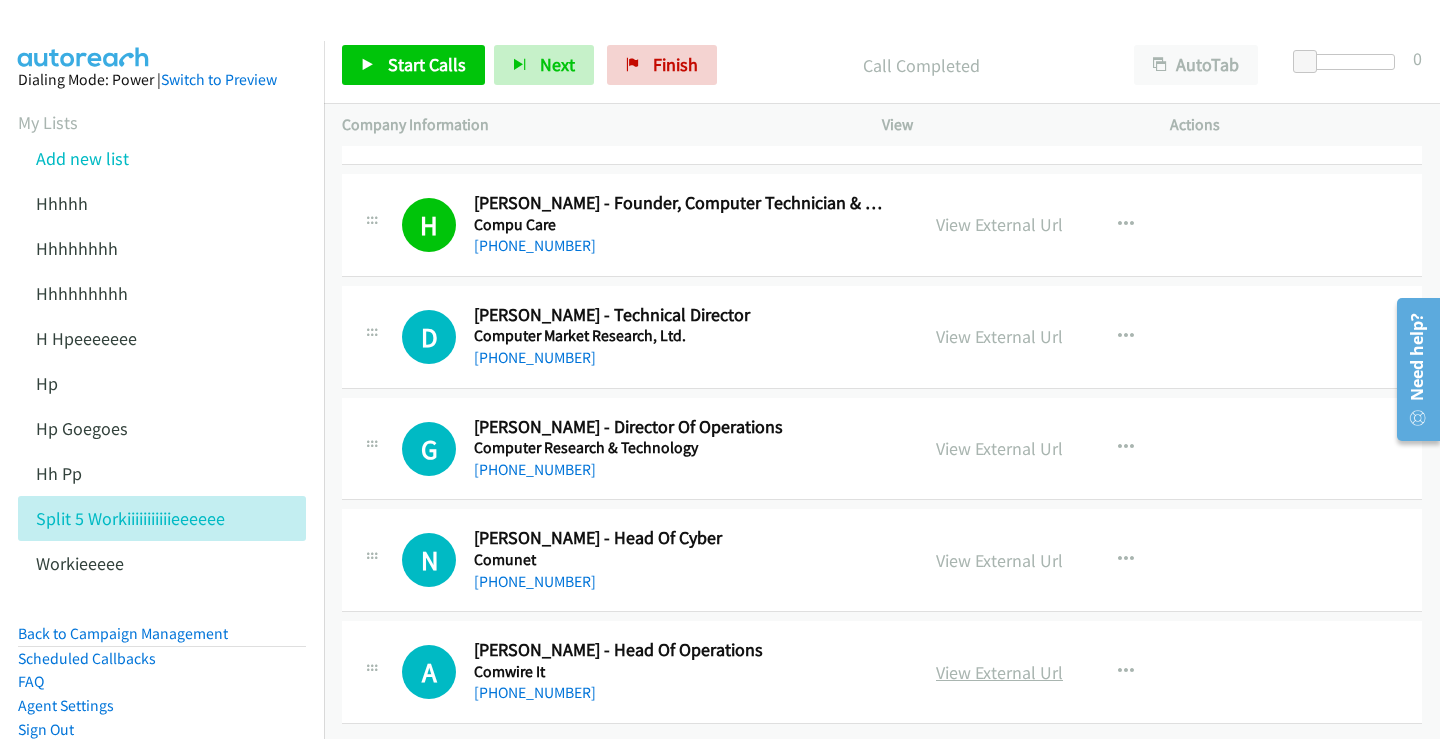 click on "View External Url" at bounding box center (999, 672) 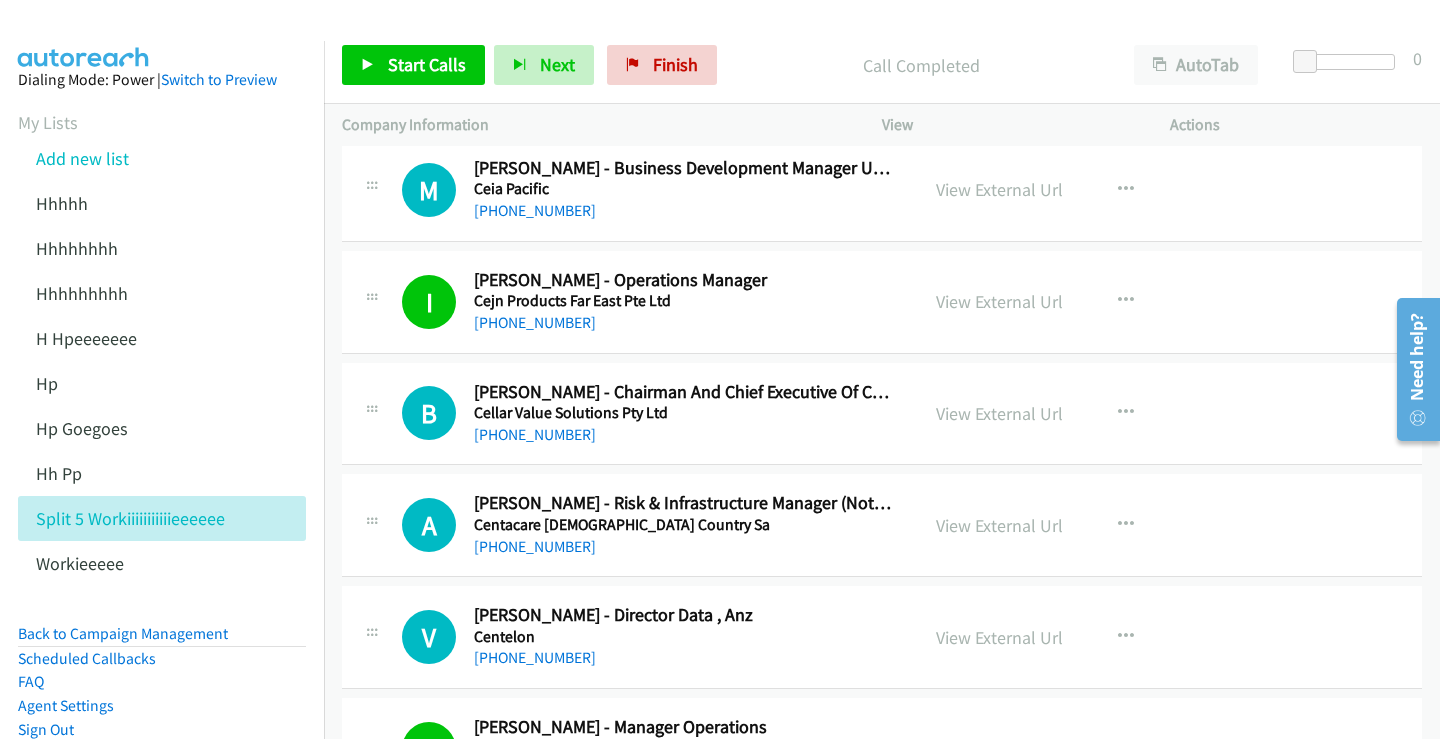 scroll, scrollTop: 1600, scrollLeft: 0, axis: vertical 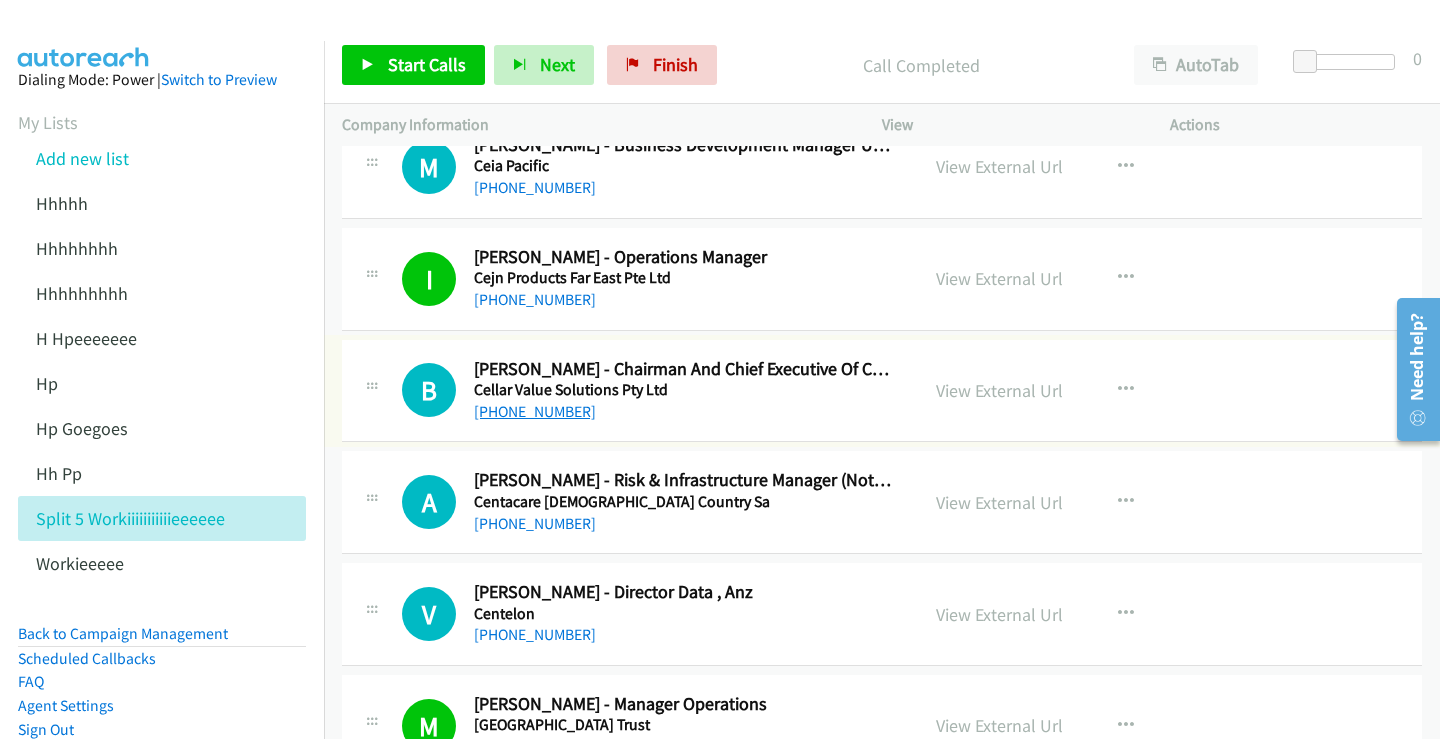 click on "+61 2 9319 1899" at bounding box center (535, 411) 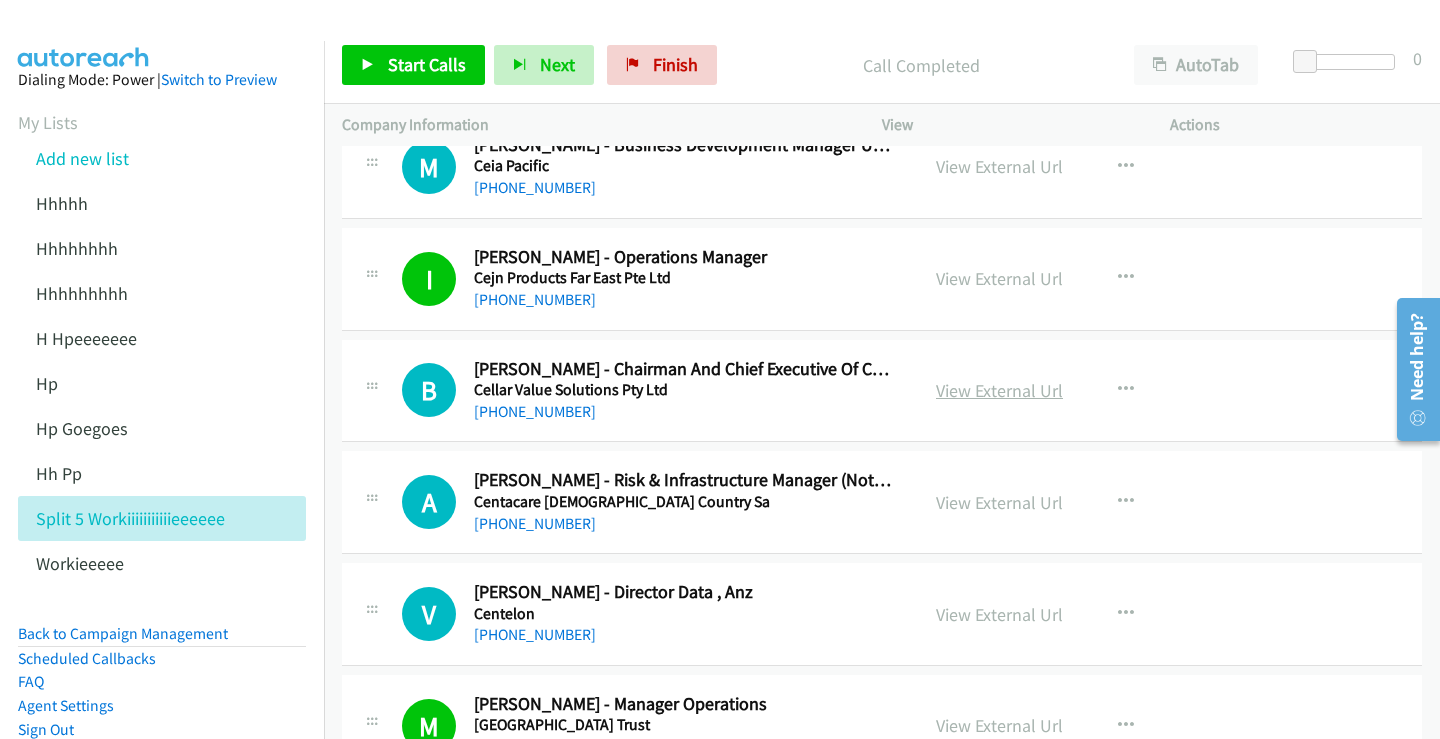 click on "View External Url" at bounding box center [999, 390] 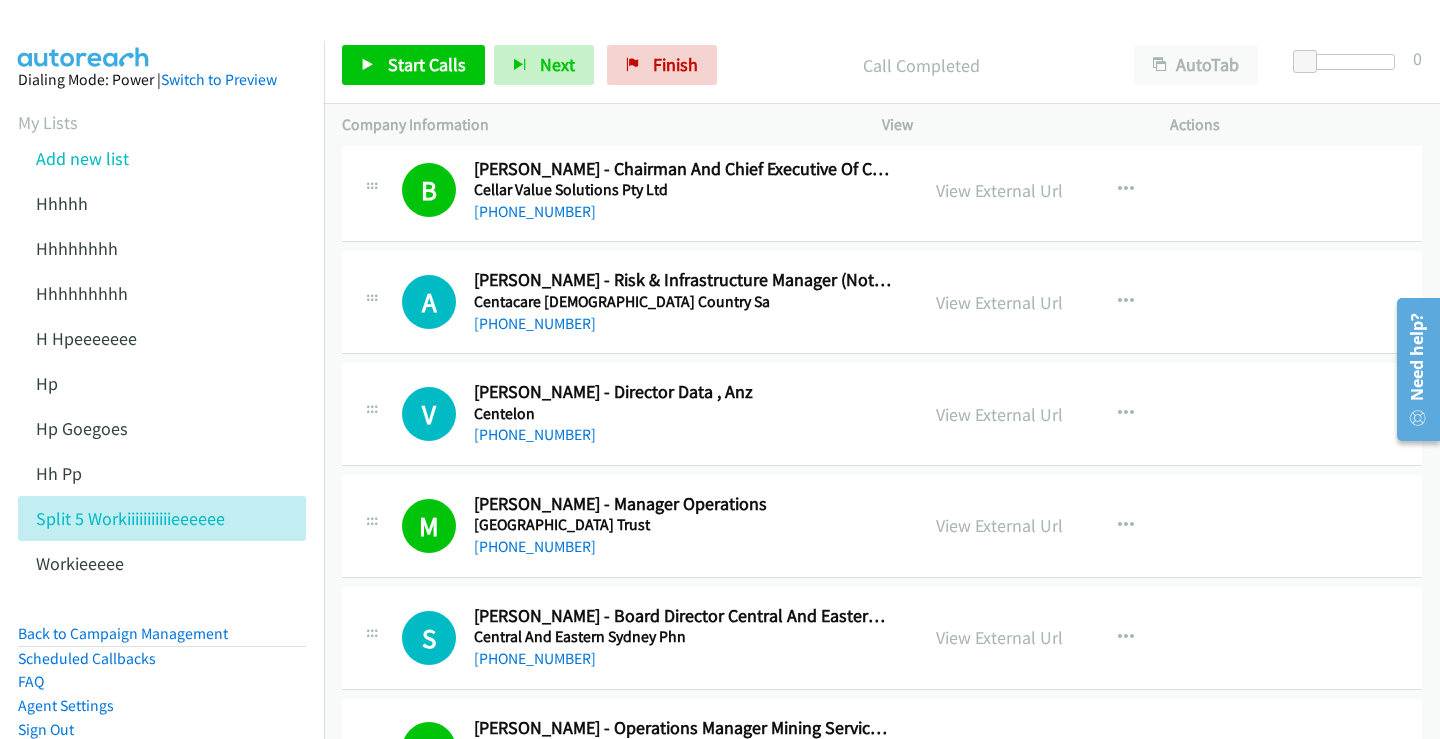 scroll, scrollTop: 1900, scrollLeft: 0, axis: vertical 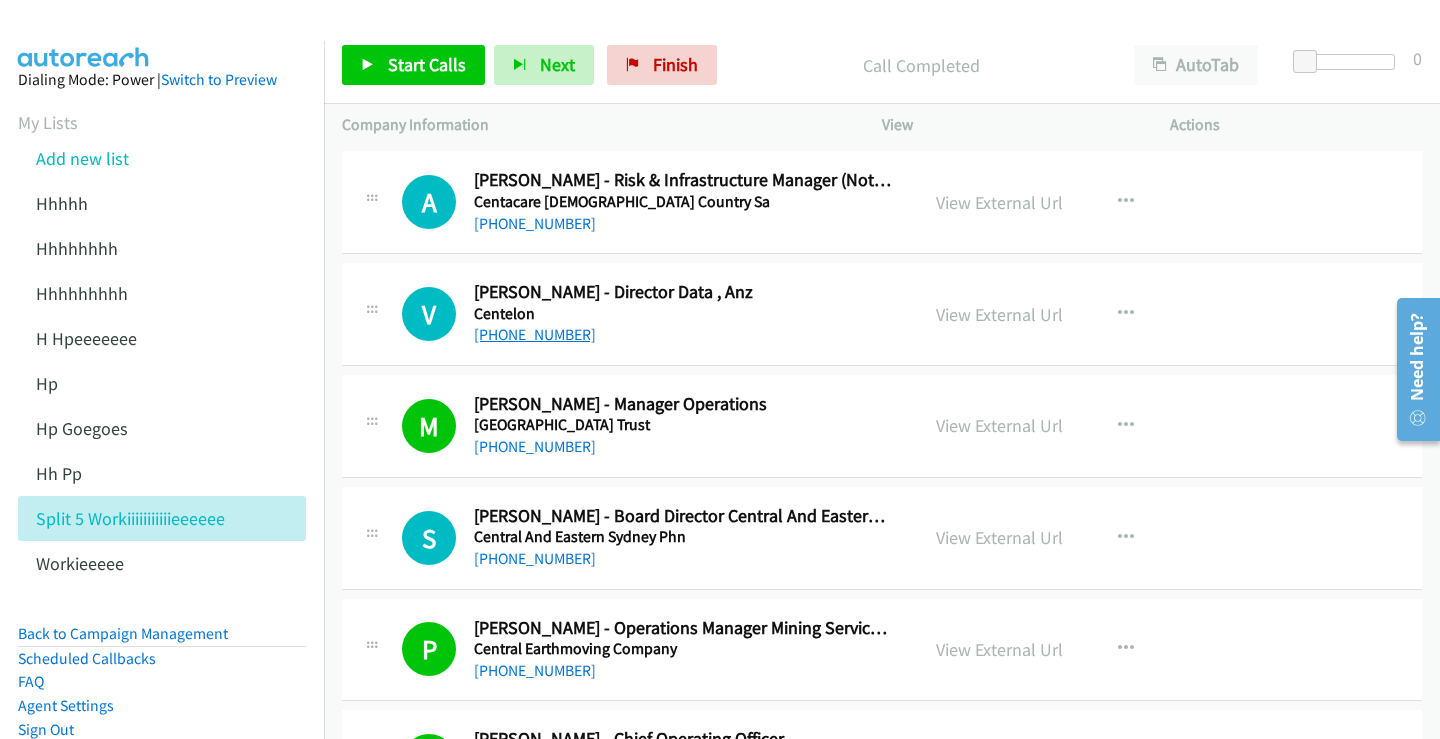 click on "+61 426 691 953" at bounding box center [535, 334] 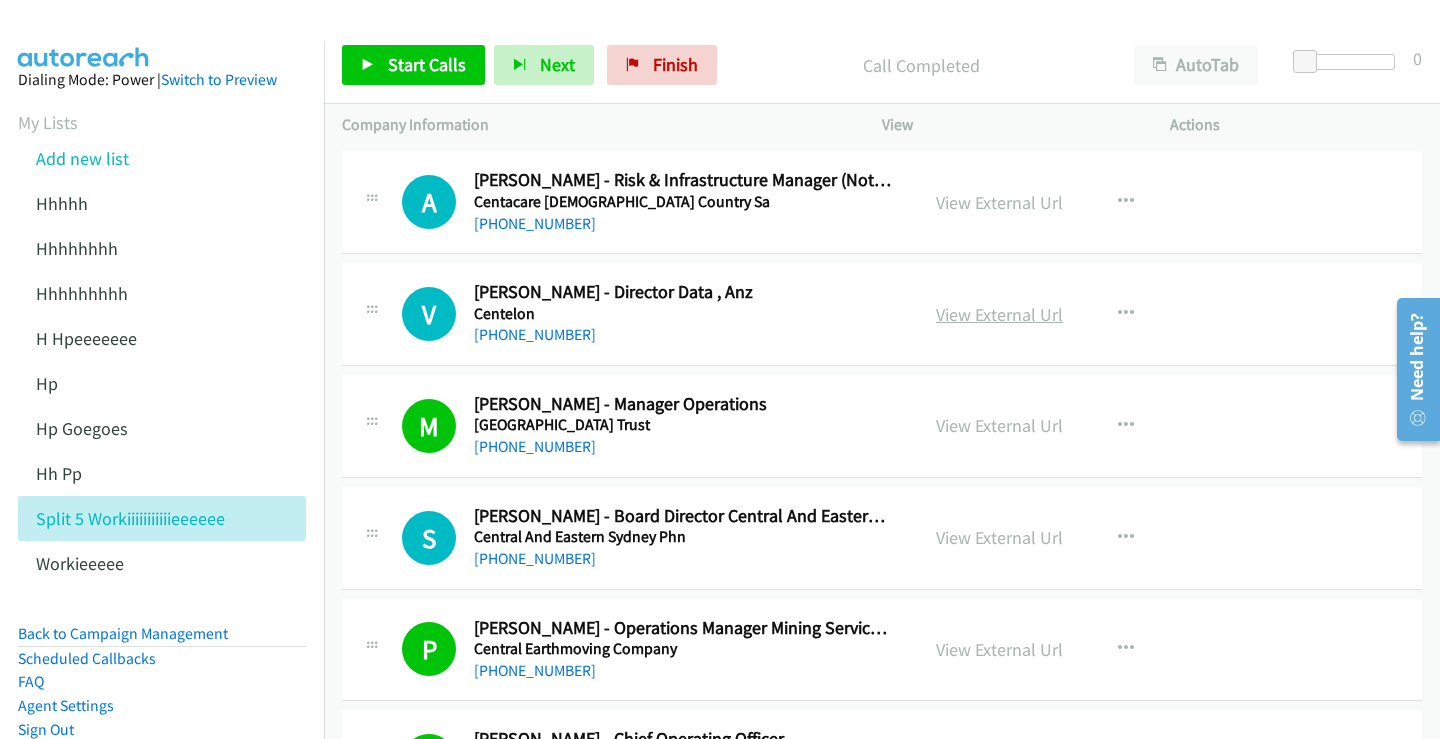 click on "View External Url" at bounding box center [999, 314] 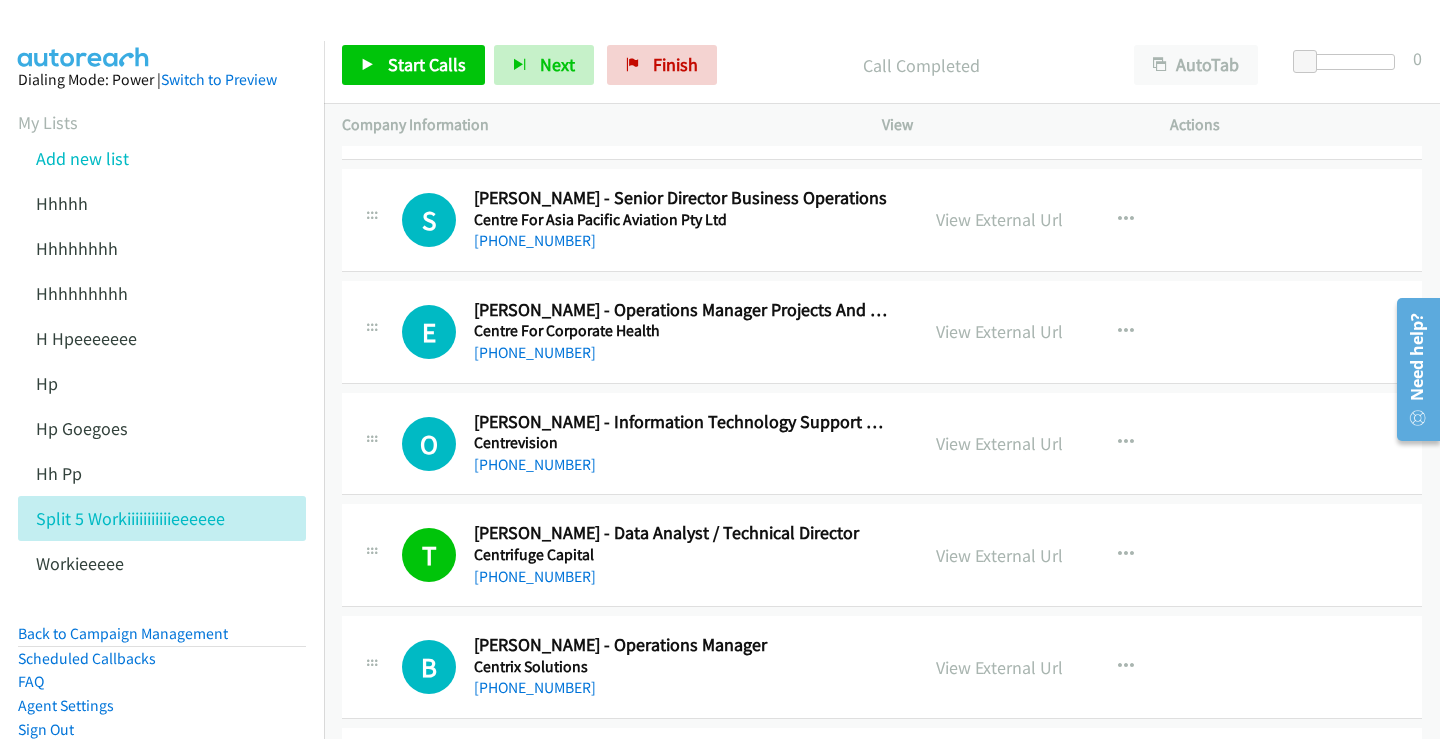 scroll, scrollTop: 2700, scrollLeft: 0, axis: vertical 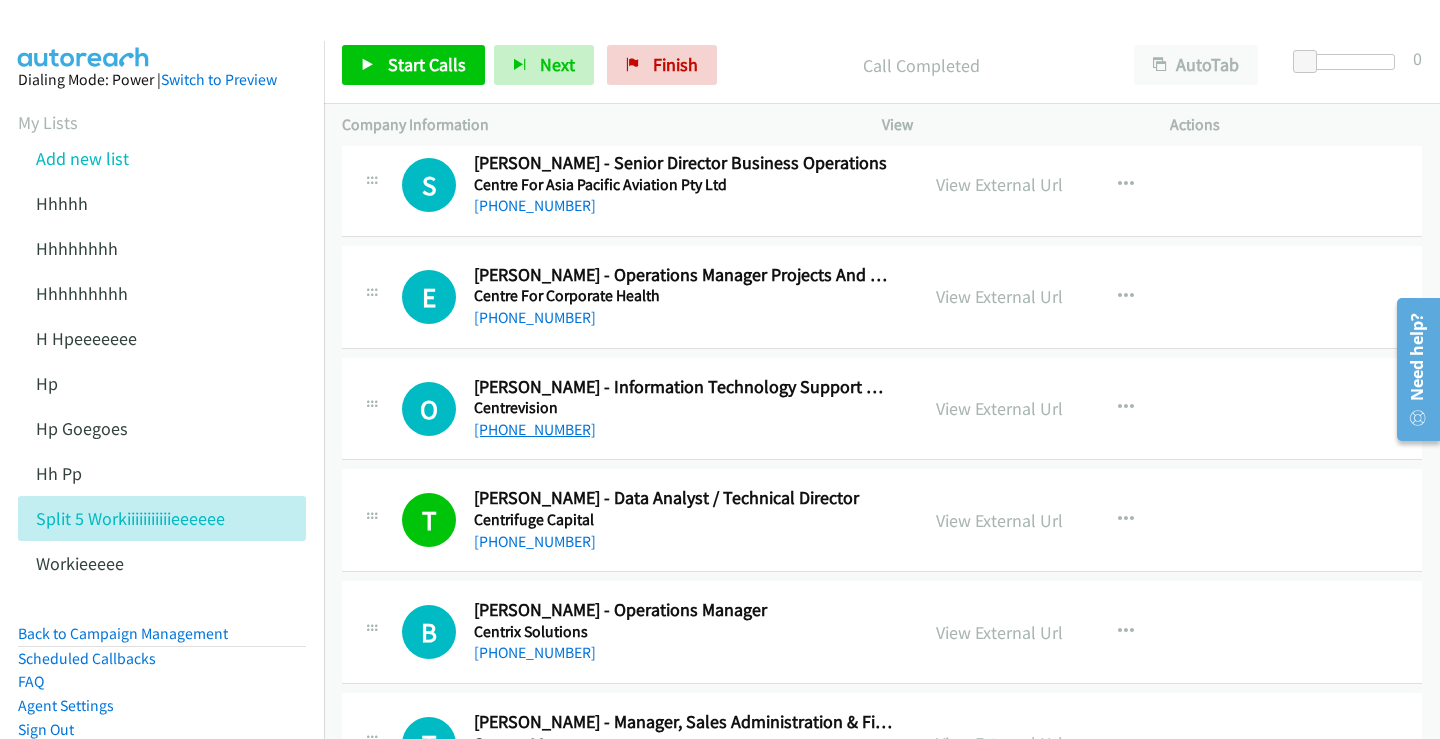 click on "+61 3 9005 1052" at bounding box center (535, 429) 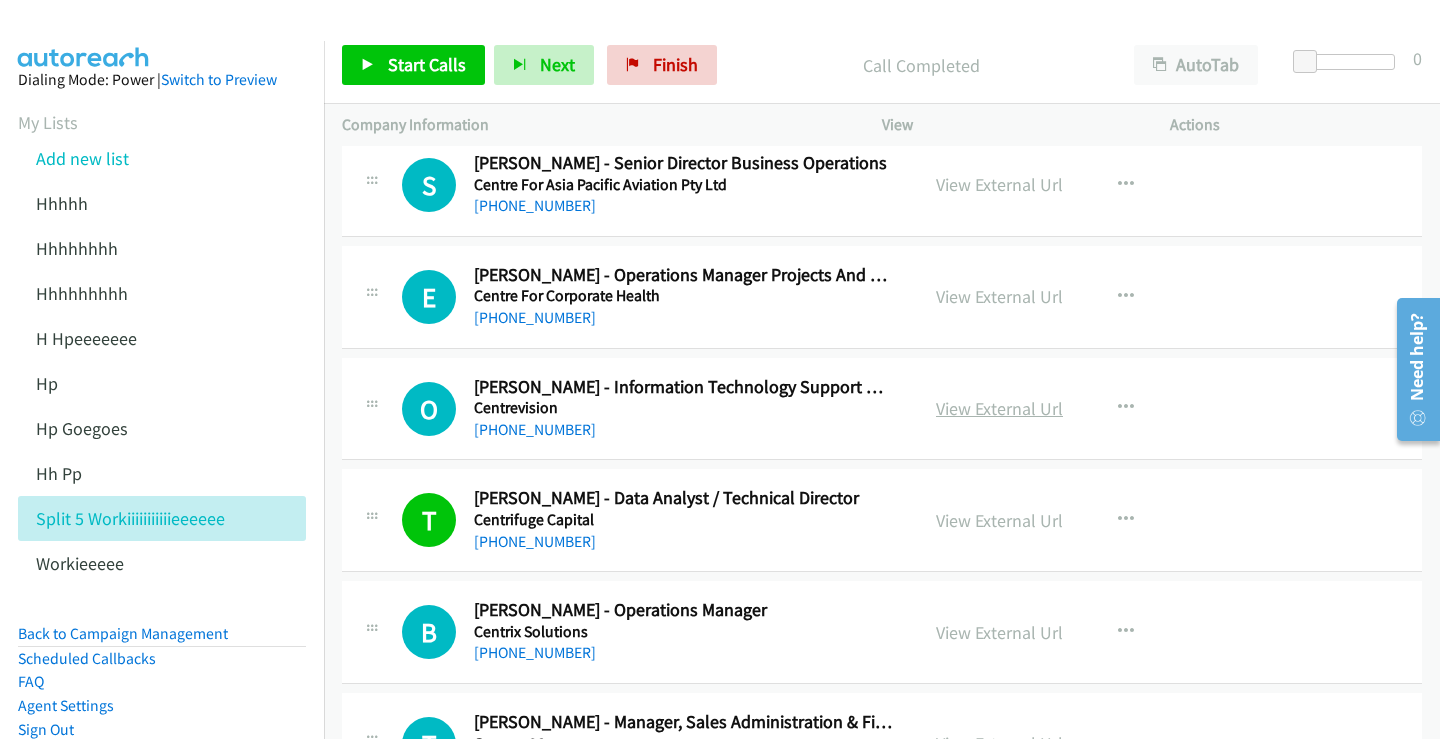 click on "View External Url" at bounding box center (999, 408) 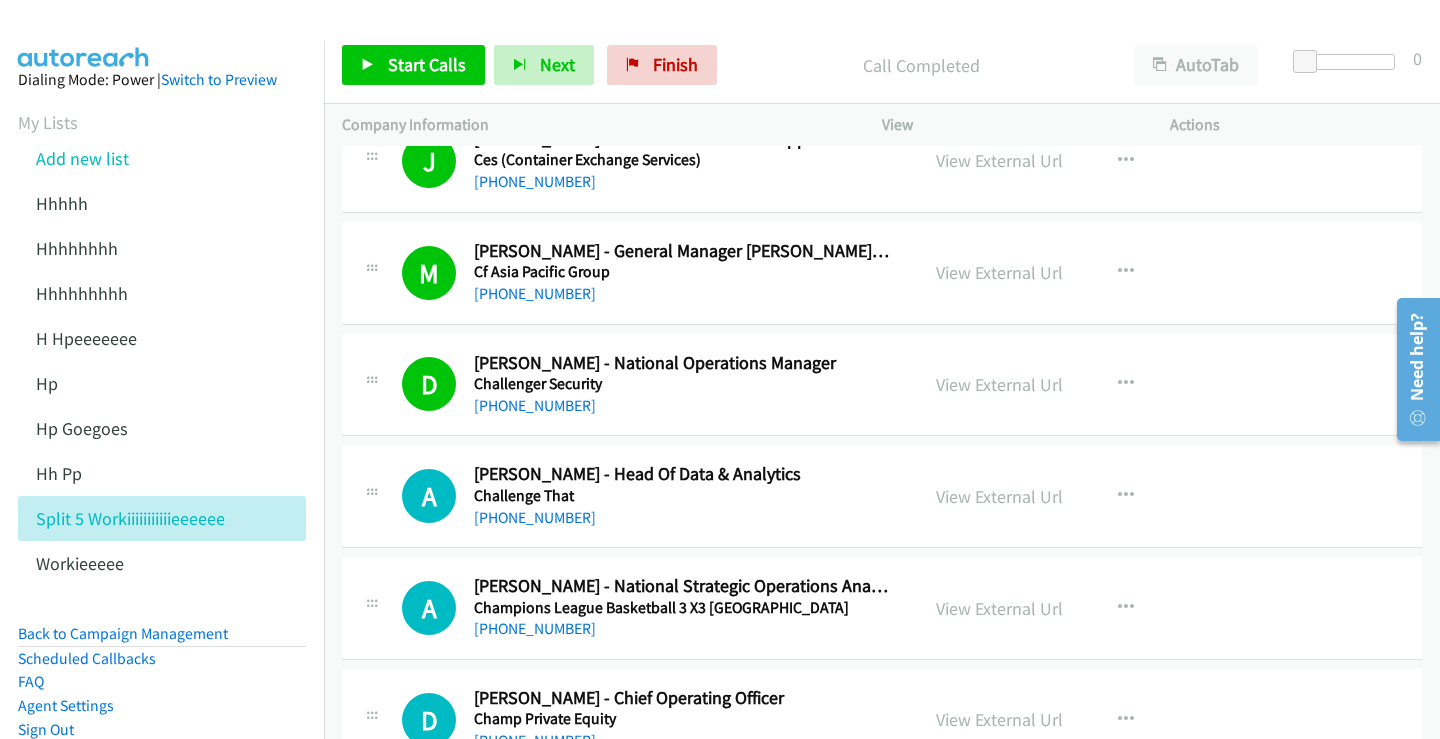 scroll, scrollTop: 3400, scrollLeft: 0, axis: vertical 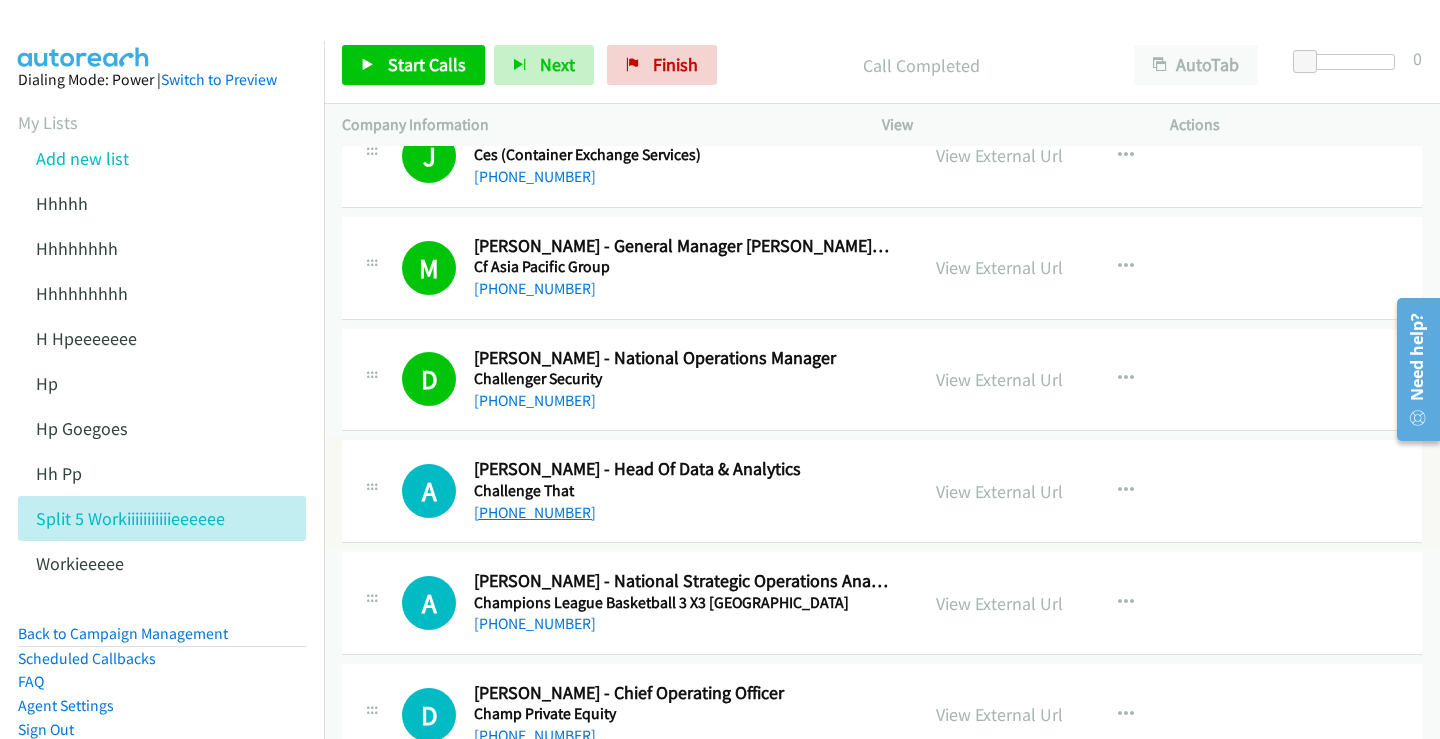 click on "+61 469 777 252" at bounding box center (535, 512) 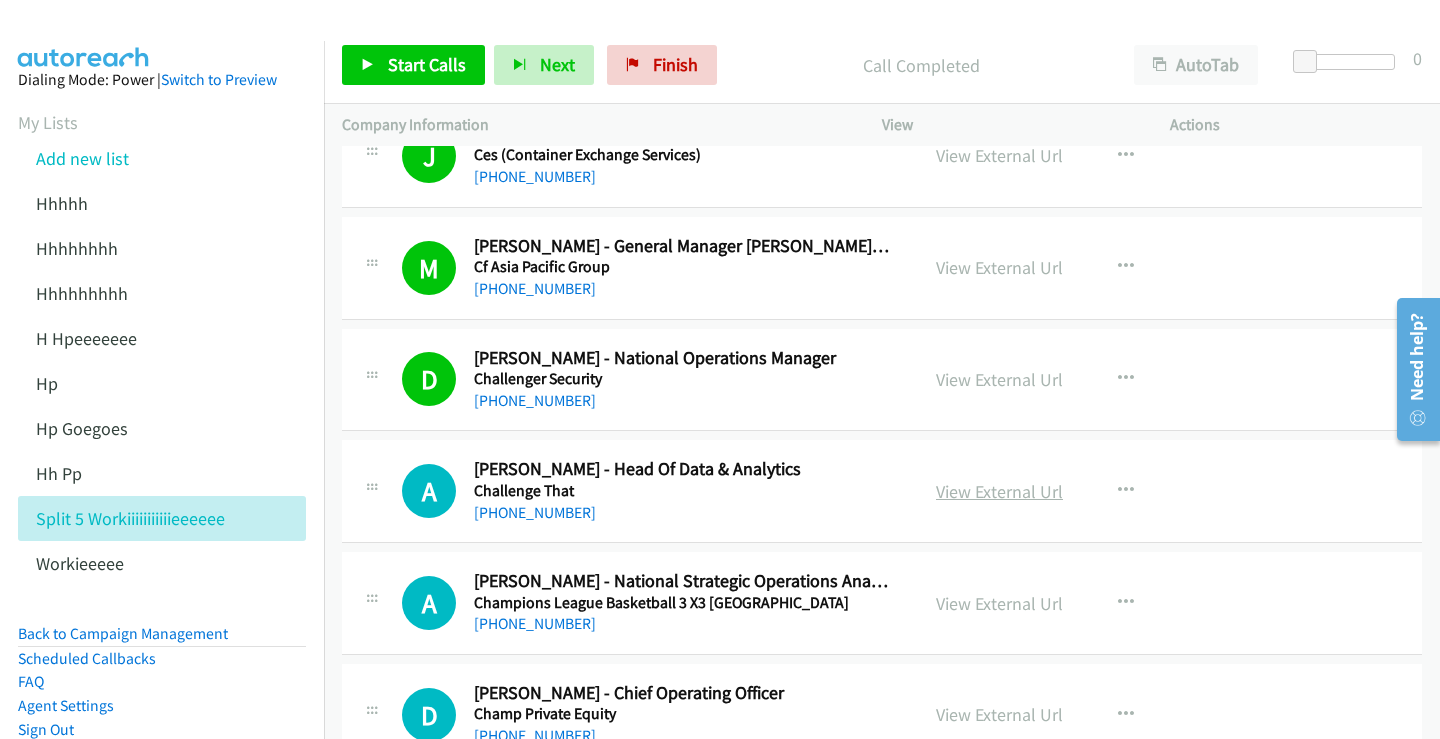 click on "View External Url" at bounding box center [999, 491] 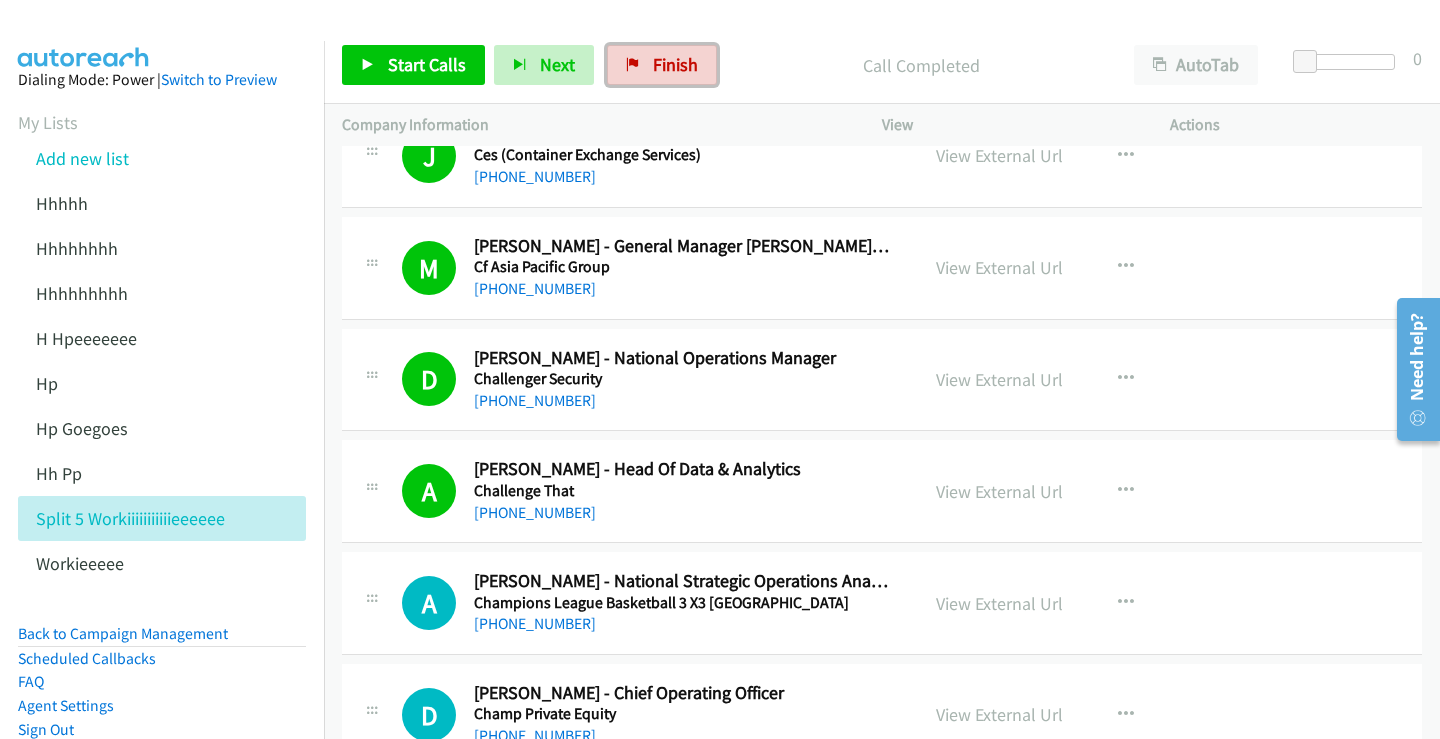 drag, startPoint x: 671, startPoint y: 73, endPoint x: 820, endPoint y: 58, distance: 149.75313 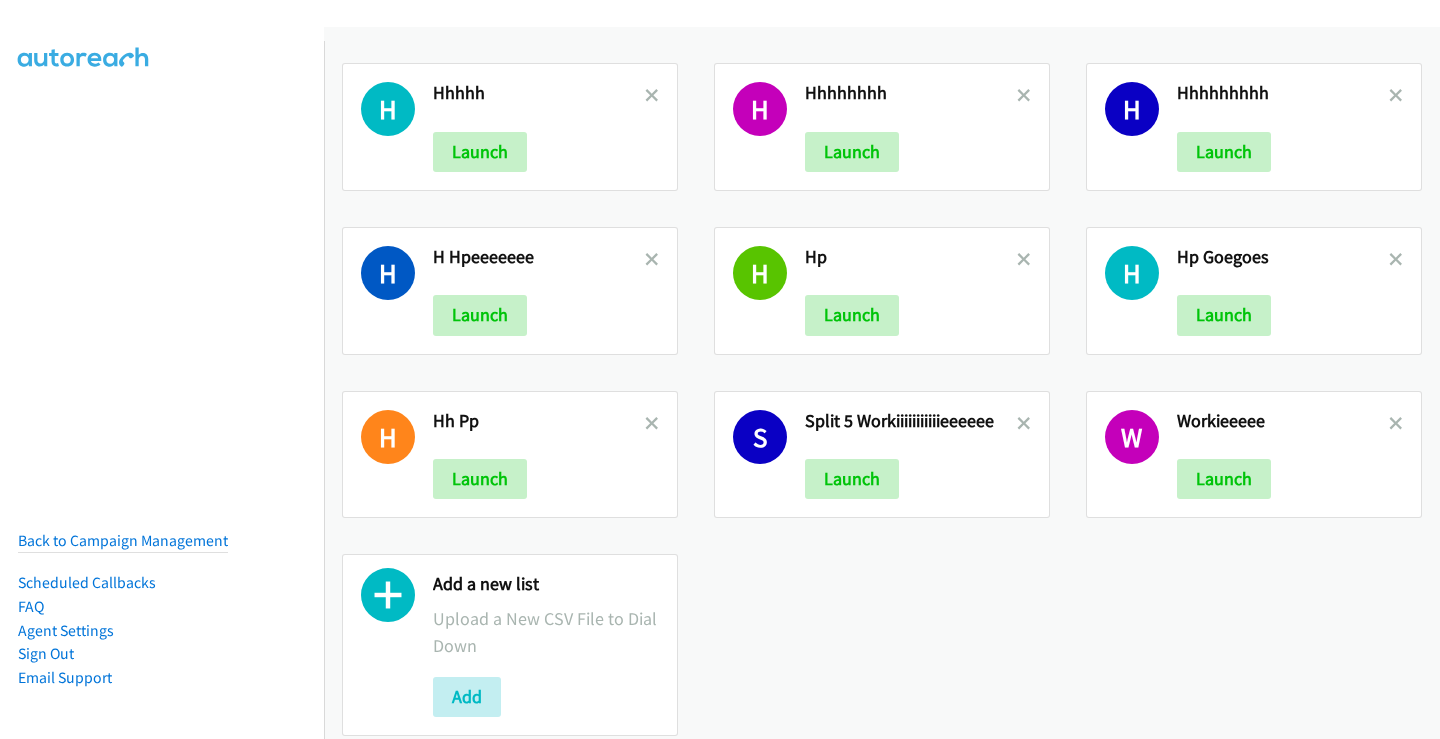 scroll, scrollTop: 0, scrollLeft: 0, axis: both 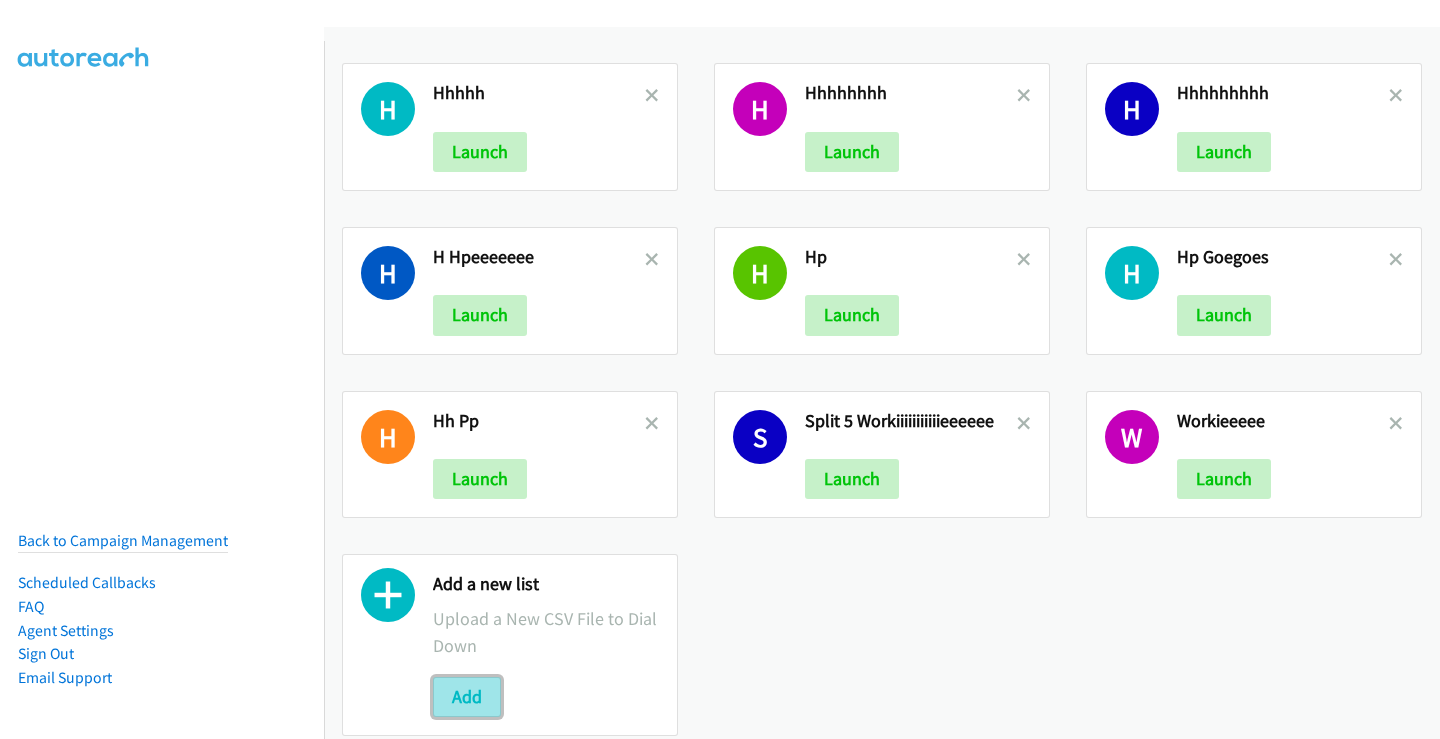 click on "Add" at bounding box center (467, 697) 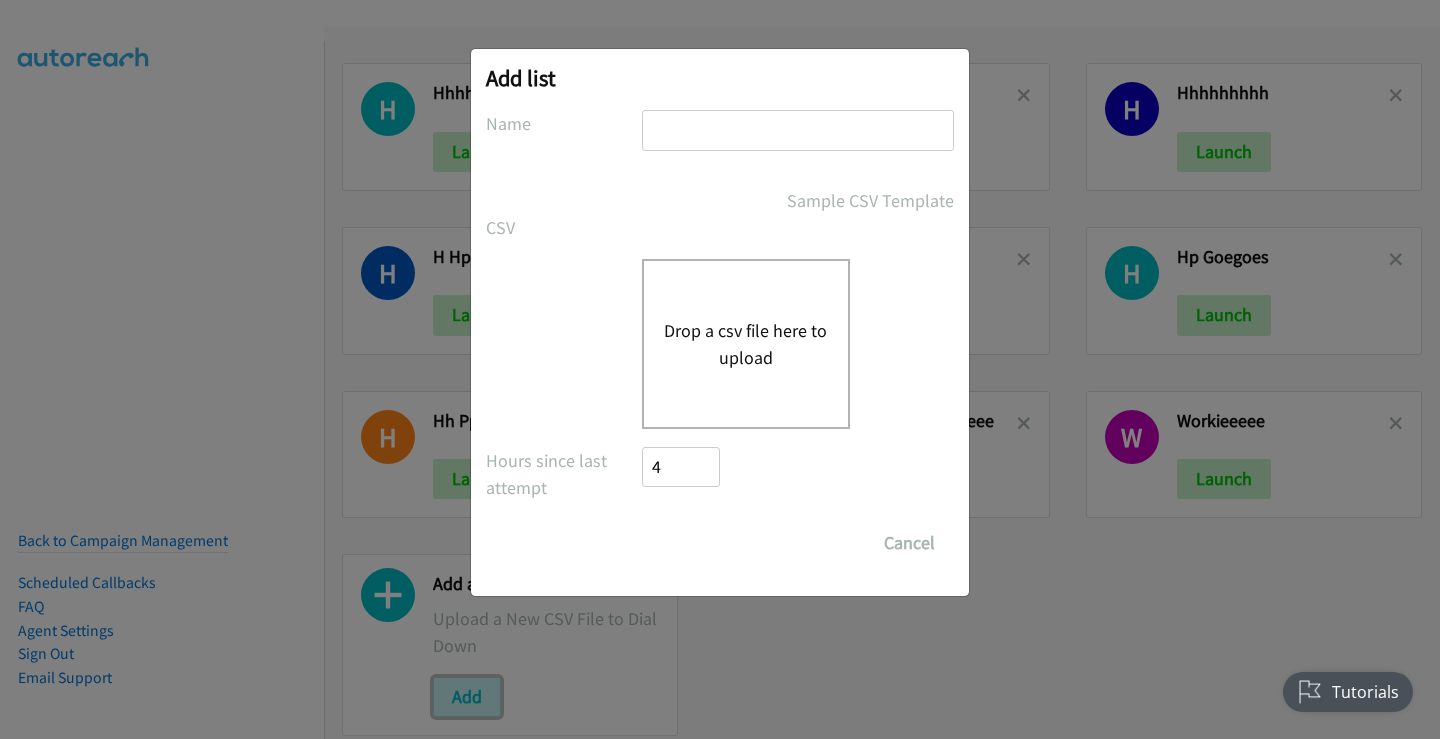 scroll, scrollTop: 0, scrollLeft: 0, axis: both 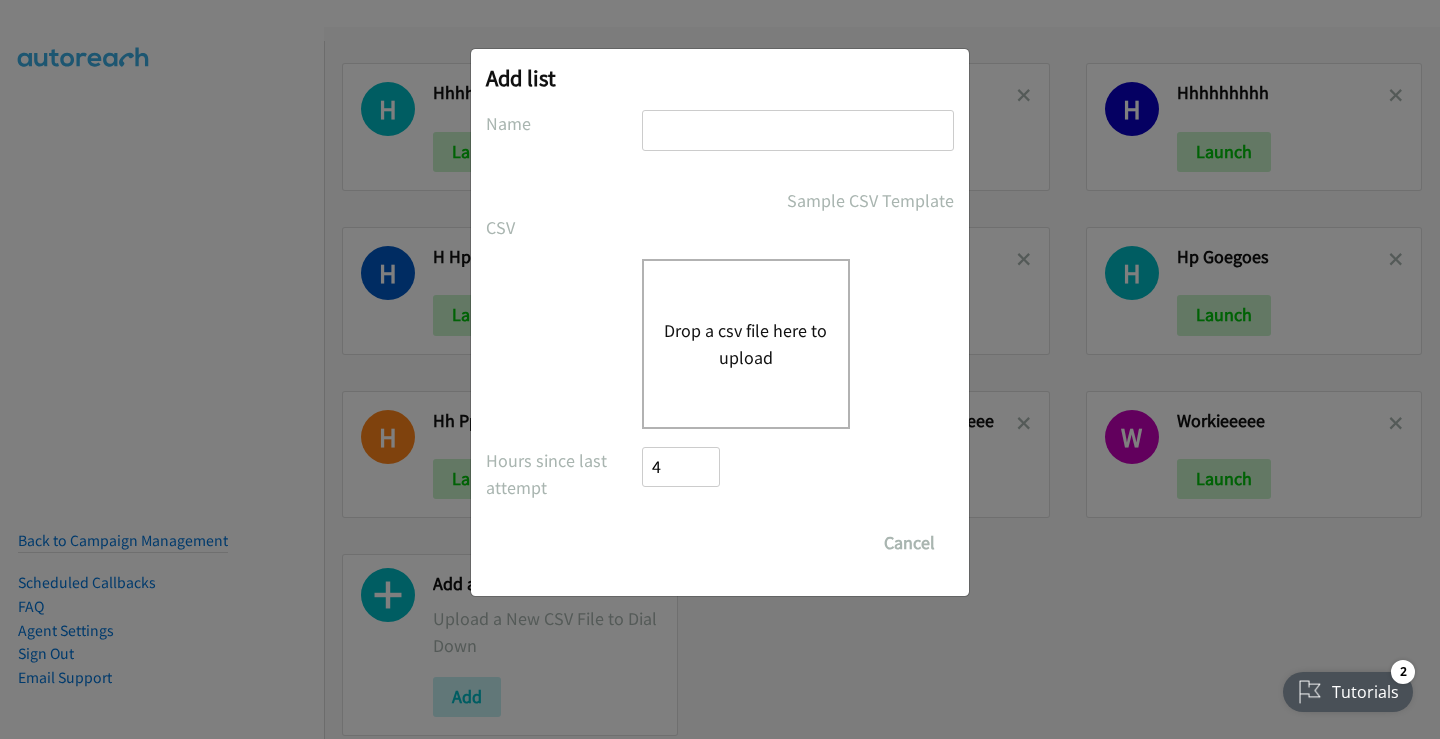 click on "Drop a csv file here to upload" at bounding box center [746, 344] 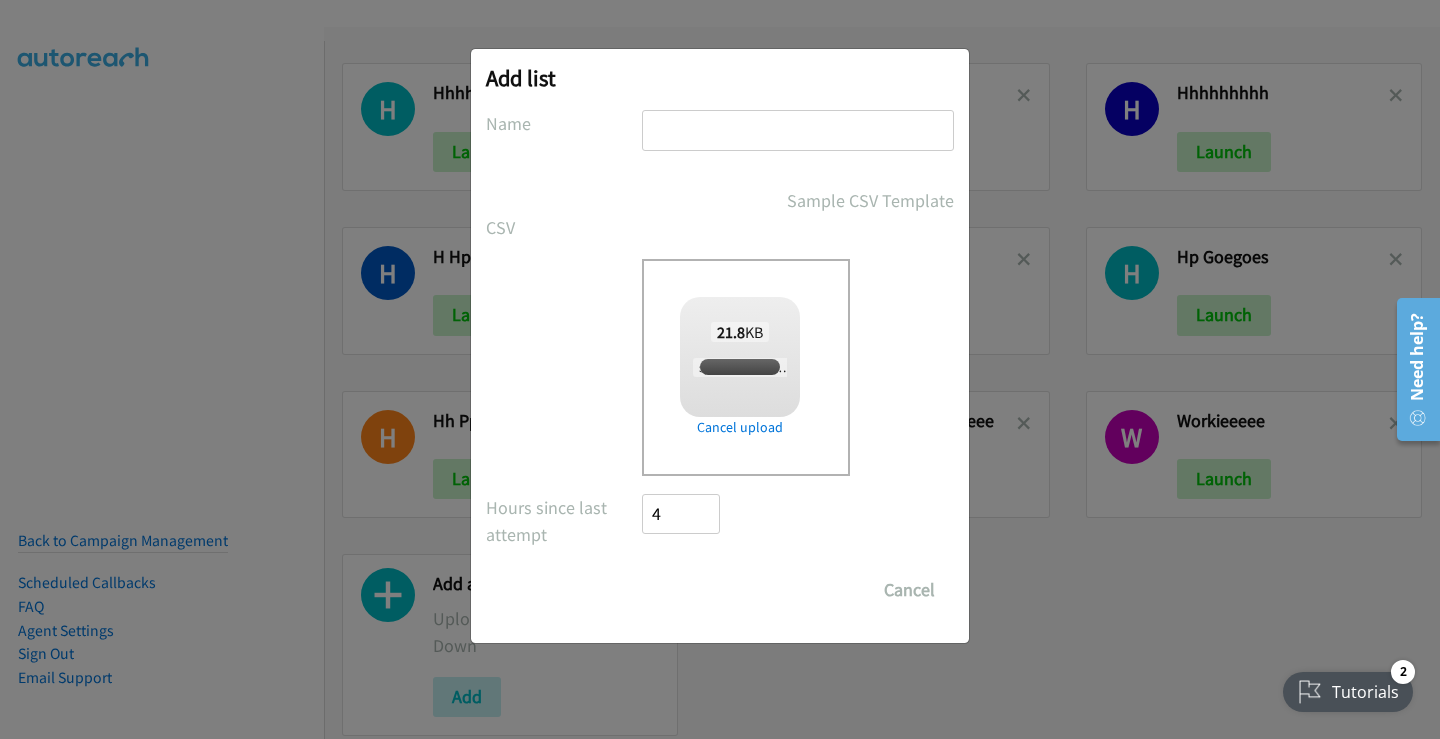 checkbox on "true" 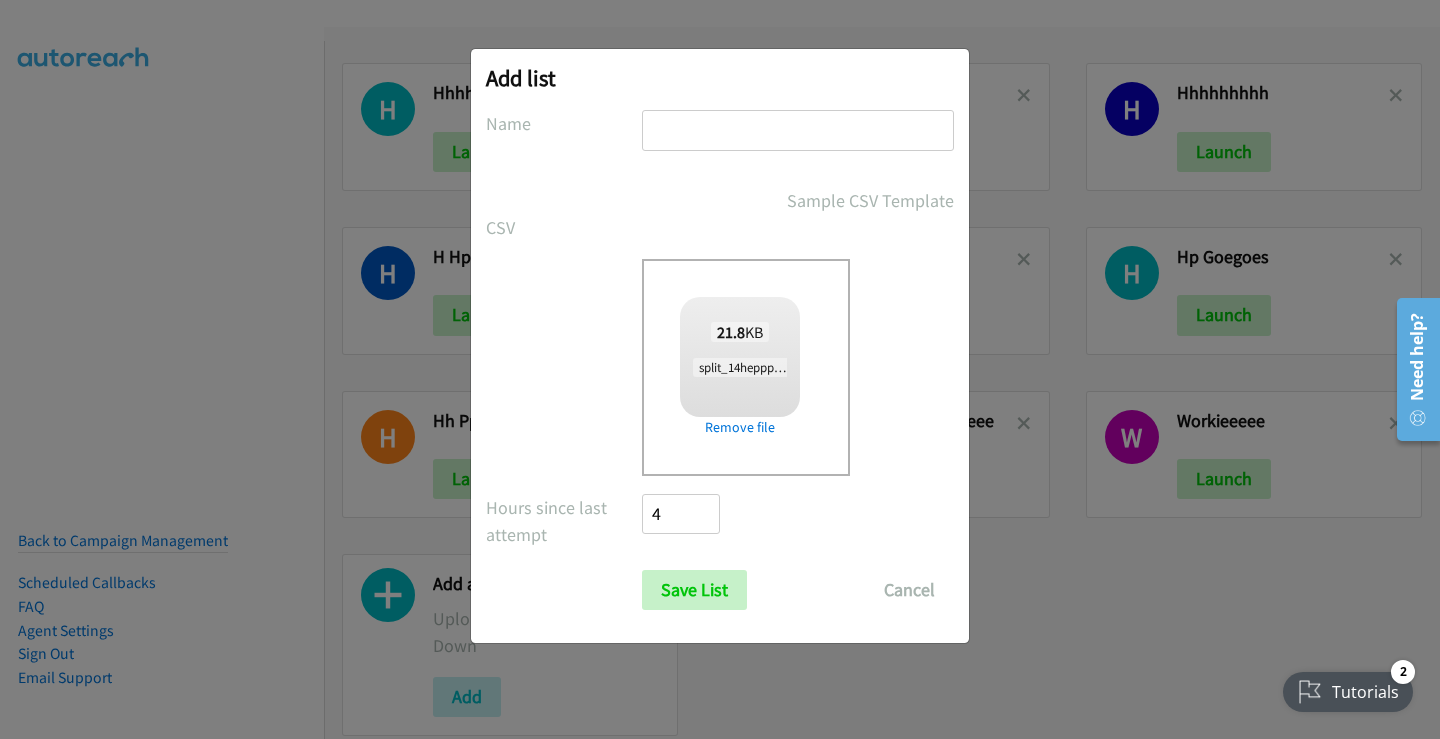 click at bounding box center (798, 130) 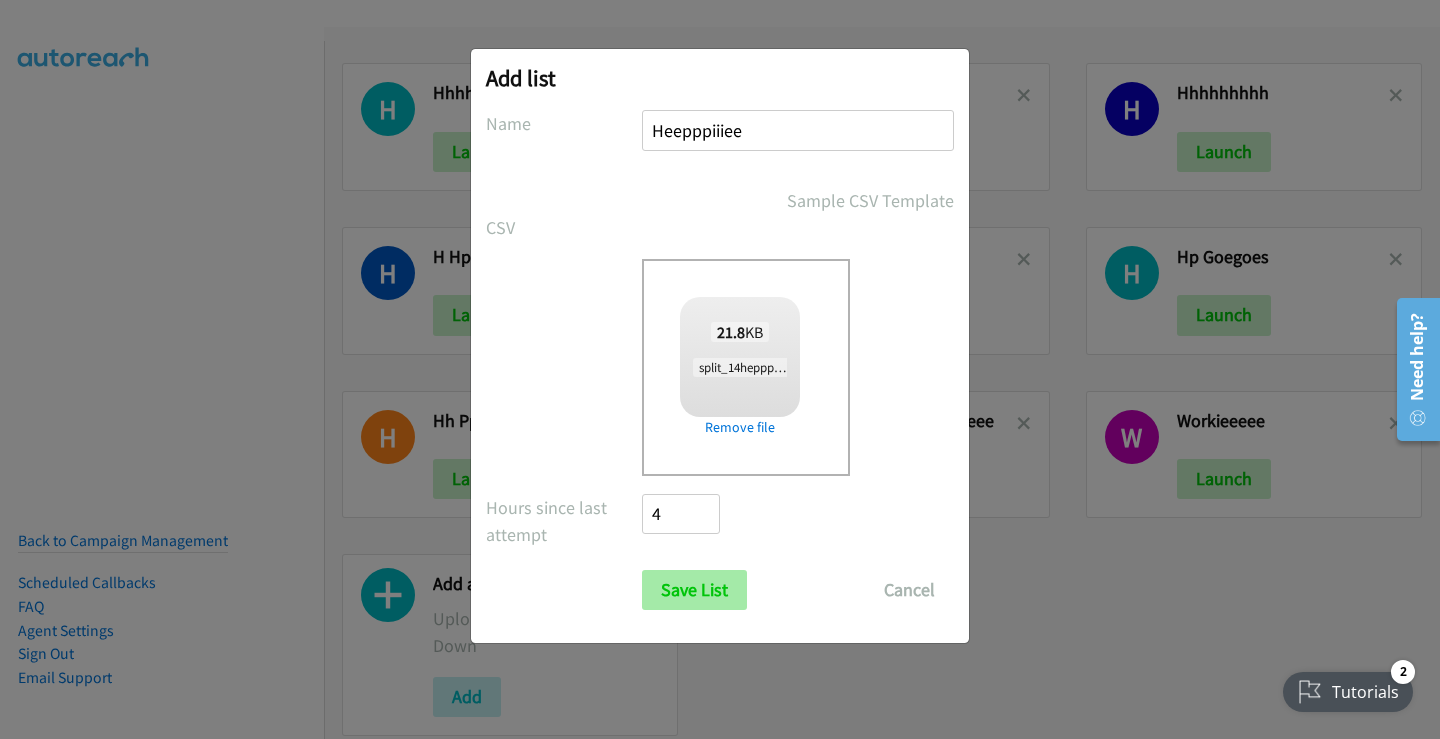 type on "Heepppiiiee" 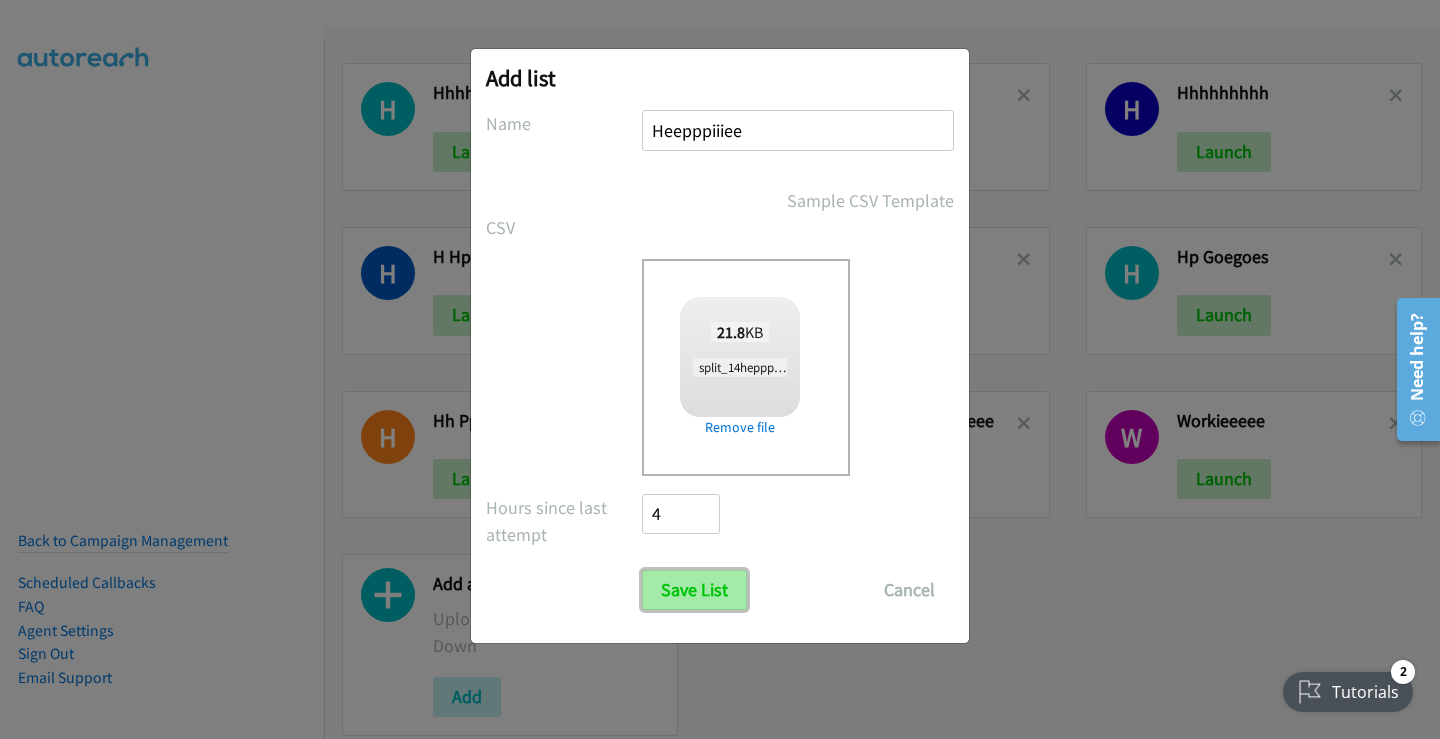 click on "Save List" at bounding box center [694, 590] 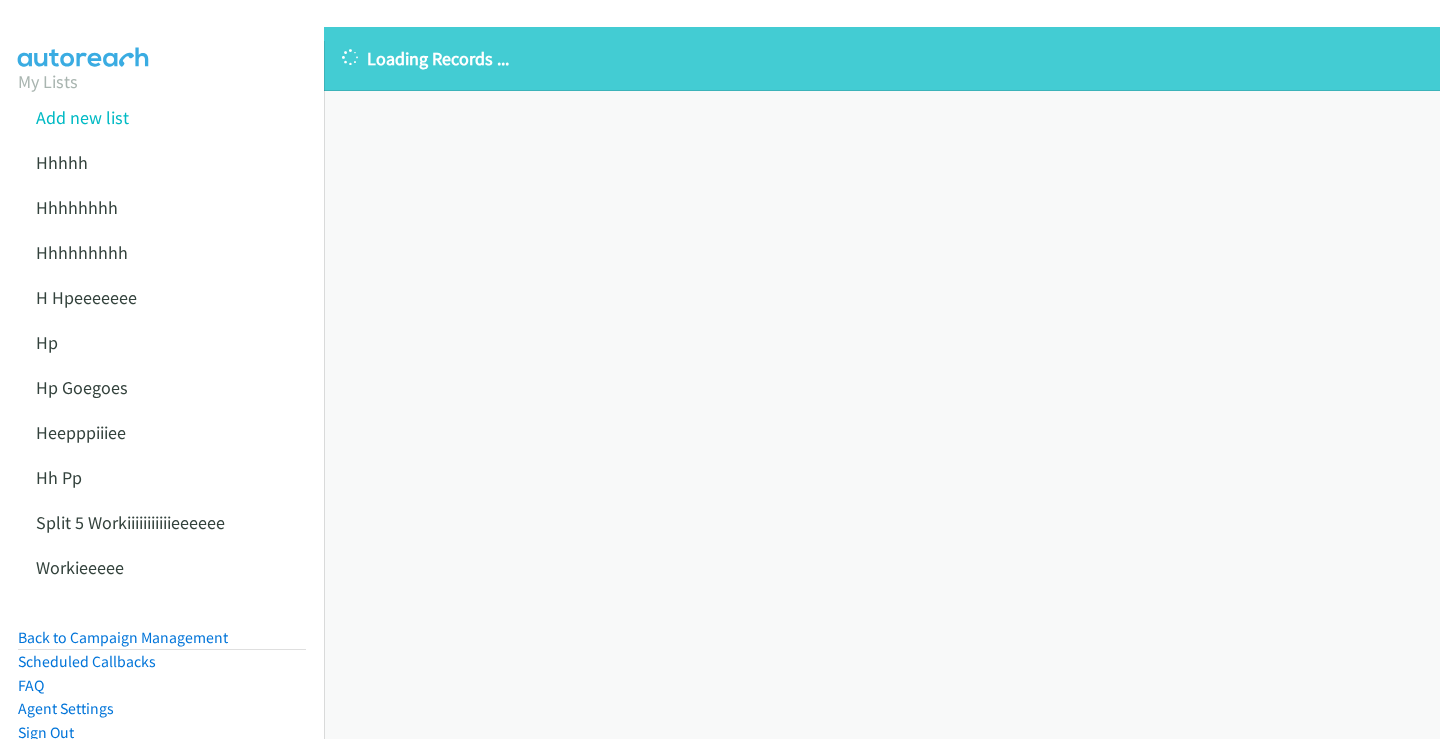scroll, scrollTop: 0, scrollLeft: 0, axis: both 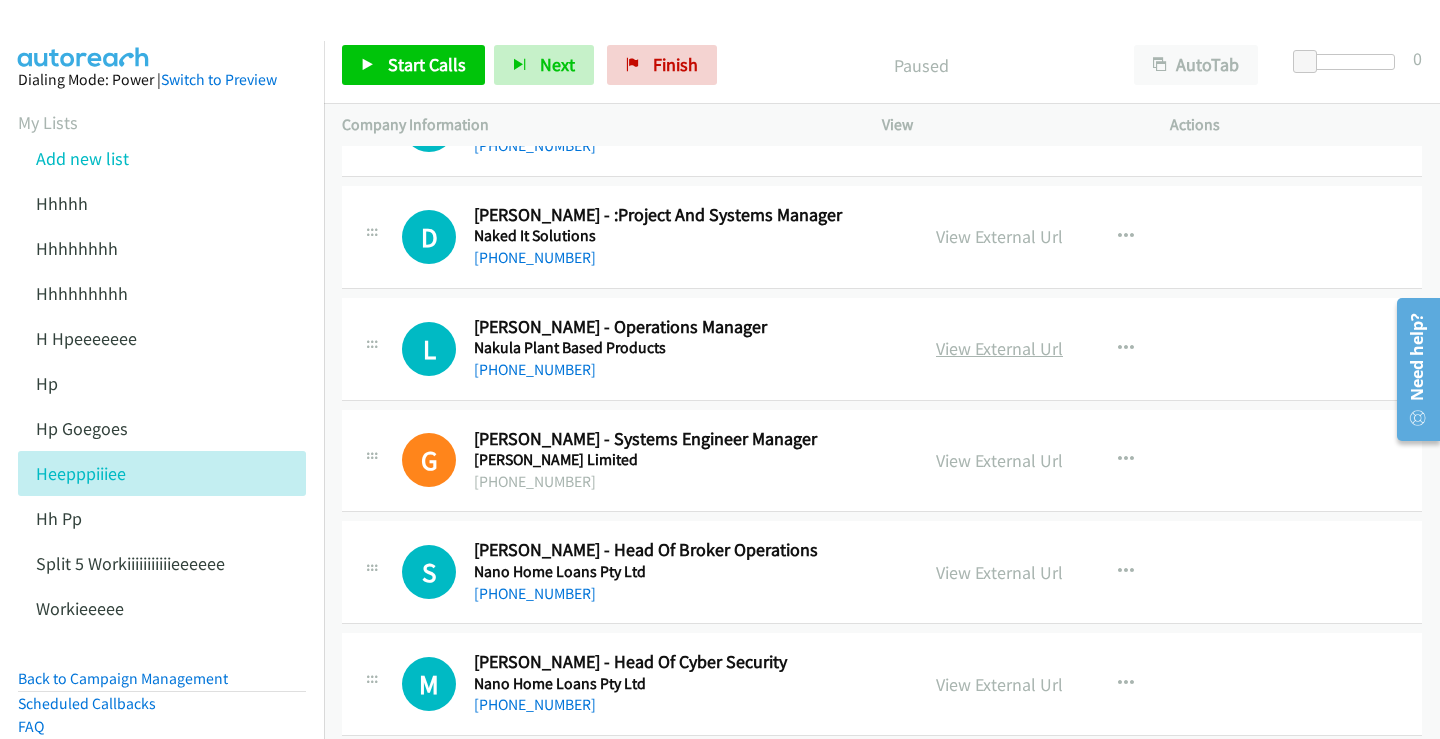 click on "View External Url" at bounding box center [999, 348] 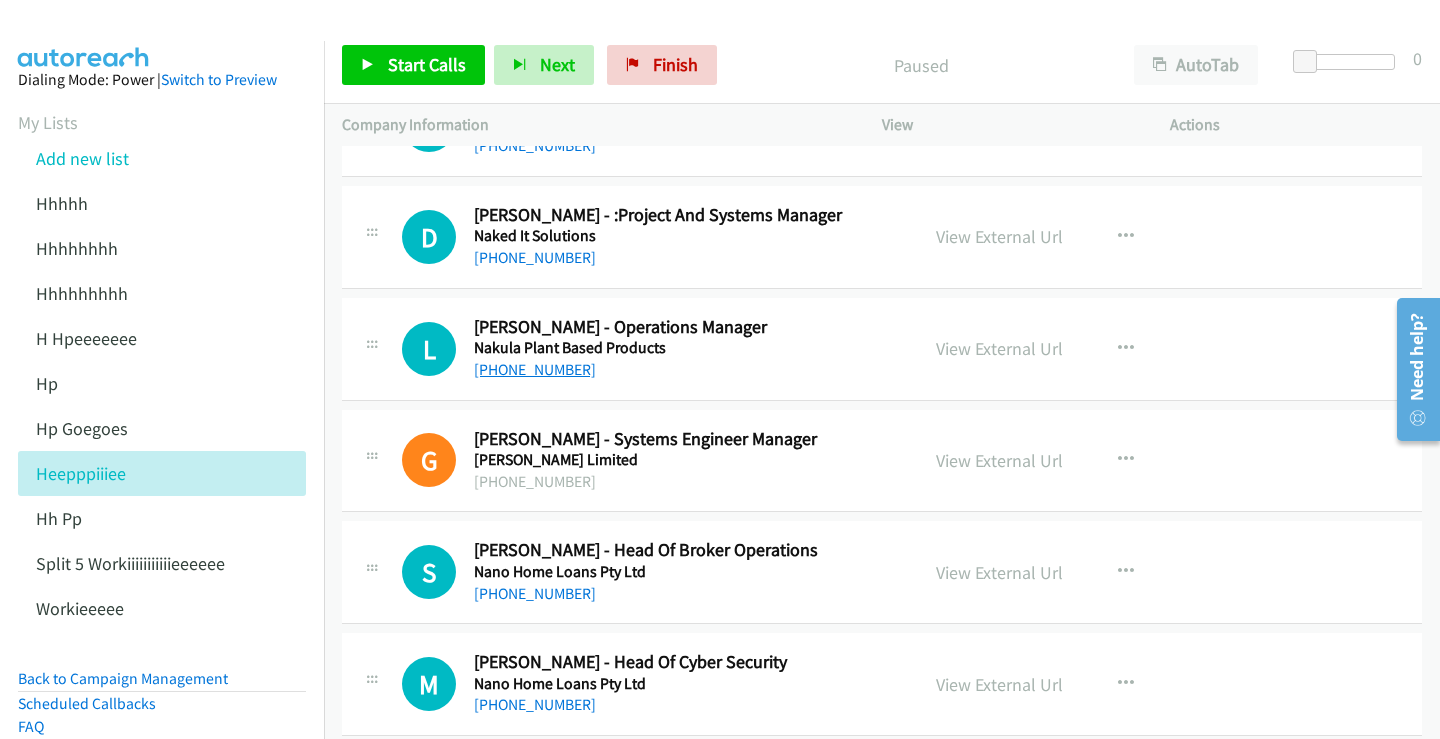 click on "[PHONE_NUMBER]" at bounding box center [535, 369] 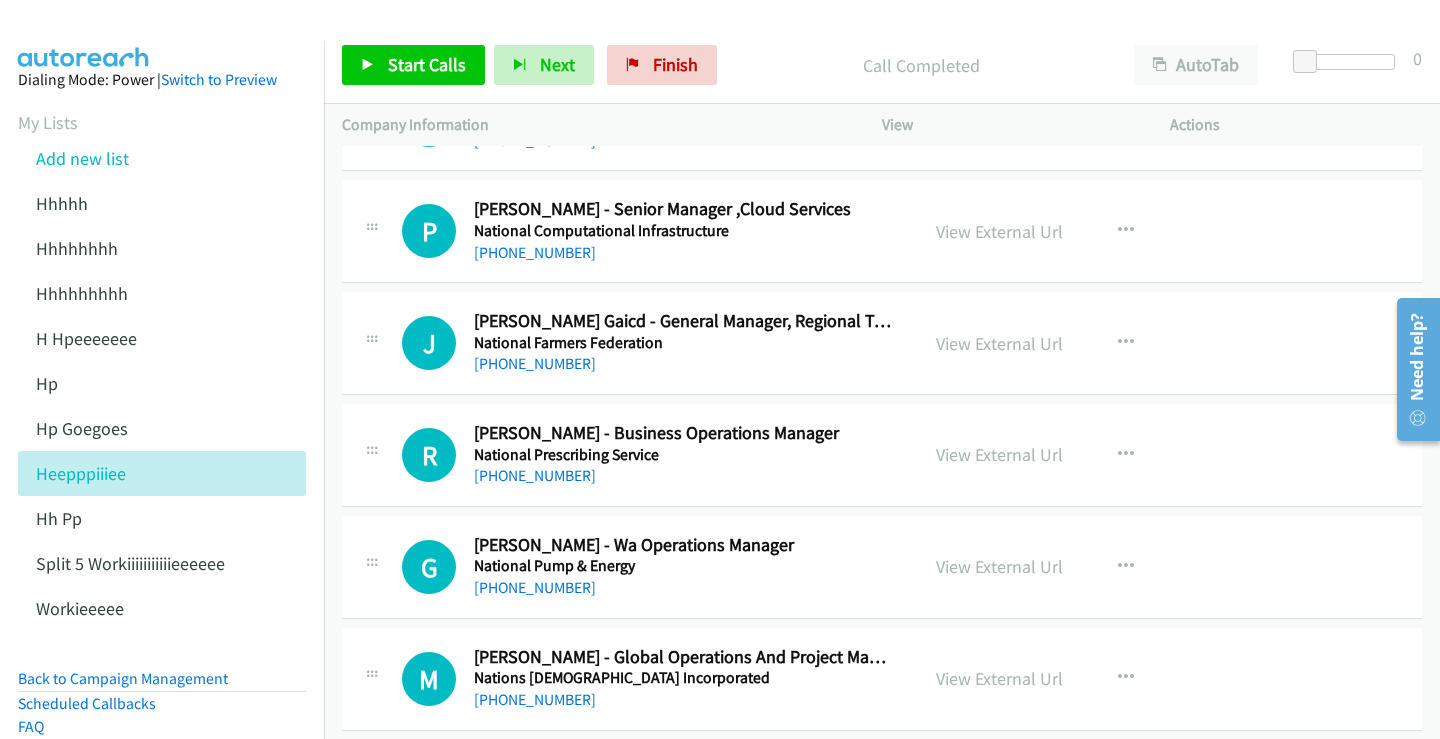 scroll, scrollTop: 1300, scrollLeft: 0, axis: vertical 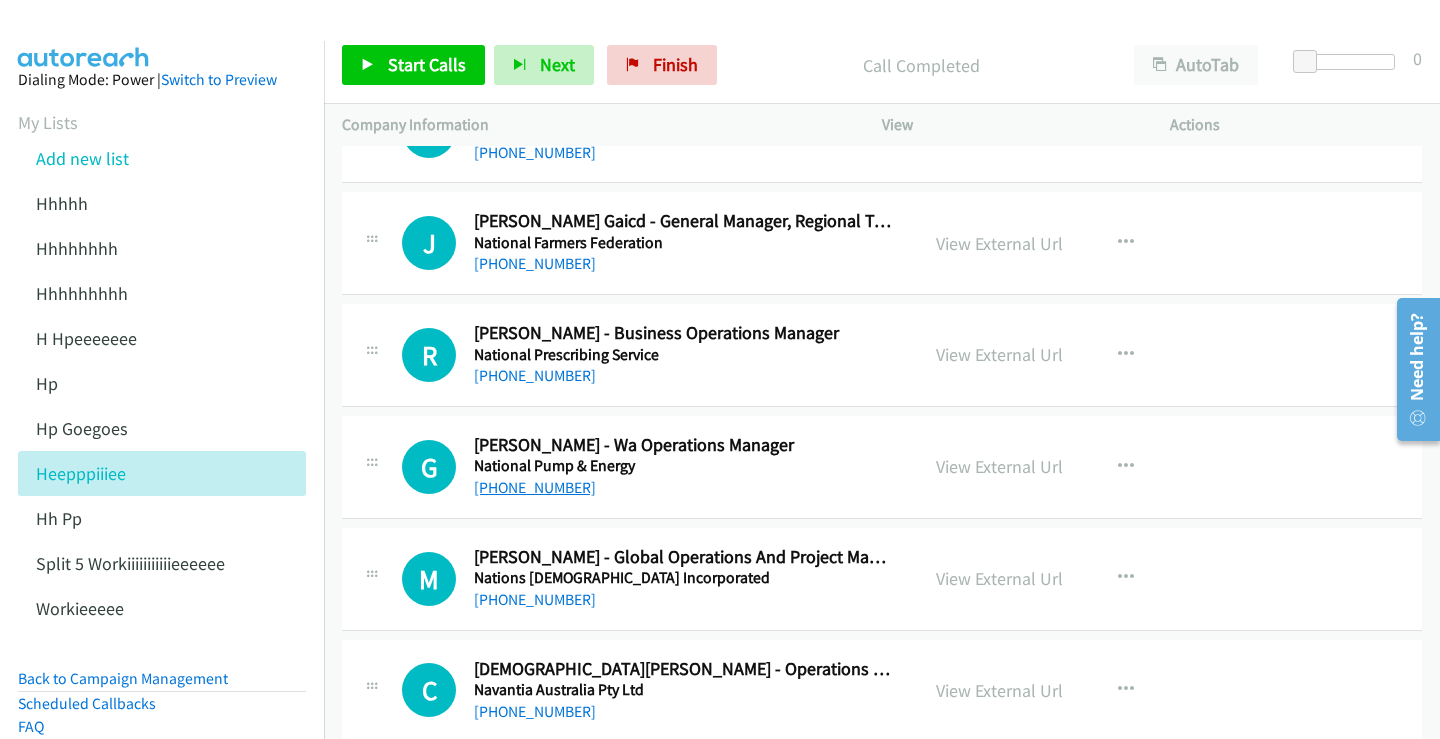 click on "[PHONE_NUMBER]" at bounding box center [535, 487] 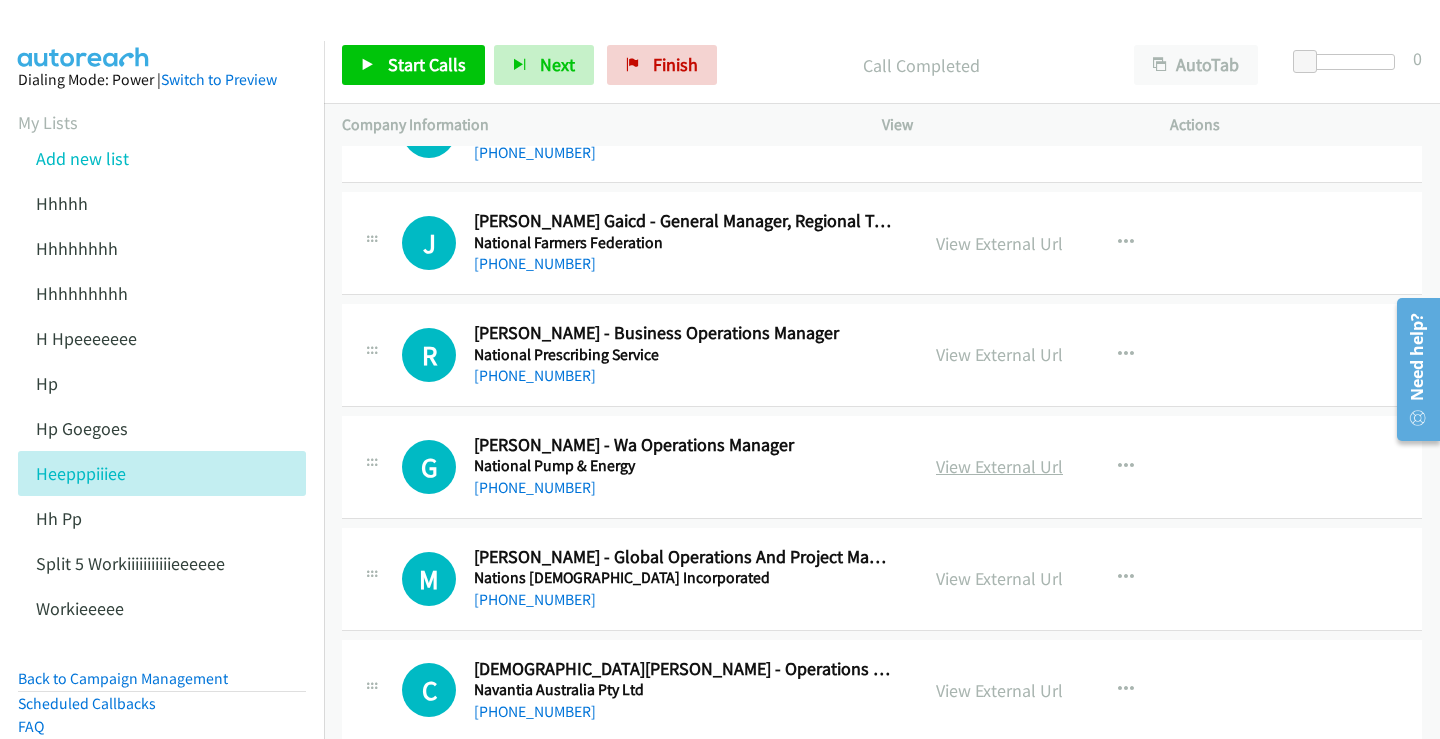click on "View External Url" at bounding box center (999, 466) 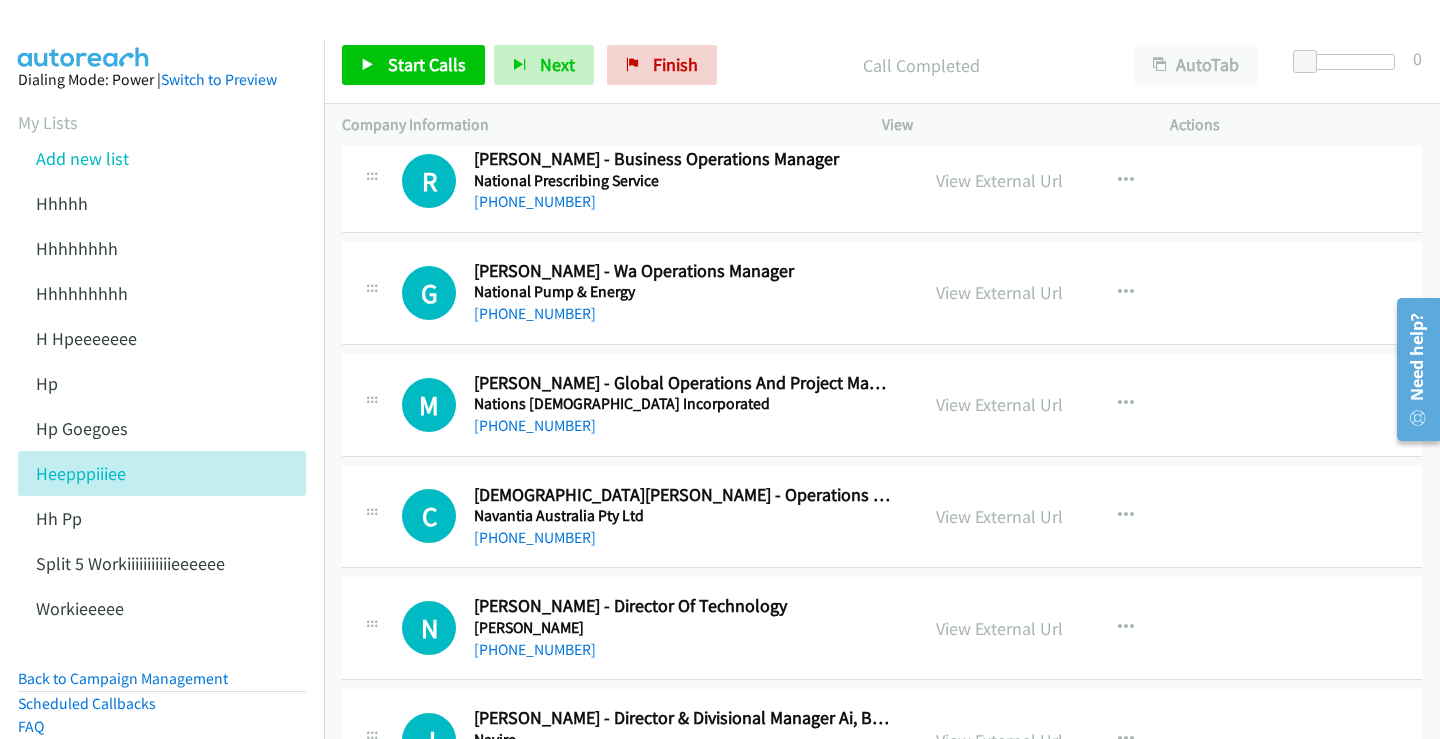 scroll, scrollTop: 1500, scrollLeft: 0, axis: vertical 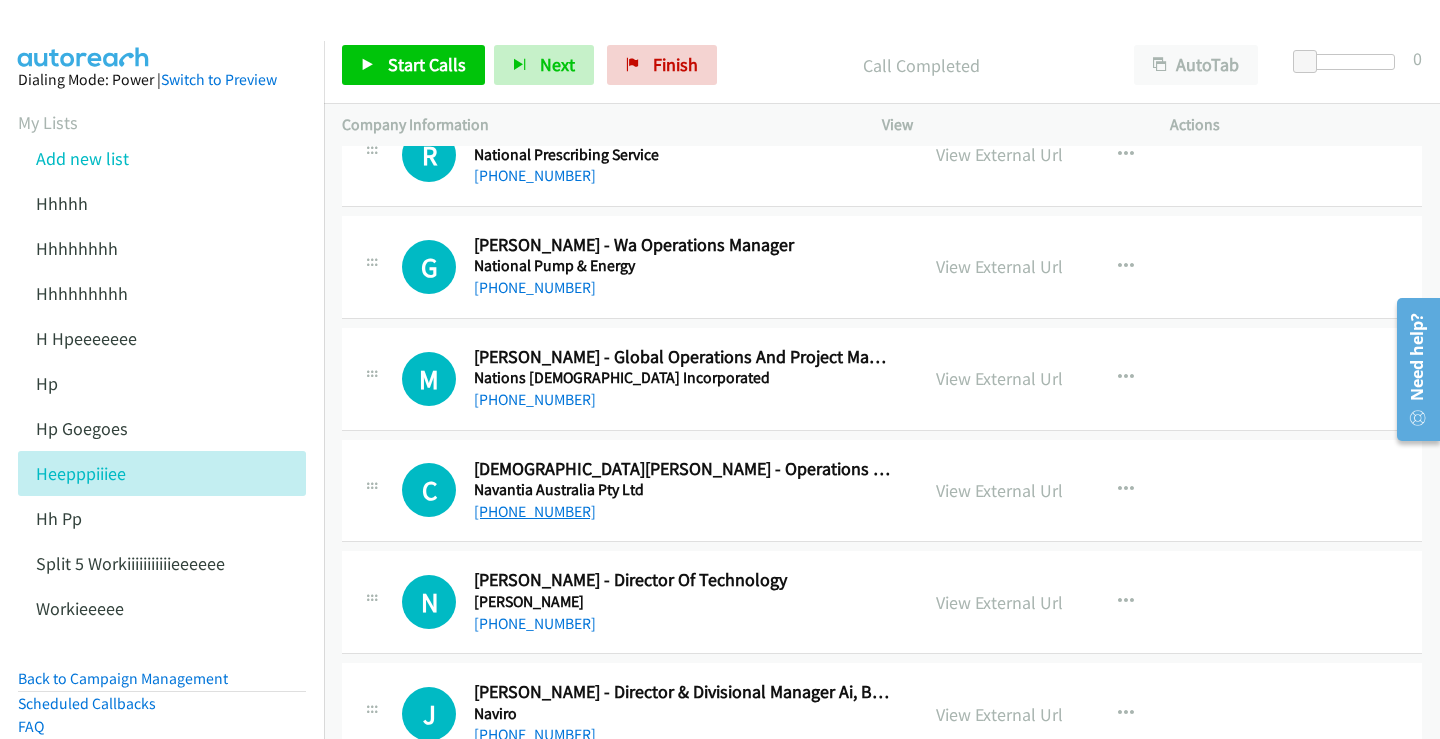 click on "[PHONE_NUMBER]" at bounding box center [535, 511] 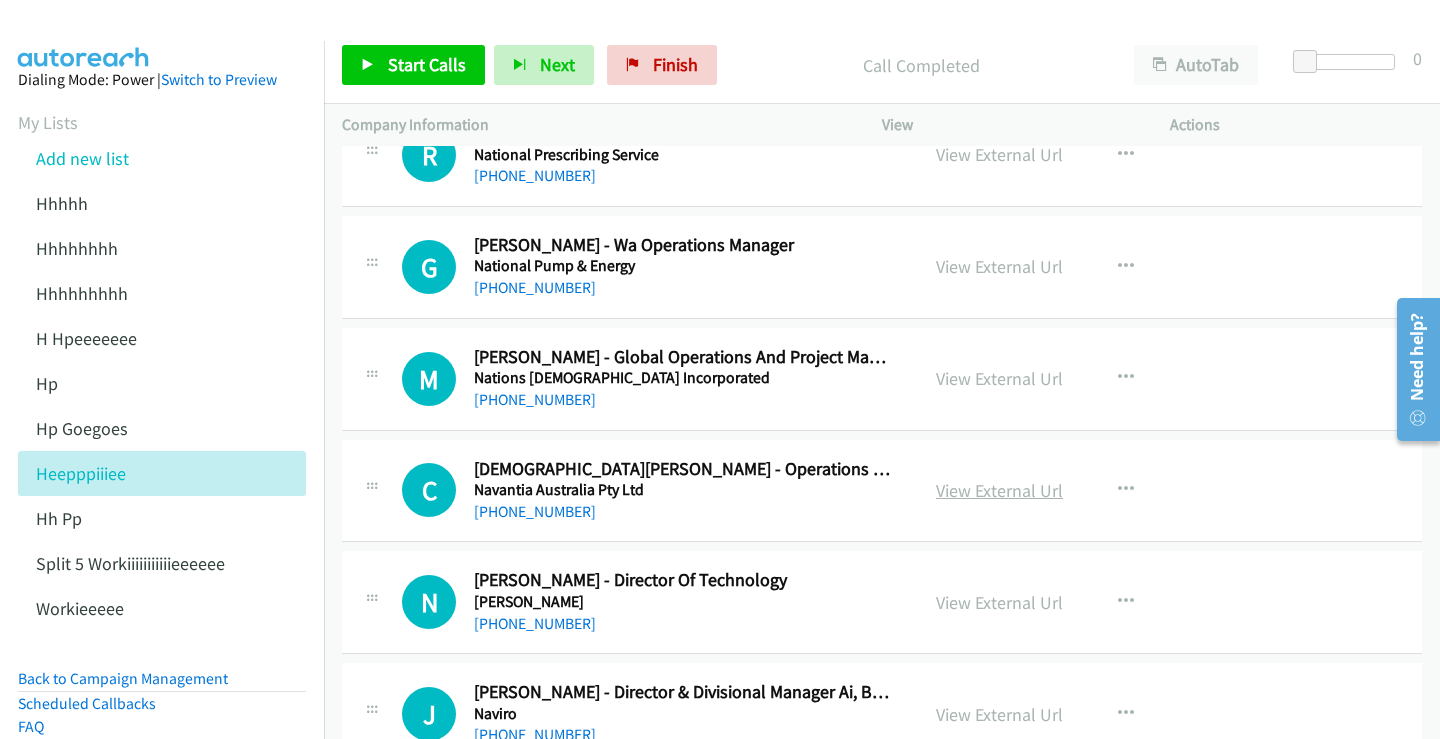 click on "View External Url" at bounding box center (999, 490) 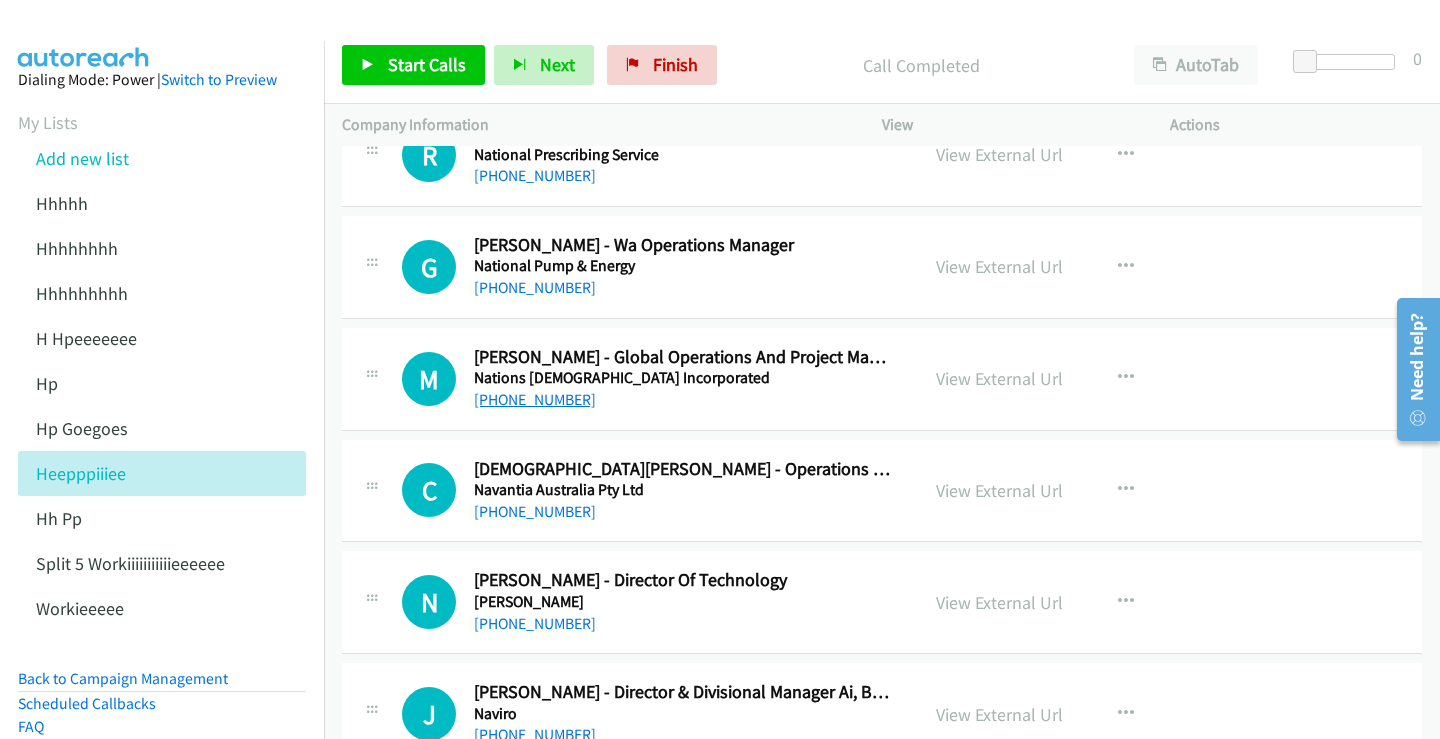 click on "[PHONE_NUMBER]" at bounding box center [535, 399] 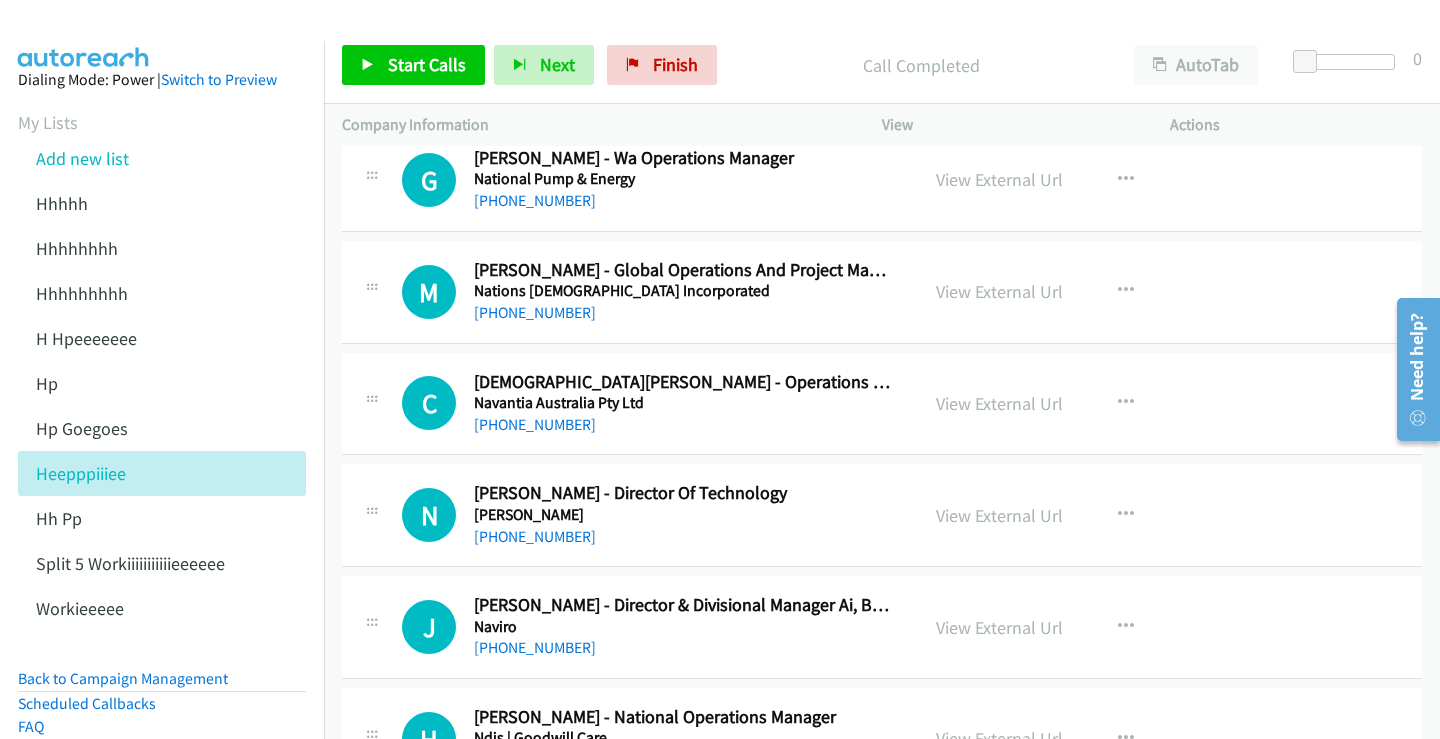 scroll, scrollTop: 1700, scrollLeft: 0, axis: vertical 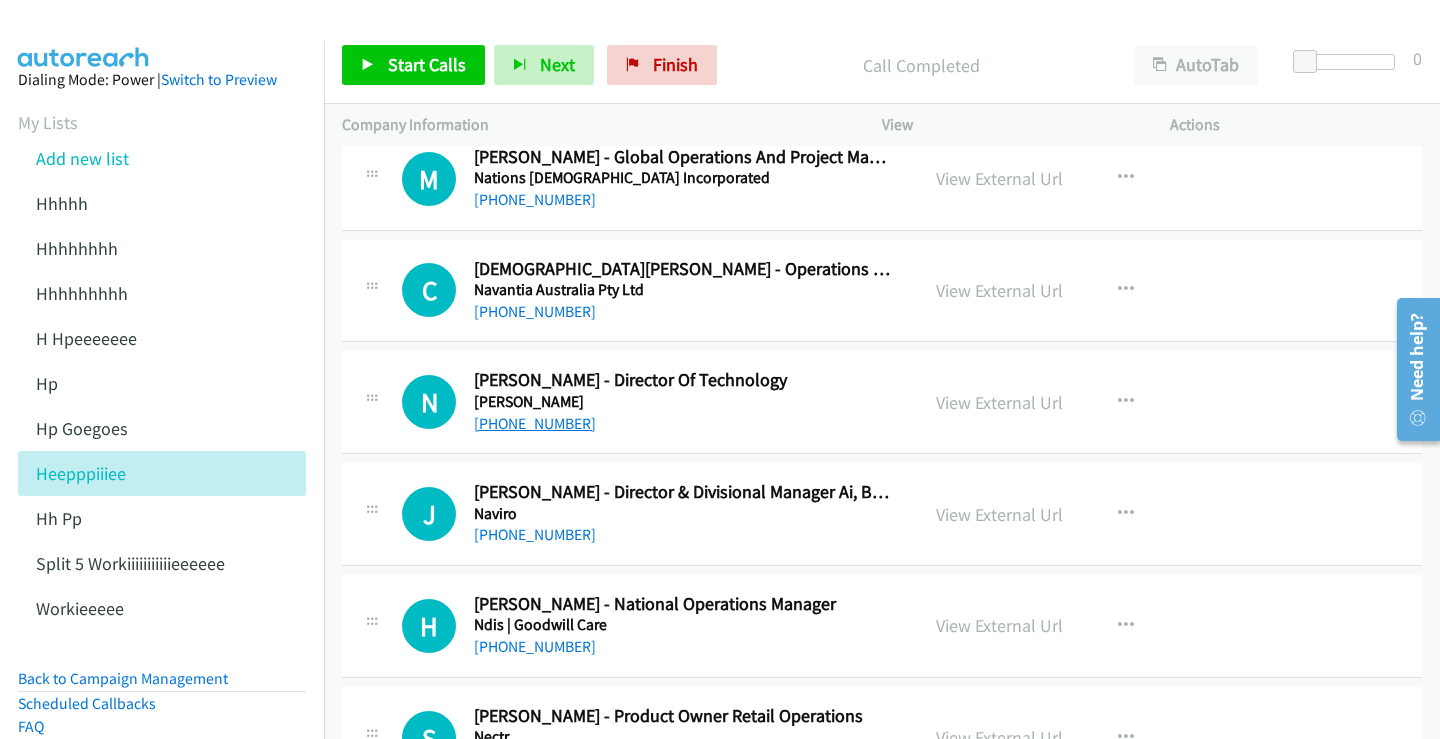 click on "[PHONE_NUMBER]" at bounding box center (535, 423) 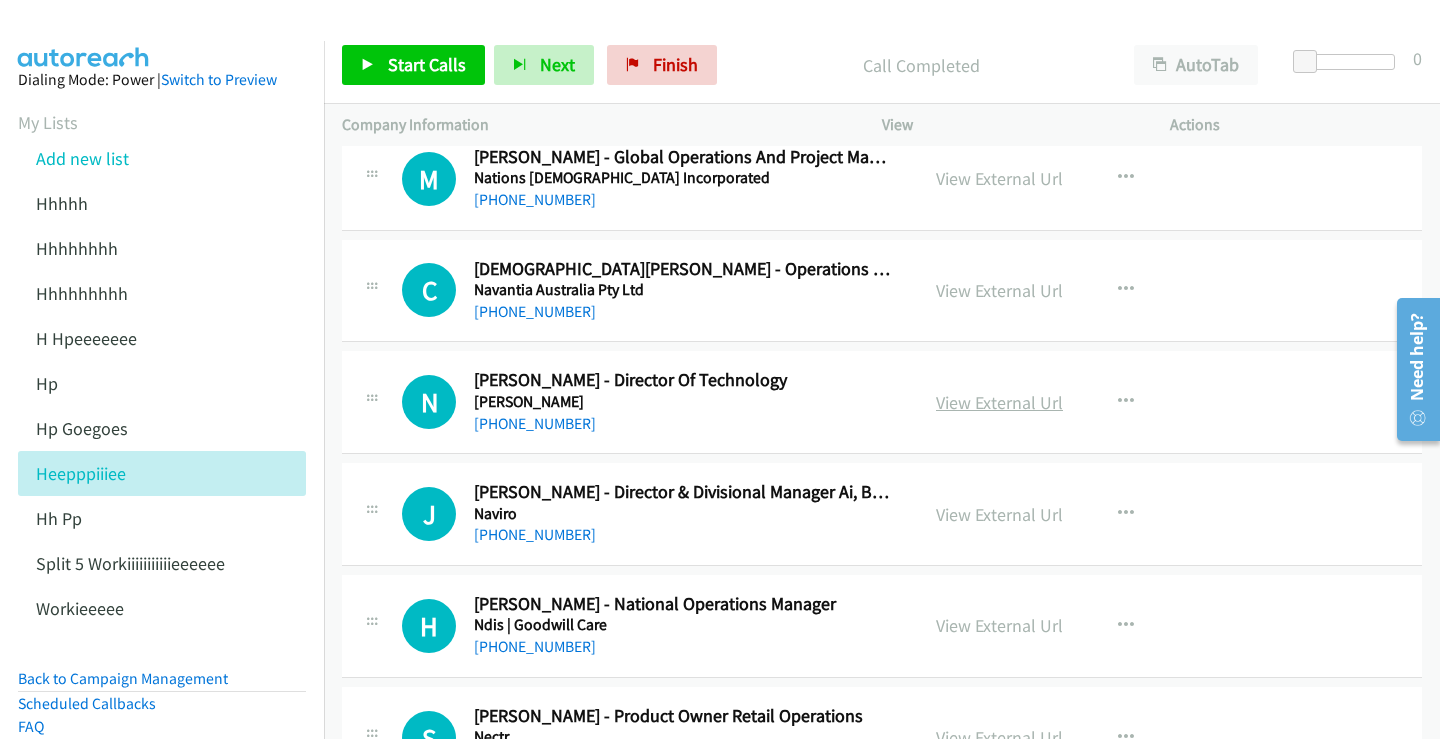 click on "View External Url" at bounding box center (999, 402) 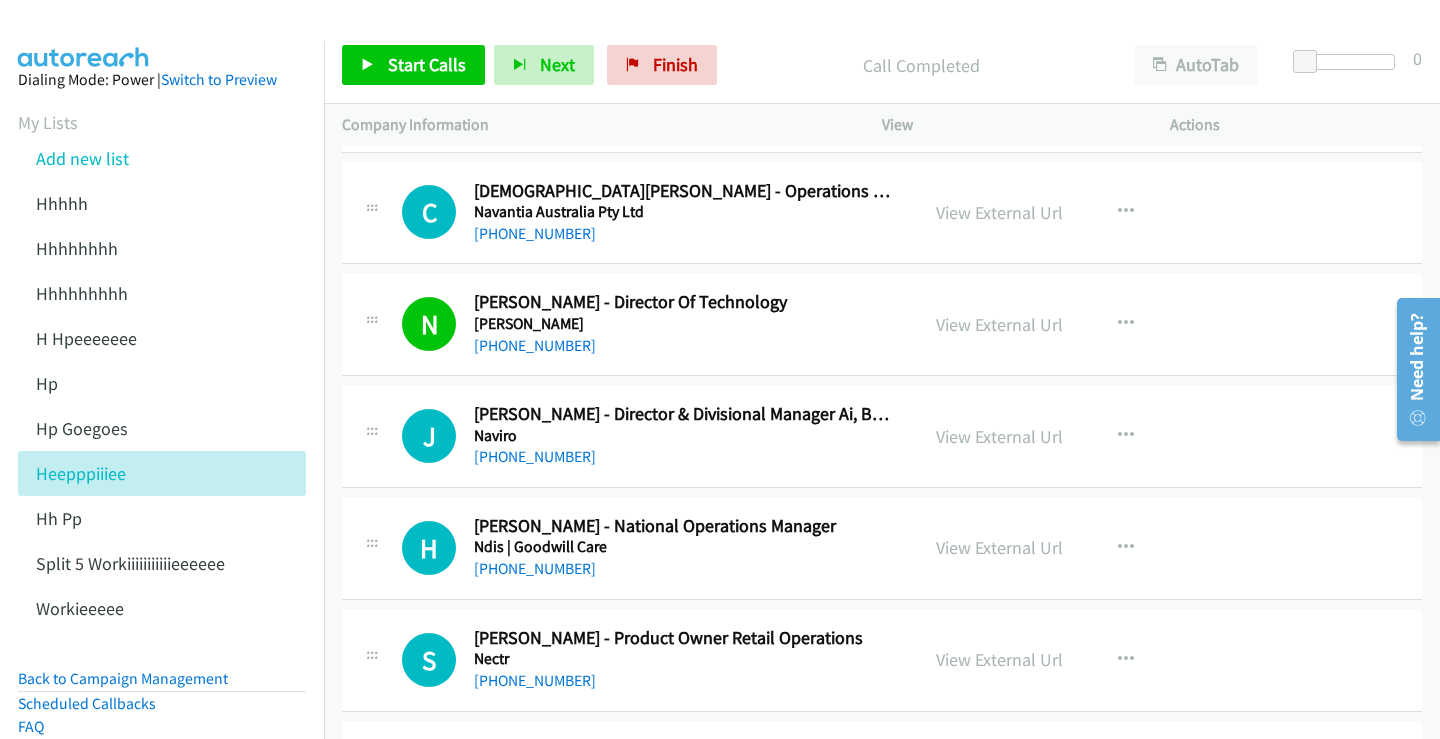 scroll, scrollTop: 1900, scrollLeft: 0, axis: vertical 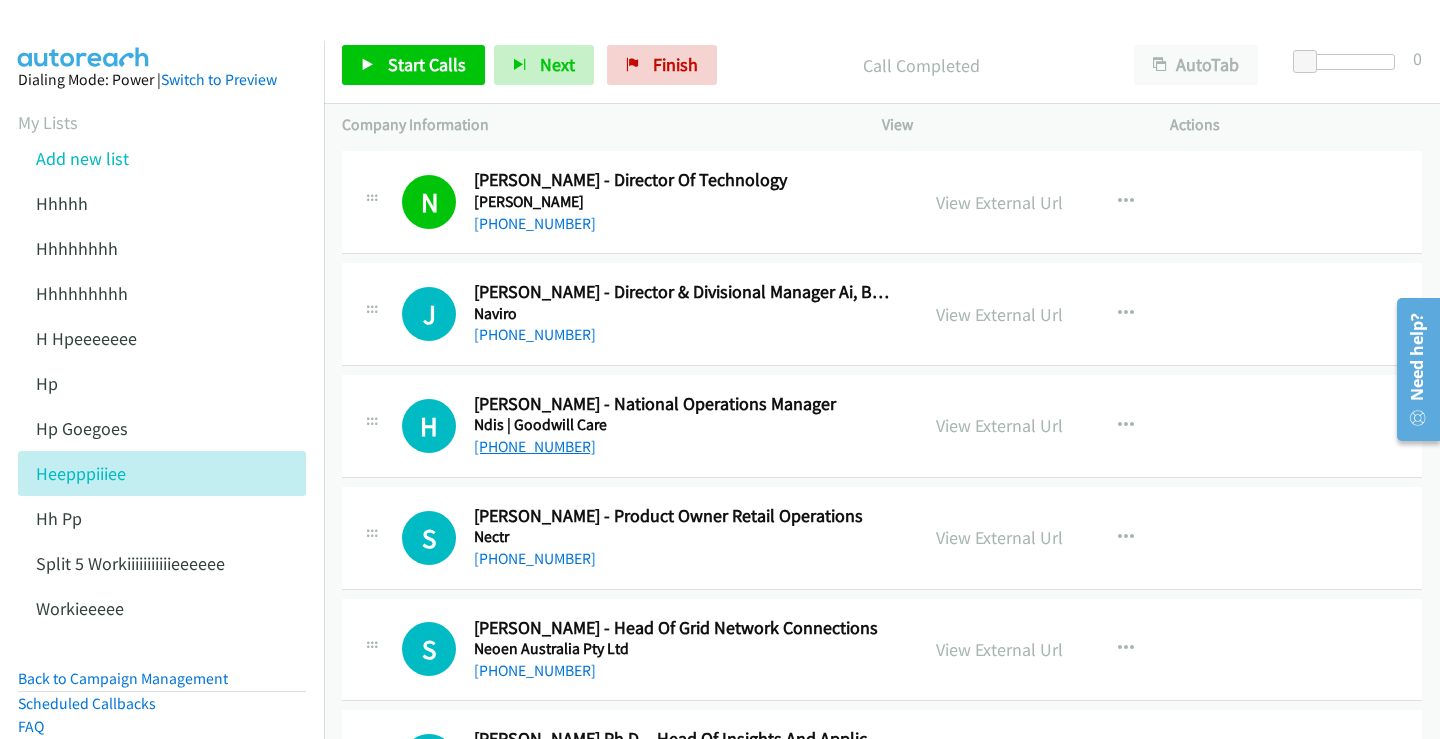click on "[PHONE_NUMBER]" at bounding box center (535, 446) 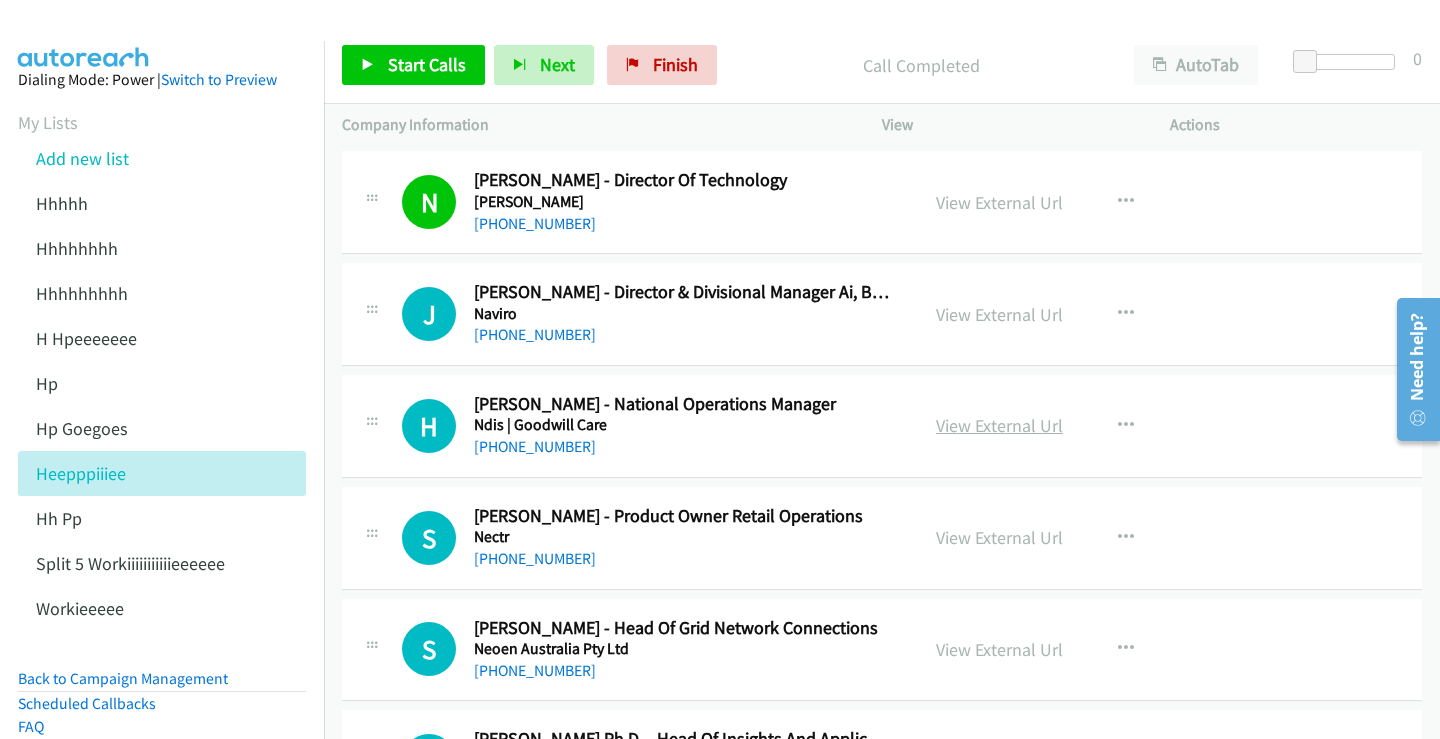 click on "View External Url" at bounding box center (999, 425) 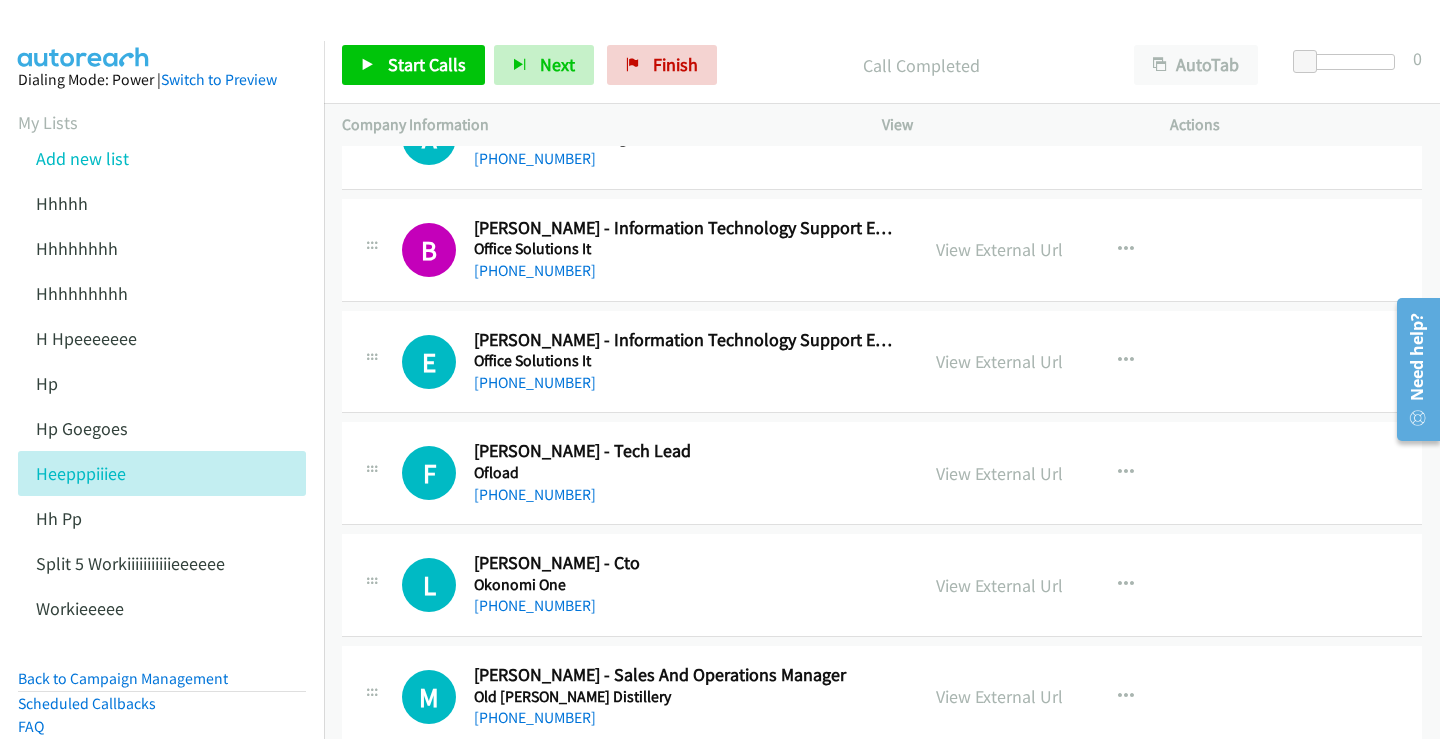 scroll, scrollTop: 11731, scrollLeft: 0, axis: vertical 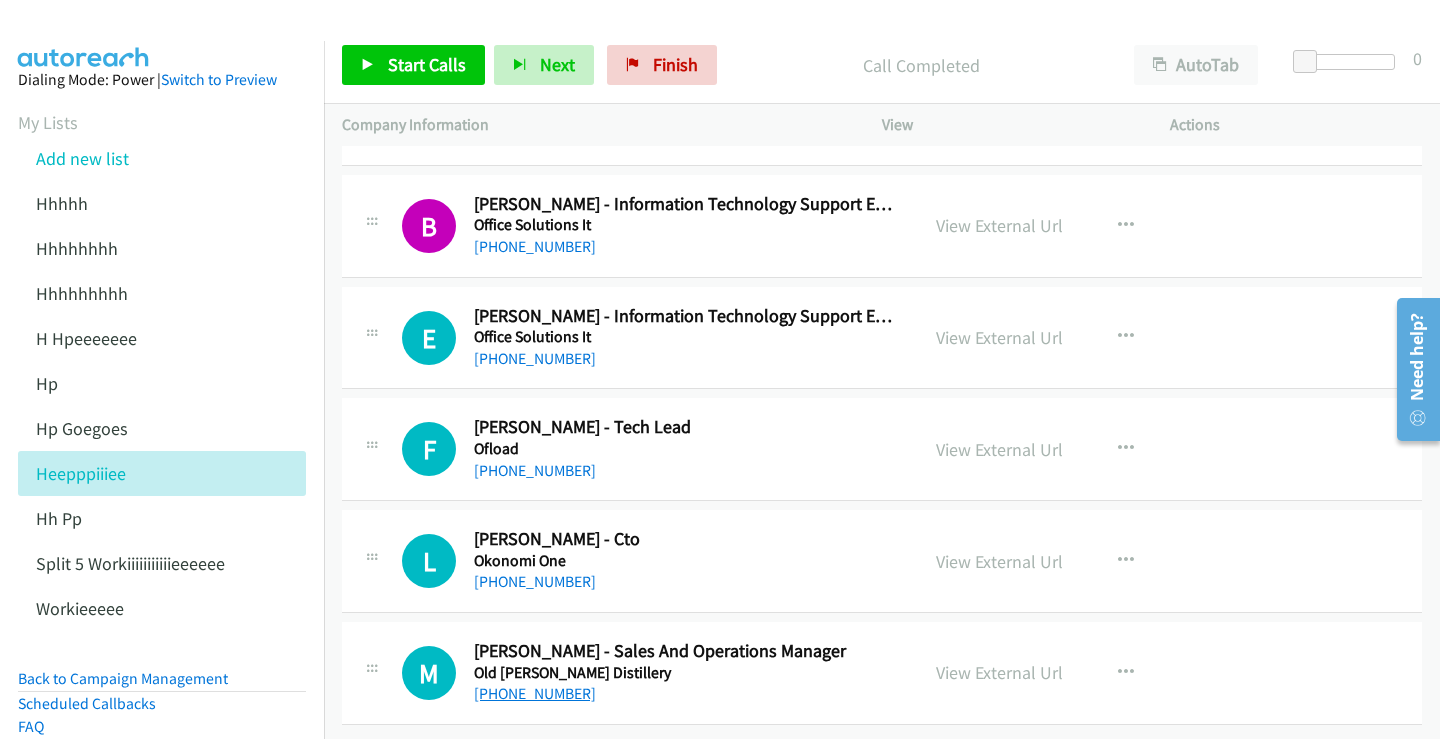 click on "[PHONE_NUMBER]" at bounding box center [535, 693] 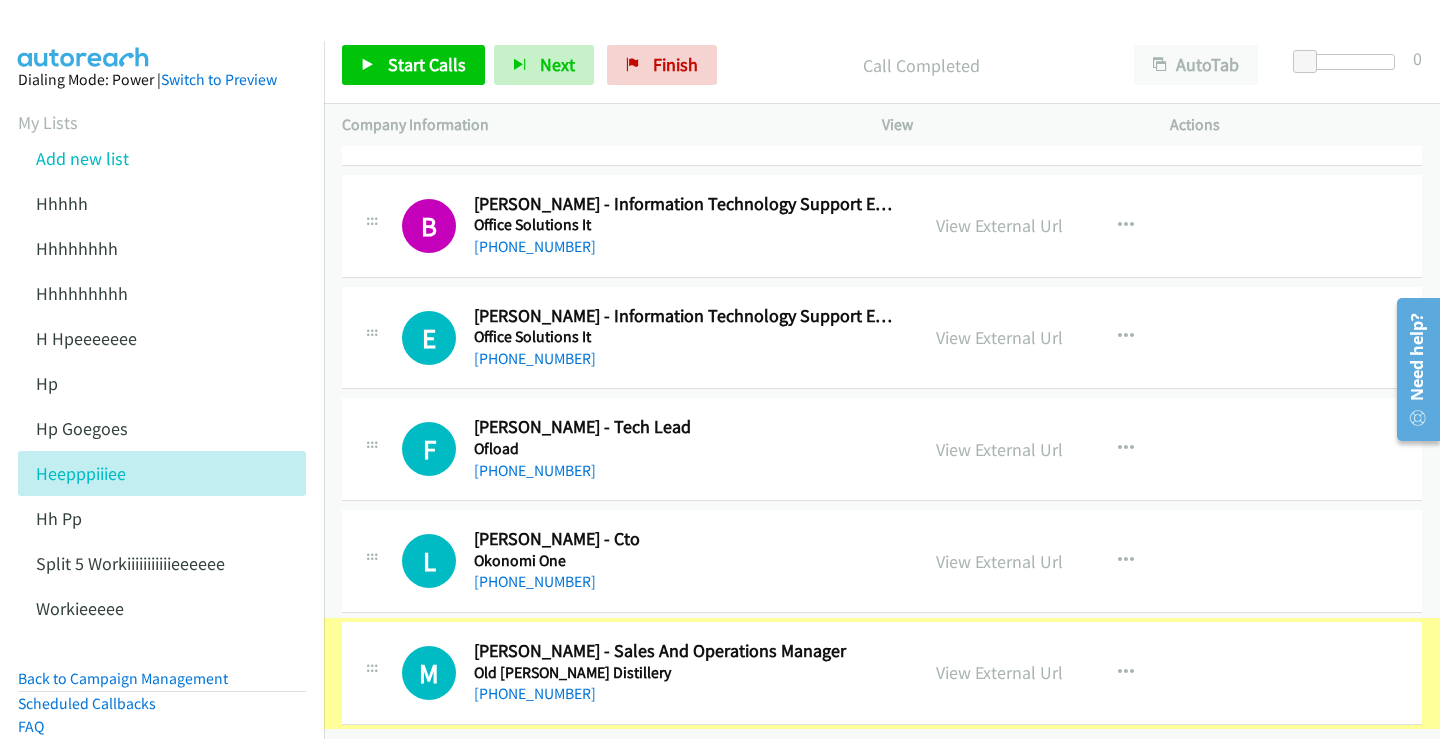 scroll, scrollTop: 11731, scrollLeft: 0, axis: vertical 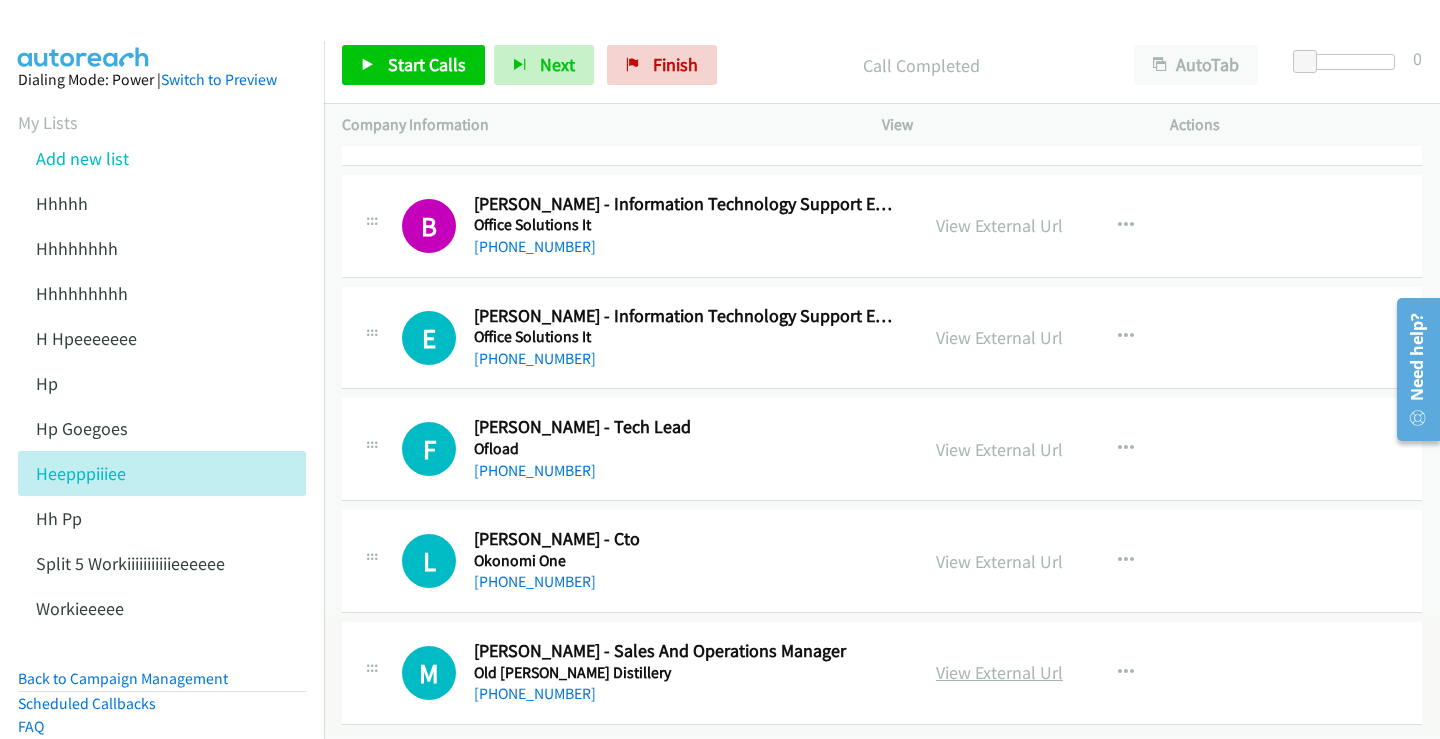 click on "View External Url" at bounding box center [999, 672] 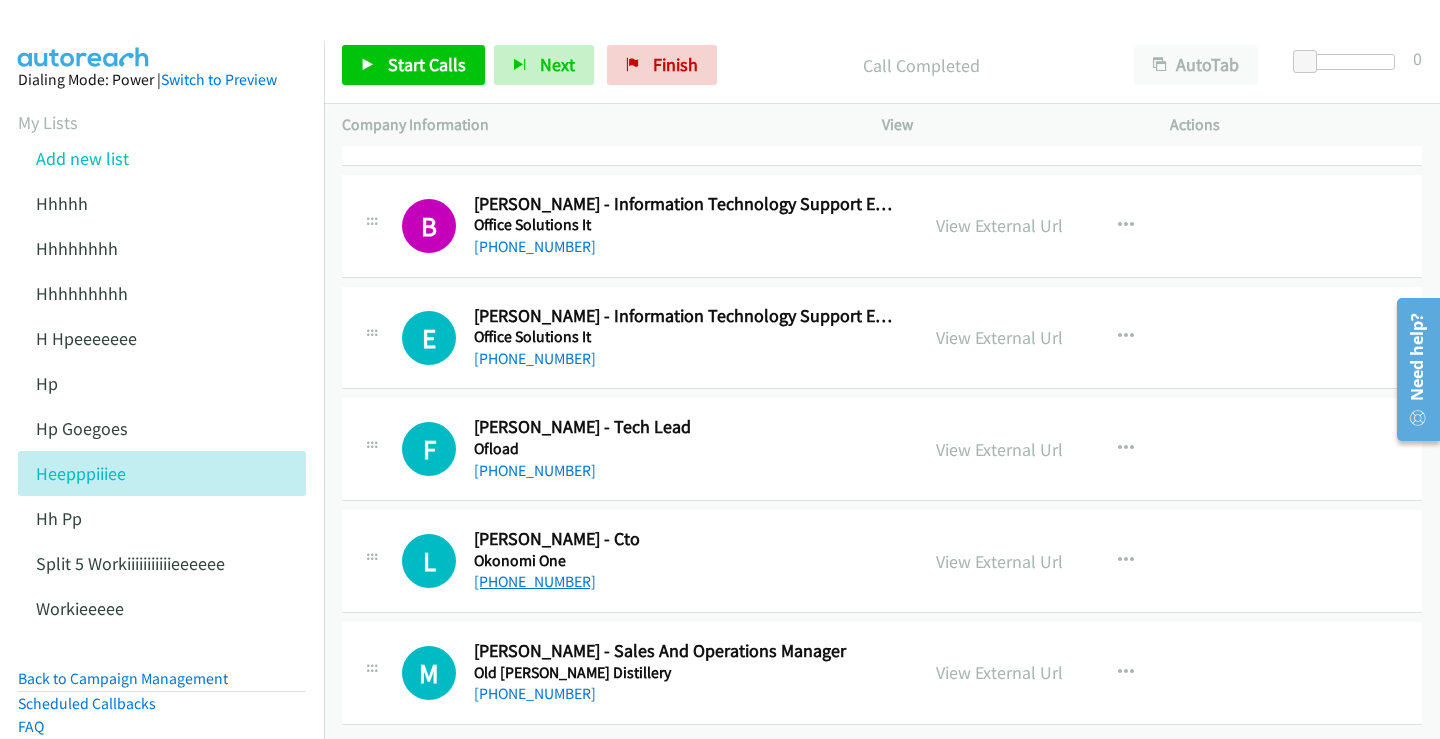 click on "[PHONE_NUMBER]" at bounding box center [535, 581] 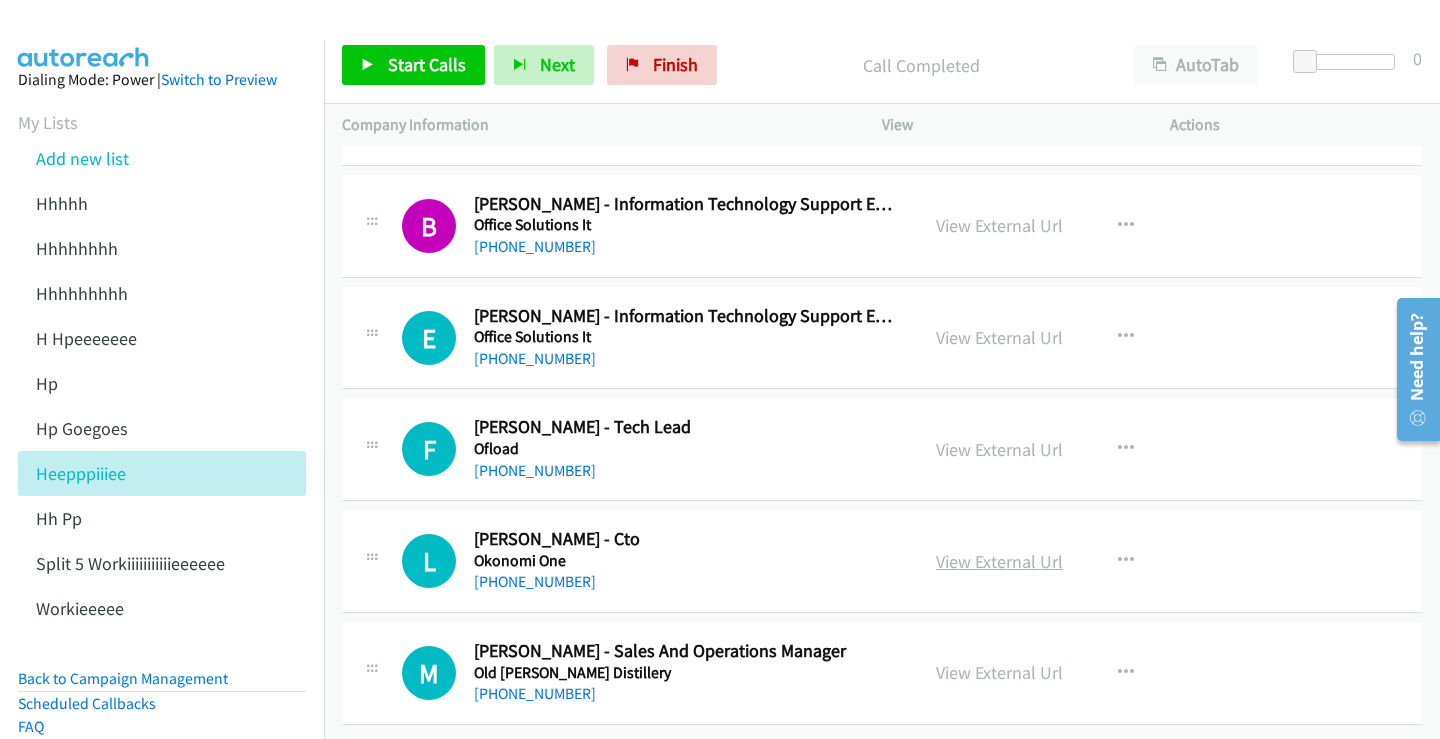 click on "View External Url" at bounding box center (999, 561) 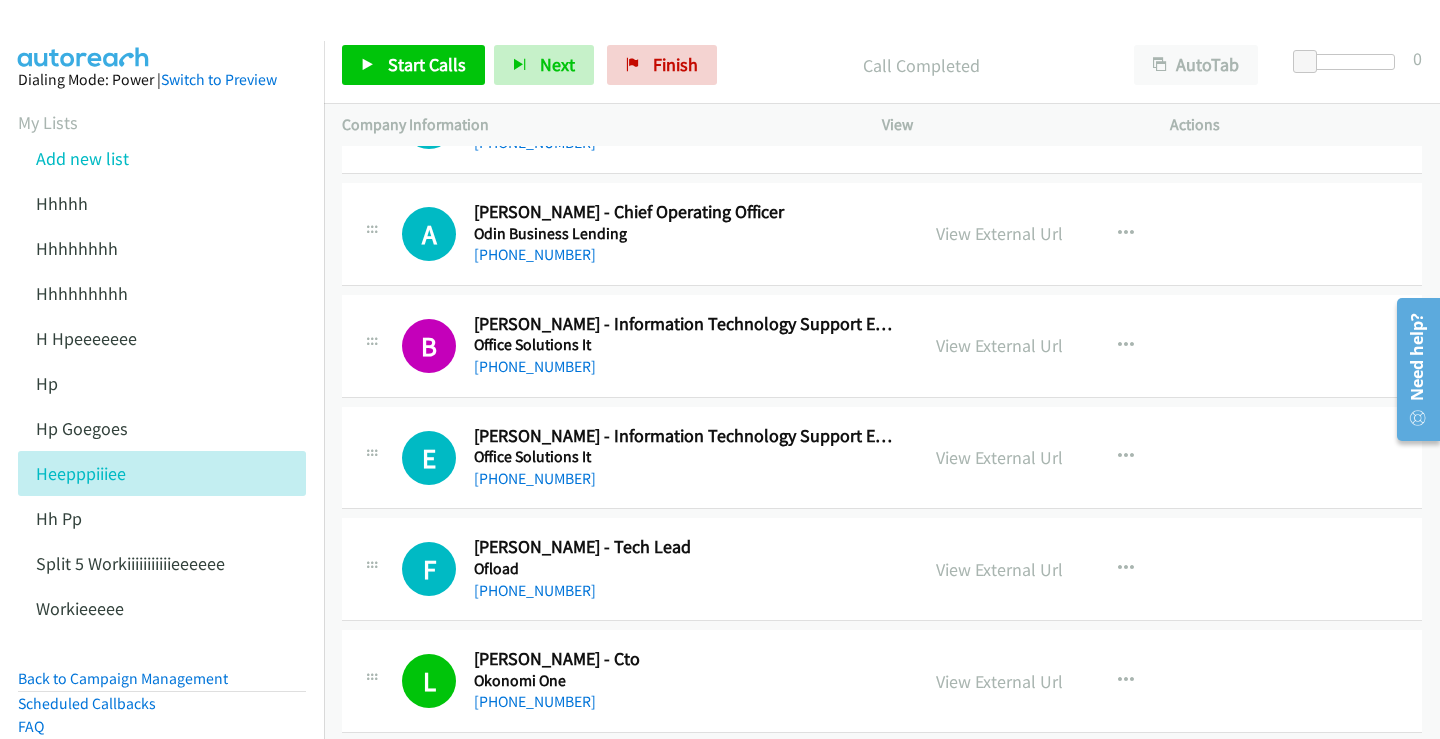 scroll, scrollTop: 11631, scrollLeft: 0, axis: vertical 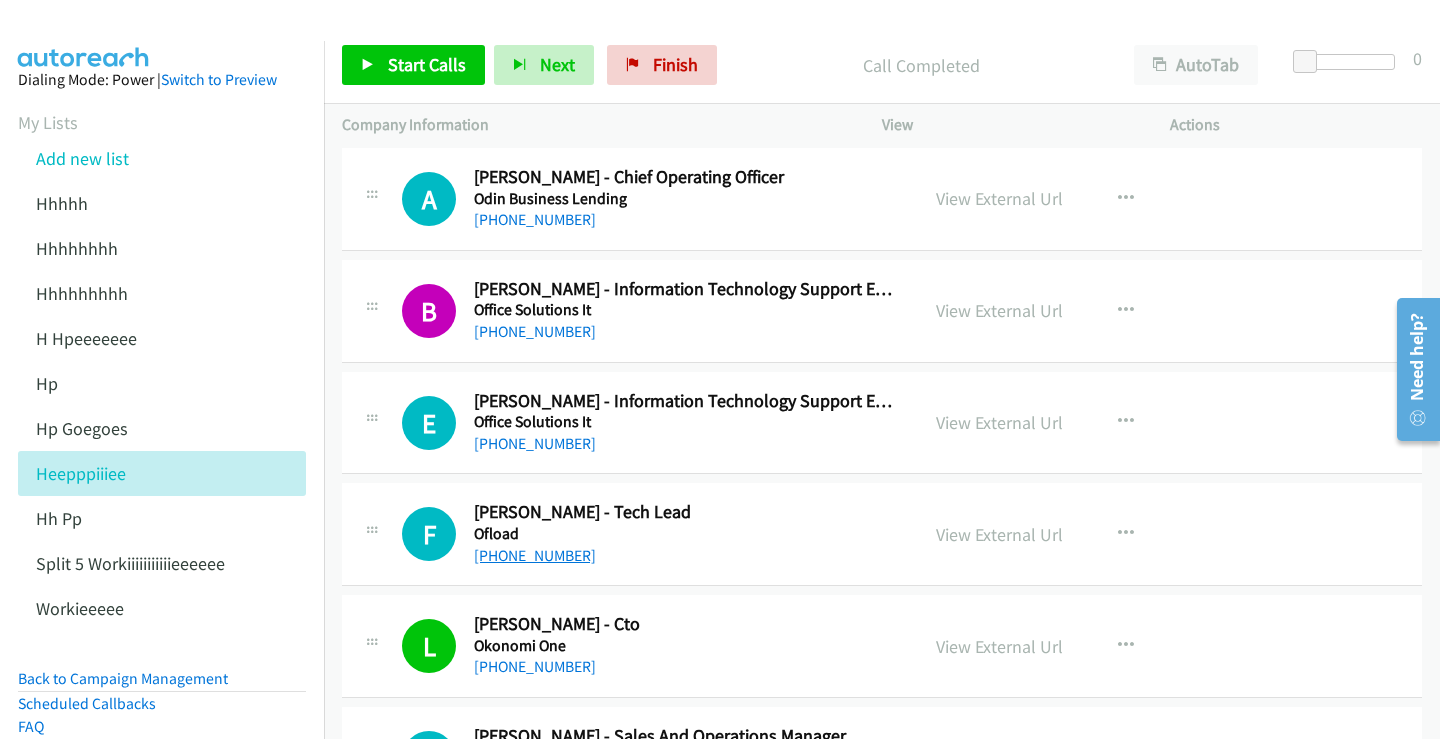 click on "[PHONE_NUMBER]" at bounding box center (535, 555) 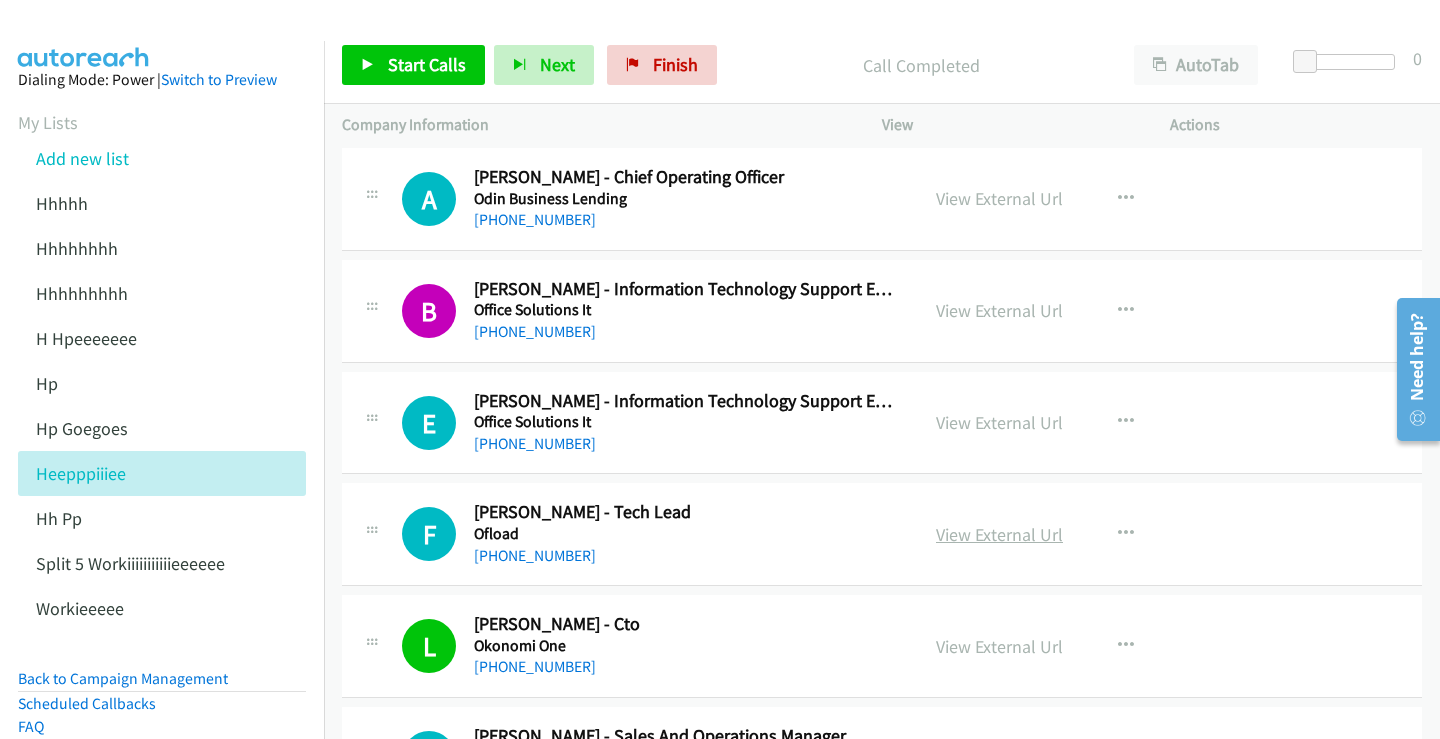 click on "View External Url" at bounding box center (999, 534) 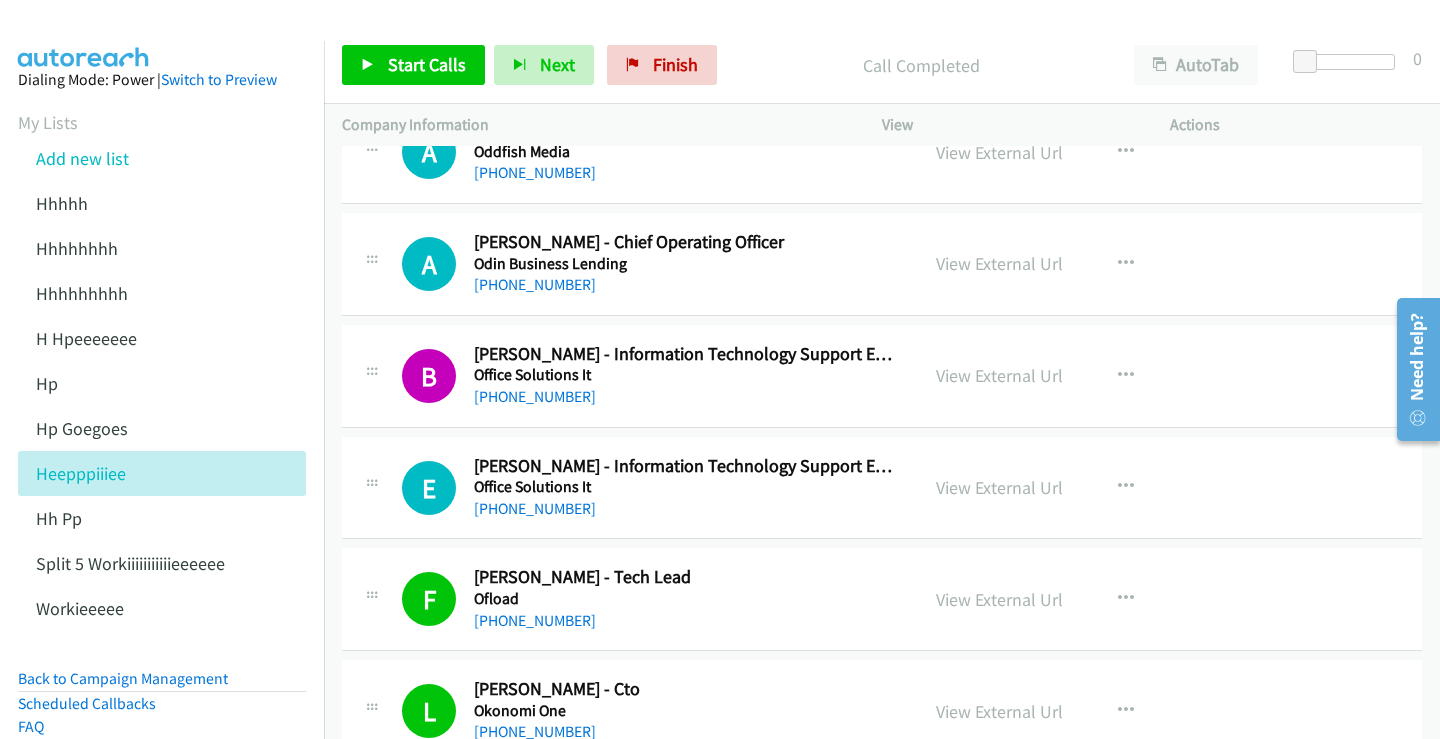 scroll, scrollTop: 11531, scrollLeft: 0, axis: vertical 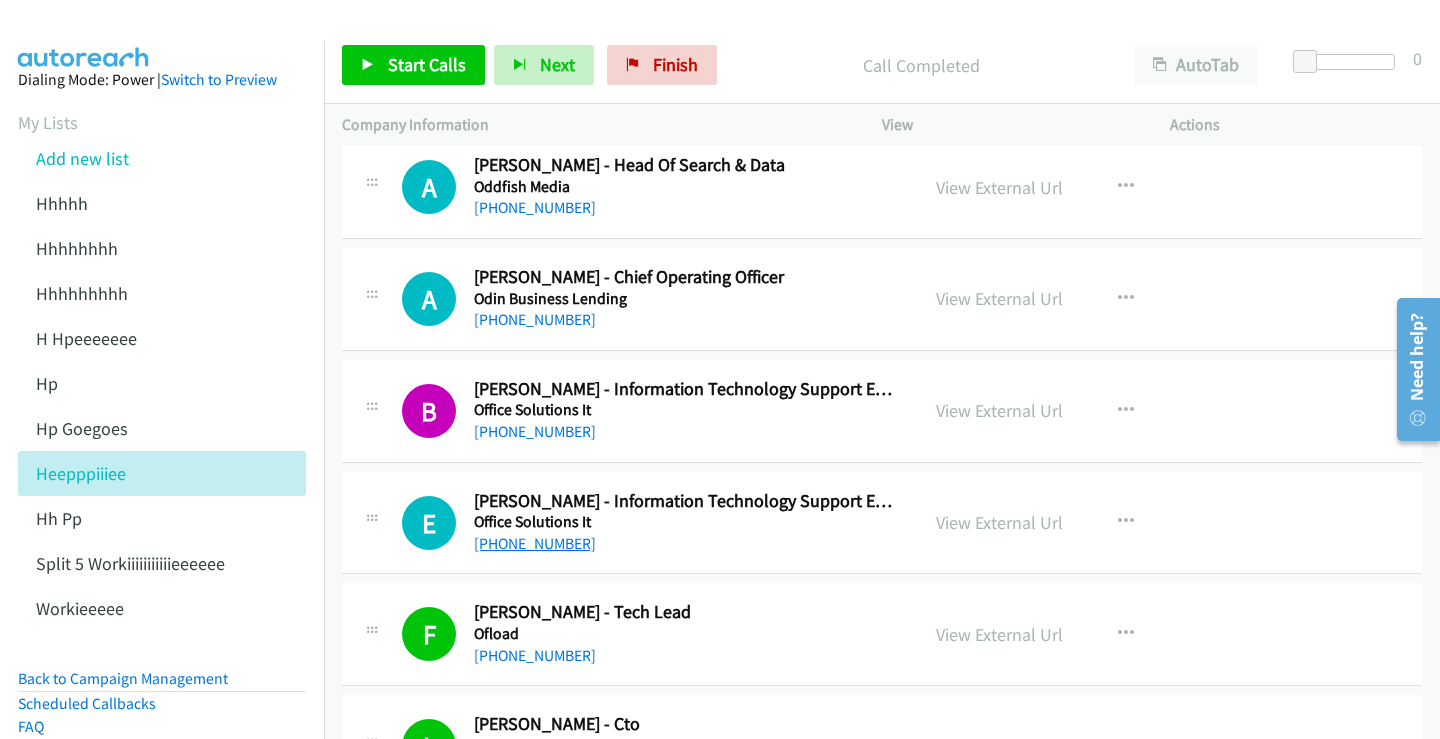 click on "[PHONE_NUMBER]" at bounding box center (535, 543) 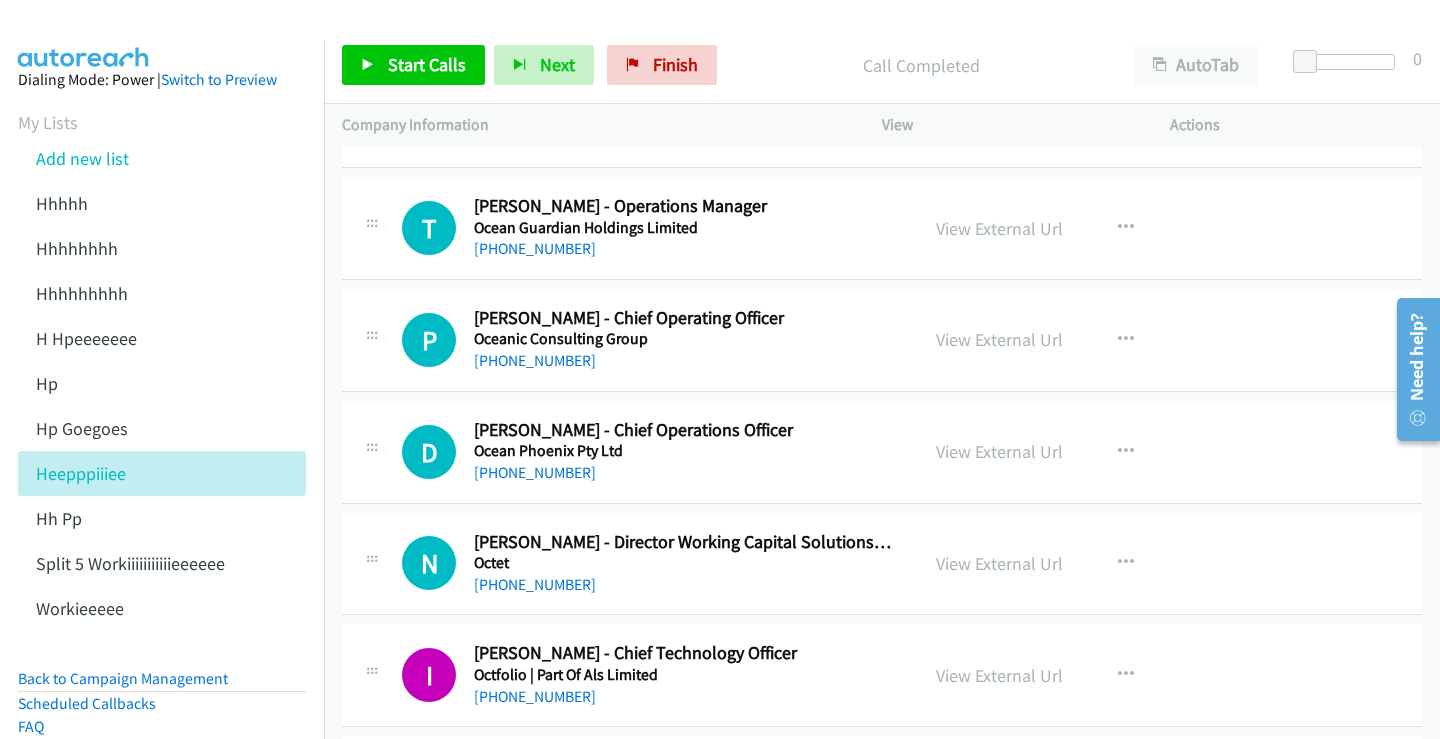 scroll, scrollTop: 10831, scrollLeft: 0, axis: vertical 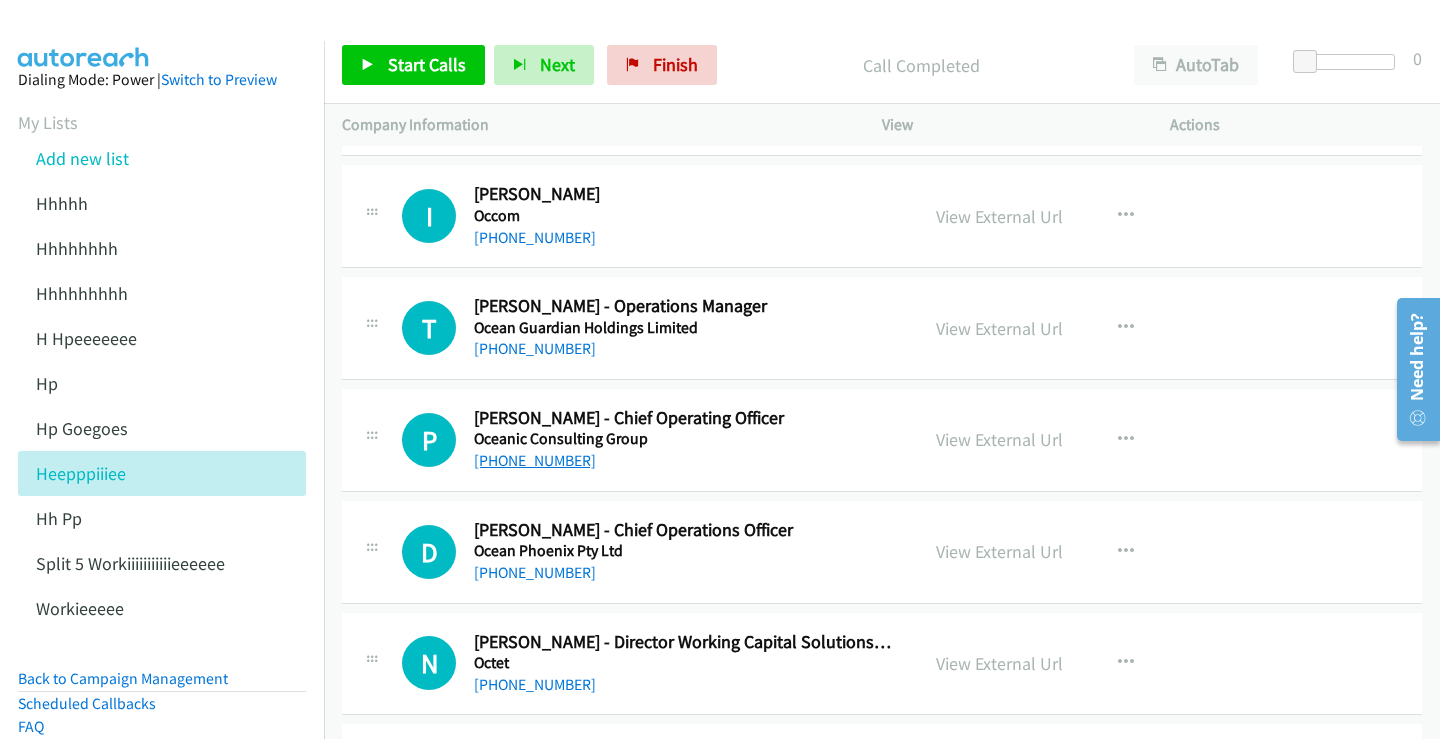 click on "[PHONE_NUMBER]" at bounding box center (535, 460) 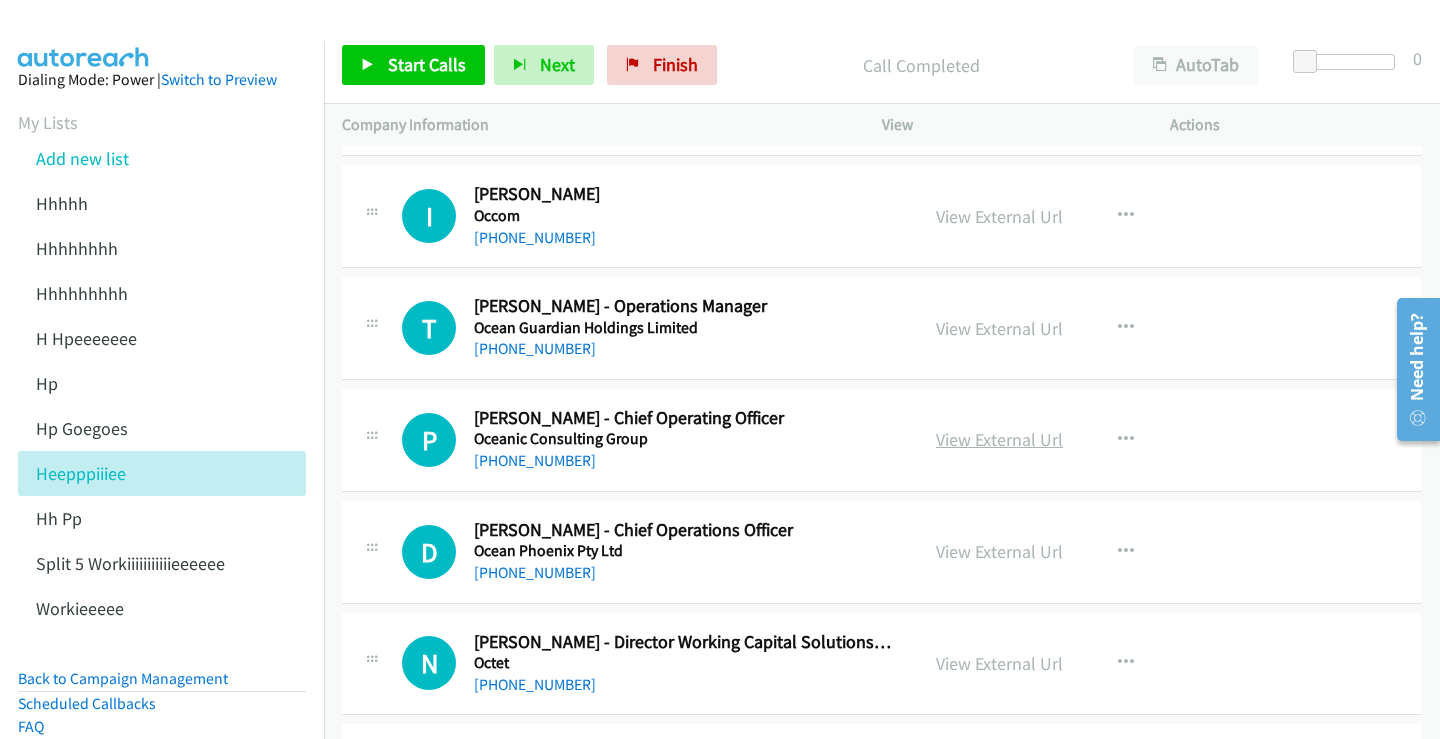 click on "View External Url" at bounding box center [999, 439] 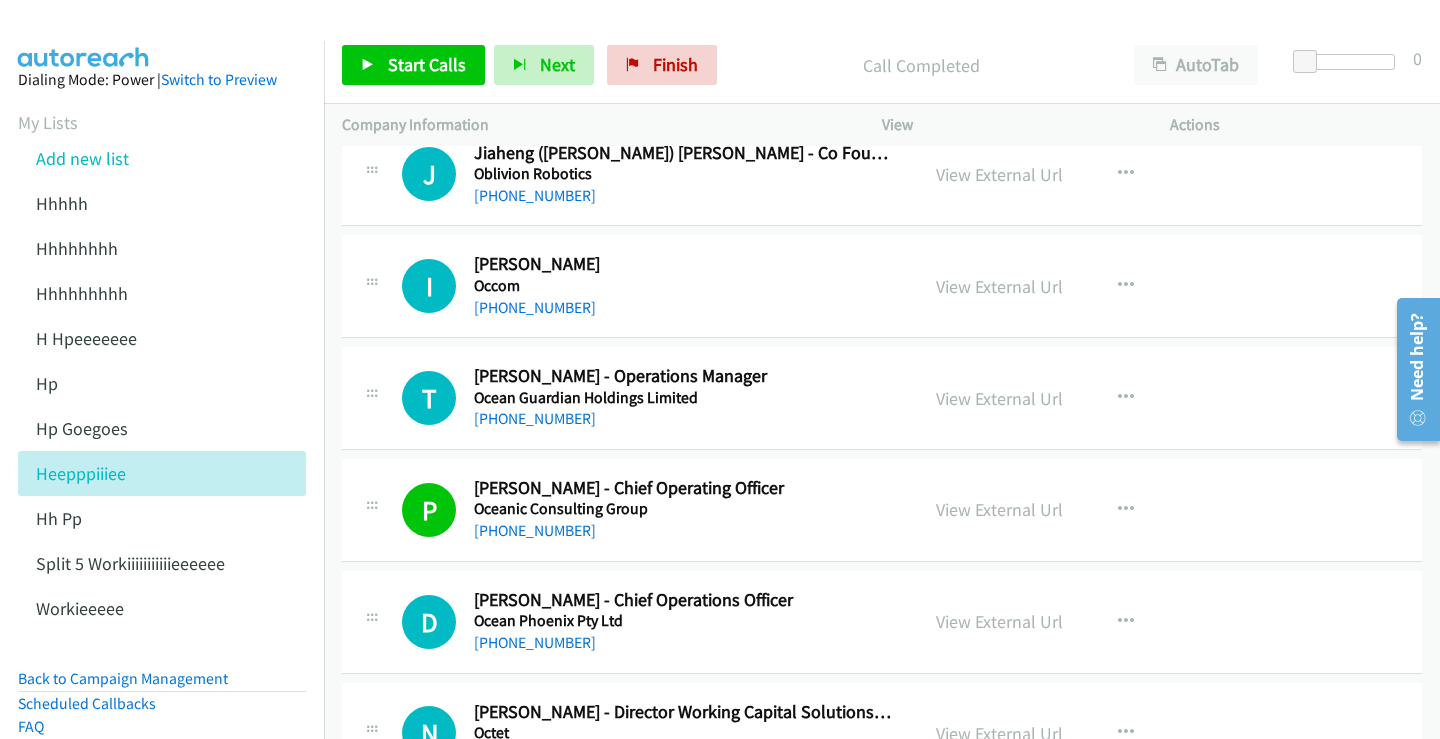 scroll, scrollTop: 10731, scrollLeft: 0, axis: vertical 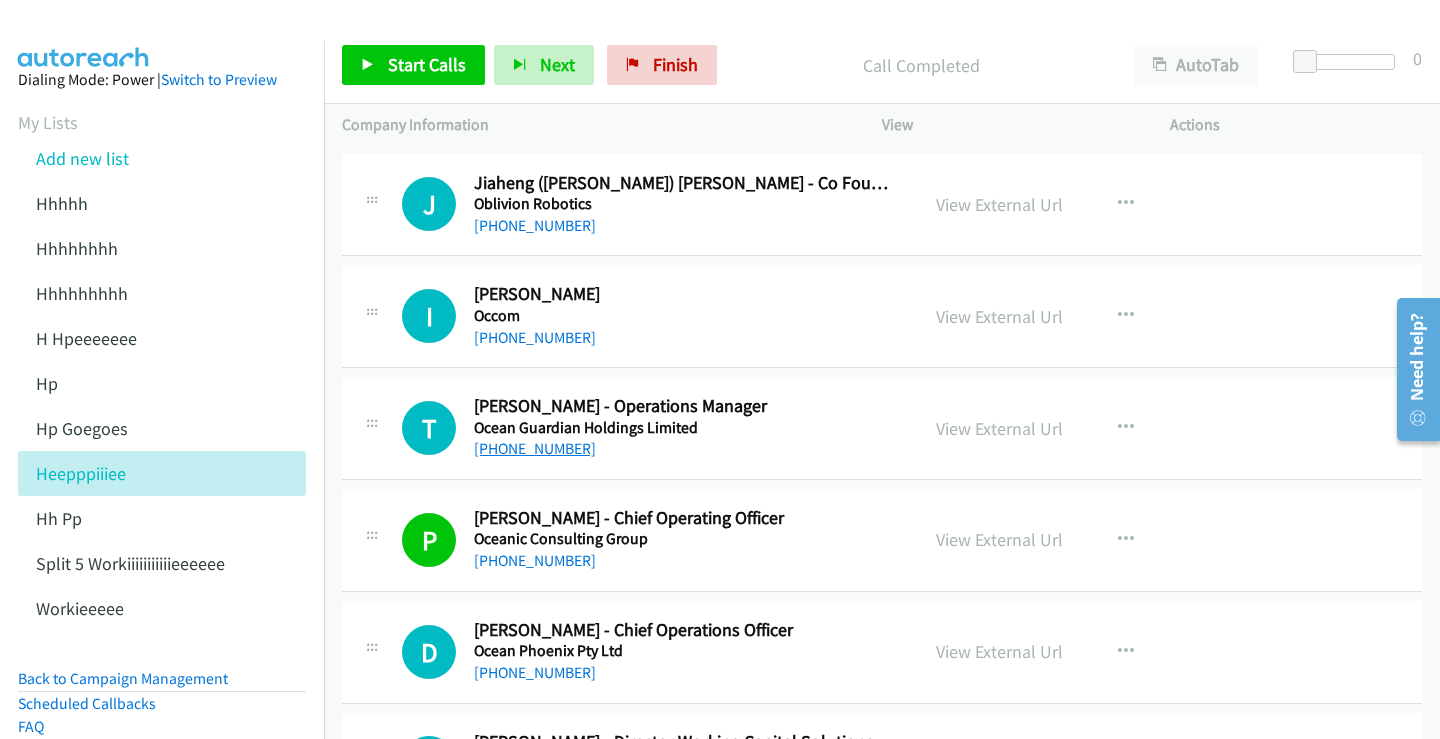 click on "[PHONE_NUMBER]" at bounding box center (535, 448) 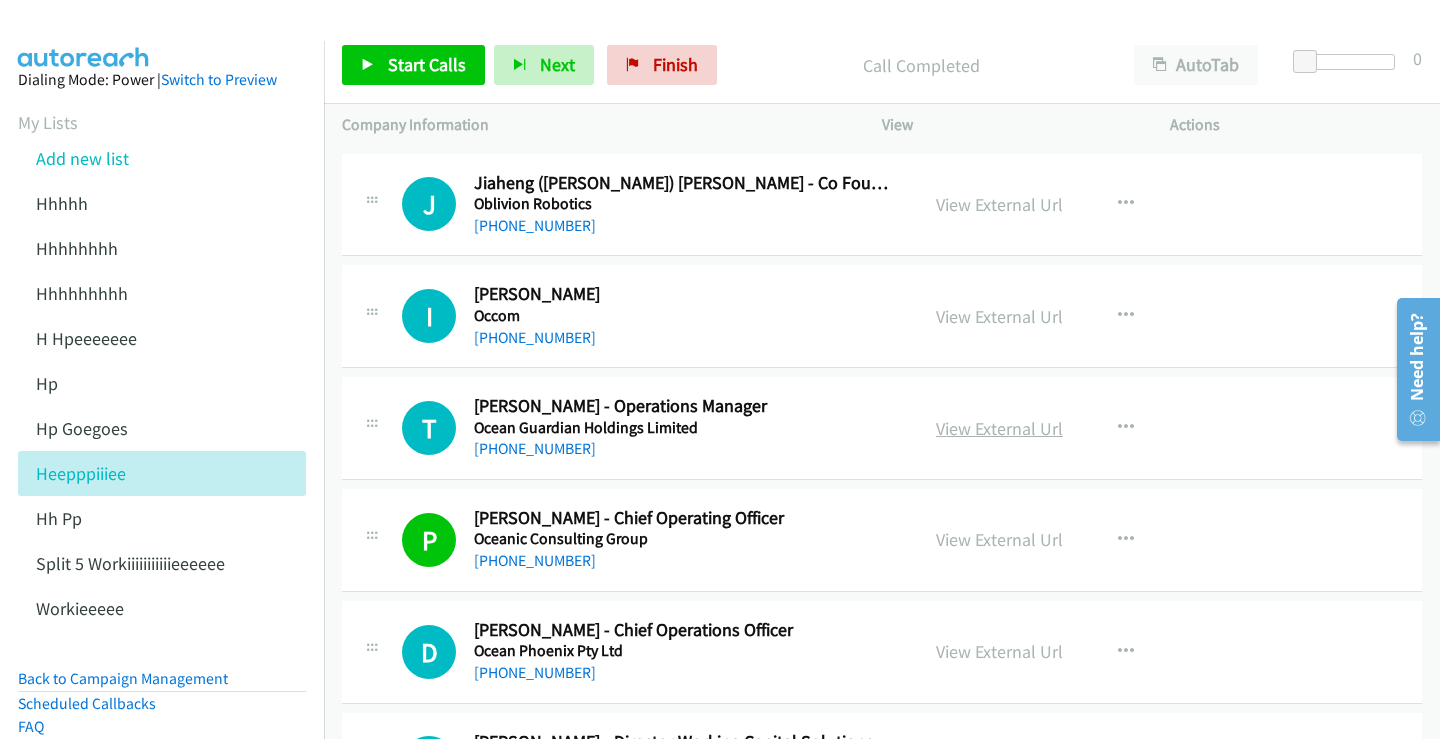 click on "View External Url" at bounding box center [999, 428] 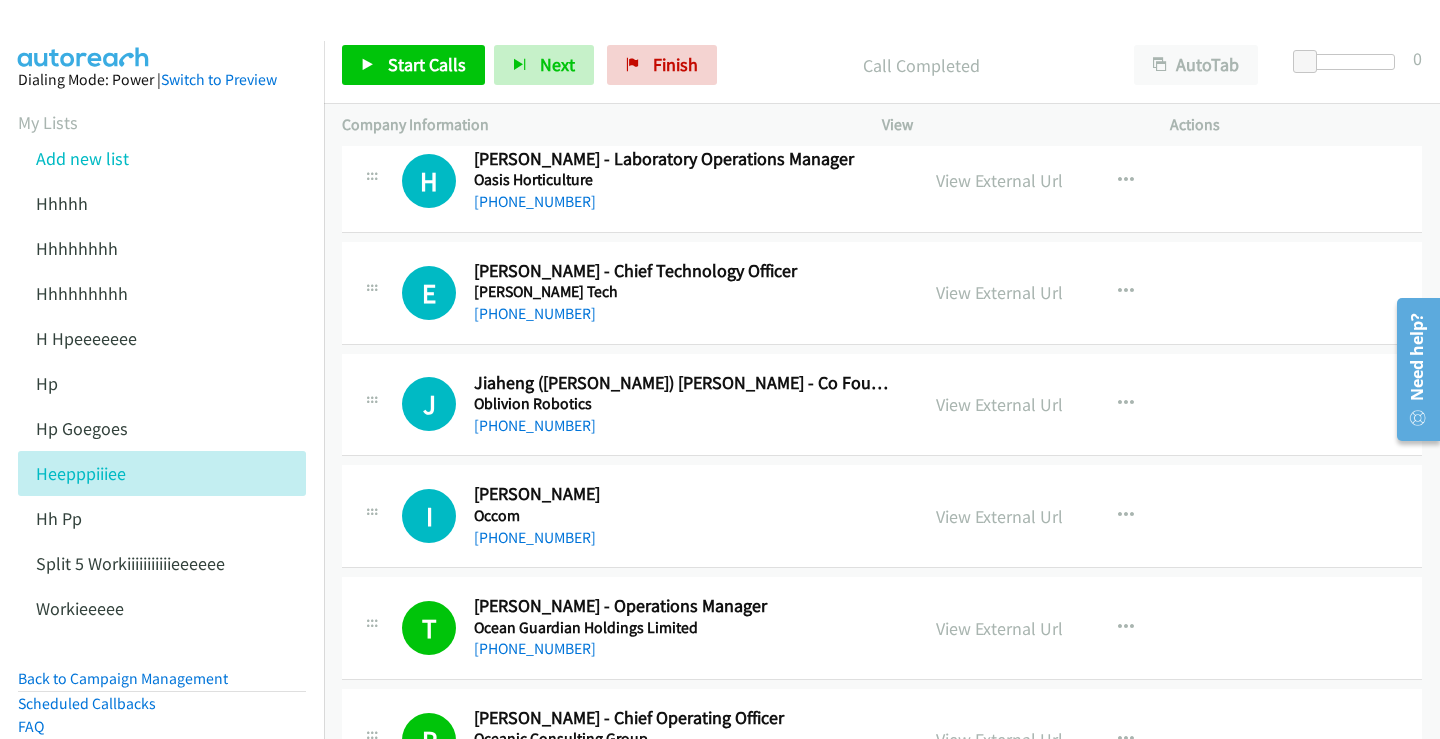 scroll, scrollTop: 10431, scrollLeft: 0, axis: vertical 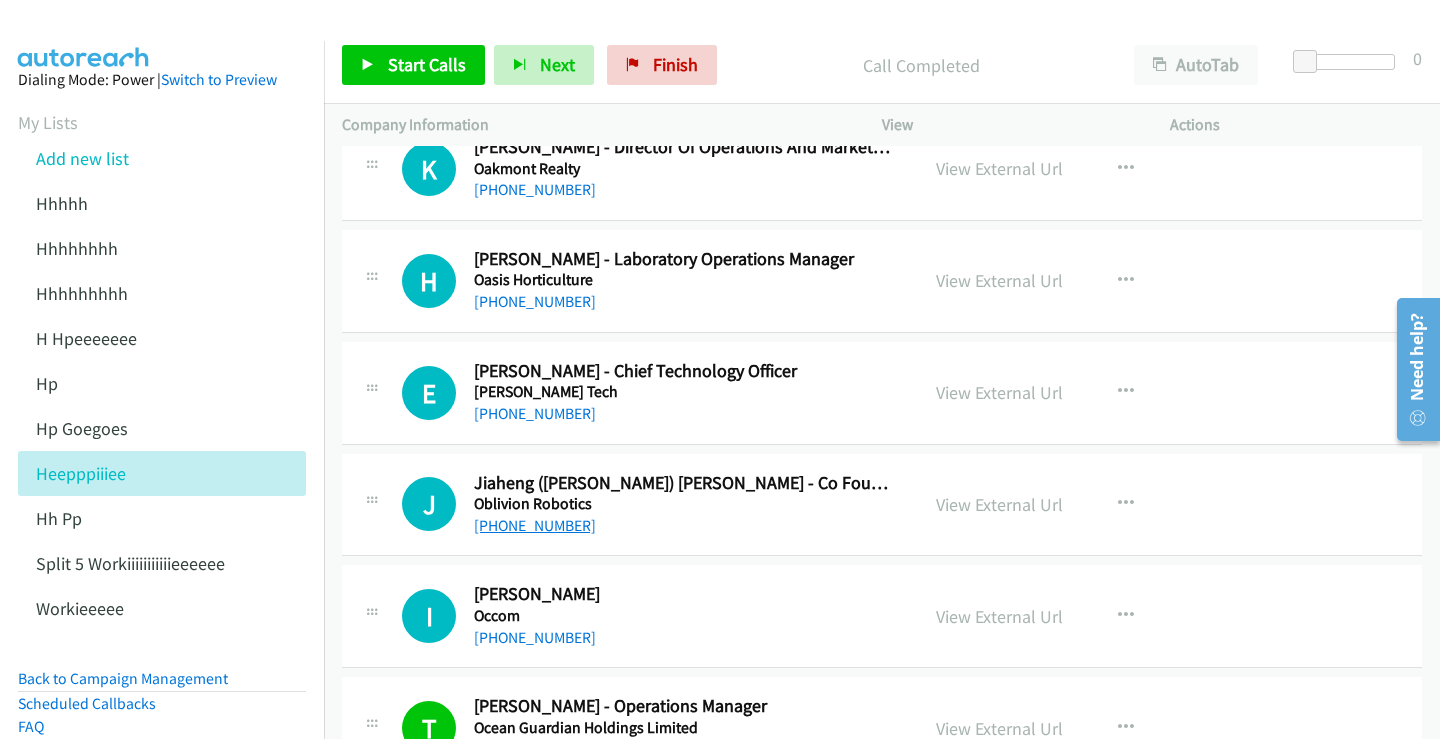 click on "[PHONE_NUMBER]" at bounding box center (535, 525) 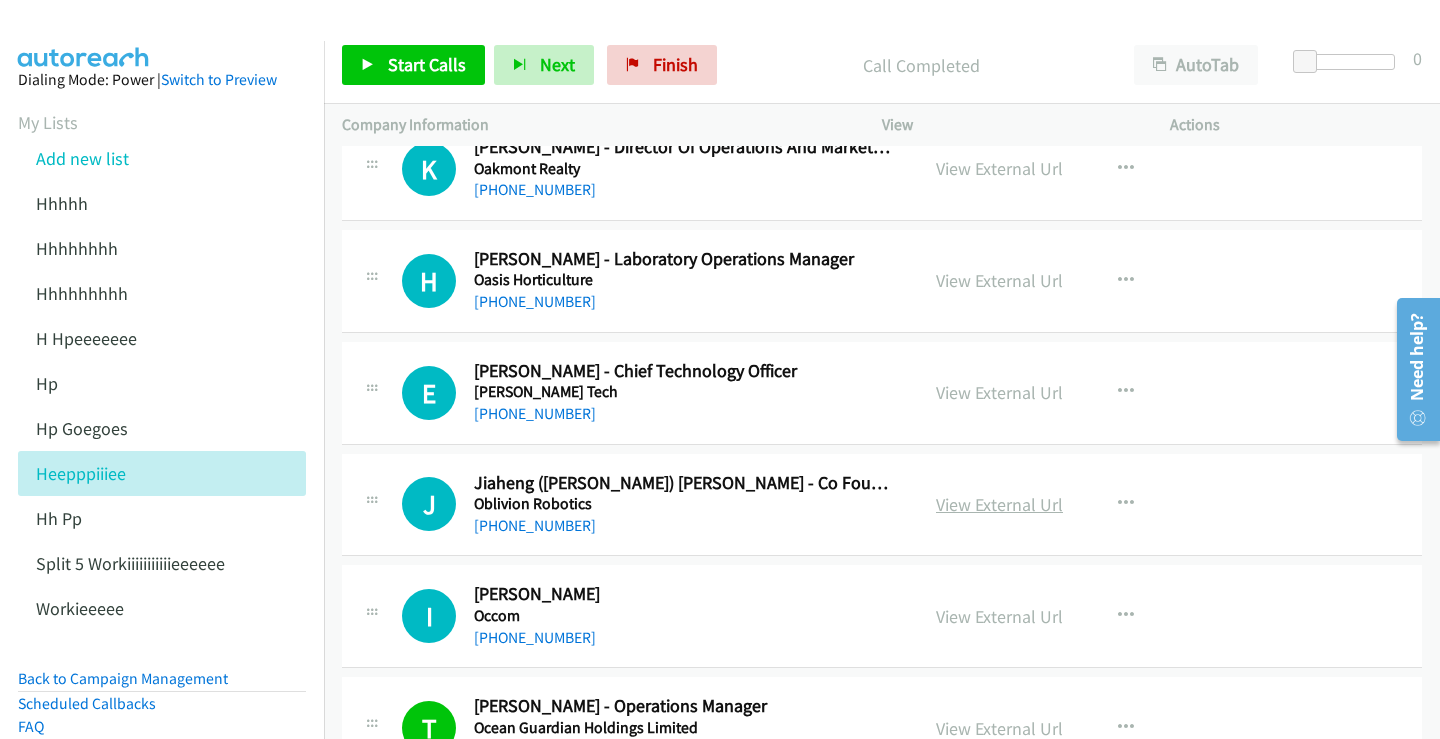 click on "View External Url" at bounding box center [999, 504] 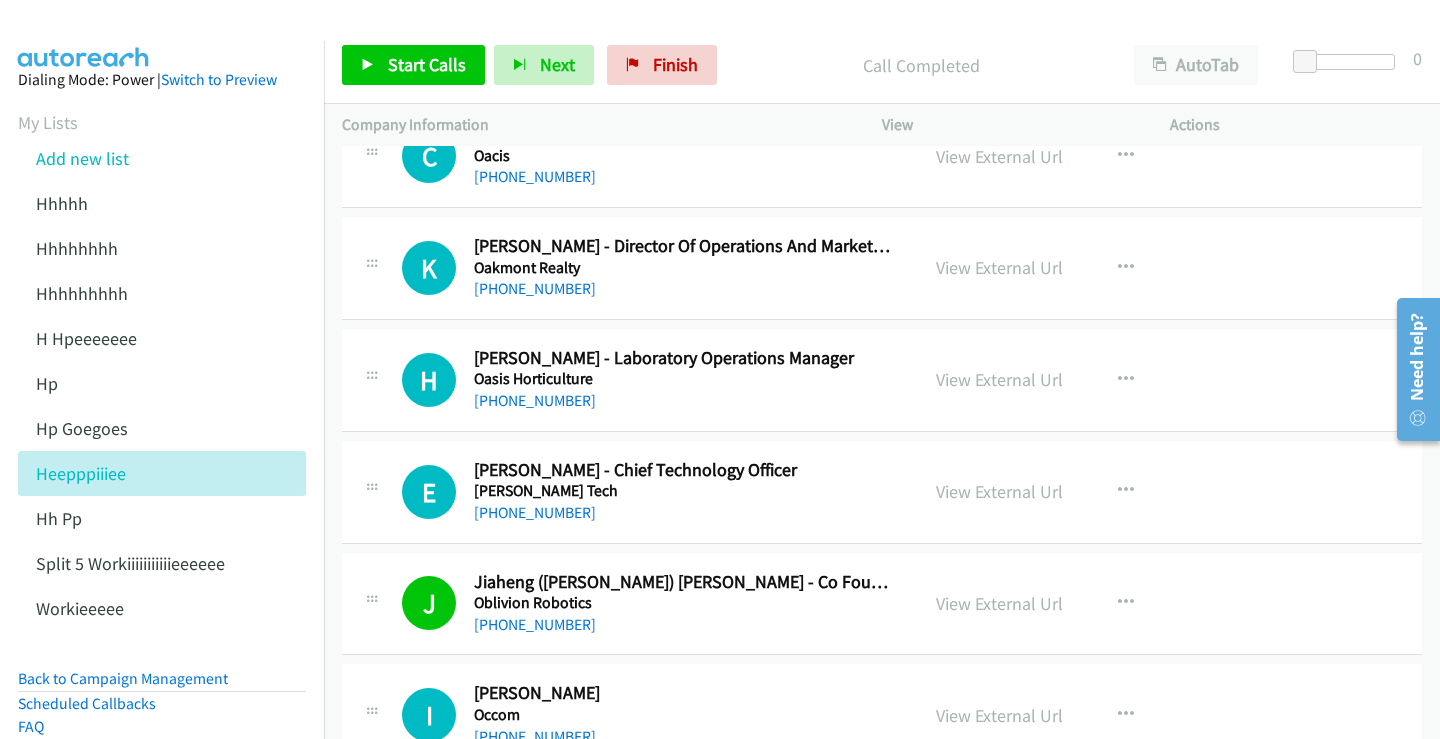 scroll, scrollTop: 10331, scrollLeft: 0, axis: vertical 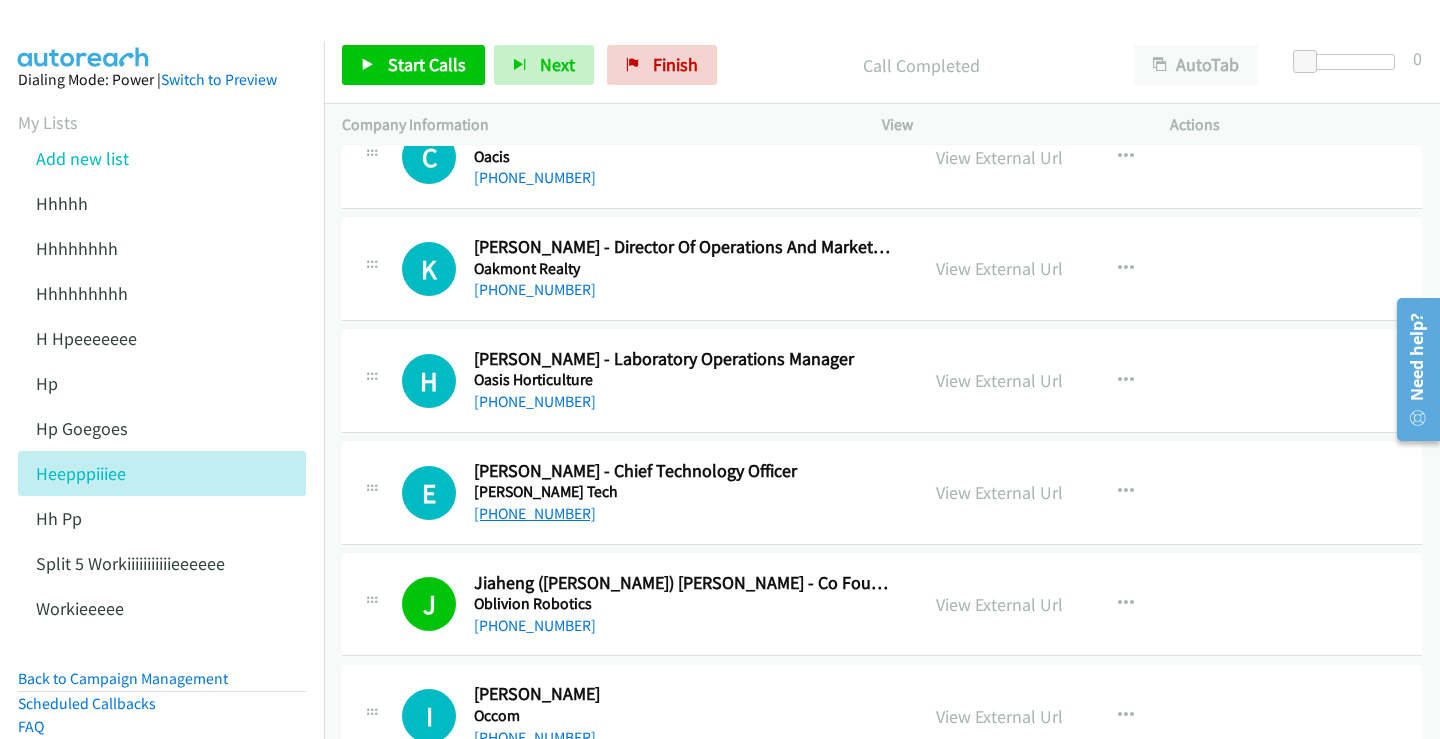 click on "[PHONE_NUMBER]" at bounding box center [535, 513] 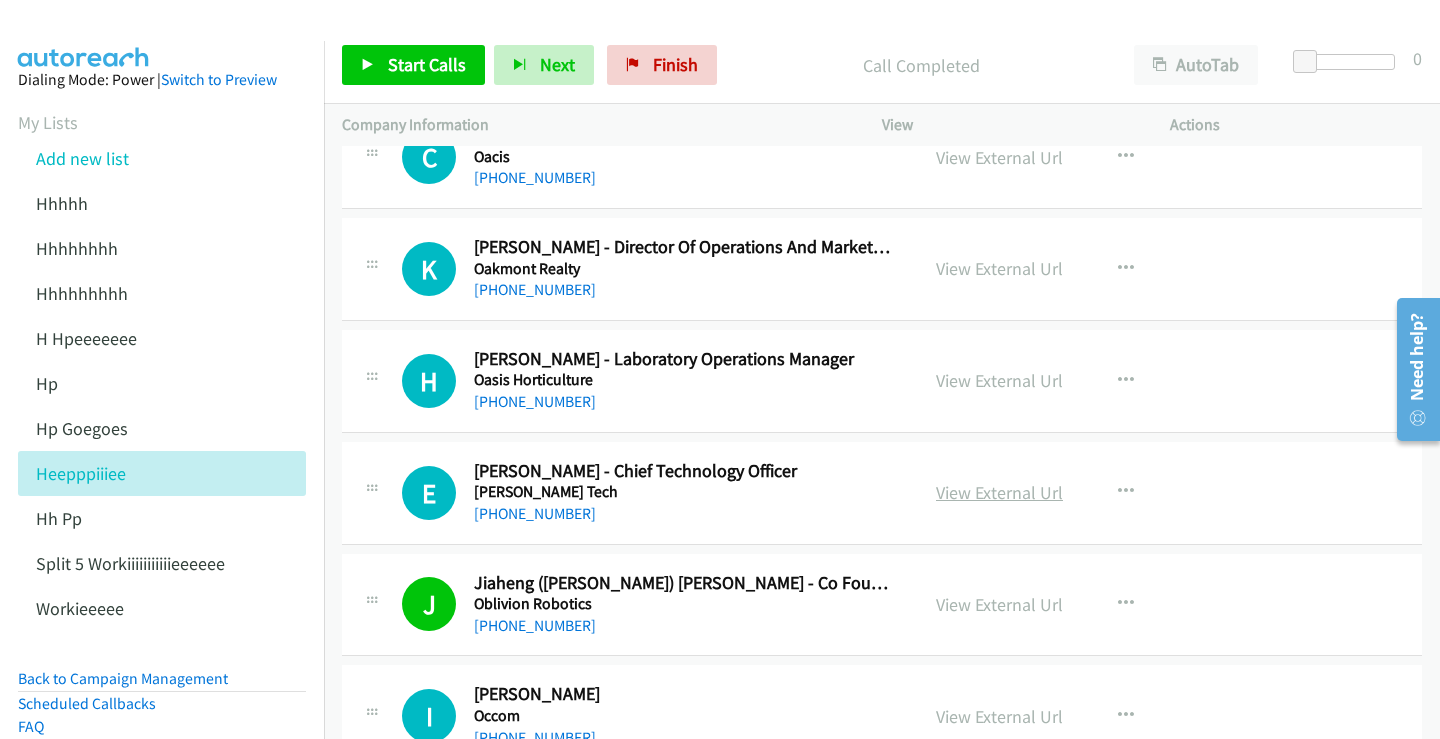 click on "View External Url" at bounding box center [999, 492] 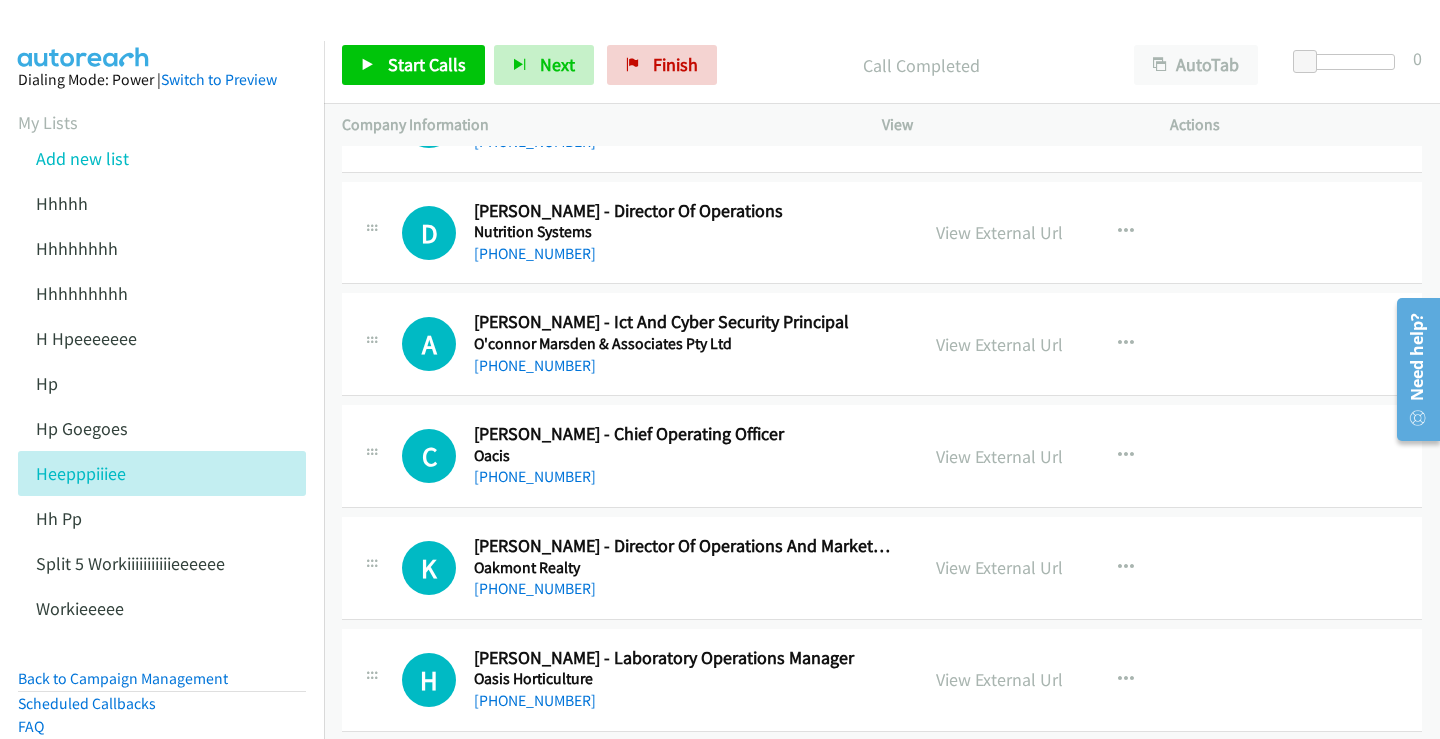 scroll, scrollTop: 10031, scrollLeft: 0, axis: vertical 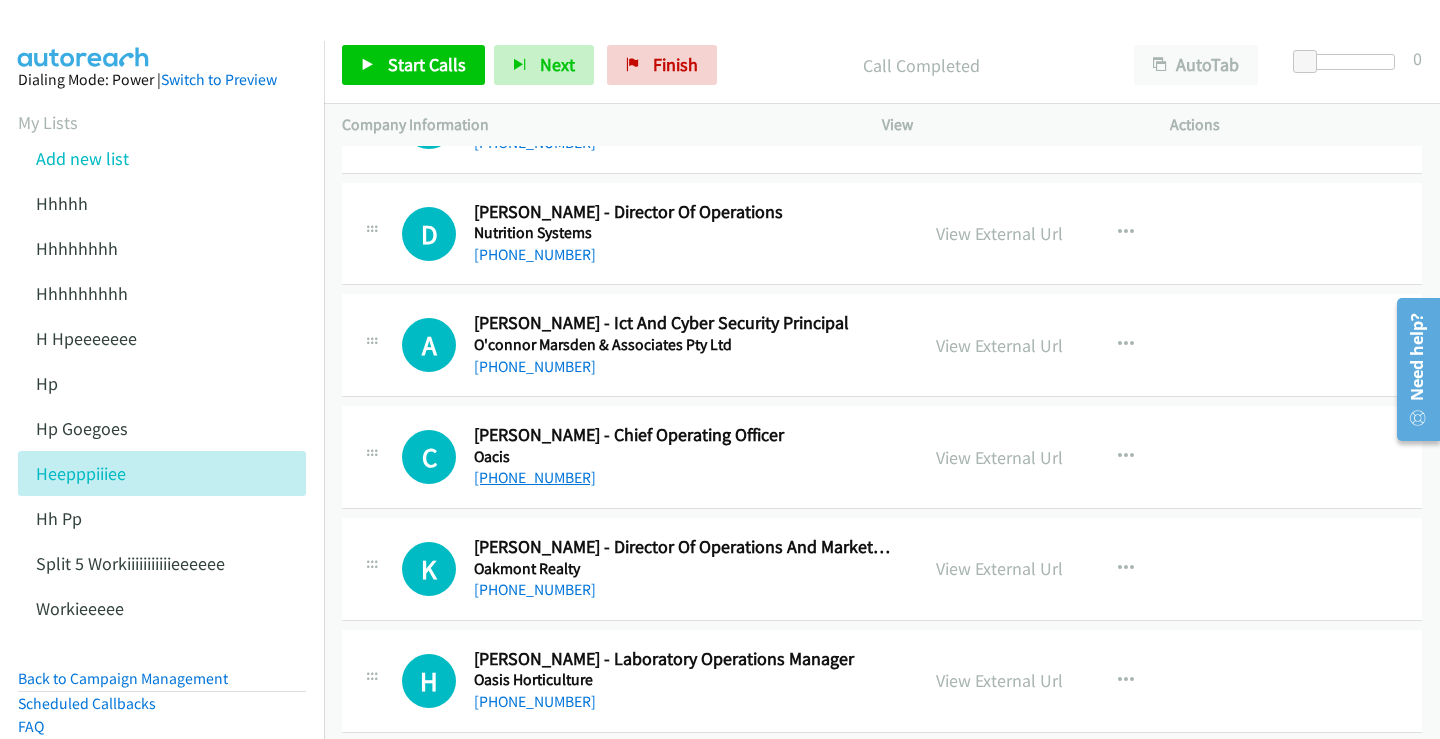 click on "[PHONE_NUMBER]" at bounding box center (535, 477) 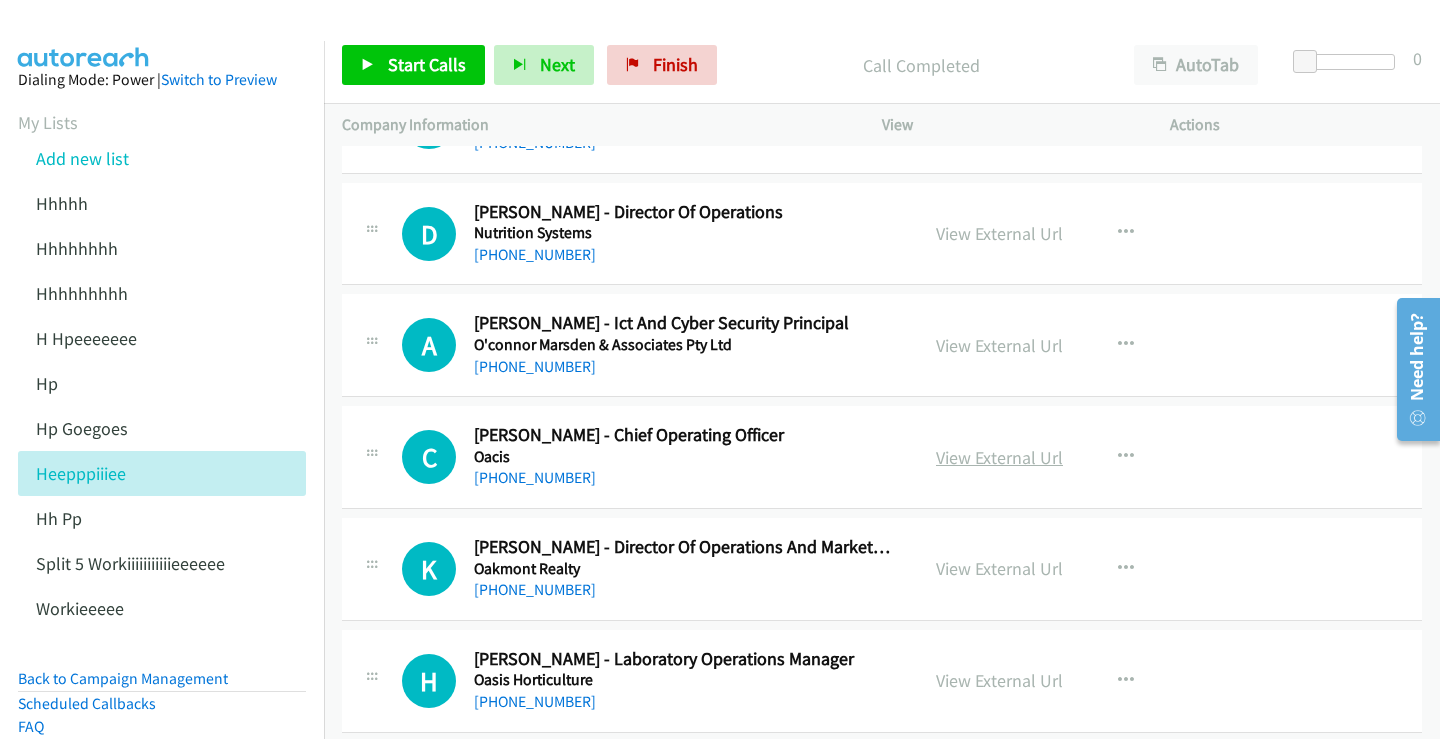 click on "View External Url" at bounding box center [999, 457] 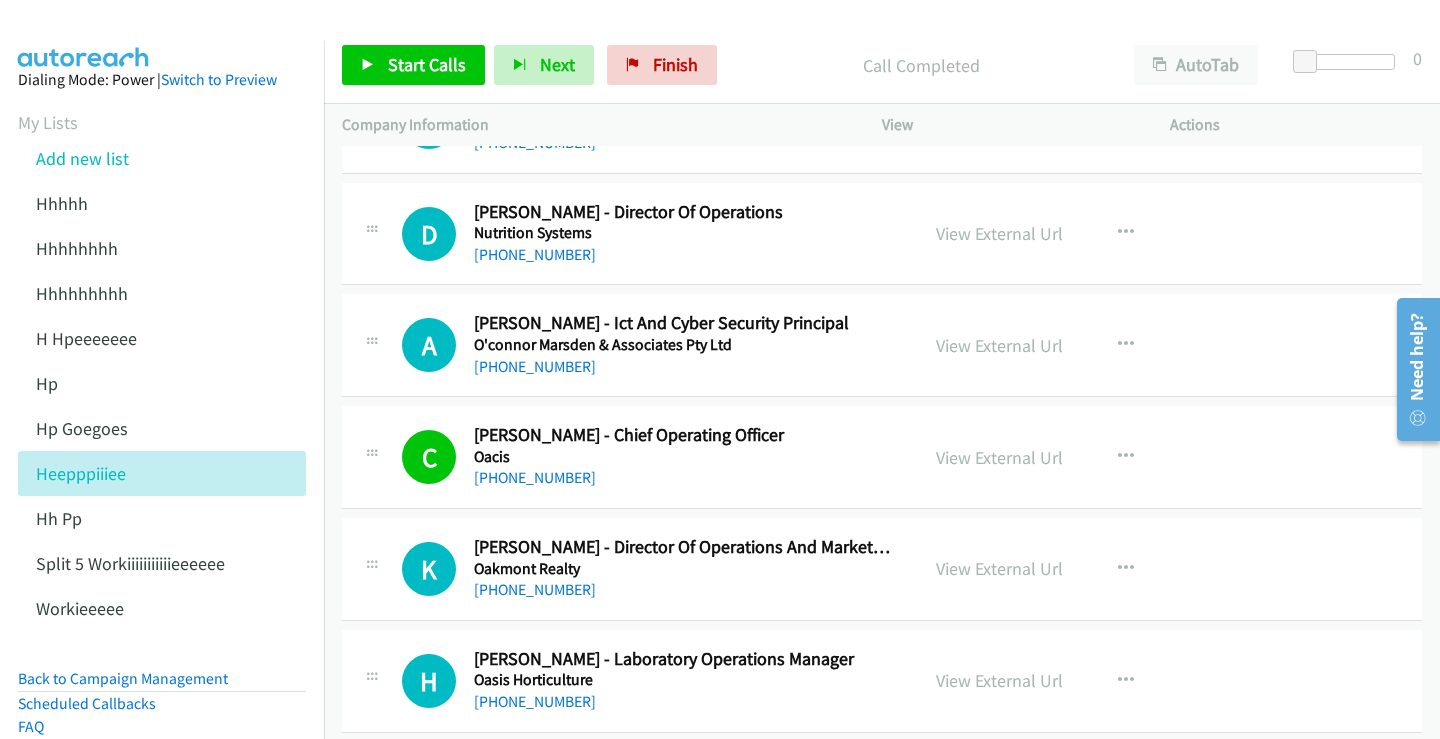 scroll, scrollTop: 9931, scrollLeft: 0, axis: vertical 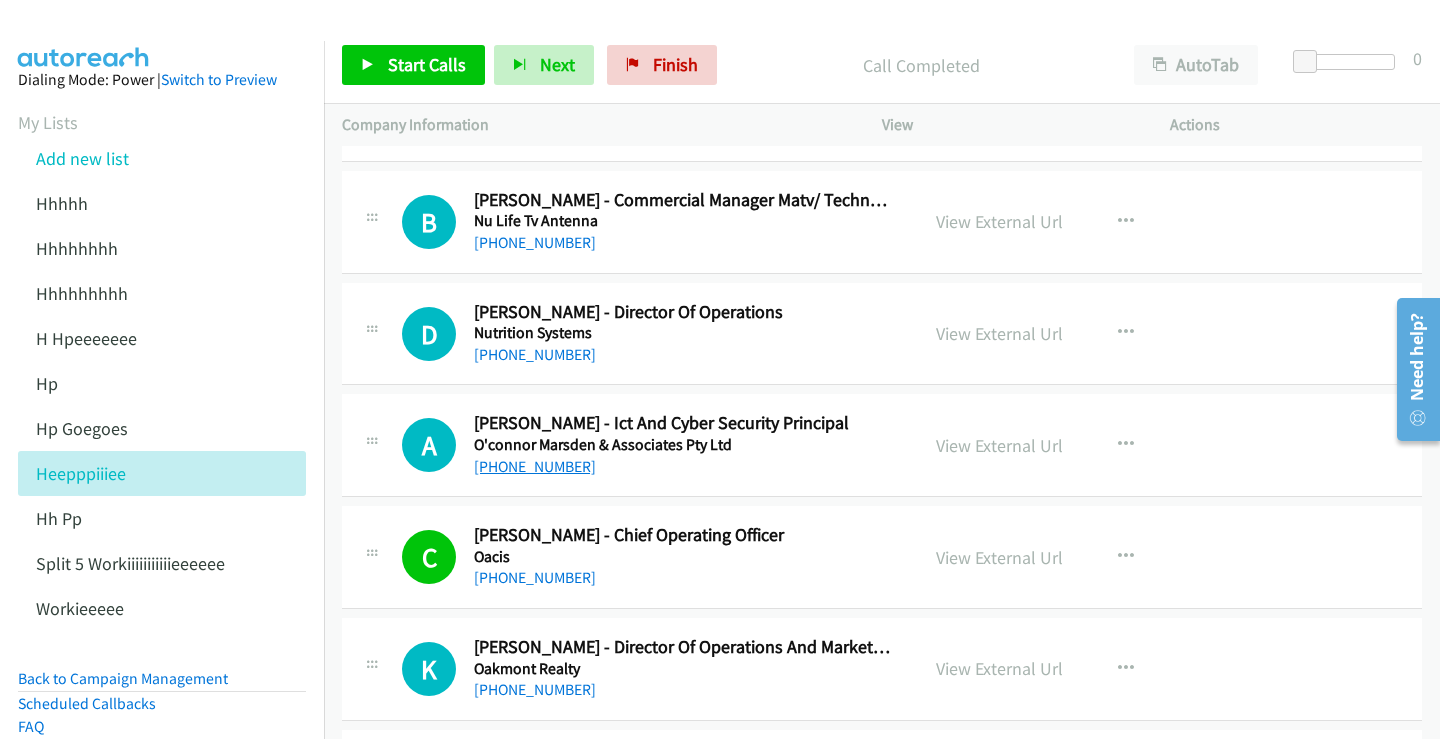 click on "[PHONE_NUMBER]" at bounding box center [535, 466] 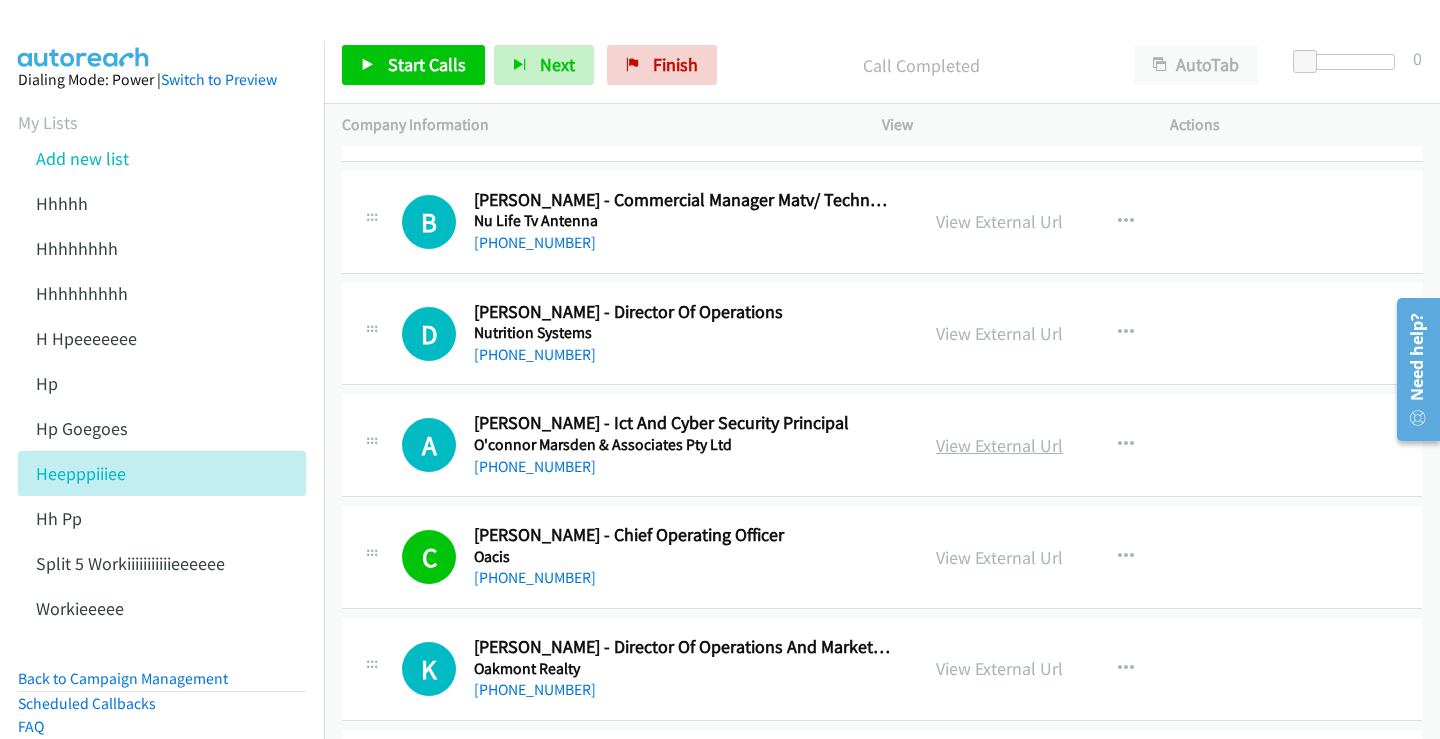 click on "View External Url" at bounding box center (999, 445) 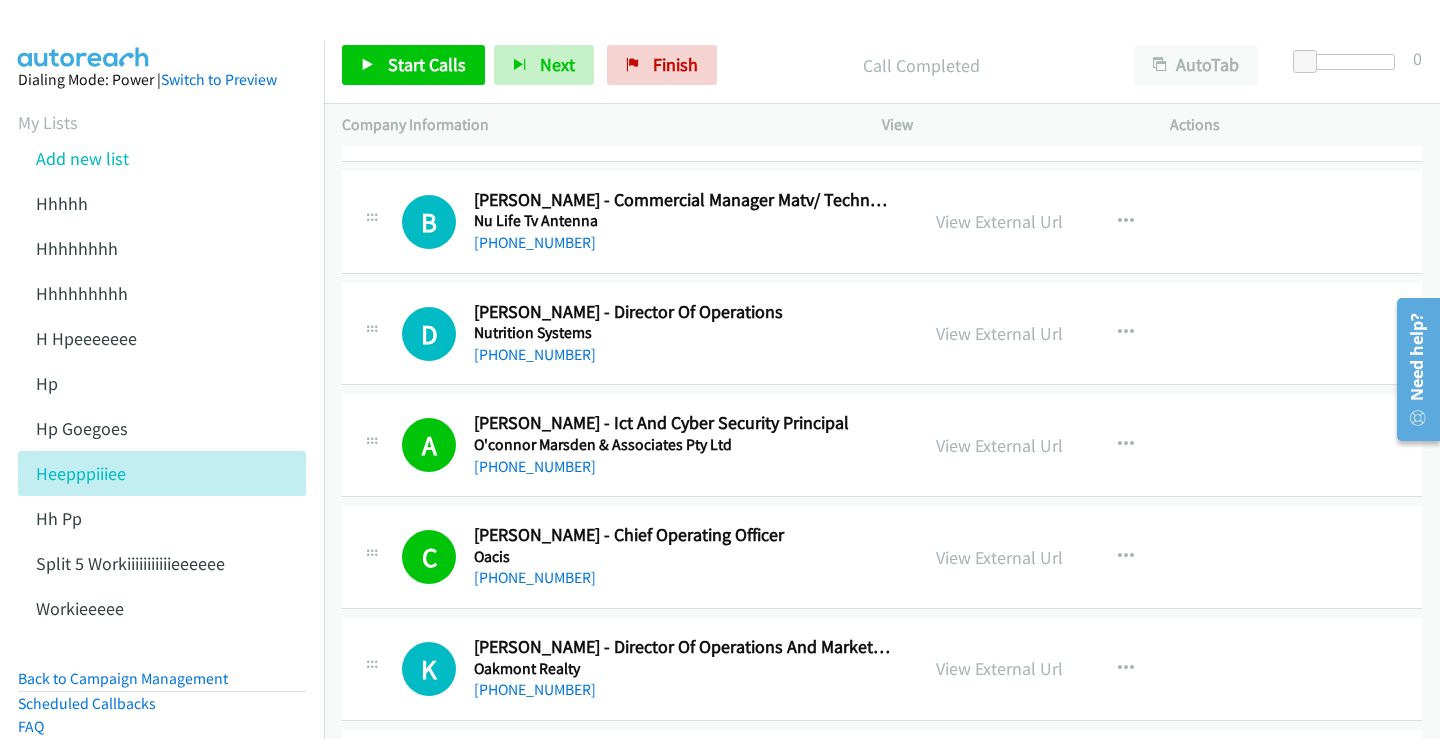 scroll, scrollTop: 9831, scrollLeft: 0, axis: vertical 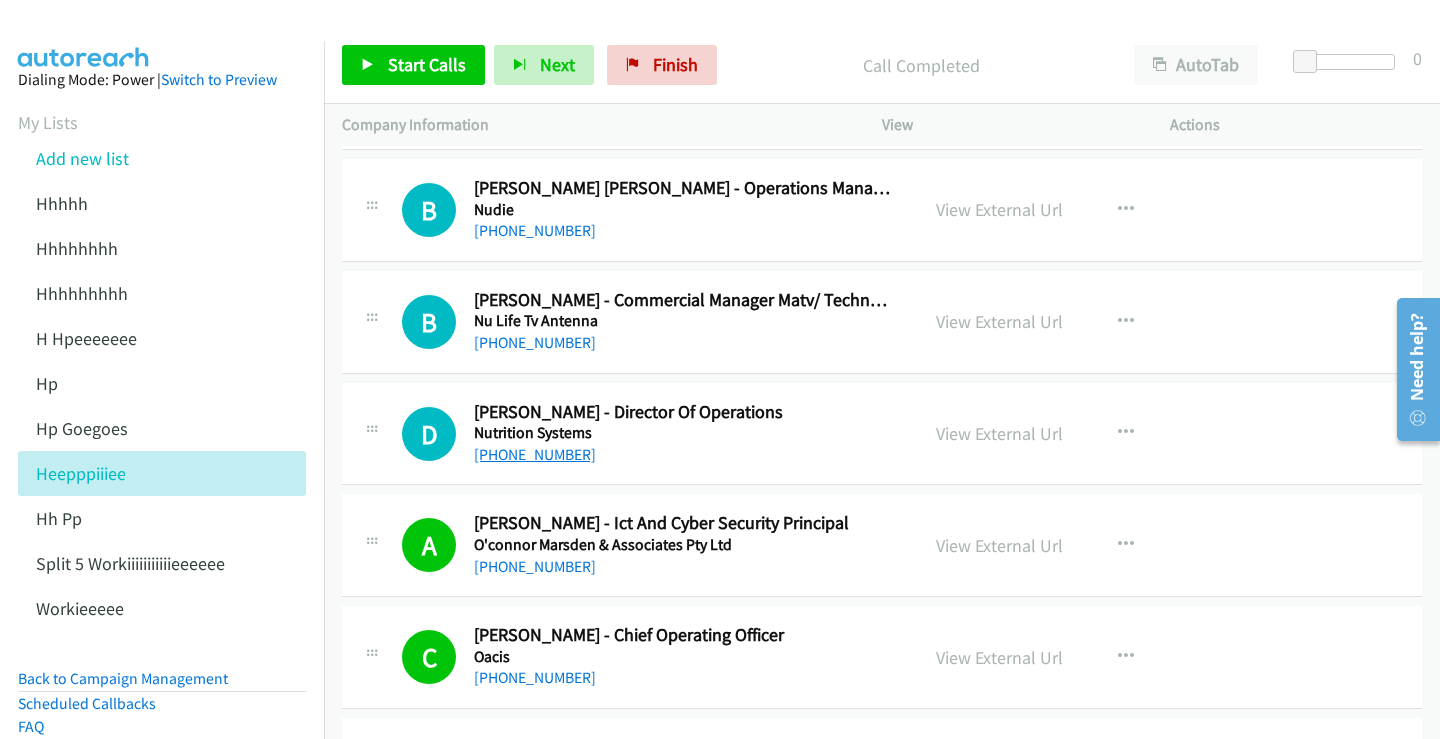 click on "[PHONE_NUMBER]" at bounding box center [535, 454] 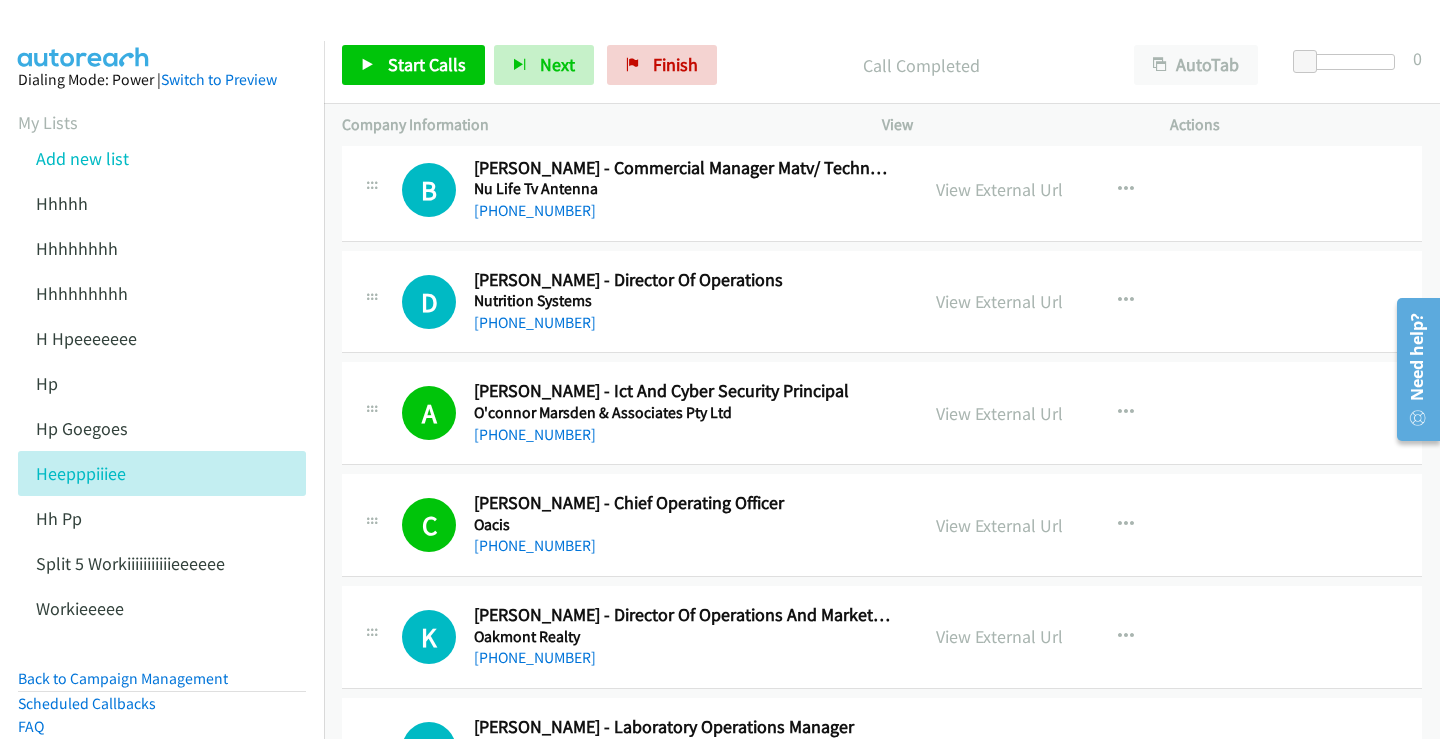 scroll, scrollTop: 9931, scrollLeft: 0, axis: vertical 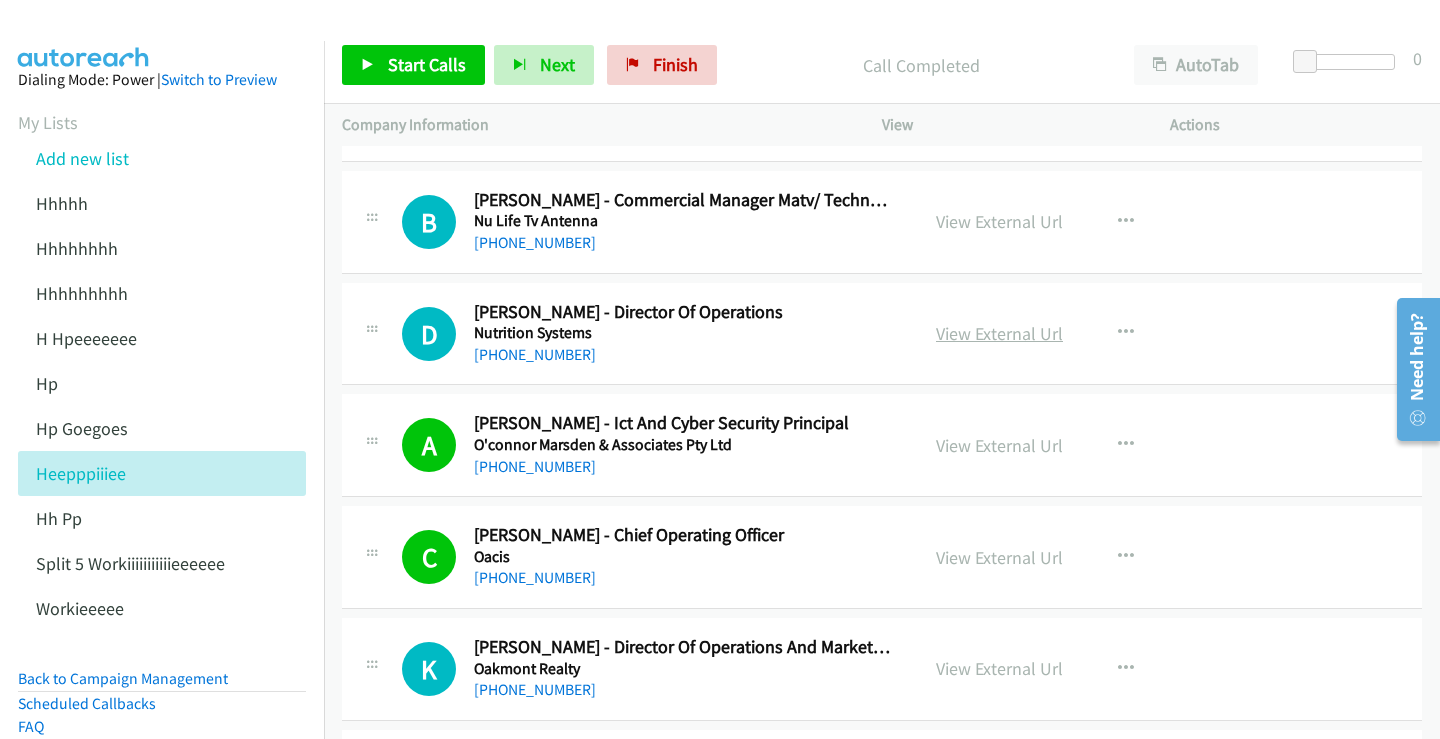 click on "View External Url" at bounding box center [999, 333] 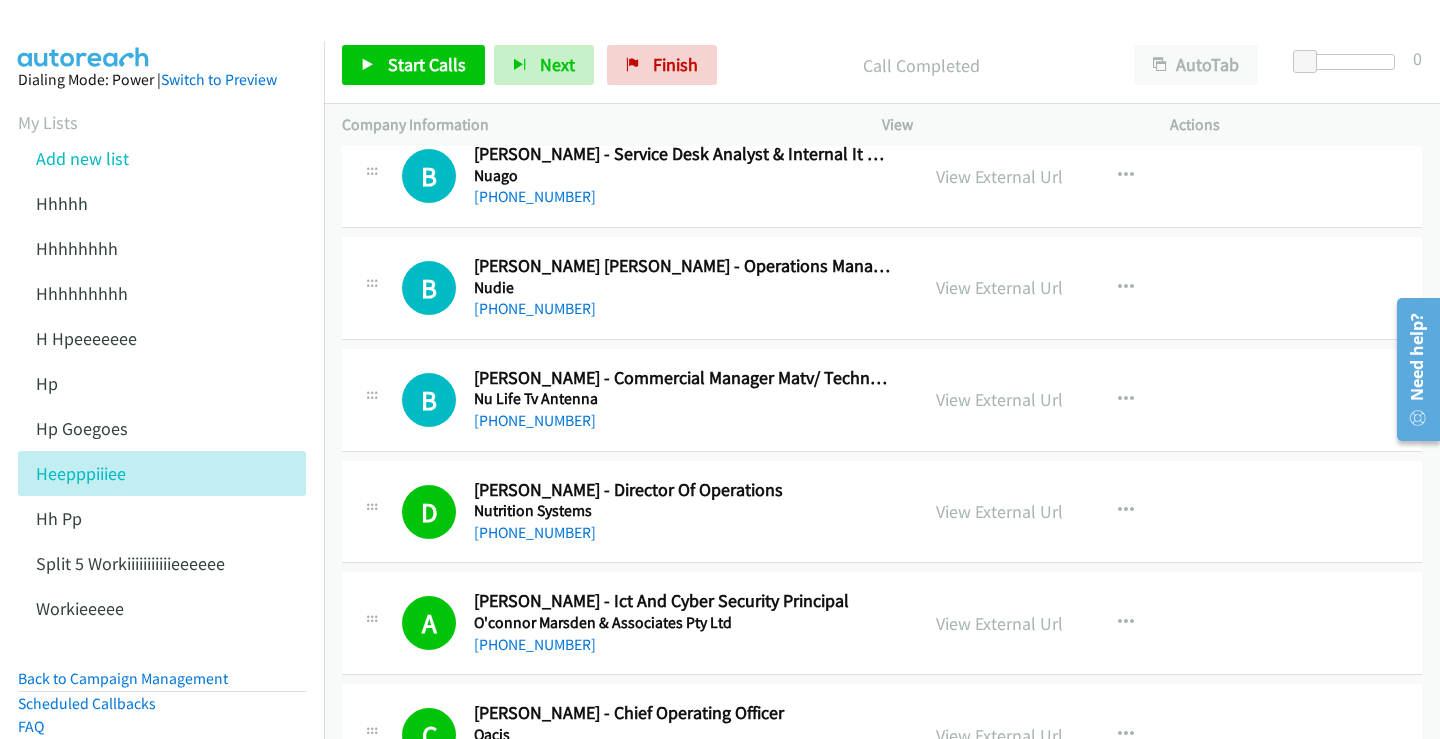 scroll, scrollTop: 9731, scrollLeft: 0, axis: vertical 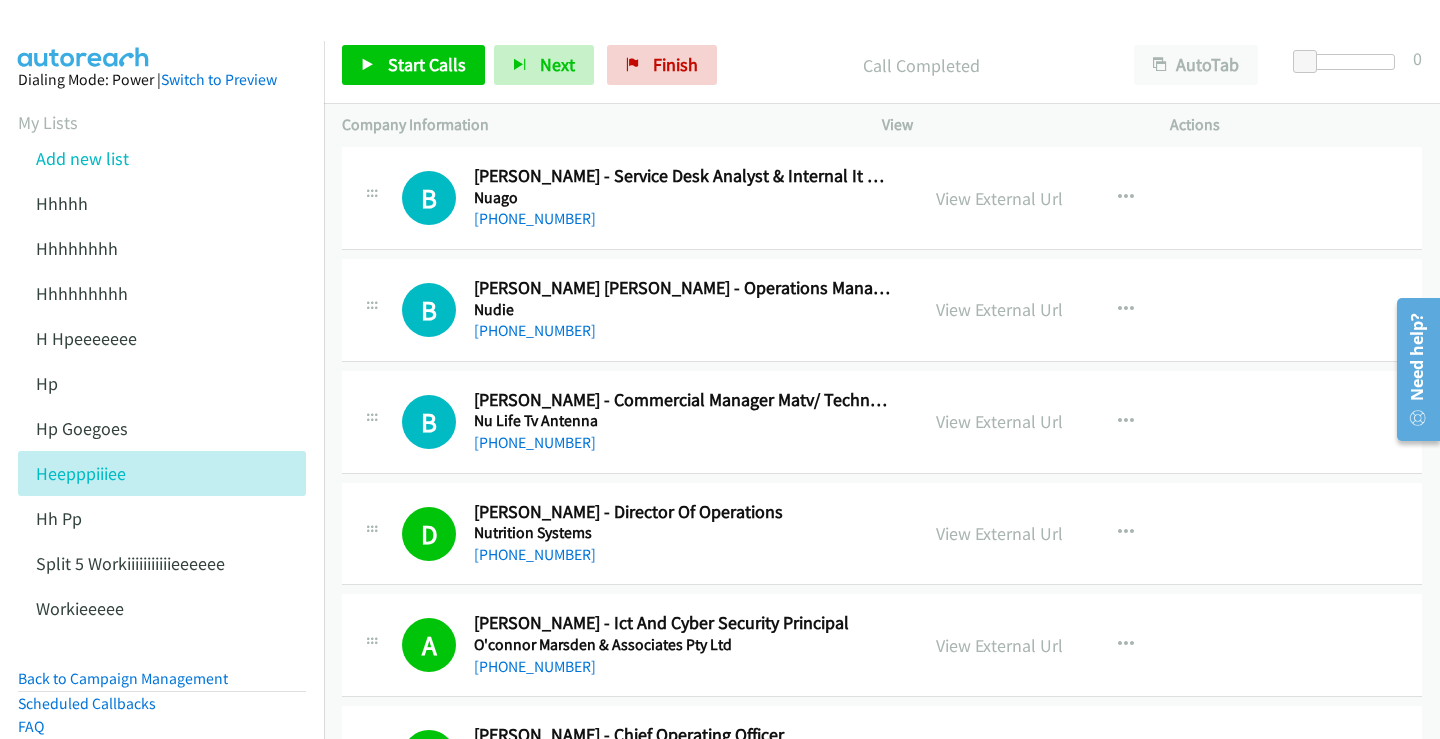 click on "[PHONE_NUMBER]" at bounding box center (535, 442) 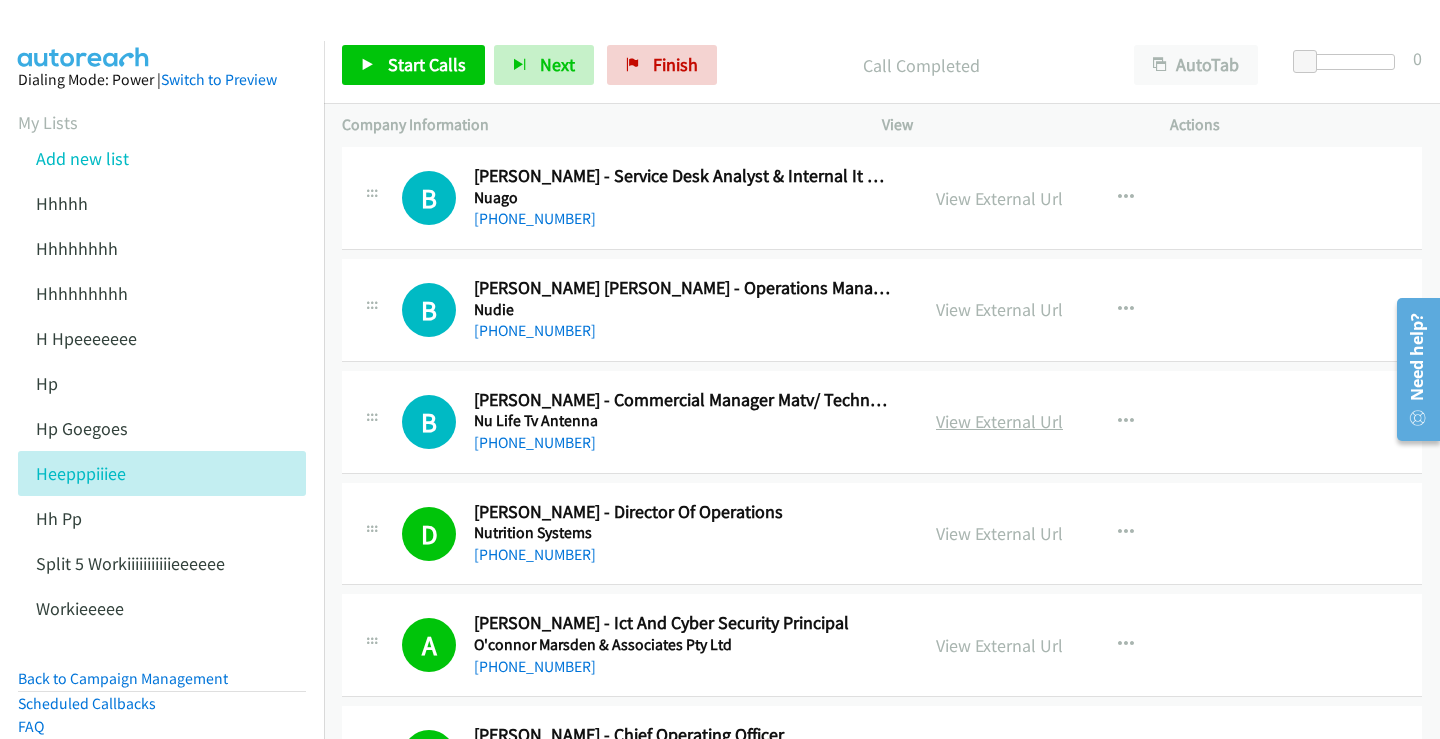 click on "View External Url" at bounding box center (999, 421) 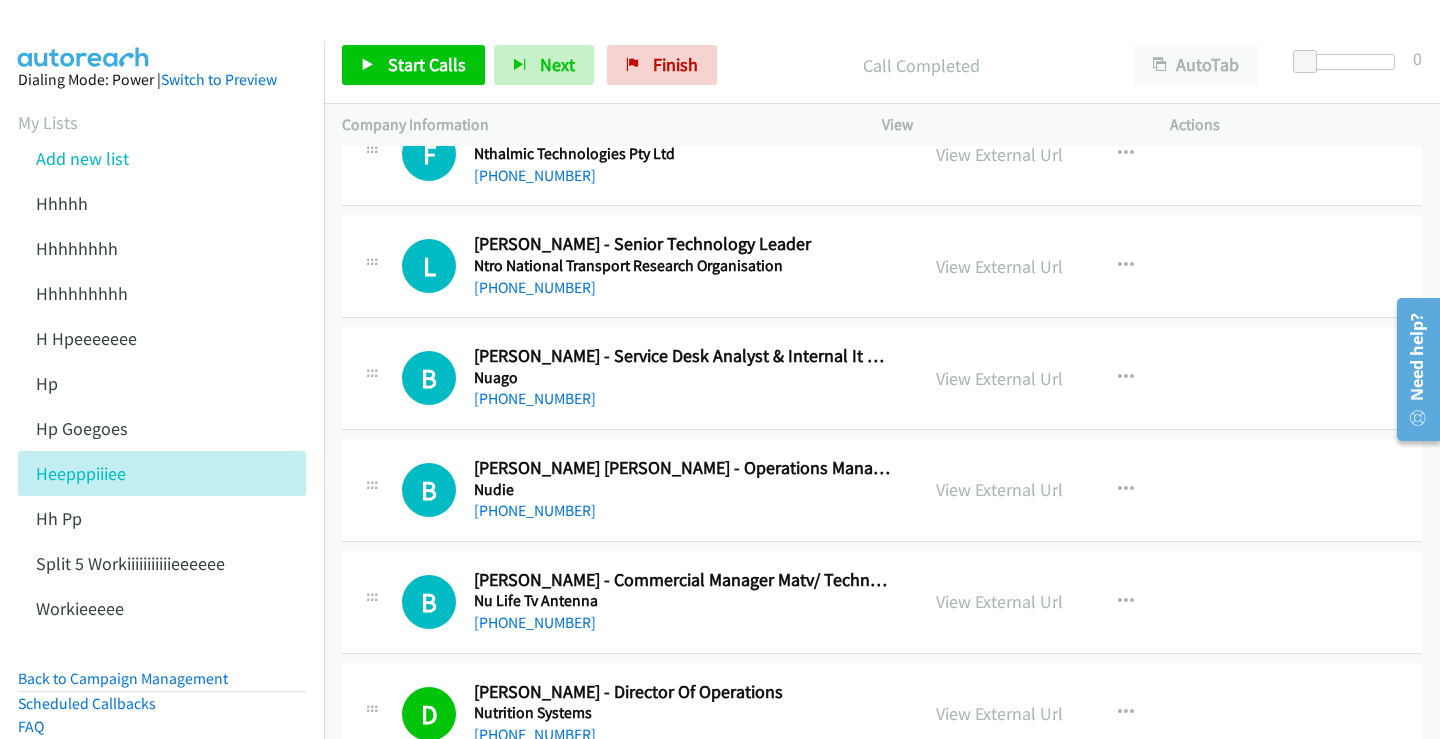 scroll, scrollTop: 9531, scrollLeft: 0, axis: vertical 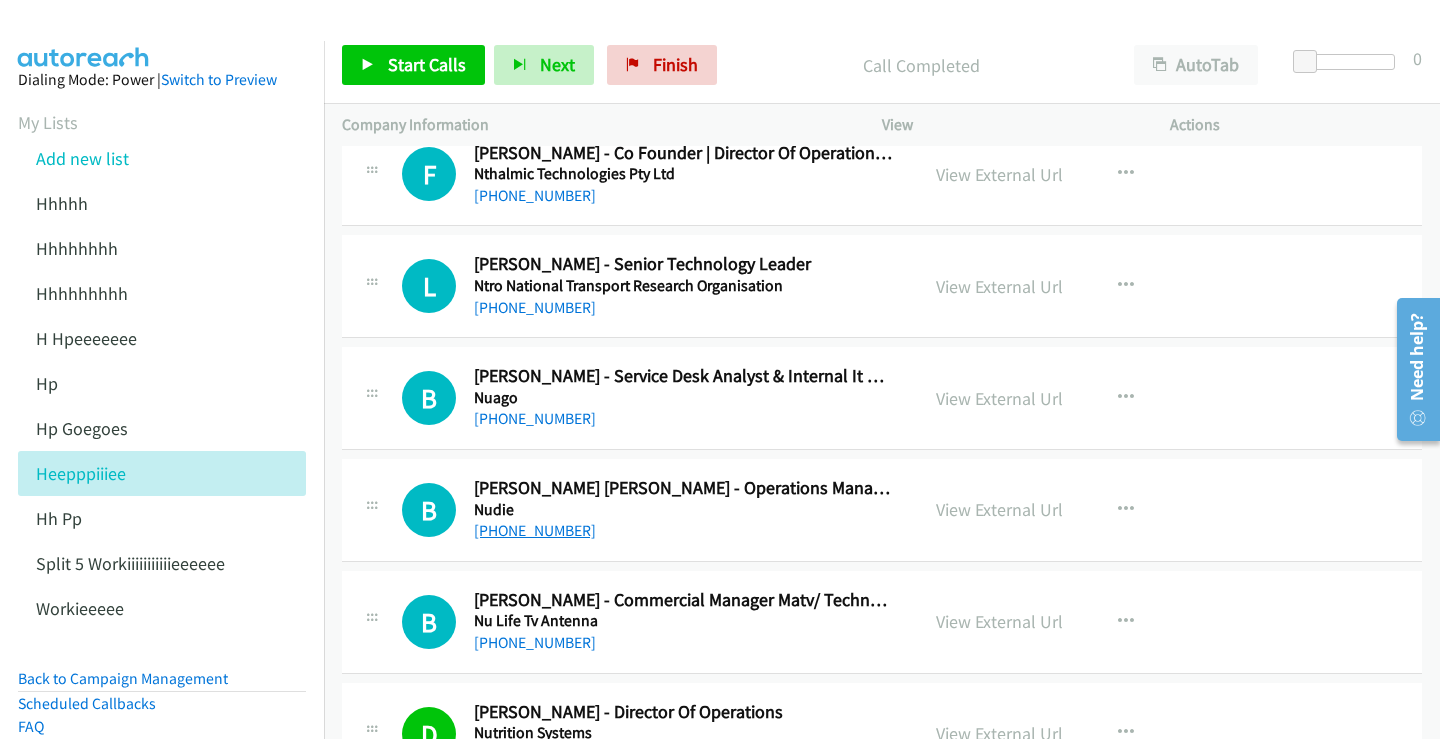 click on "[PHONE_NUMBER]" at bounding box center [535, 530] 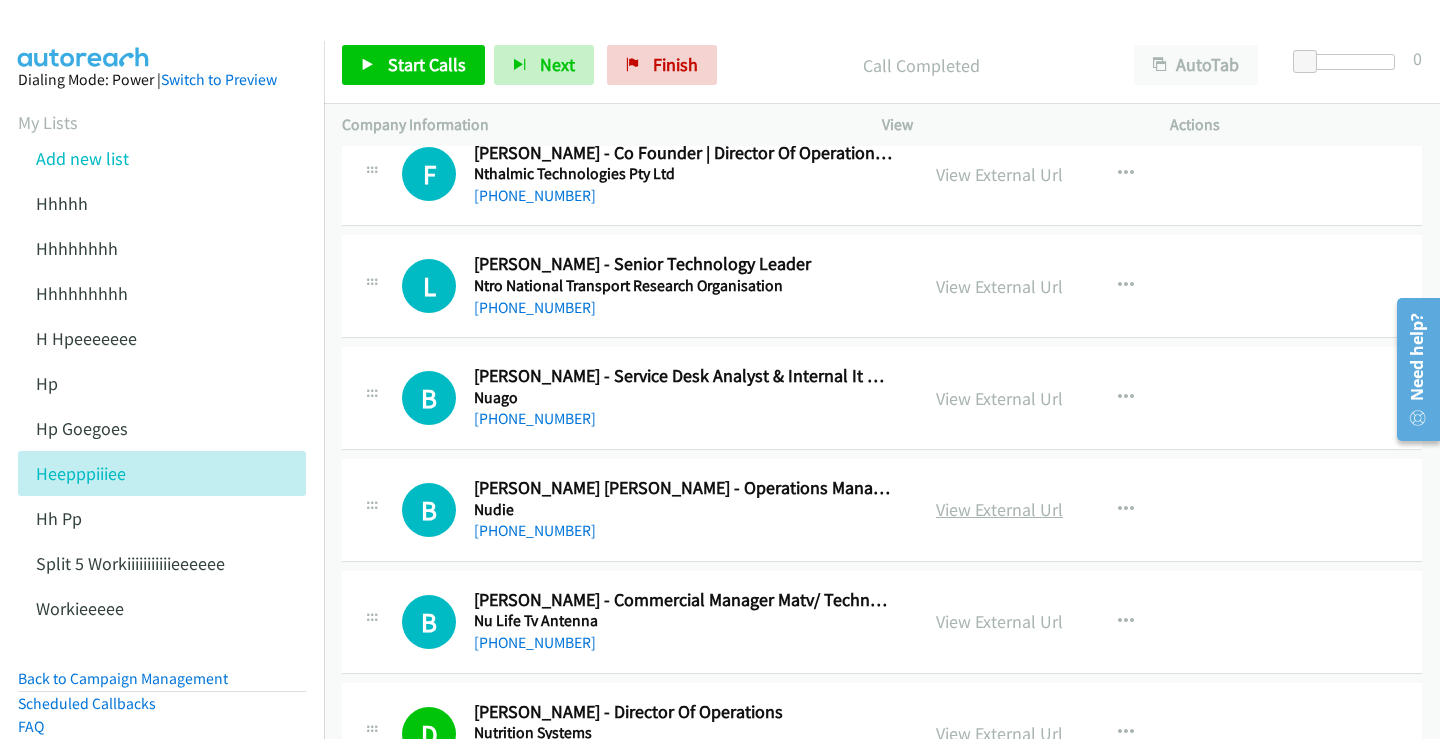 click on "View External Url" at bounding box center [999, 509] 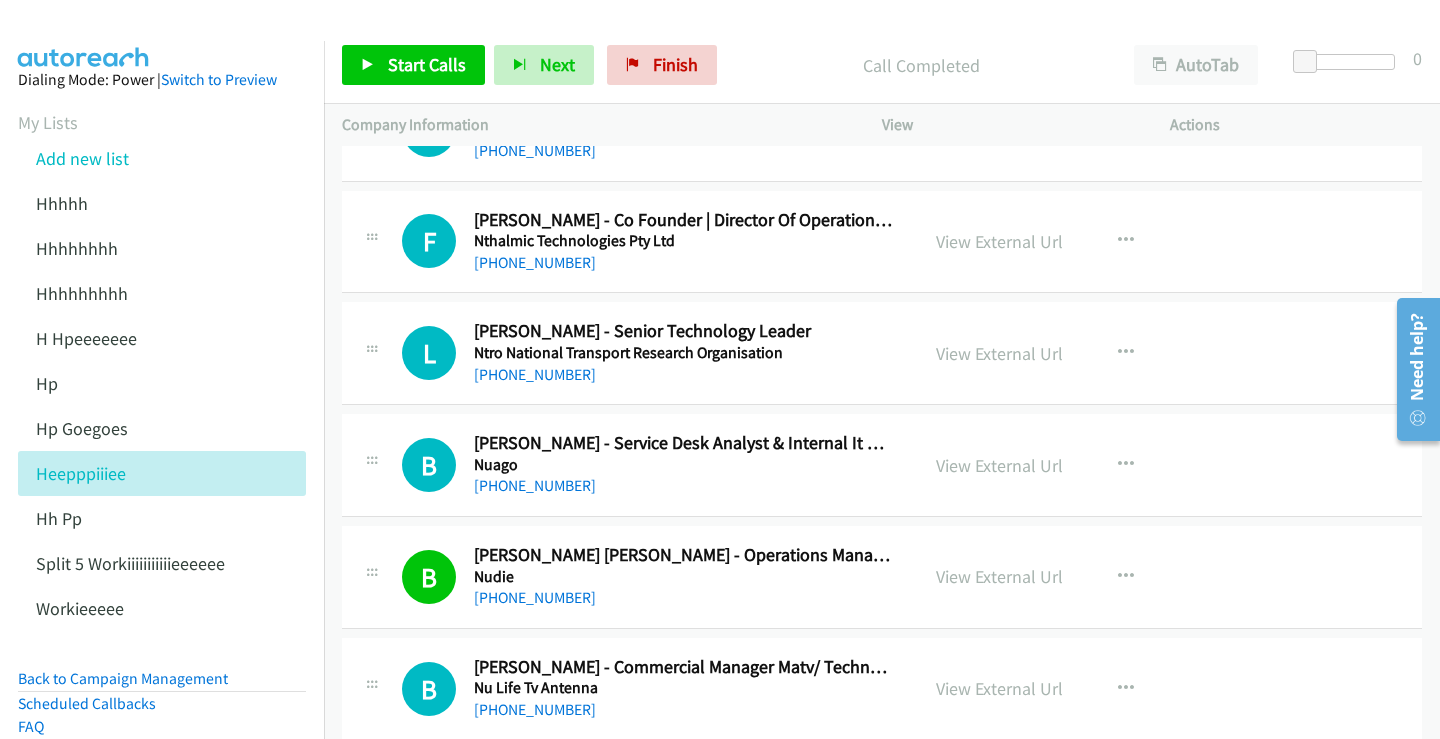 scroll, scrollTop: 9431, scrollLeft: 0, axis: vertical 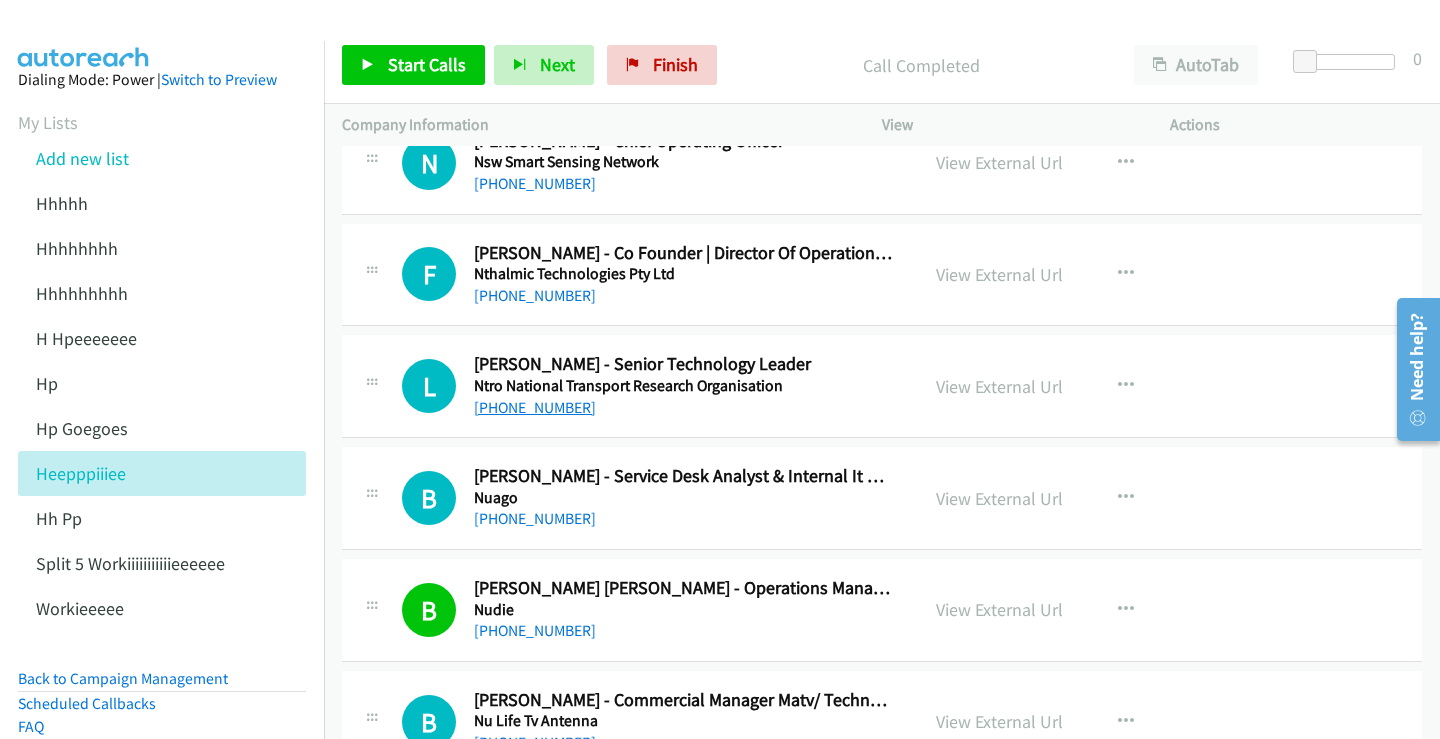click on "[PHONE_NUMBER]" at bounding box center (535, 407) 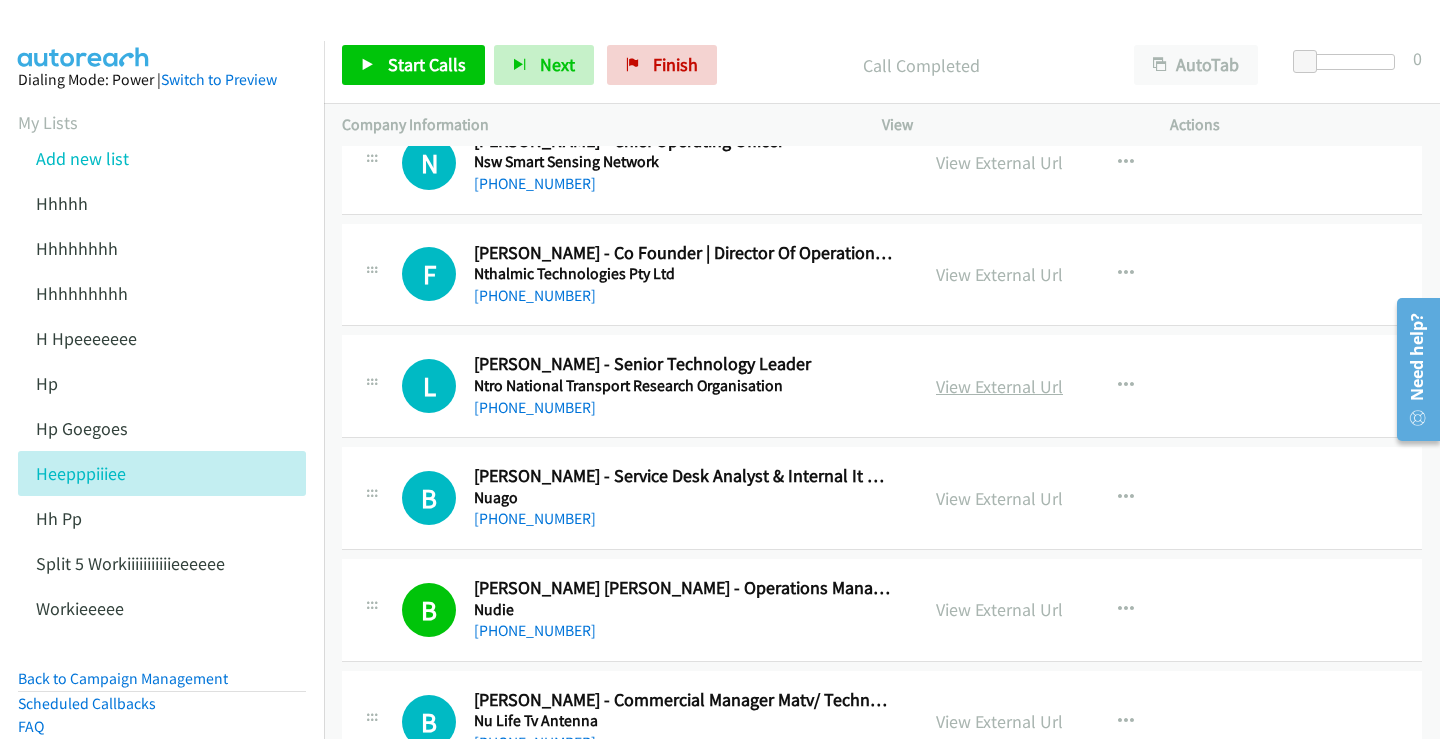 click on "View External Url" at bounding box center (999, 386) 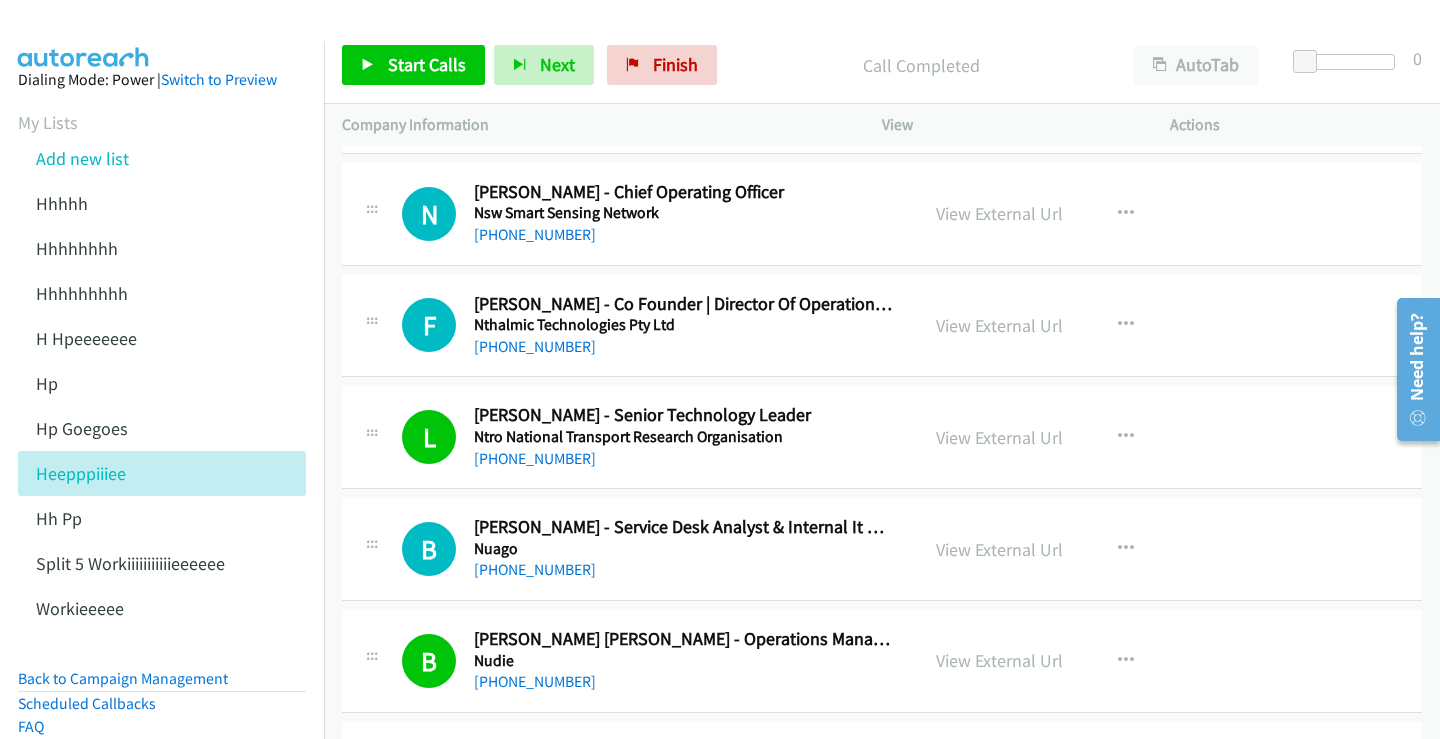 scroll, scrollTop: 9331, scrollLeft: 0, axis: vertical 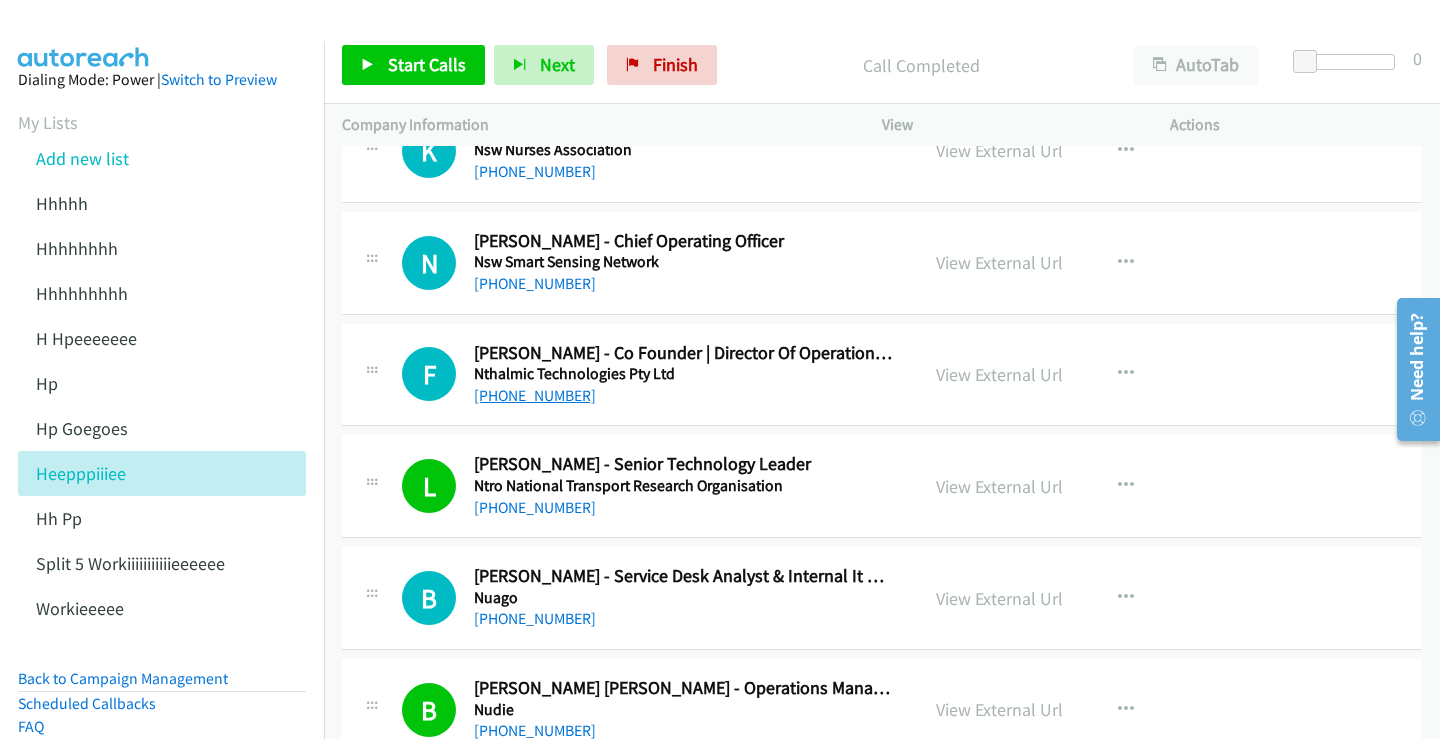 click on "[PHONE_NUMBER]" at bounding box center [535, 395] 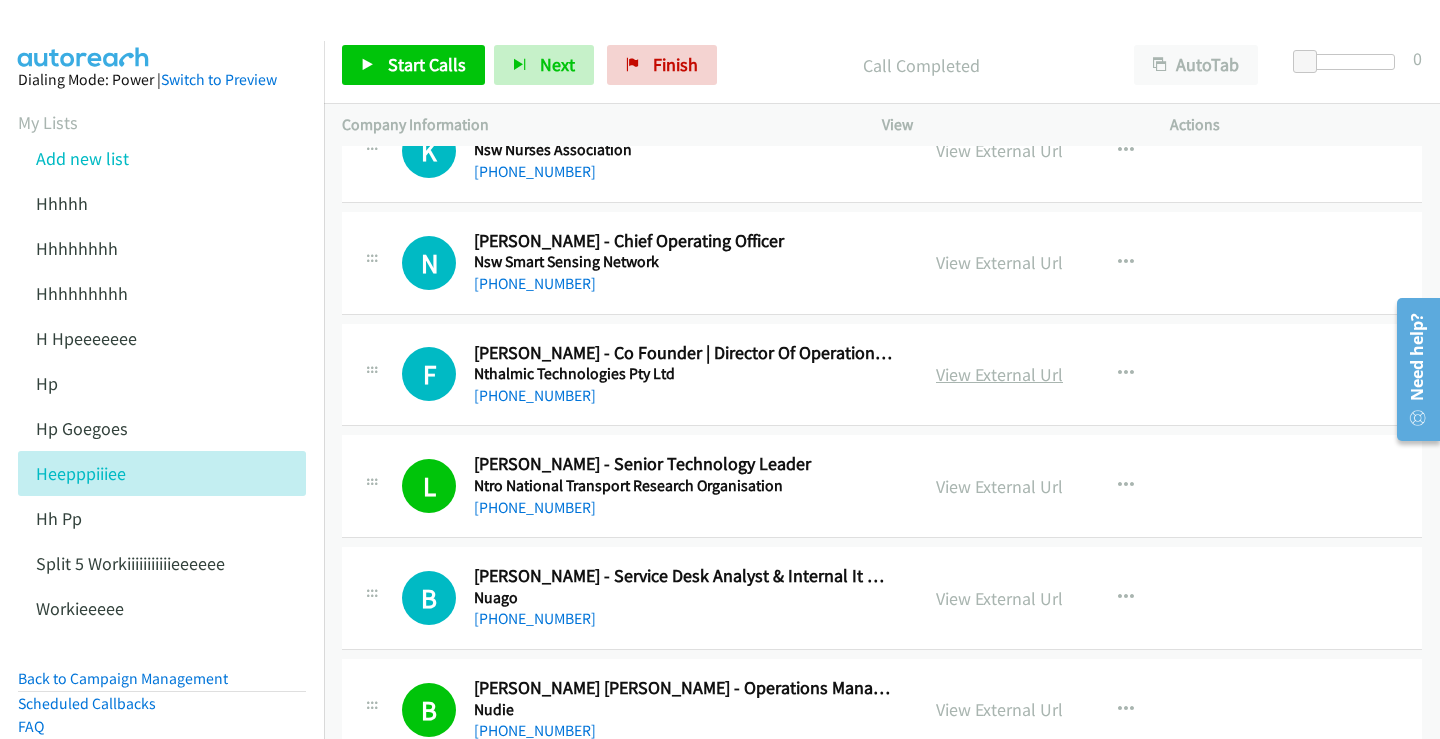 click on "View External Url" at bounding box center (999, 374) 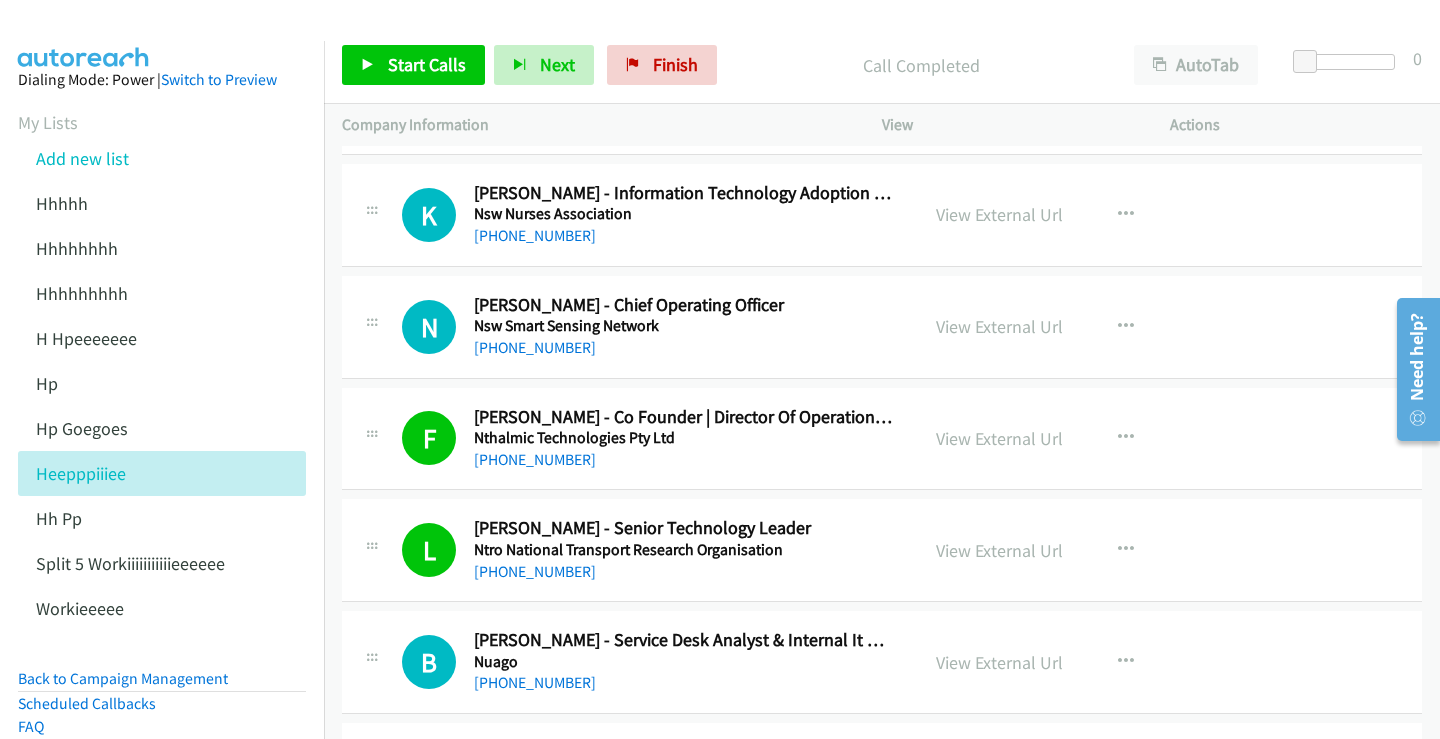 scroll, scrollTop: 9231, scrollLeft: 0, axis: vertical 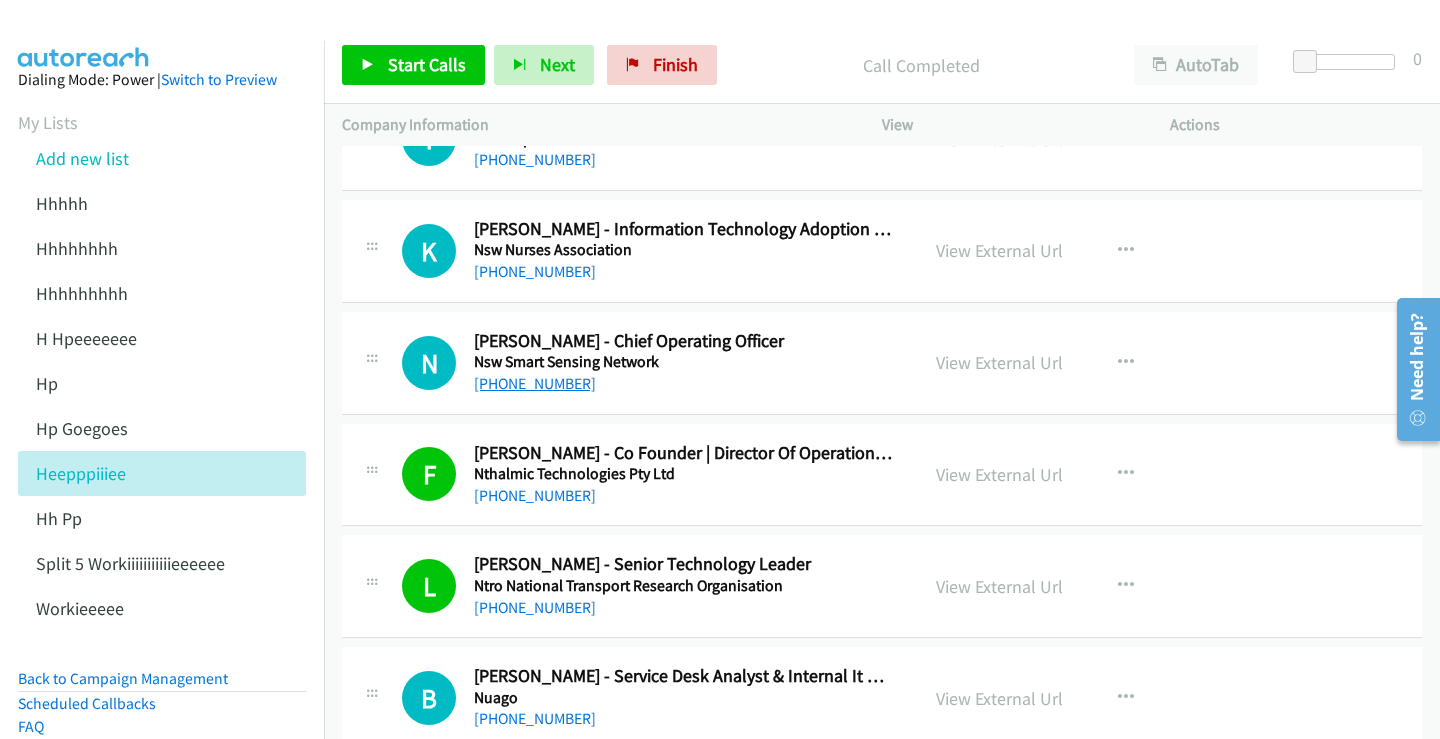 click on "[PHONE_NUMBER]" at bounding box center [535, 383] 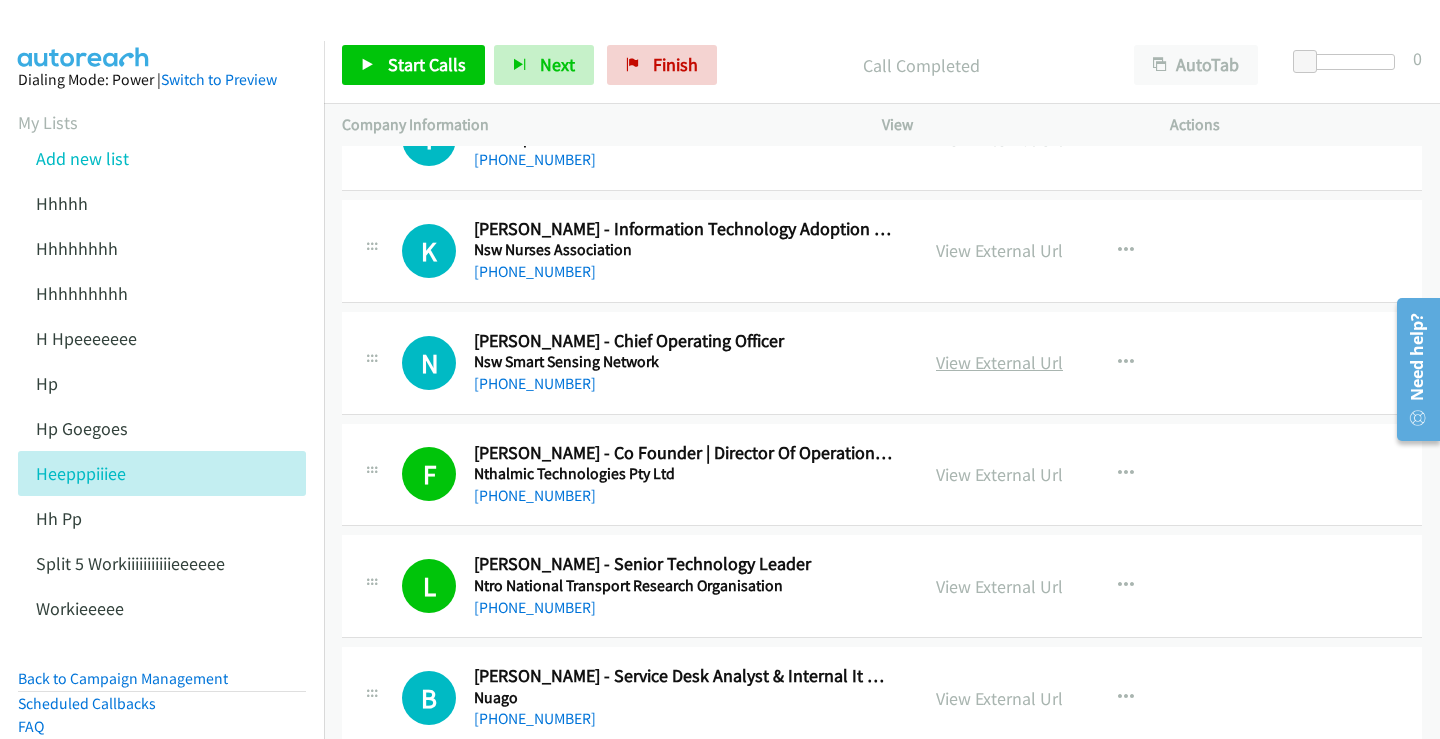 click on "View External Url" at bounding box center (999, 362) 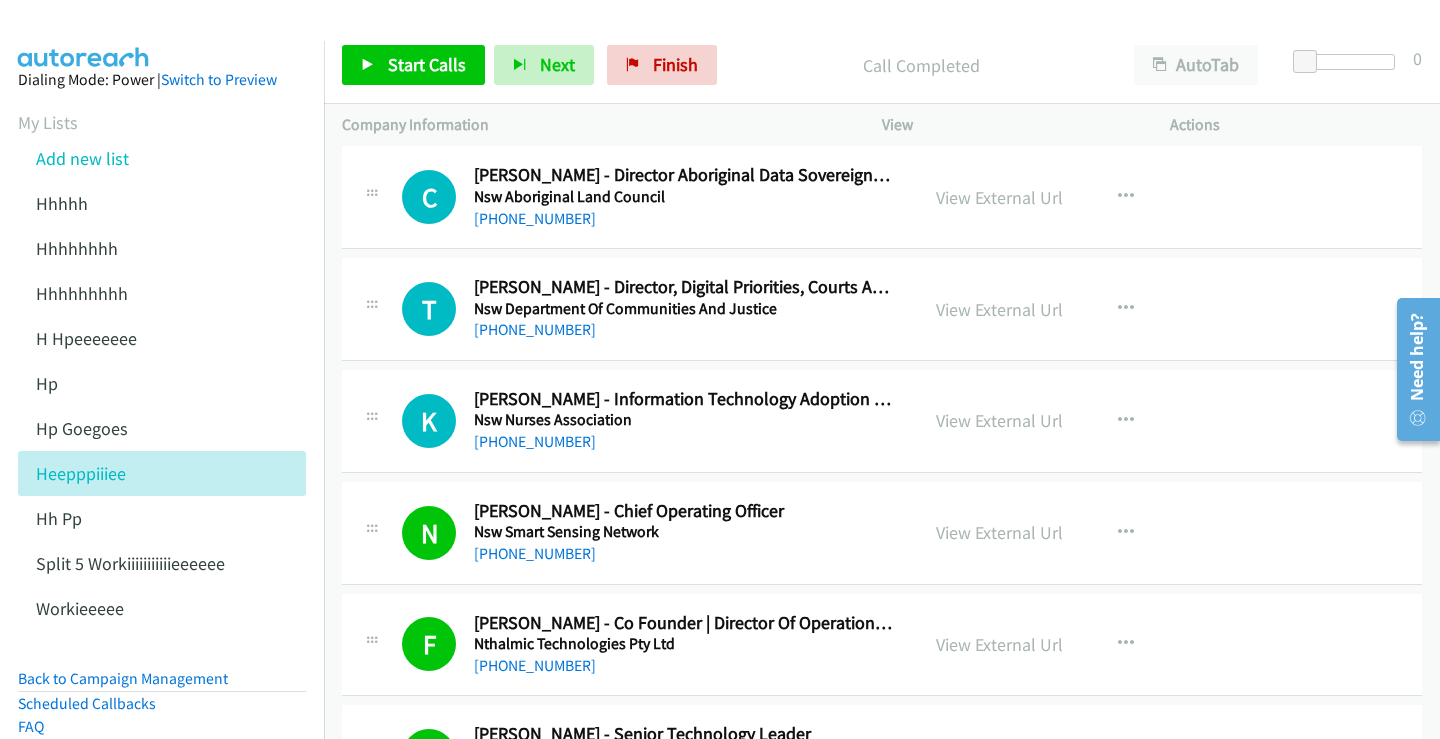 scroll, scrollTop: 9031, scrollLeft: 0, axis: vertical 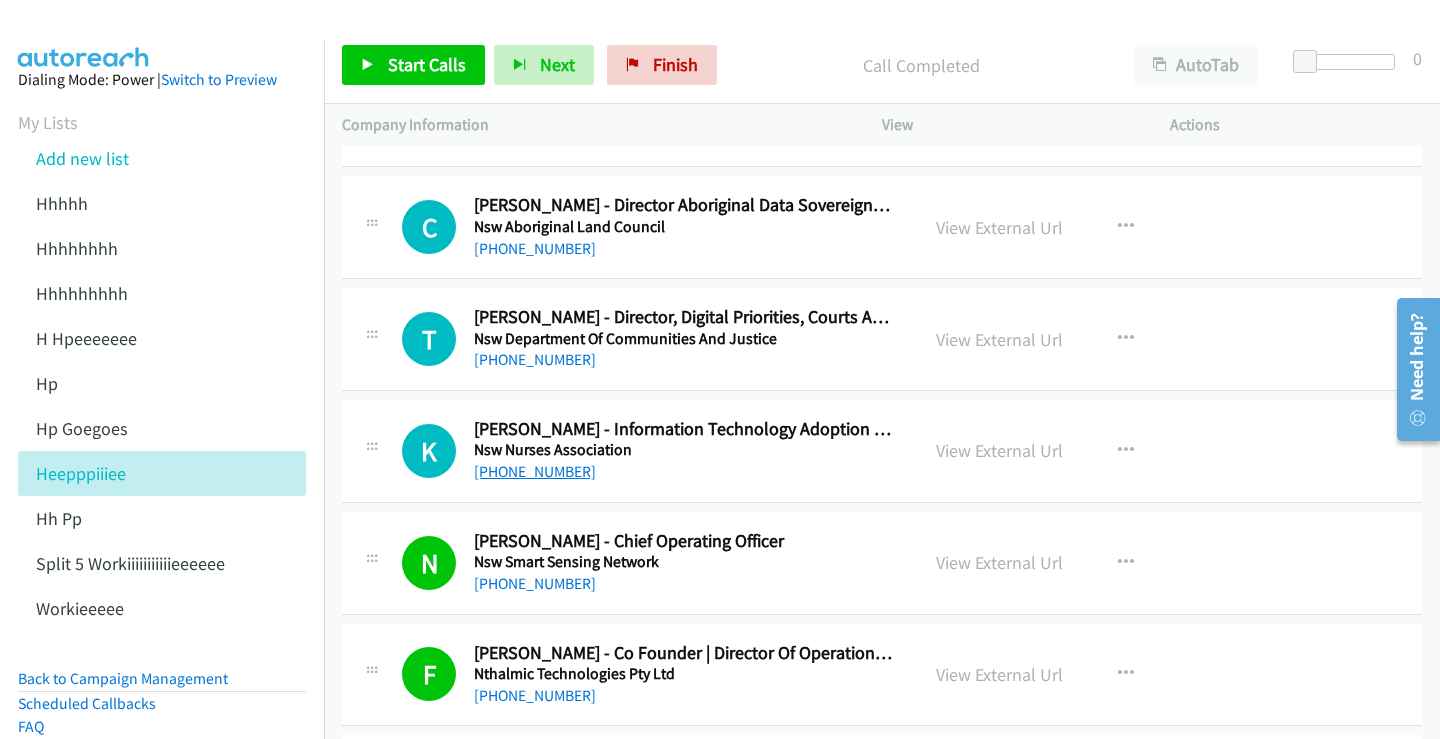 click on "[PHONE_NUMBER]" at bounding box center [535, 471] 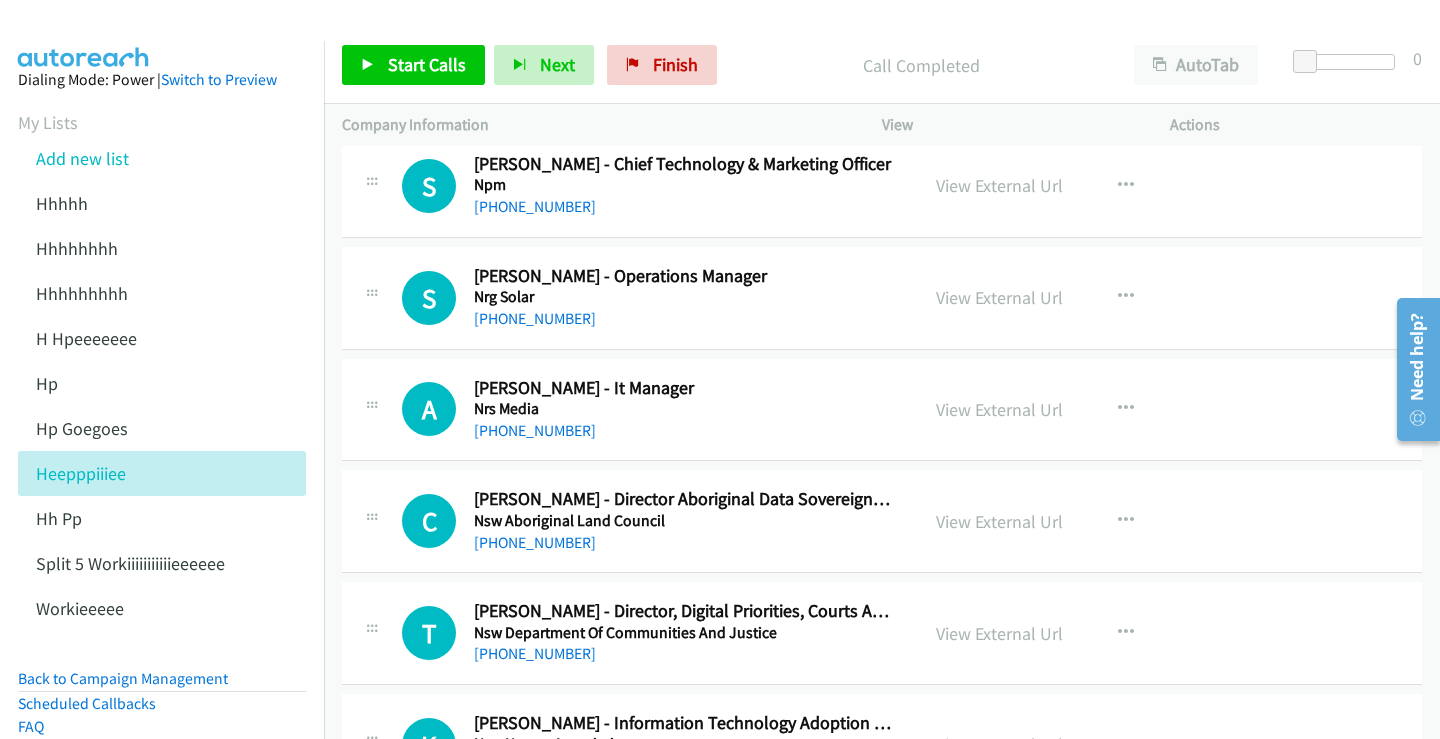 scroll, scrollTop: 8731, scrollLeft: 0, axis: vertical 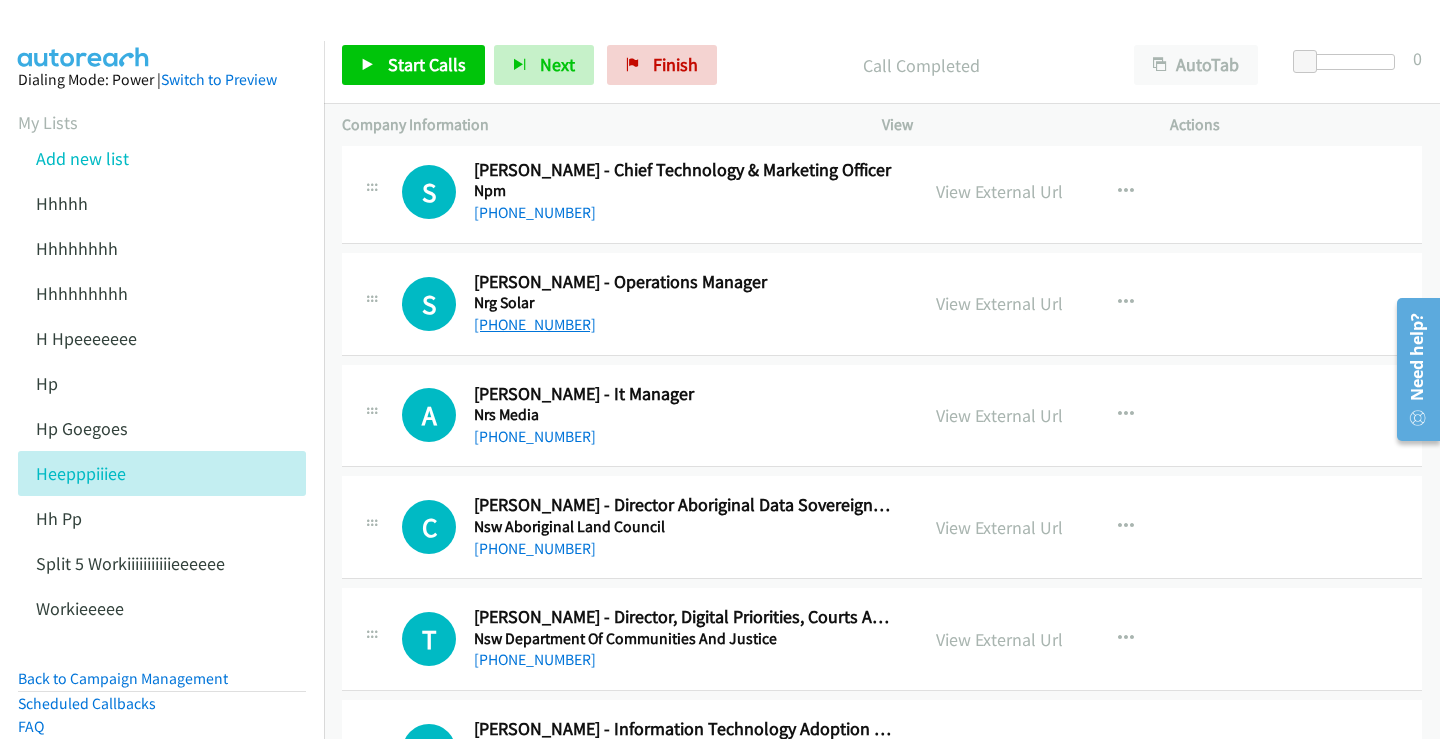 click on "[PHONE_NUMBER]" at bounding box center (535, 324) 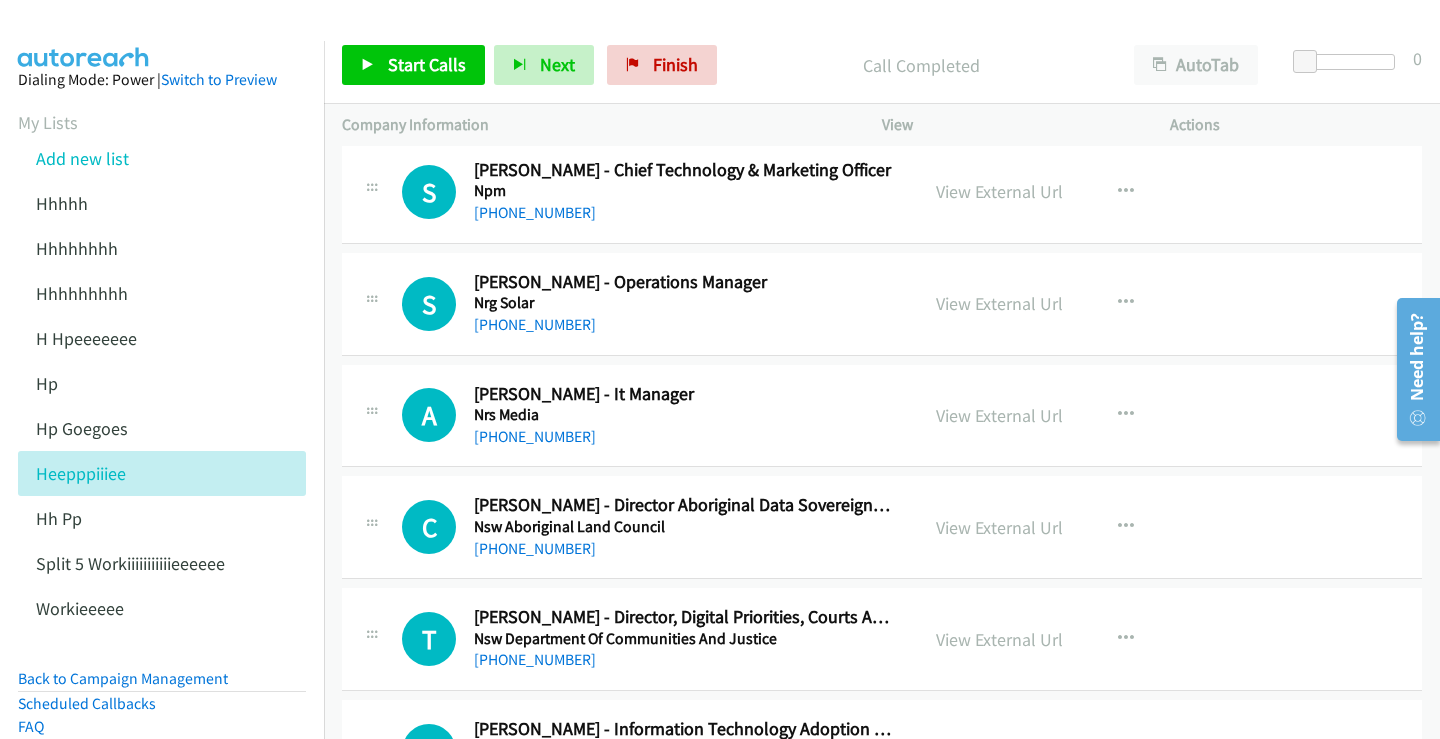 drag, startPoint x: 950, startPoint y: 301, endPoint x: 901, endPoint y: 320, distance: 52.554733 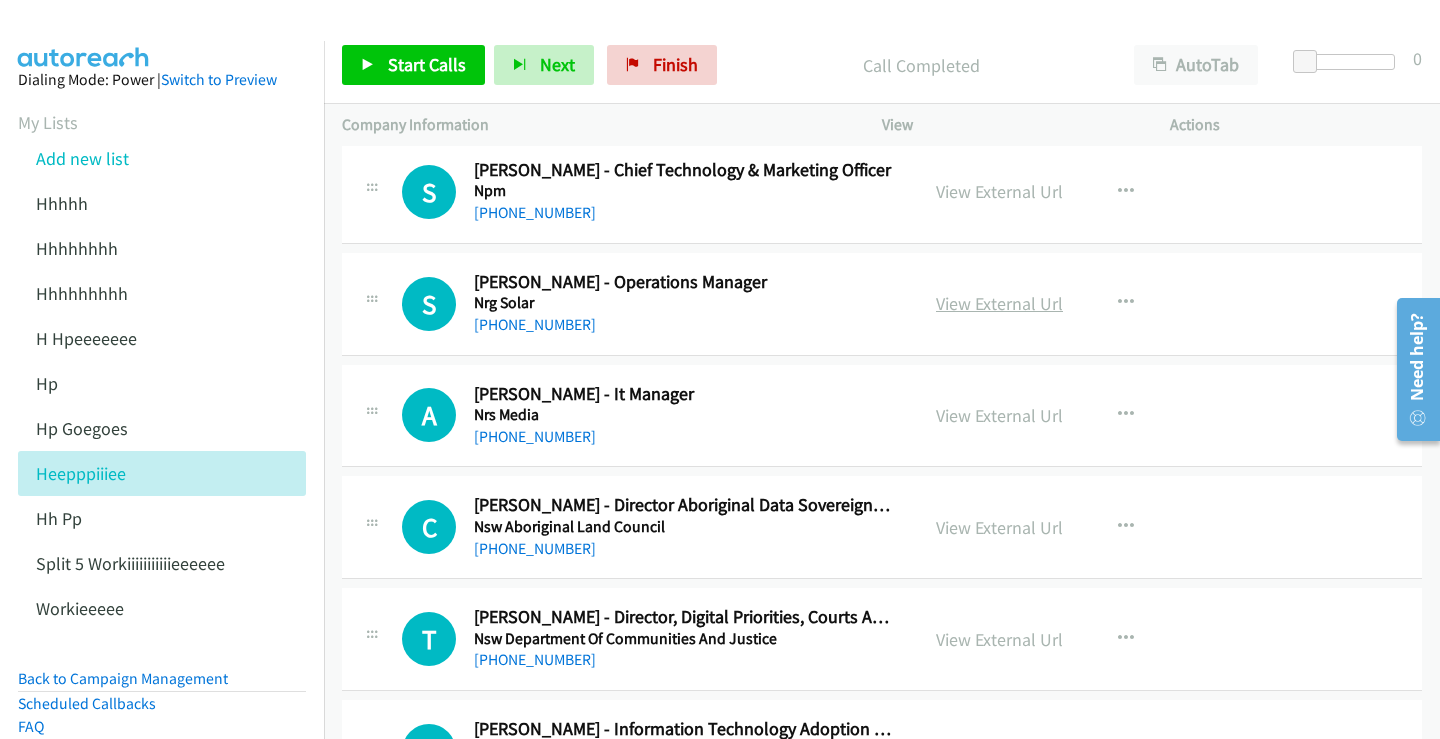 click on "View External Url" at bounding box center (999, 303) 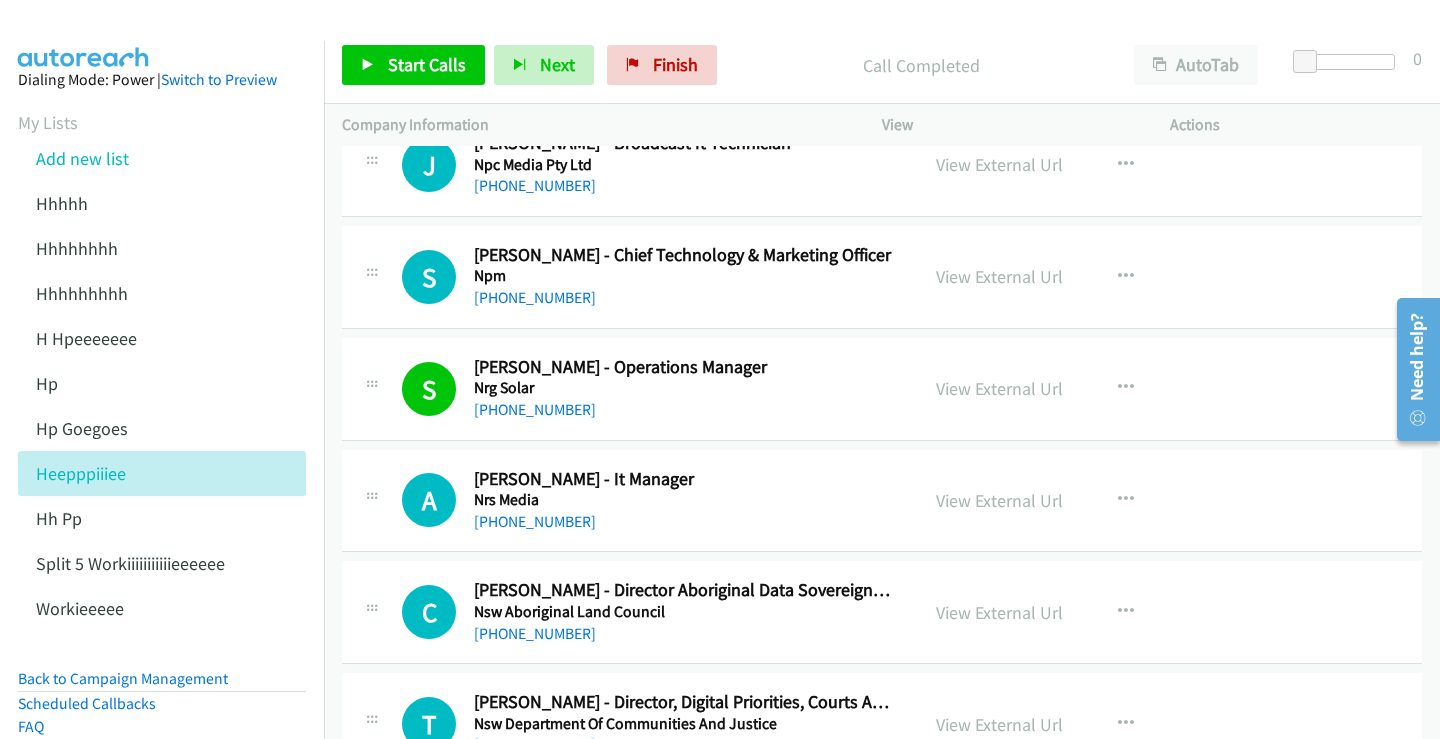 scroll, scrollTop: 8531, scrollLeft: 0, axis: vertical 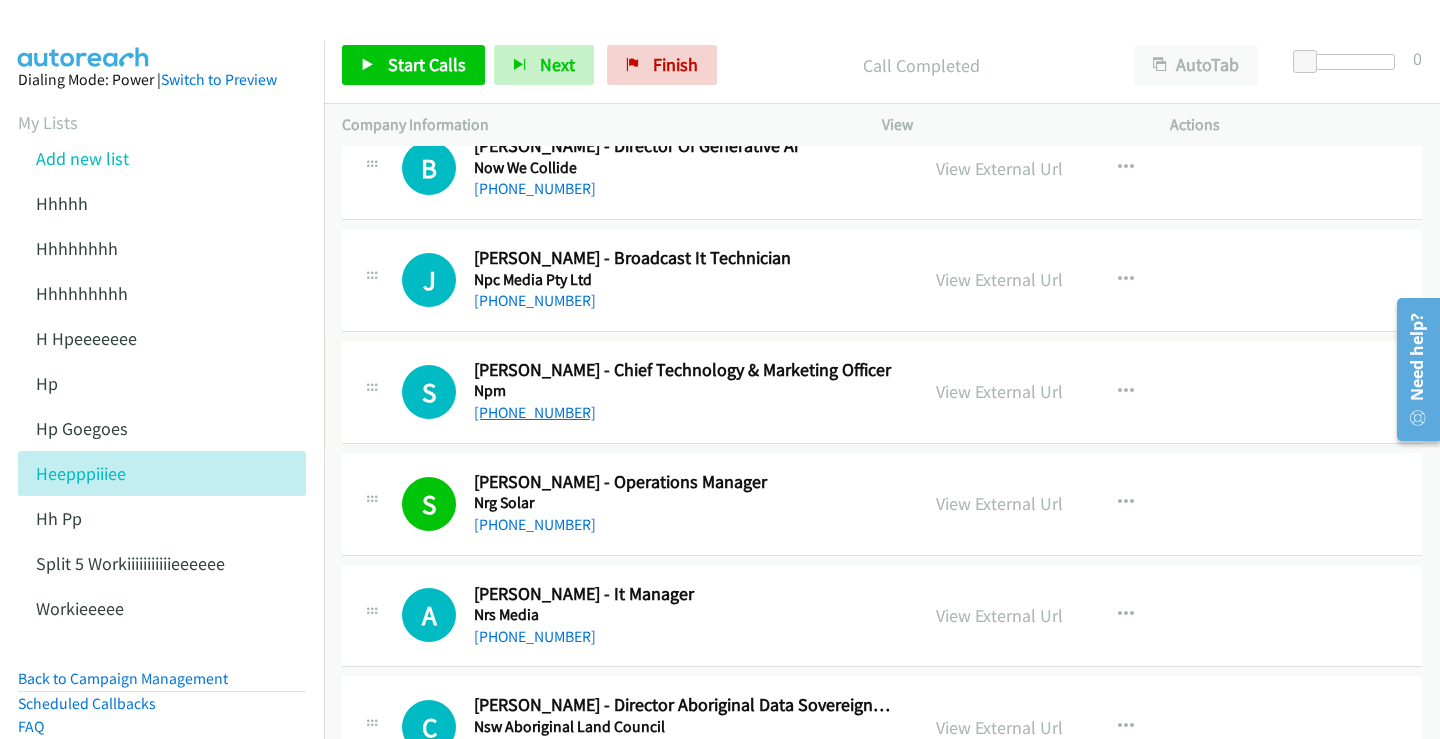 click on "[PHONE_NUMBER]" at bounding box center (535, 412) 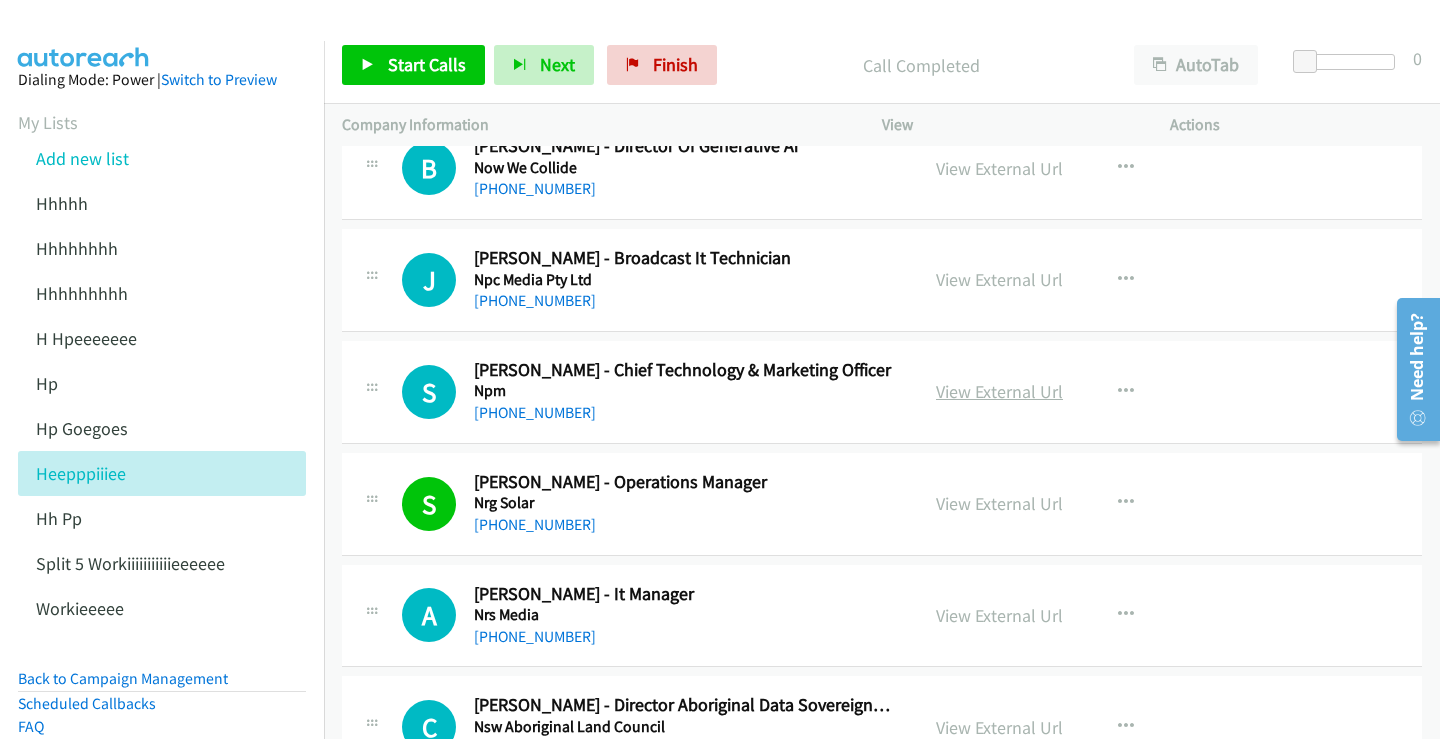 click on "View External Url" at bounding box center (999, 391) 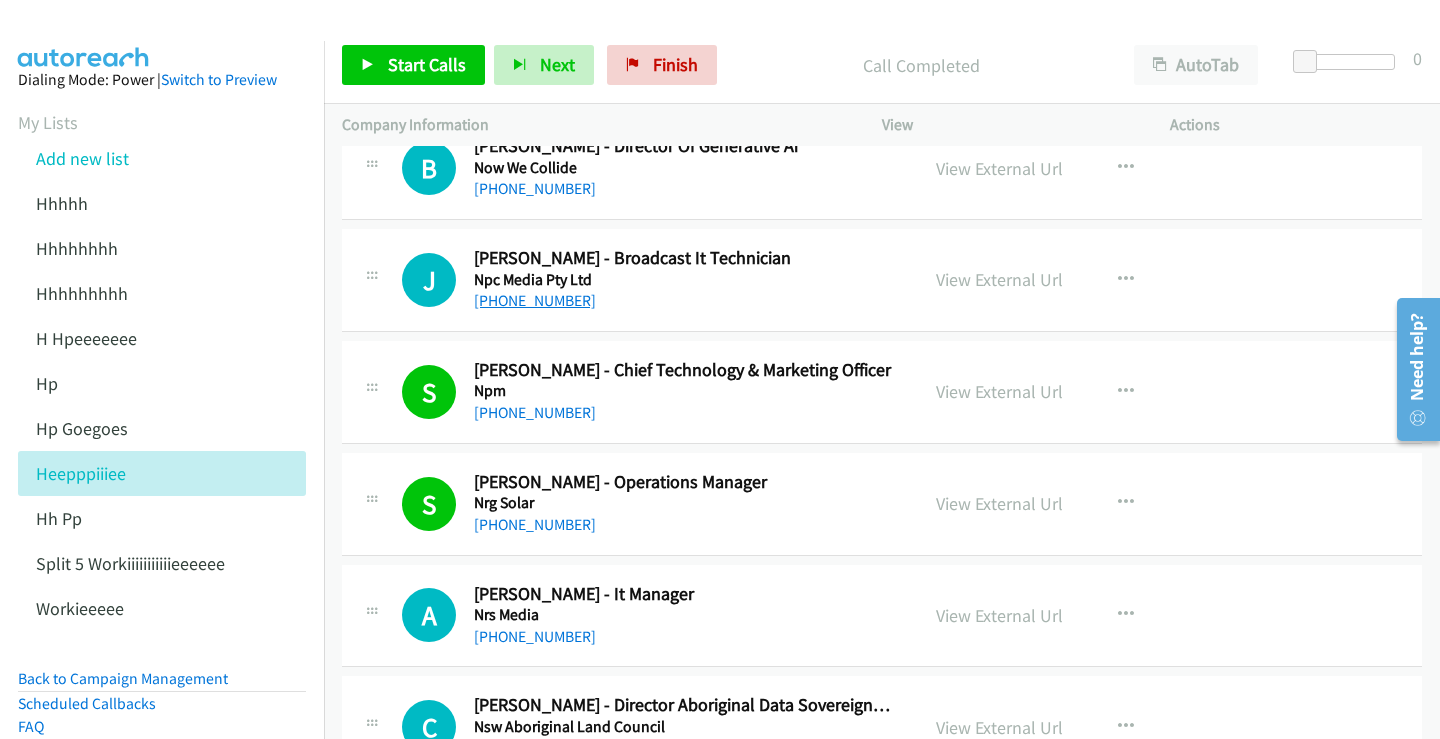 click on "[PHONE_NUMBER]" at bounding box center [535, 300] 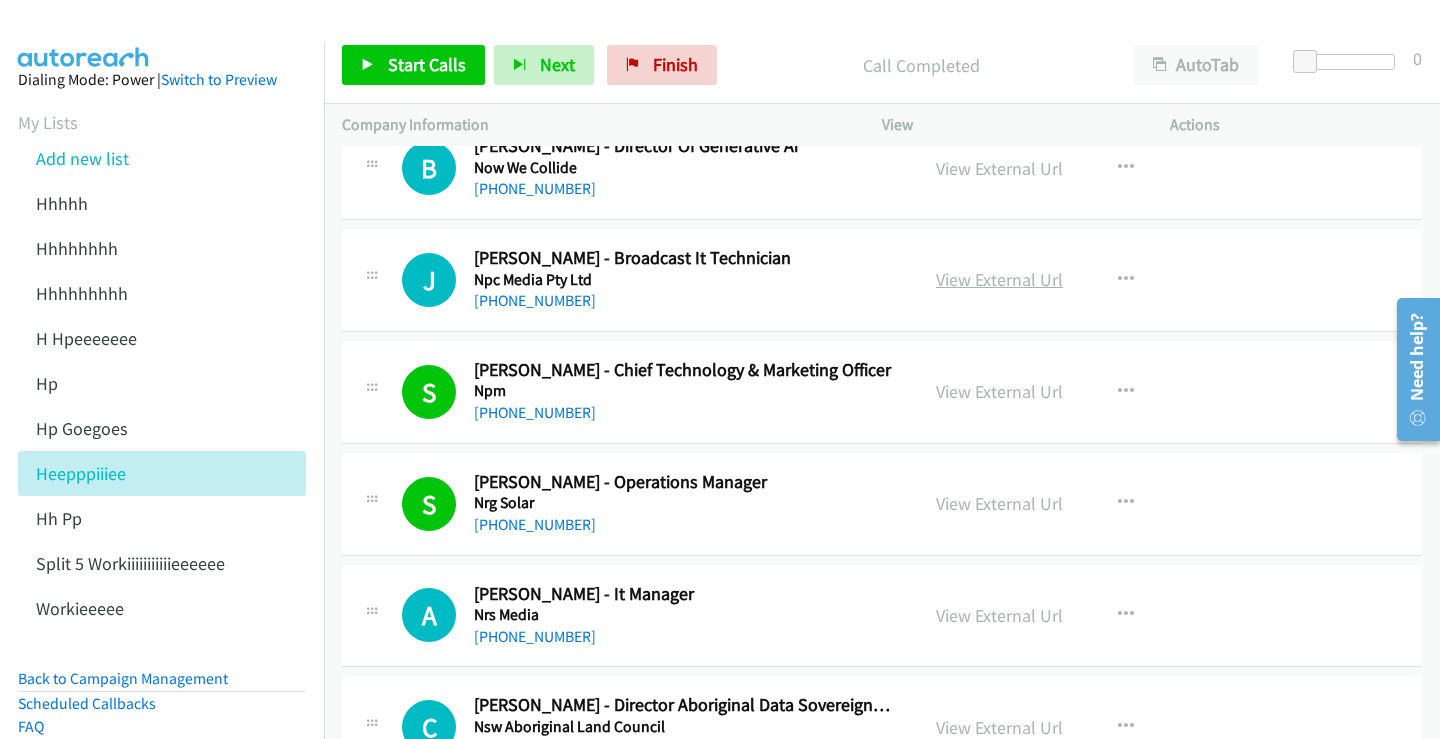 click on "View External Url" at bounding box center (999, 279) 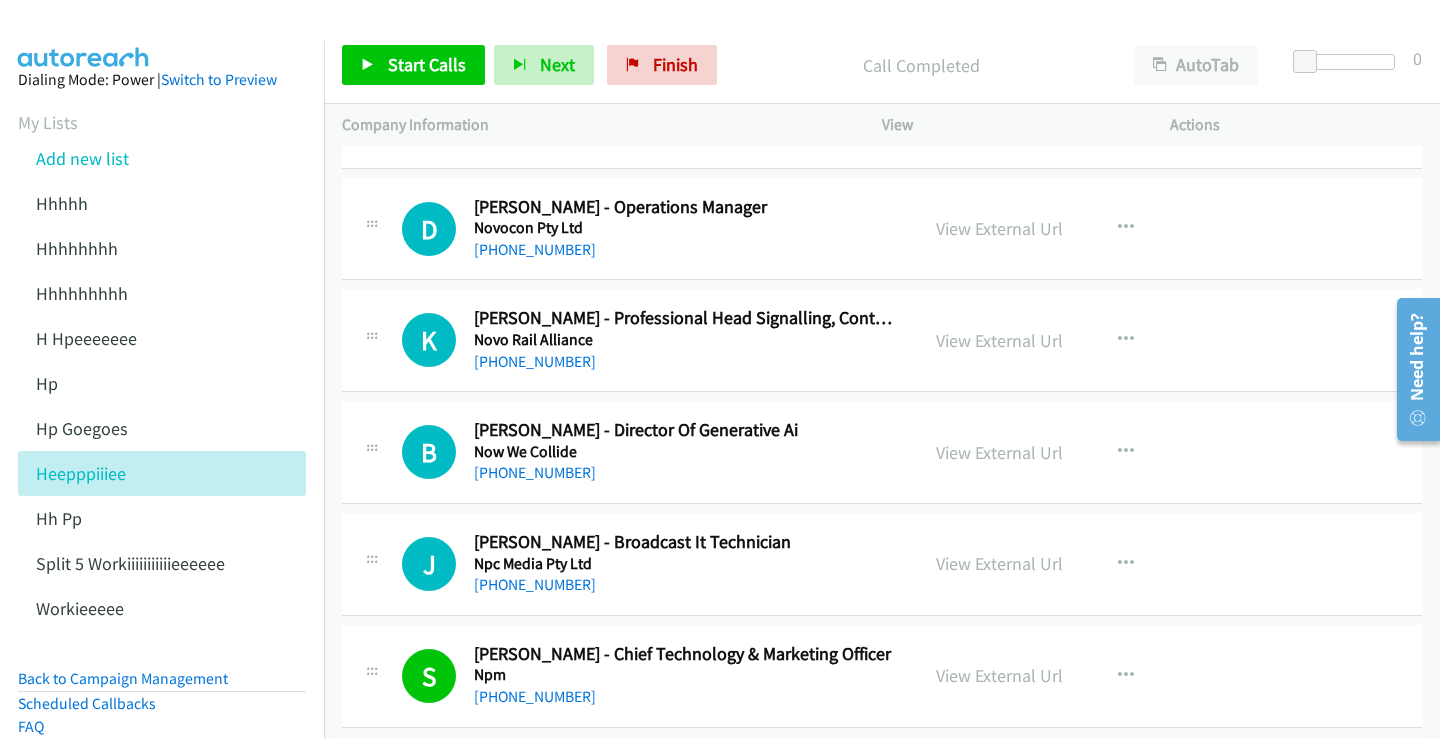 scroll, scrollTop: 8231, scrollLeft: 0, axis: vertical 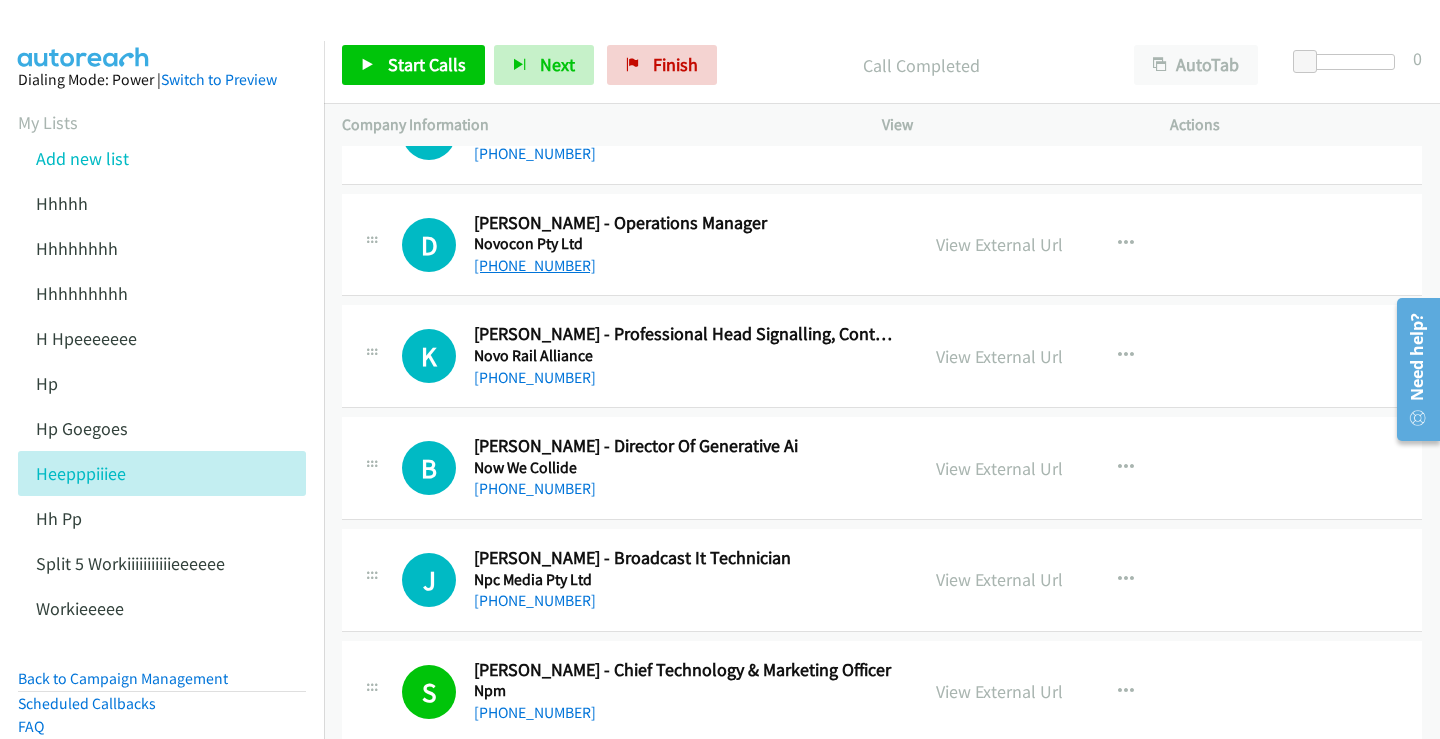 click on "[PHONE_NUMBER]" at bounding box center (535, 265) 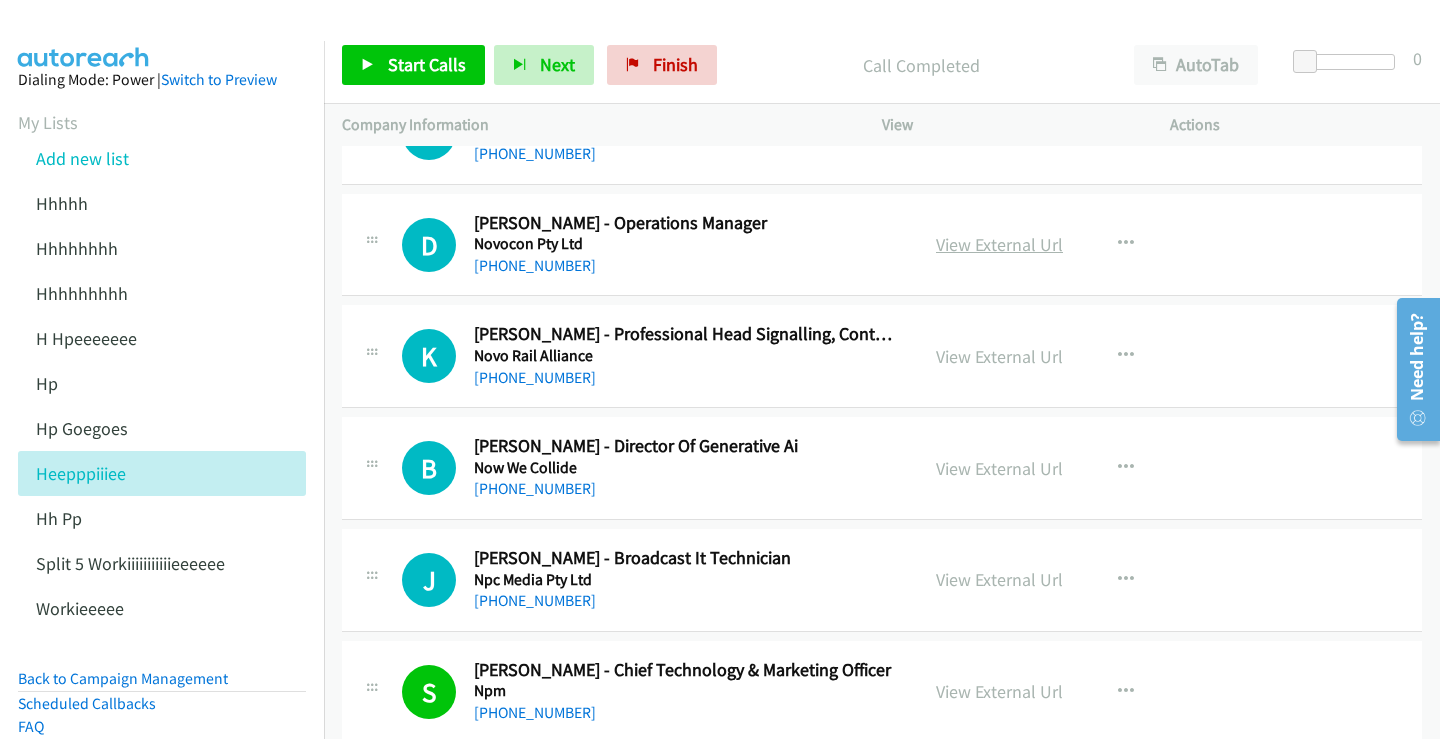 click on "View External Url" at bounding box center [999, 244] 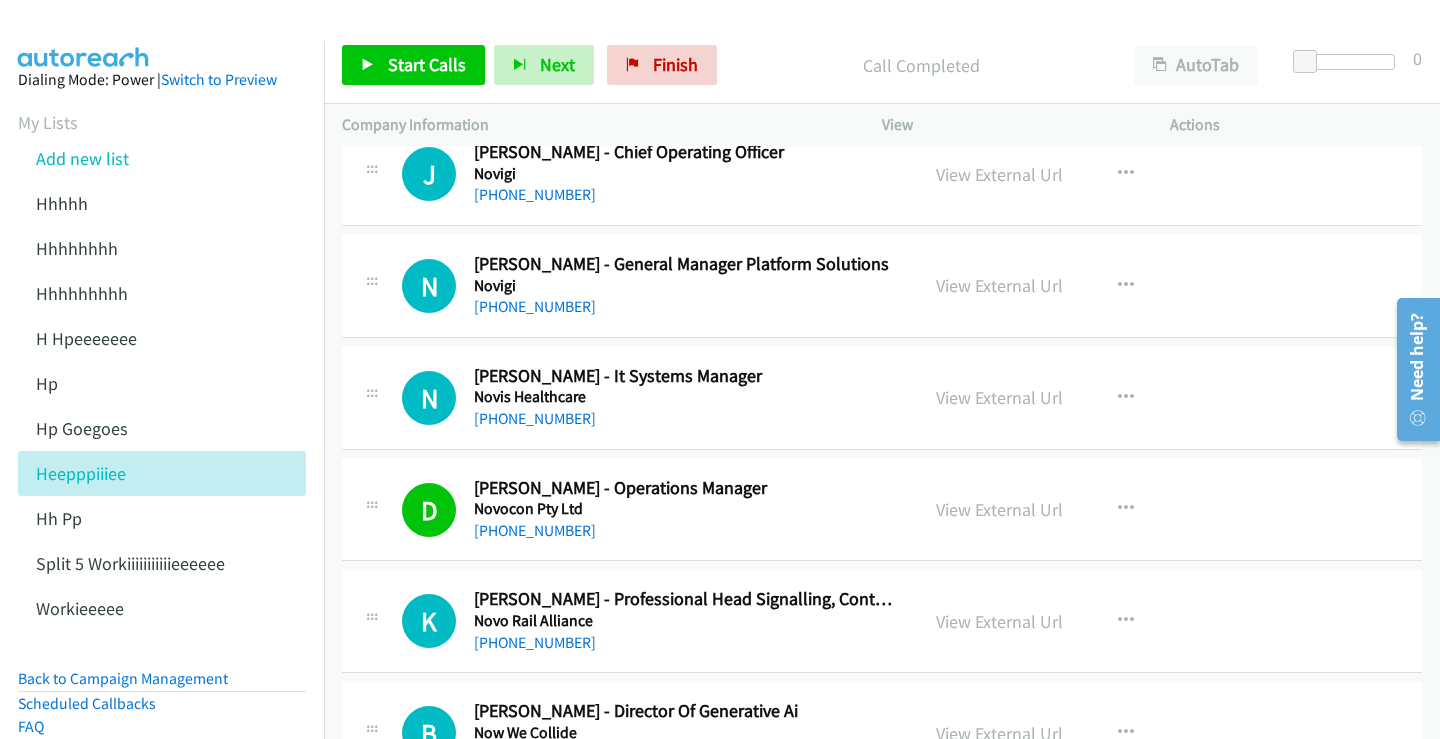 scroll, scrollTop: 7931, scrollLeft: 0, axis: vertical 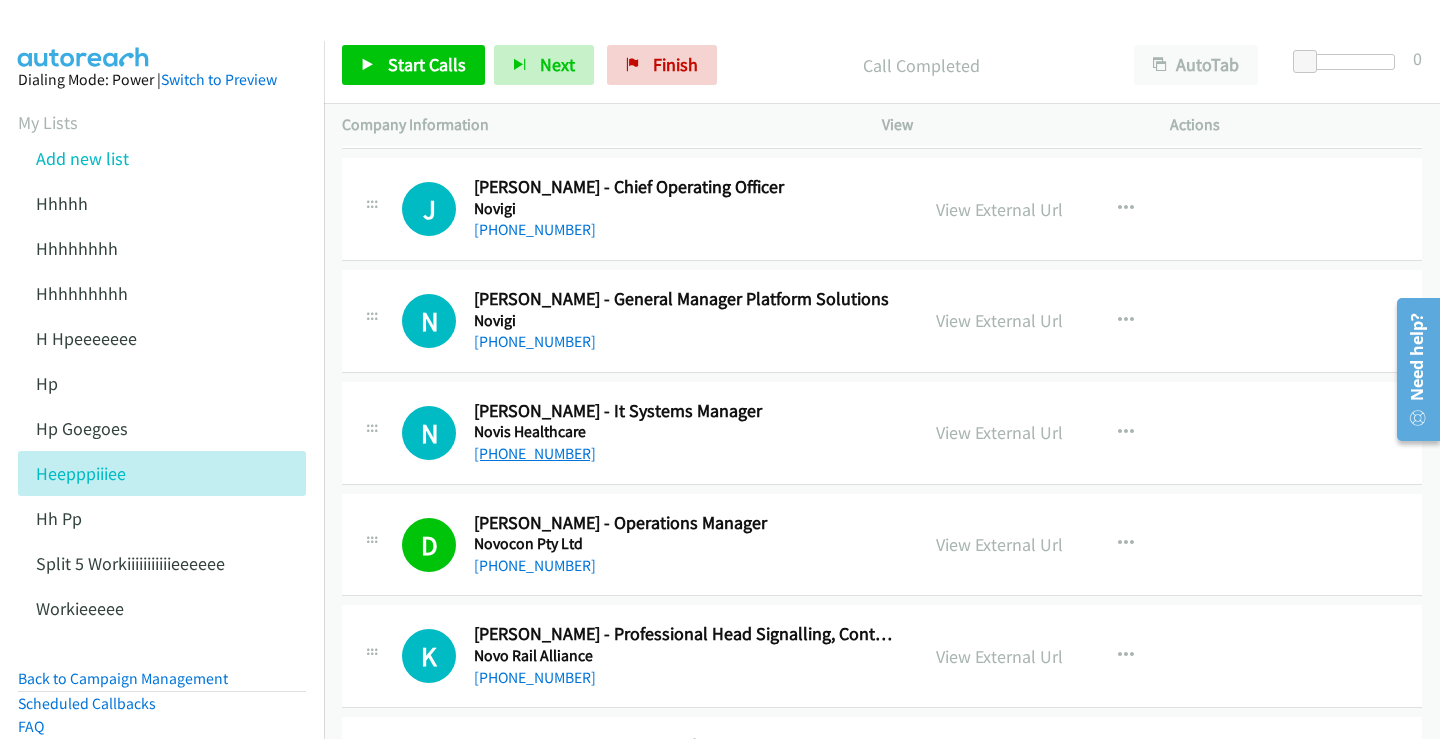 click on "[PHONE_NUMBER]" at bounding box center [535, 453] 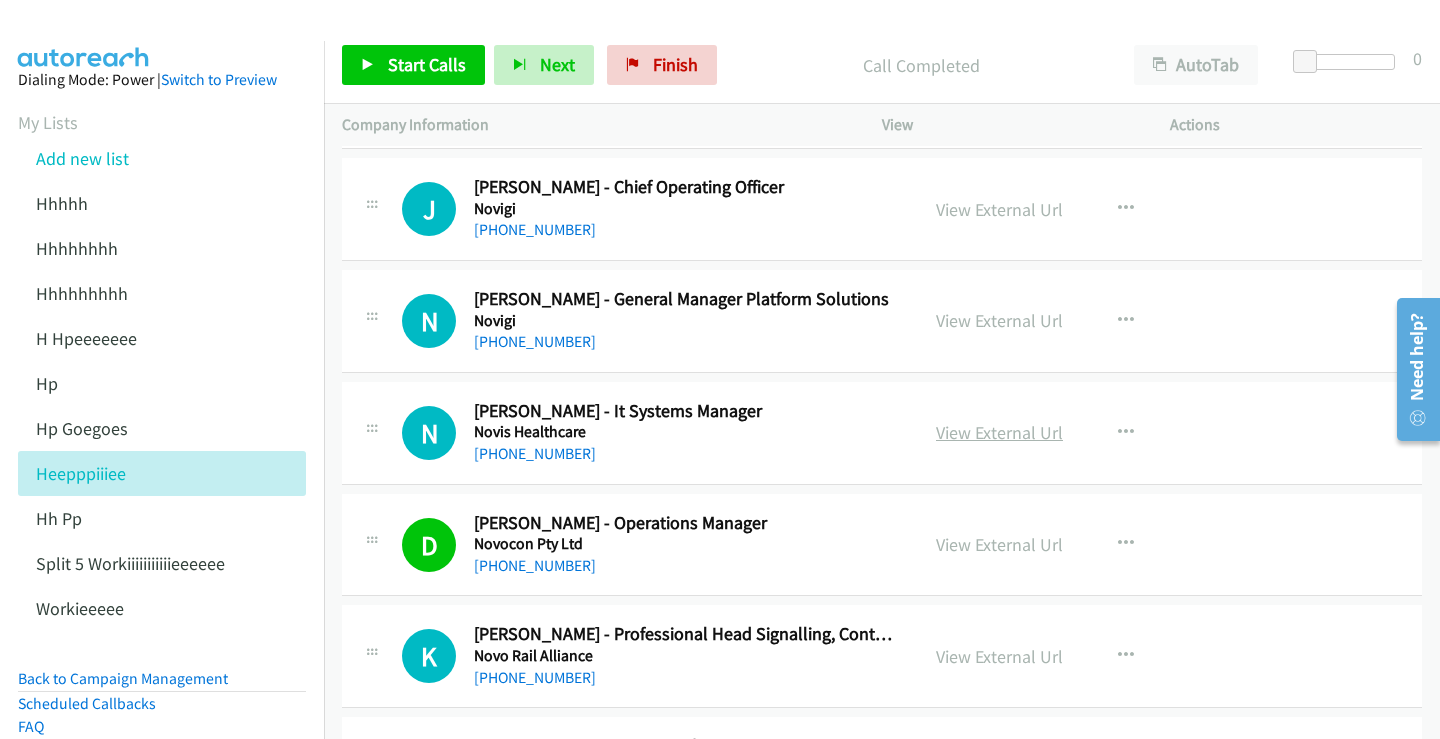 click on "View External Url" at bounding box center [999, 432] 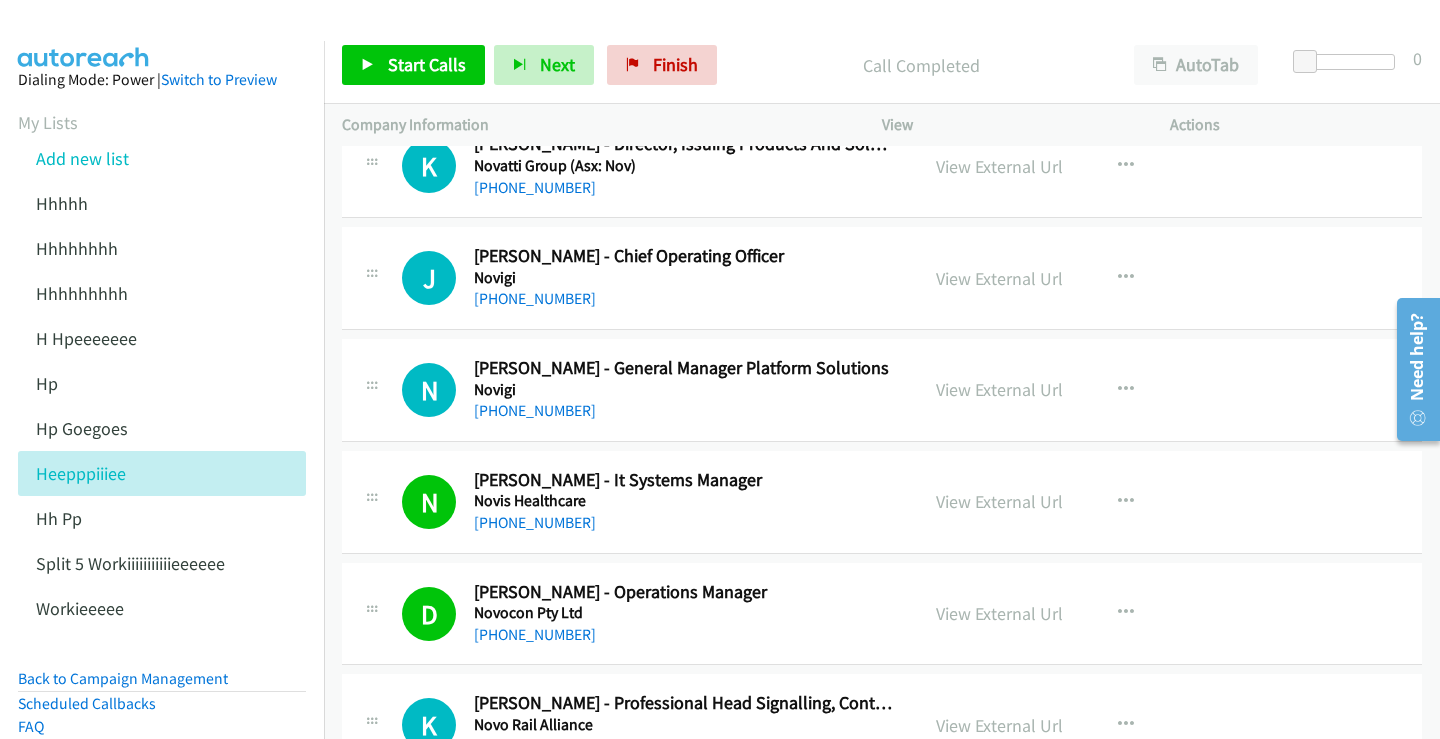 scroll, scrollTop: 7831, scrollLeft: 0, axis: vertical 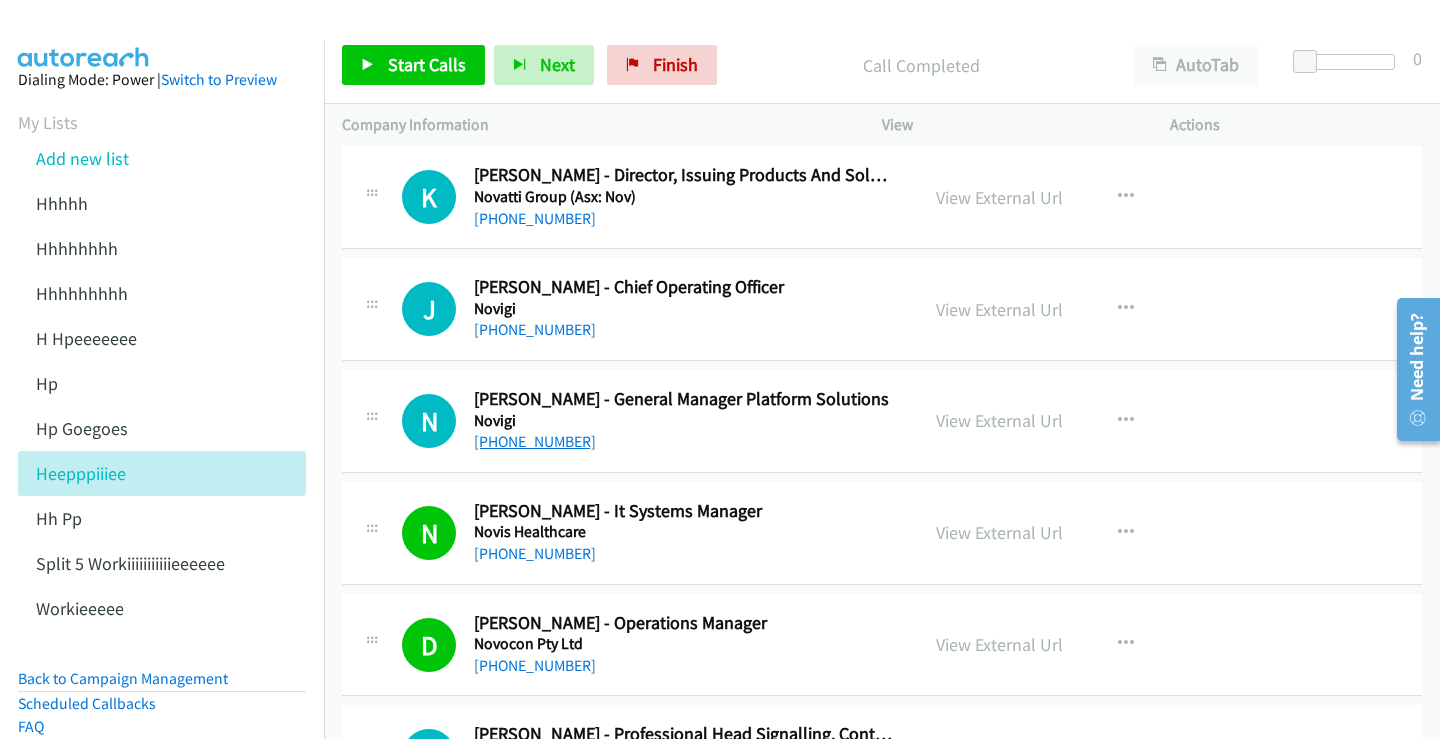 click on "[PHONE_NUMBER]" at bounding box center (535, 441) 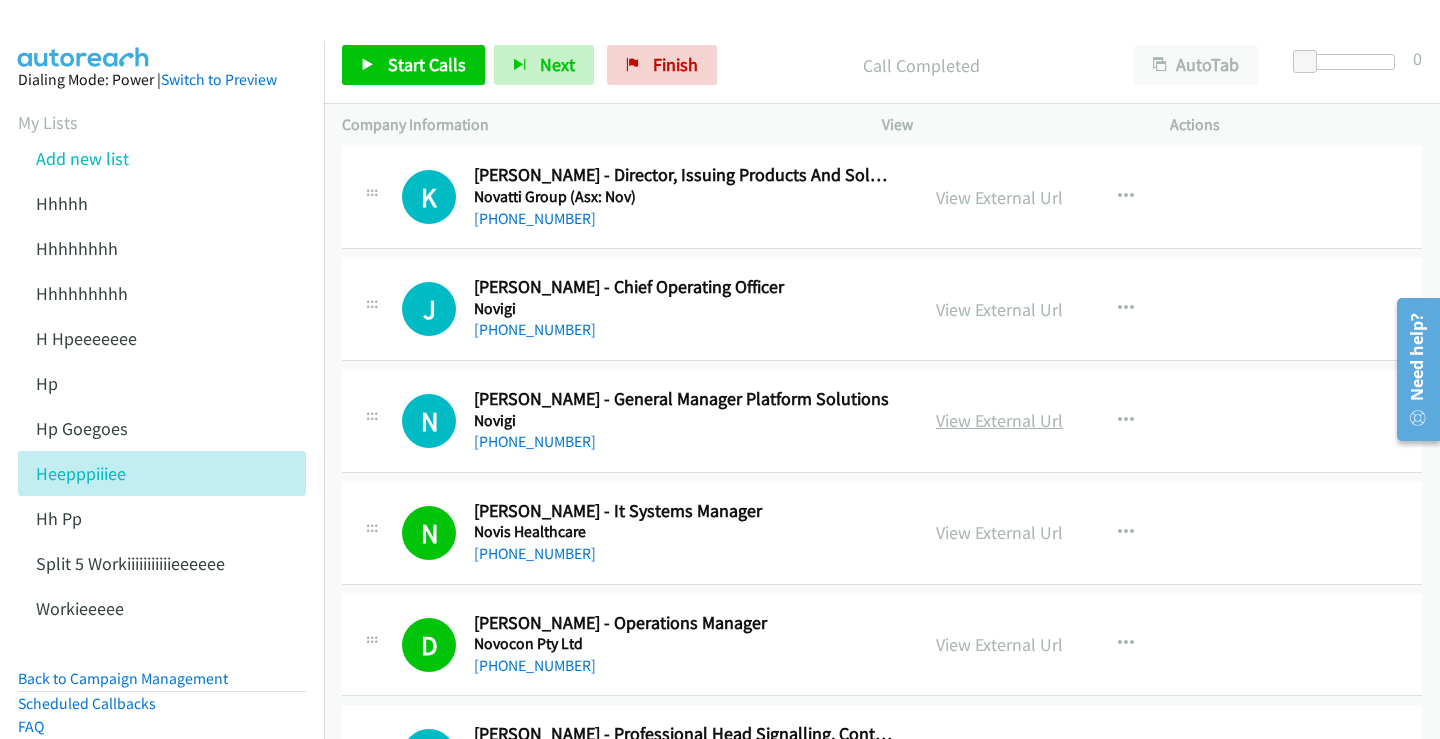 click on "View External Url" at bounding box center (999, 420) 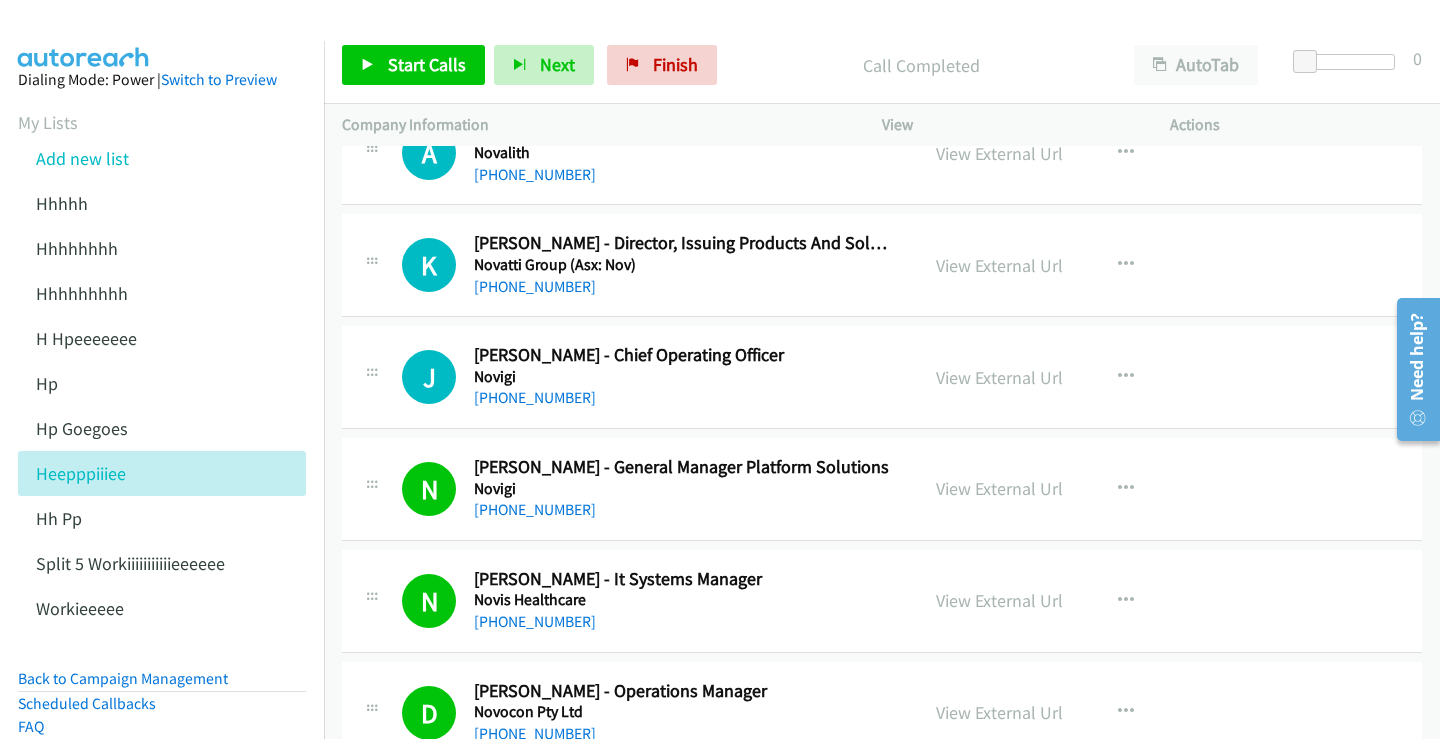scroll, scrollTop: 7731, scrollLeft: 0, axis: vertical 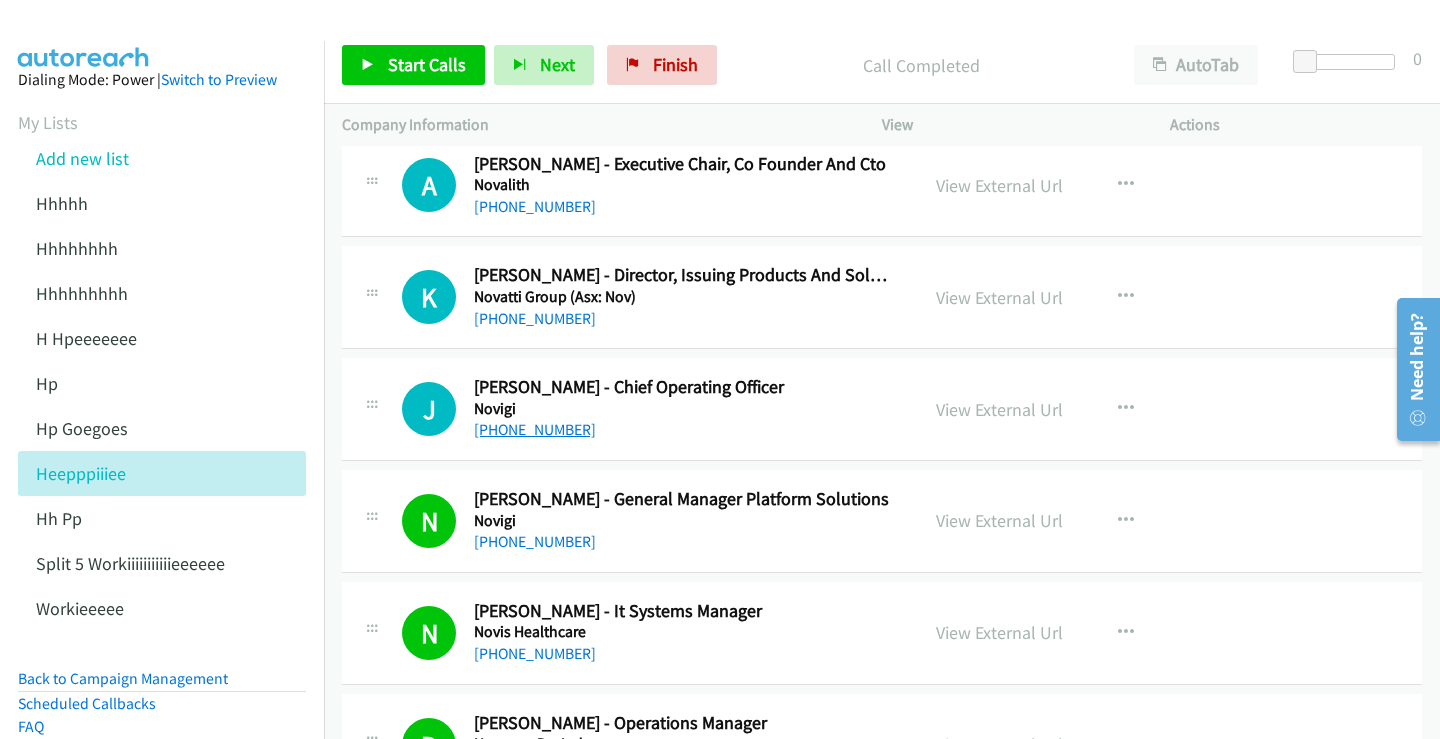 click on "[PHONE_NUMBER]" at bounding box center (535, 429) 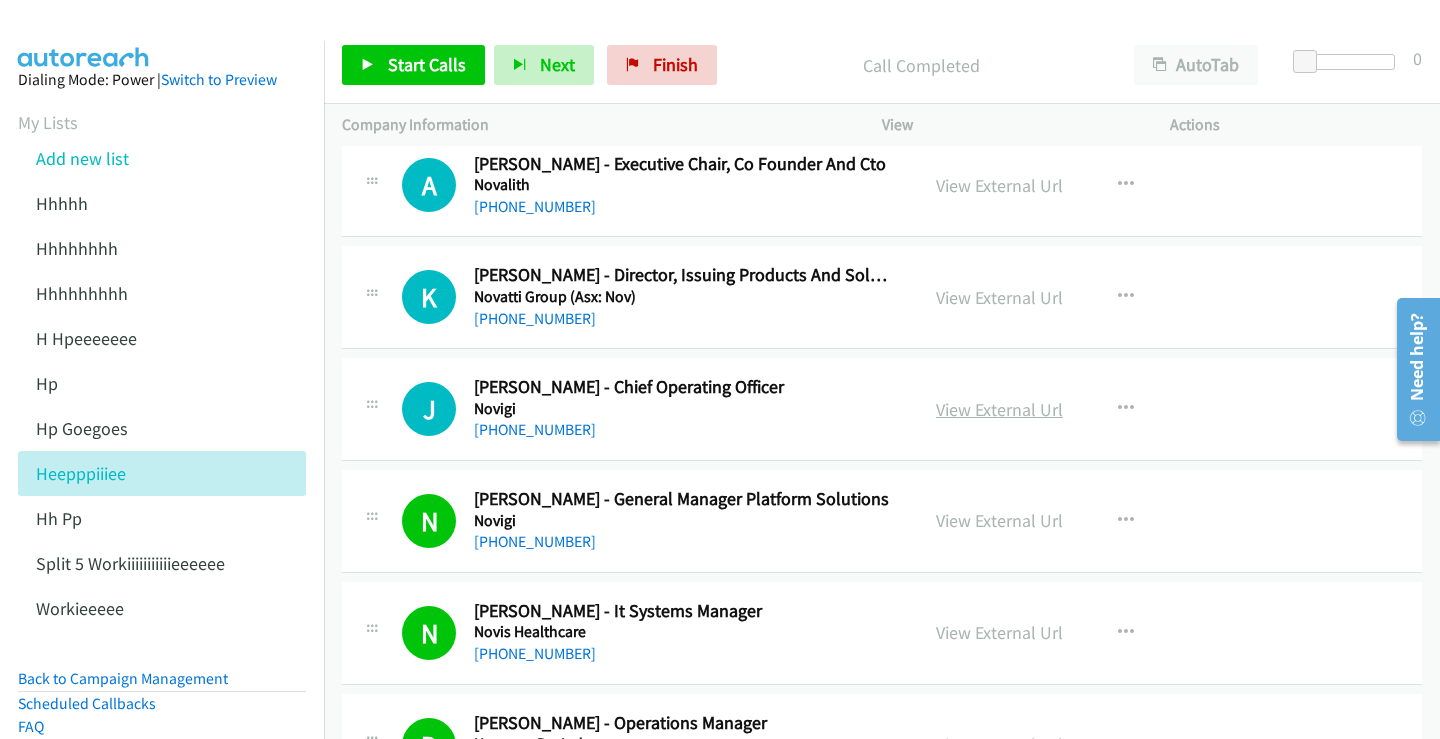 click on "View External Url" at bounding box center (999, 409) 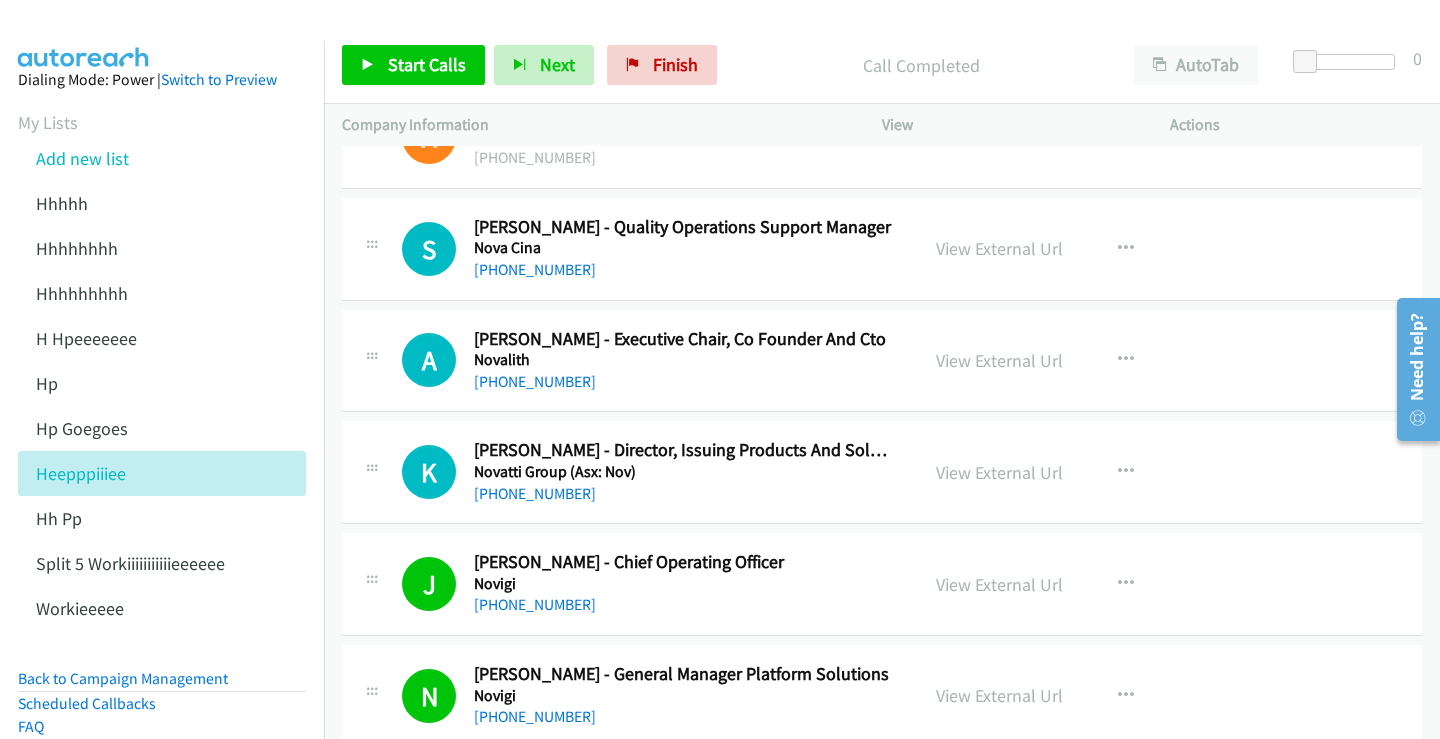 scroll, scrollTop: 7531, scrollLeft: 0, axis: vertical 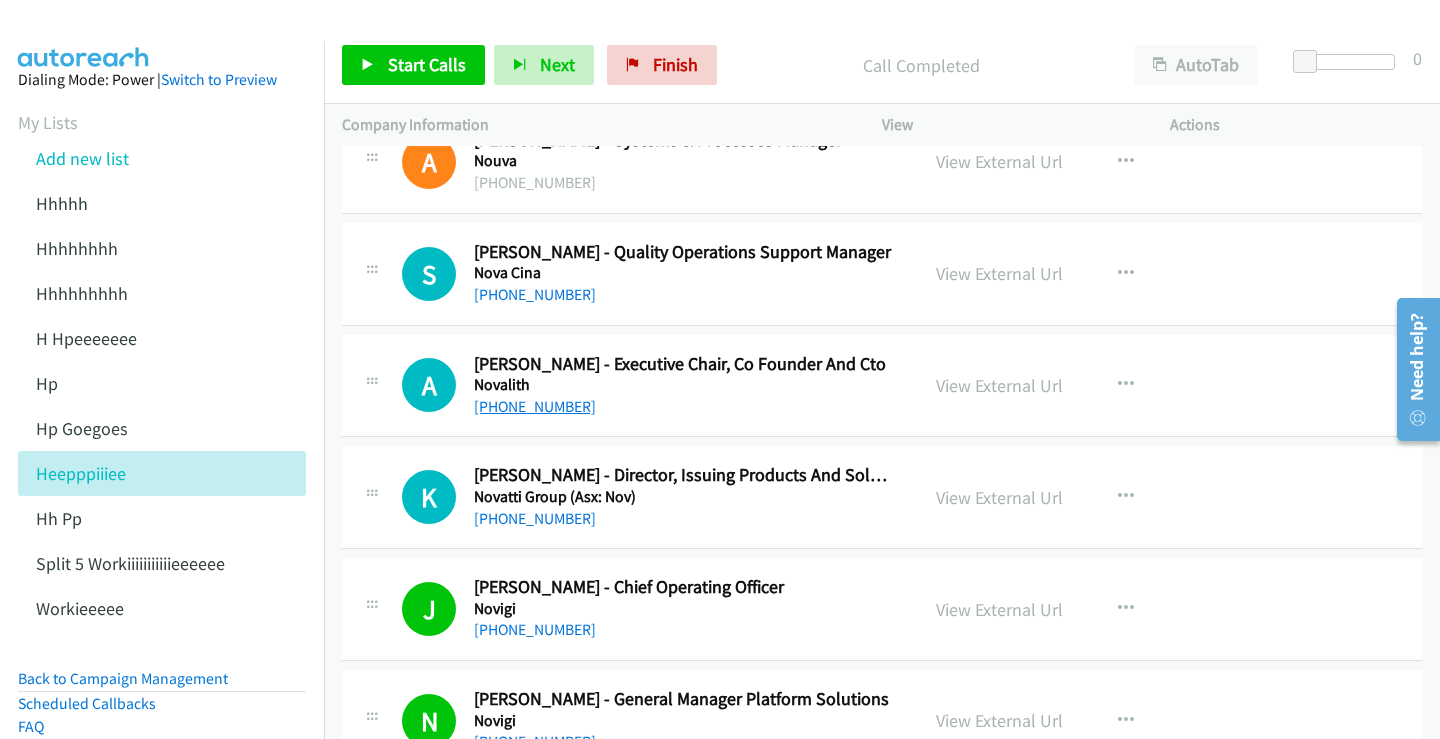 click on "[PHONE_NUMBER]" at bounding box center (535, 406) 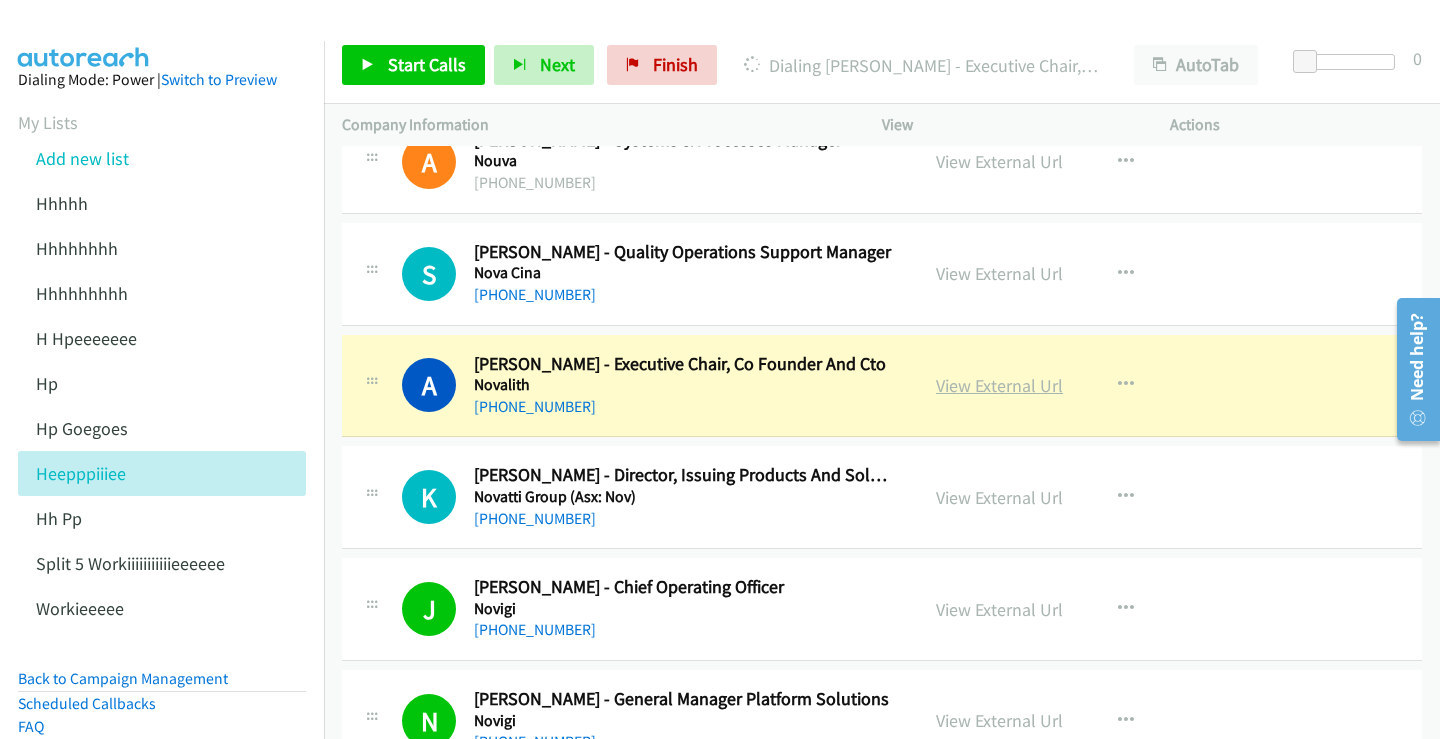 click on "View External Url" at bounding box center [999, 385] 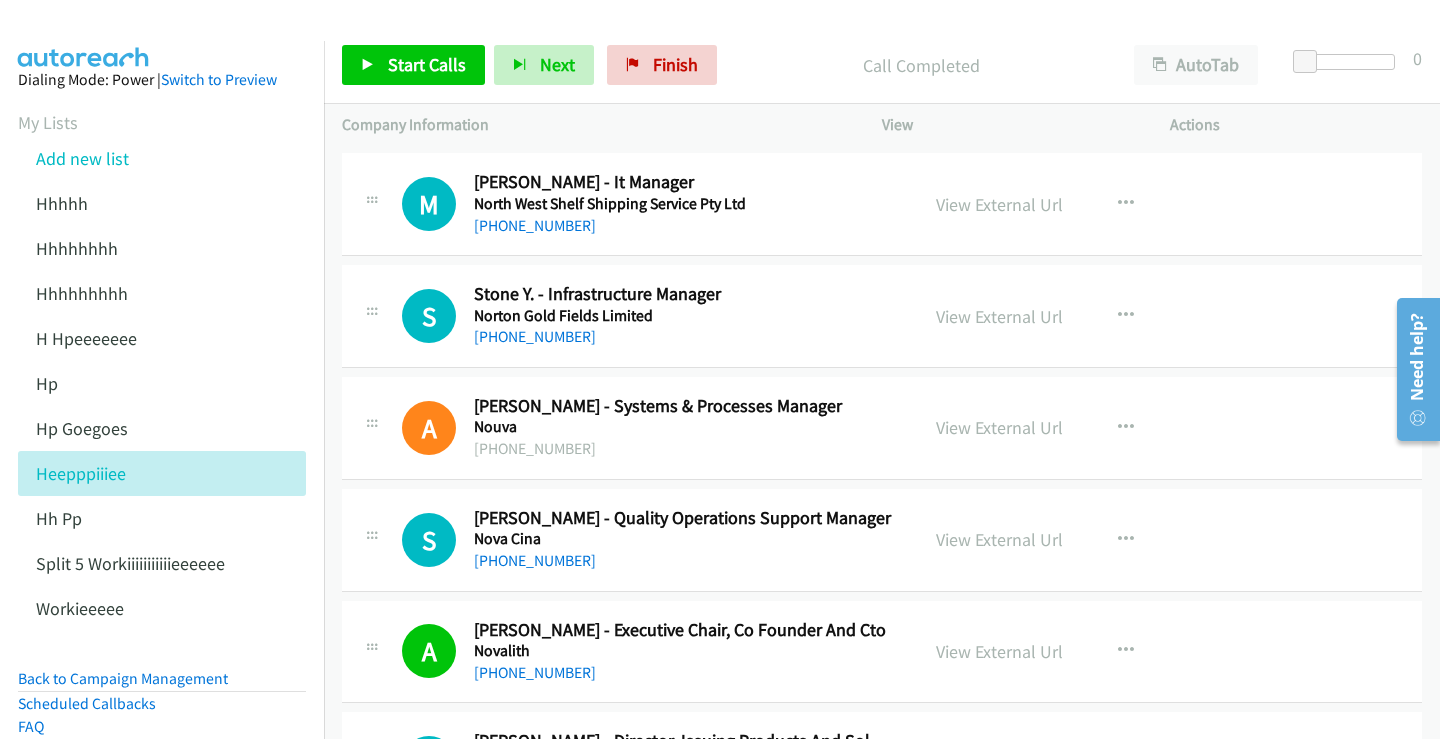 scroll, scrollTop: 7231, scrollLeft: 0, axis: vertical 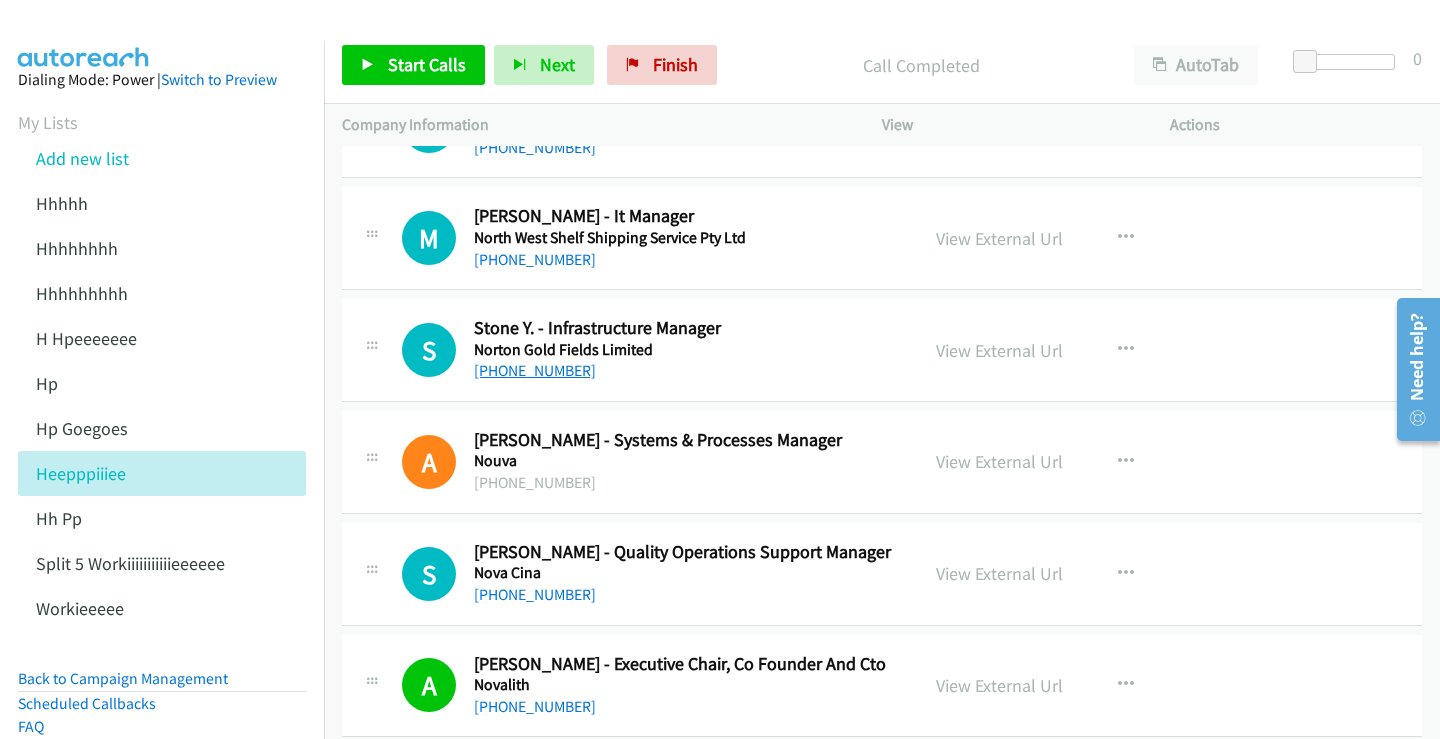 click on "[PHONE_NUMBER]" at bounding box center [535, 370] 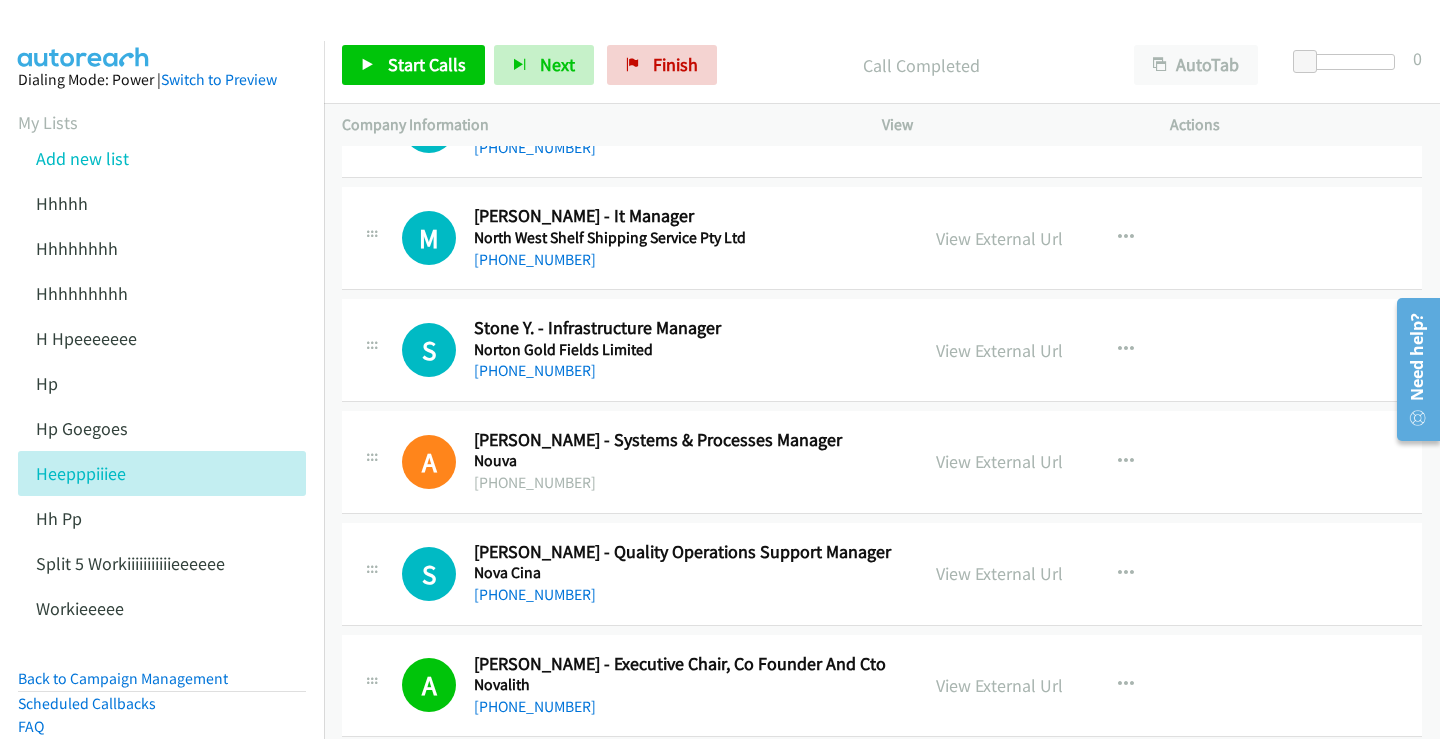 drag, startPoint x: 969, startPoint y: 352, endPoint x: 905, endPoint y: 351, distance: 64.00781 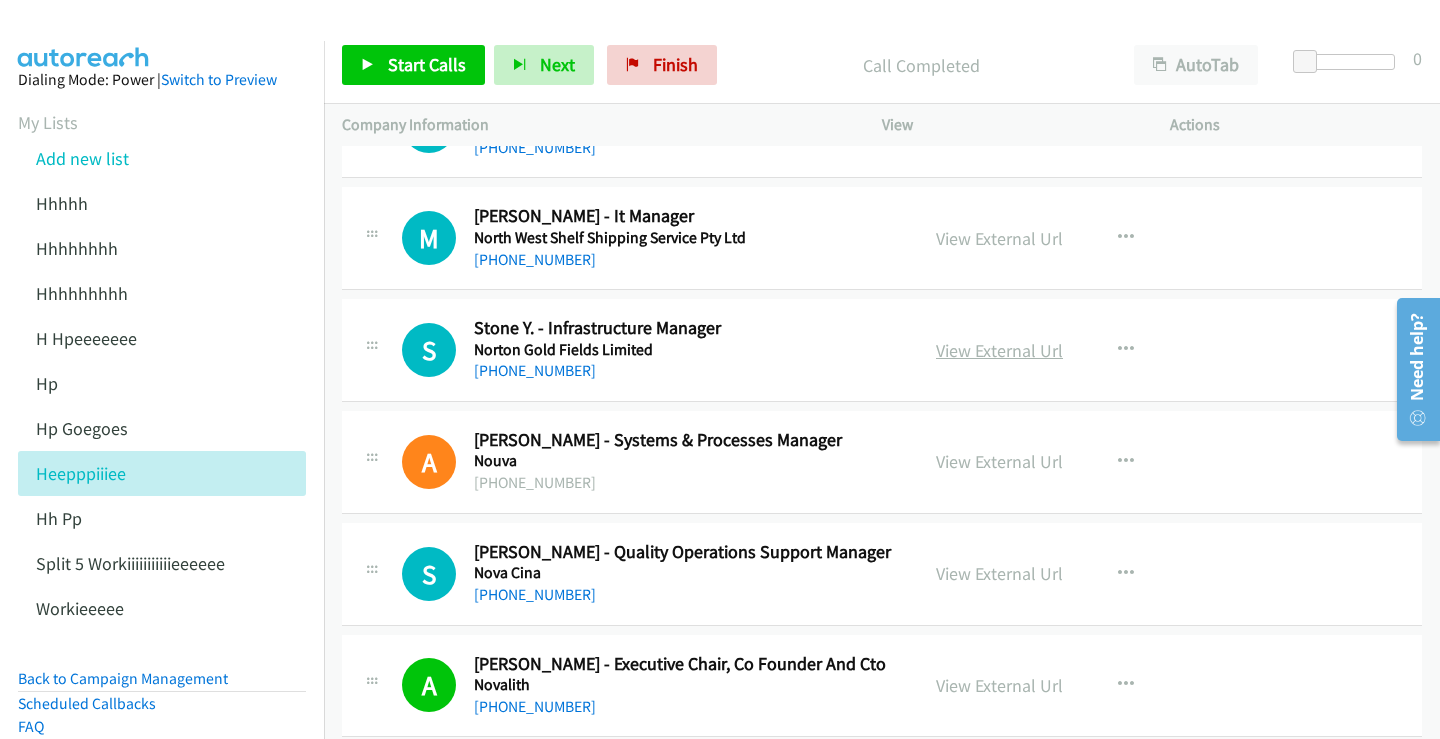click on "View External Url" at bounding box center [999, 350] 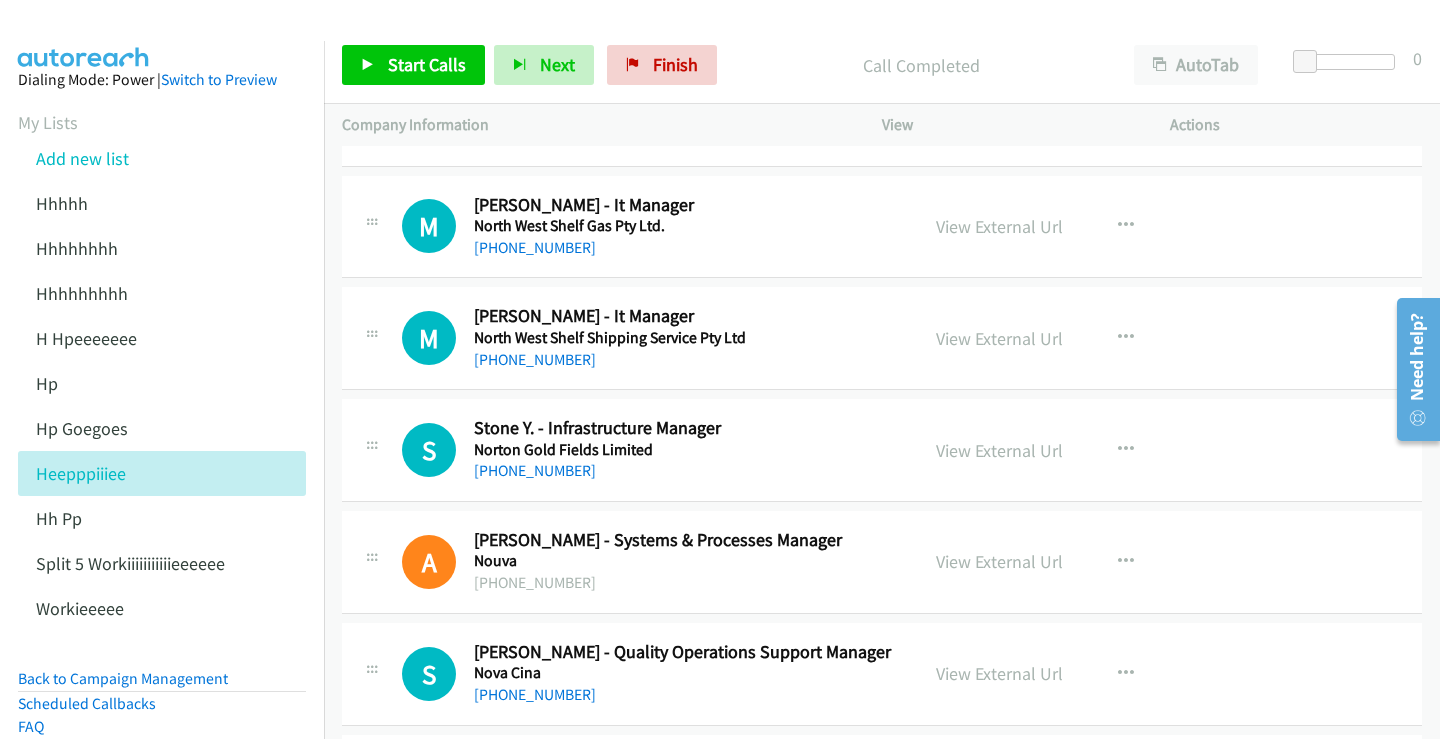 scroll, scrollTop: 7031, scrollLeft: 0, axis: vertical 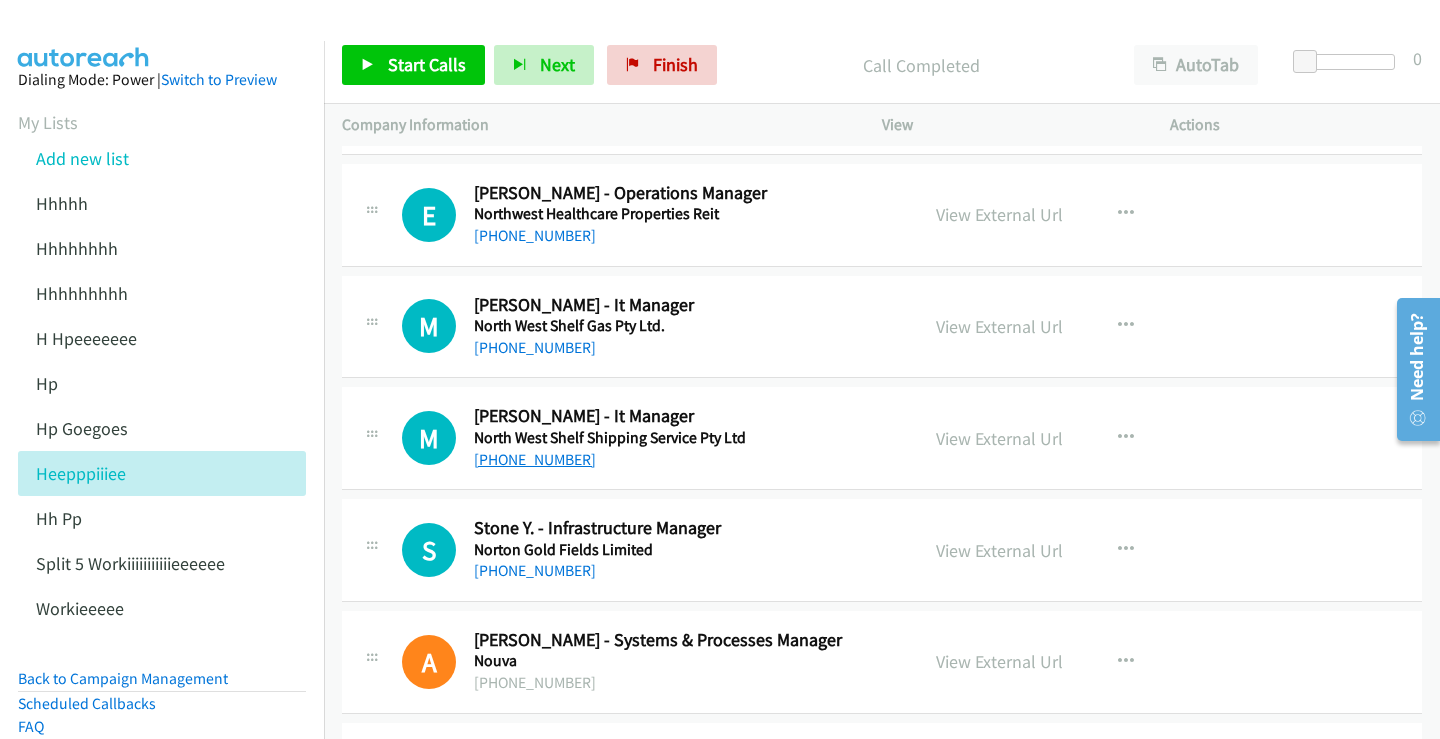 click on "[PHONE_NUMBER]" at bounding box center [535, 459] 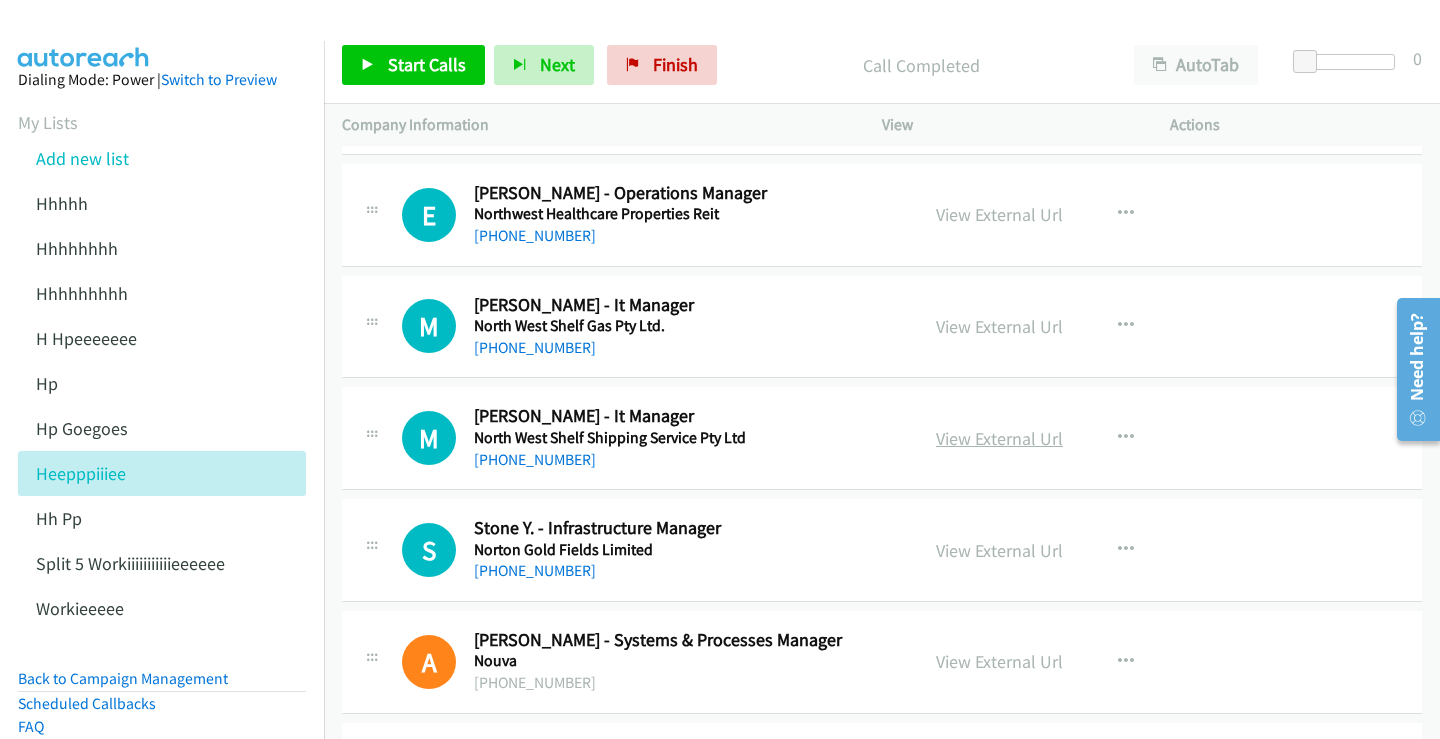 click on "View External Url" at bounding box center (999, 438) 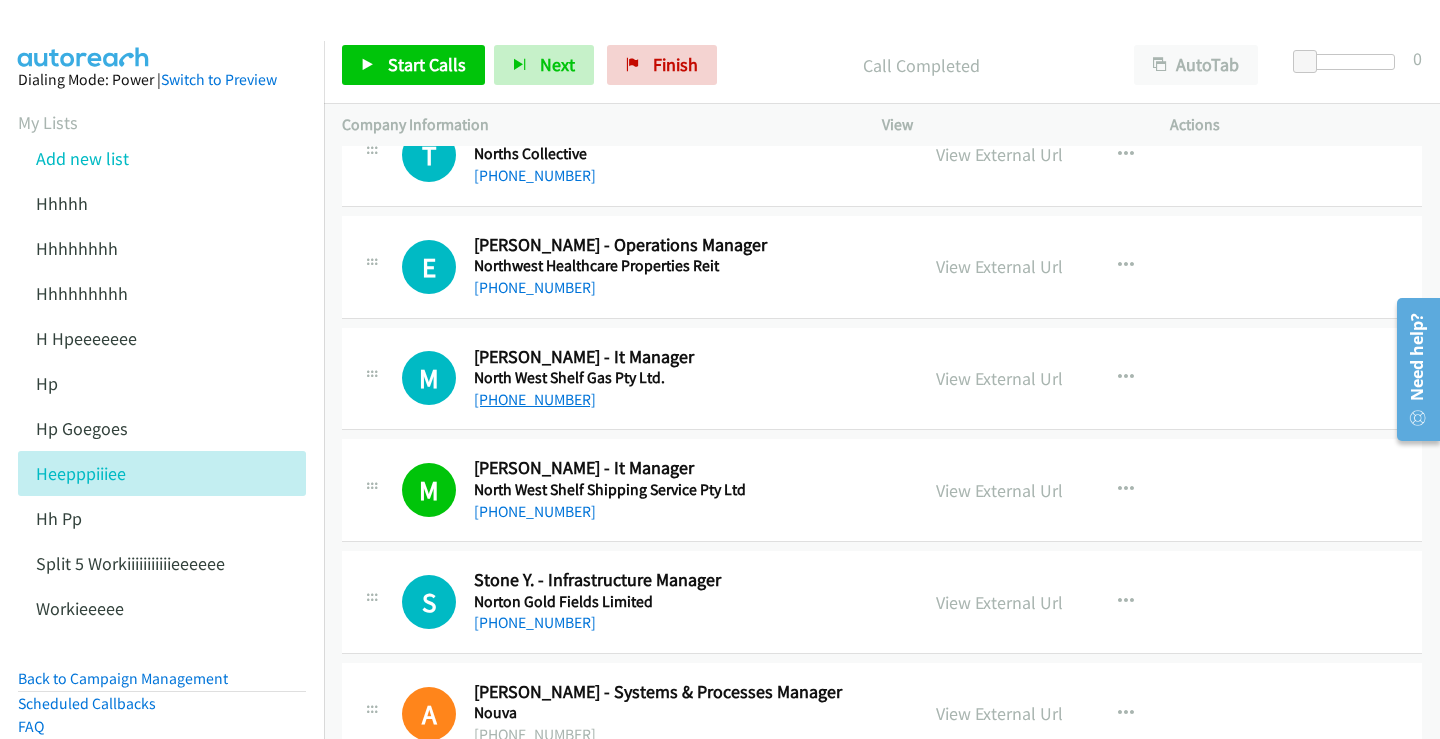 scroll, scrollTop: 6931, scrollLeft: 0, axis: vertical 